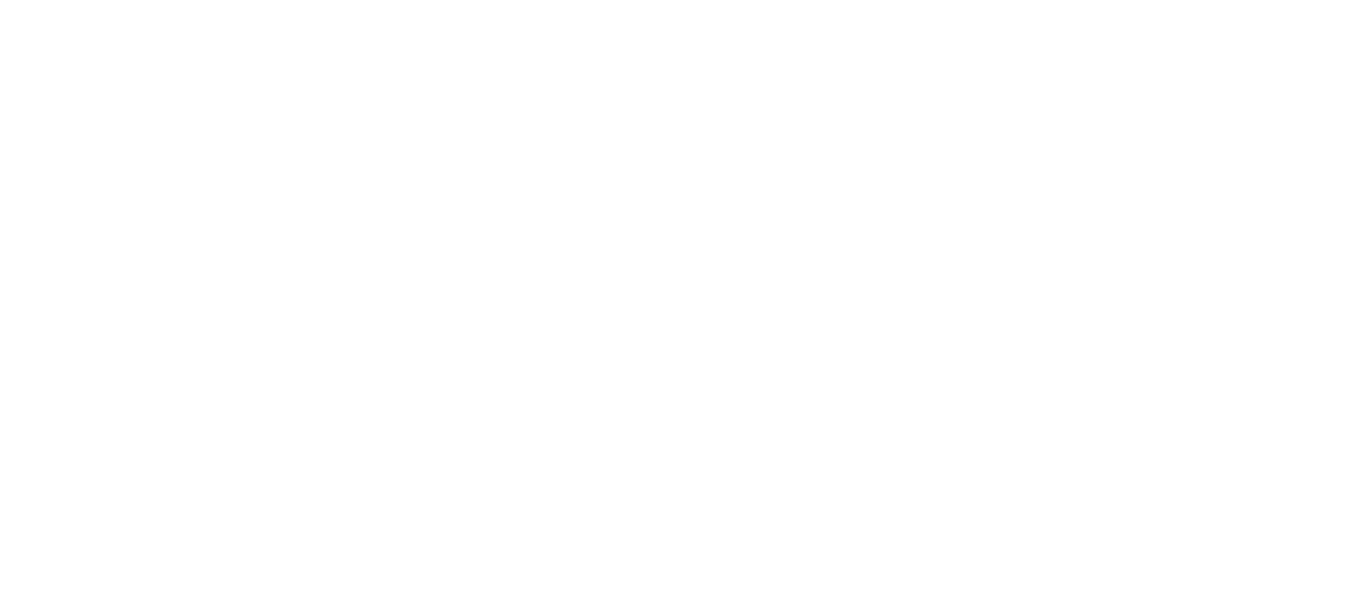 scroll, scrollTop: 0, scrollLeft: 0, axis: both 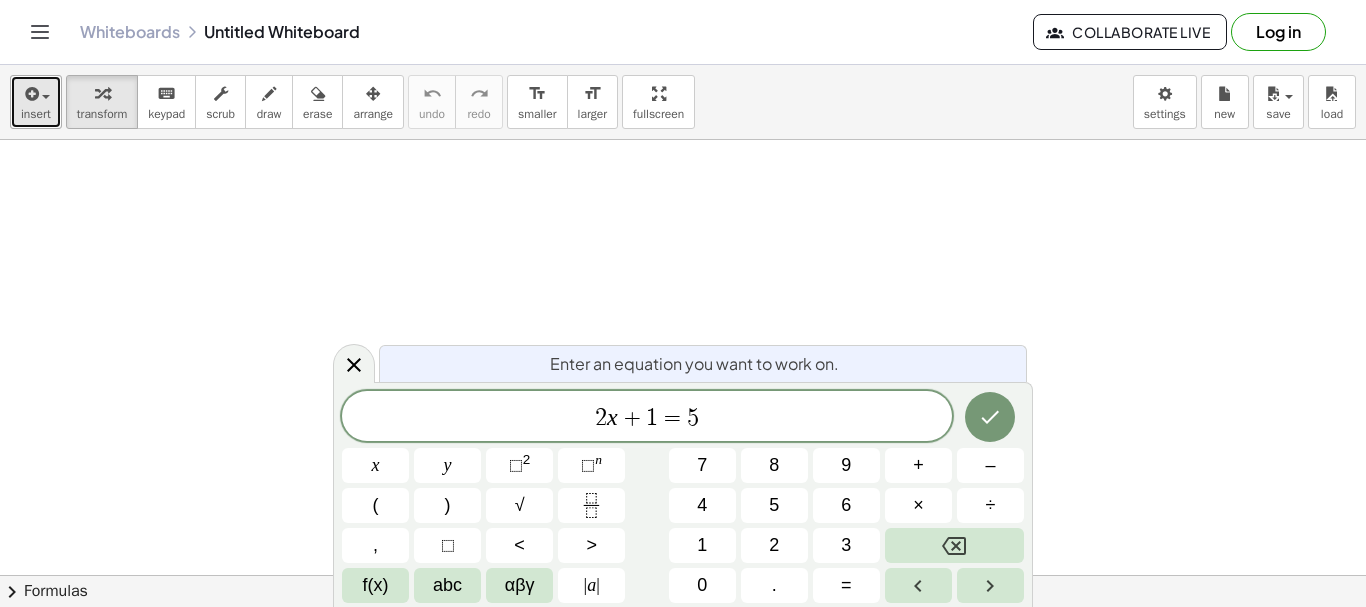 click on "insert" at bounding box center (36, 102) 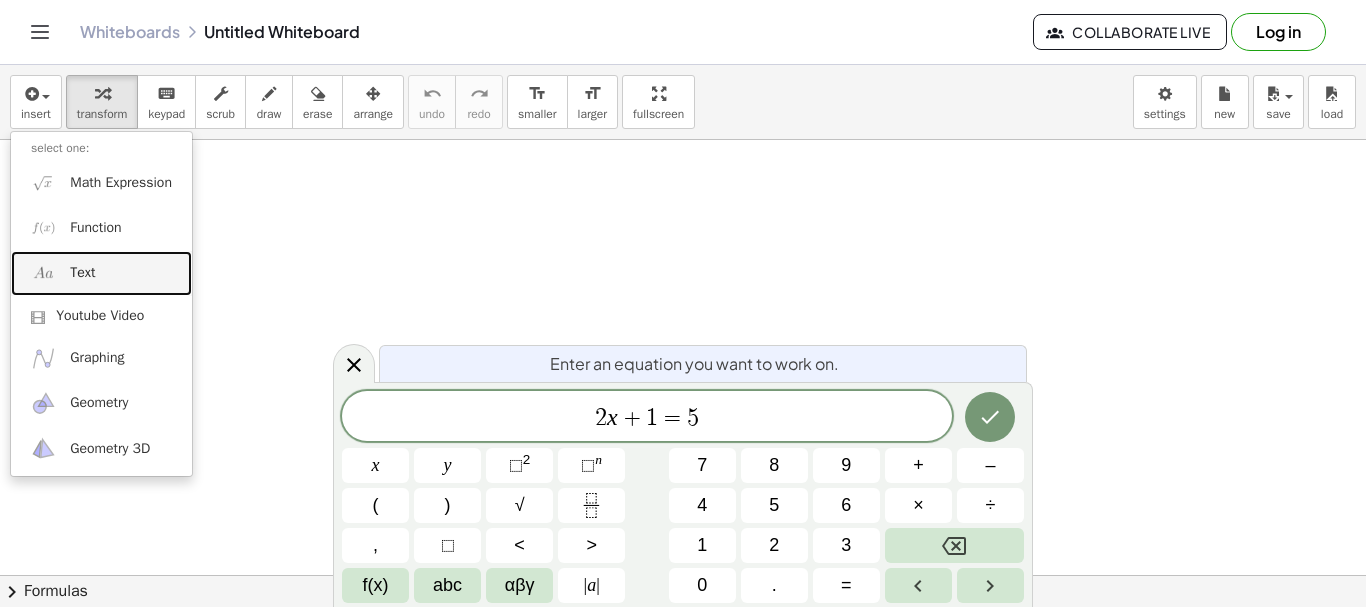 click at bounding box center (43, 273) 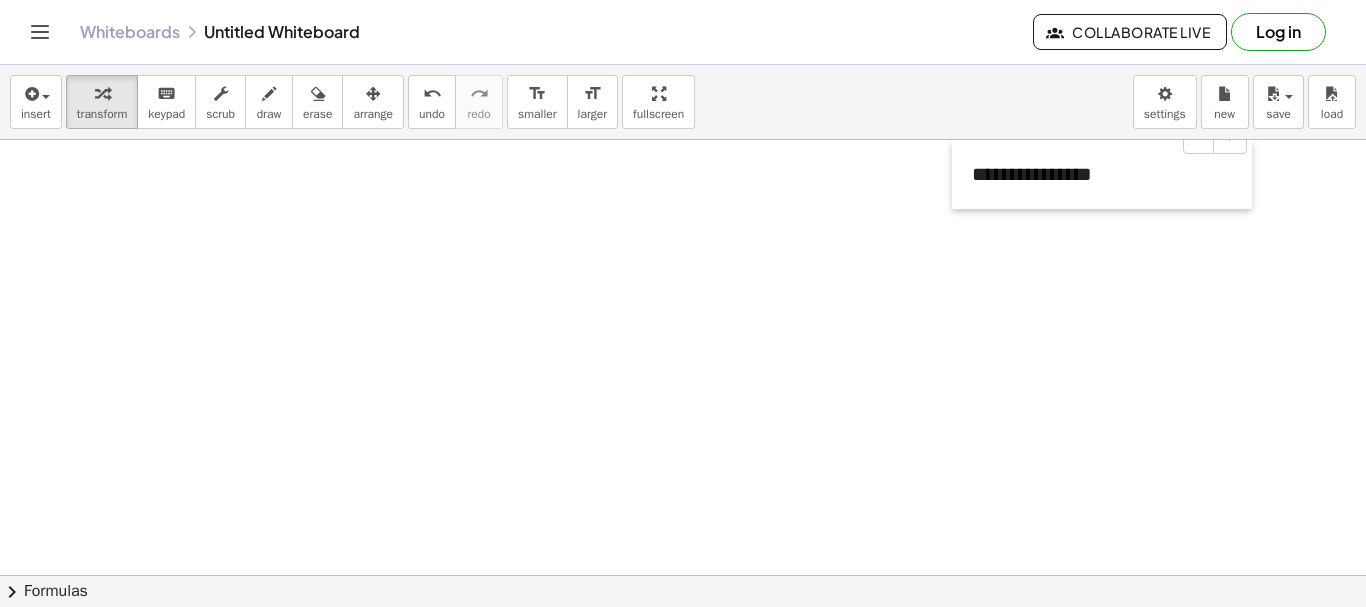 drag, startPoint x: 138, startPoint y: 226, endPoint x: 955, endPoint y: 54, distance: 834.909 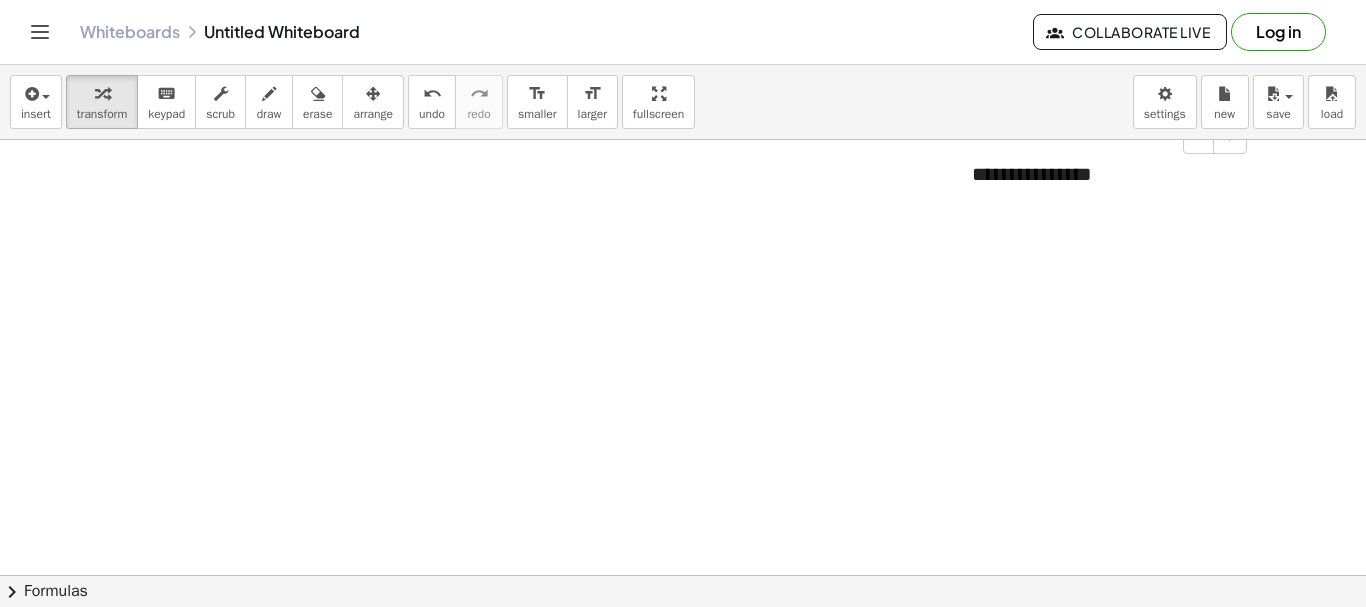 click at bounding box center (683, 640) 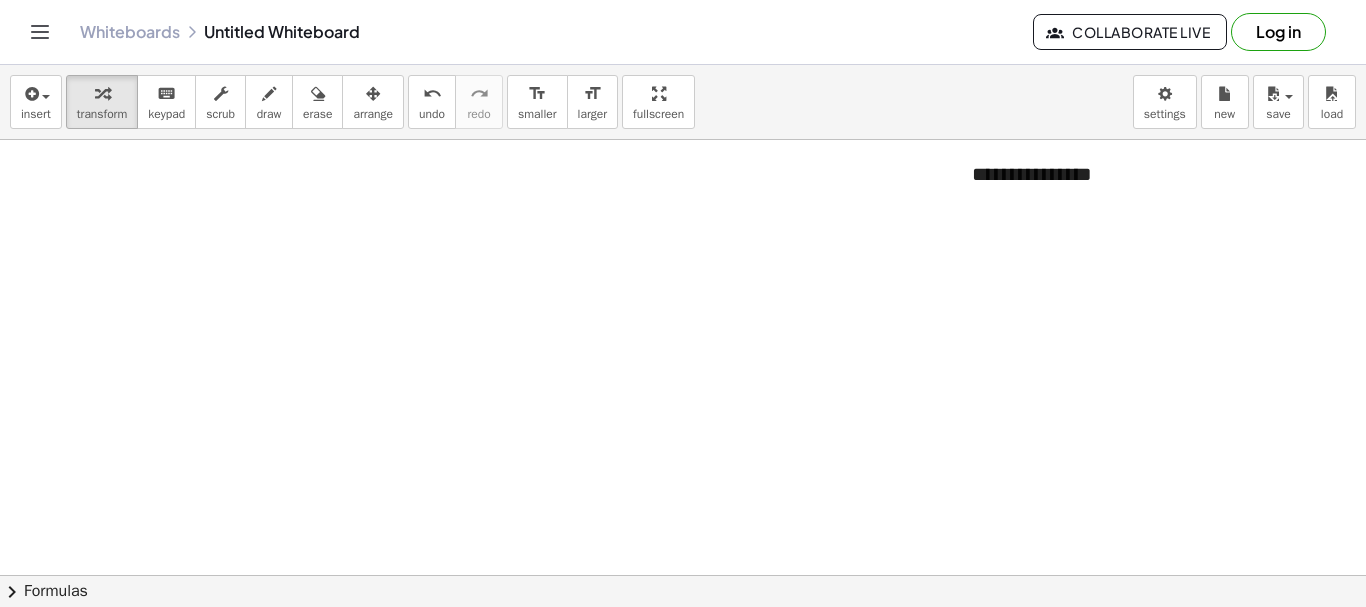 click at bounding box center [683, 640] 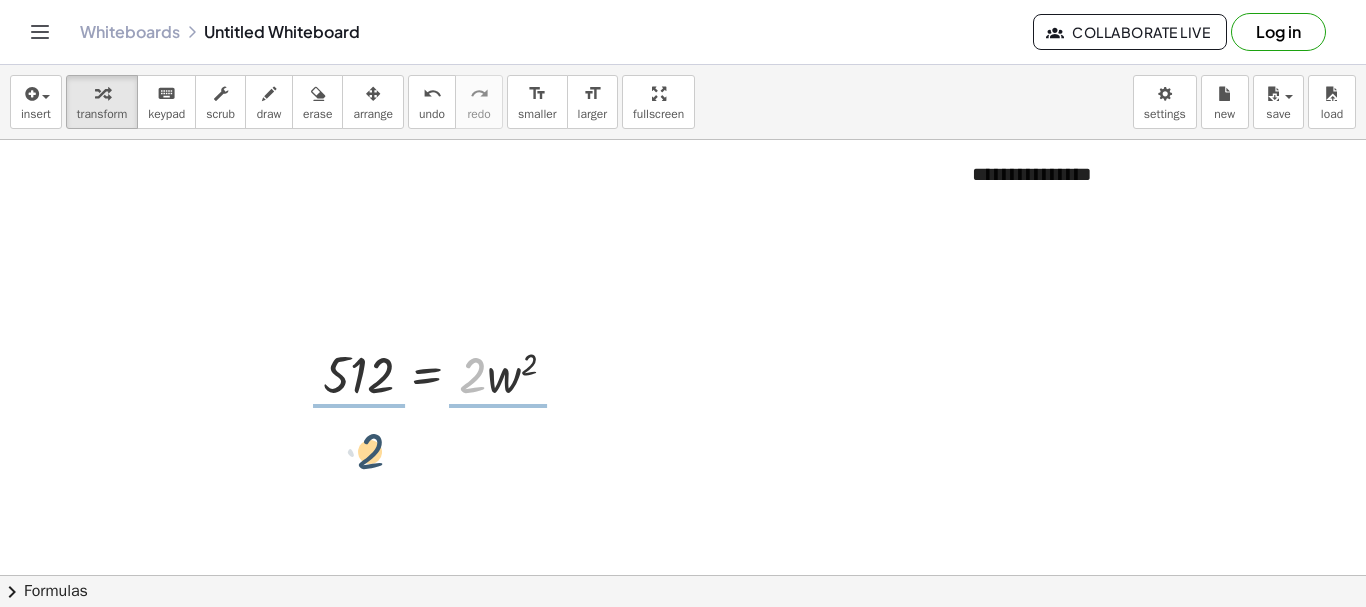 drag, startPoint x: 466, startPoint y: 369, endPoint x: 363, endPoint y: 441, distance: 125.670204 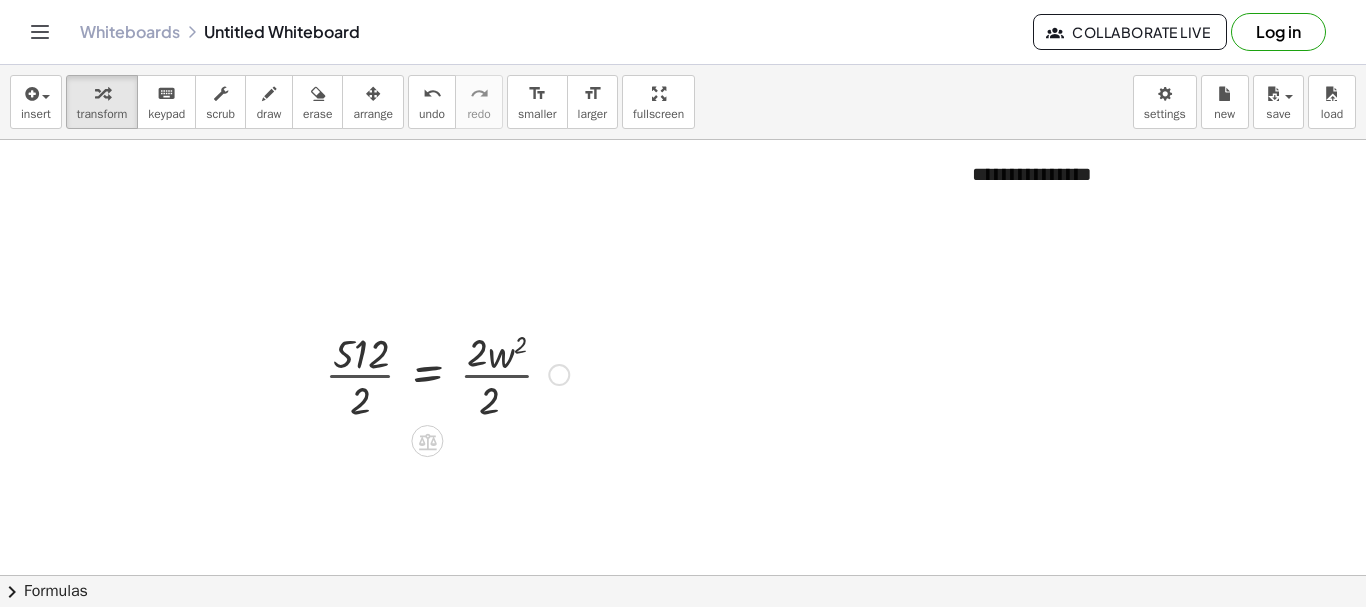 click at bounding box center [447, 373] 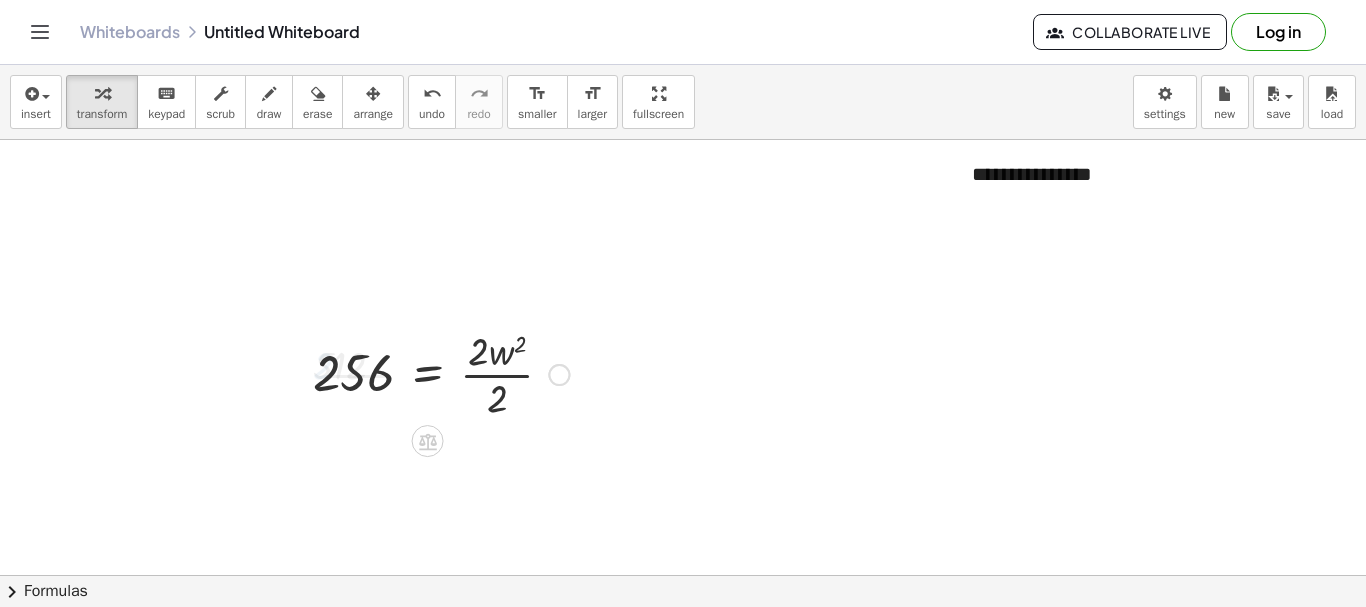 click on "· 2 512 = · 2 · w 2 · · 2 · 2 · 2 256 512 = · 2 · w 2 · 512 · 2 = · 2 · w 2 · 2" at bounding box center [428, 375] 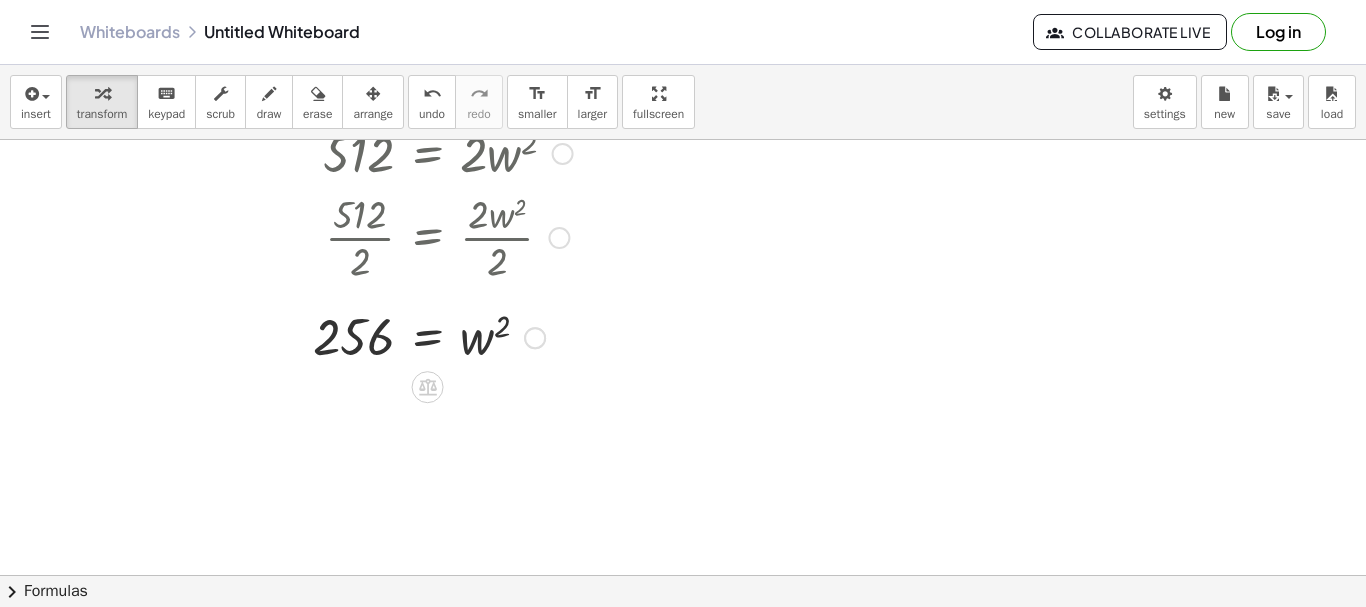 scroll, scrollTop: 222, scrollLeft: 0, axis: vertical 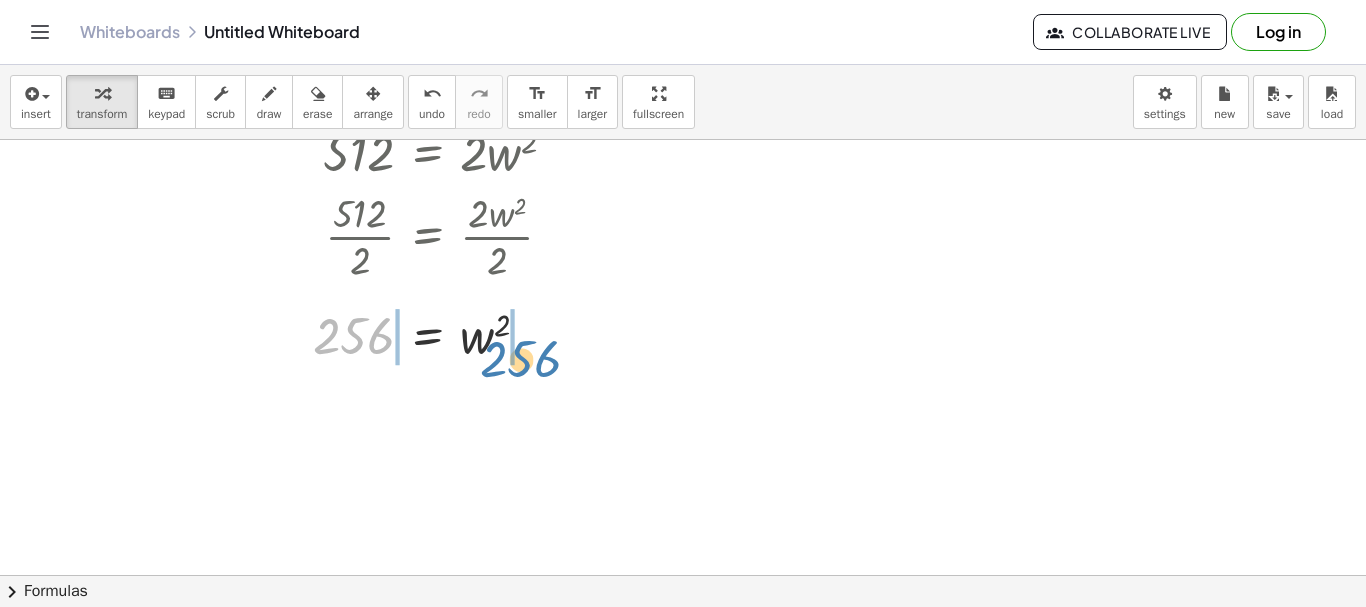 drag, startPoint x: 363, startPoint y: 342, endPoint x: 530, endPoint y: 365, distance: 168.57639 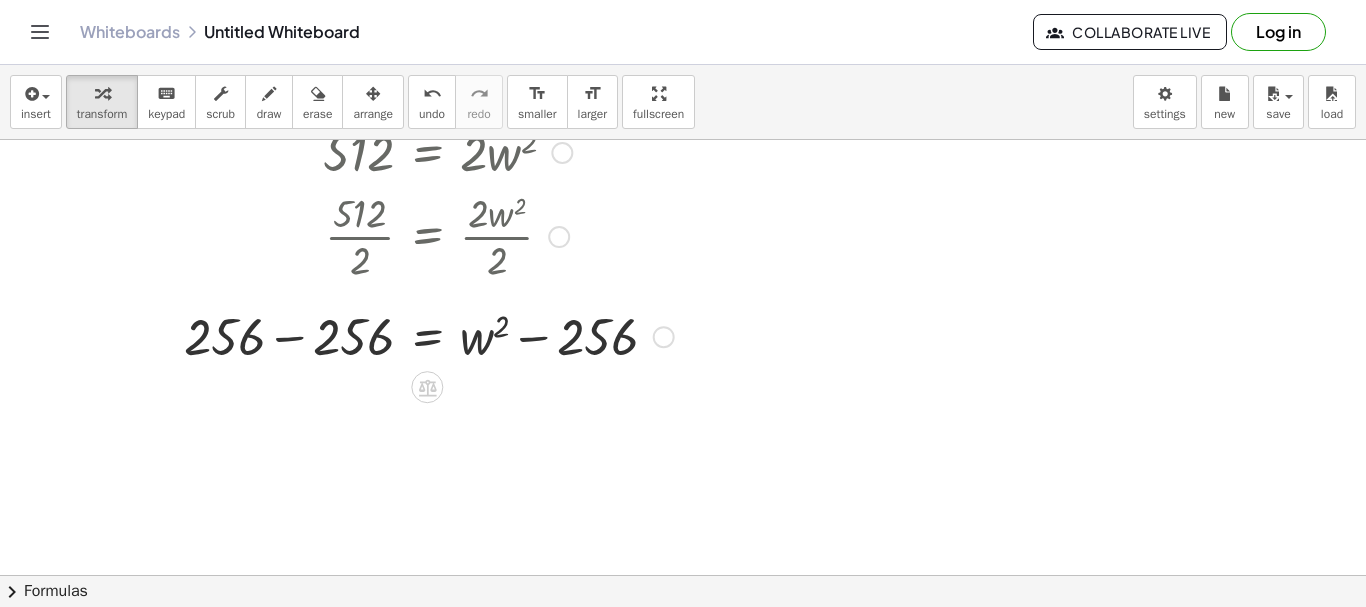 click on "512 = · 2 · w 2 · 512 · 2 = · 2 · w 2 · 2 256 = · 2 · w 2 · 2 256 = w 2 256 + 256 − 256 + − 256 256 = w 2" at bounding box center [427, 153] 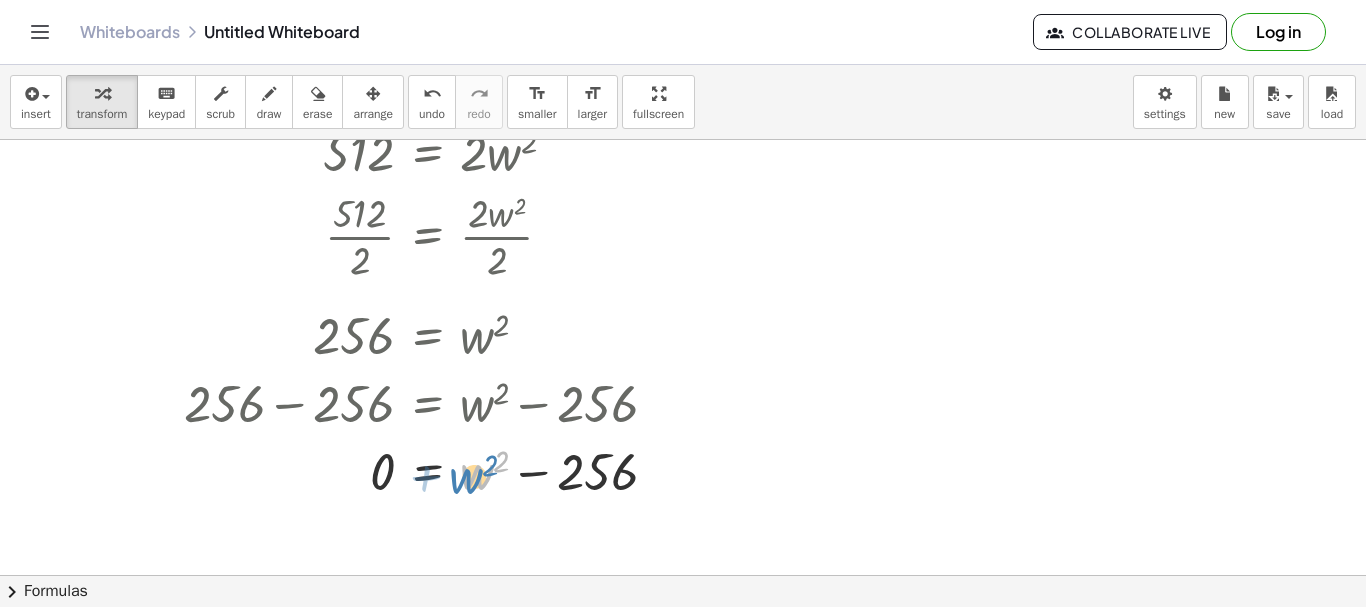 drag, startPoint x: 477, startPoint y: 471, endPoint x: 465, endPoint y: 475, distance: 12.649111 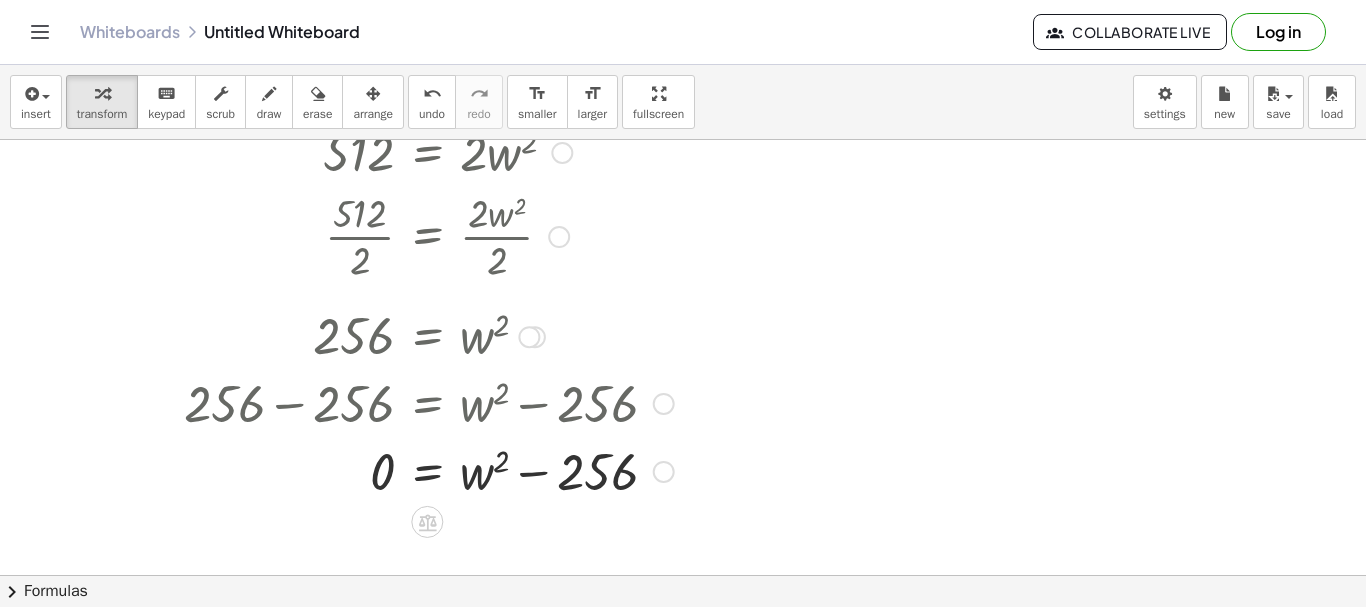 click at bounding box center (529, 337) 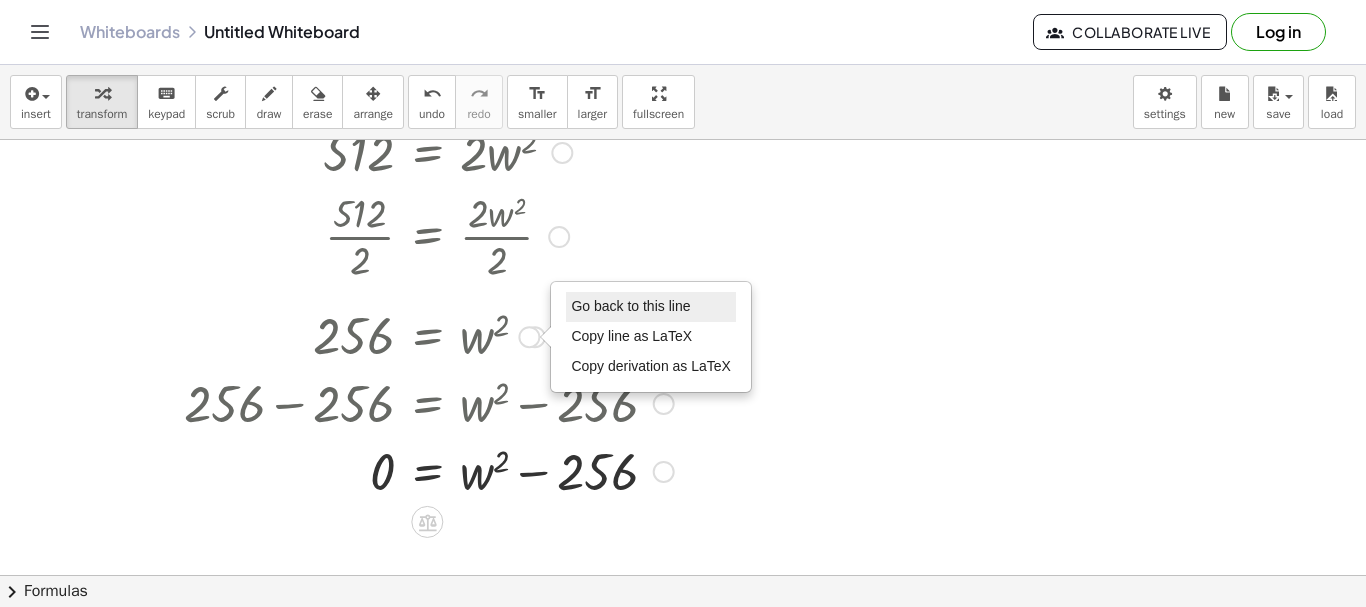 click on "Go back to this line" at bounding box center (630, 306) 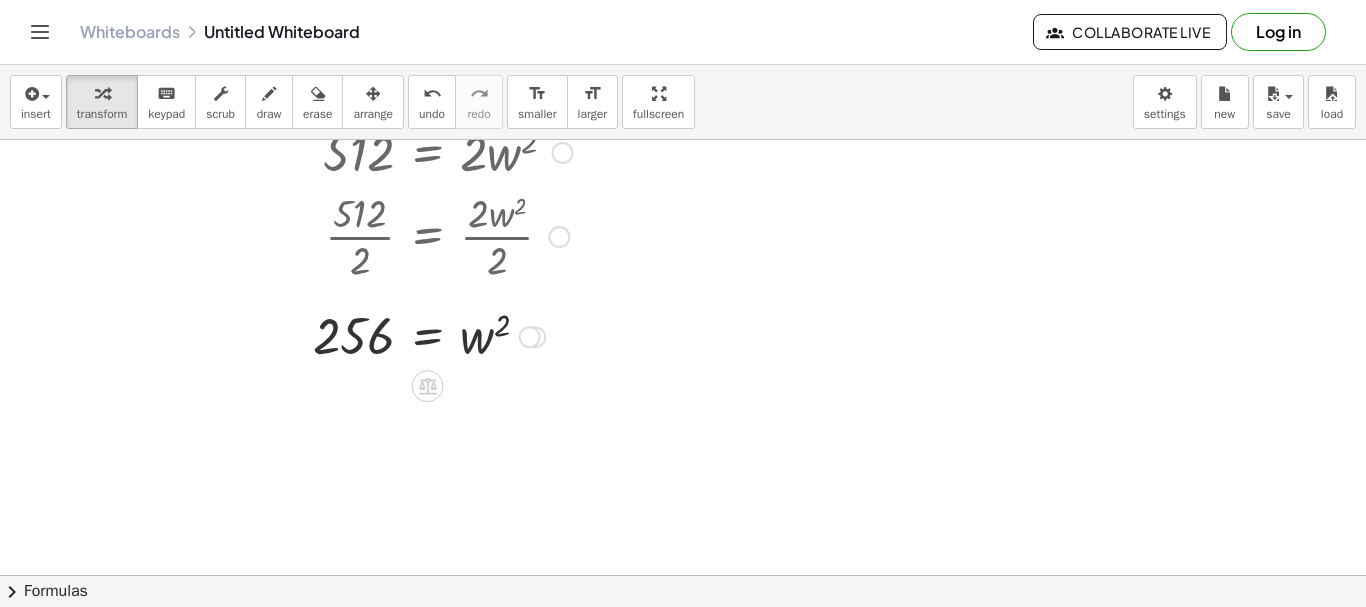 click at bounding box center (443, 335) 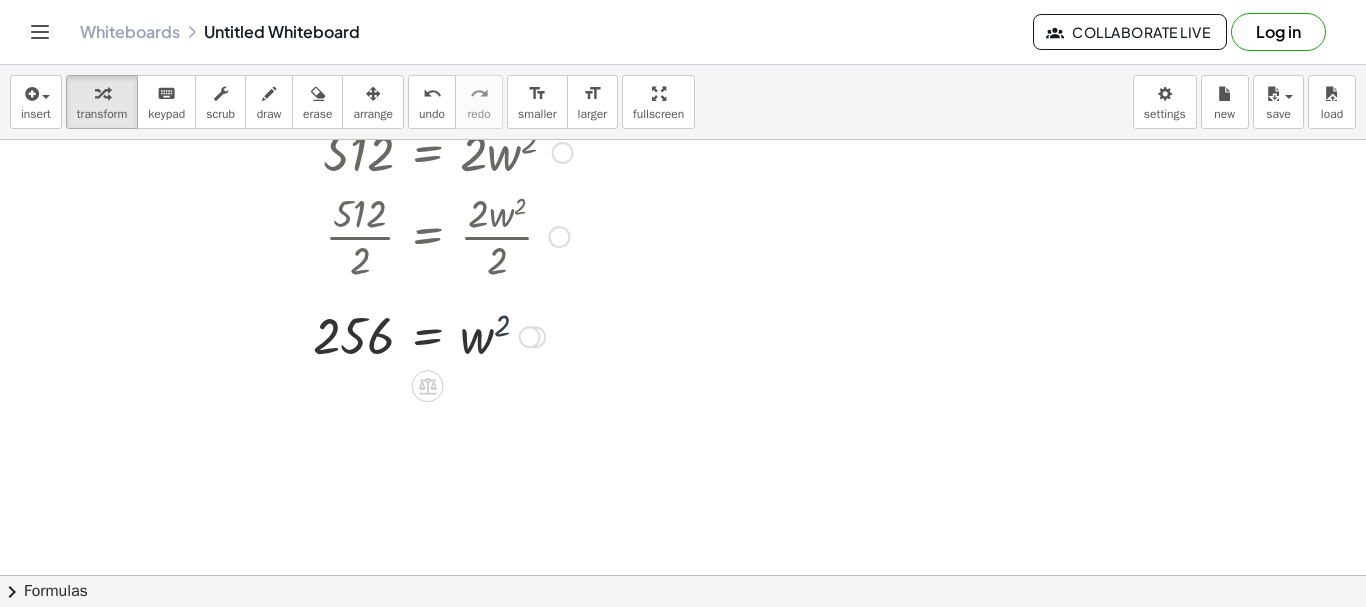 click at bounding box center (443, 335) 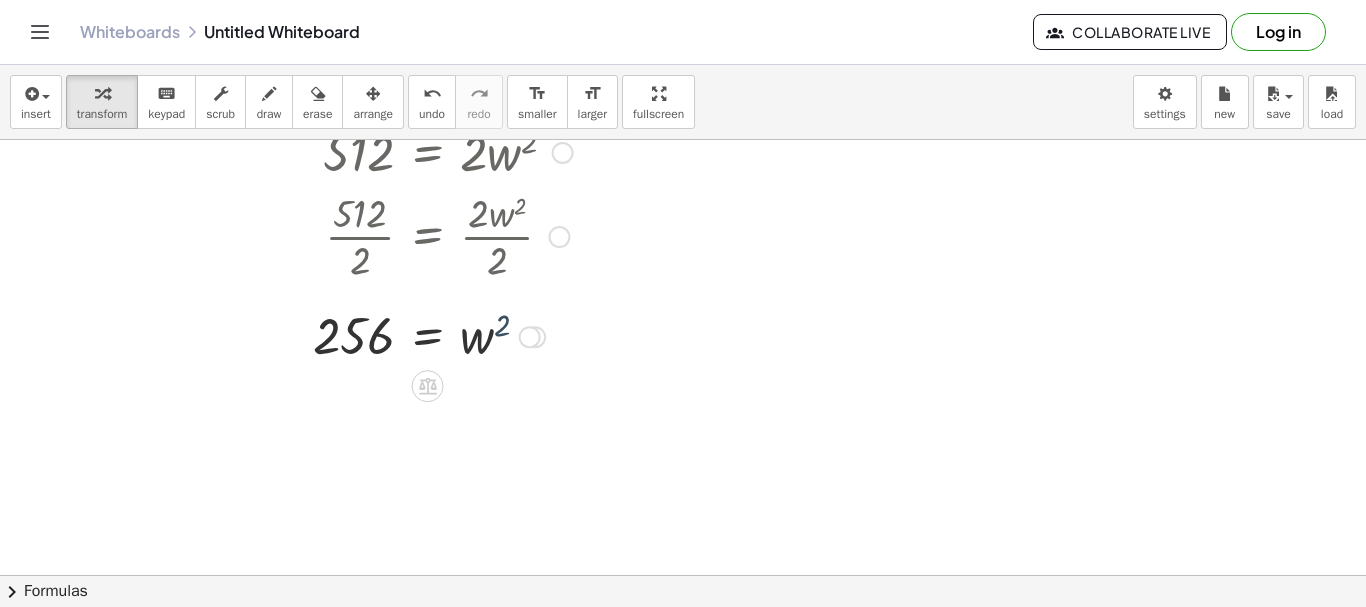 click at bounding box center (443, 335) 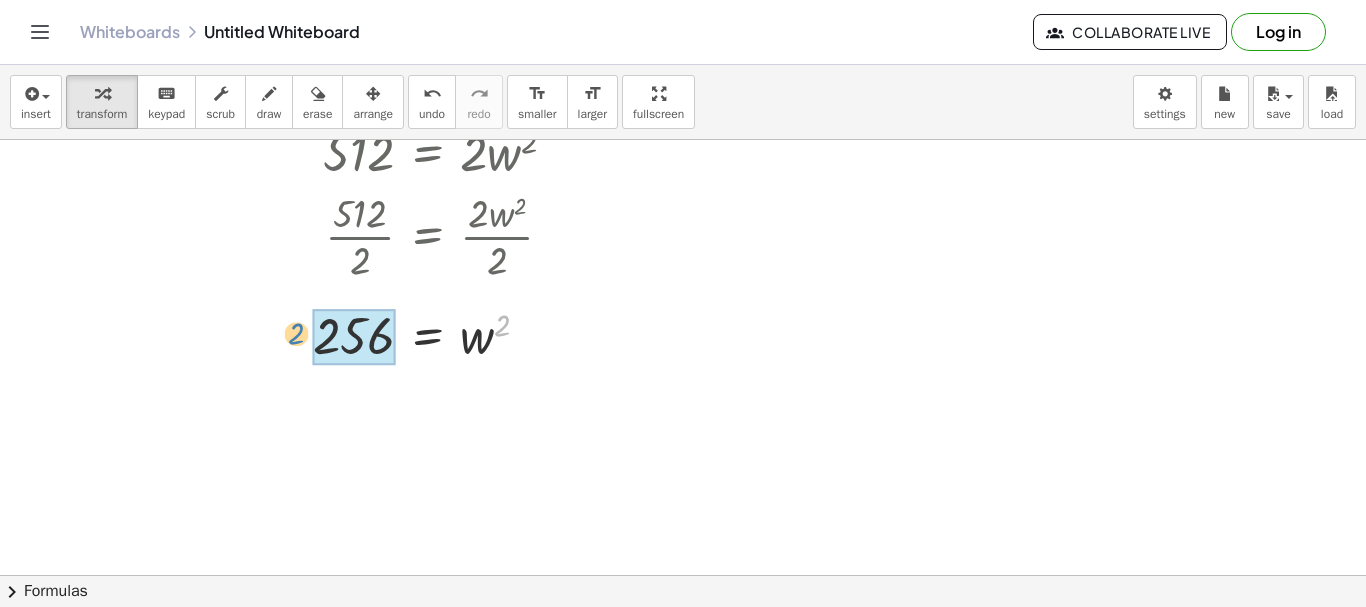 drag, startPoint x: 498, startPoint y: 329, endPoint x: 323, endPoint y: 331, distance: 175.01143 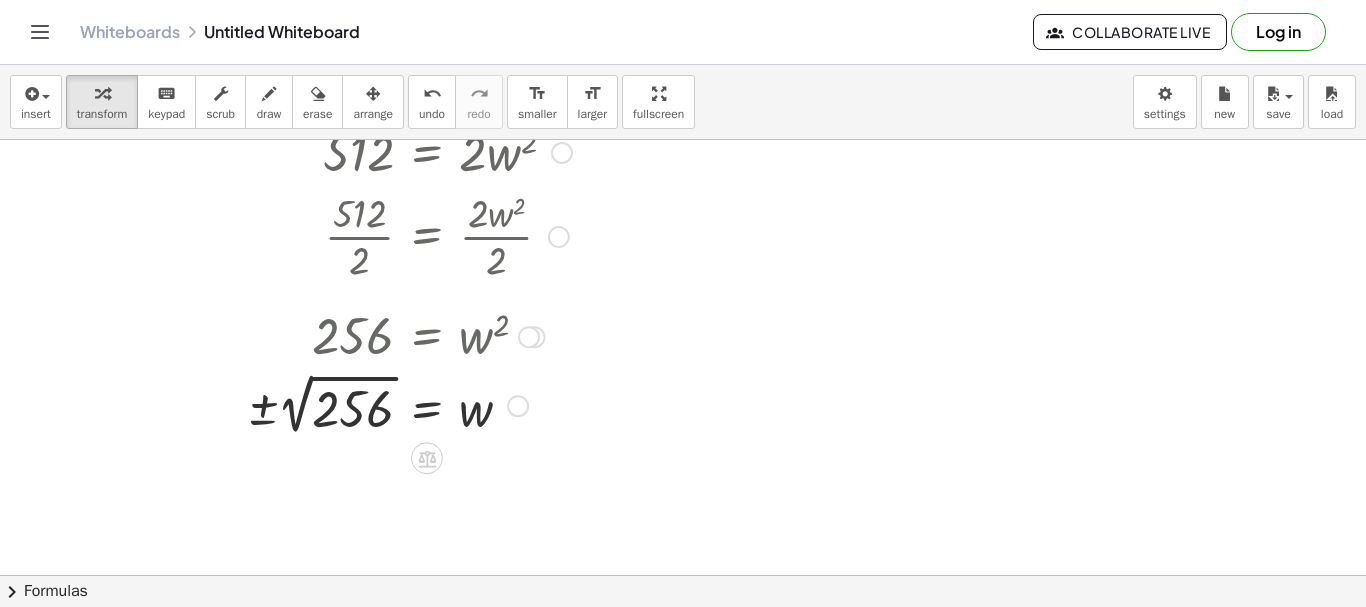 click at bounding box center [518, 406] 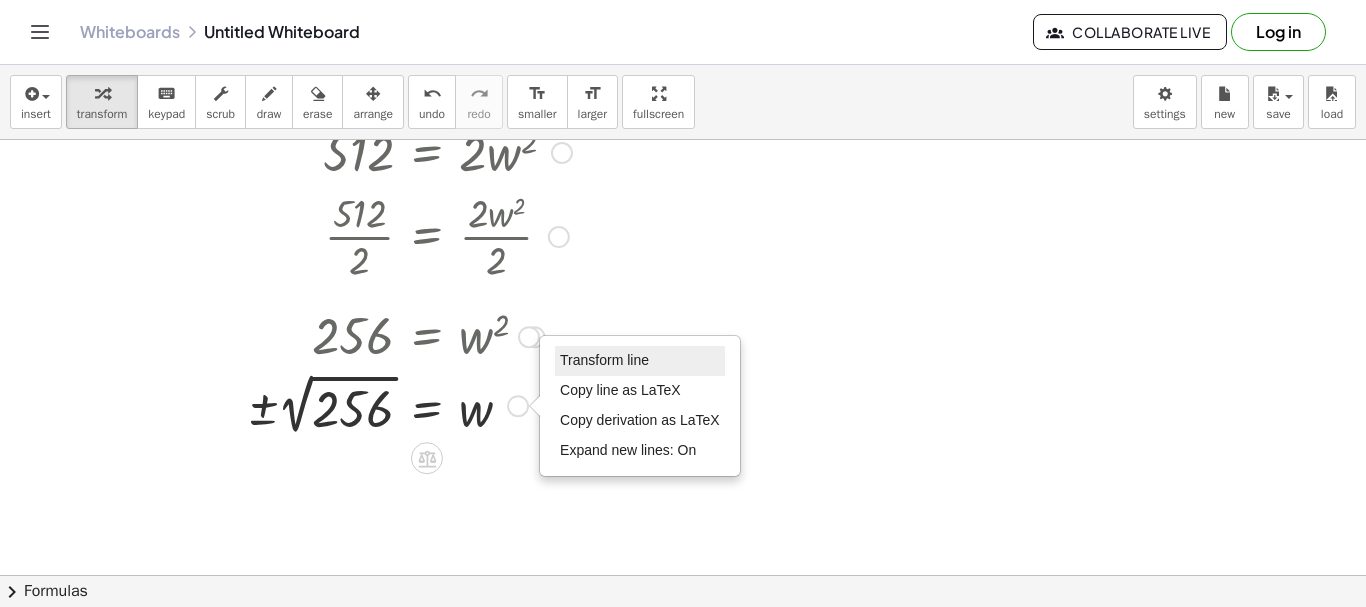 click on "Transform line" at bounding box center [604, 360] 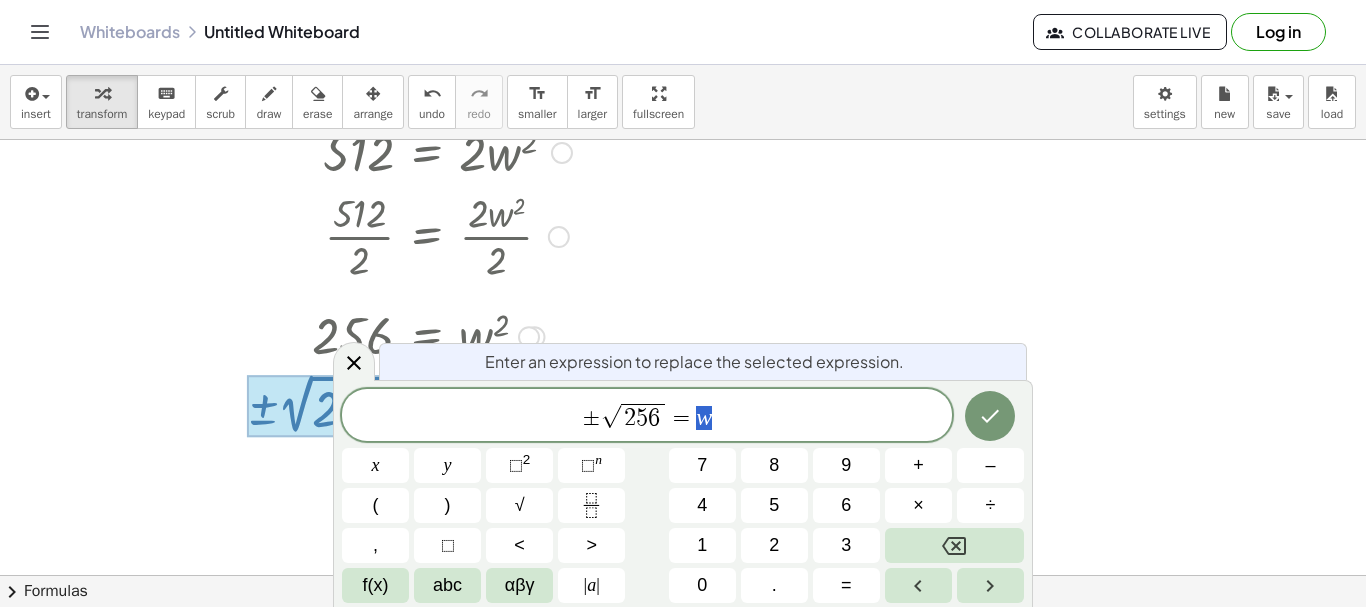 drag, startPoint x: 696, startPoint y: 414, endPoint x: 710, endPoint y: 412, distance: 14.142136 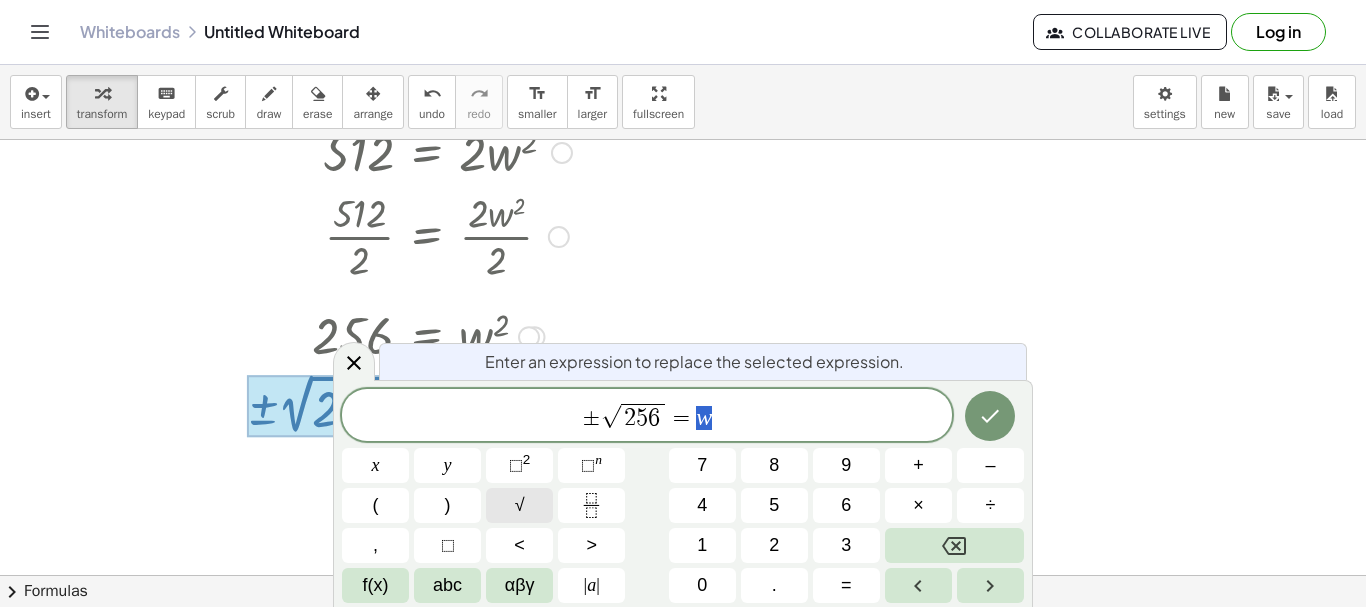 click on "√" at bounding box center (520, 505) 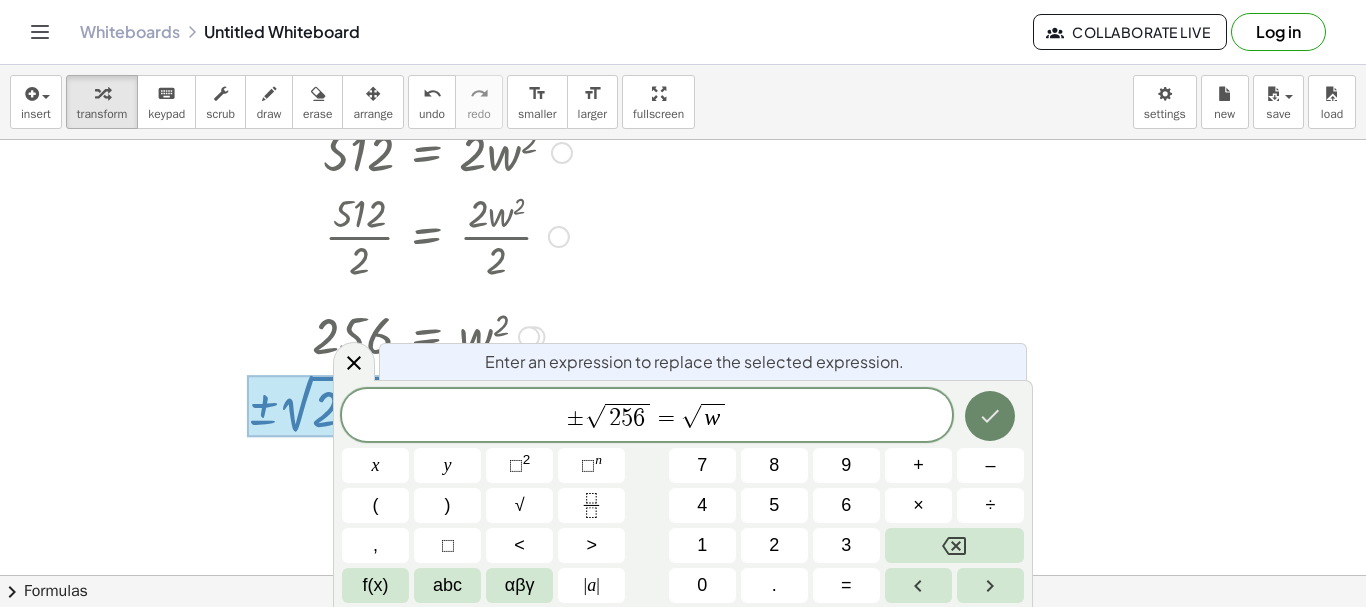 click 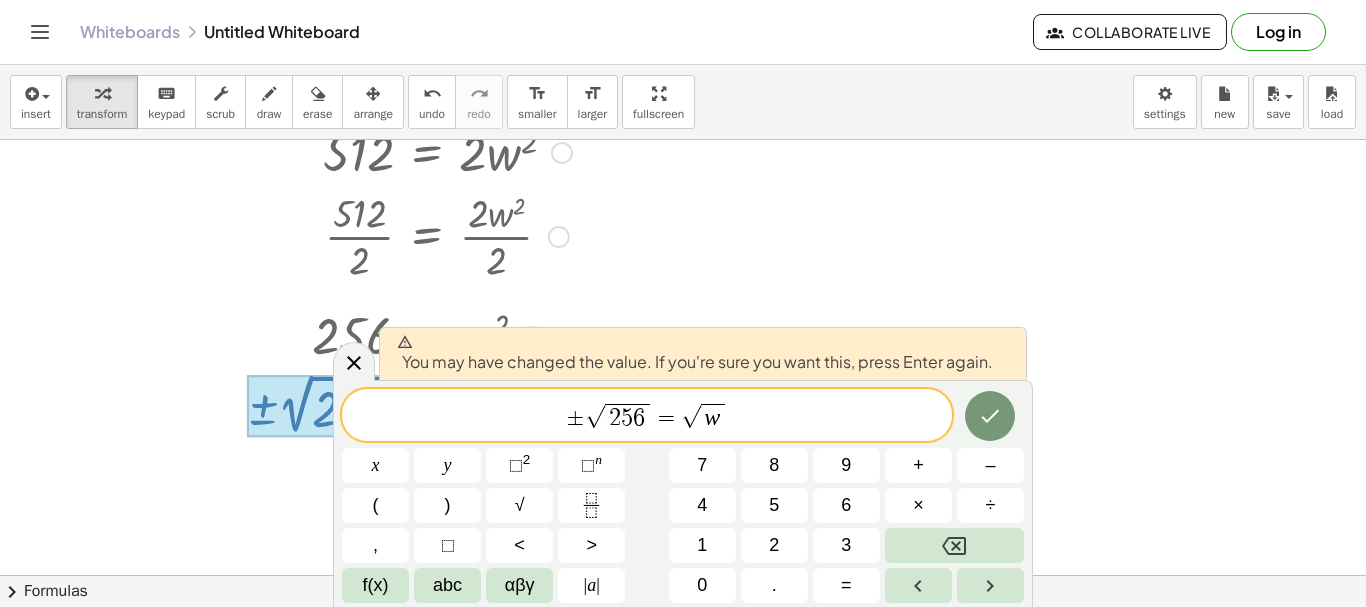 click on "You may have changed the value. If you're sure you want this, press Enter again. ± √ 2 5 6 = √ w ​ x y ⬚ 2 ⬚ n 7 8 9 + – ( ) √ 4 5 6 × ÷ , ⬚ < > 1 2 3 f(x) abc αβγ | a | 0 . =" at bounding box center (683, 493) 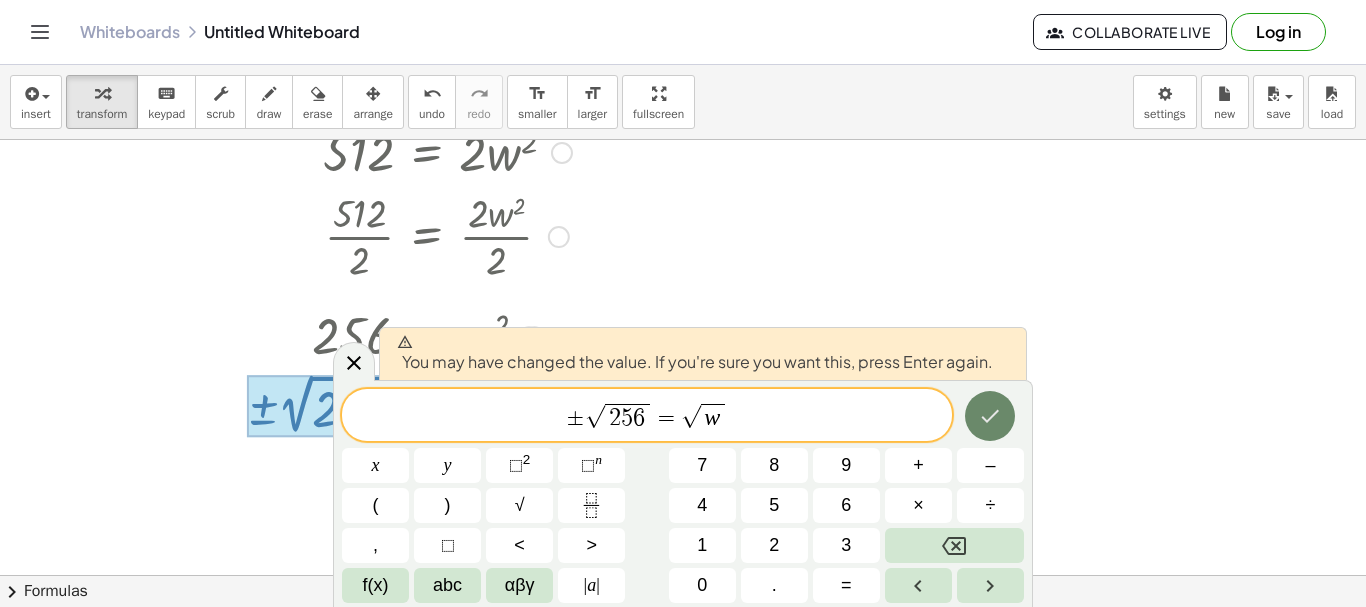 click 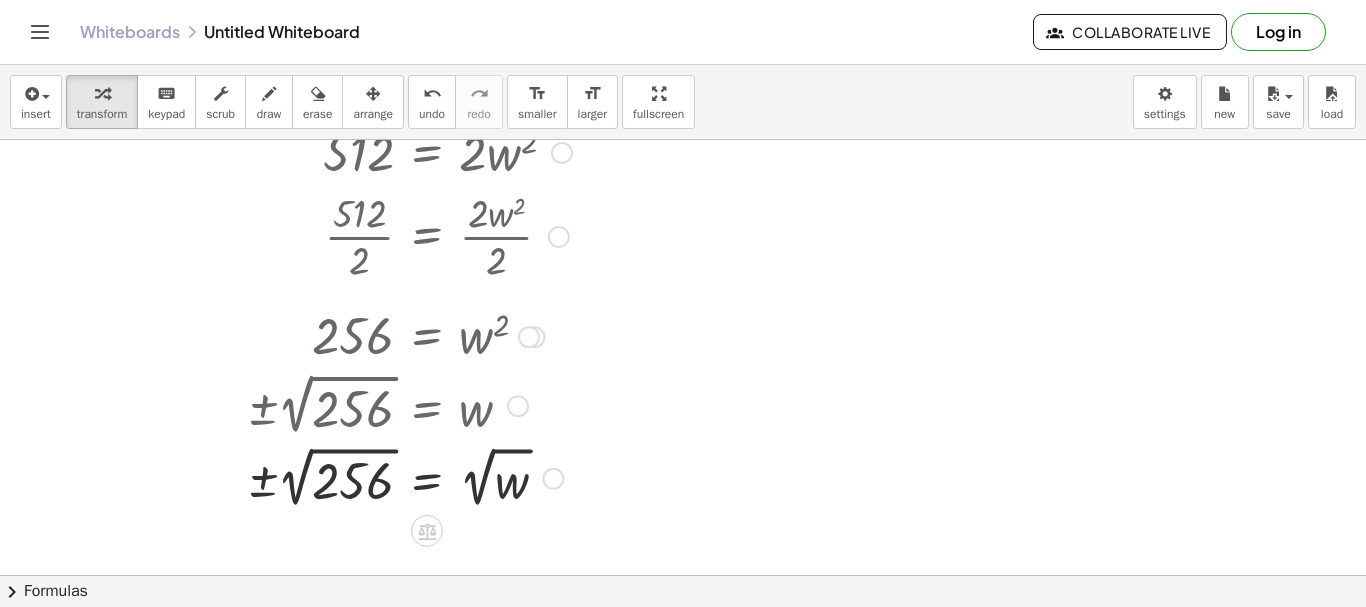 click at bounding box center [409, 477] 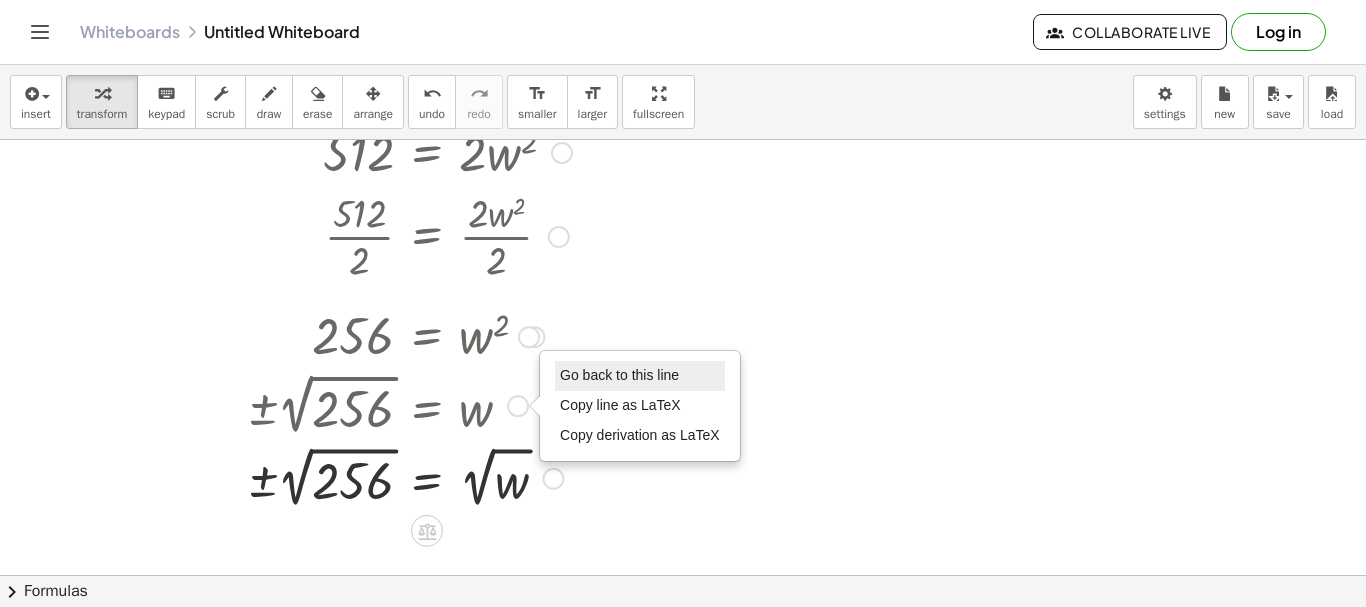 click on "Go back to this line" at bounding box center (619, 375) 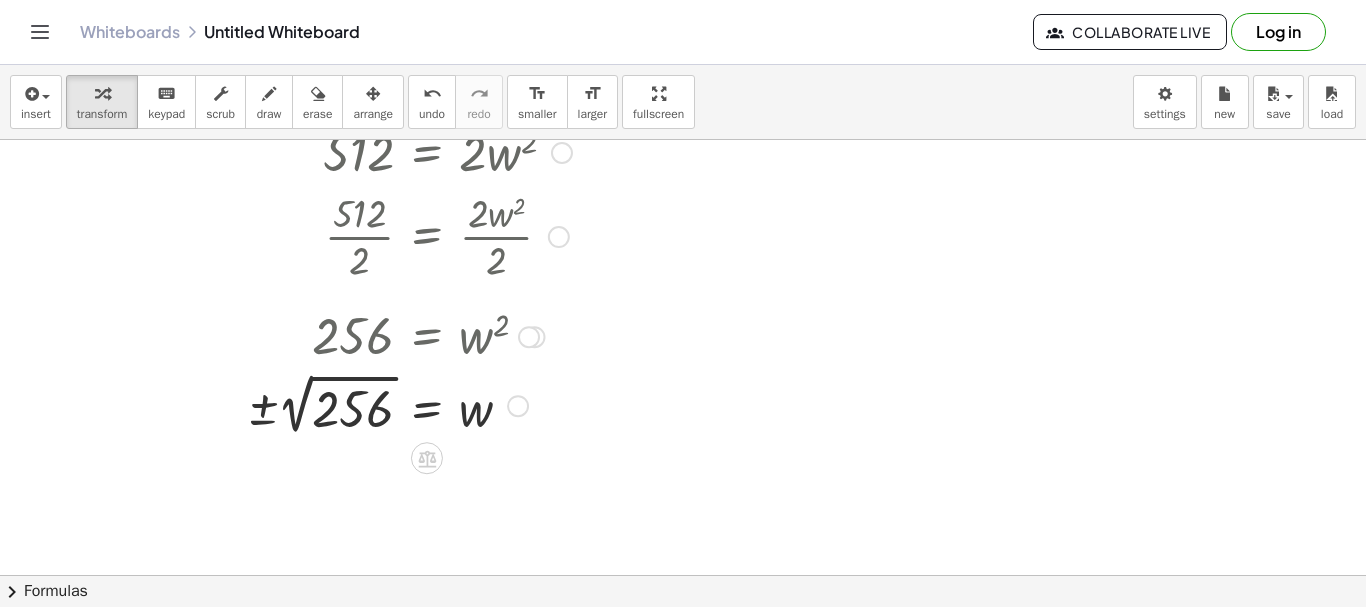 click at bounding box center (409, 404) 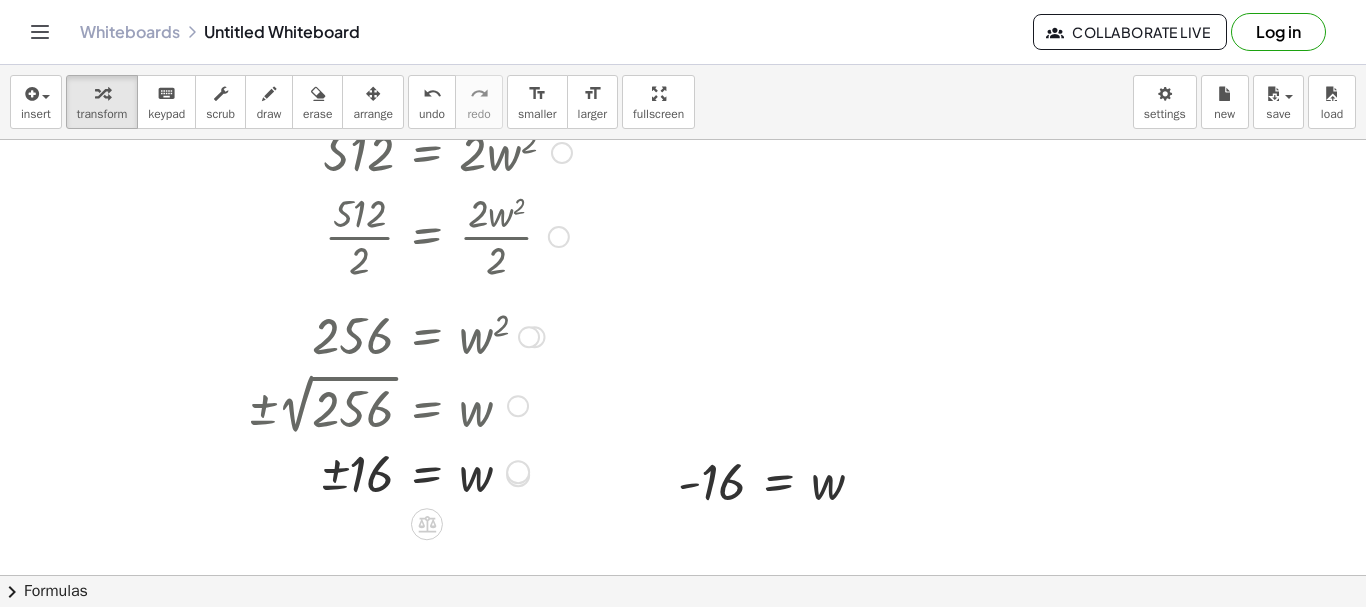 click on "Go back to this line Copy line as LaTeX Copy derivation as LaTeX" at bounding box center (518, 475) 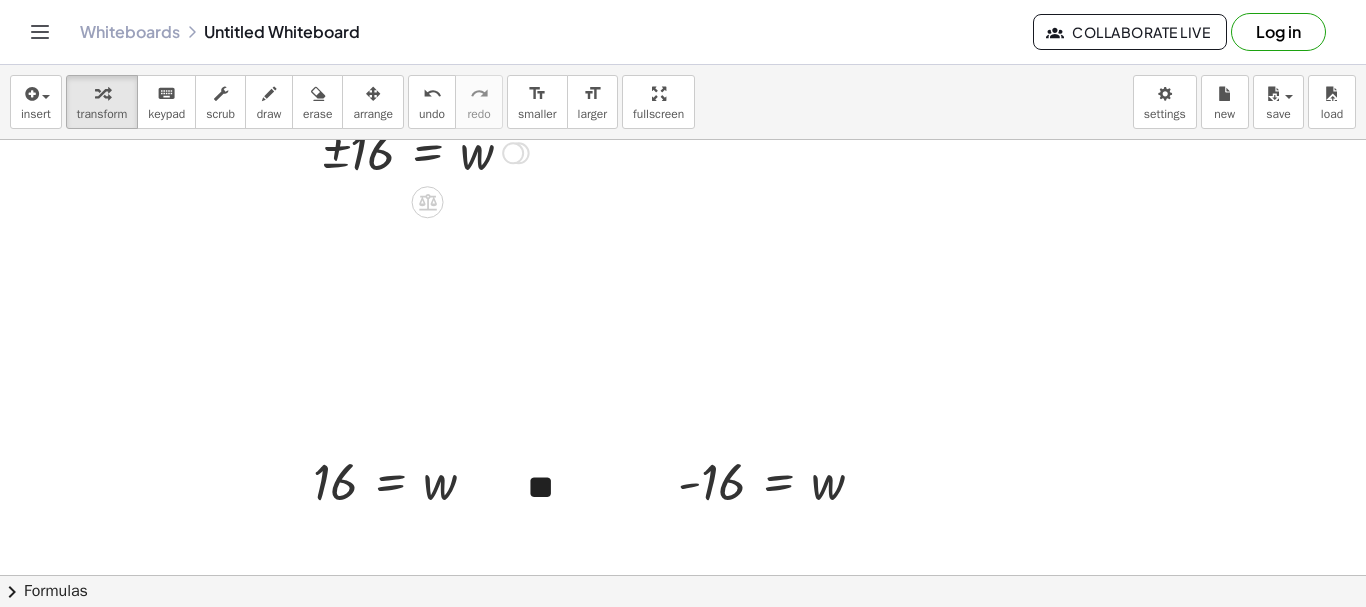 drag, startPoint x: 511, startPoint y: 473, endPoint x: 528, endPoint y: 150, distance: 323.44705 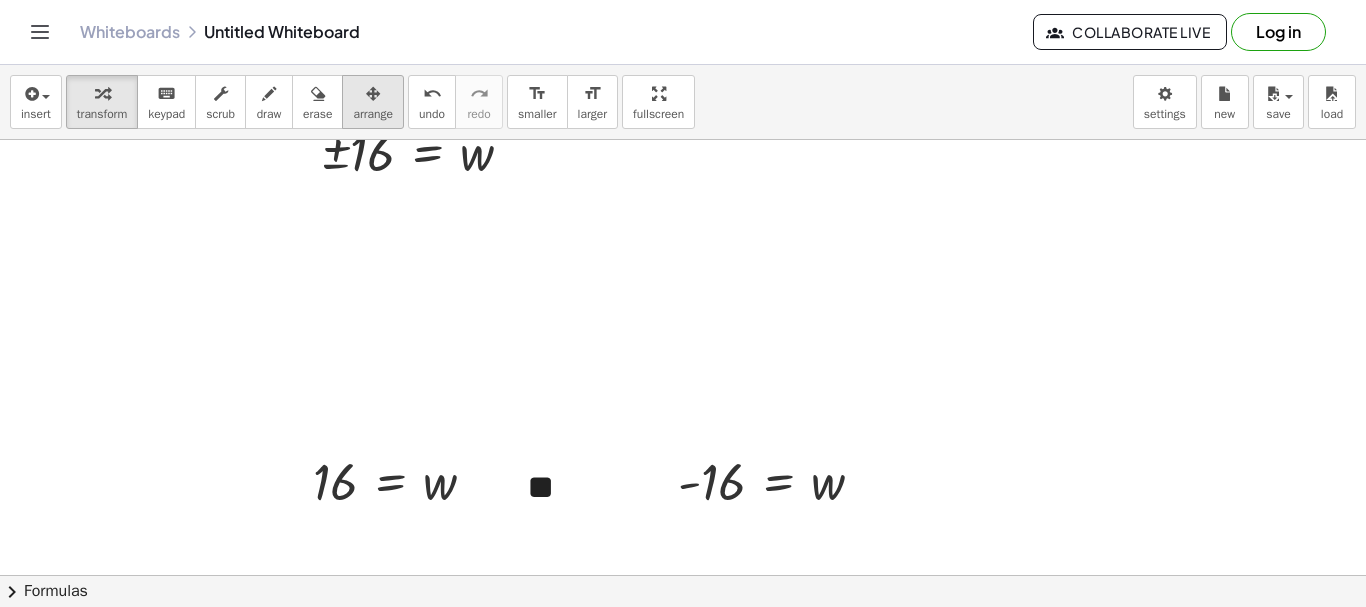 click at bounding box center (373, 93) 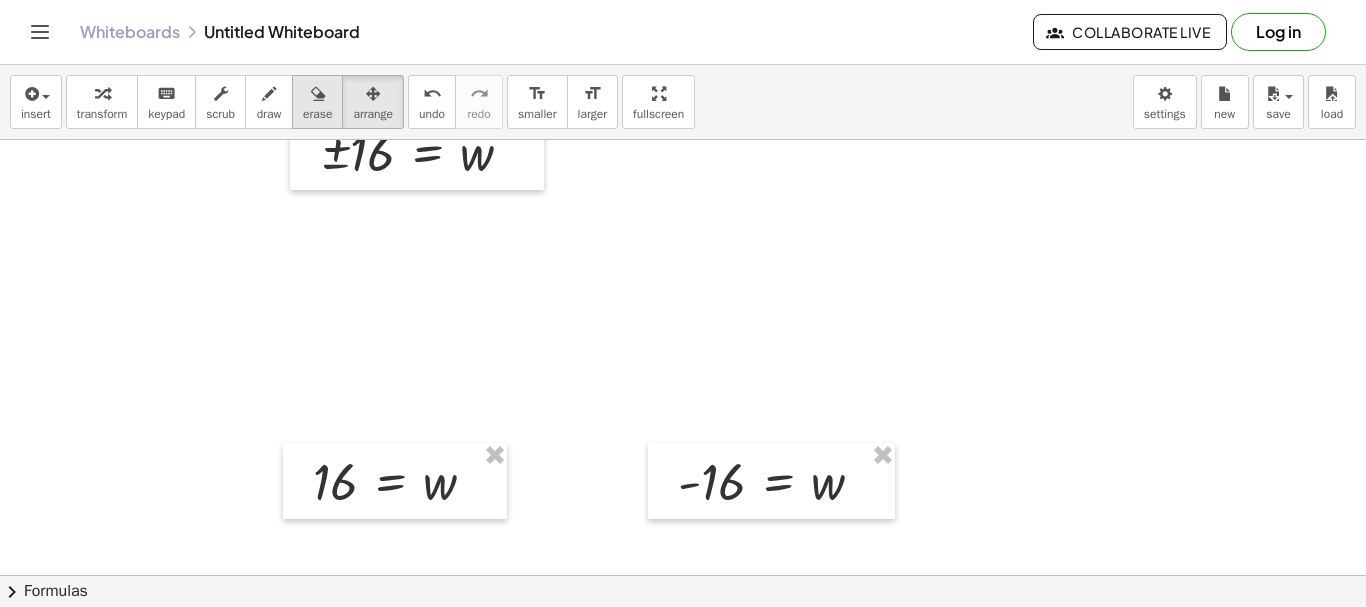 click on "erase" at bounding box center [317, 114] 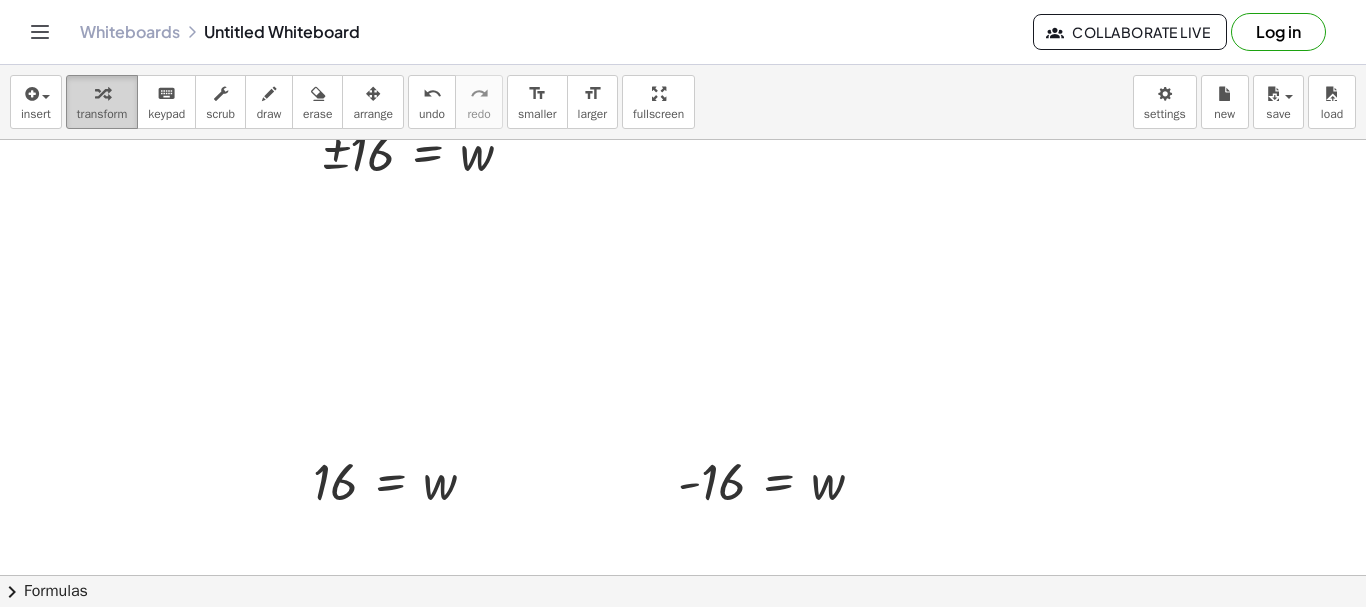 click at bounding box center [102, 94] 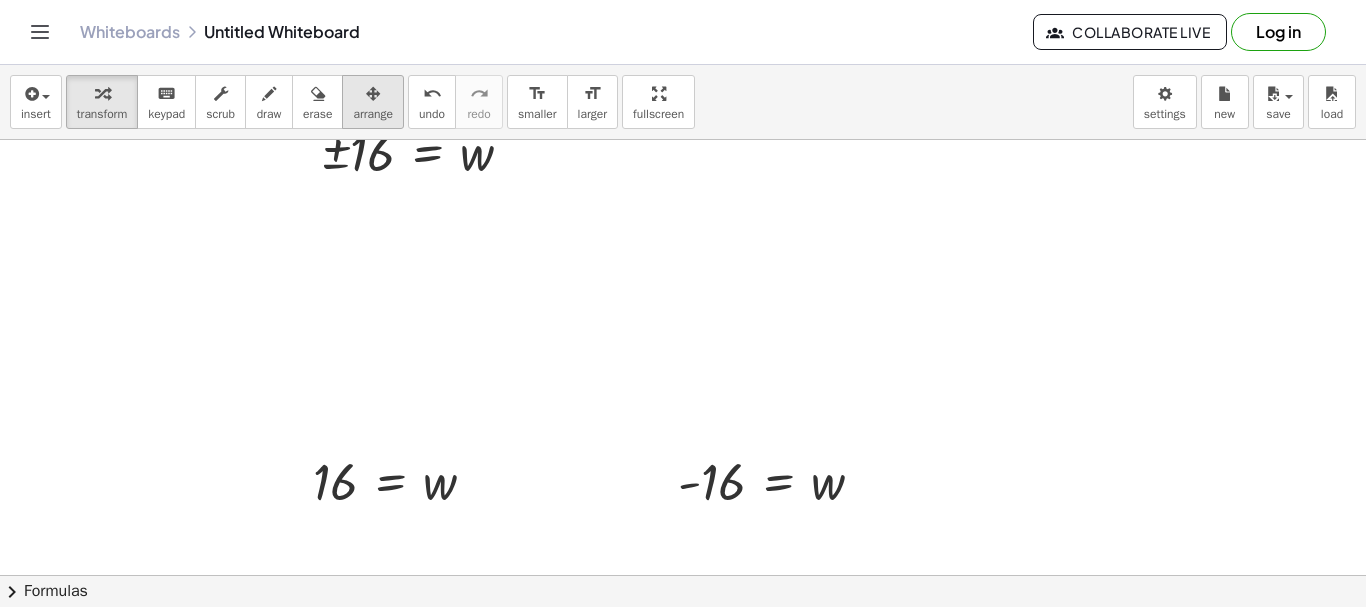 click on "arrange" at bounding box center [373, 102] 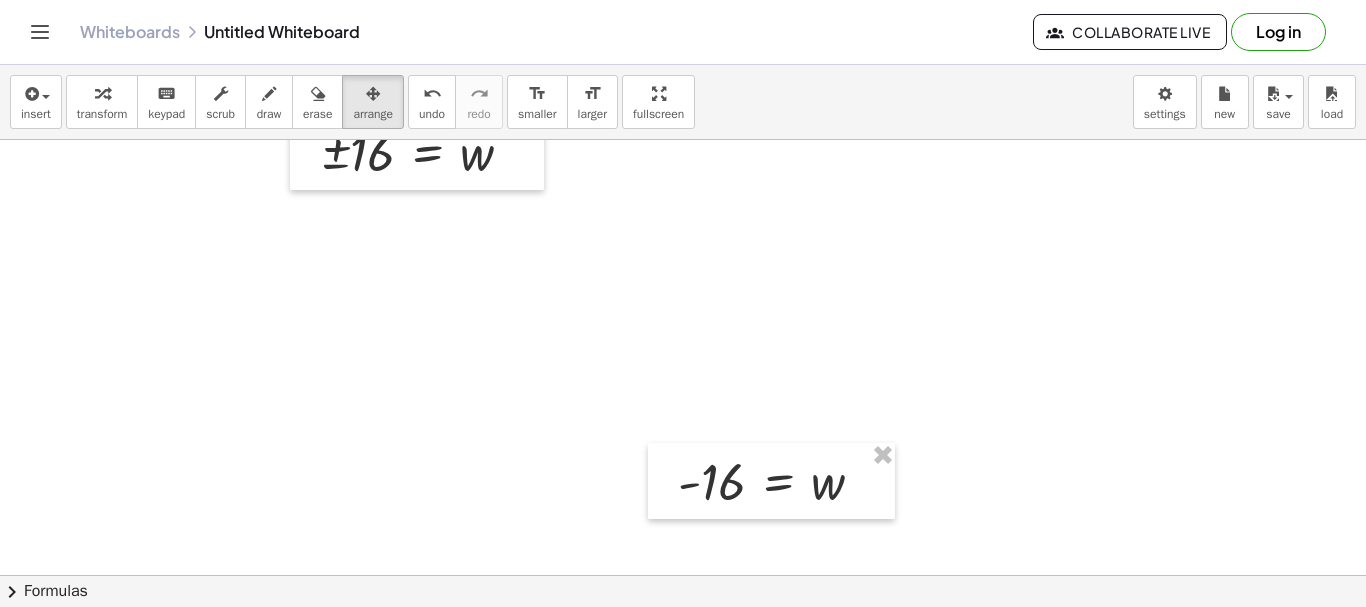 click at bounding box center (683, 418) 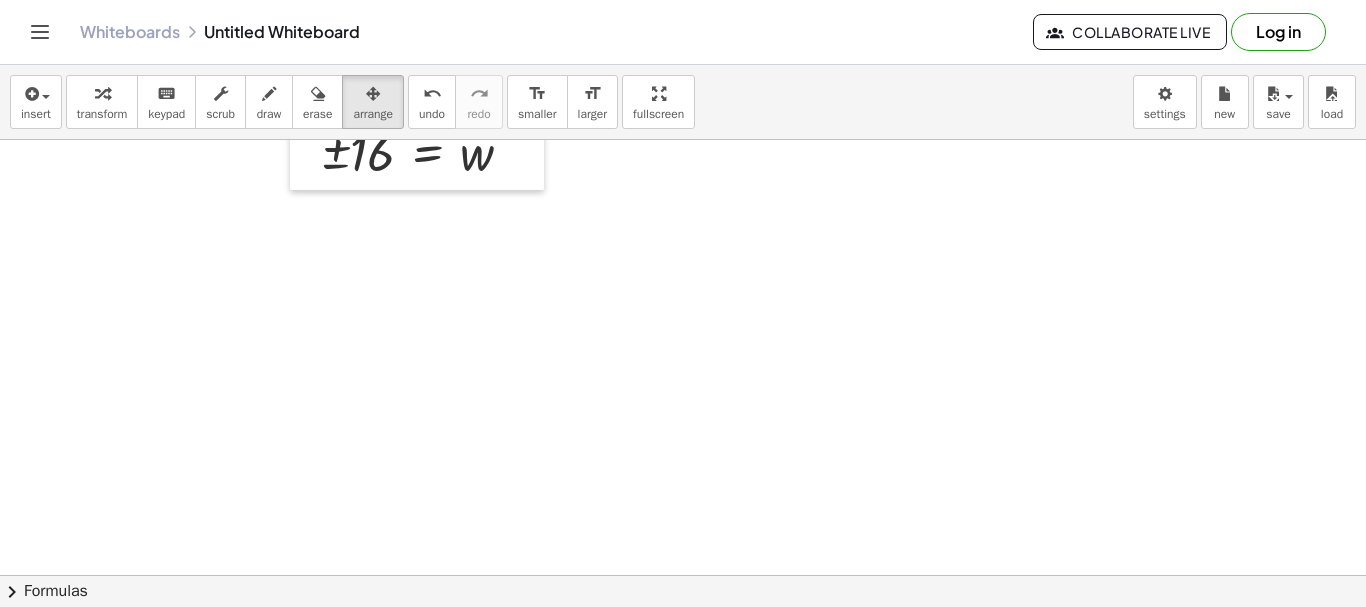 scroll, scrollTop: 0, scrollLeft: 0, axis: both 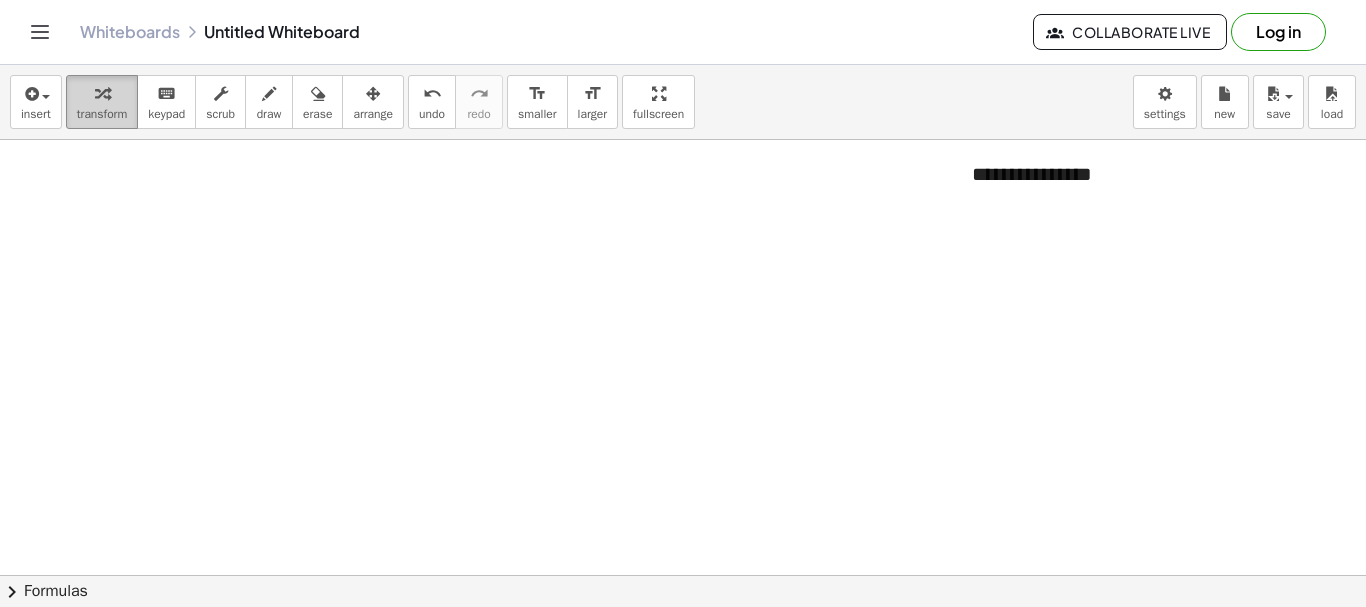 click on "transform" at bounding box center [102, 102] 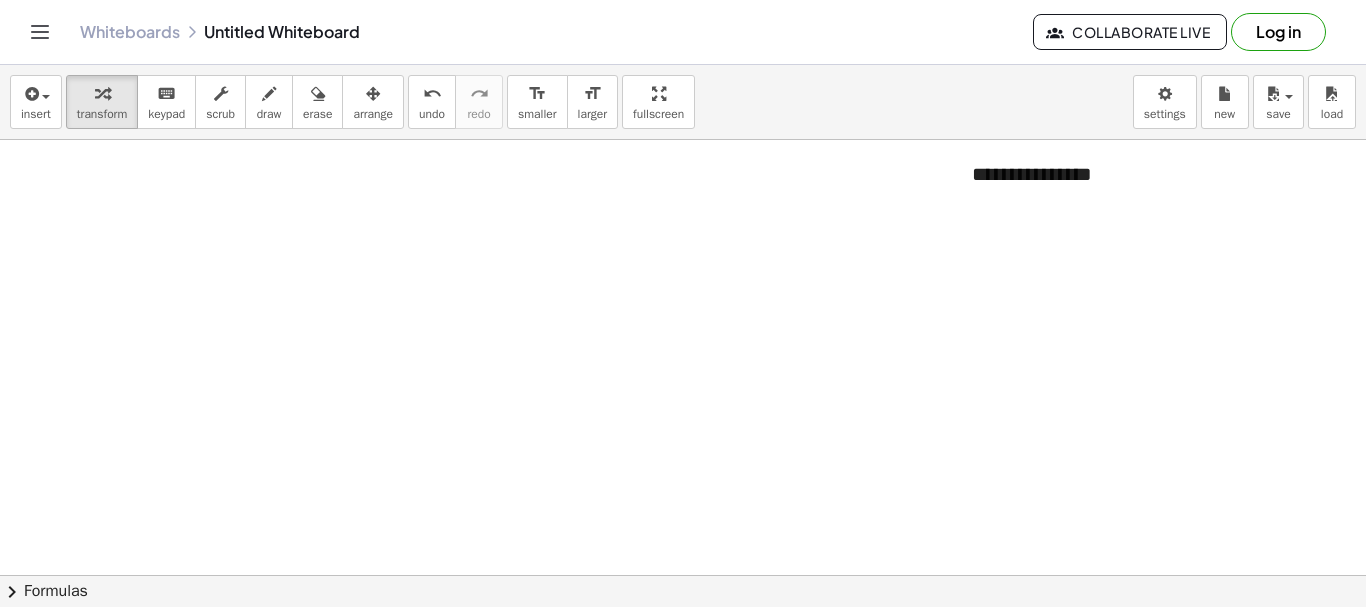 click at bounding box center (683, 640) 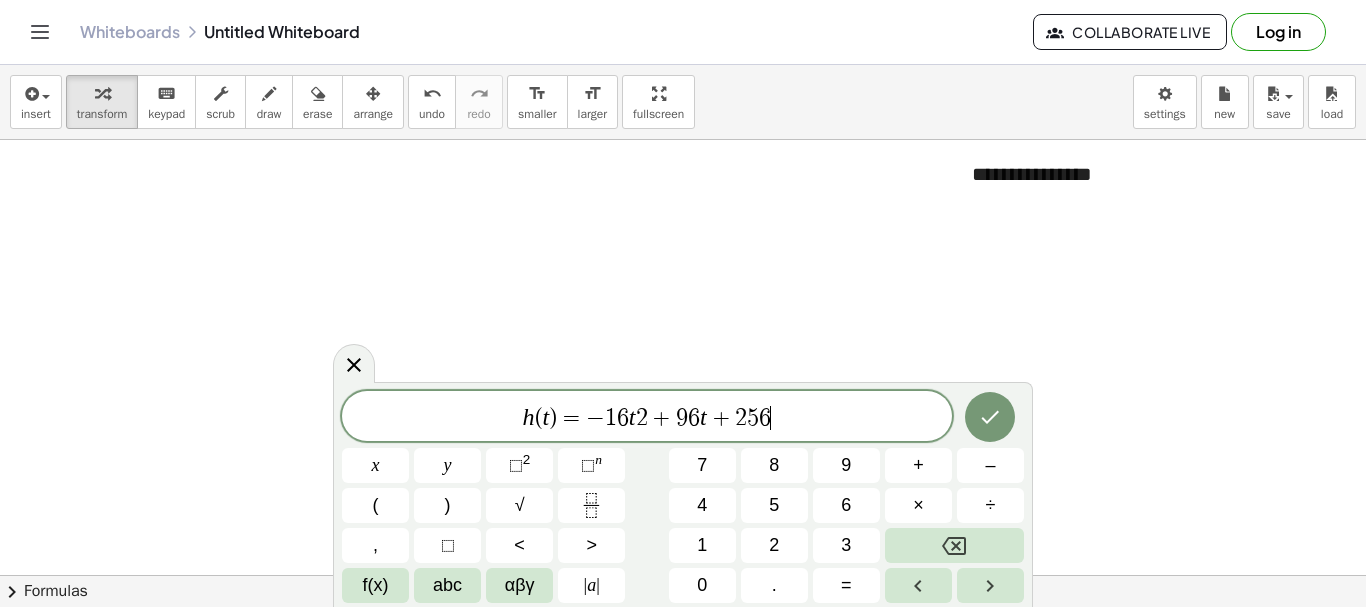 click on "2" at bounding box center [642, 418] 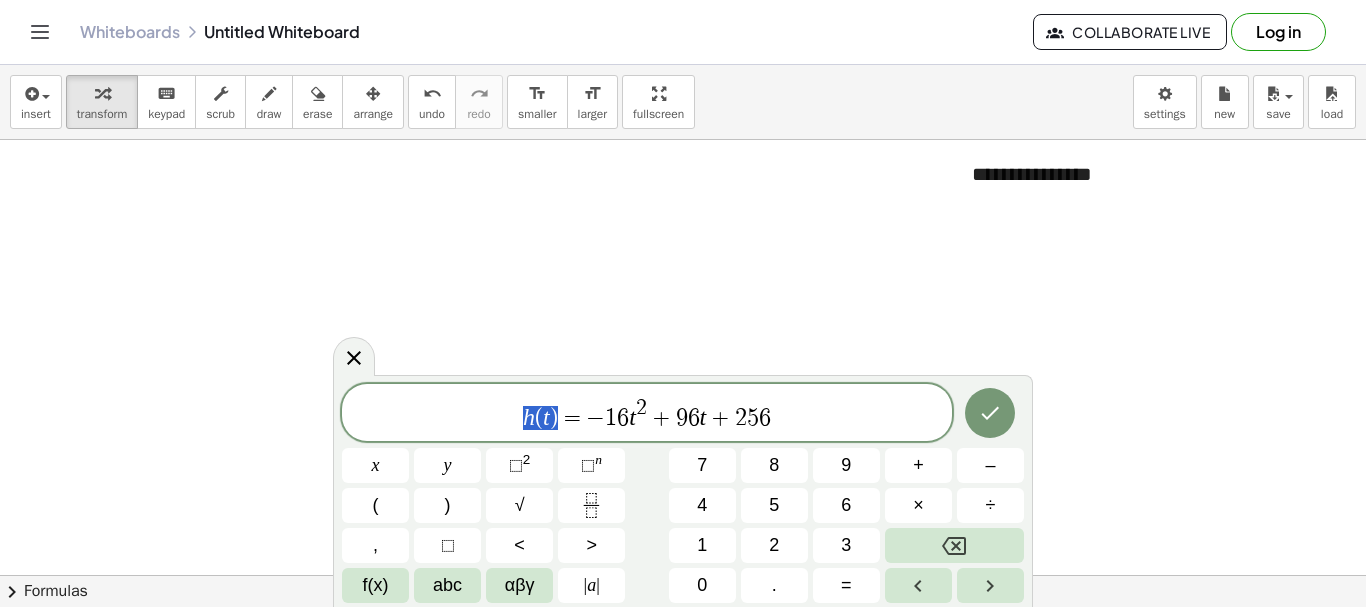drag, startPoint x: 562, startPoint y: 416, endPoint x: 495, endPoint y: 416, distance: 67 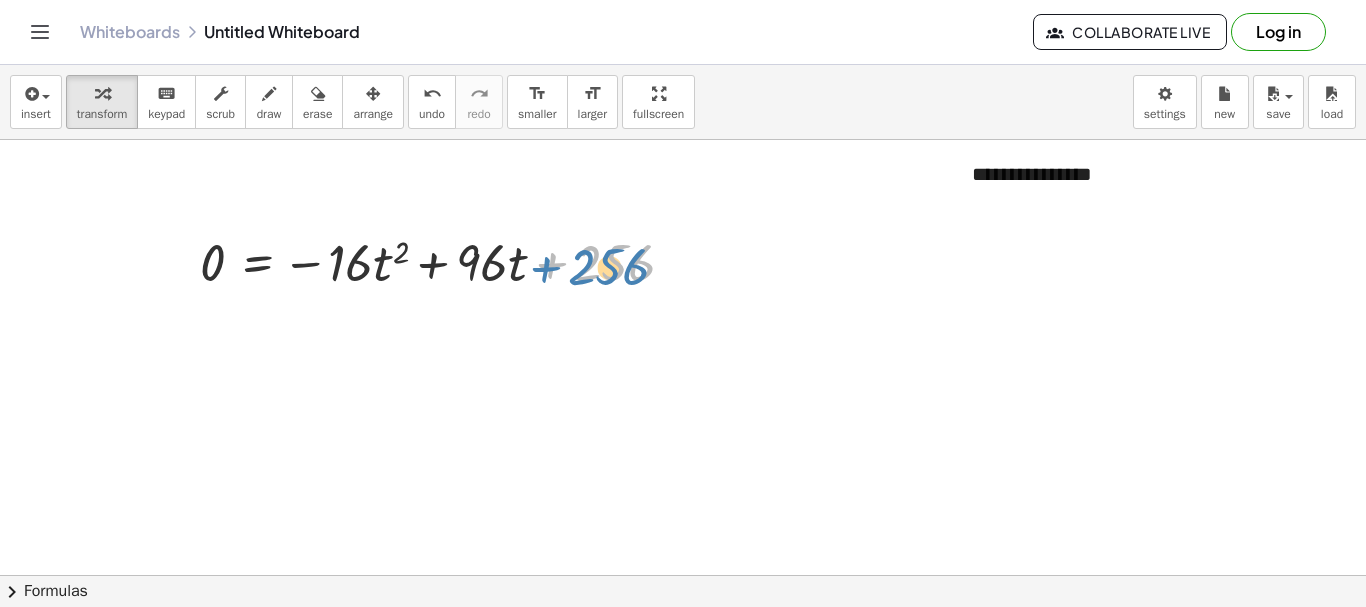 click at bounding box center (445, 261) 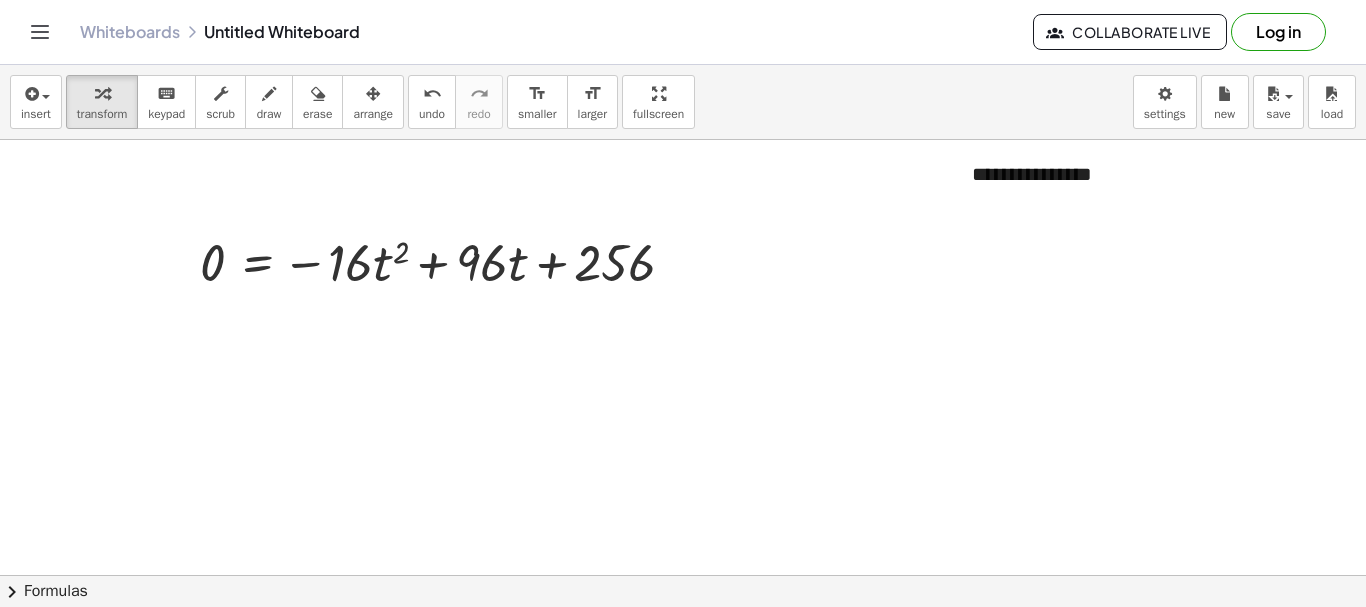 click at bounding box center (683, 640) 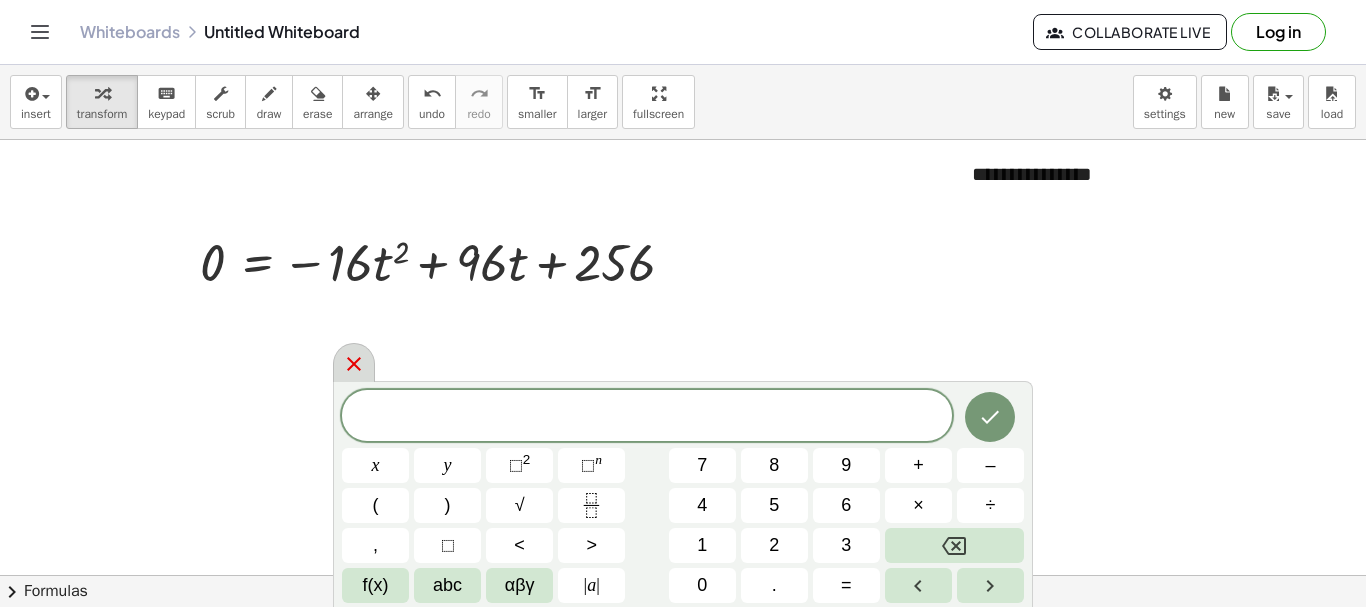 click 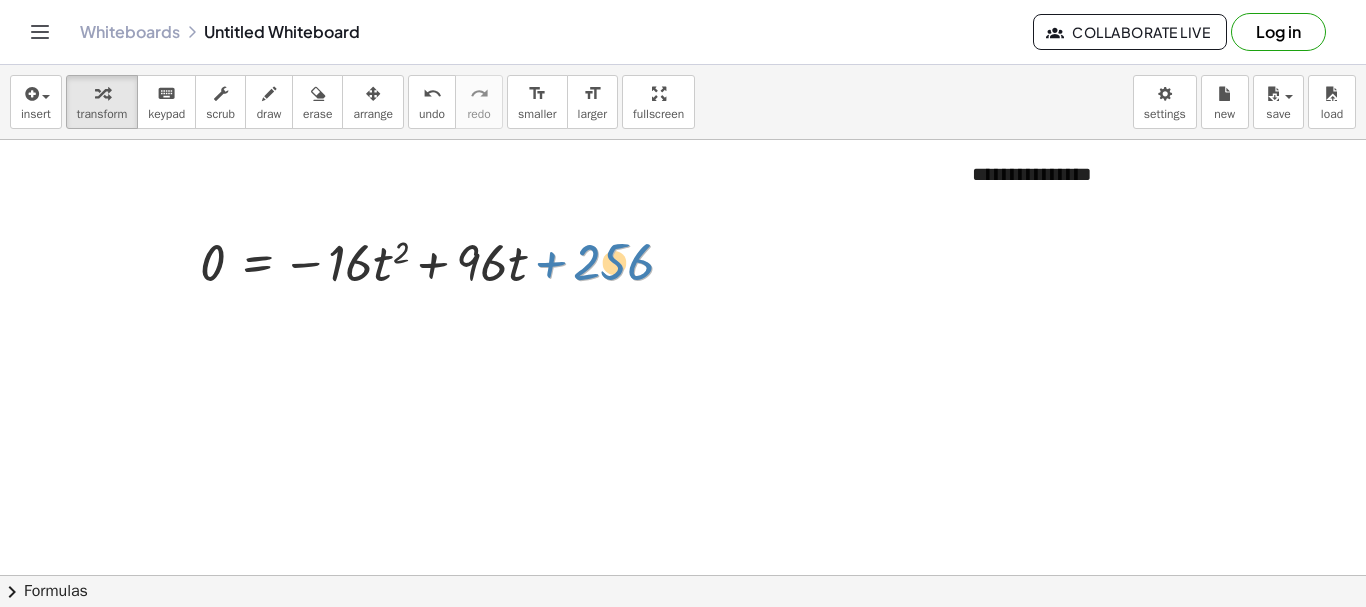 click at bounding box center [445, 261] 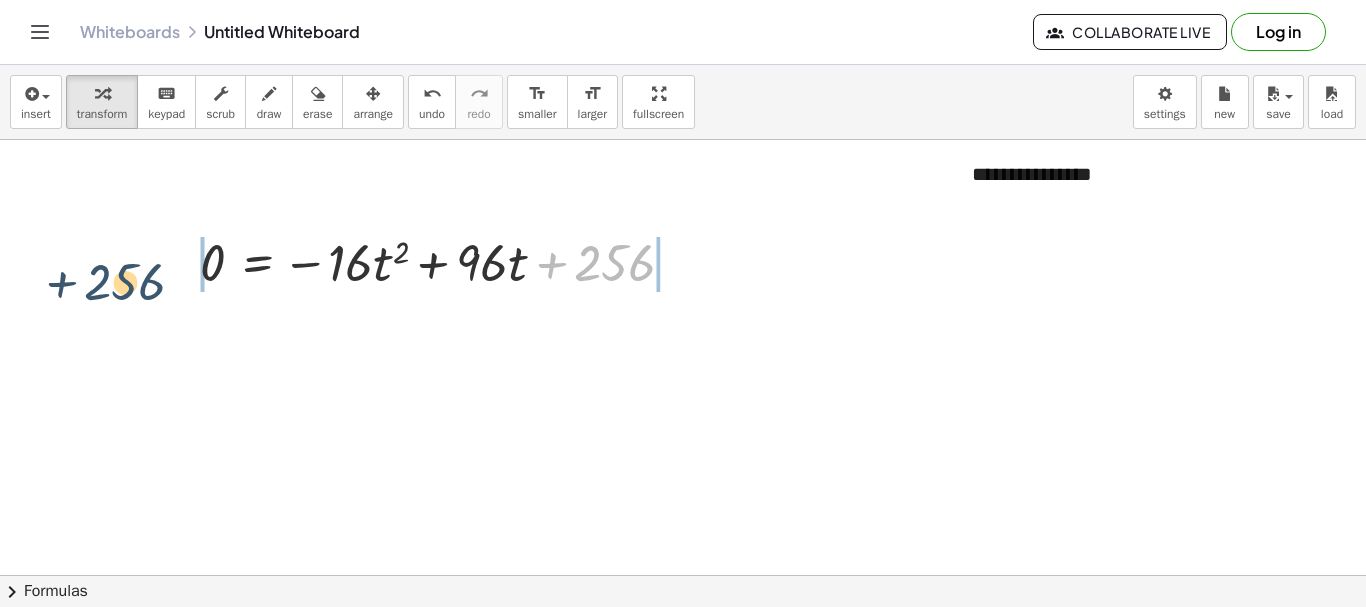 drag, startPoint x: 589, startPoint y: 260, endPoint x: 96, endPoint y: 276, distance: 493.25955 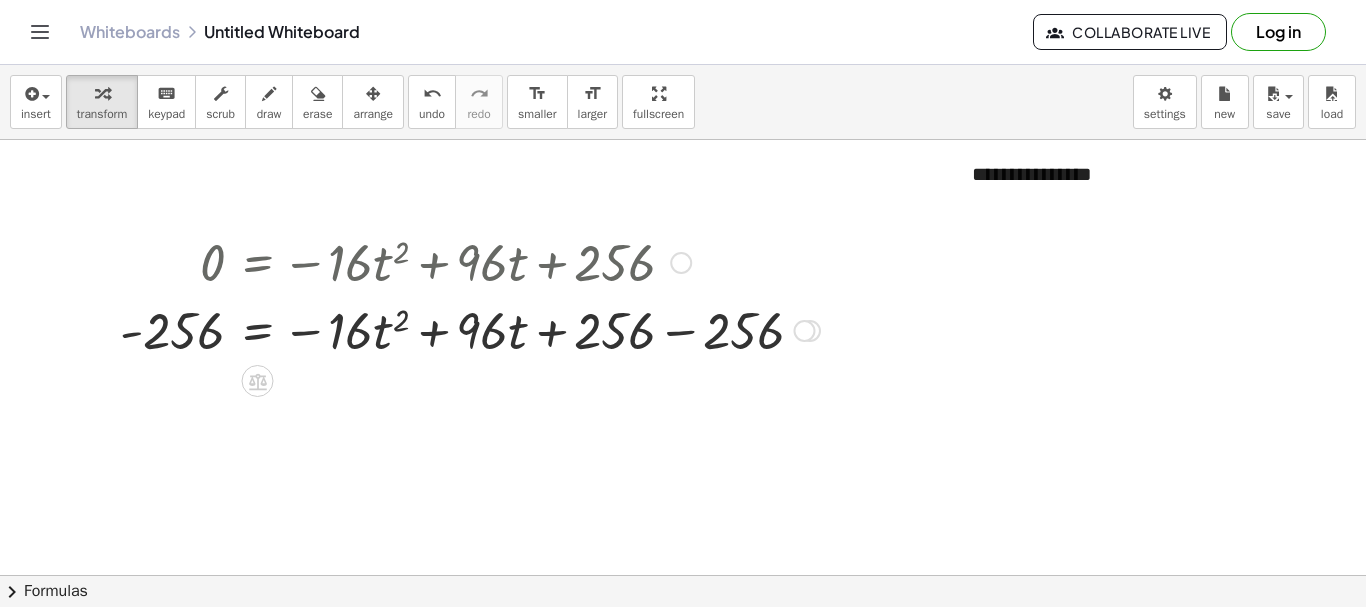 click at bounding box center (470, 329) 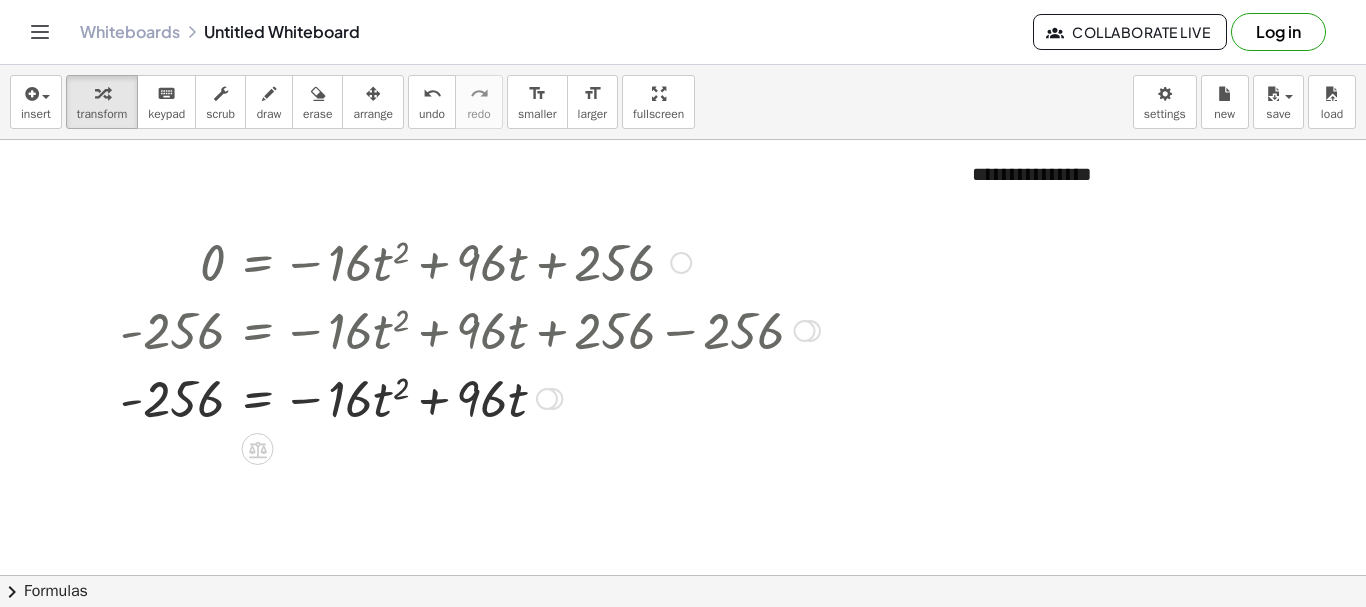 click at bounding box center [547, 399] 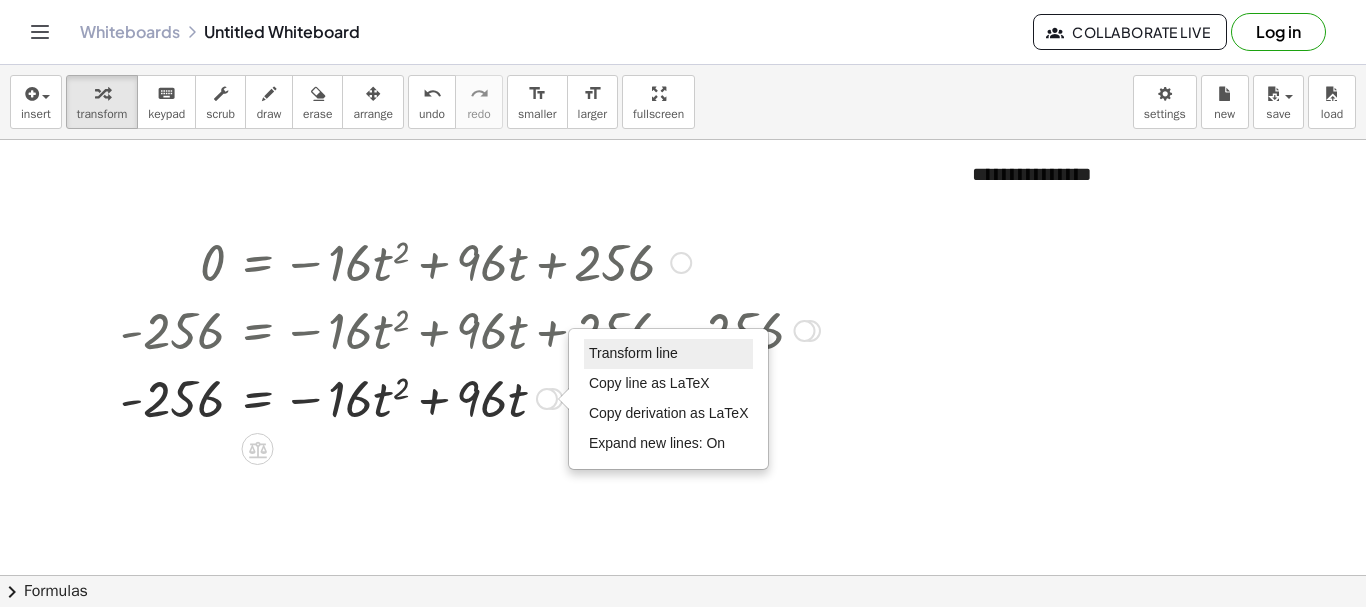 click on "Transform line" at bounding box center [633, 353] 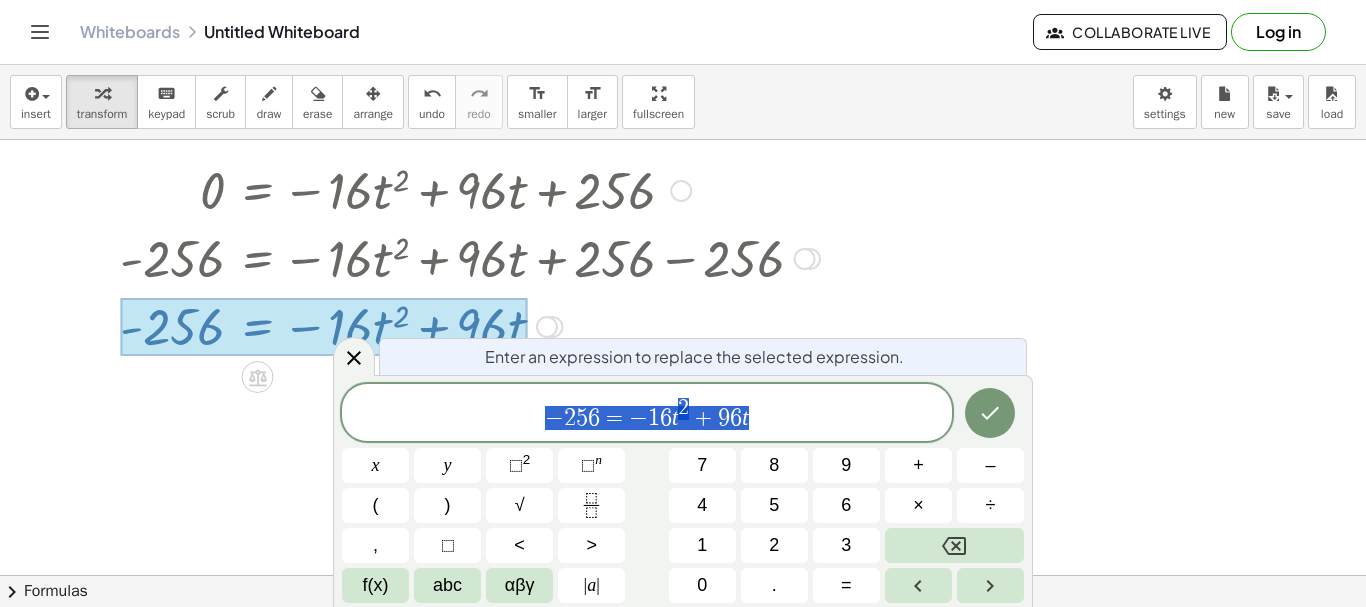 scroll, scrollTop: 72, scrollLeft: 0, axis: vertical 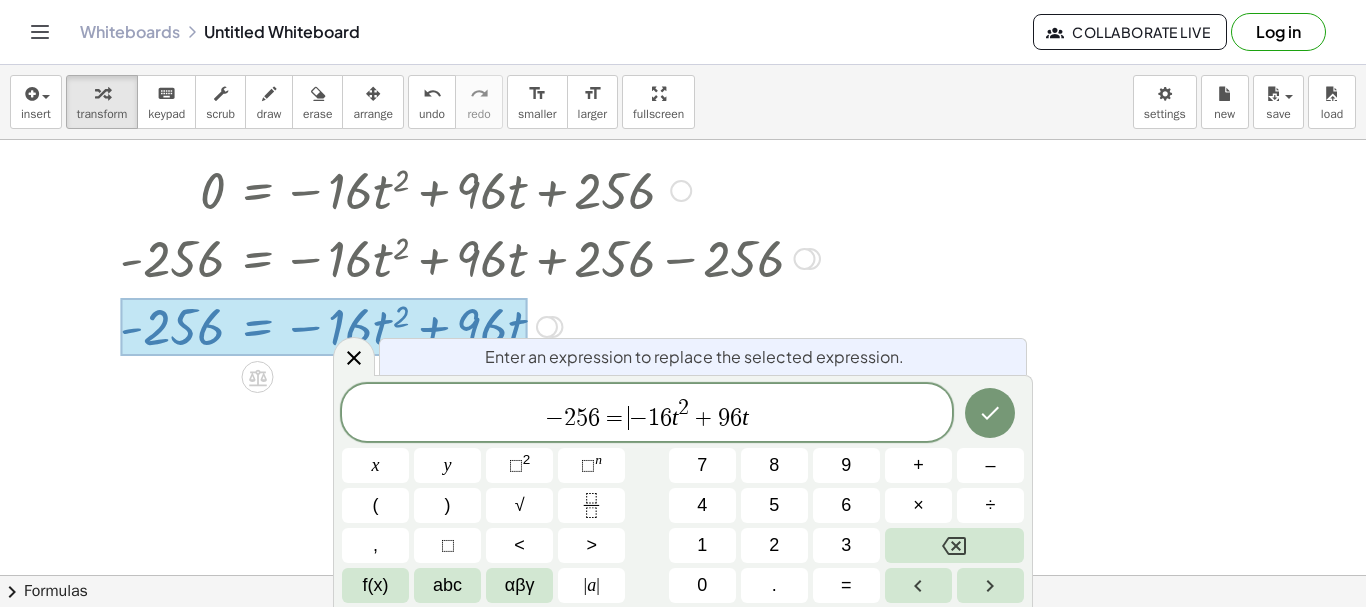click on "−" at bounding box center [638, 418] 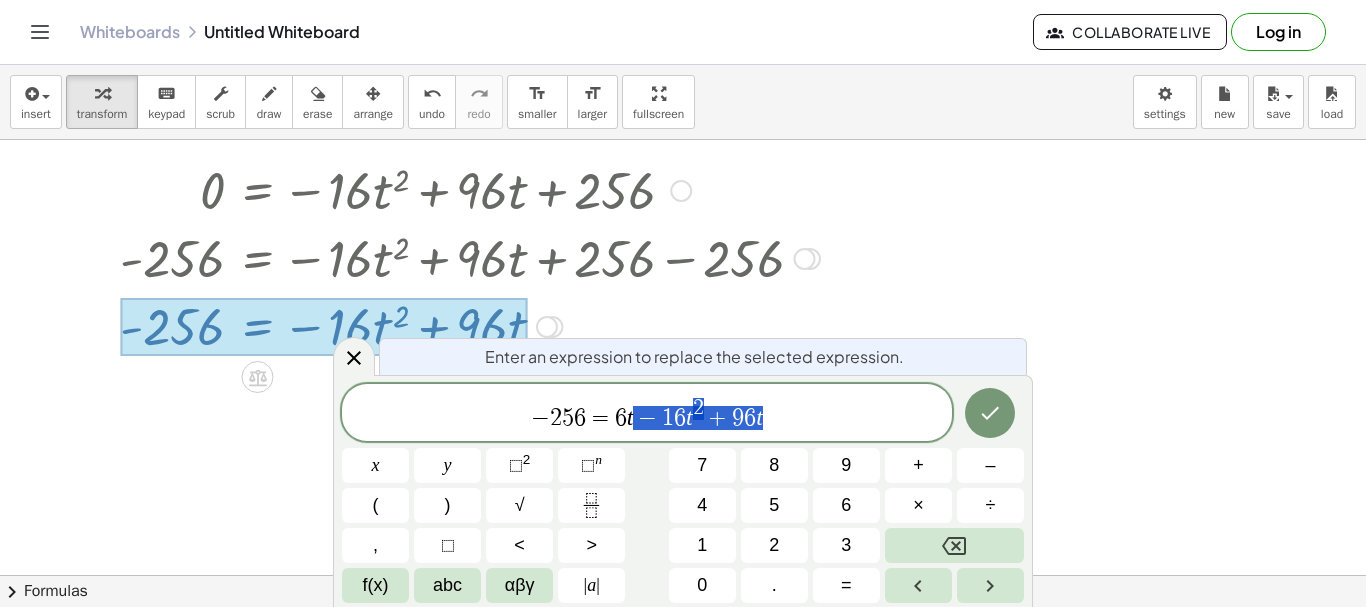 drag, startPoint x: 634, startPoint y: 414, endPoint x: 780, endPoint y: 406, distance: 146.21901 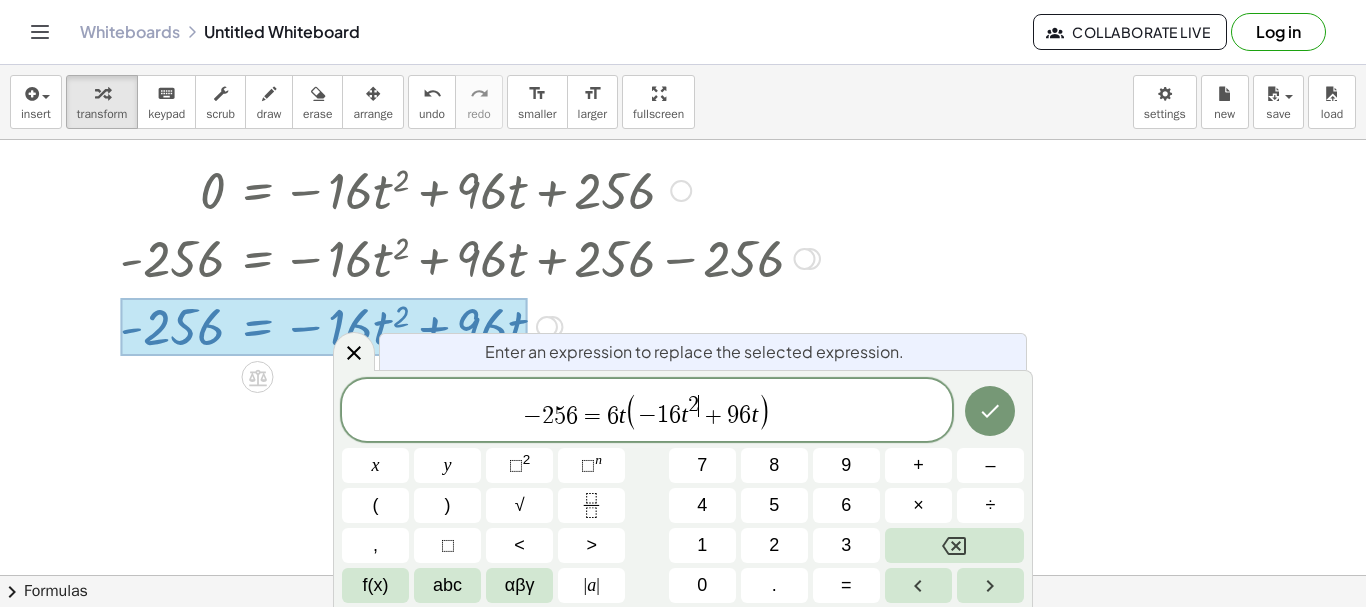 click on "2" at bounding box center [693, 405] 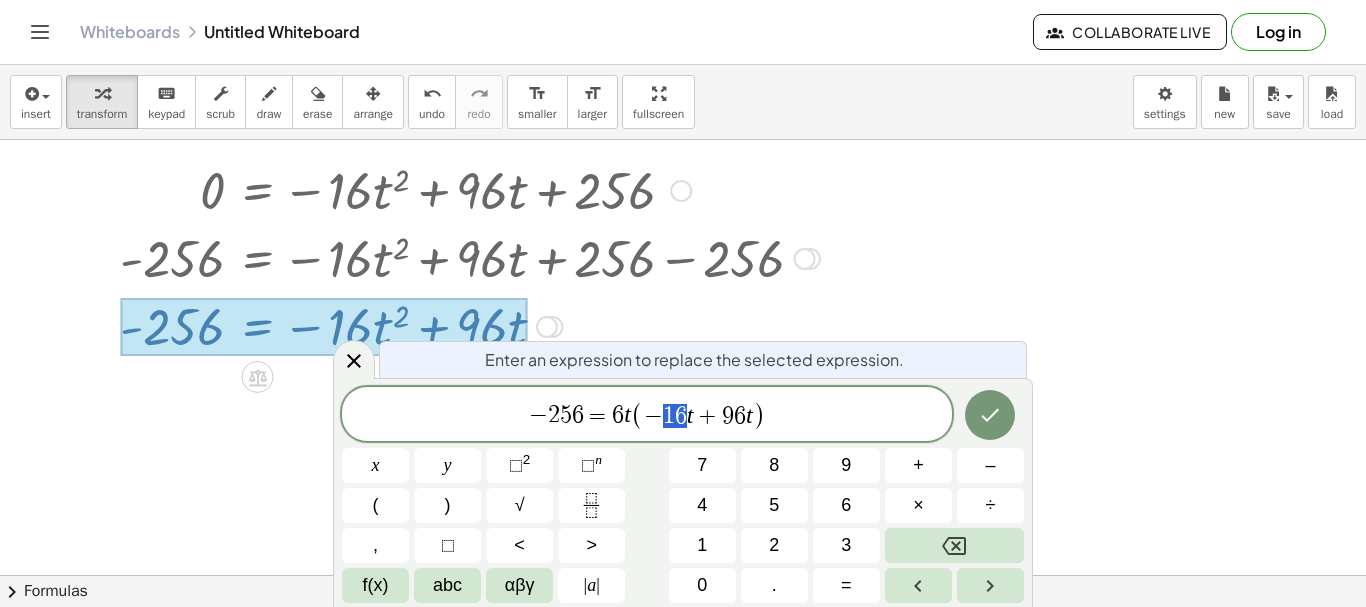 drag, startPoint x: 687, startPoint y: 415, endPoint x: 659, endPoint y: 420, distance: 28.442924 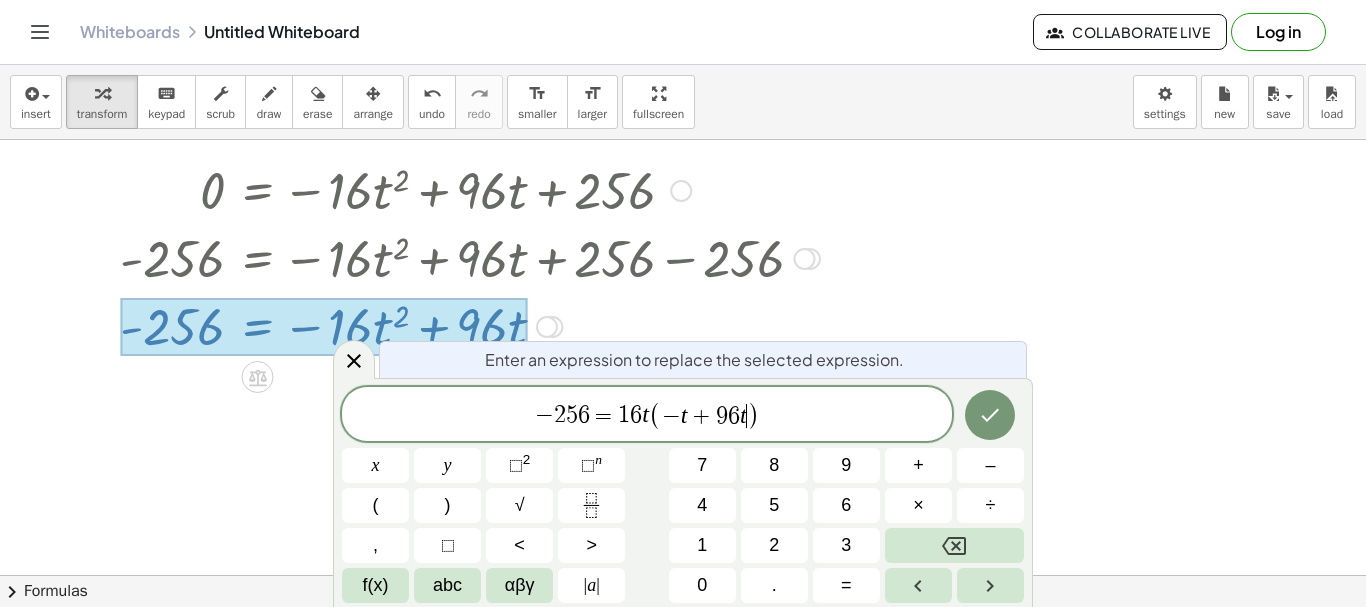 click on ")" at bounding box center (753, 415) 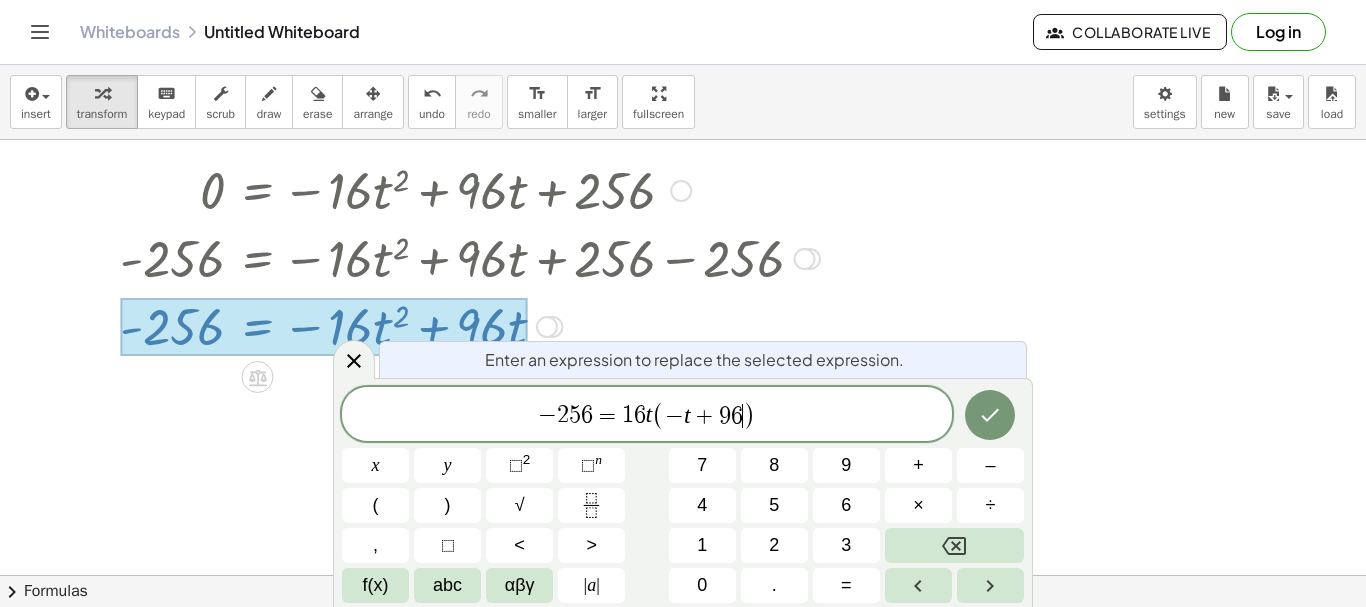 click on "6" at bounding box center (737, 416) 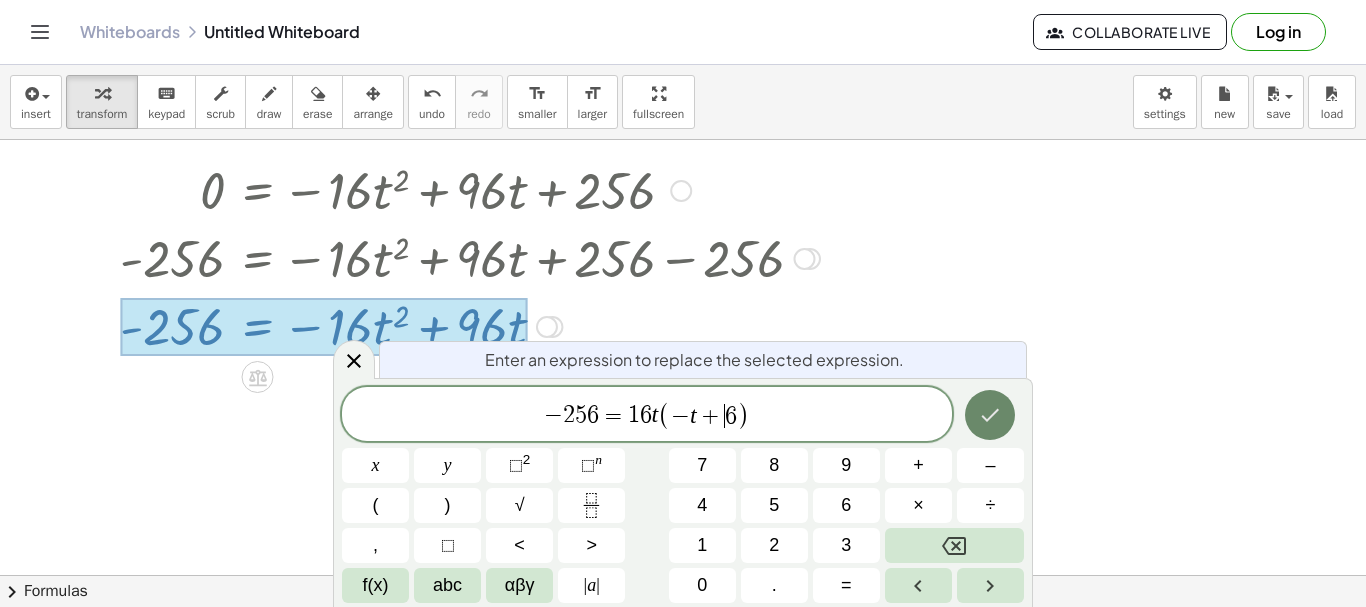 click 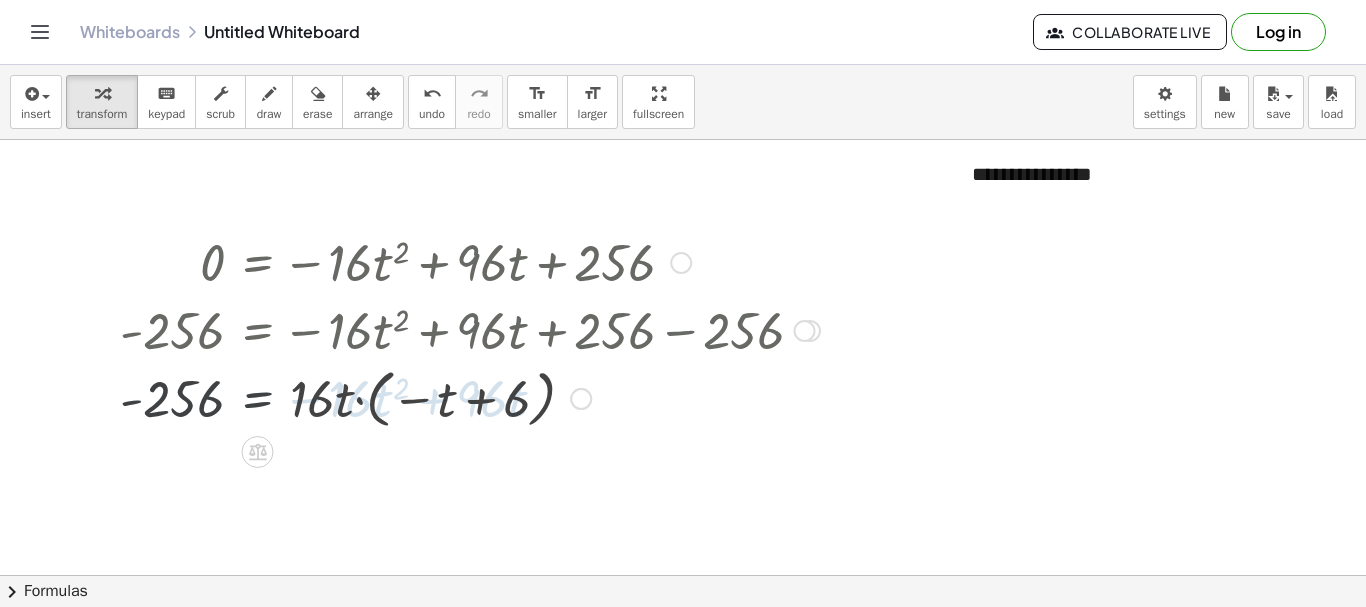 scroll, scrollTop: 0, scrollLeft: 0, axis: both 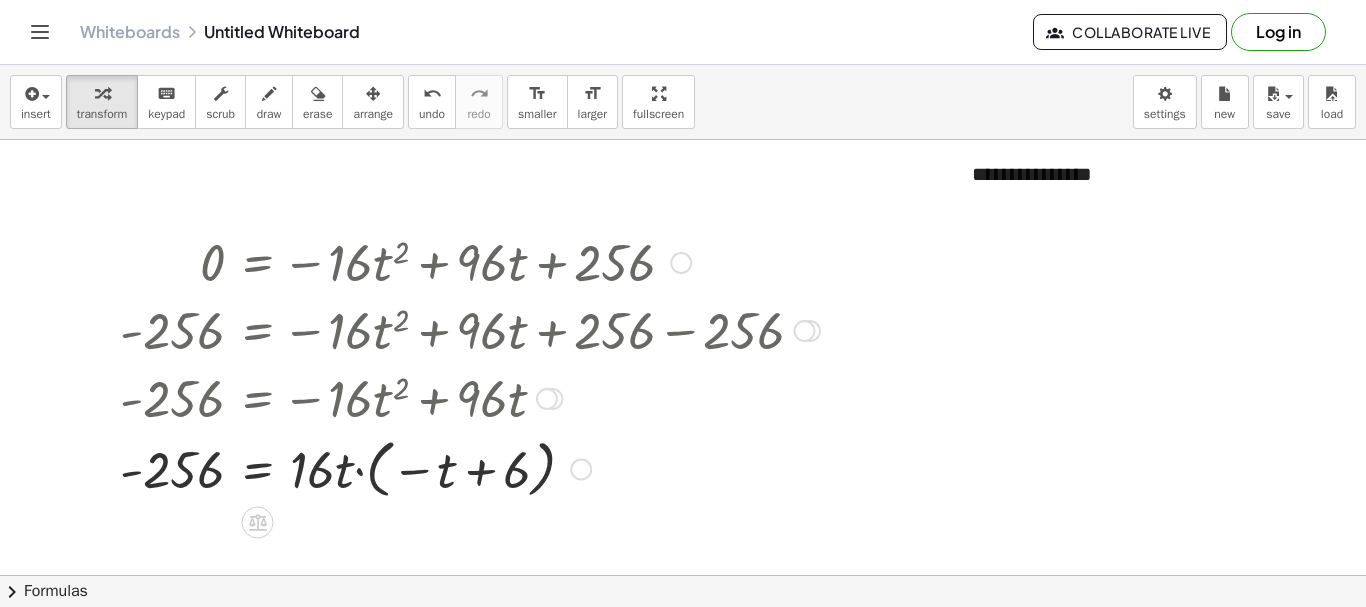 click at bounding box center [470, 467] 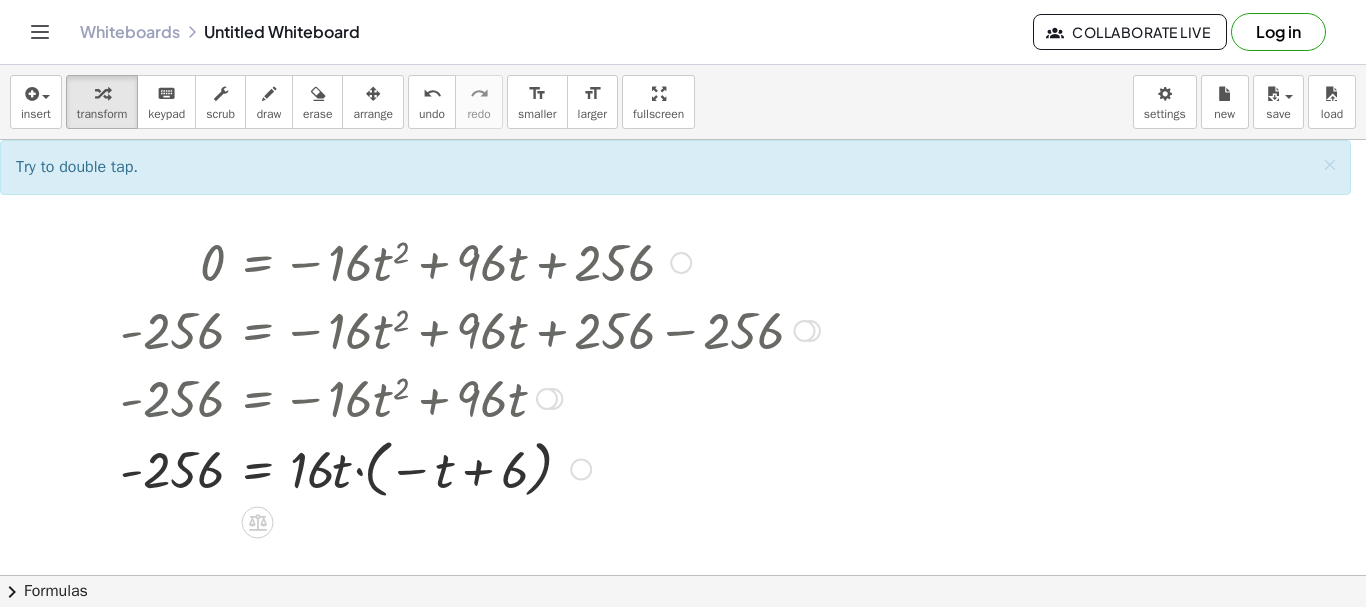 click at bounding box center [470, 467] 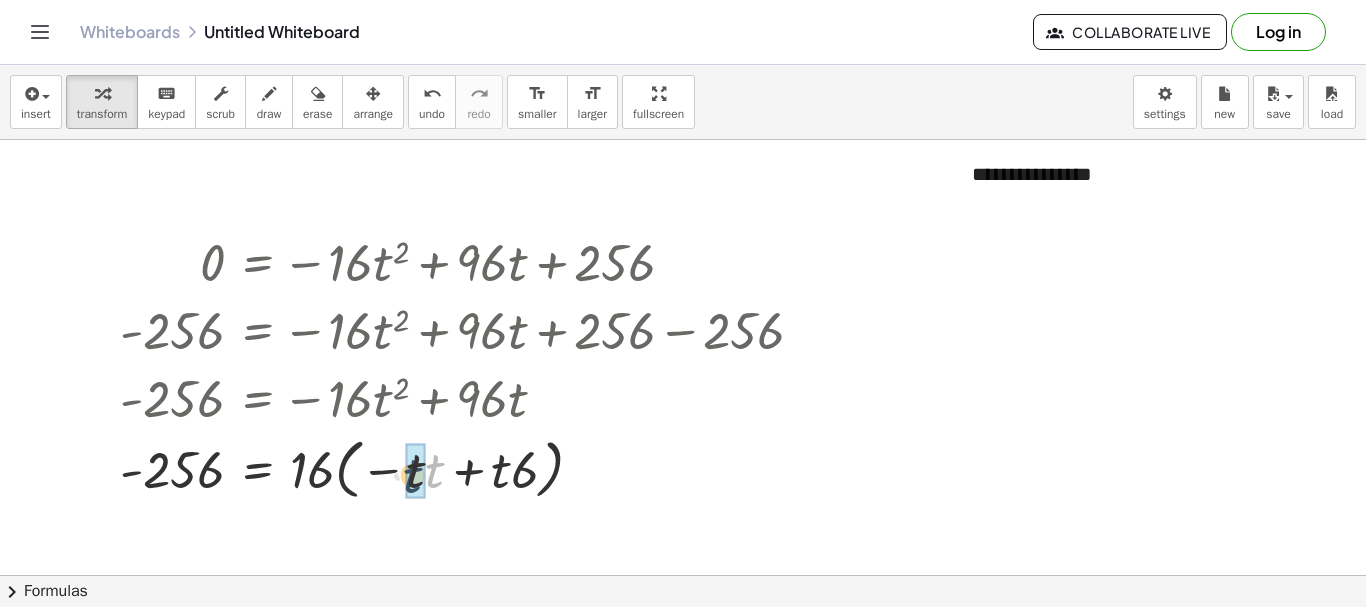 drag, startPoint x: 427, startPoint y: 476, endPoint x: 404, endPoint y: 481, distance: 23.537205 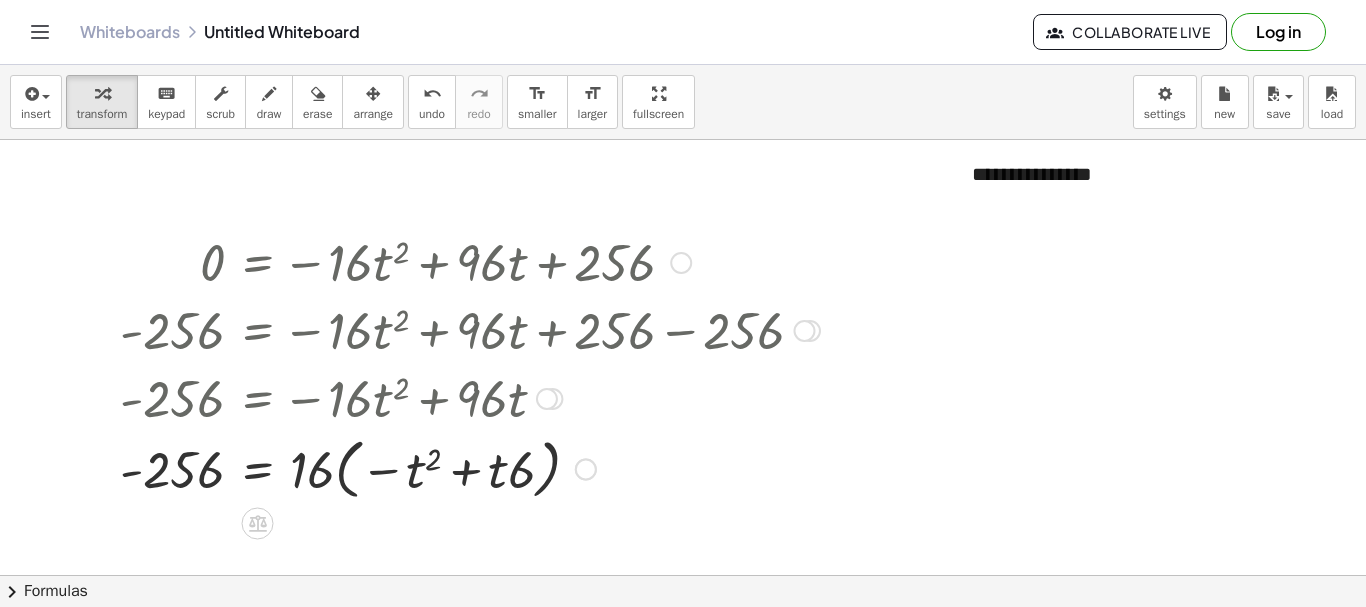 click at bounding box center (470, 468) 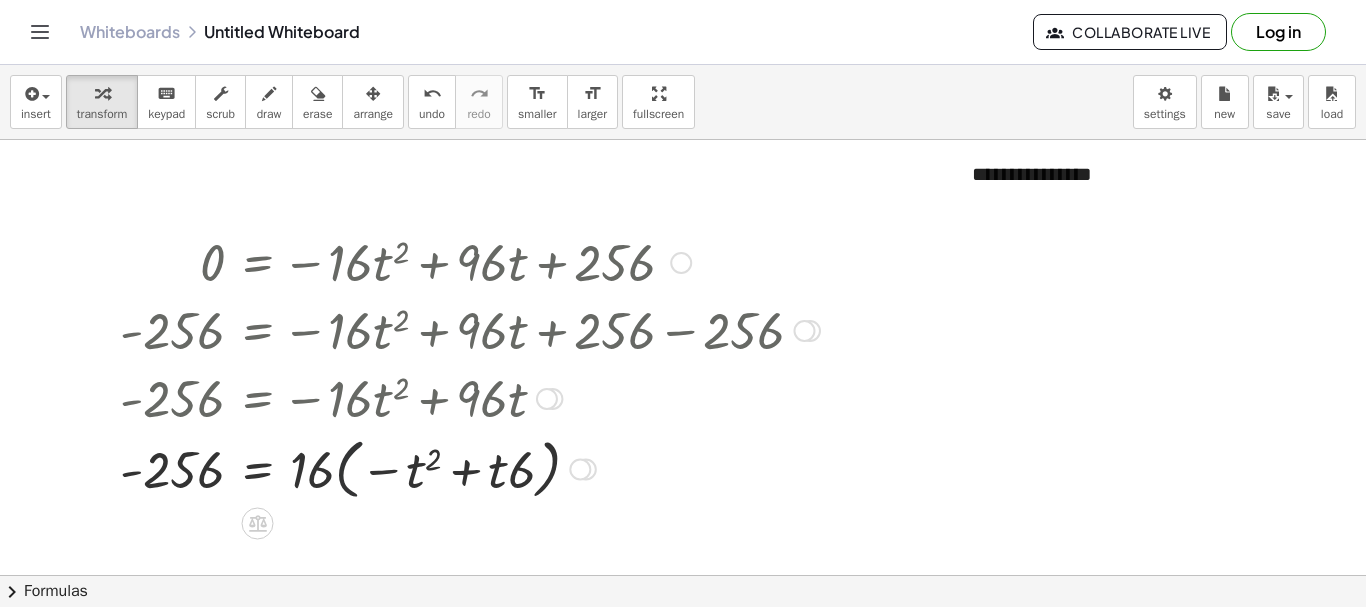 click at bounding box center [470, 468] 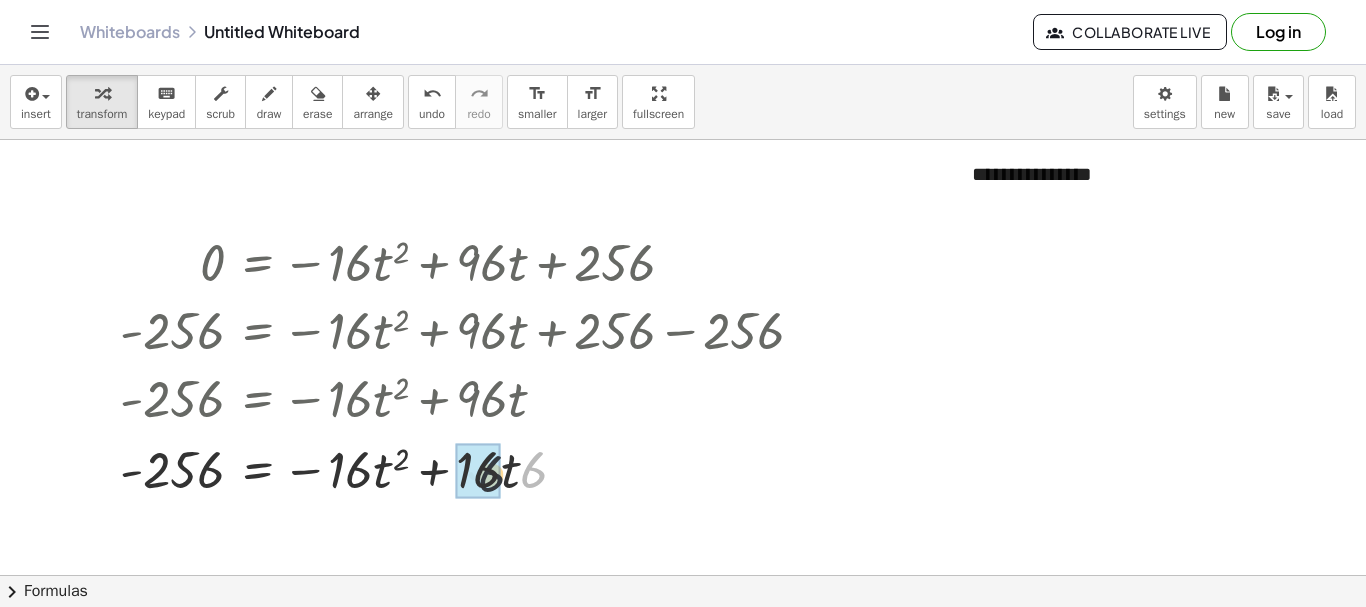 drag, startPoint x: 534, startPoint y: 474, endPoint x: 501, endPoint y: 479, distance: 33.37664 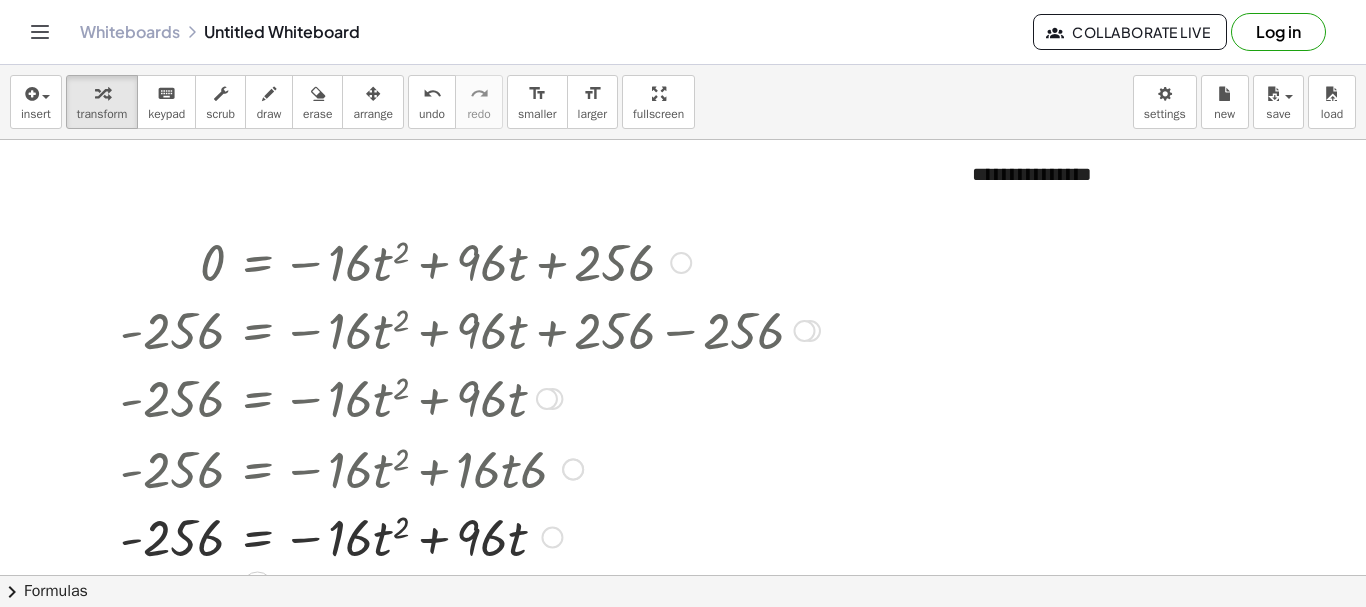 click at bounding box center [547, 399] 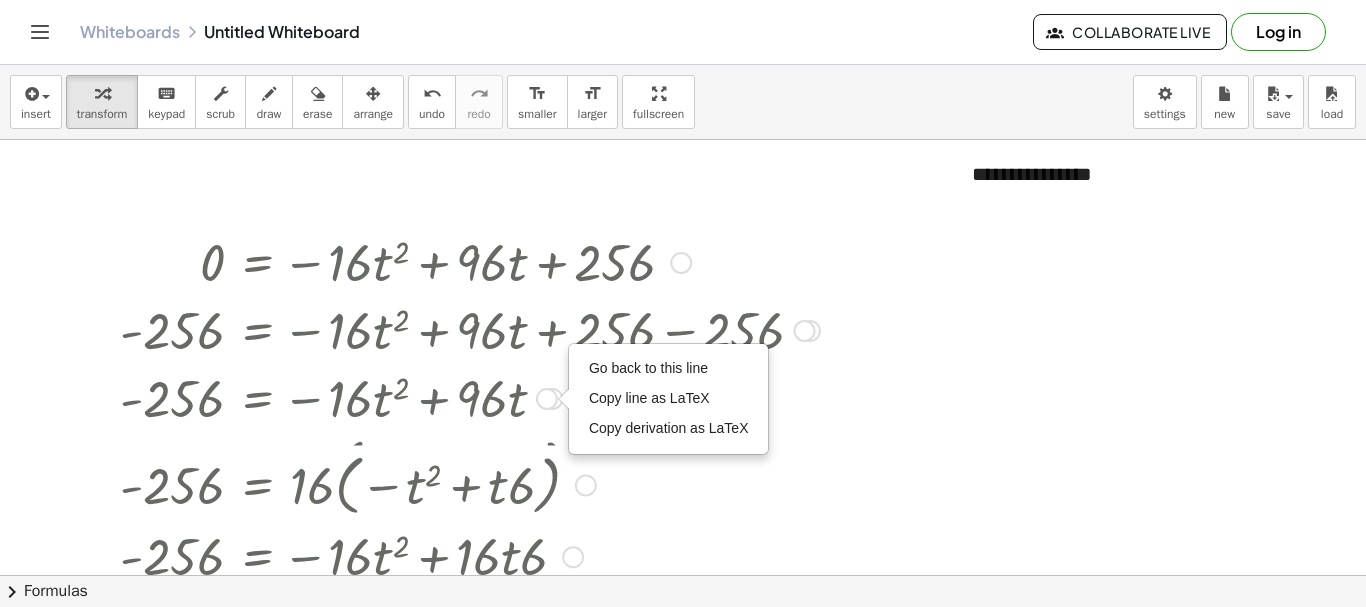 drag, startPoint x: 565, startPoint y: 469, endPoint x: 574, endPoint y: 565, distance: 96.42095 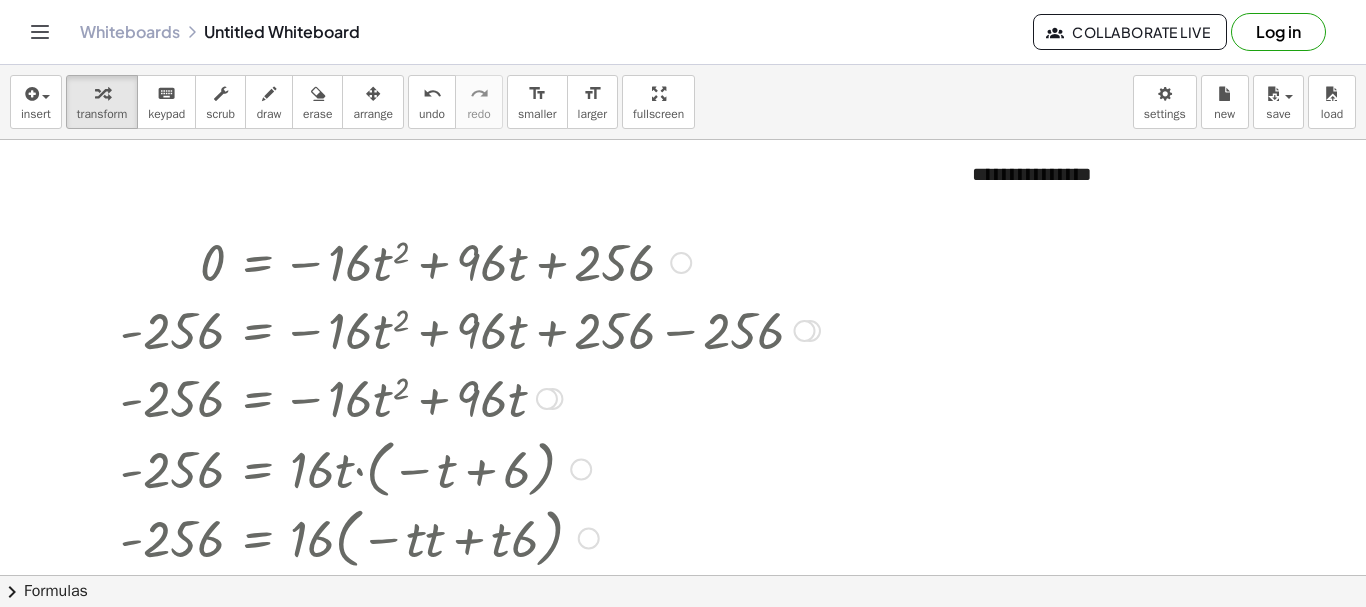 drag, startPoint x: 586, startPoint y: 472, endPoint x: 571, endPoint y: 549, distance: 78.44743 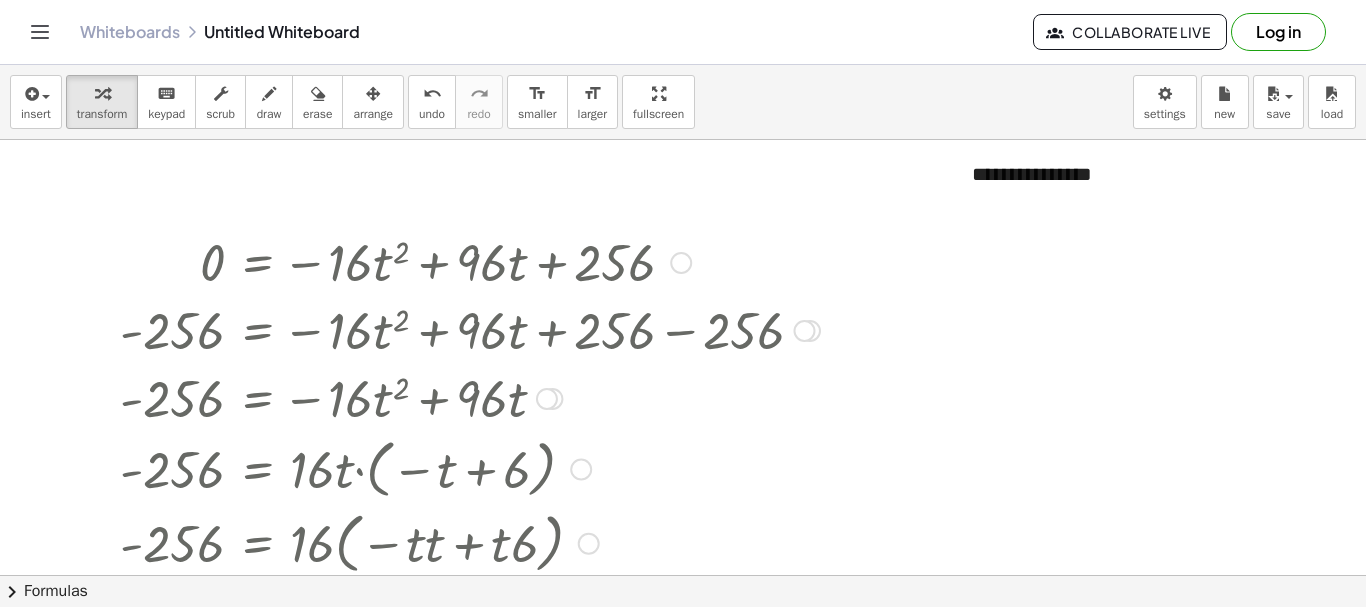 click at bounding box center [581, 470] 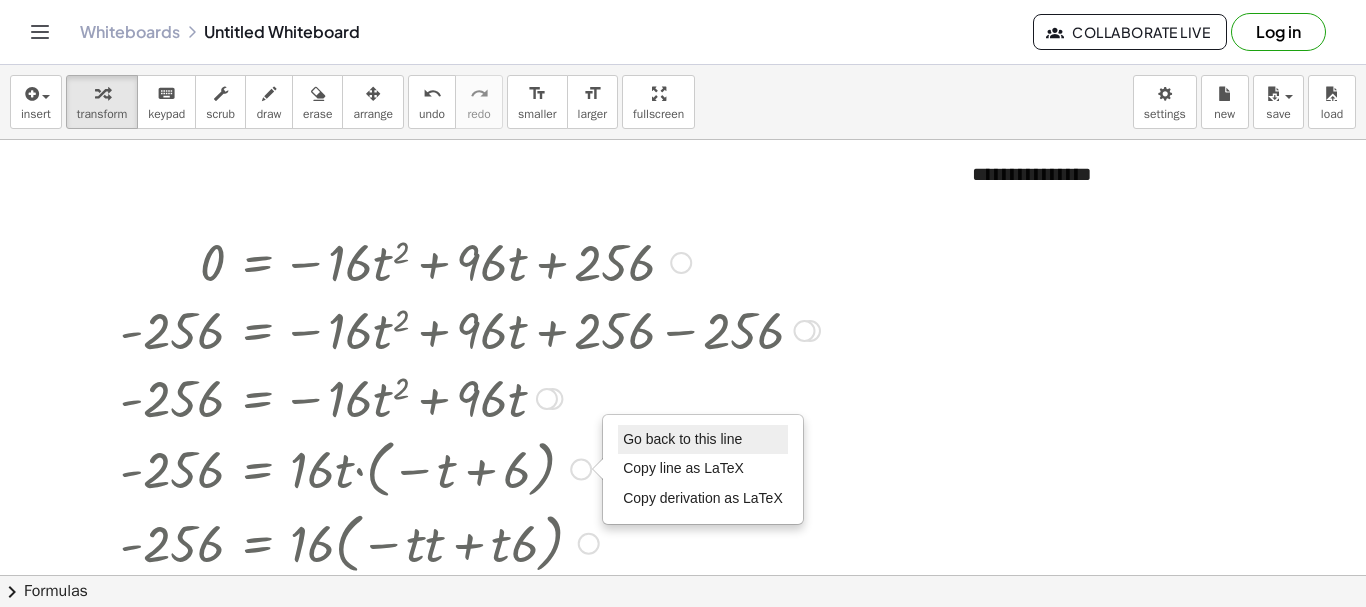 click on "Go back to this line" at bounding box center [703, 440] 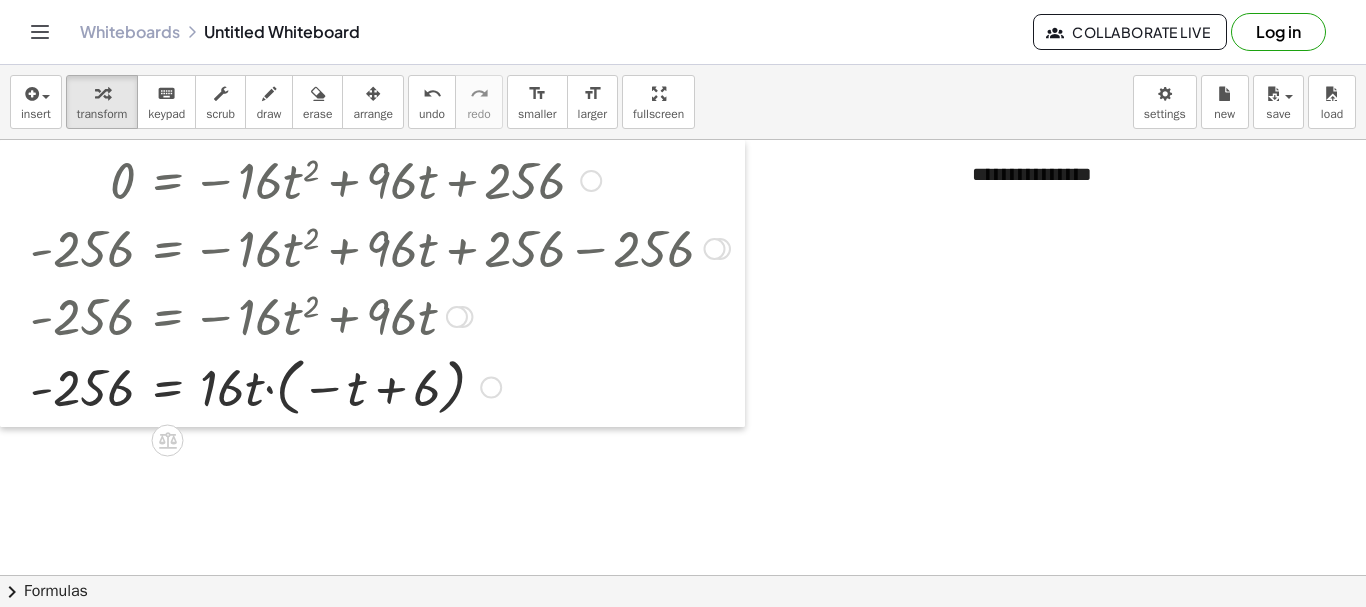 drag, startPoint x: 117, startPoint y: 276, endPoint x: 0, endPoint y: 171, distance: 157.20686 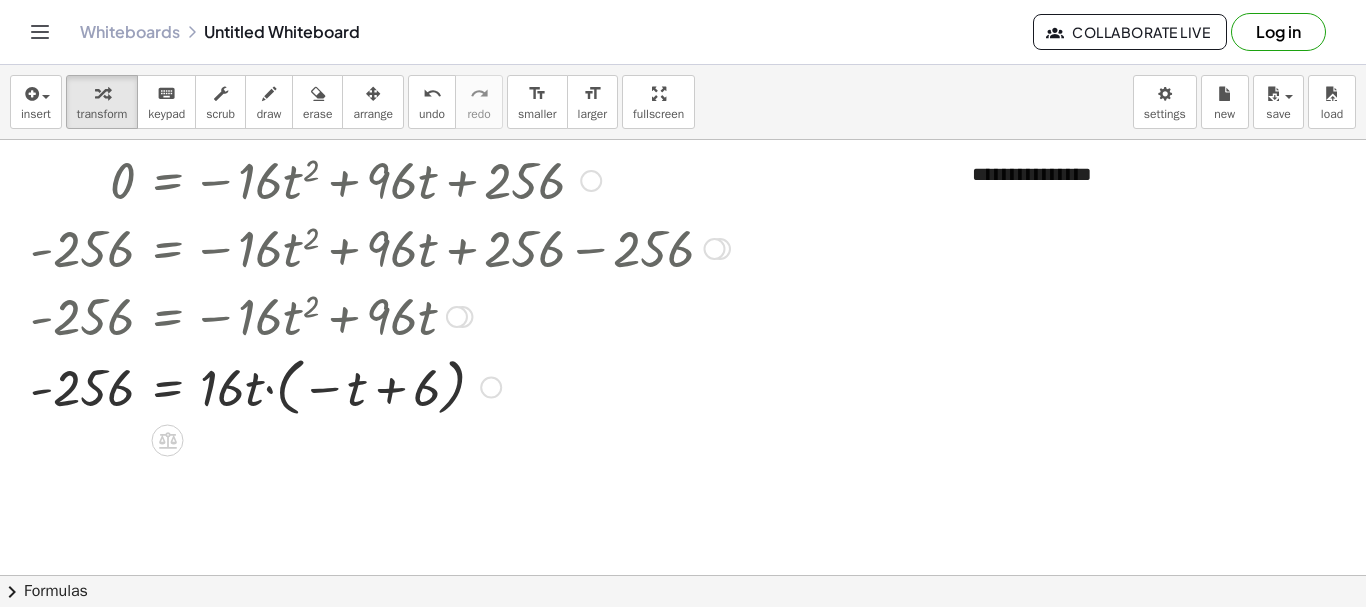 click at bounding box center [591, 181] 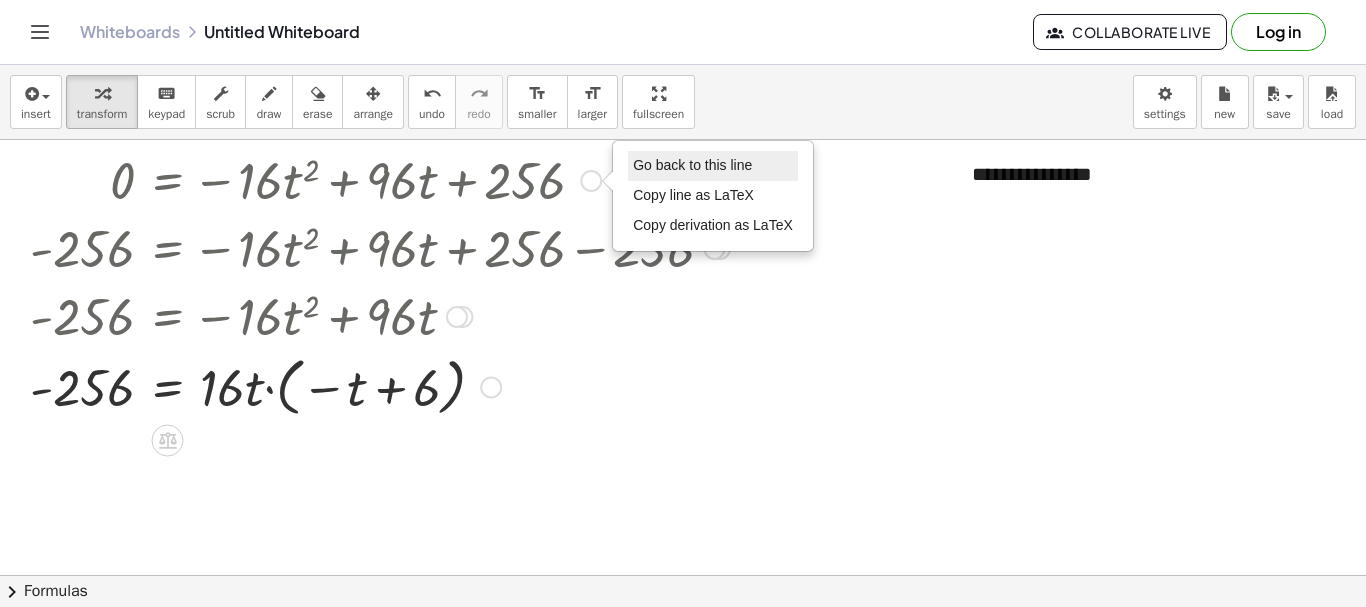 click on "Go back to this line" at bounding box center (692, 165) 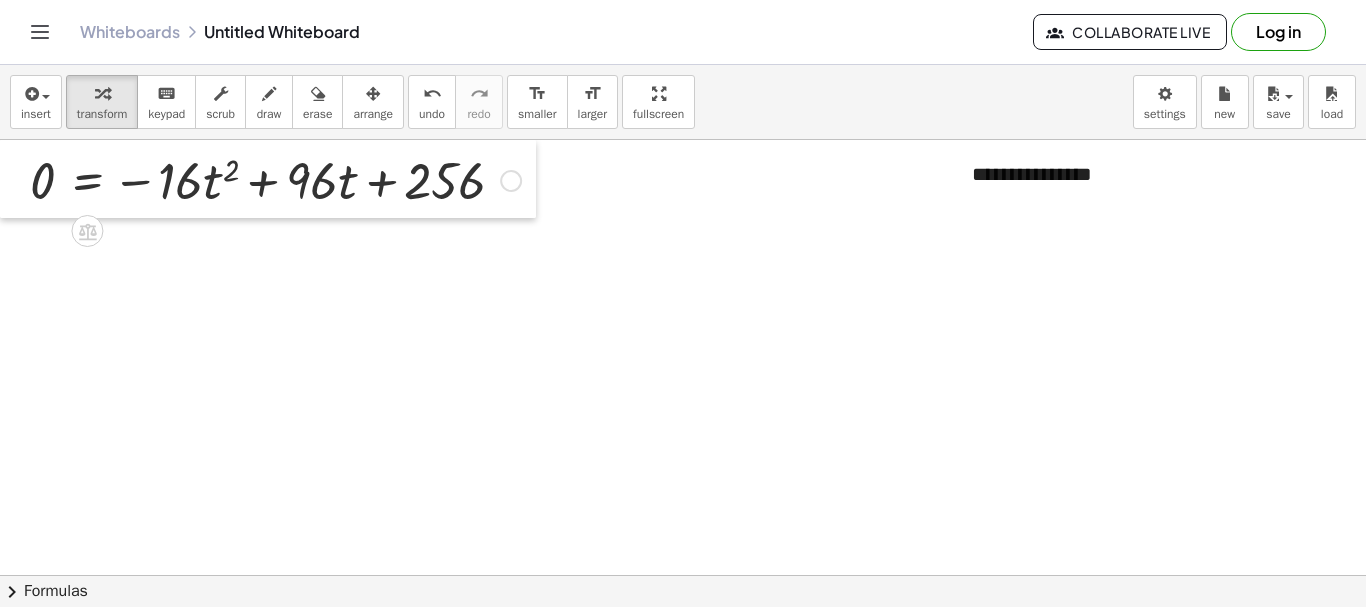 drag, startPoint x: 193, startPoint y: 198, endPoint x: 0, endPoint y: 135, distance: 203.02217 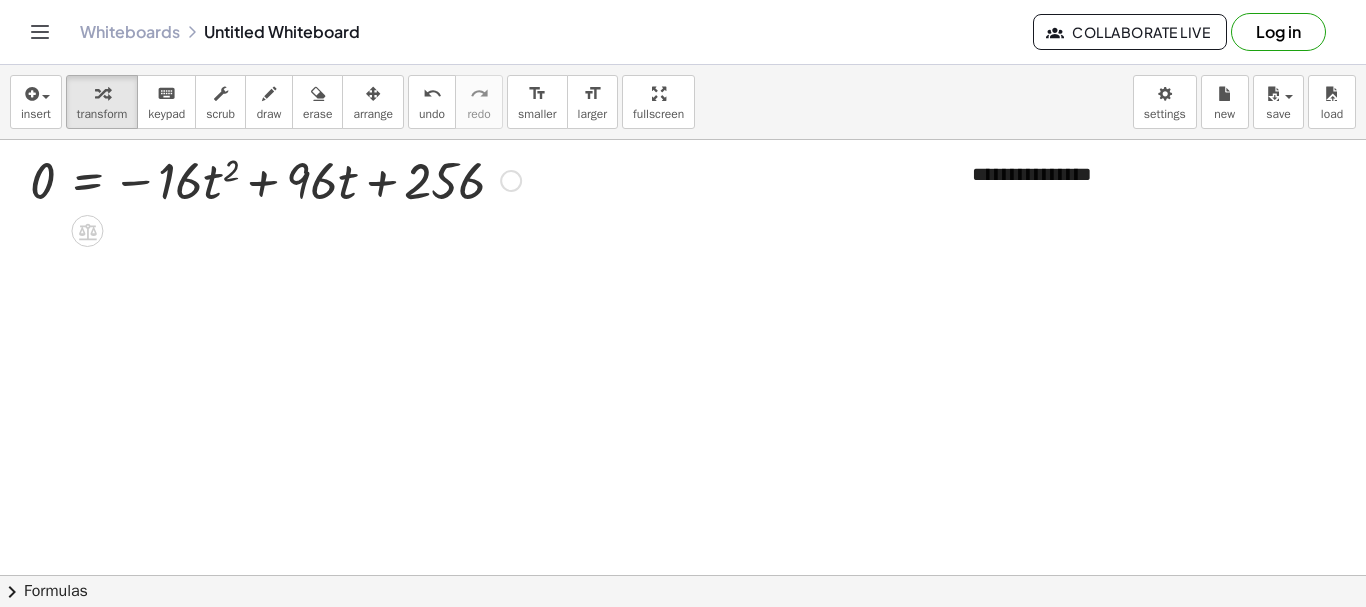 click on "Go back to this line Copy line as LaTeX Copy derivation as LaTeX" at bounding box center [511, 181] 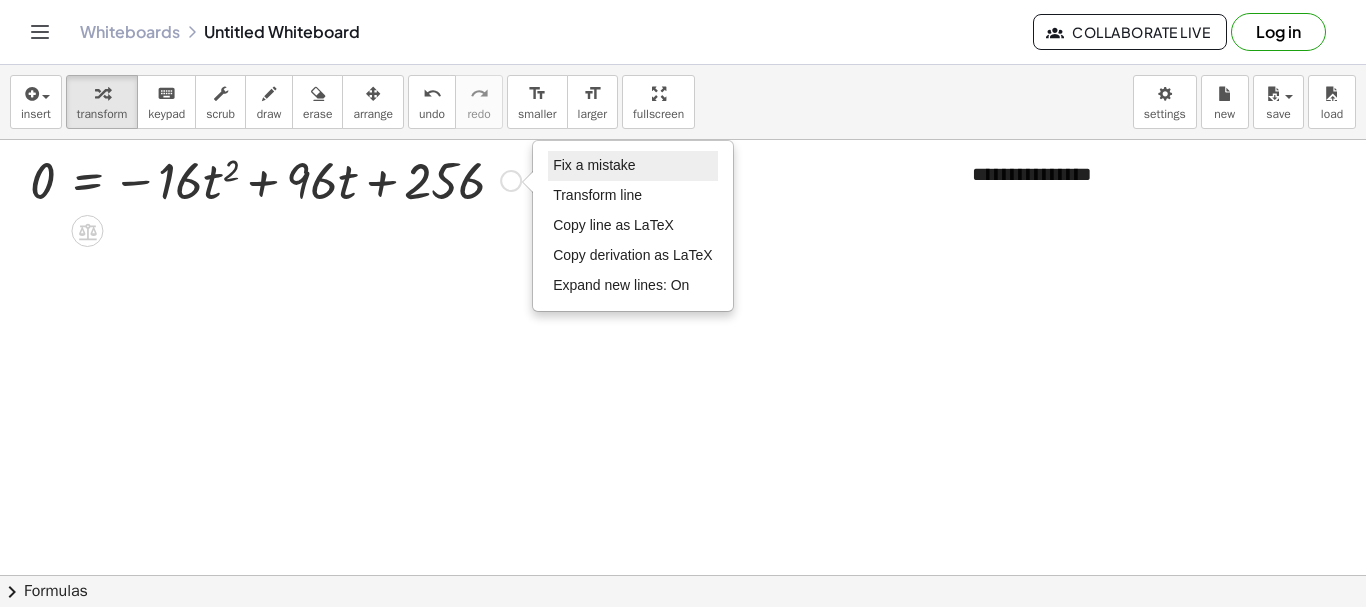click on "Fix a mistake" at bounding box center (633, 166) 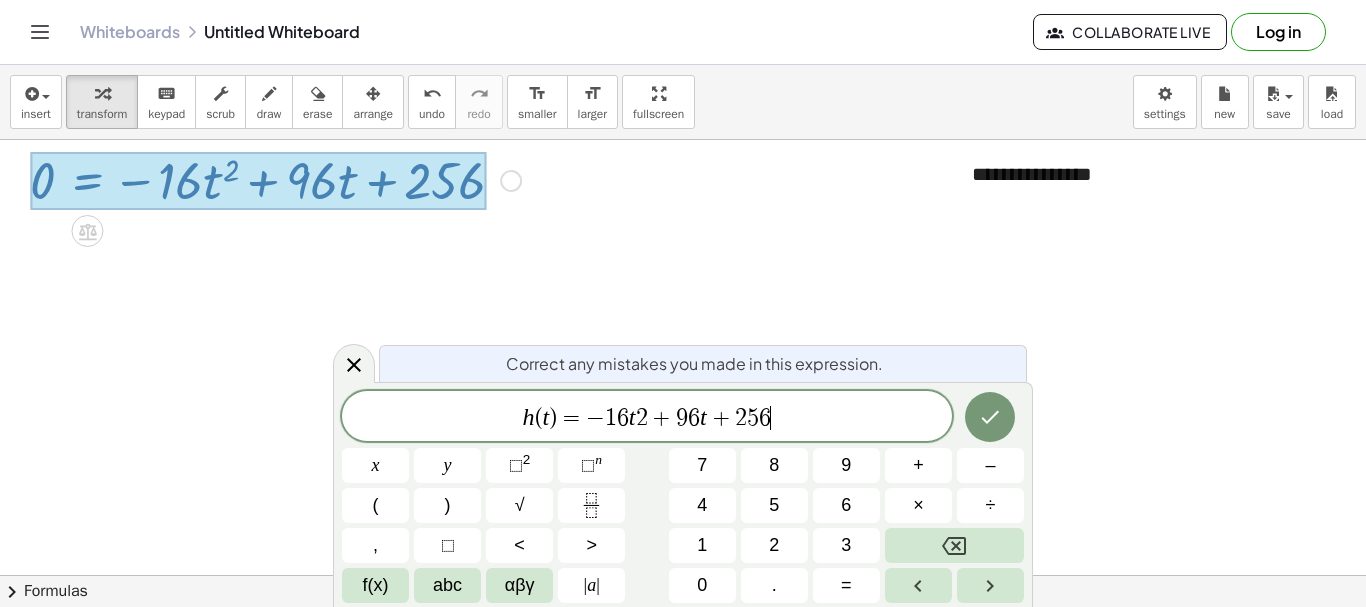 click on "+" at bounding box center (662, 418) 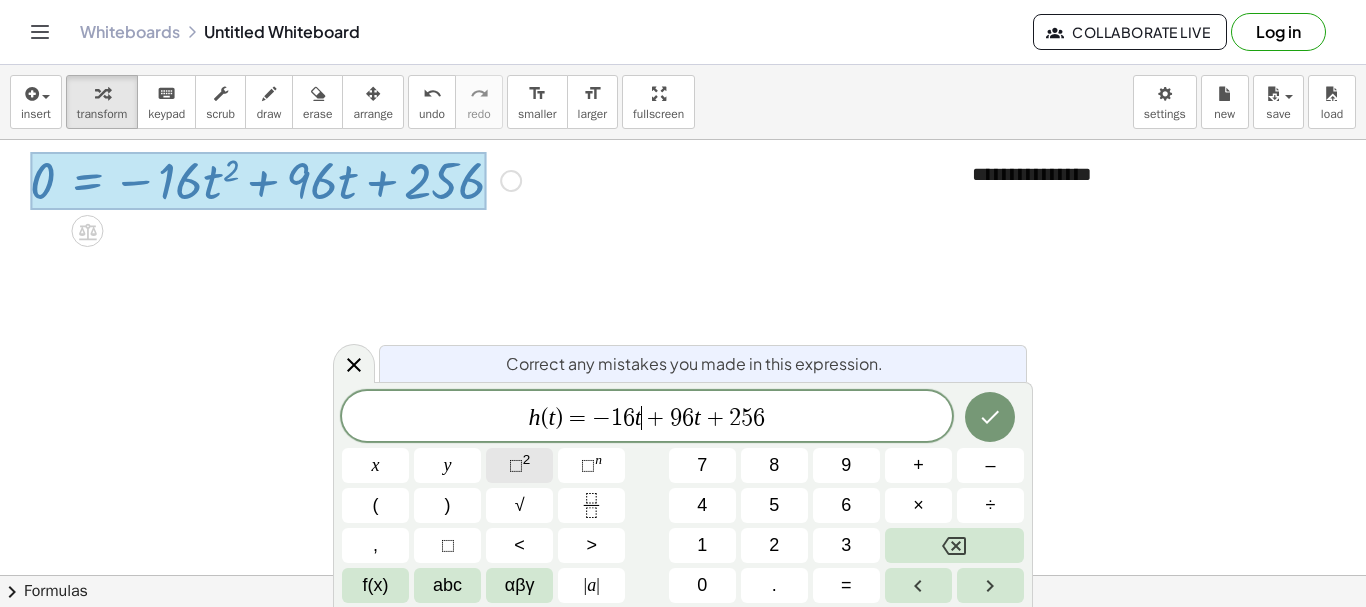 click on "2" at bounding box center (527, 459) 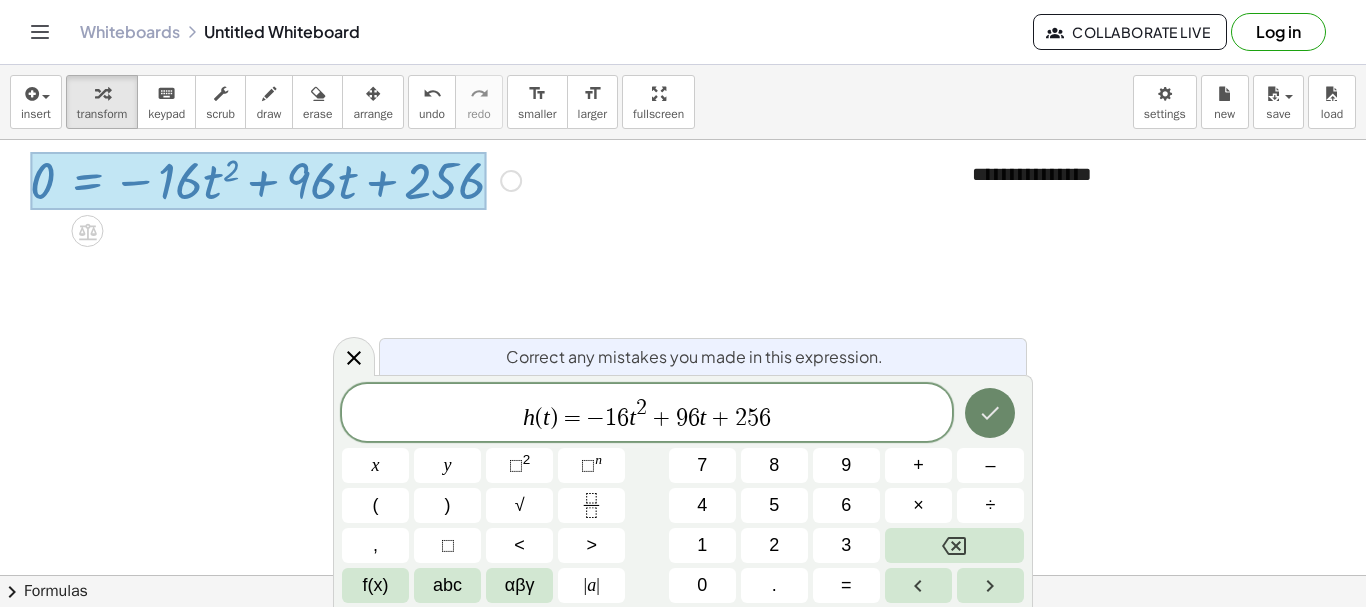 click at bounding box center [990, 413] 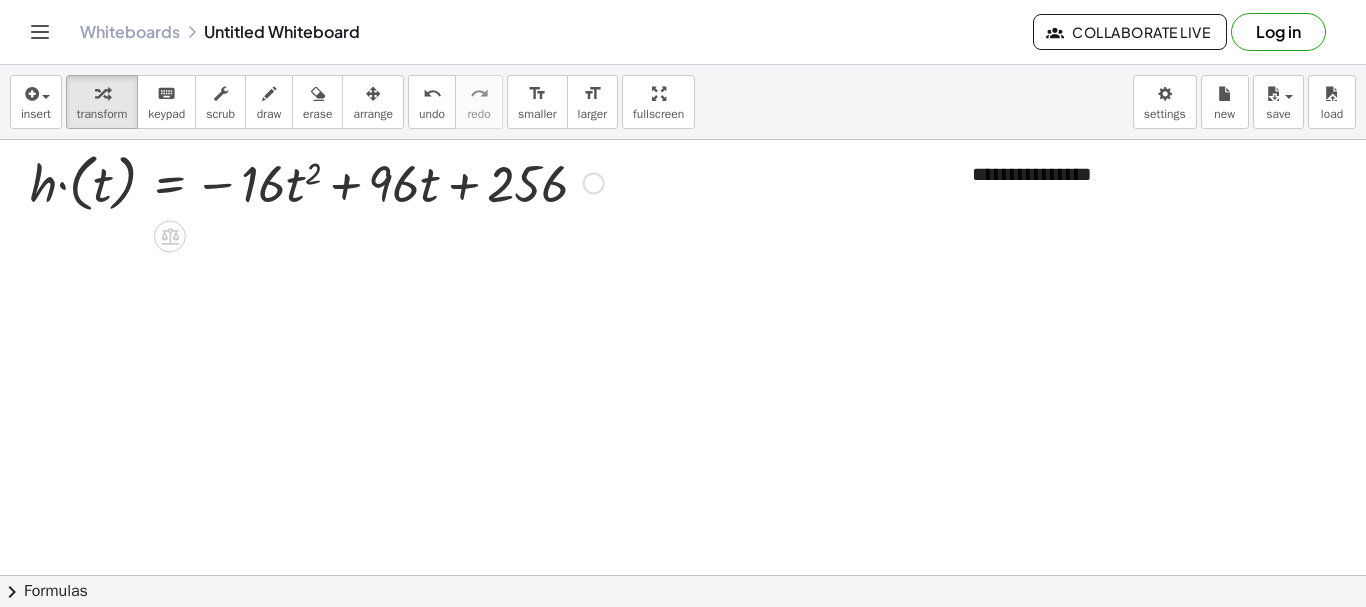click on "Fix a mistake Transform line Copy line as LaTeX Copy derivation as LaTeX Expand new lines: On" at bounding box center [594, 184] 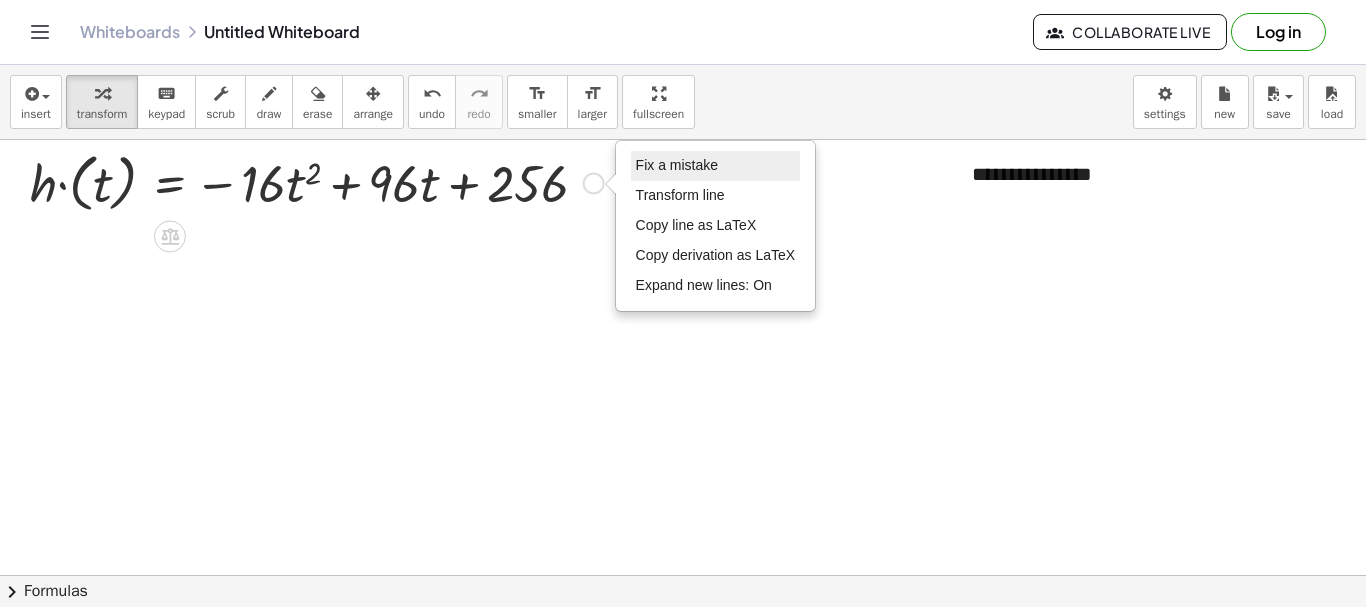 click on "Fix a mistake" at bounding box center [716, 166] 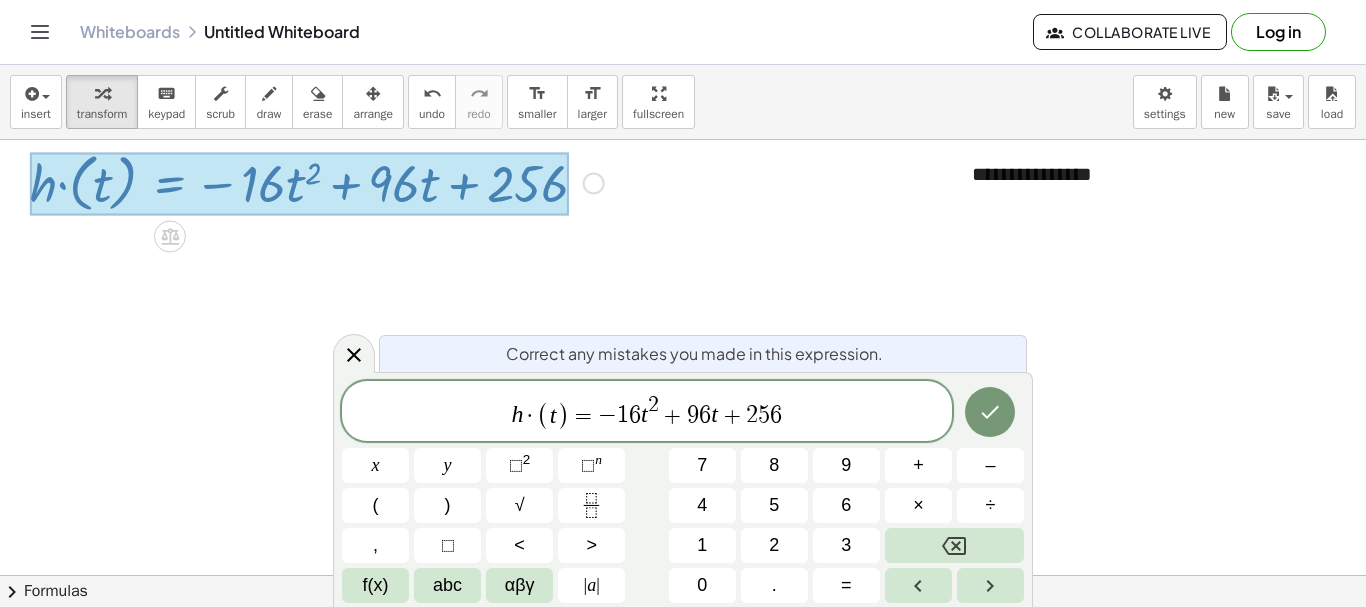click on "t" at bounding box center [553, 415] 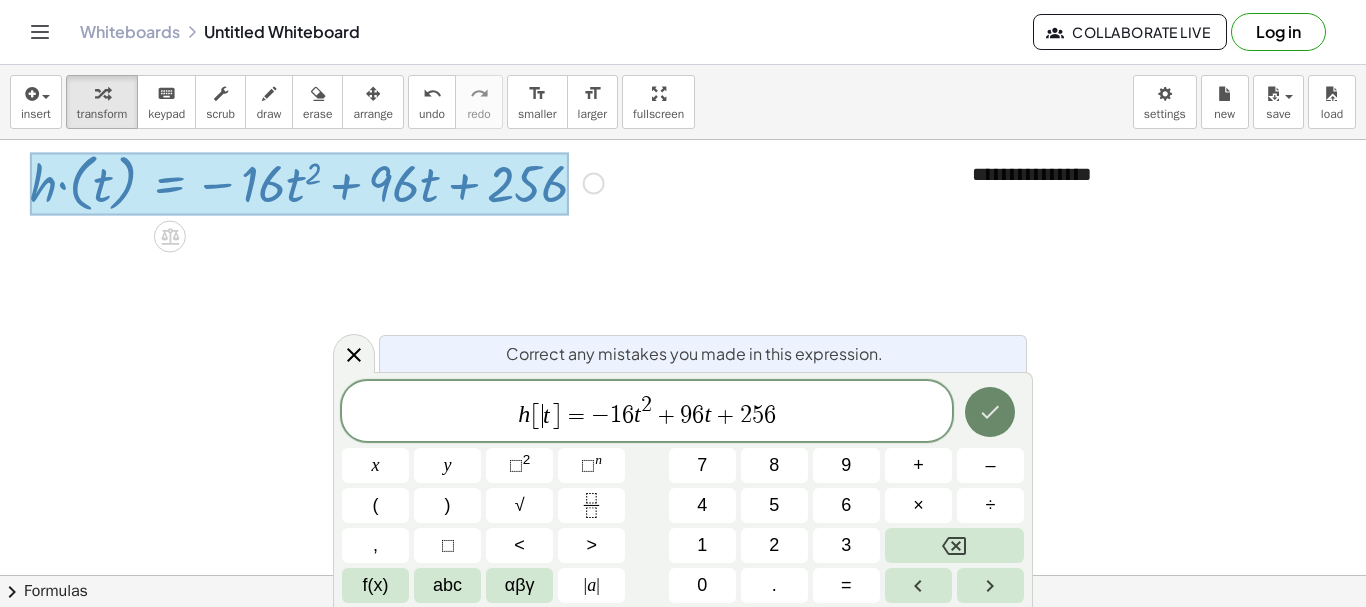 click 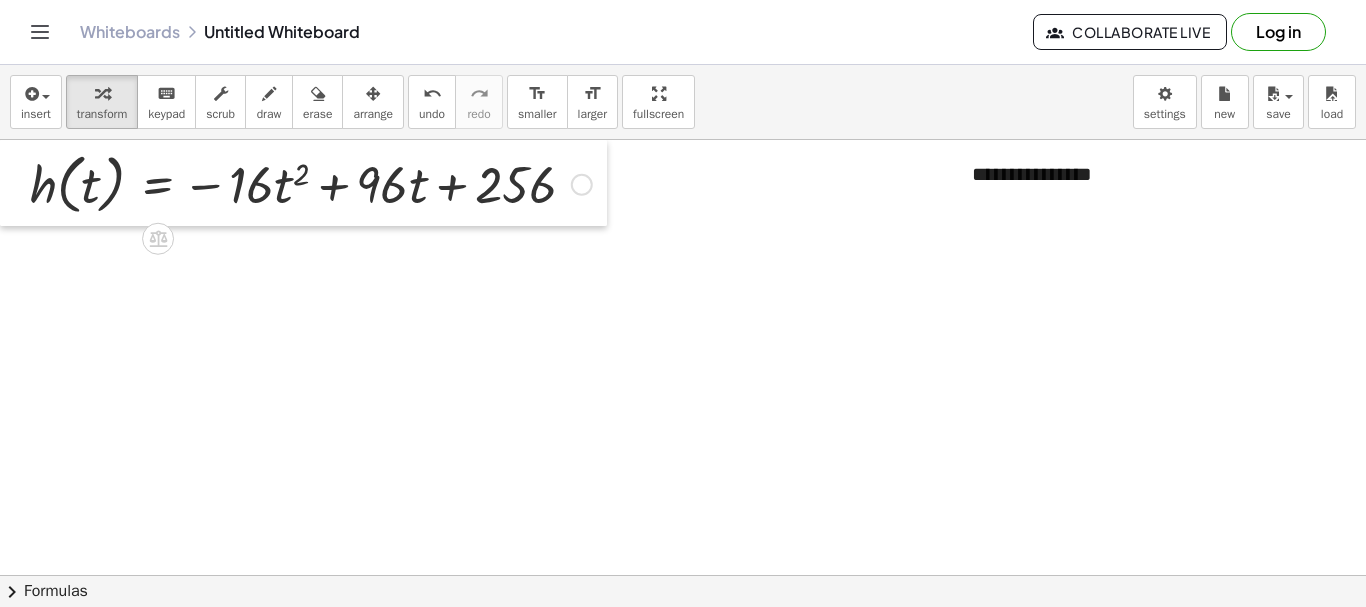 drag, startPoint x: 34, startPoint y: 191, endPoint x: 0, endPoint y: 158, distance: 47.38143 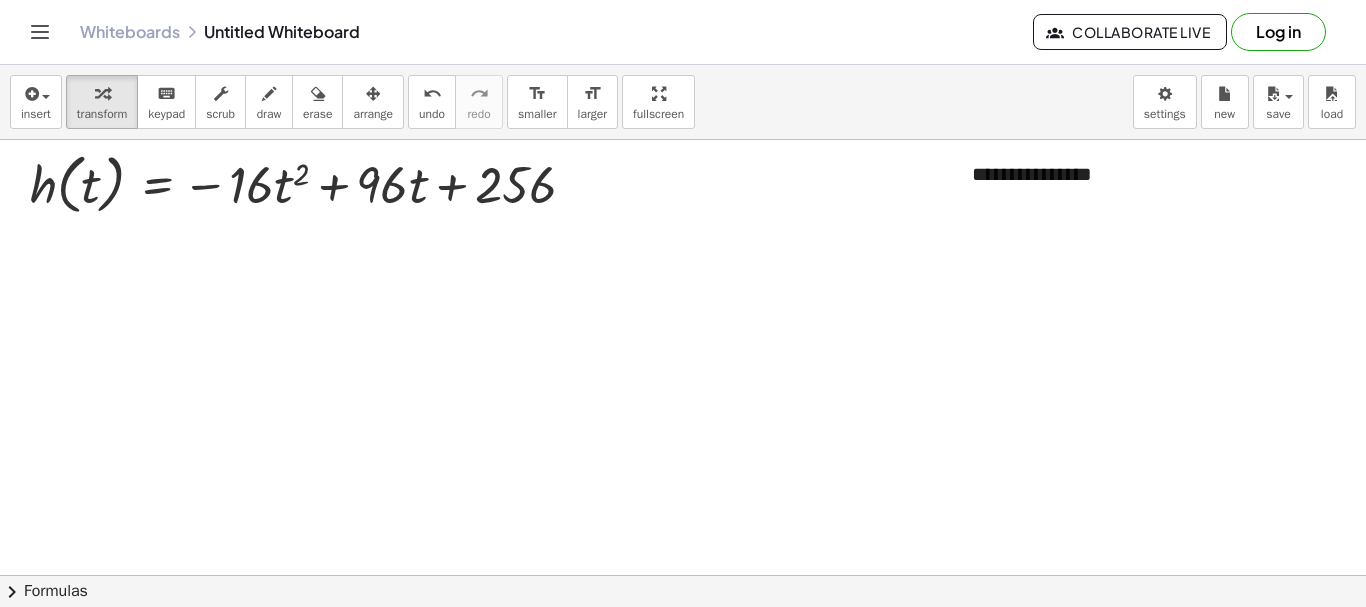 click at bounding box center [683, 640] 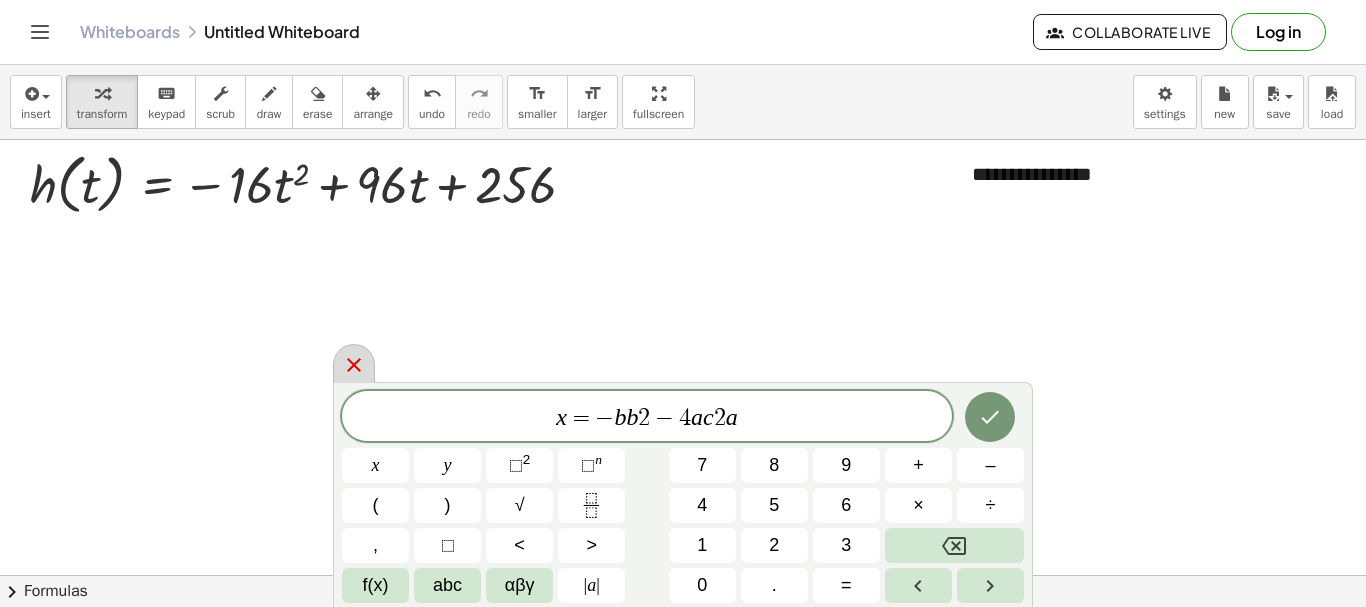 click at bounding box center (354, 363) 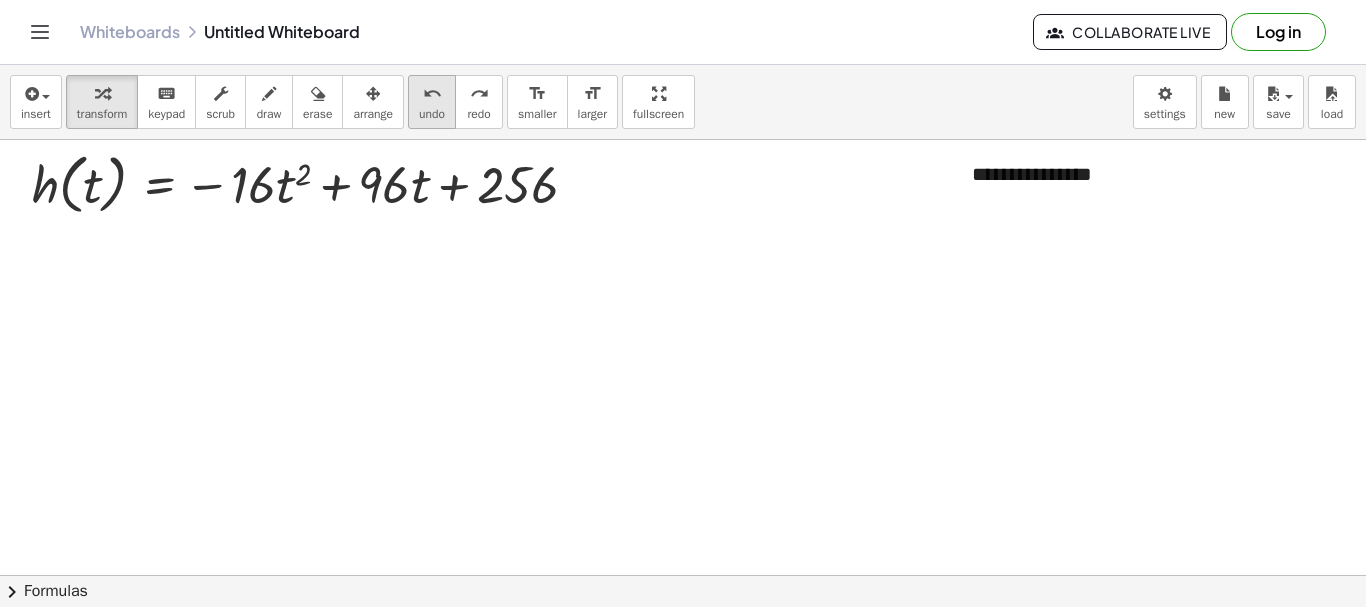 click on "undo" at bounding box center (432, 94) 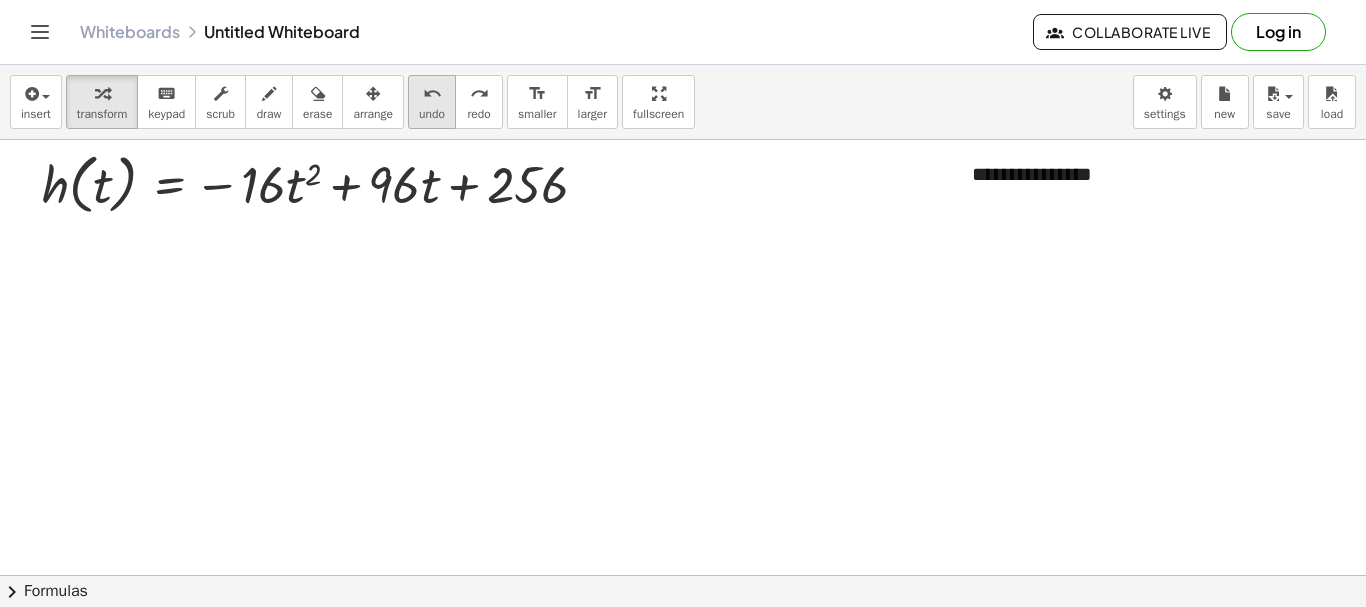 click on "undo" at bounding box center [432, 94] 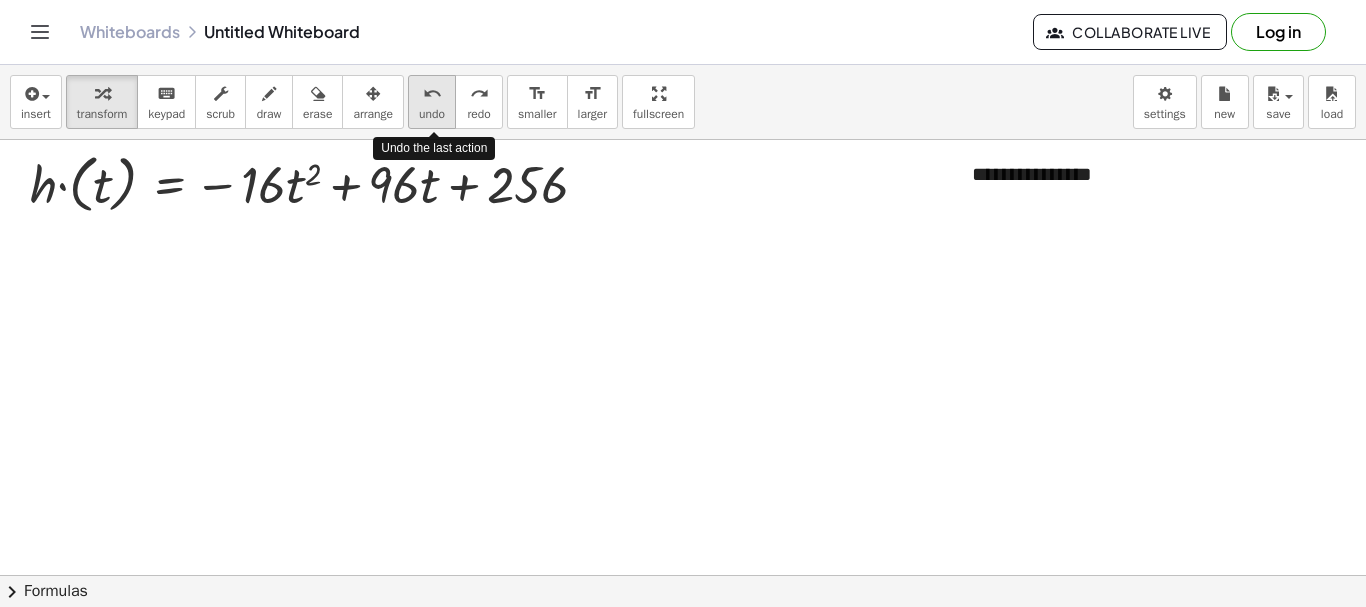 click on "undo" at bounding box center [432, 94] 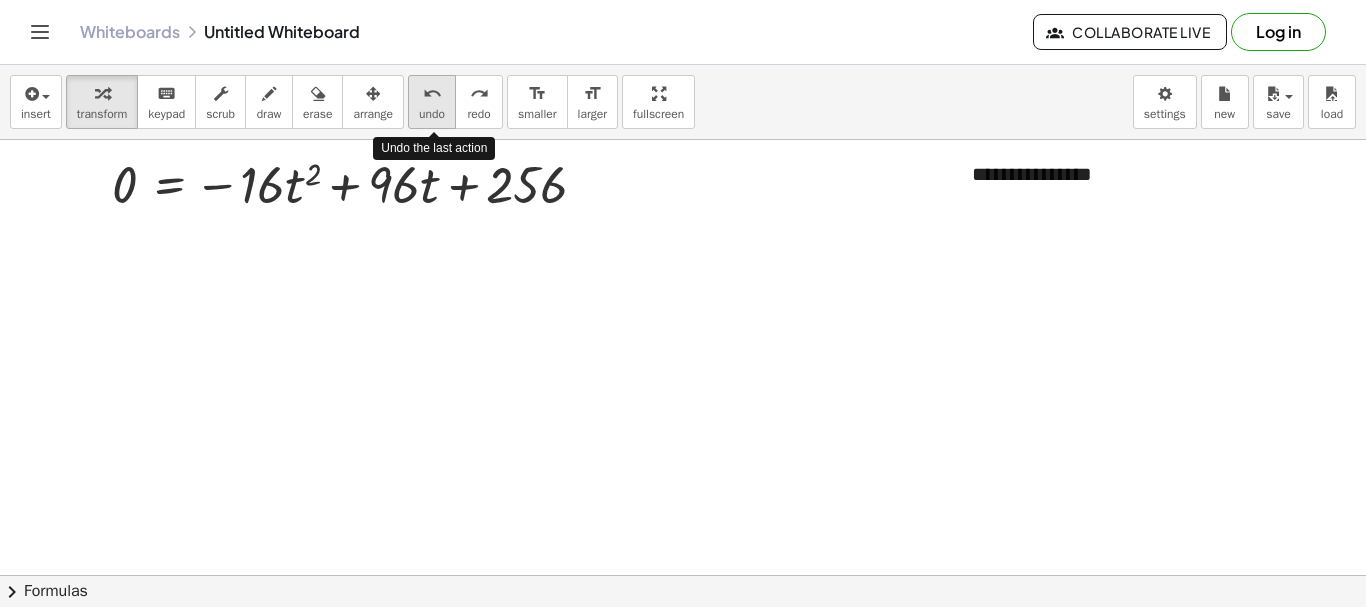 click on "undo" at bounding box center (432, 94) 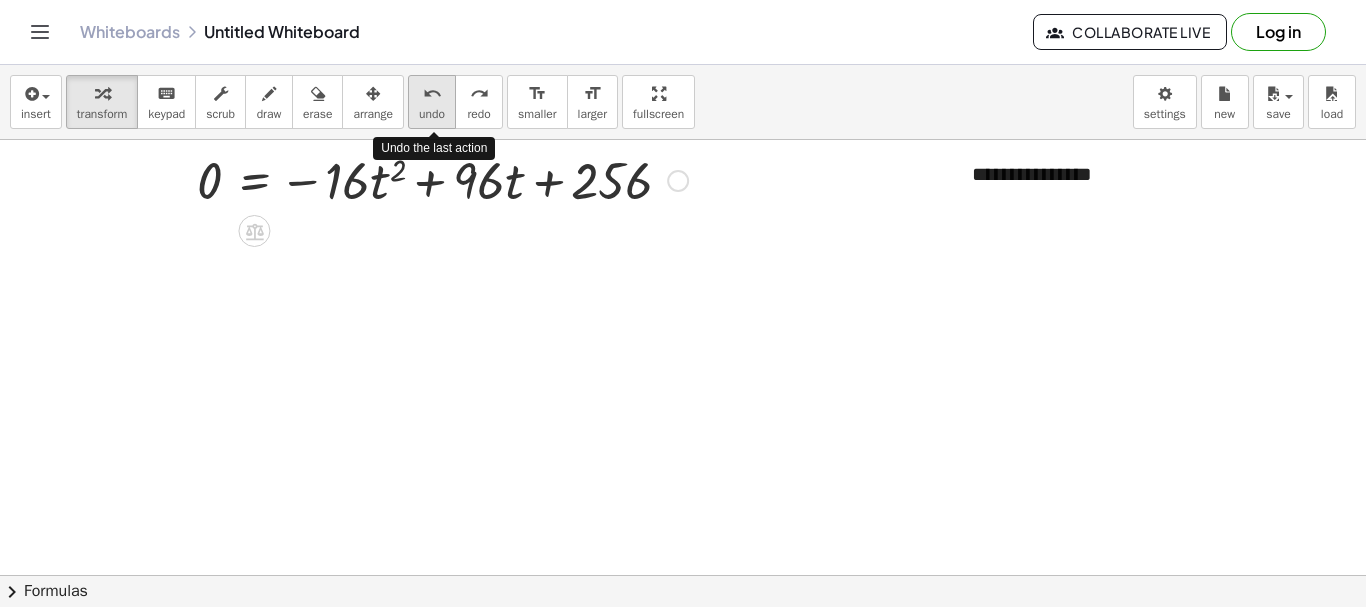 click on "undo" at bounding box center (432, 94) 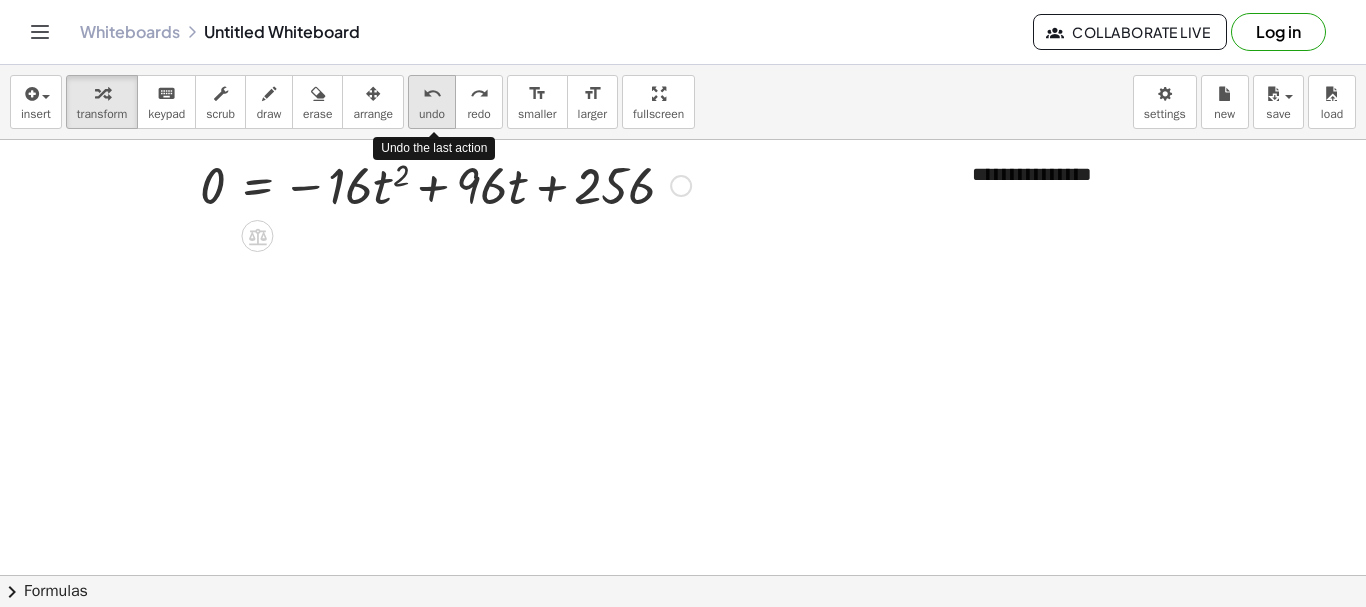 click on "undo" at bounding box center [432, 94] 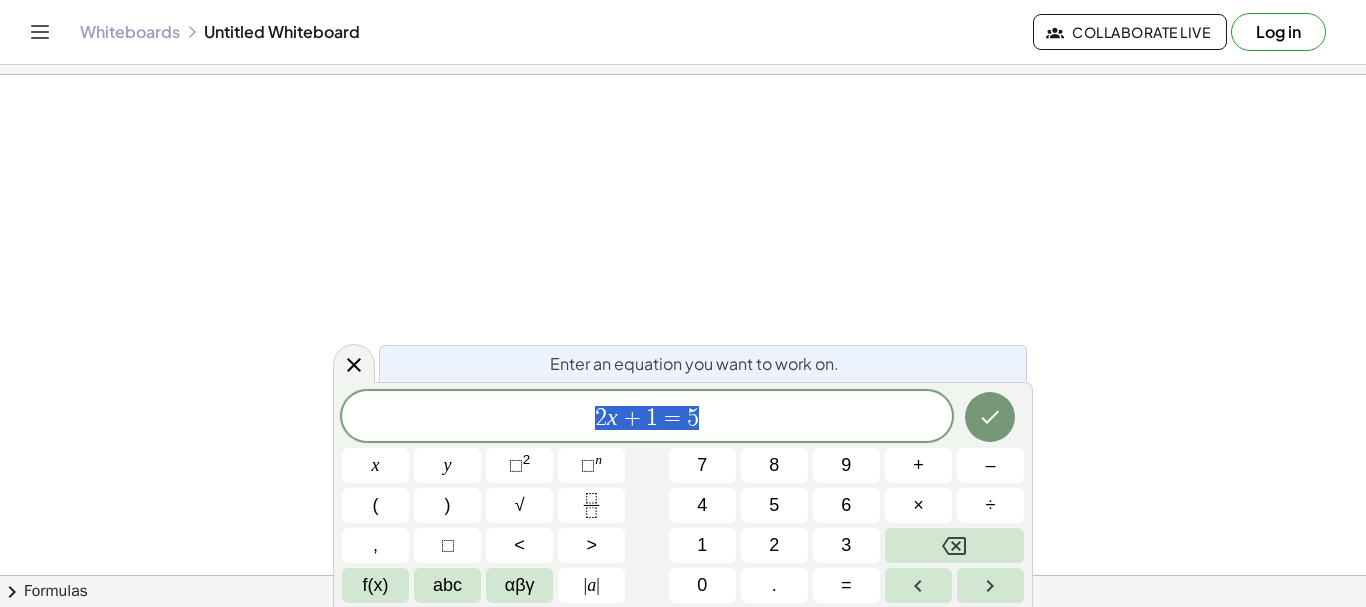 scroll, scrollTop: 0, scrollLeft: 0, axis: both 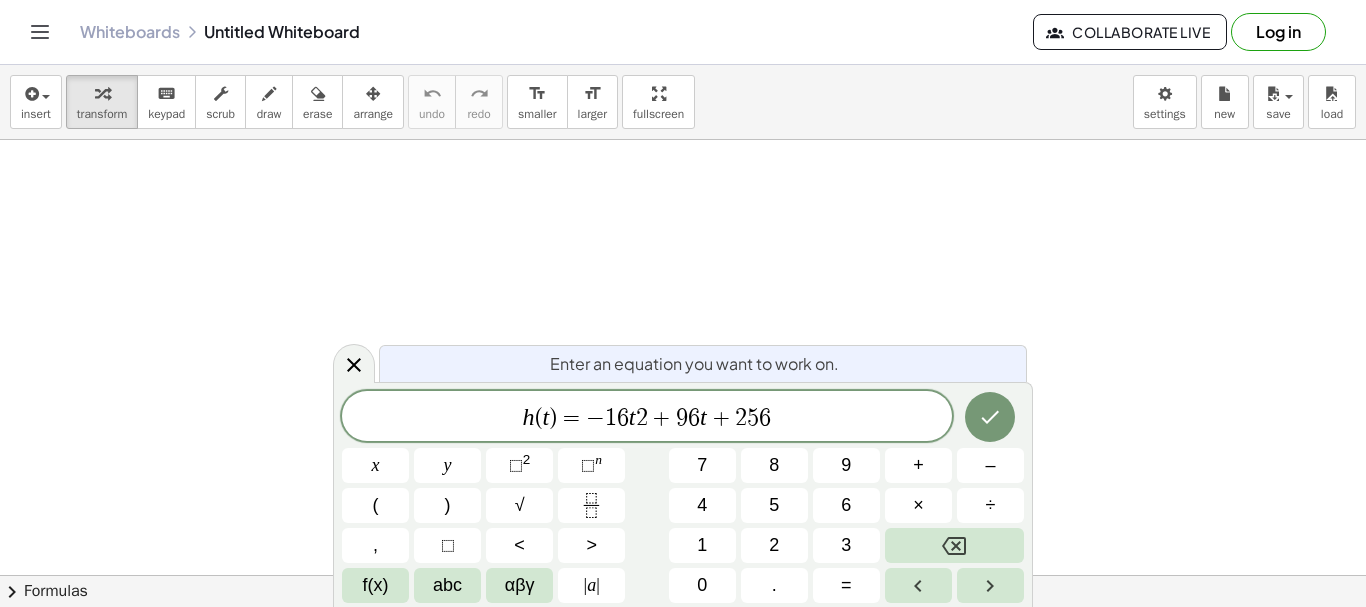 click on "=" at bounding box center (571, 418) 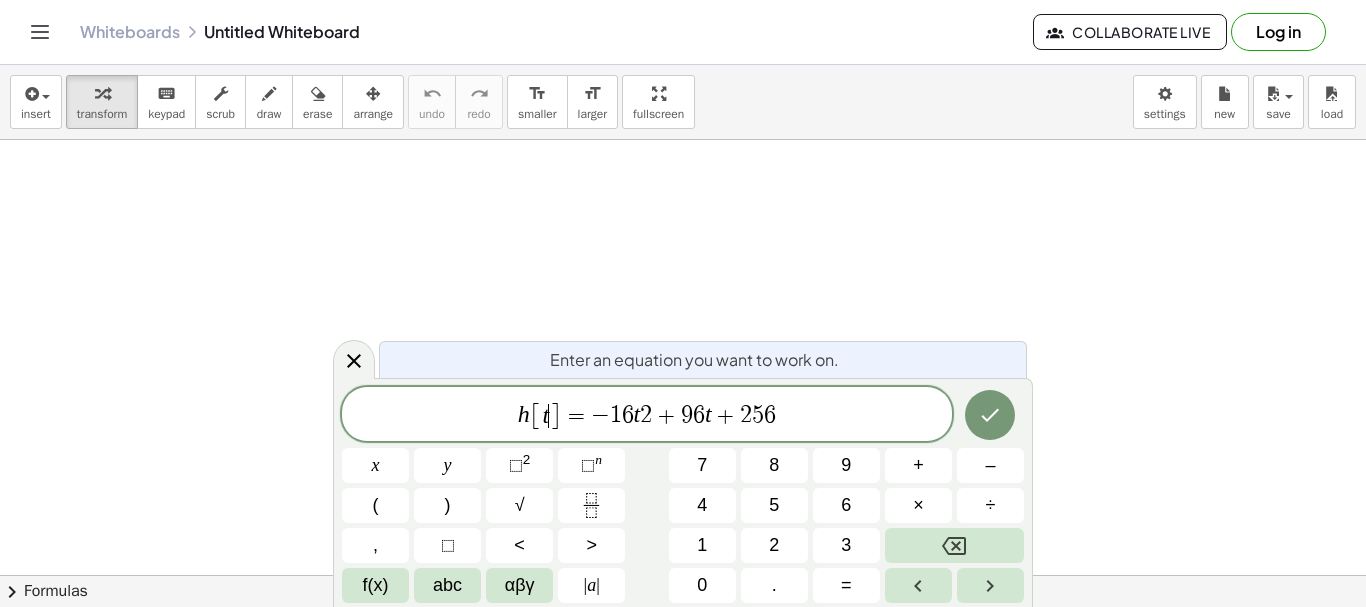 click on "2" at bounding box center [646, 416] 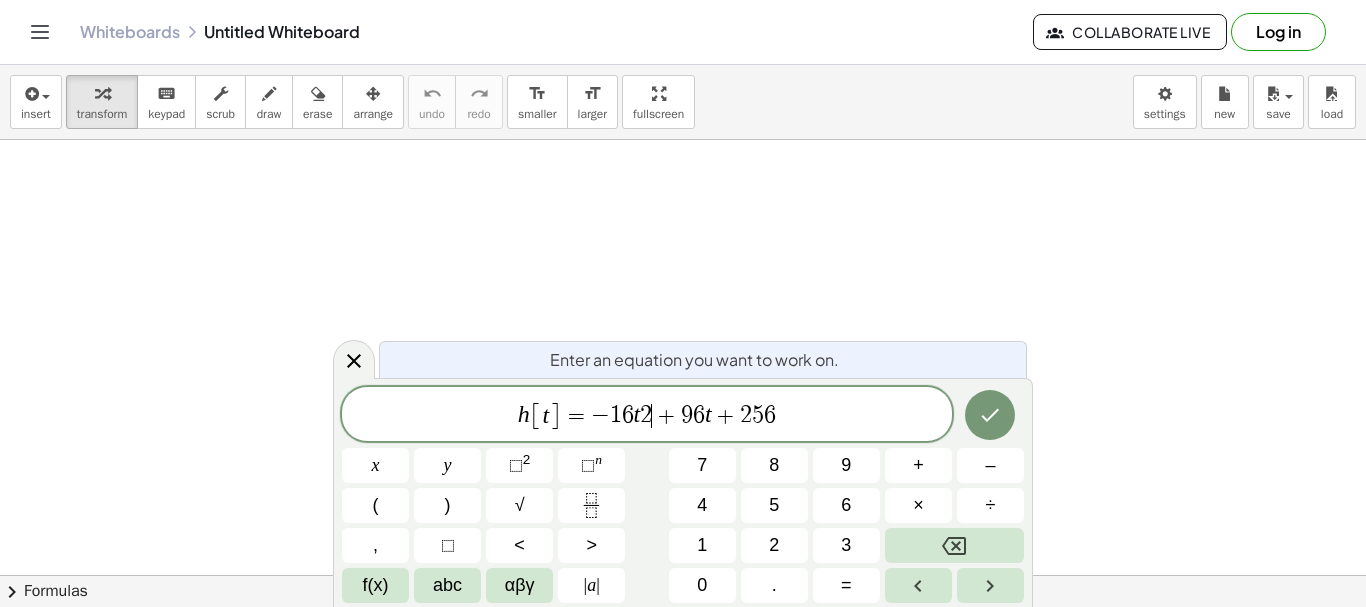 click on "+" at bounding box center [666, 416] 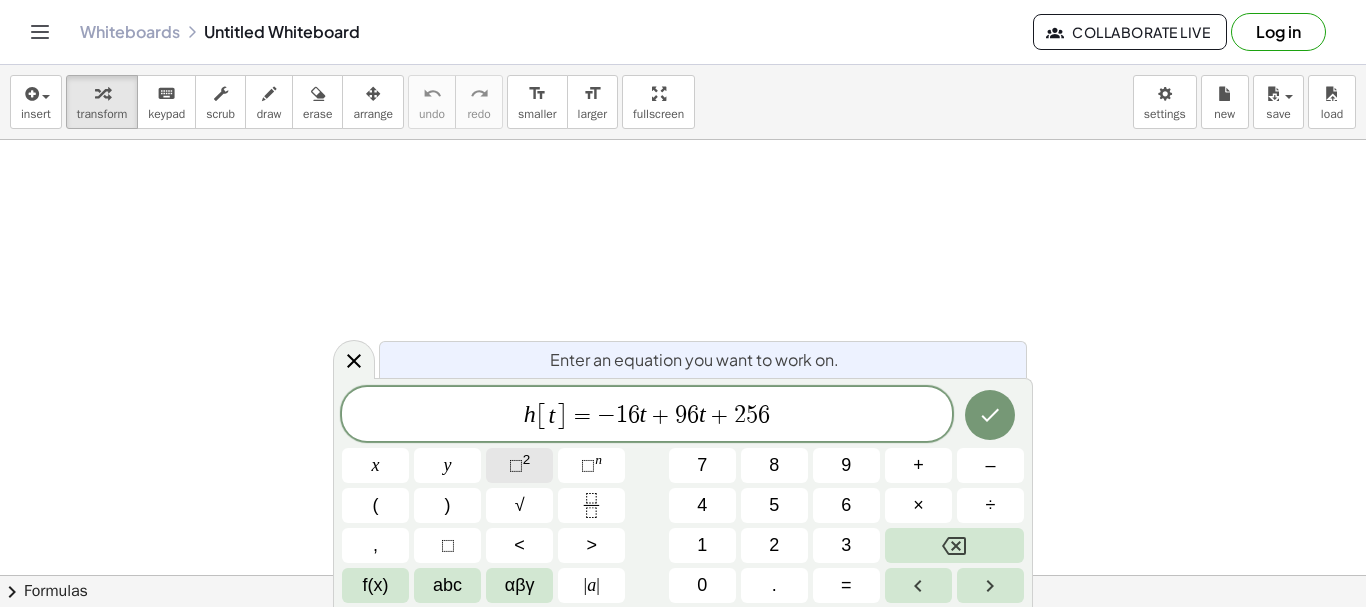 click on "⬚ 2" at bounding box center [519, 465] 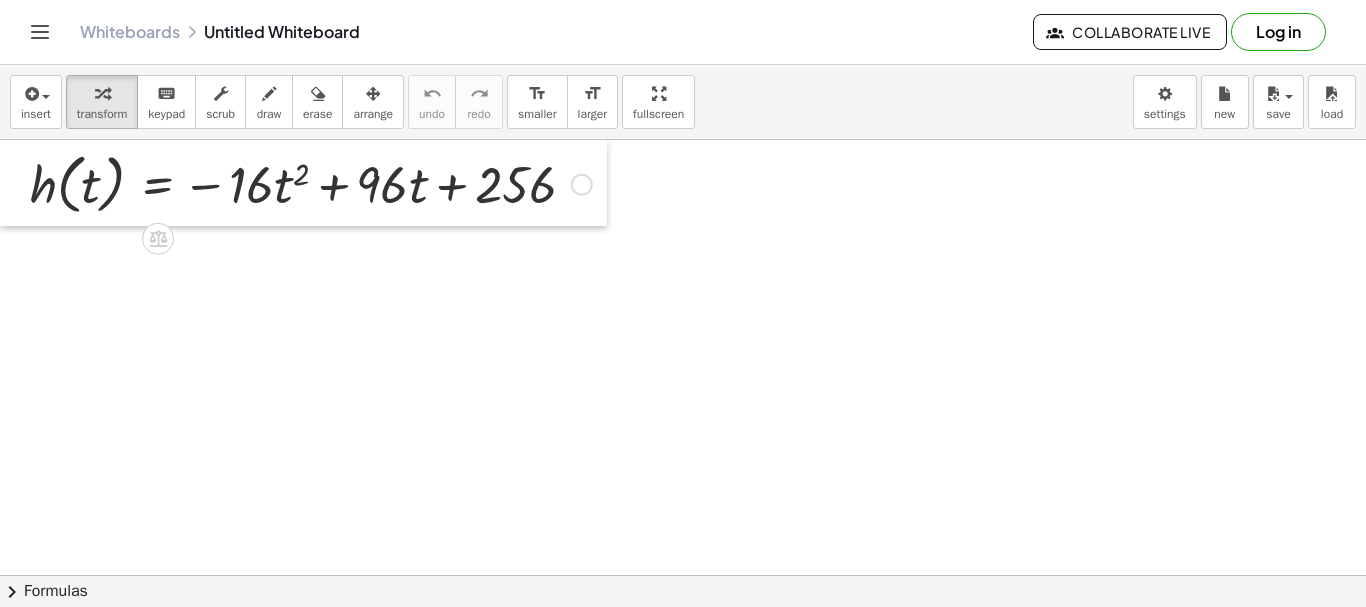 drag, startPoint x: 153, startPoint y: 240, endPoint x: 0, endPoint y: 181, distance: 163.9817 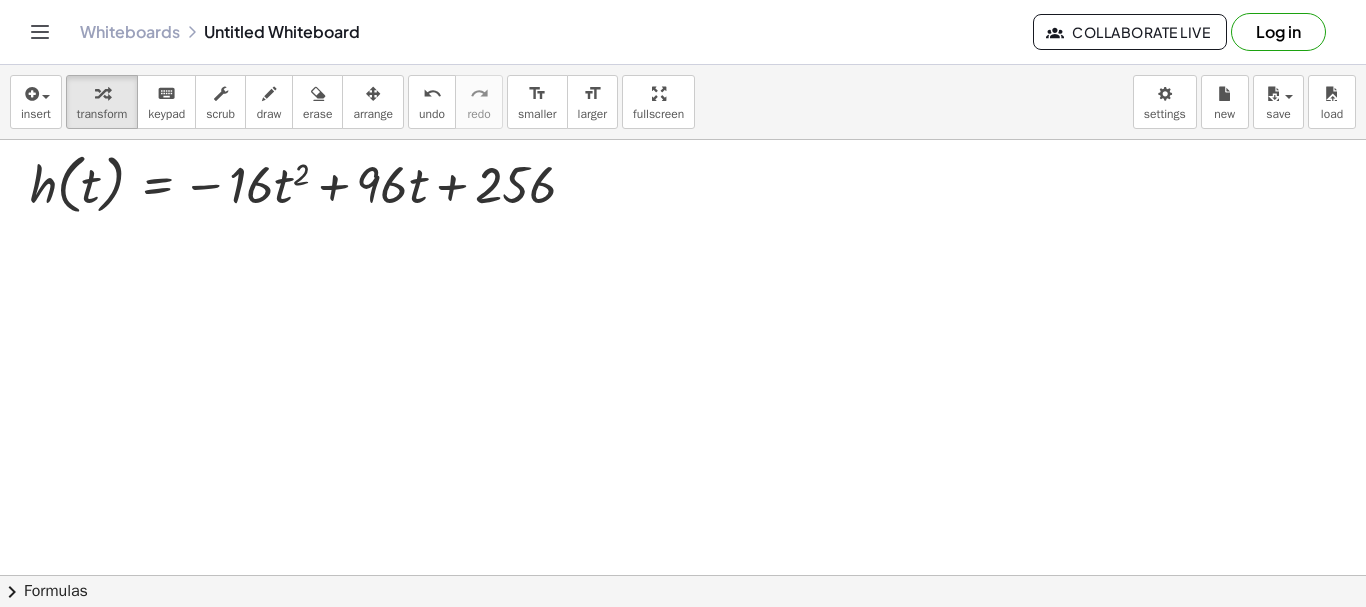 click at bounding box center (683, 640) 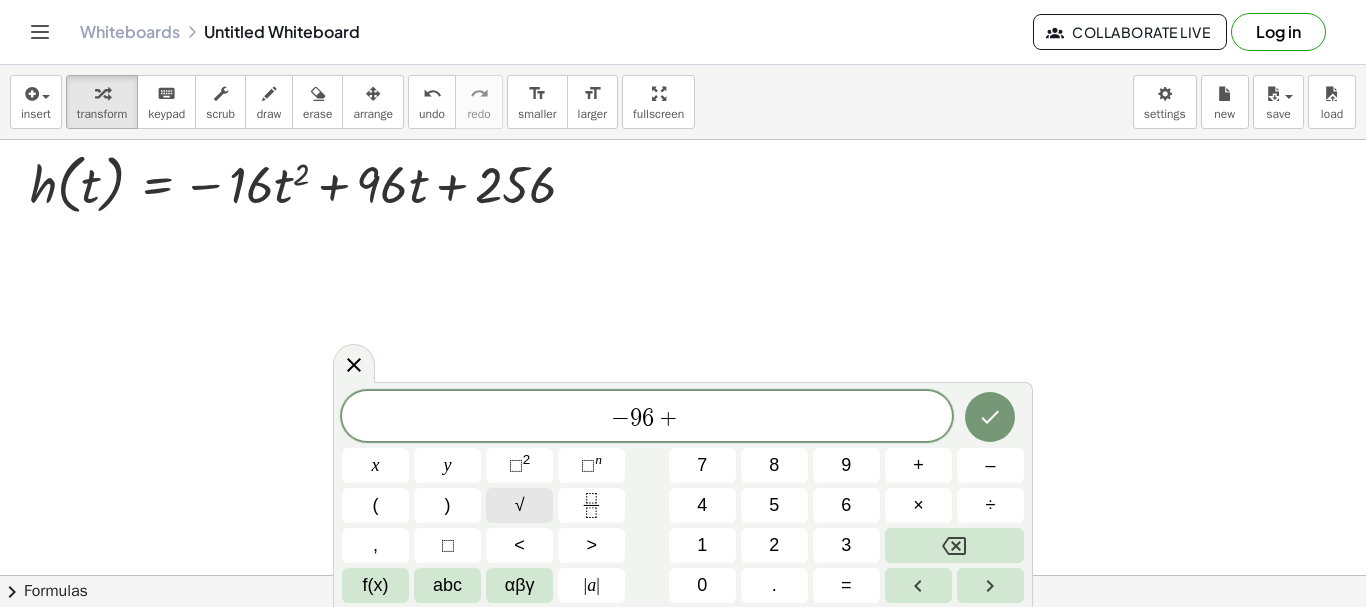 click on "√" at bounding box center (520, 505) 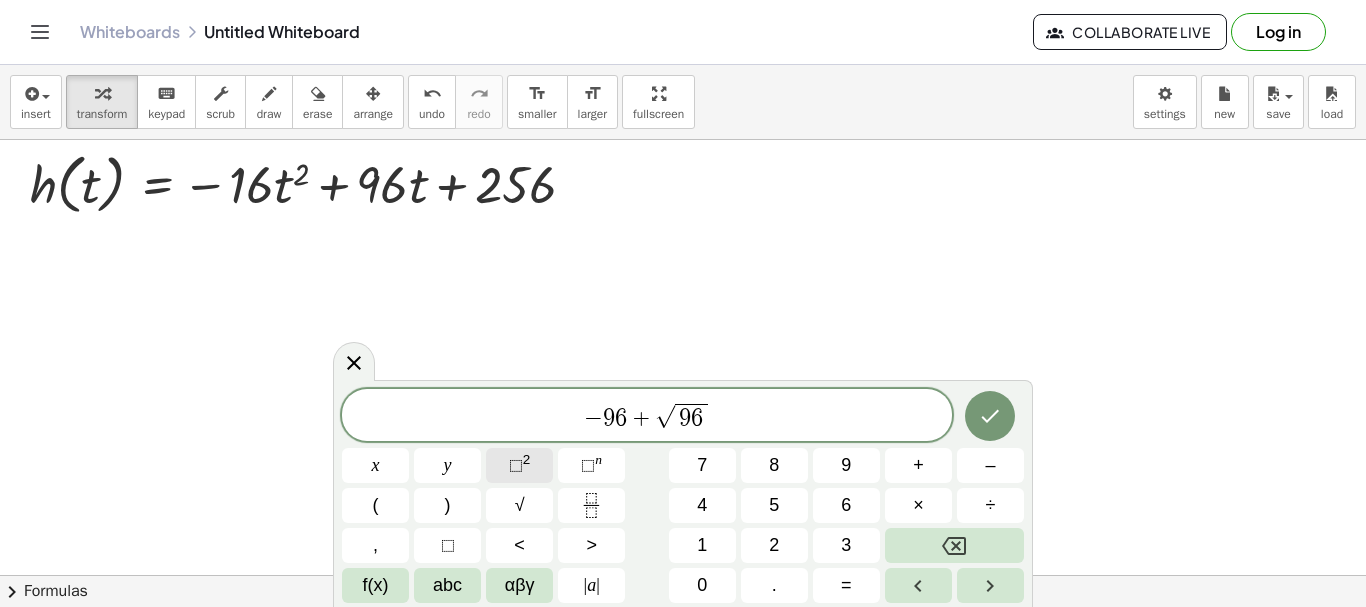 click on "⬚ 2" at bounding box center [519, 465] 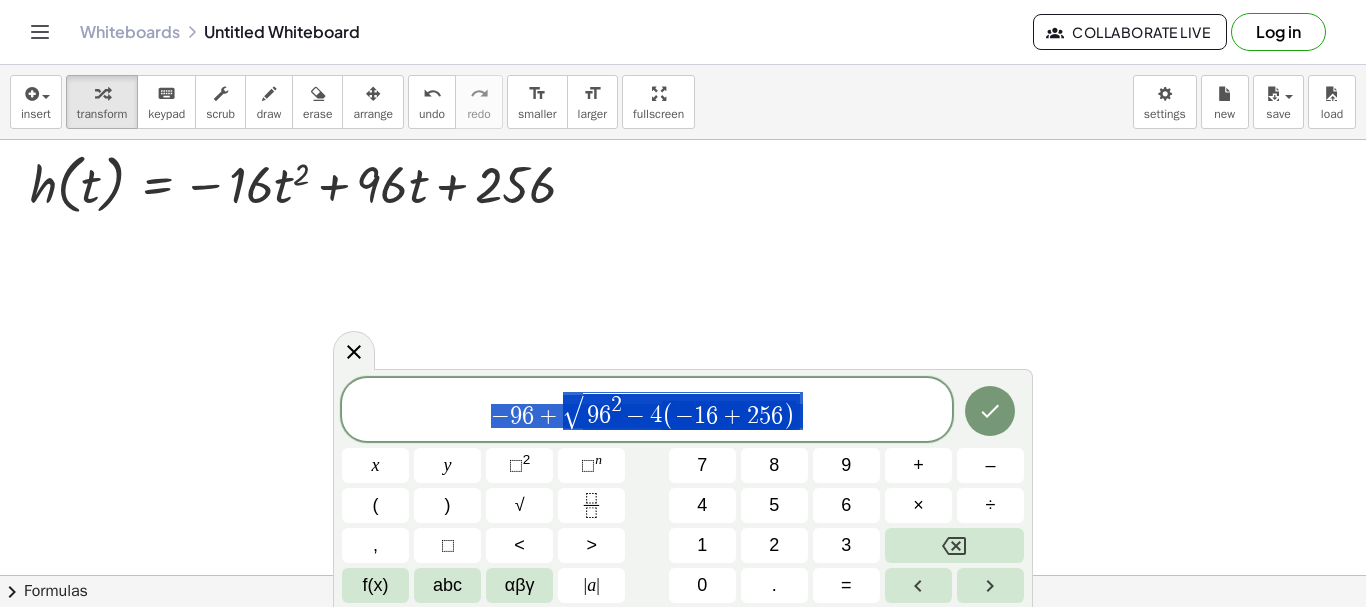 drag, startPoint x: 831, startPoint y: 417, endPoint x: 474, endPoint y: 413, distance: 357.0224 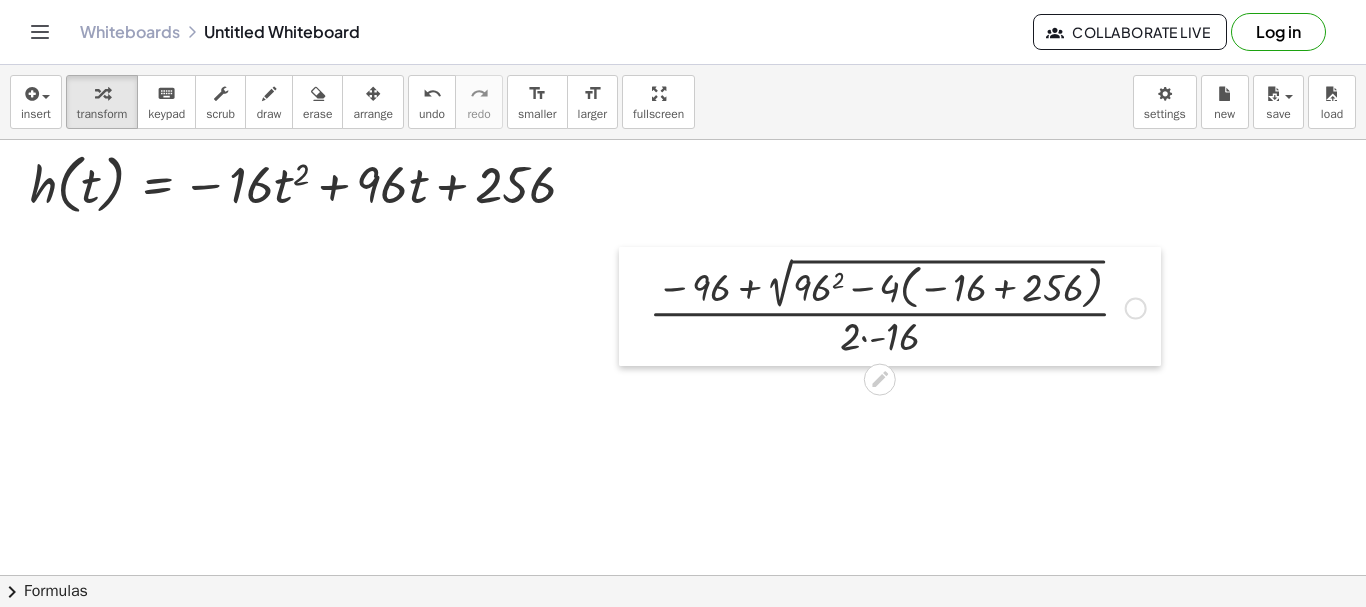 drag, startPoint x: 627, startPoint y: 393, endPoint x: 636, endPoint y: 297, distance: 96.42095 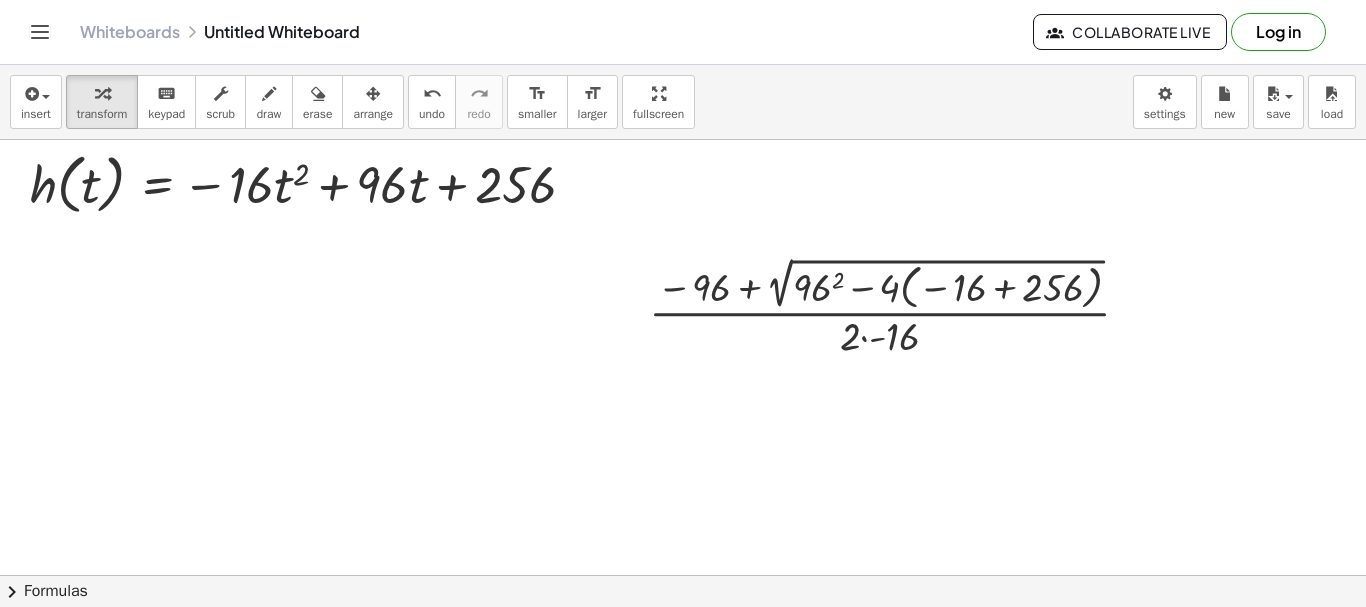 click at bounding box center (683, 640) 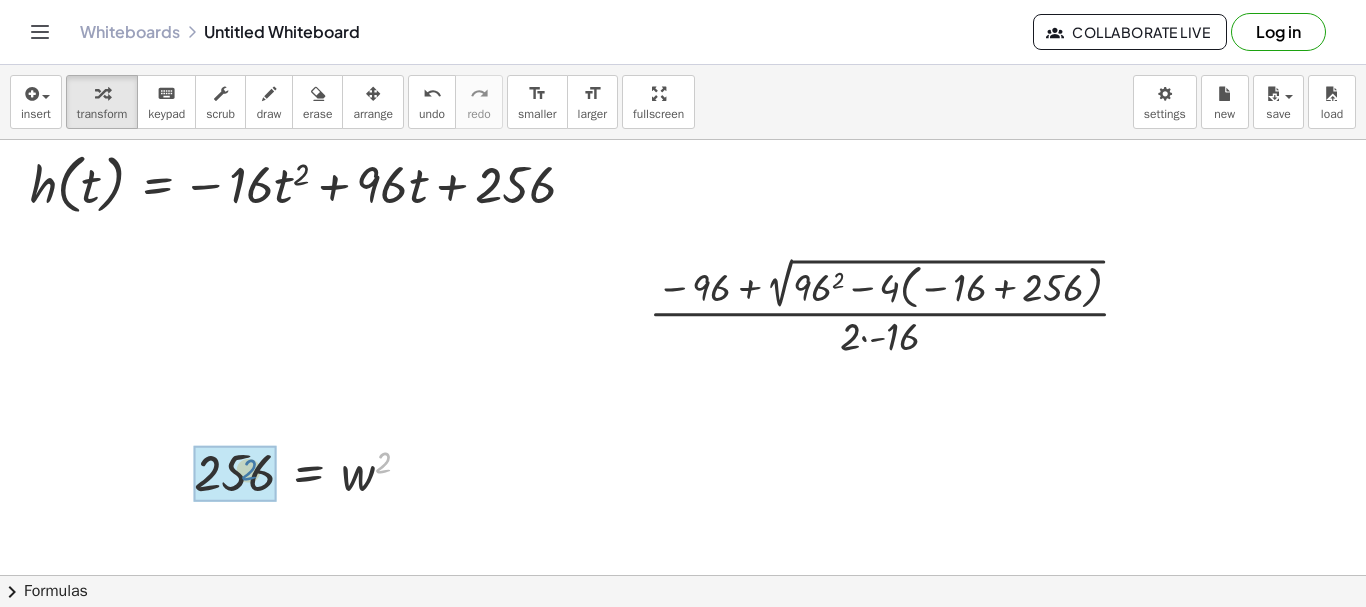 drag, startPoint x: 391, startPoint y: 460, endPoint x: 282, endPoint y: 468, distance: 109.29318 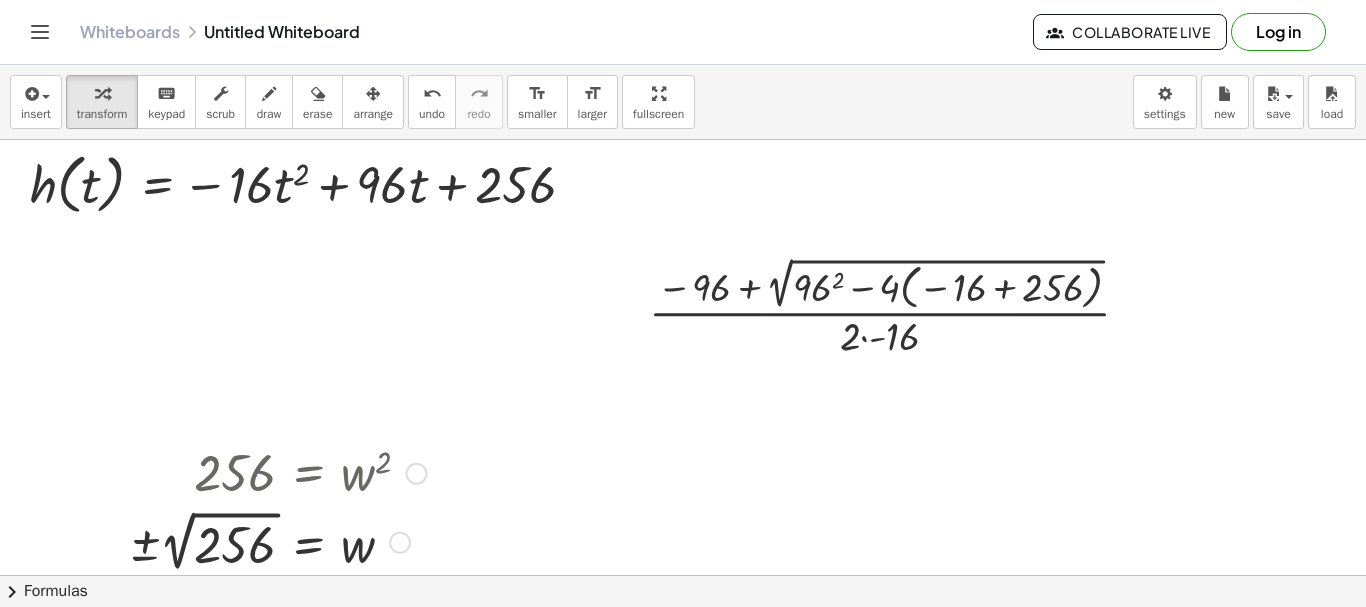 click at bounding box center [278, 541] 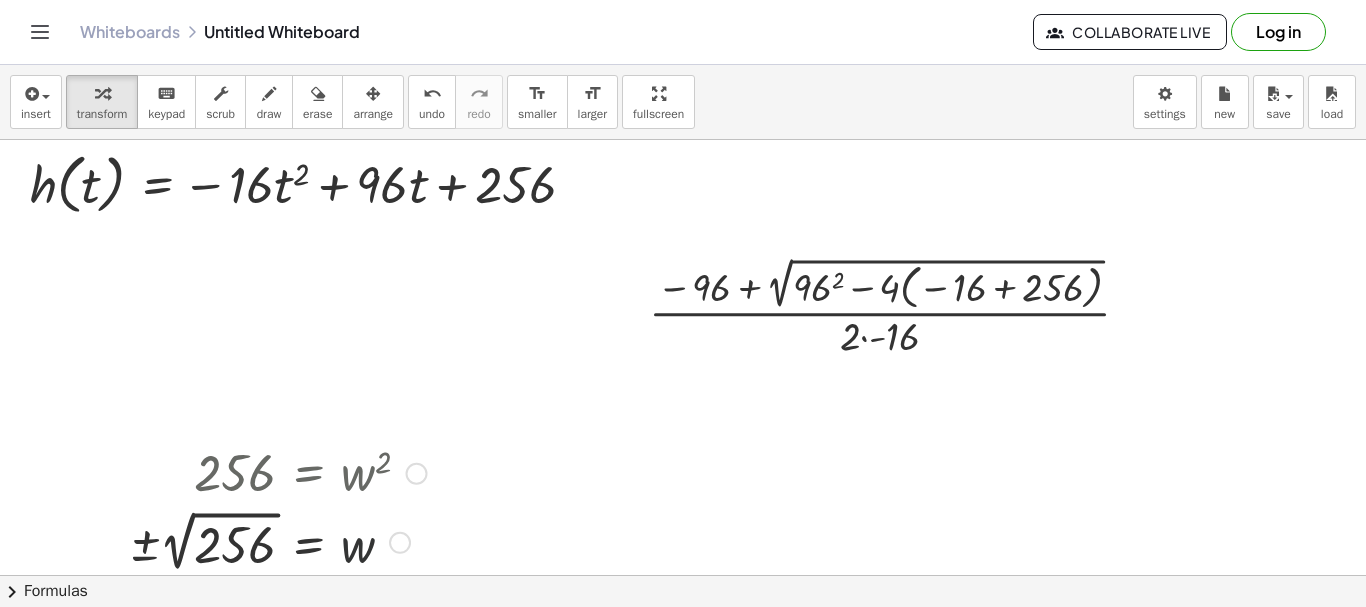 click at bounding box center [400, 543] 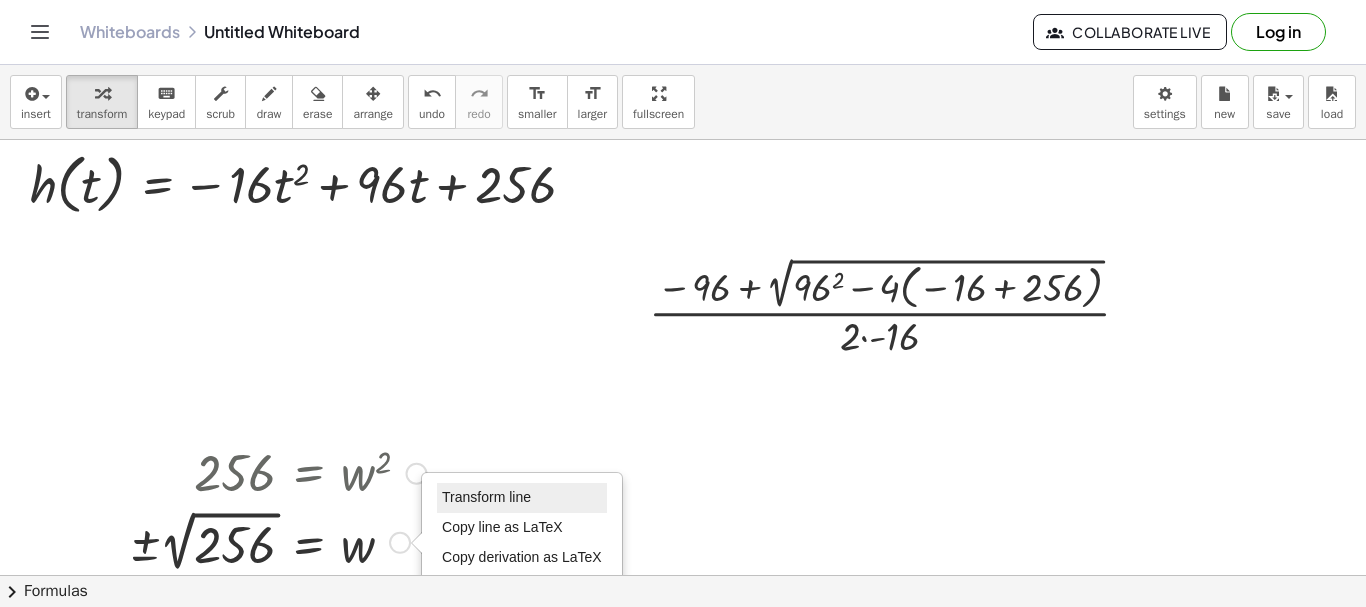 click on "Transform line" at bounding box center [522, 498] 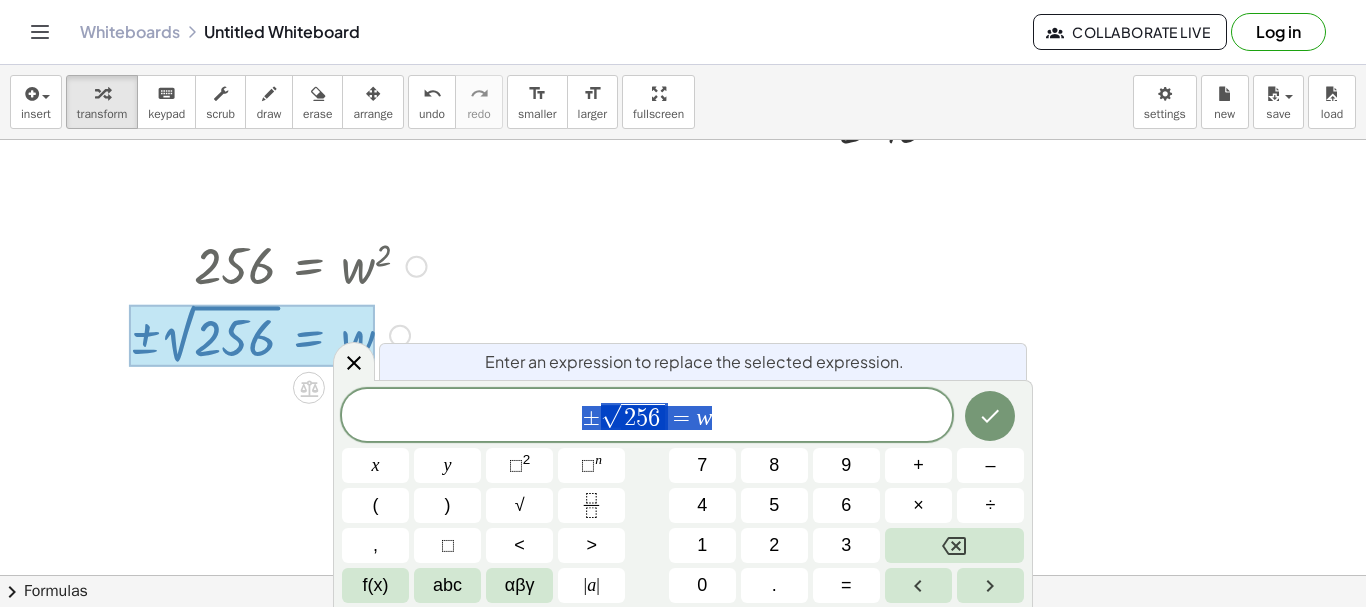 scroll, scrollTop: 250, scrollLeft: 0, axis: vertical 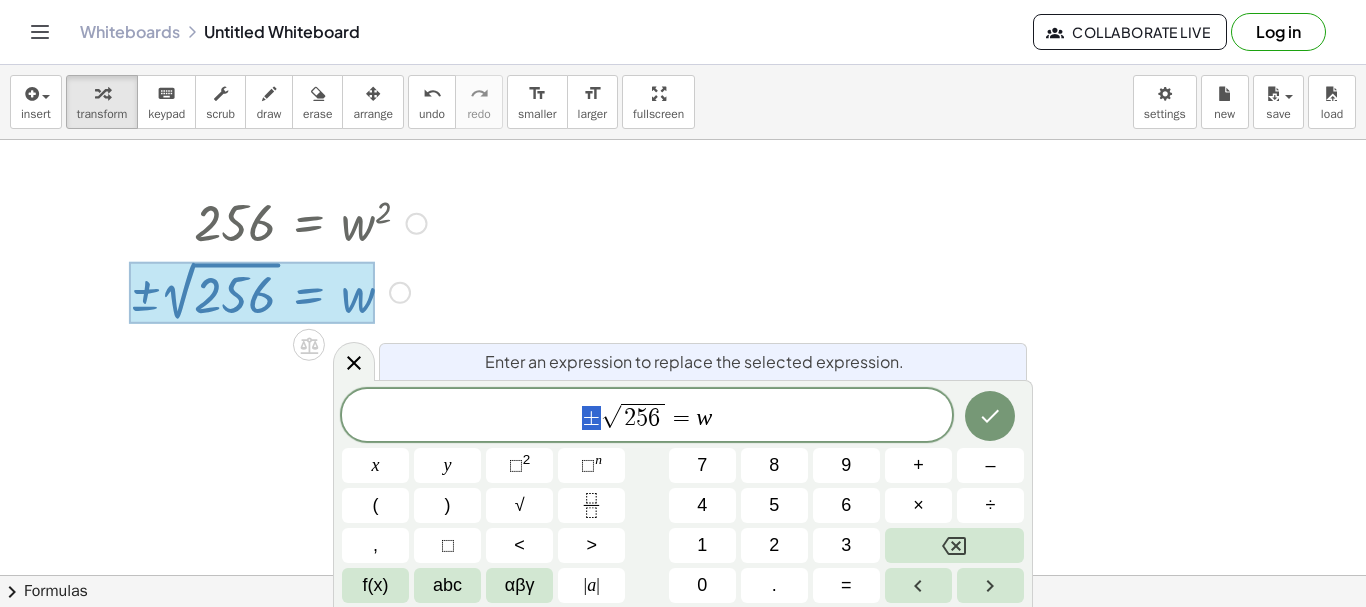 drag, startPoint x: 582, startPoint y: 415, endPoint x: 592, endPoint y: 418, distance: 10.440307 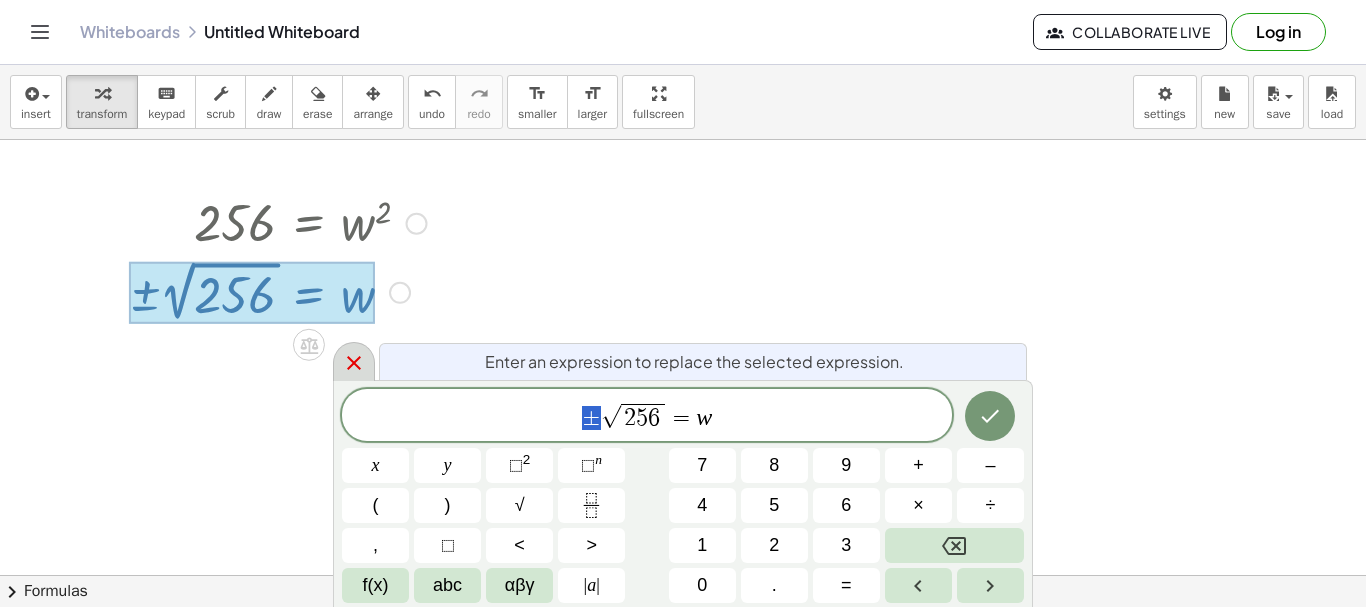 click at bounding box center (354, 361) 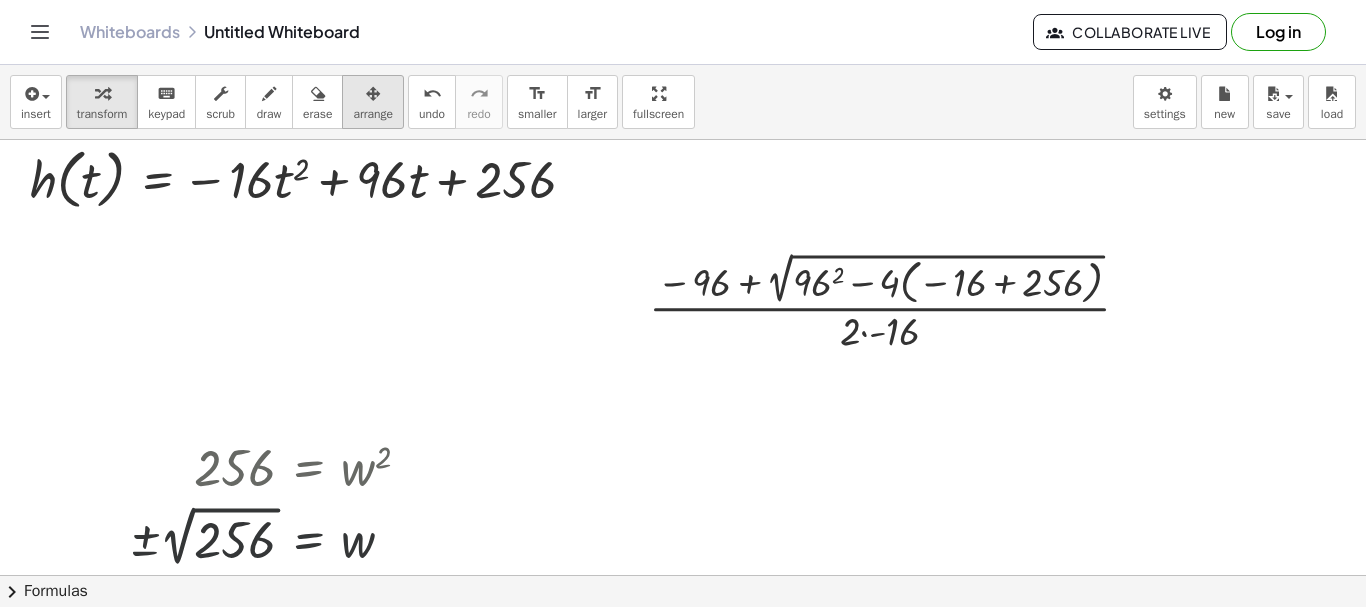 scroll, scrollTop: 0, scrollLeft: 0, axis: both 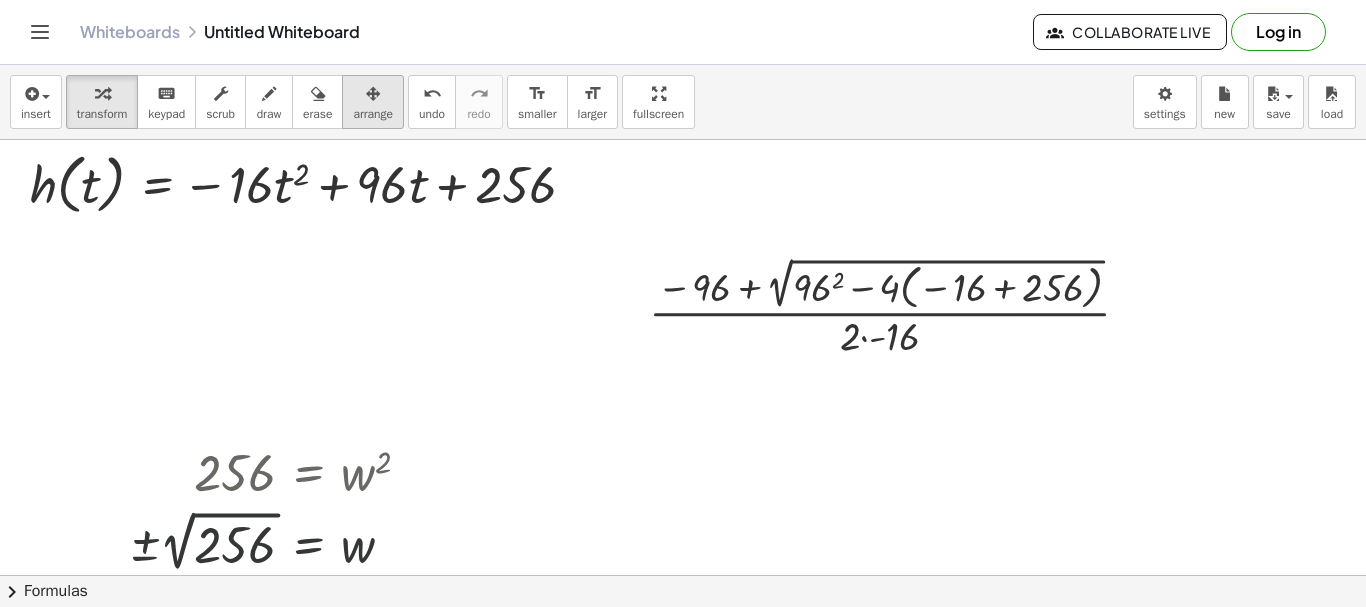 click on "arrange" at bounding box center [373, 114] 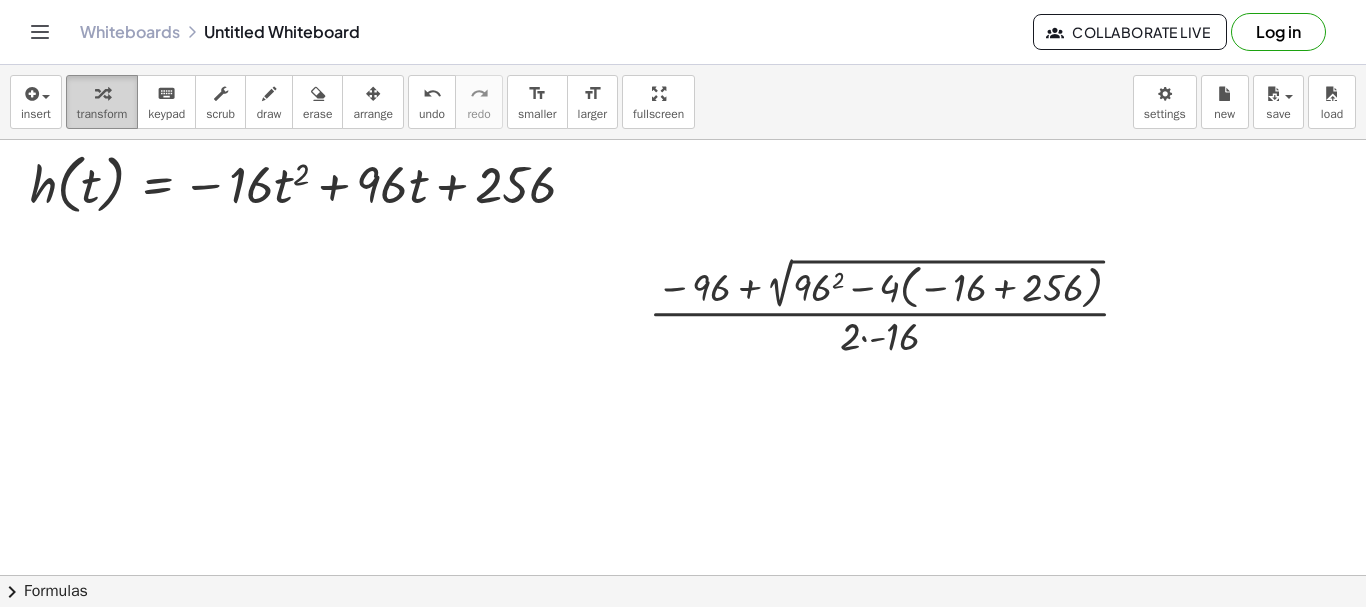 click on "transform" at bounding box center (102, 102) 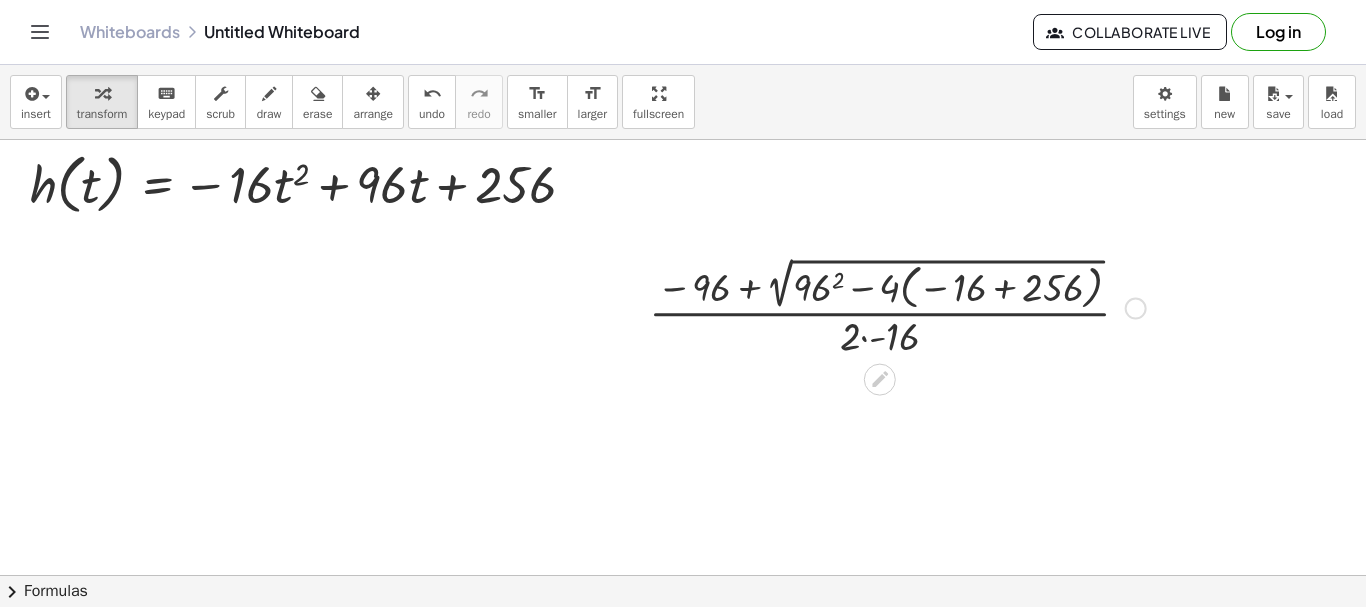 click at bounding box center (1136, 309) 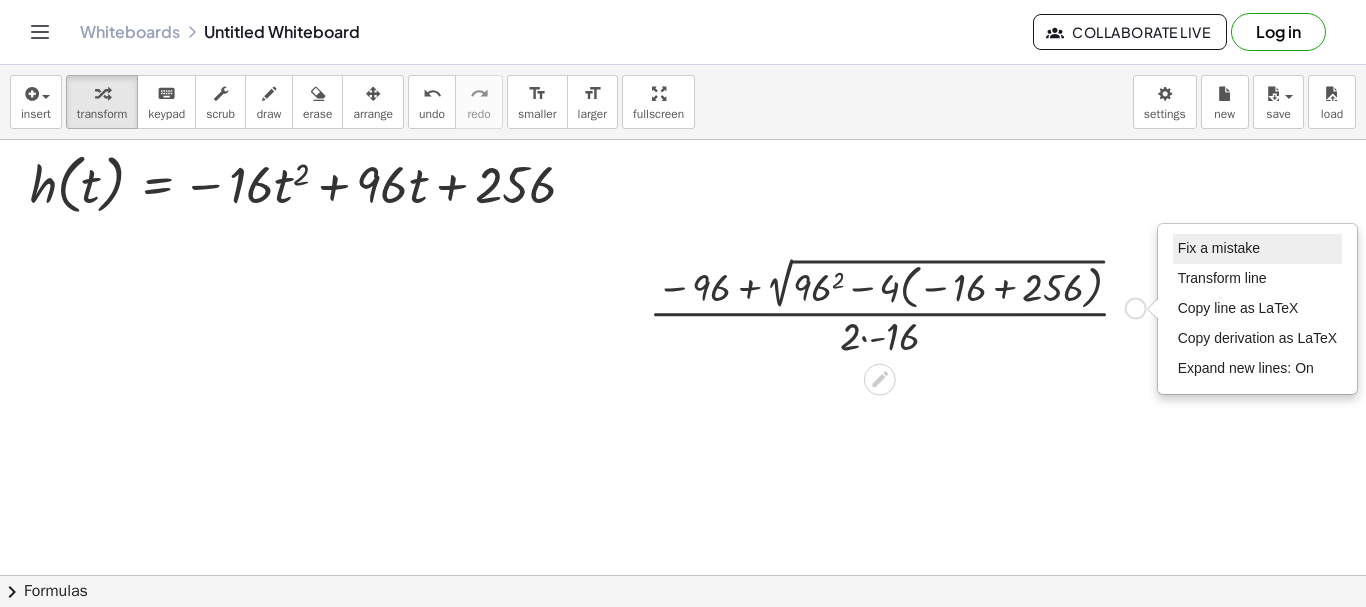 click on "Fix a mistake" at bounding box center (1258, 249) 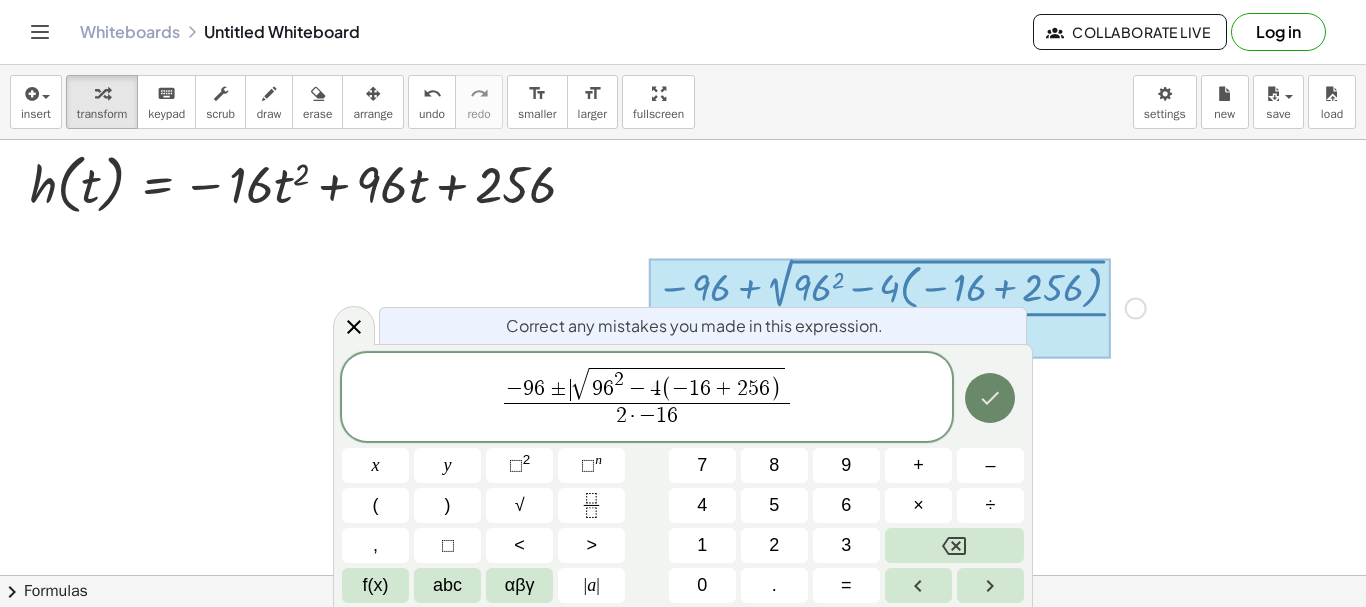 click 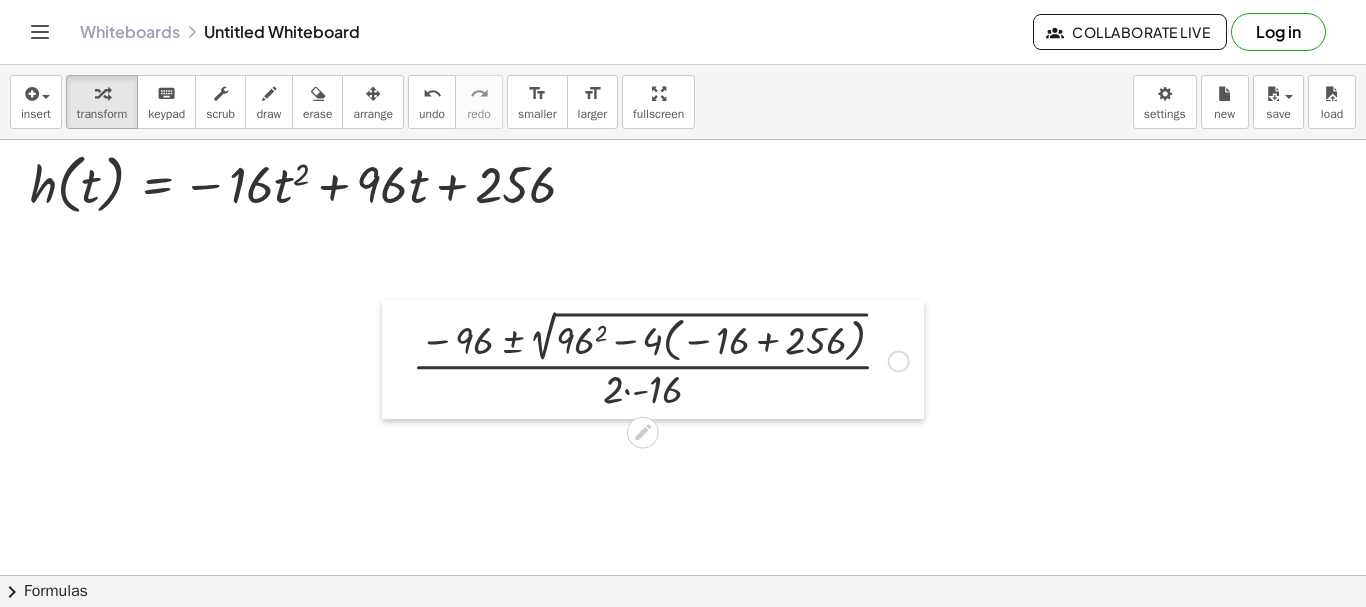 drag, startPoint x: 638, startPoint y: 314, endPoint x: 401, endPoint y: 367, distance: 242.85387 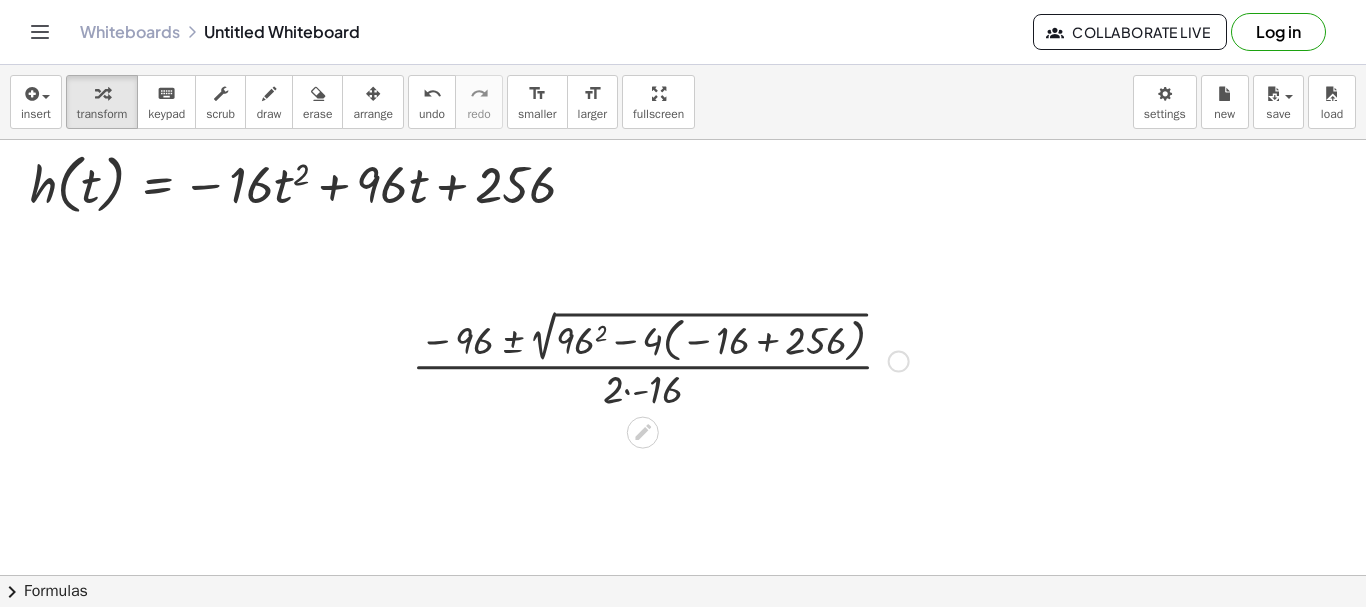 click at bounding box center (660, 359) 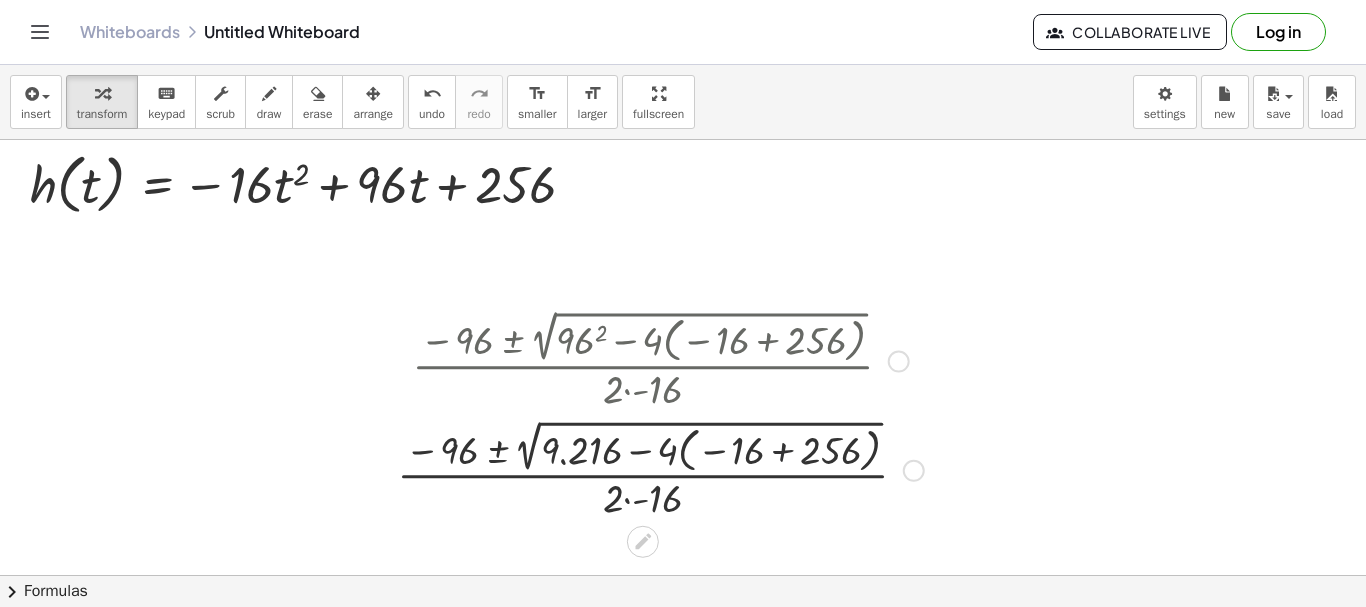 click at bounding box center [660, 468] 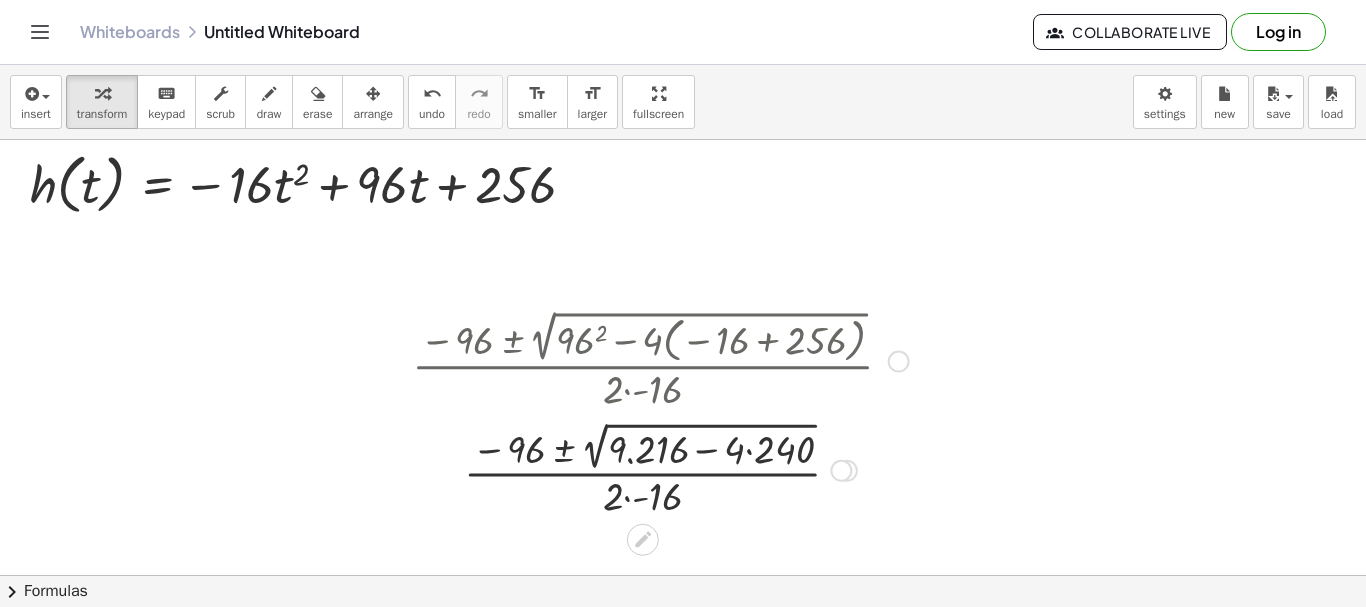 click at bounding box center (660, 468) 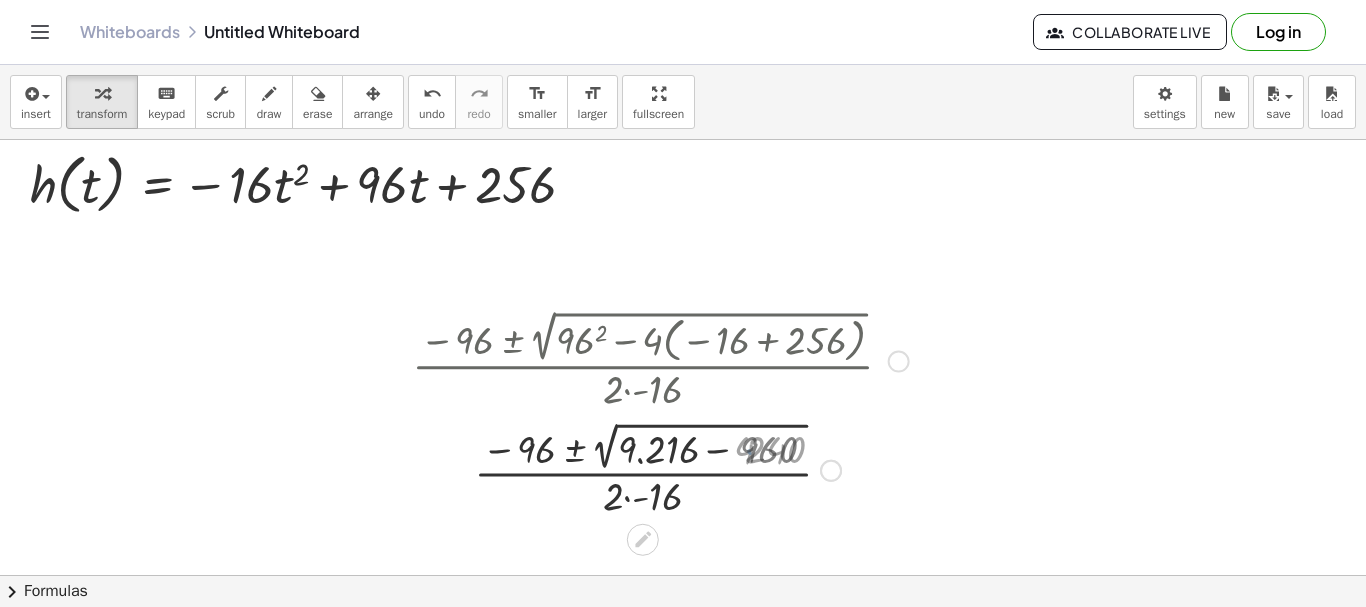 click at bounding box center (660, 468) 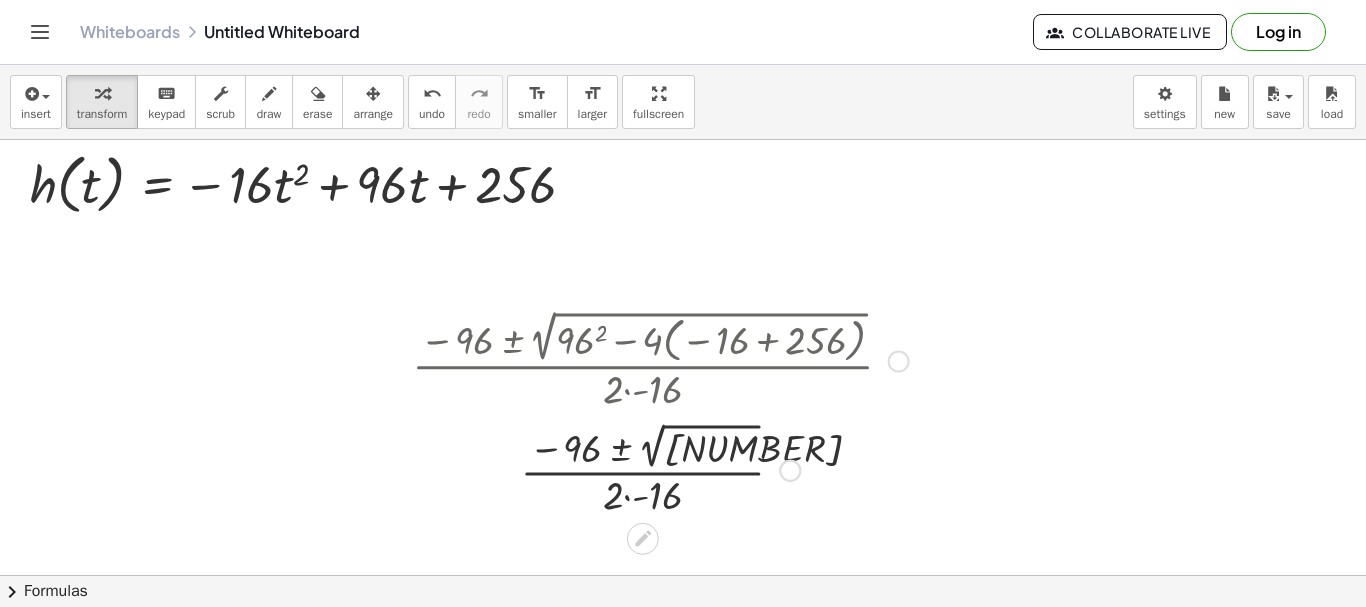 click at bounding box center [660, 469] 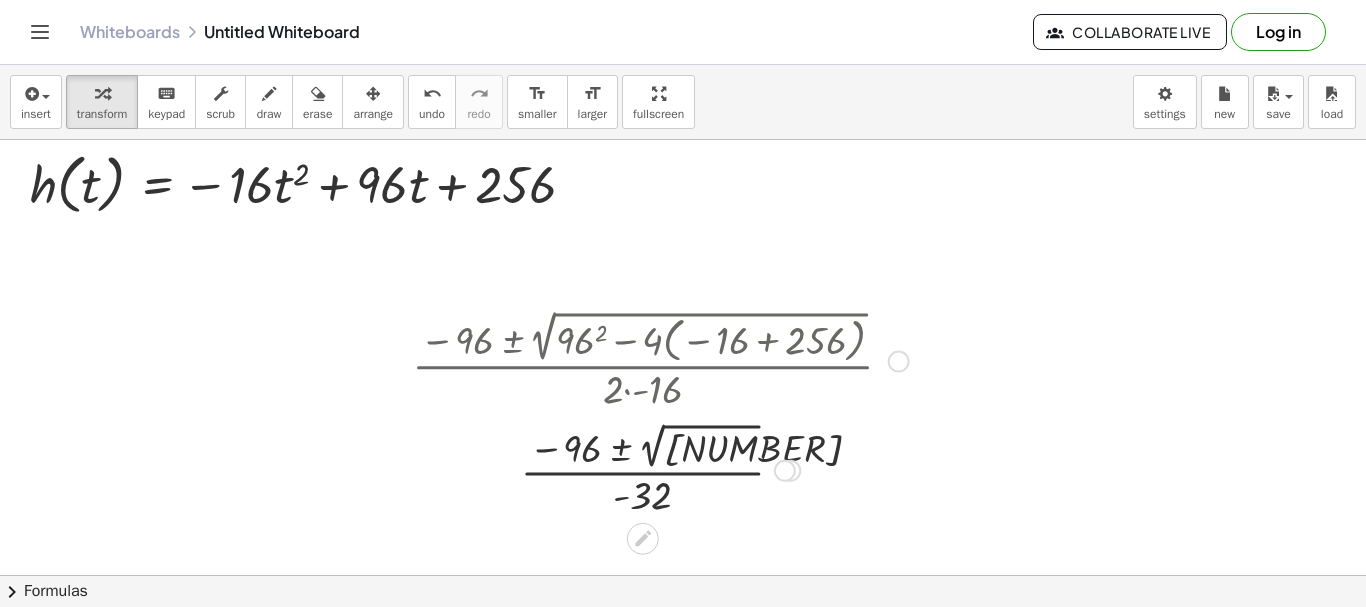 click at bounding box center [660, 469] 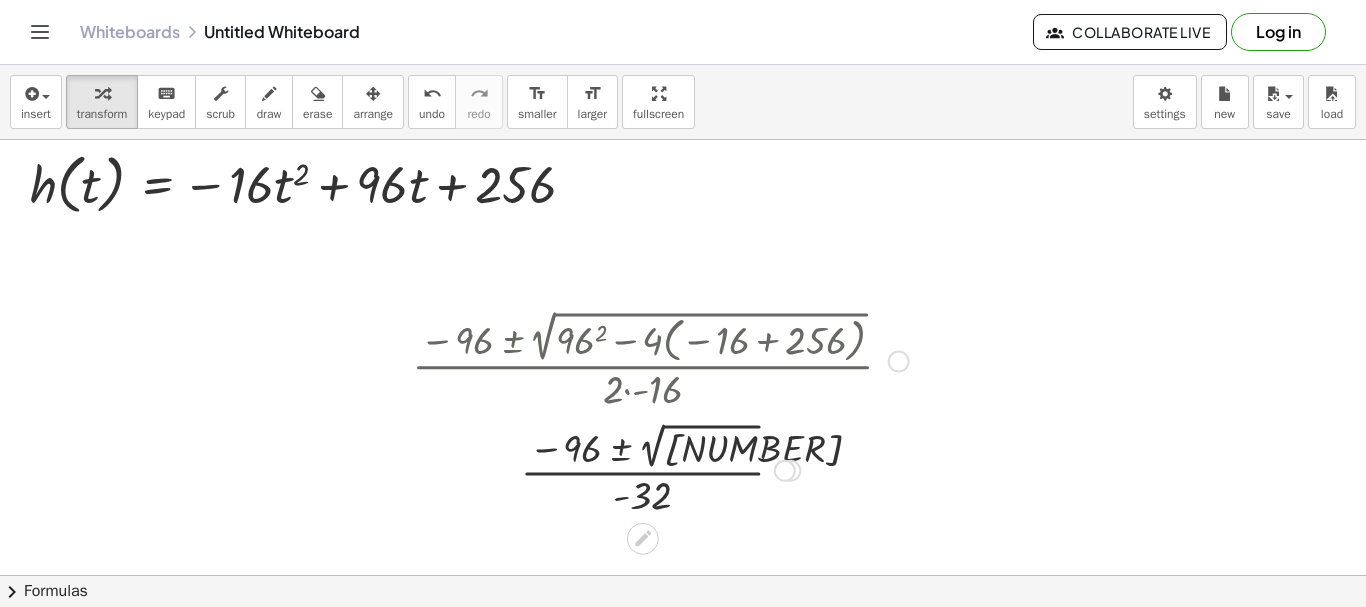 click at bounding box center [660, 469] 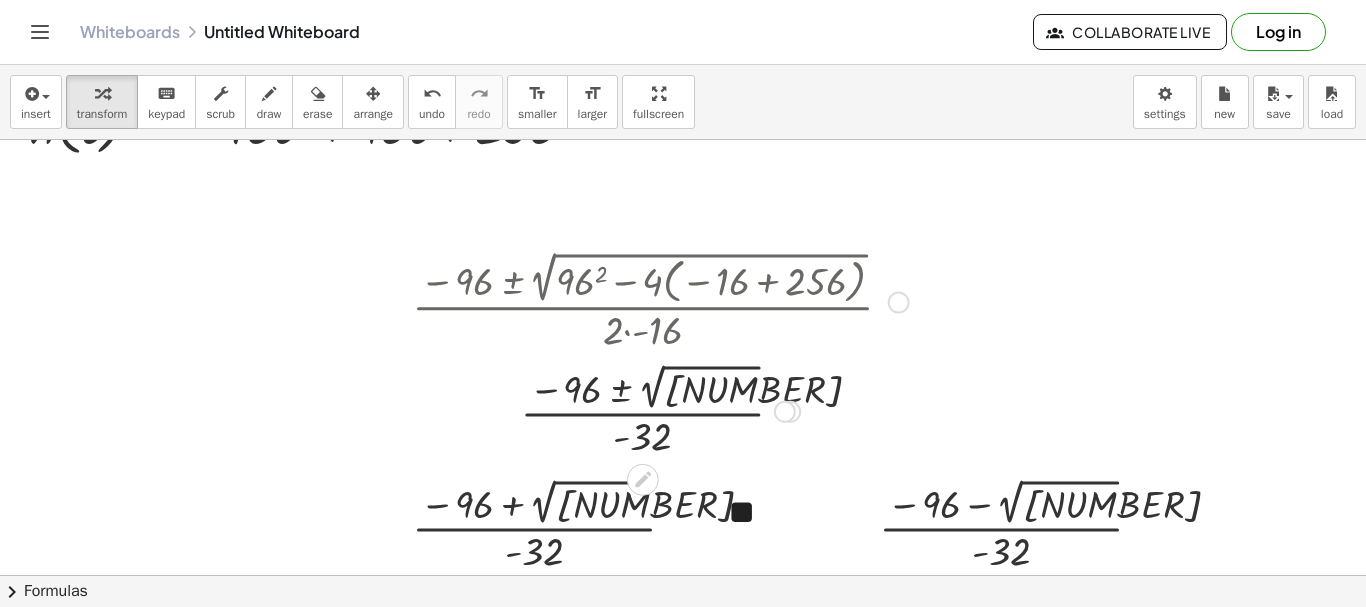 scroll, scrollTop: 60, scrollLeft: 0, axis: vertical 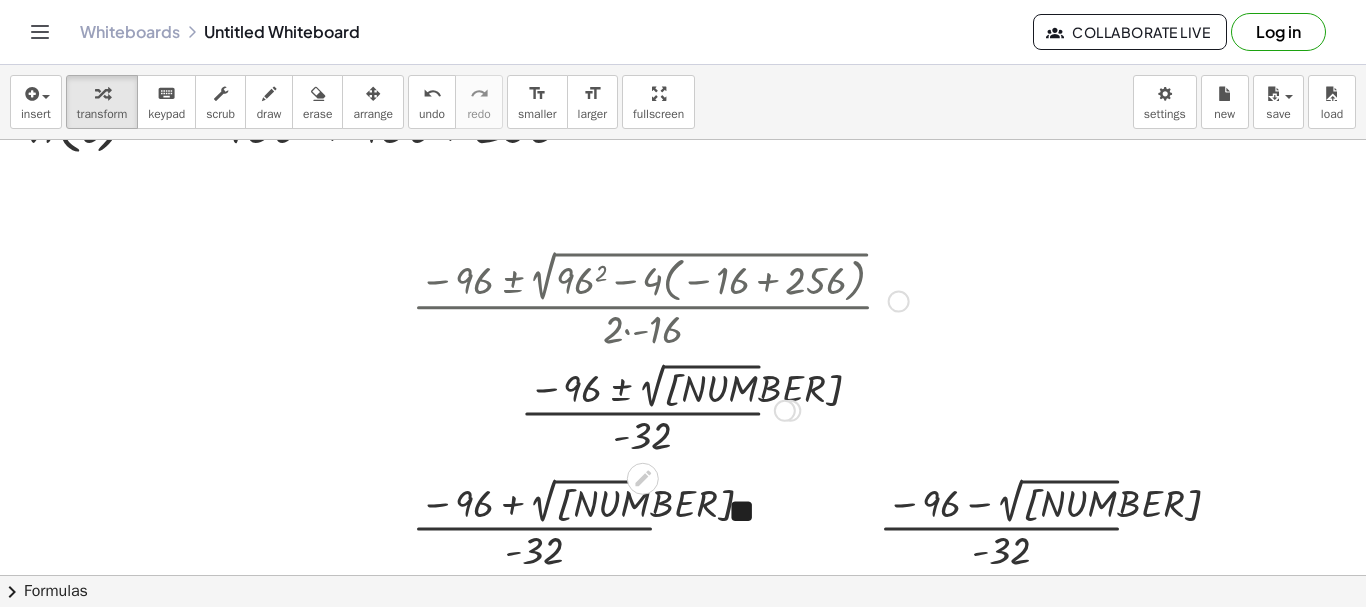 click at bounding box center (899, 302) 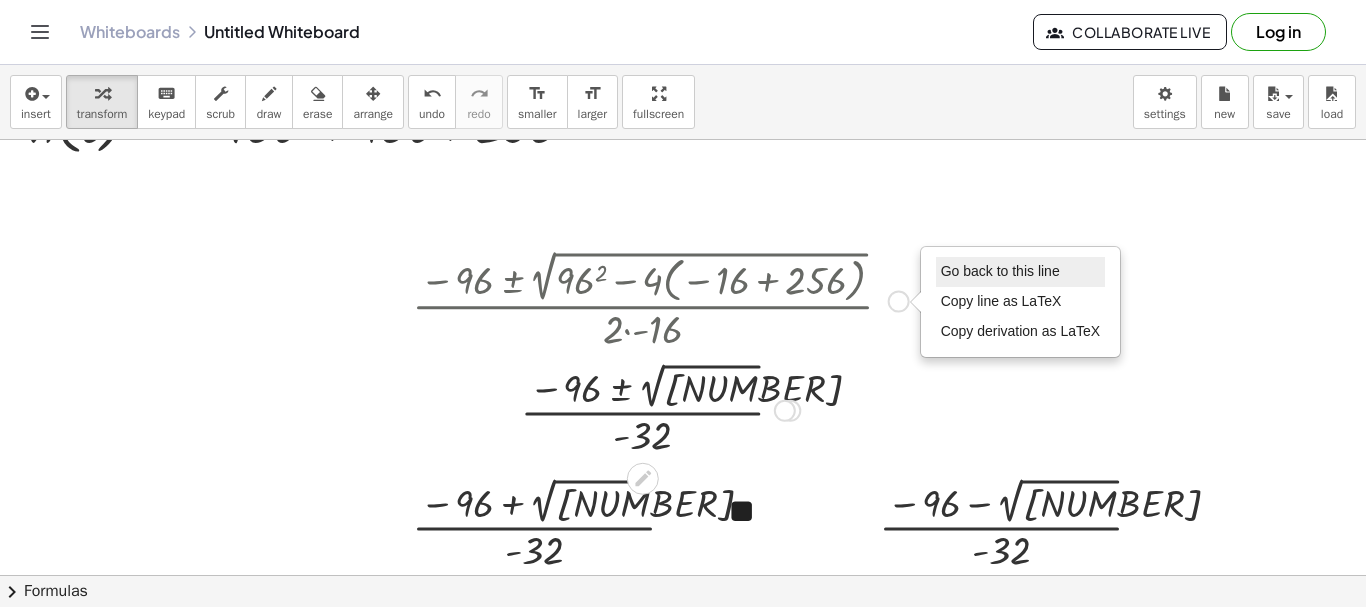 click on "Go back to this line" at bounding box center (1000, 271) 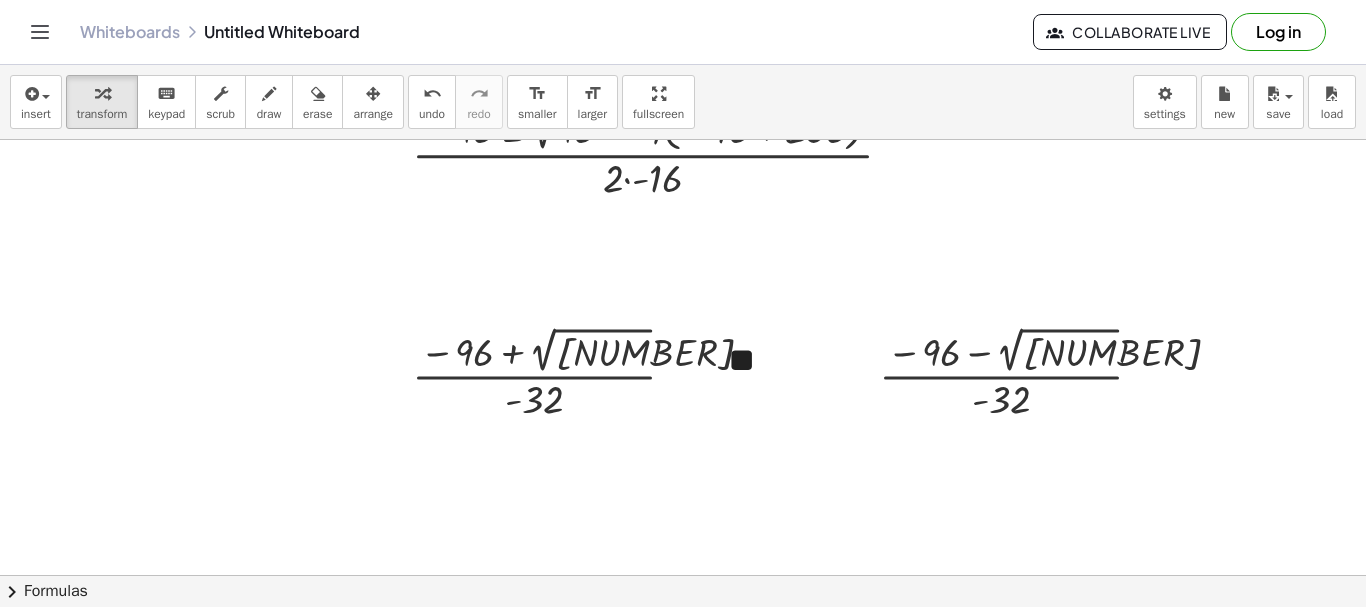 scroll, scrollTop: 216, scrollLeft: 0, axis: vertical 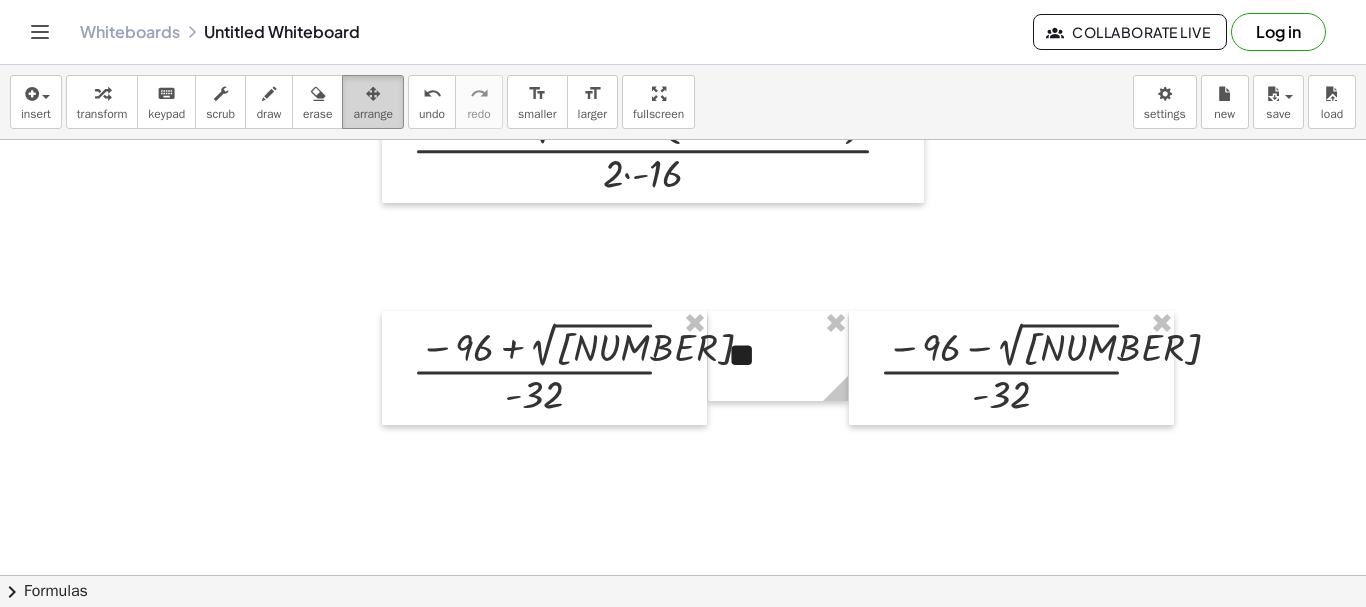 click at bounding box center (373, 93) 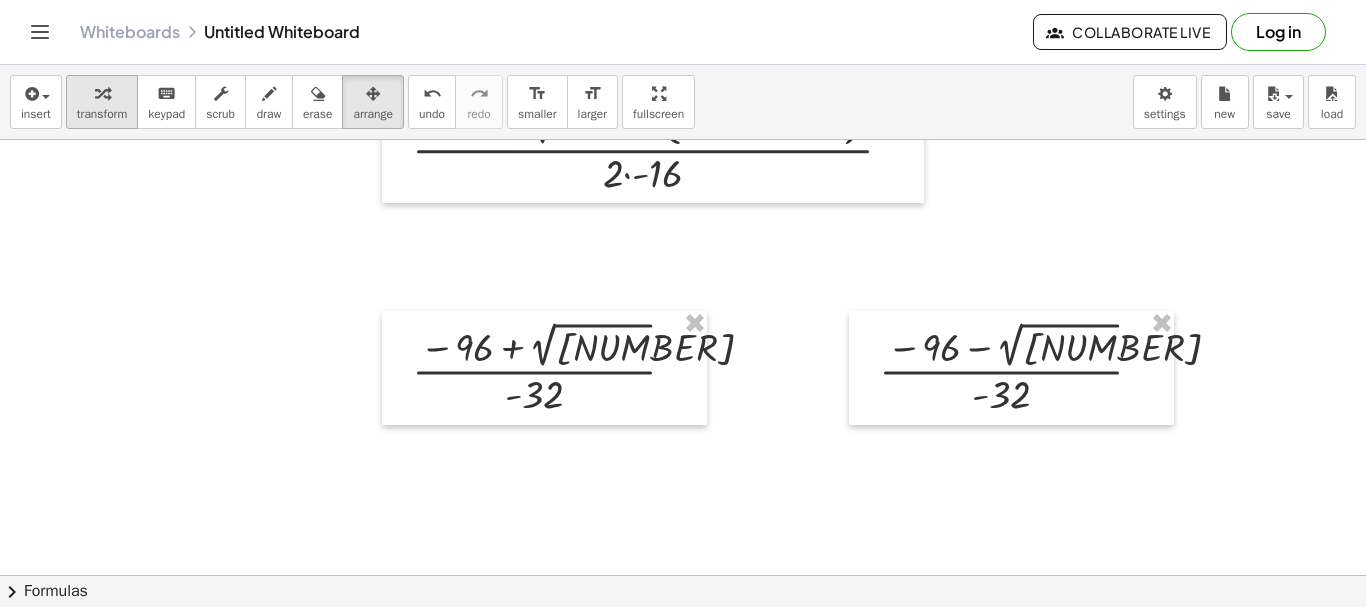 click at bounding box center (102, 93) 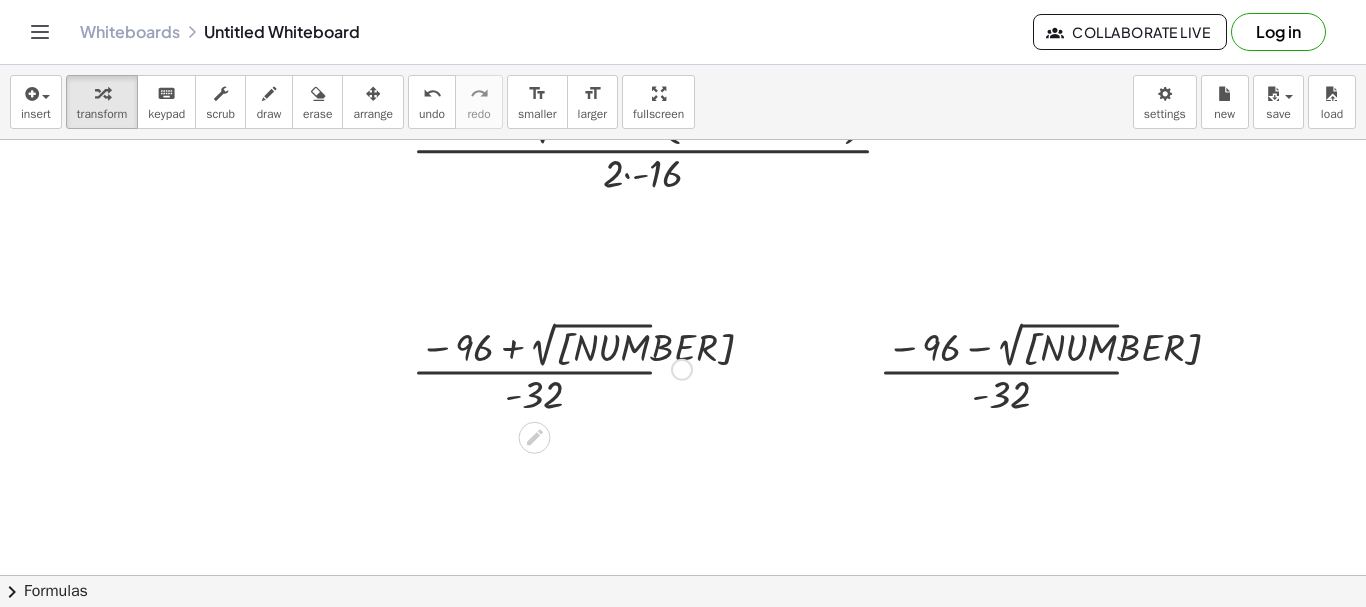 click at bounding box center [552, 368] 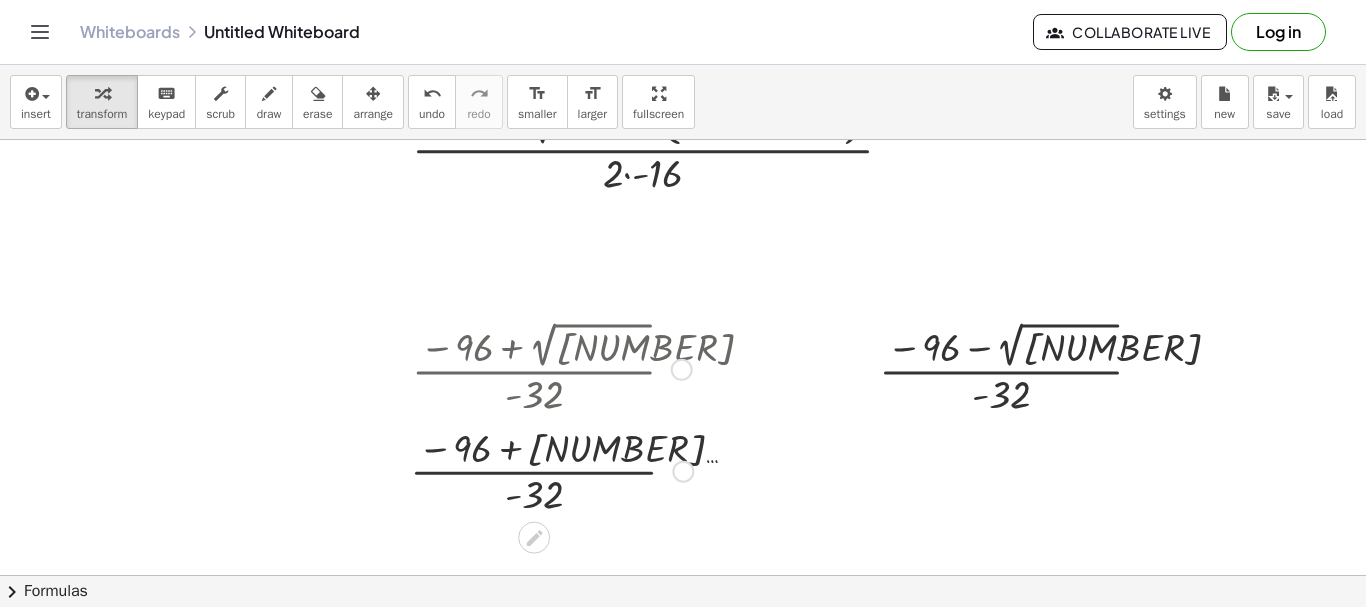 click at bounding box center [551, 470] 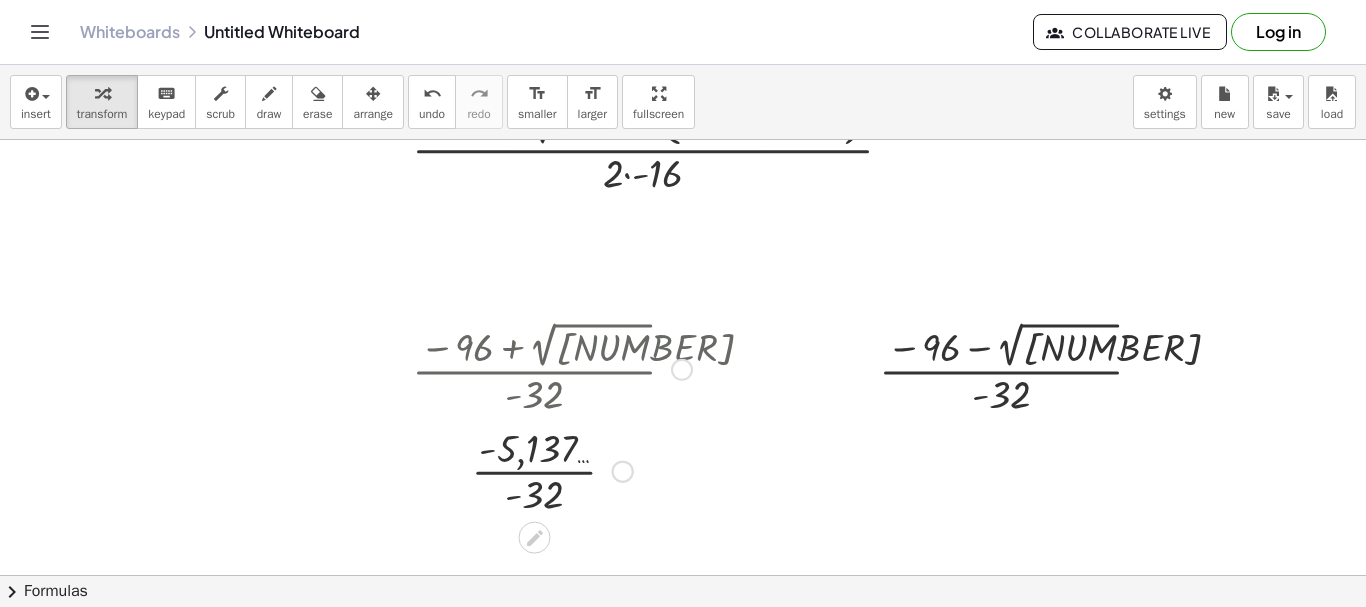 click at bounding box center [552, 470] 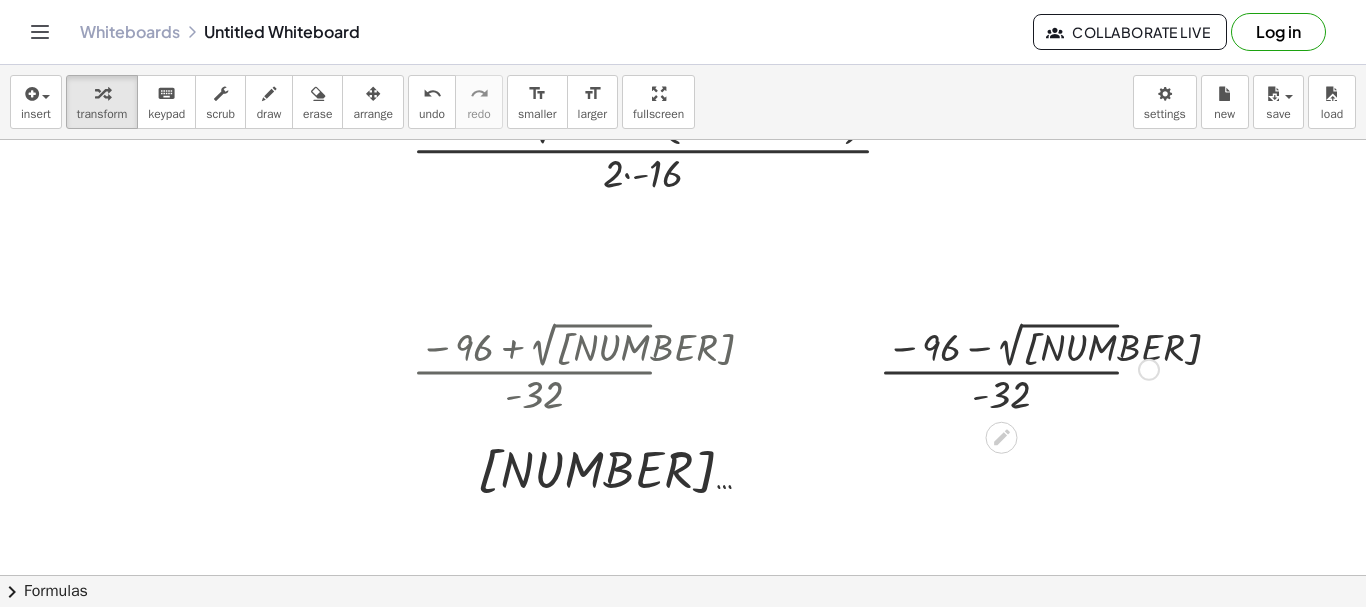 click at bounding box center [1019, 368] 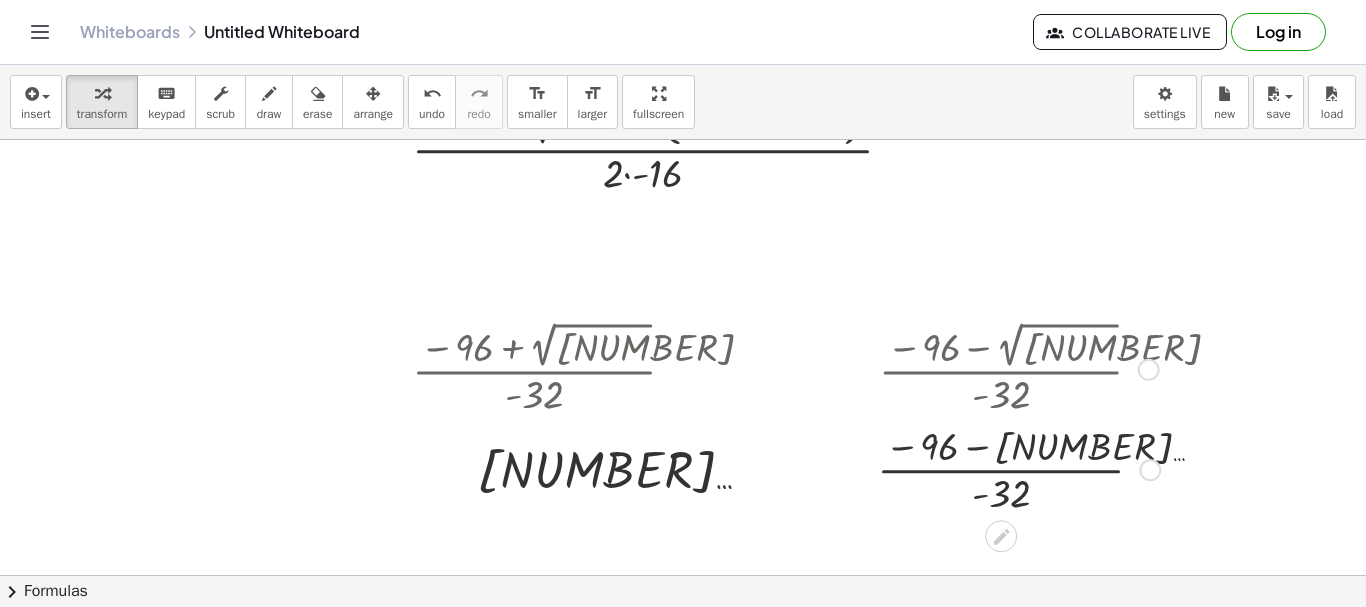 drag, startPoint x: 968, startPoint y: 352, endPoint x: 1001, endPoint y: 456, distance: 109.11004 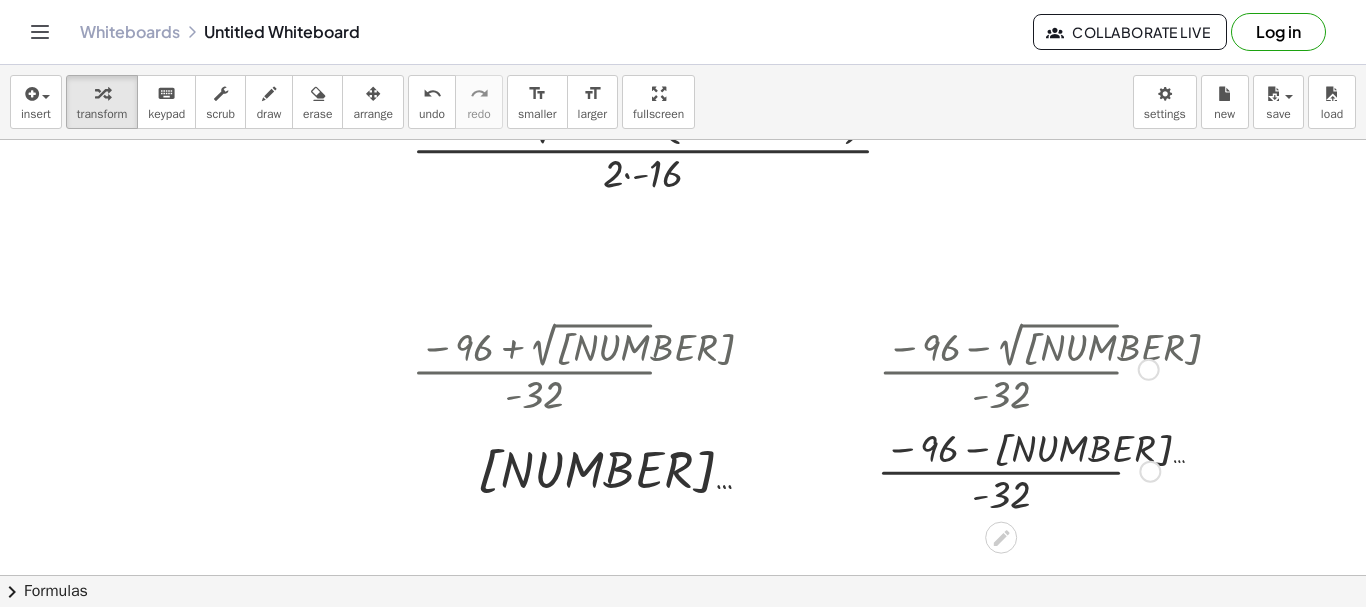 click at bounding box center (1018, 470) 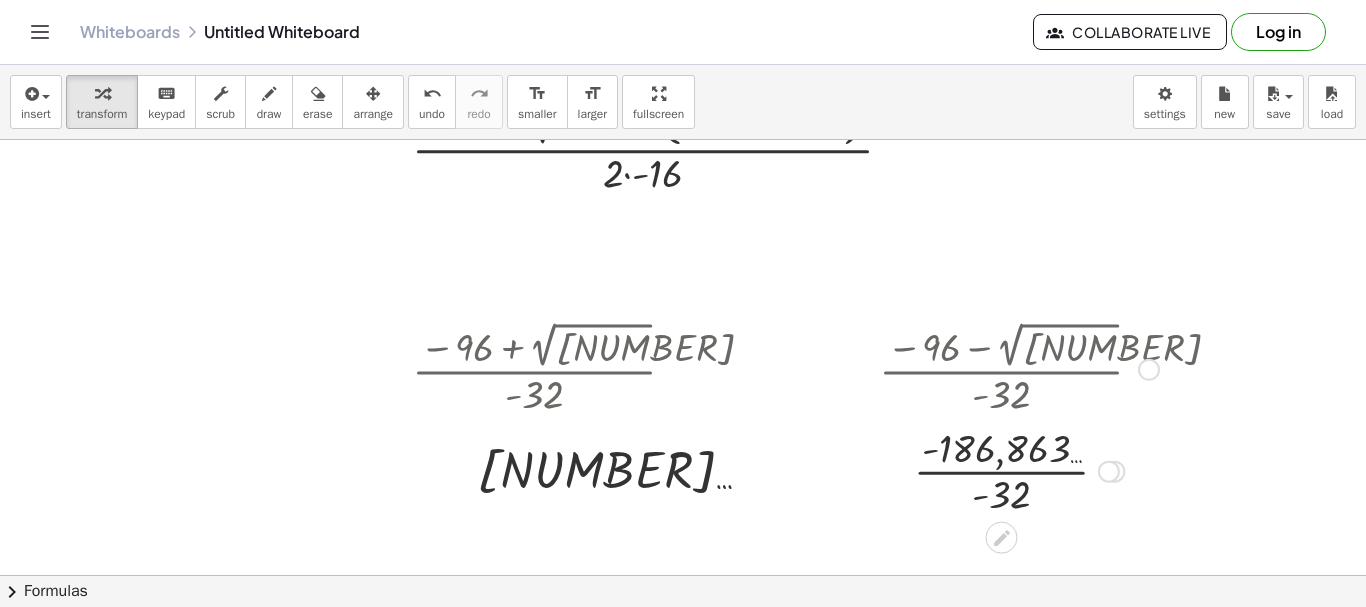 click at bounding box center [1019, 470] 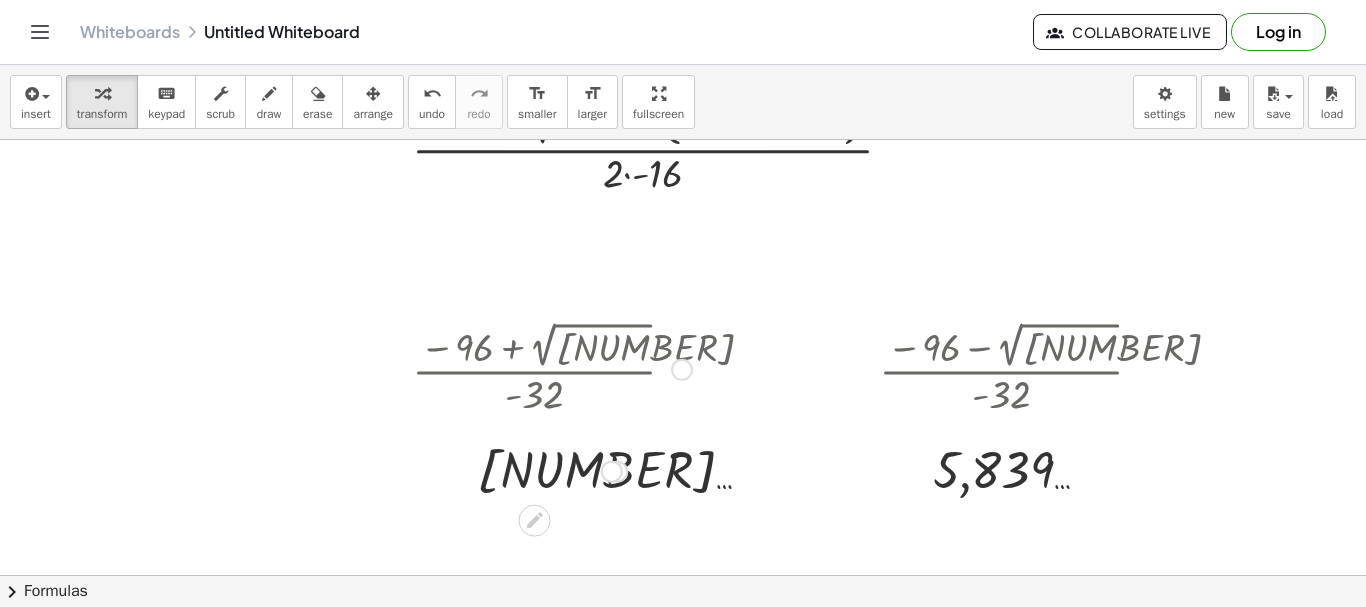 click at bounding box center [682, 370] 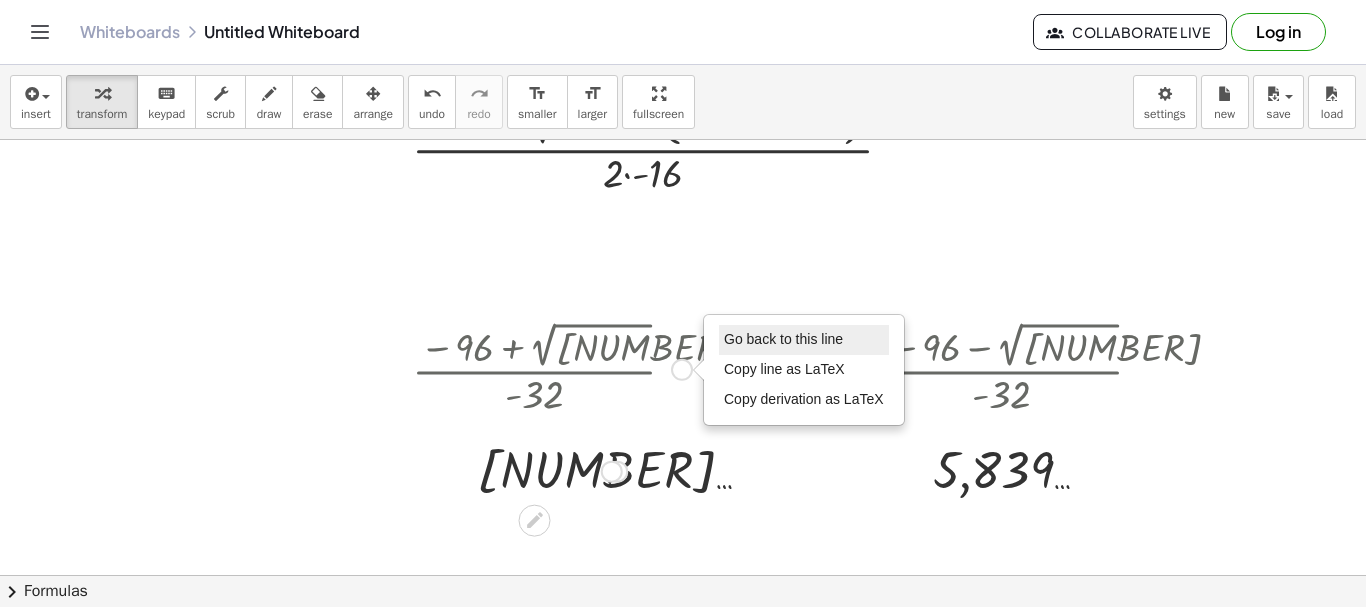 click on "Go back to this line" at bounding box center (783, 339) 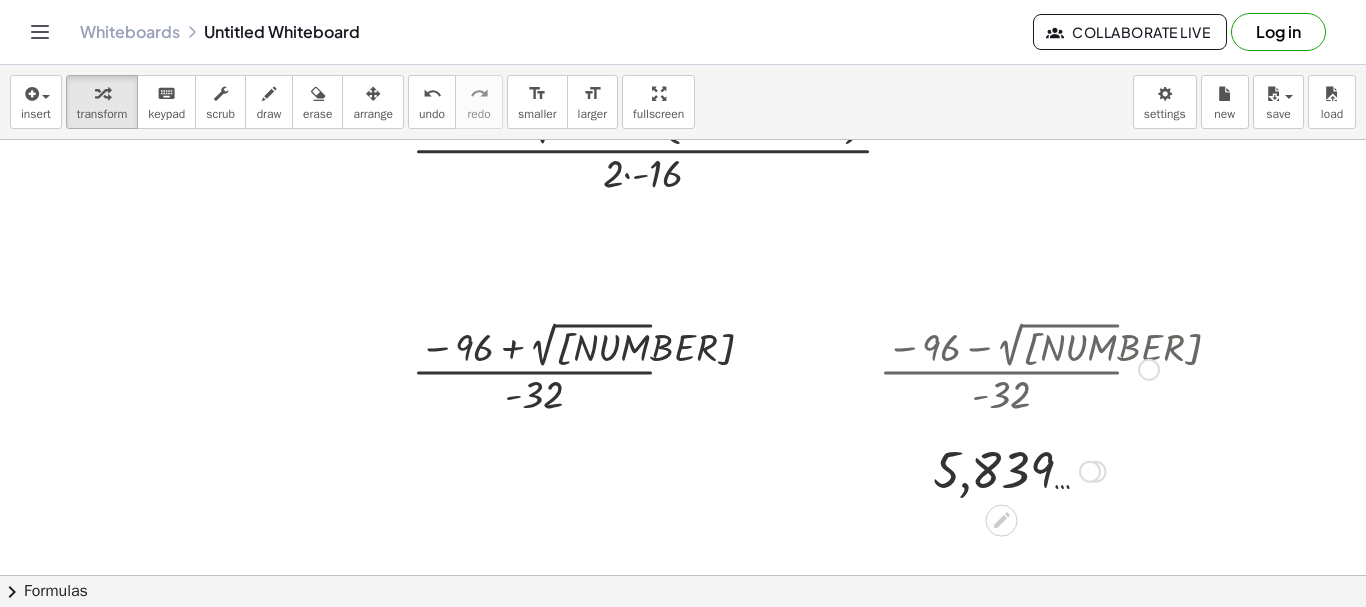 click at bounding box center (1149, 370) 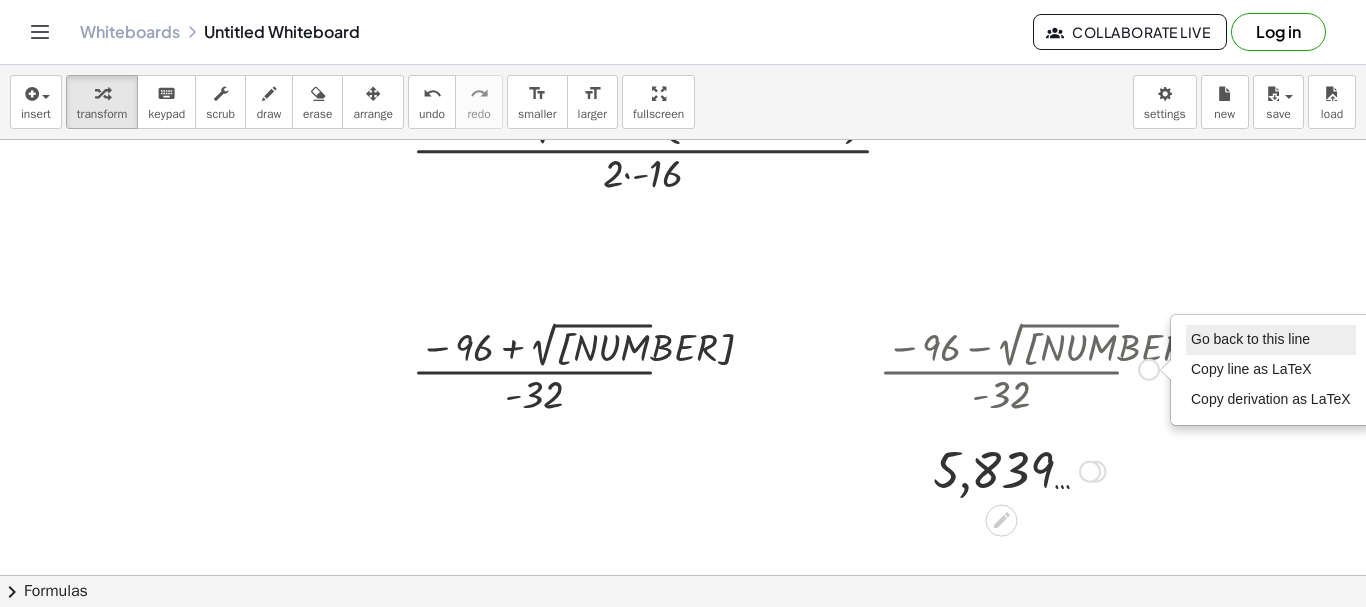 click on "Go back to this line" at bounding box center [1250, 339] 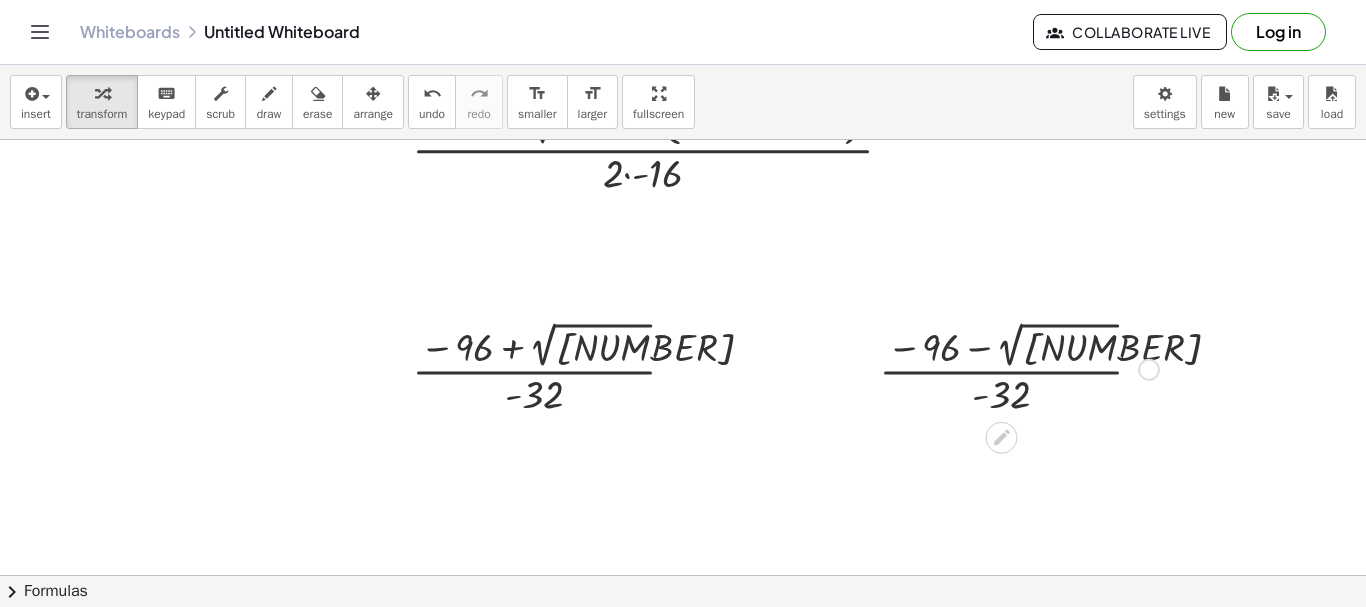 click at bounding box center [1019, 368] 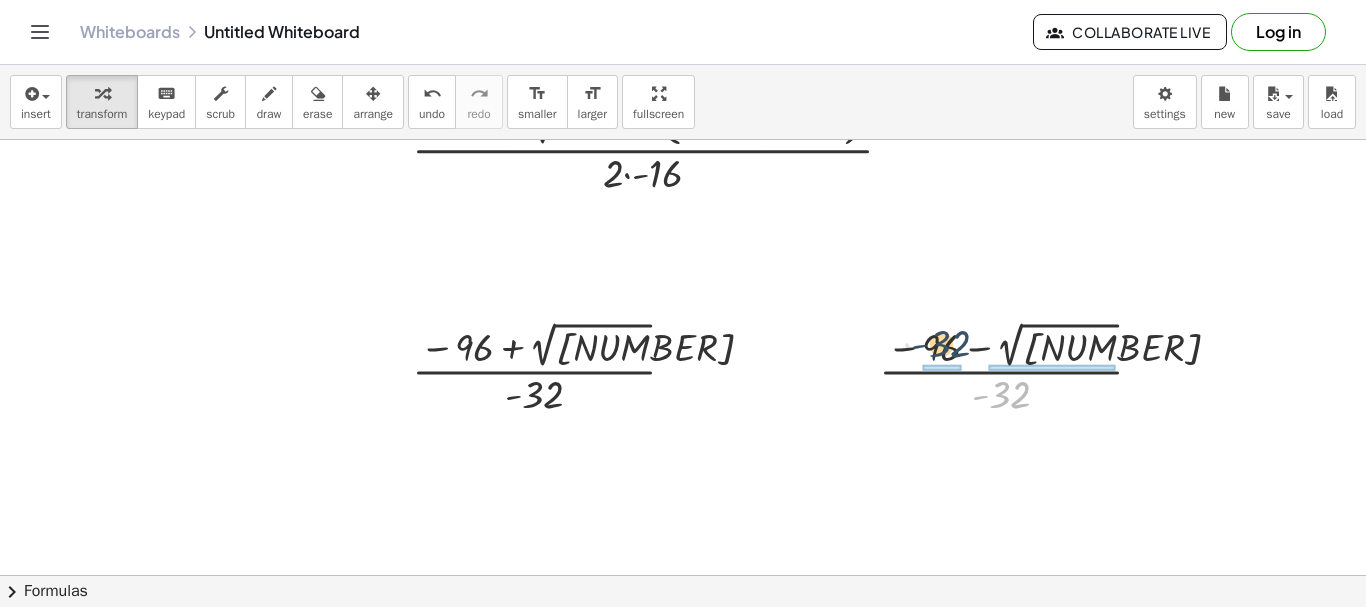 drag, startPoint x: 1001, startPoint y: 392, endPoint x: 940, endPoint y: 341, distance: 79.51101 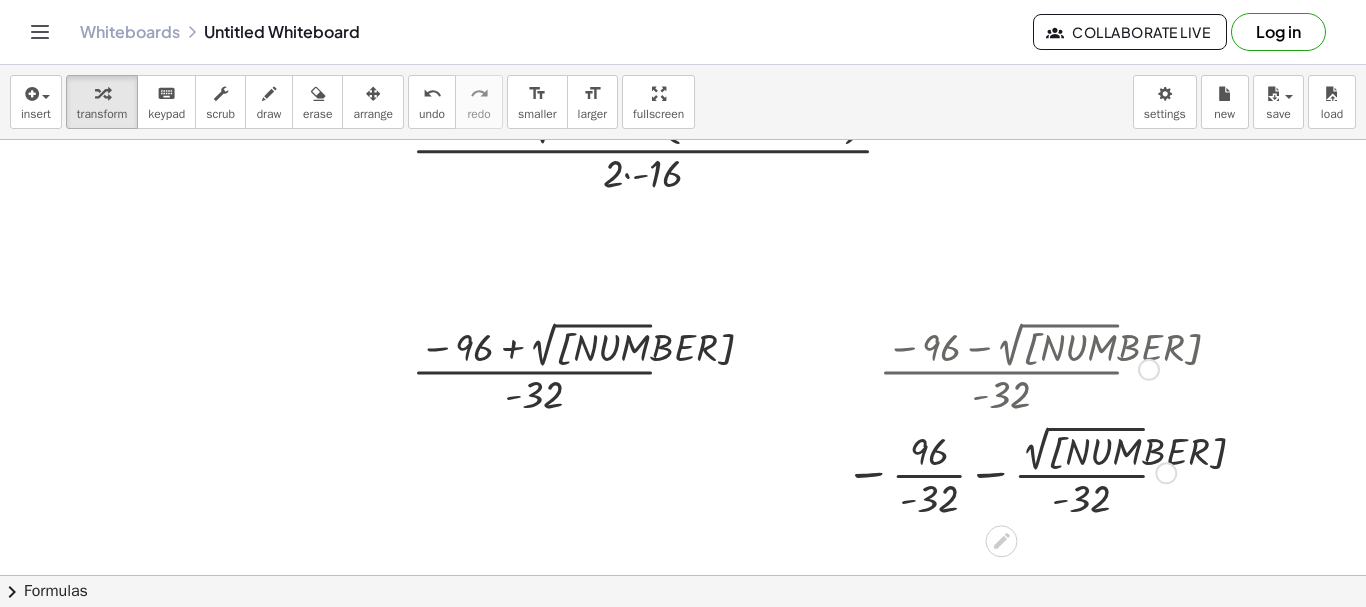 click at bounding box center [1010, 472] 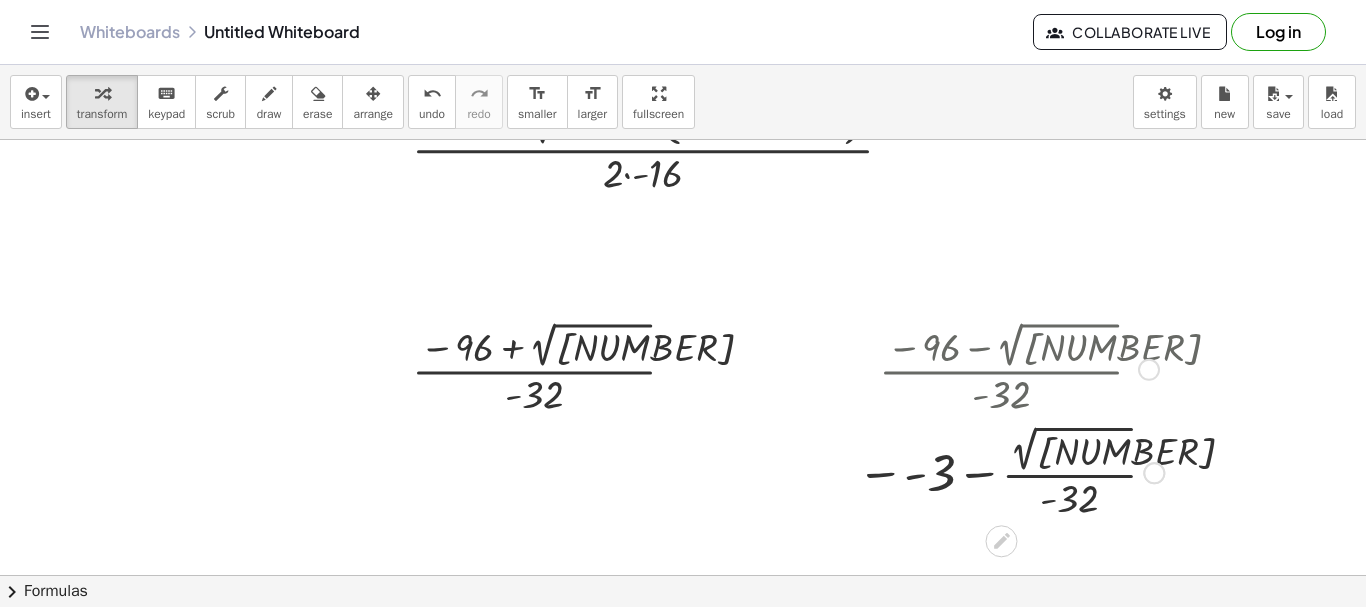 click at bounding box center (1010, 472) 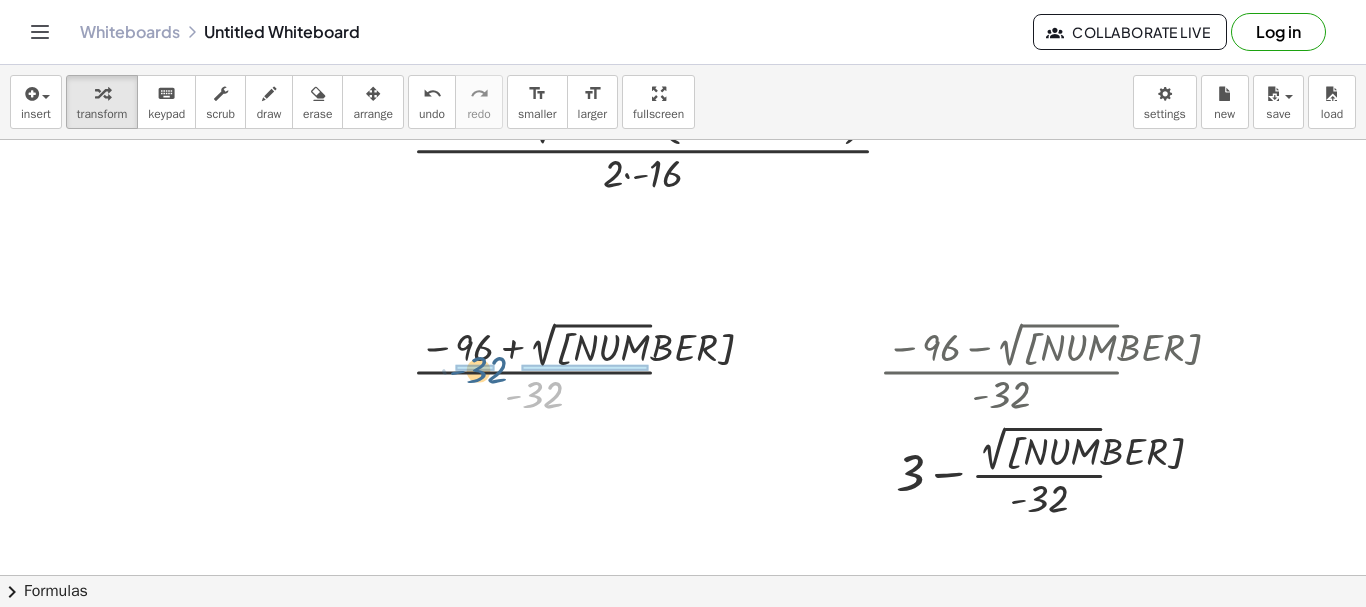 drag, startPoint x: 533, startPoint y: 404, endPoint x: 477, endPoint y: 379, distance: 61.326992 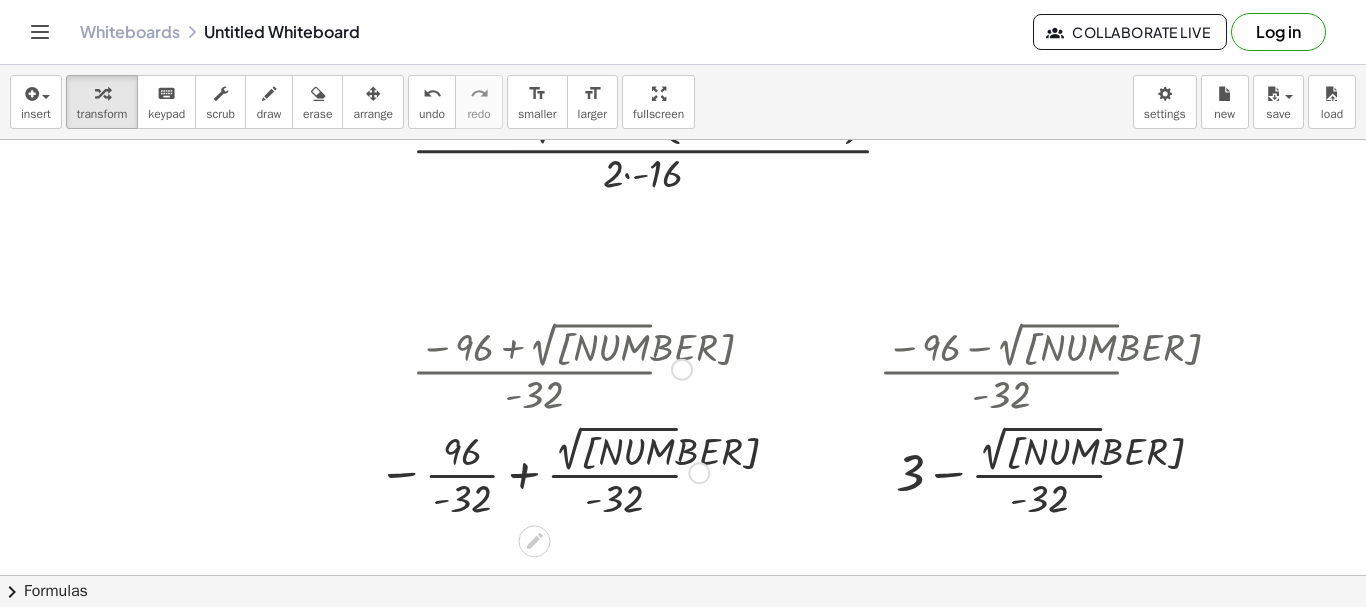 drag, startPoint x: 465, startPoint y: 384, endPoint x: 475, endPoint y: 482, distance: 98.50888 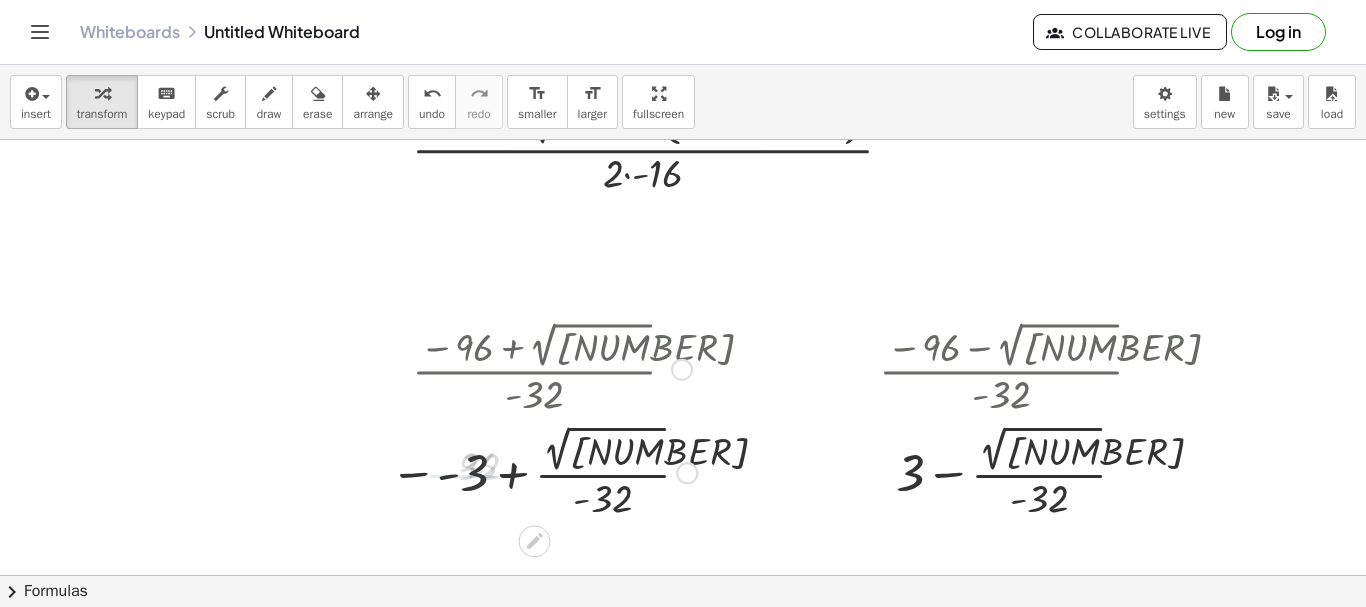 click at bounding box center (543, 472) 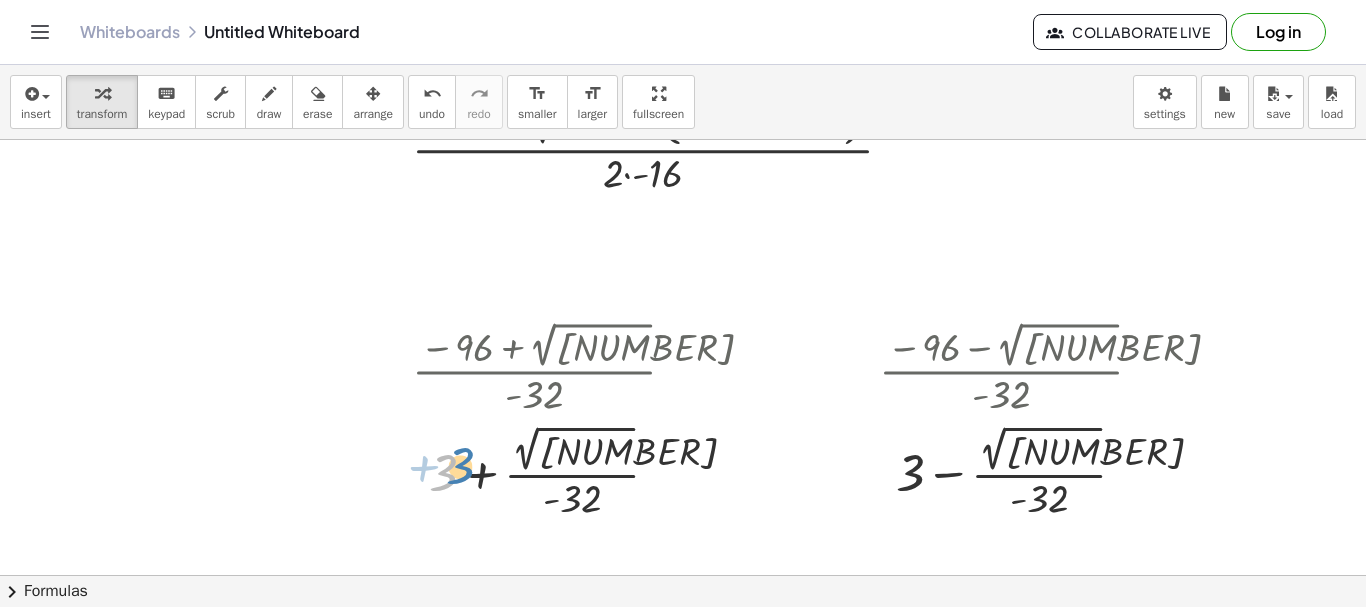 drag, startPoint x: 446, startPoint y: 471, endPoint x: 463, endPoint y: 464, distance: 18.384777 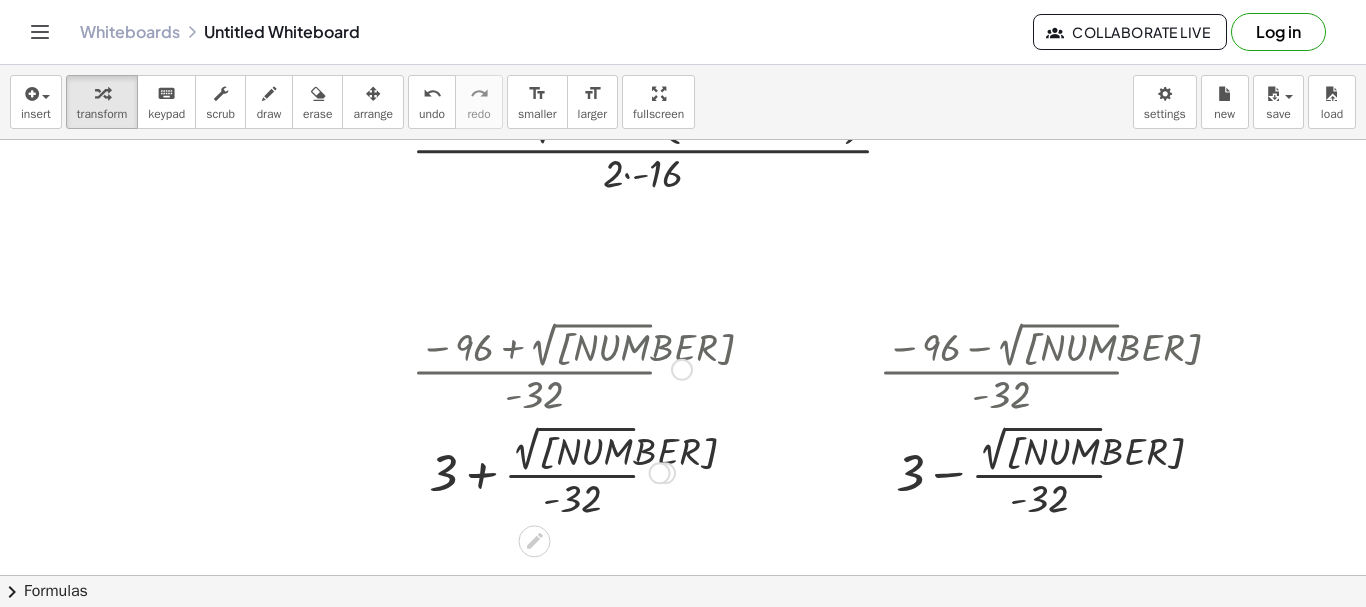 click at bounding box center [552, 472] 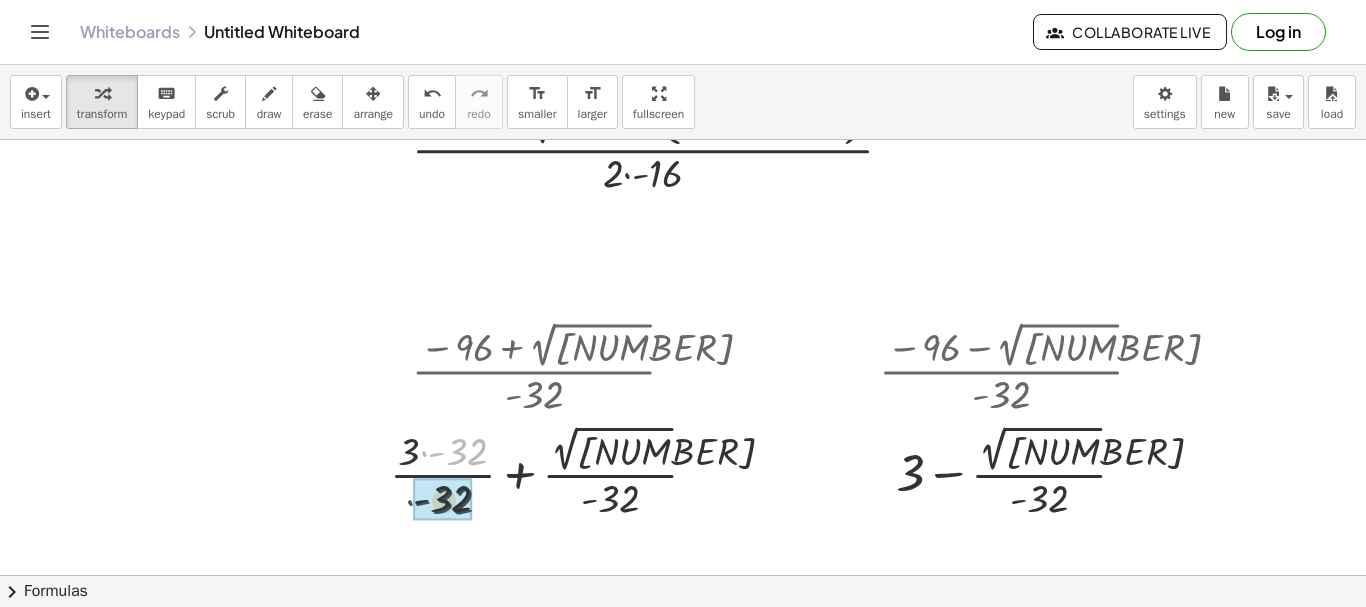 drag, startPoint x: 461, startPoint y: 457, endPoint x: 451, endPoint y: 489, distance: 33.526108 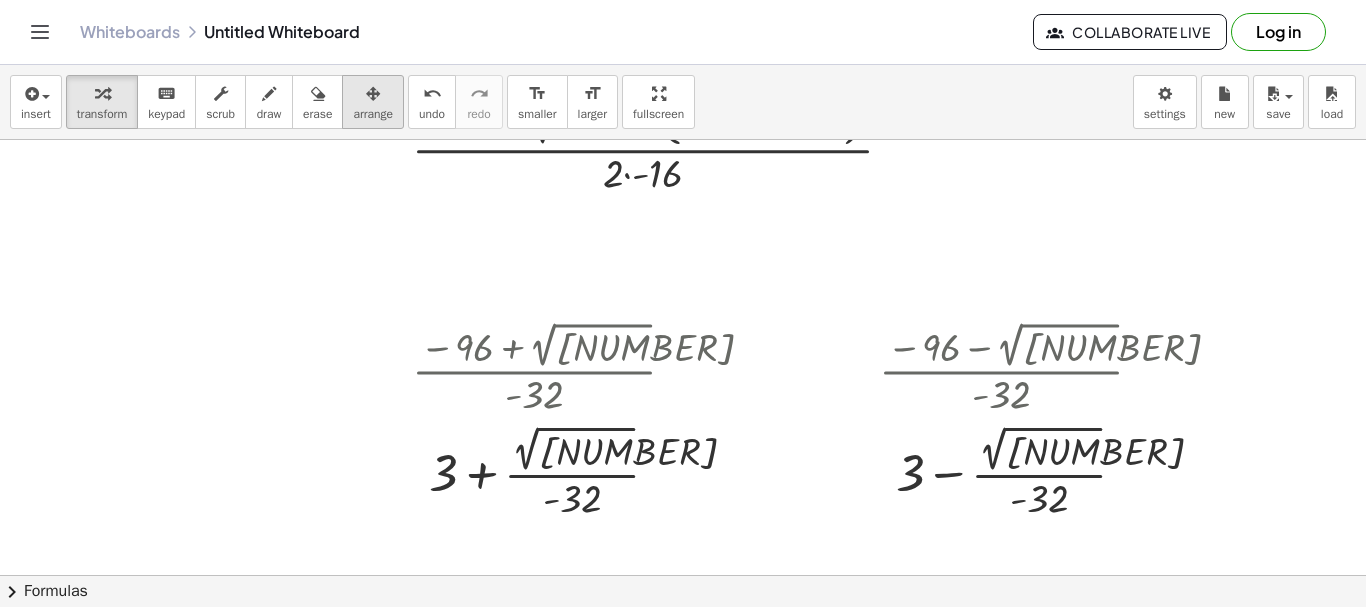 drag, startPoint x: 368, startPoint y: 83, endPoint x: 379, endPoint y: 94, distance: 15.556349 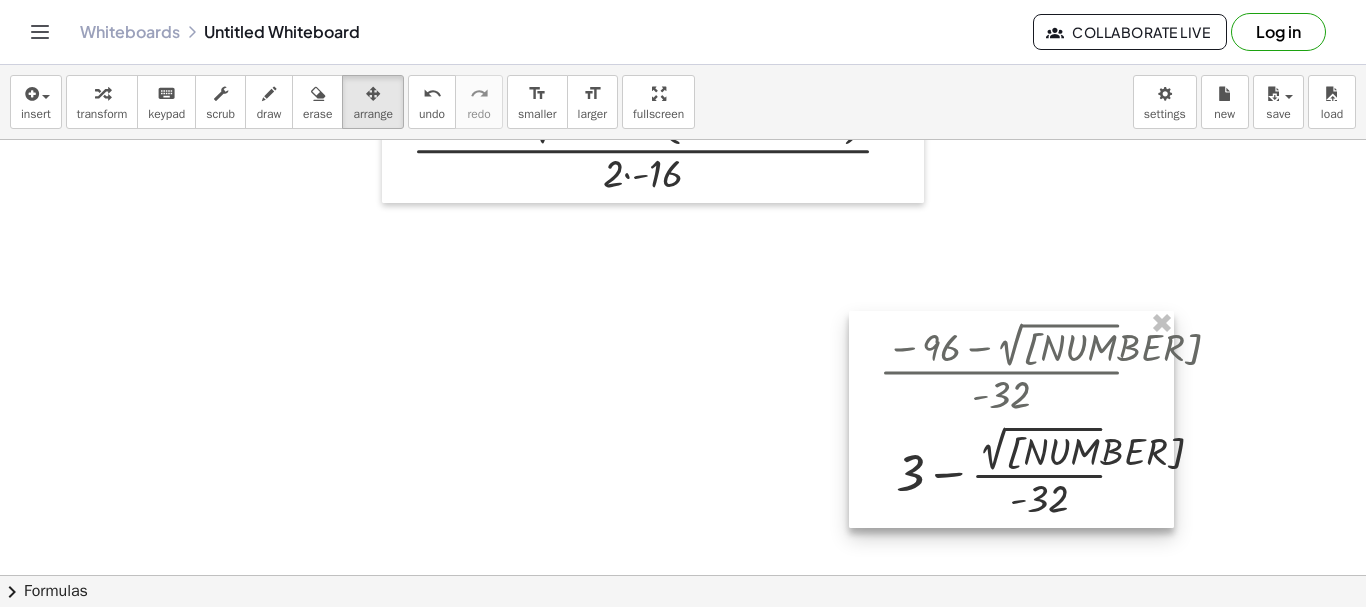 drag, startPoint x: 1162, startPoint y: 335, endPoint x: 200, endPoint y: 186, distance: 973.4706 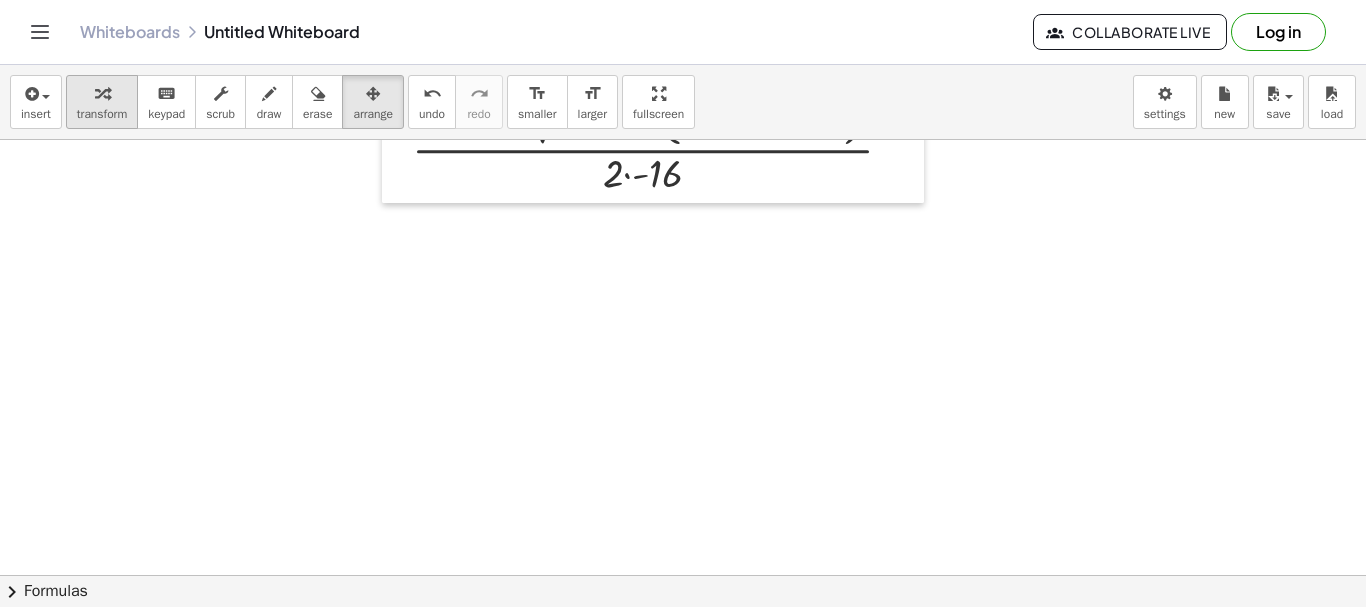 click at bounding box center [102, 93] 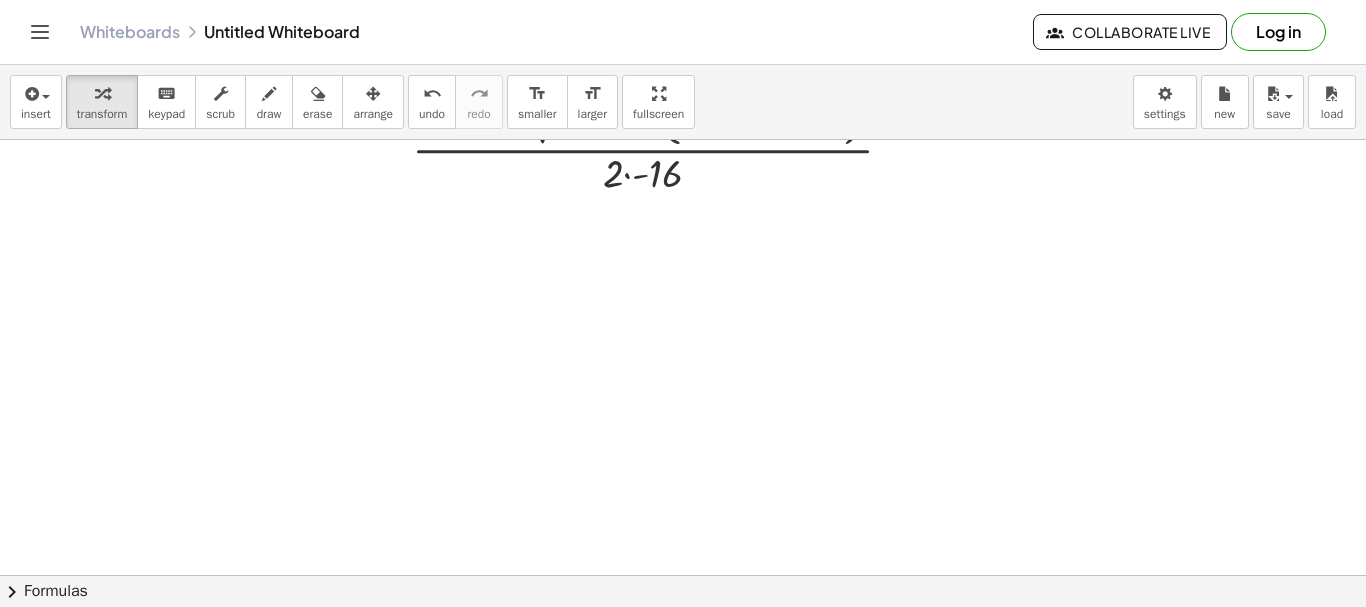 scroll, scrollTop: 0, scrollLeft: 0, axis: both 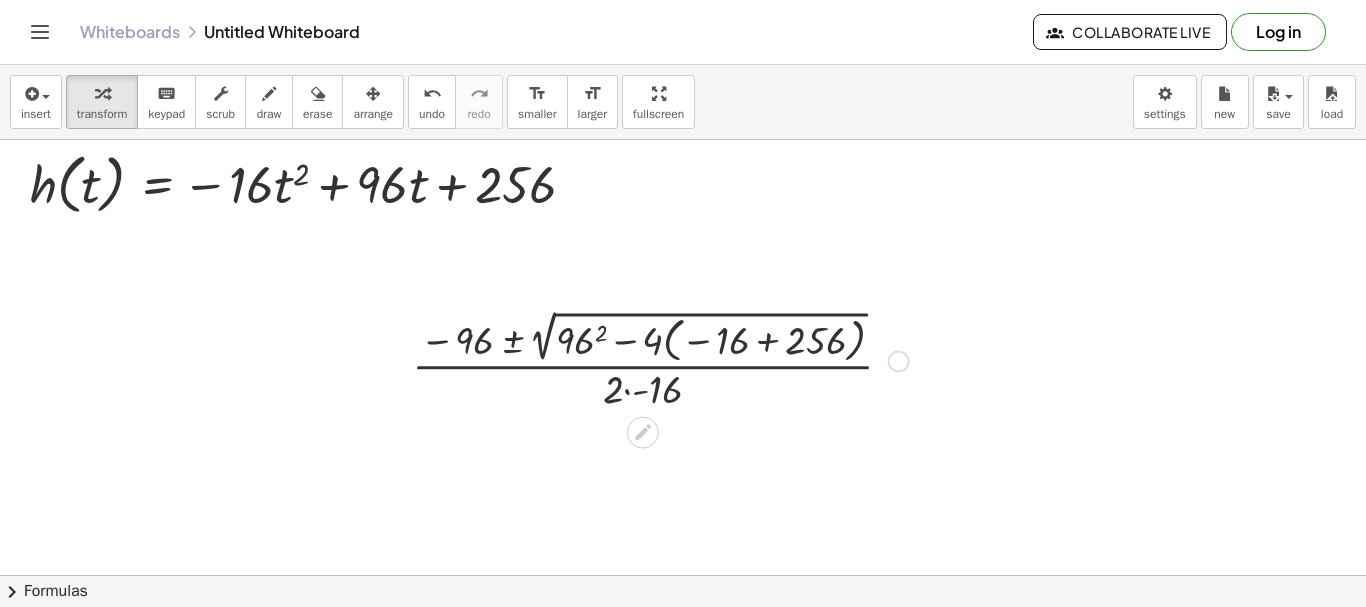 click on "Go back to this line Copy line as LaTeX Copy derivation as LaTeX" at bounding box center (899, 362) 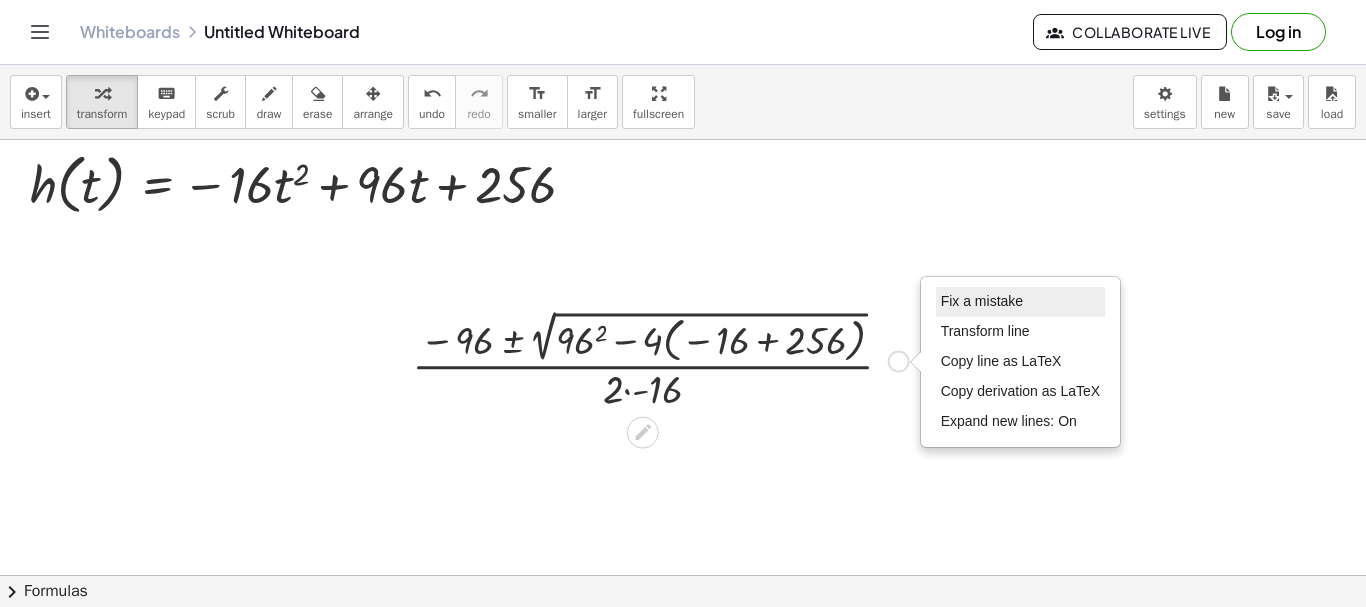 click on "Fix a mistake" at bounding box center [1021, 302] 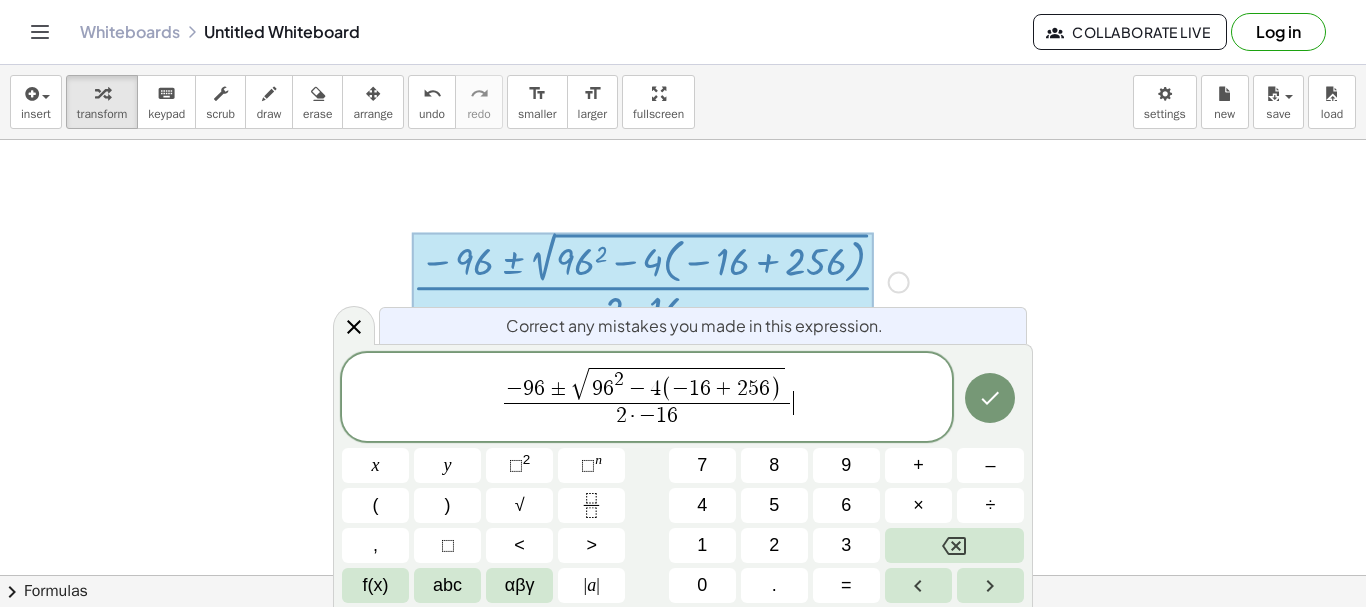scroll, scrollTop: 87, scrollLeft: 0, axis: vertical 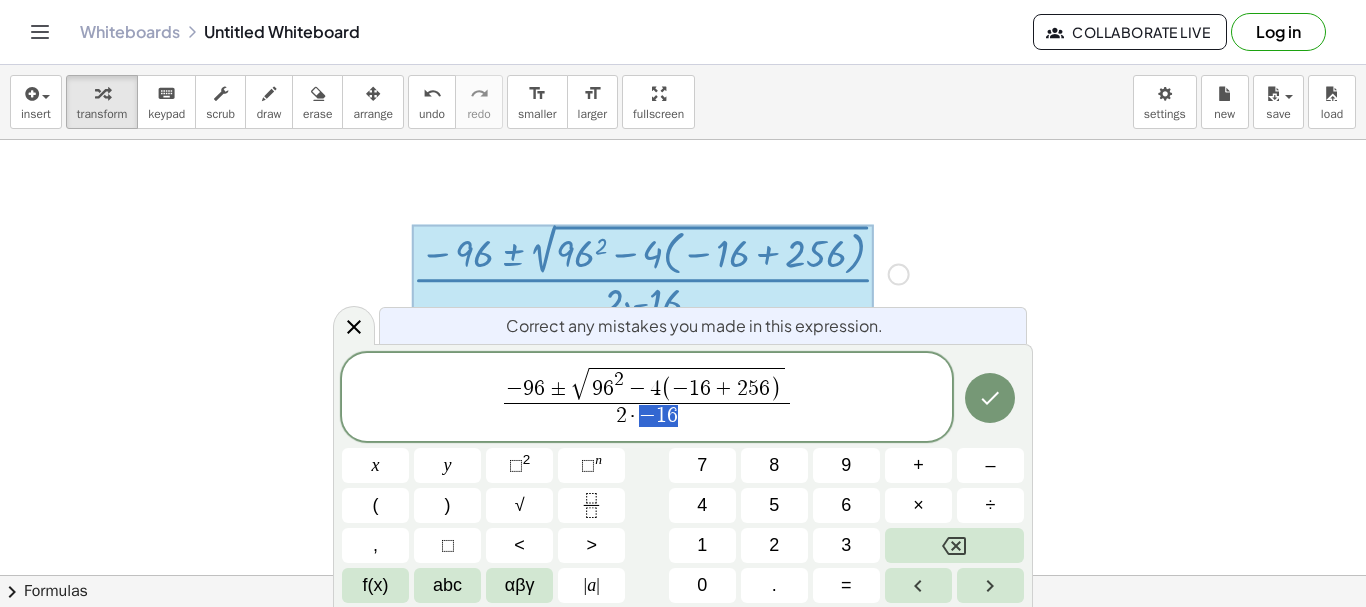 drag, startPoint x: 677, startPoint y: 408, endPoint x: 643, endPoint y: 415, distance: 34.713108 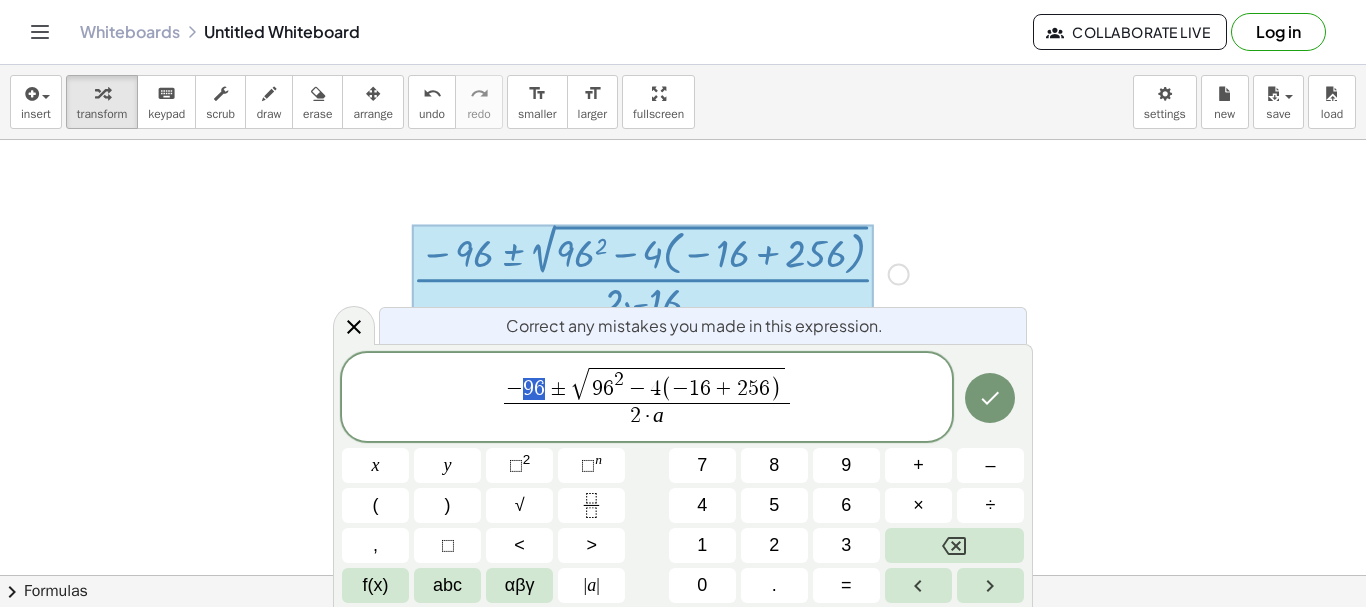 drag, startPoint x: 542, startPoint y: 387, endPoint x: 528, endPoint y: 385, distance: 14.142136 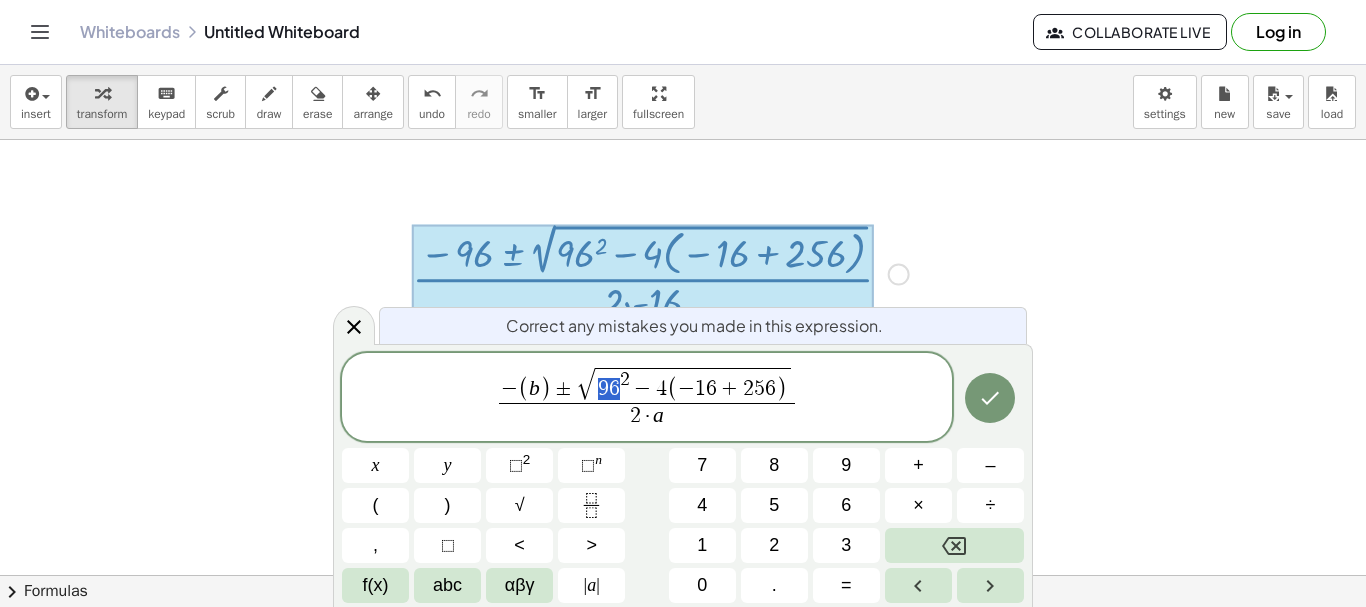 drag, startPoint x: 596, startPoint y: 391, endPoint x: 617, endPoint y: 390, distance: 21.023796 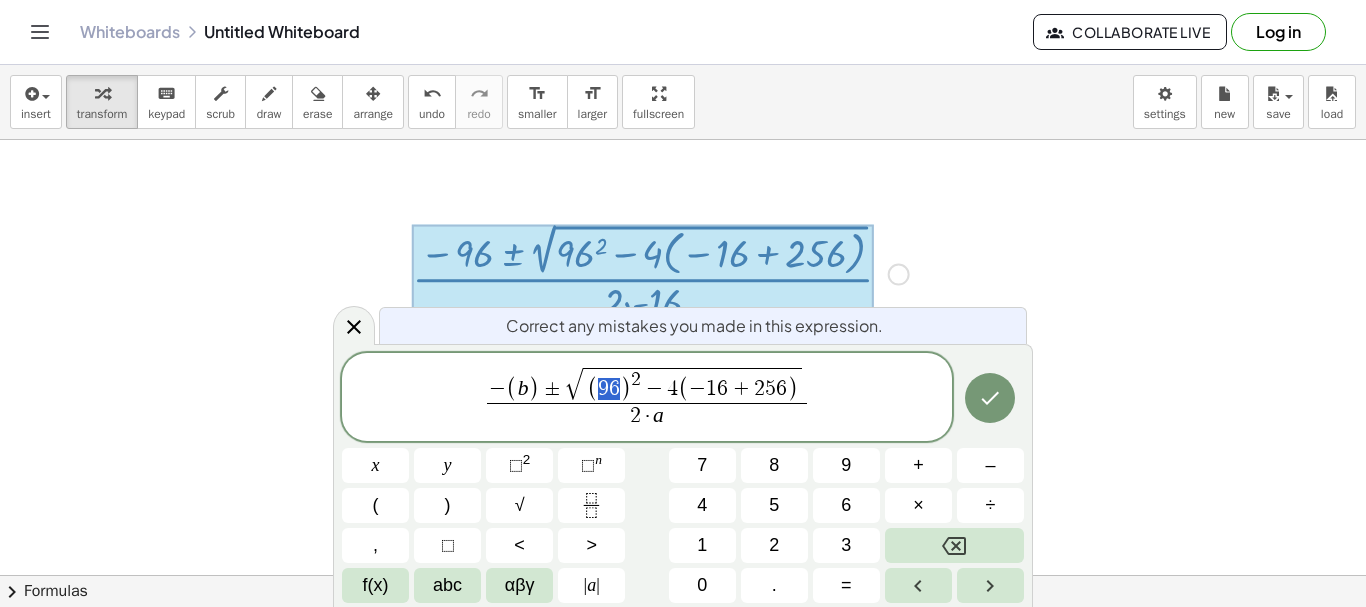 drag, startPoint x: 601, startPoint y: 395, endPoint x: 620, endPoint y: 395, distance: 19 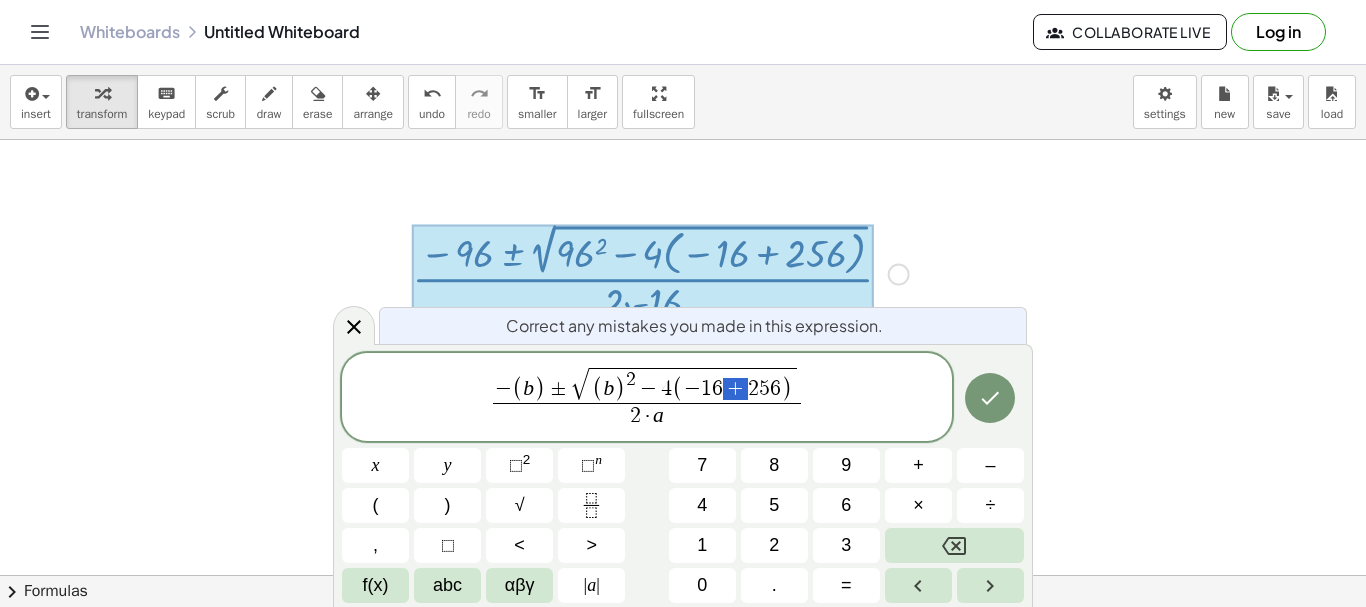 drag, startPoint x: 745, startPoint y: 388, endPoint x: 728, endPoint y: 388, distance: 17 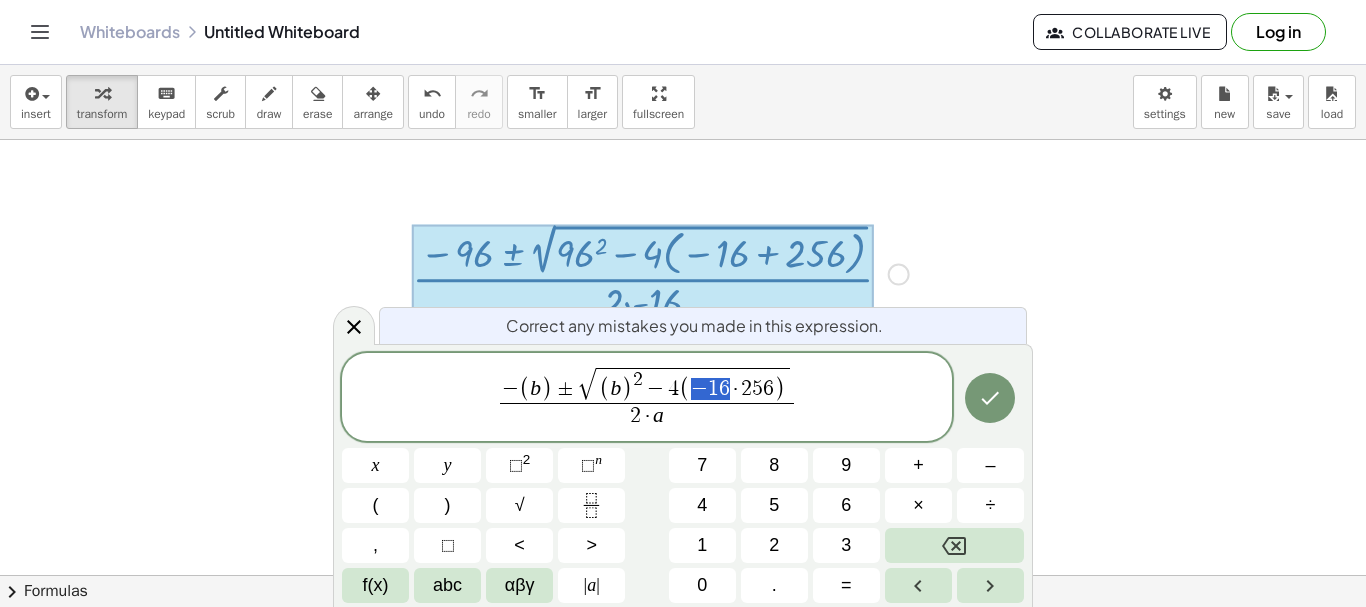 drag, startPoint x: 727, startPoint y: 393, endPoint x: 698, endPoint y: 393, distance: 29 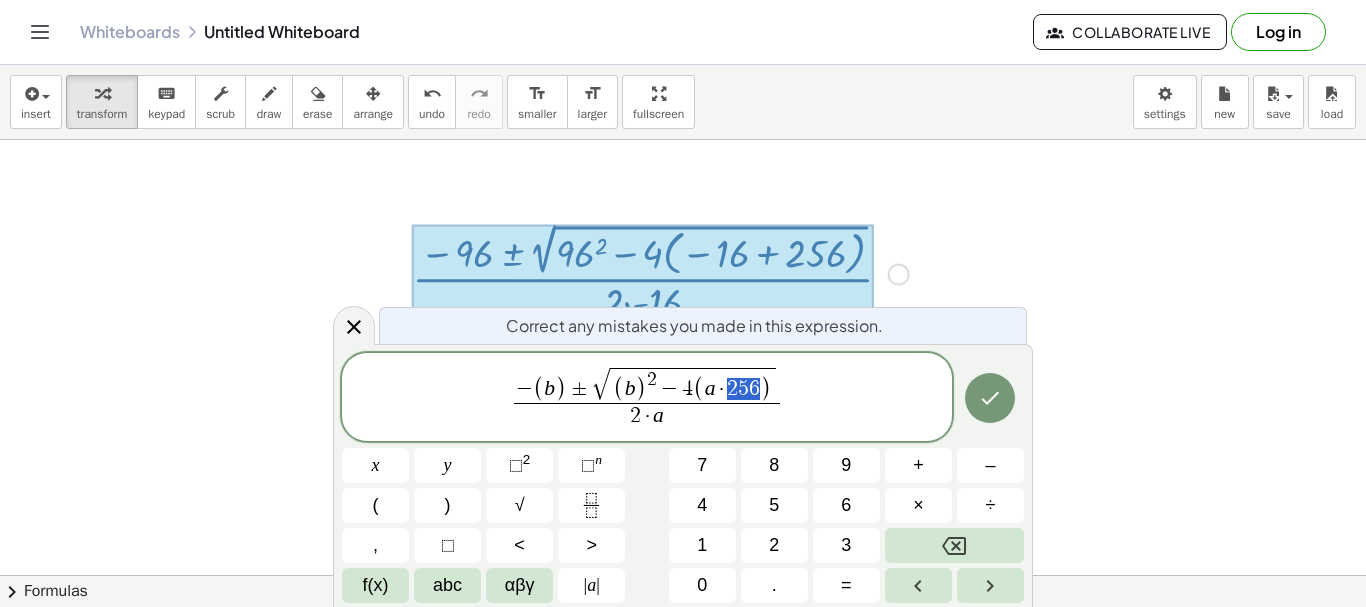 drag, startPoint x: 766, startPoint y: 396, endPoint x: 729, endPoint y: 396, distance: 37 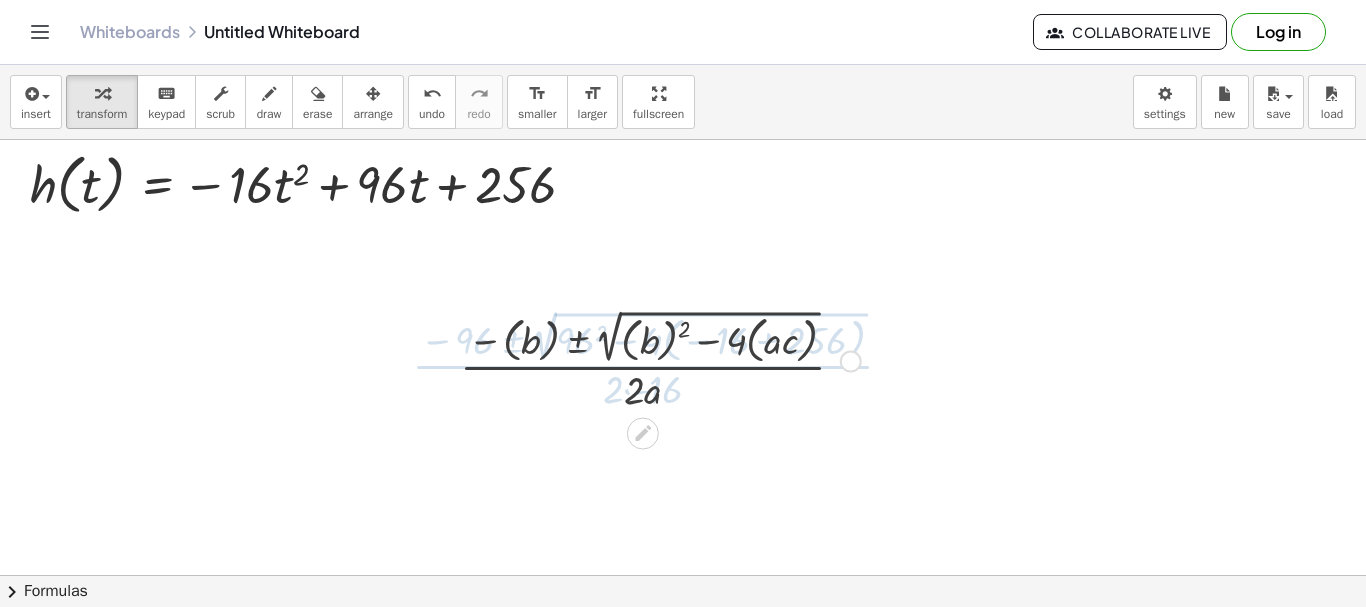 scroll, scrollTop: 0, scrollLeft: 0, axis: both 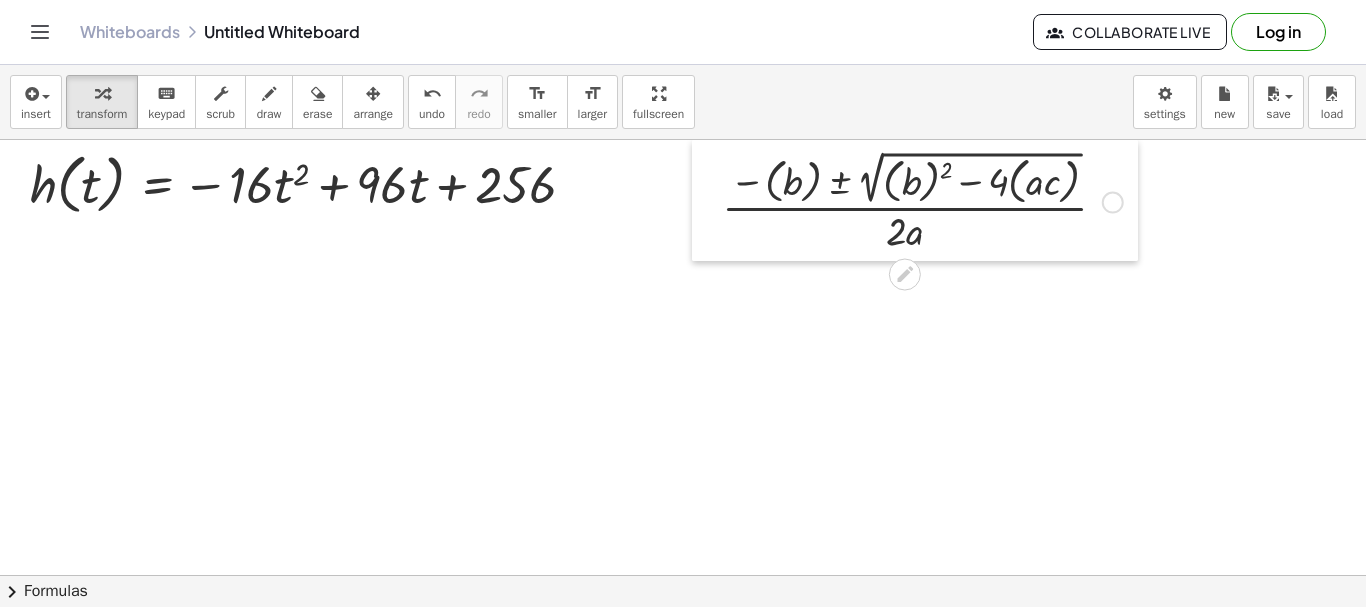drag, startPoint x: 455, startPoint y: 364, endPoint x: 717, endPoint y: 171, distance: 325.41205 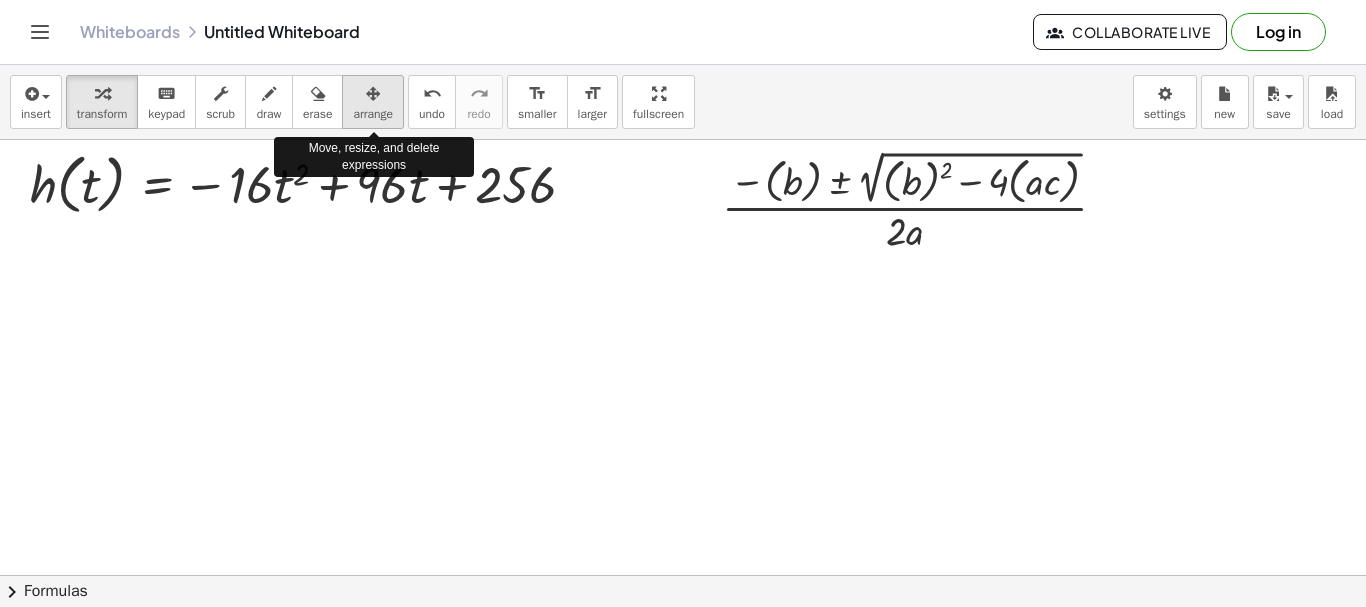 click at bounding box center [373, 93] 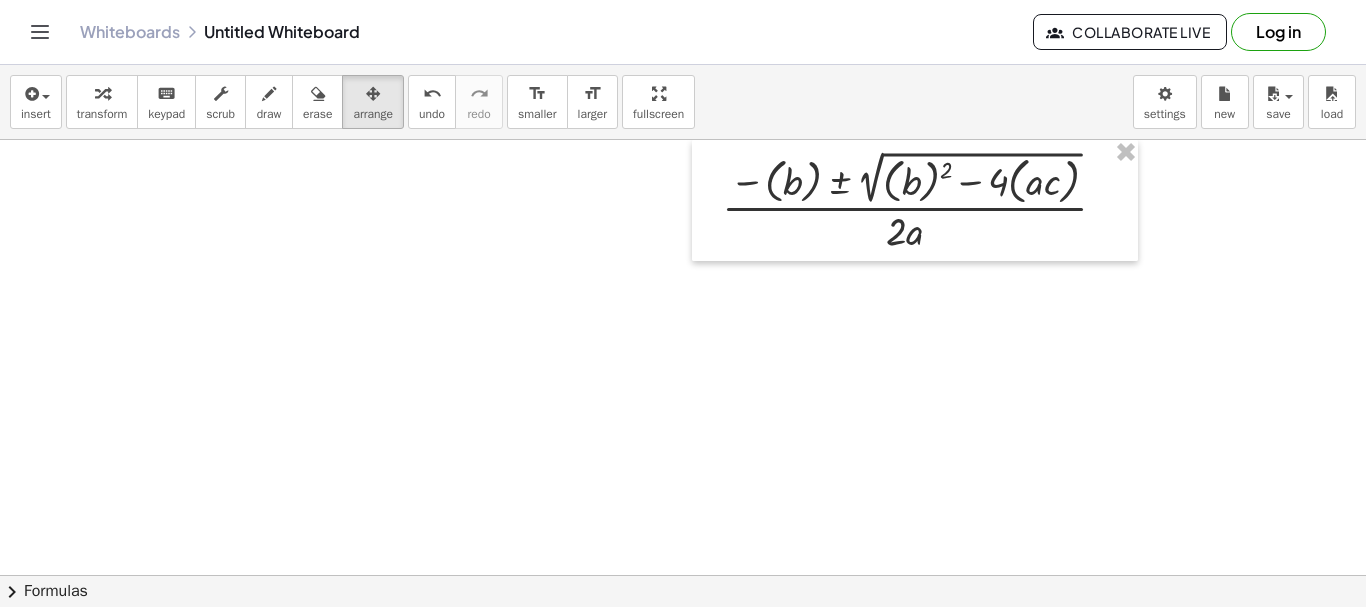click on "insert select one: Math Expression Function Text Youtube Video Graphing Geometry Geometry 3D transform keyboard keypad scrub draw erase arrange undo undo redo redo format_size smaller format_size larger fullscreen load   save new settings" at bounding box center (683, 102) 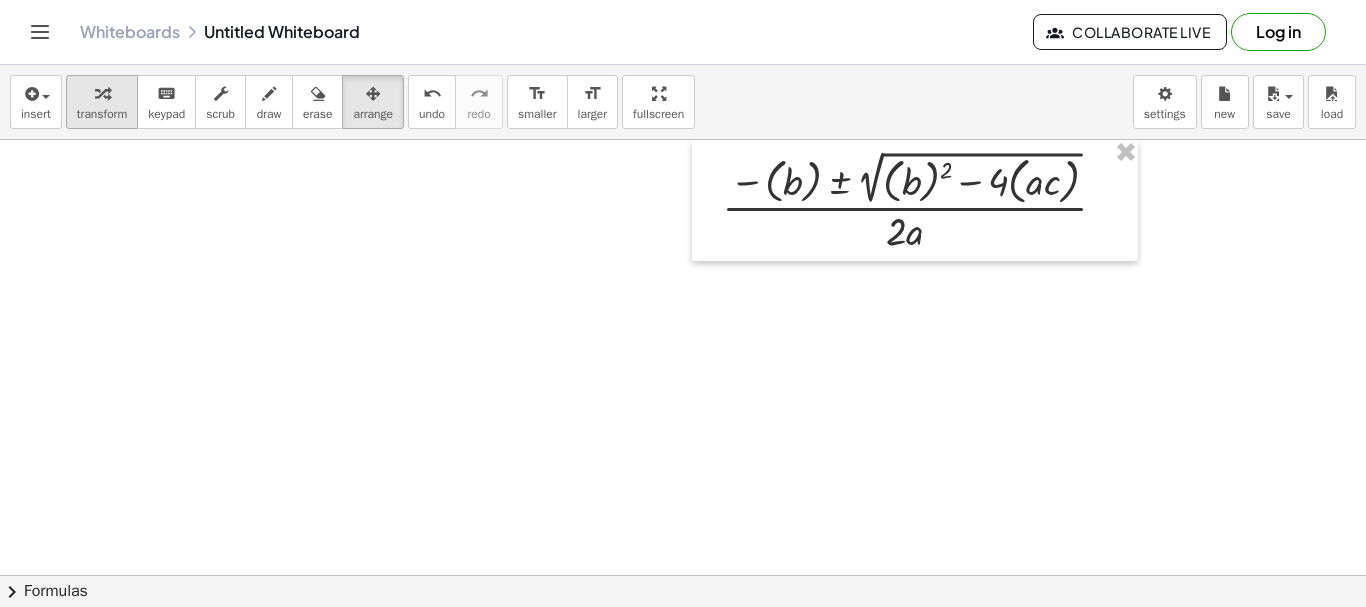 click on "transform" at bounding box center [102, 102] 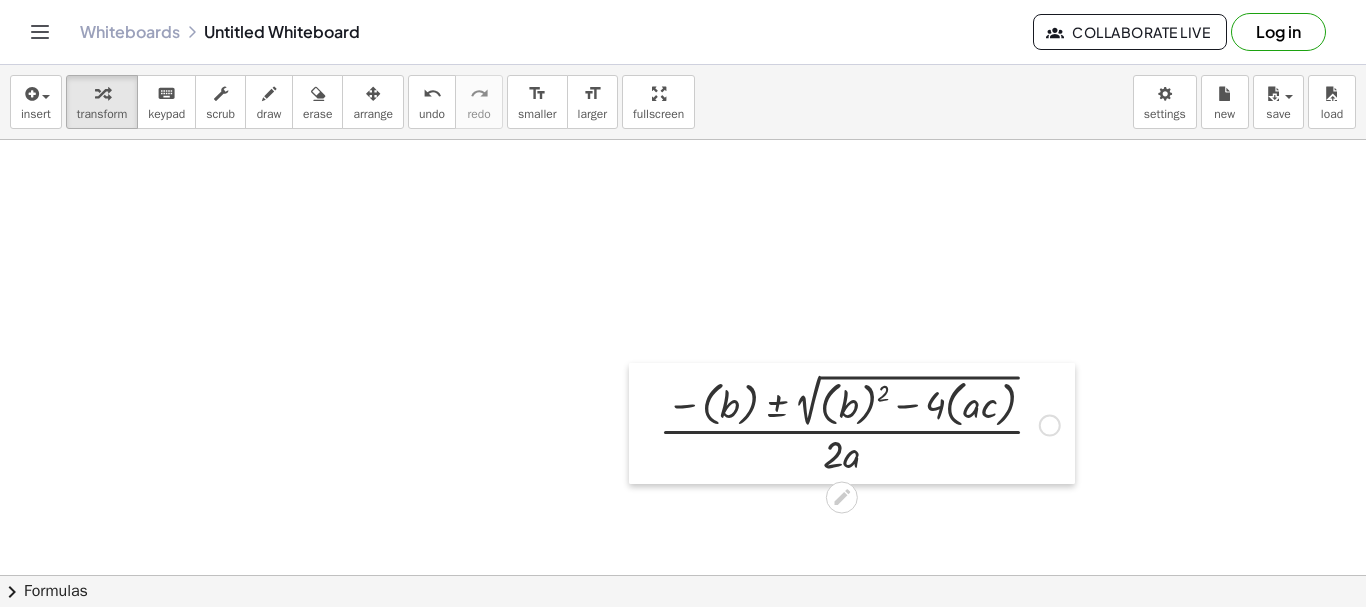 drag, startPoint x: 703, startPoint y: 200, endPoint x: 557, endPoint y: 409, distance: 254.9451 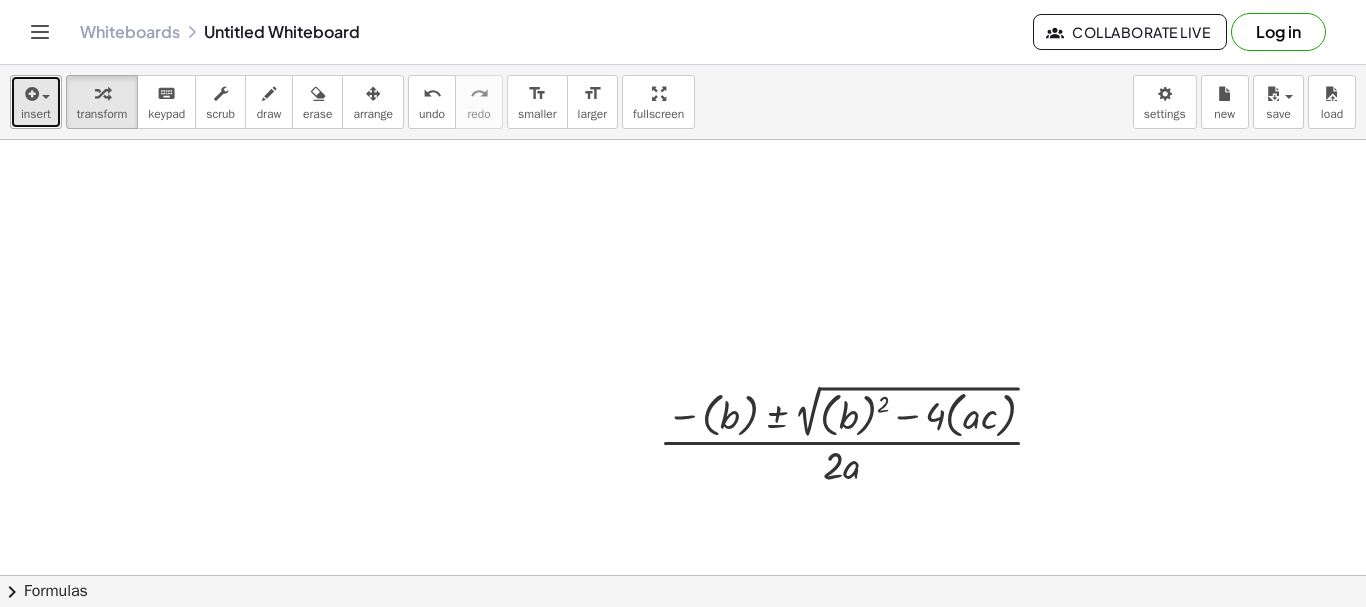 click at bounding box center [30, 94] 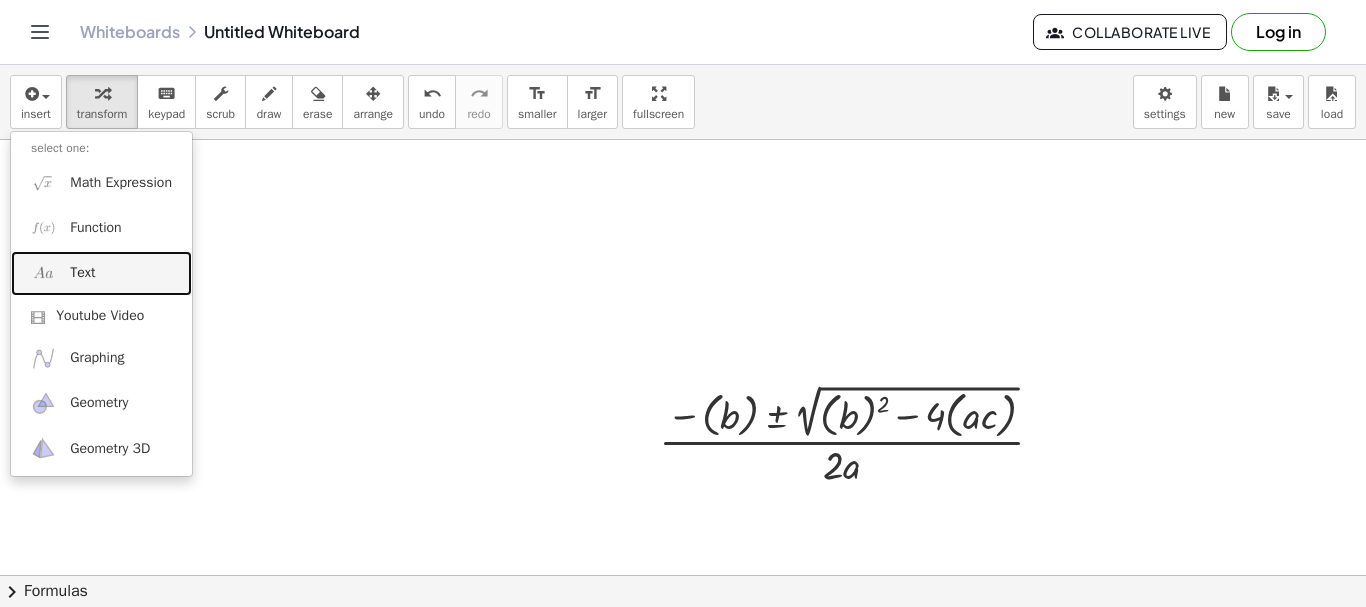 click on "Text" at bounding box center [101, 273] 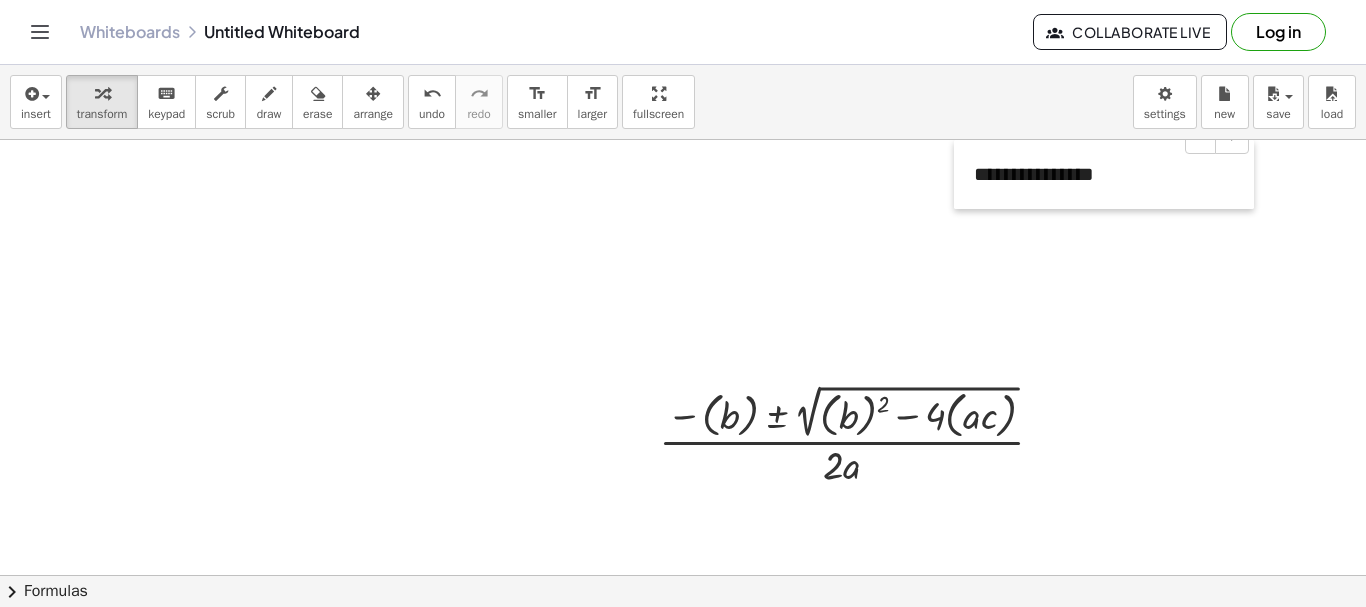 drag, startPoint x: 138, startPoint y: 237, endPoint x: 957, endPoint y: 109, distance: 828.9421 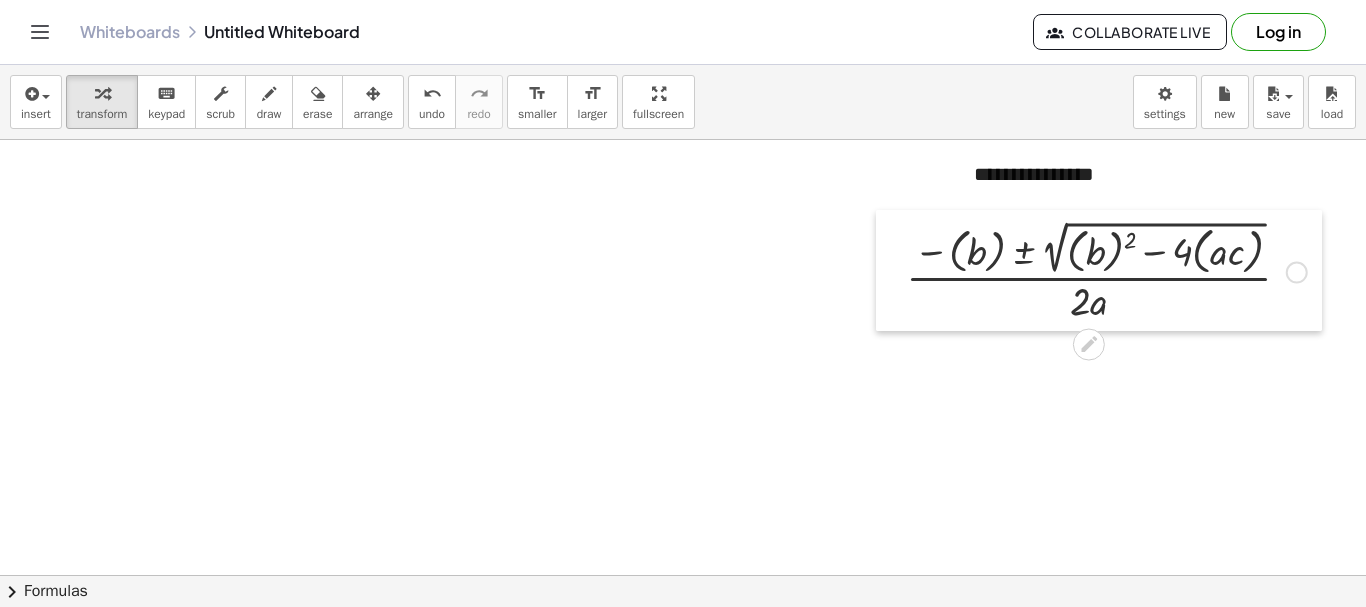 drag, startPoint x: 641, startPoint y: 416, endPoint x: 888, endPoint y: 252, distance: 296.48776 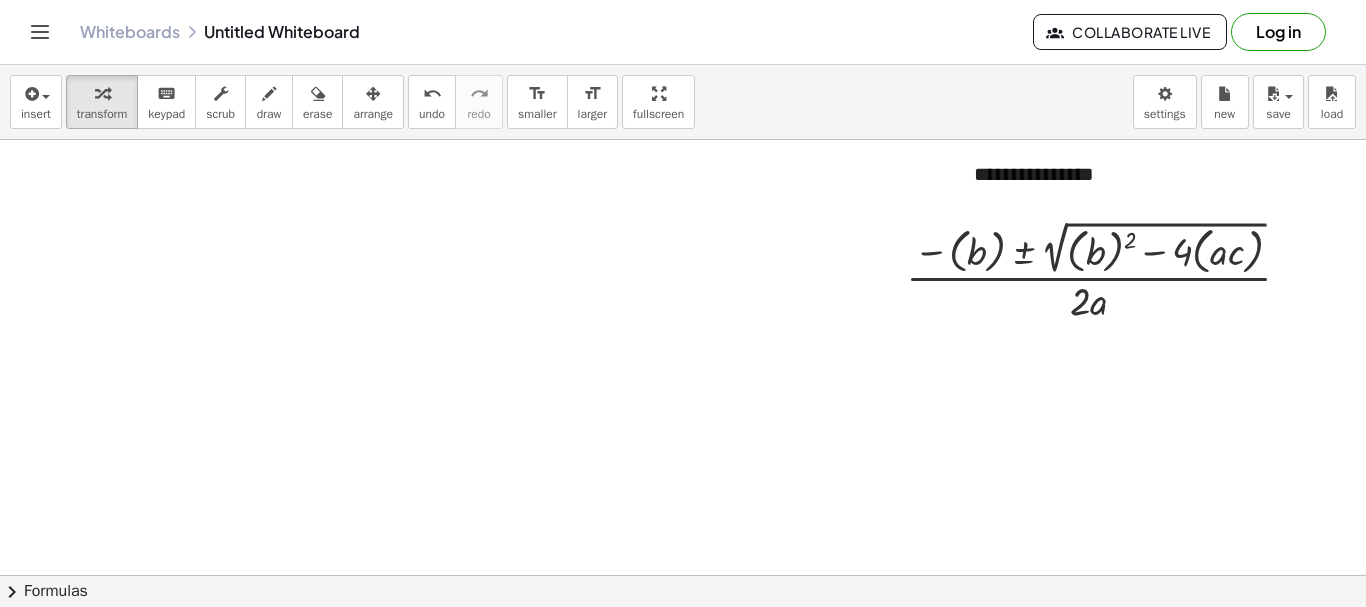 click at bounding box center (683, 640) 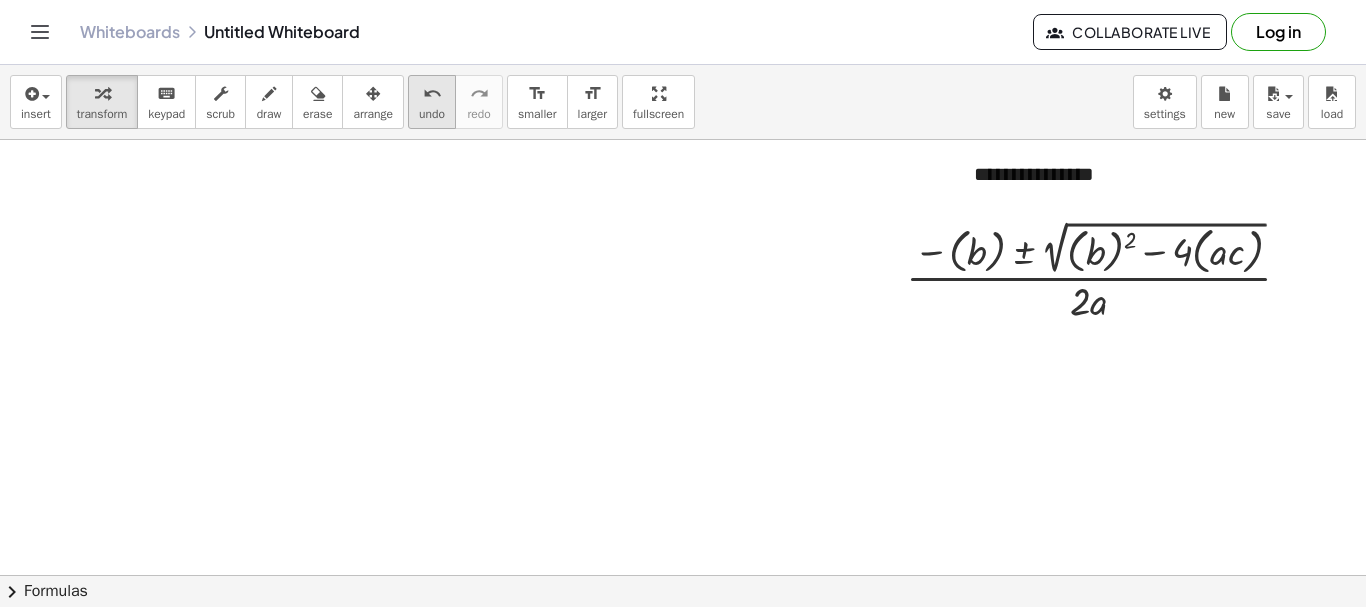 click on "undo undo" at bounding box center (432, 102) 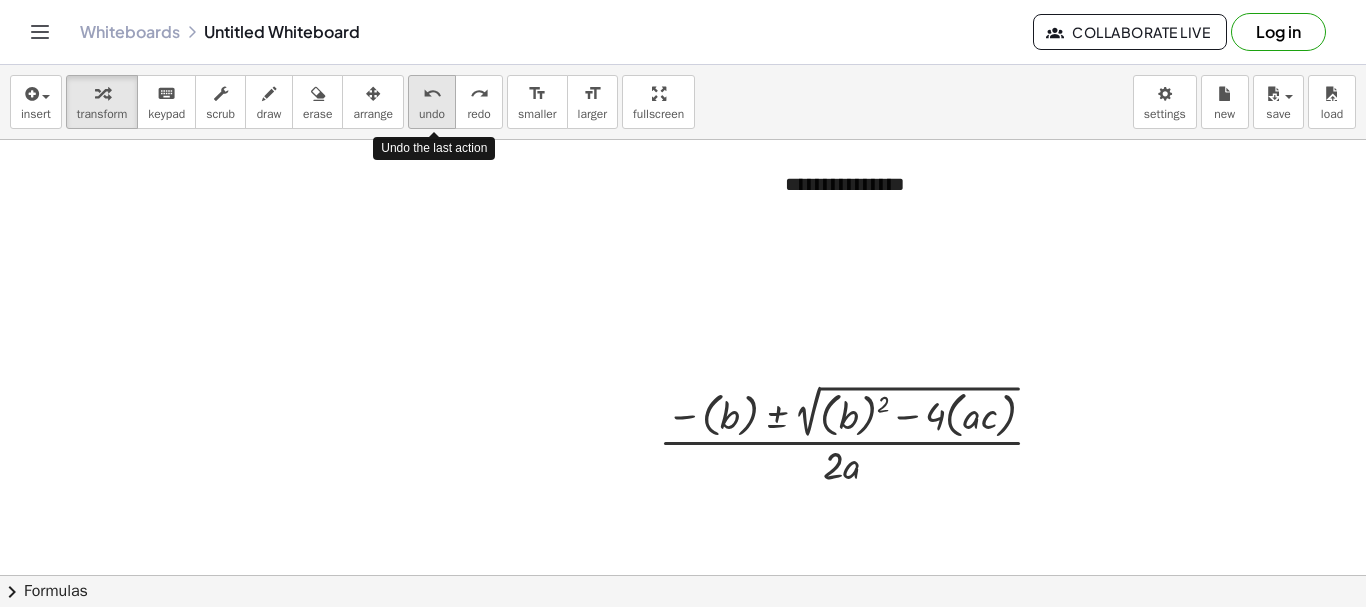 click on "undo undo" at bounding box center [432, 102] 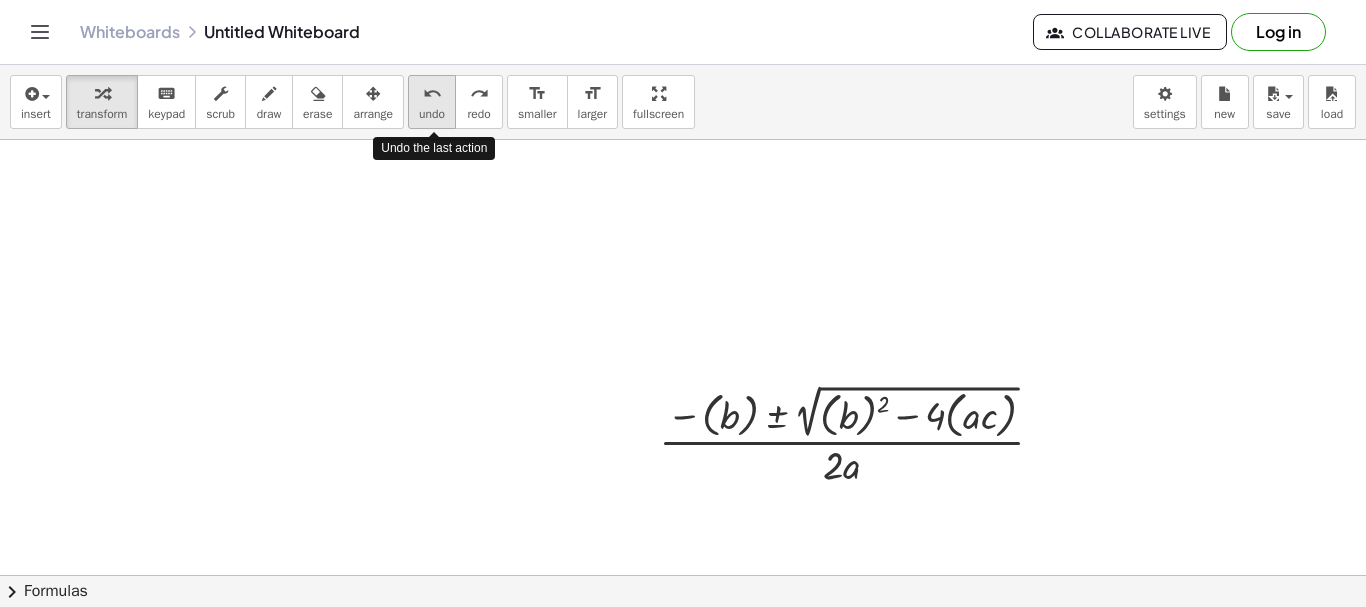 click on "undo undo" at bounding box center (432, 102) 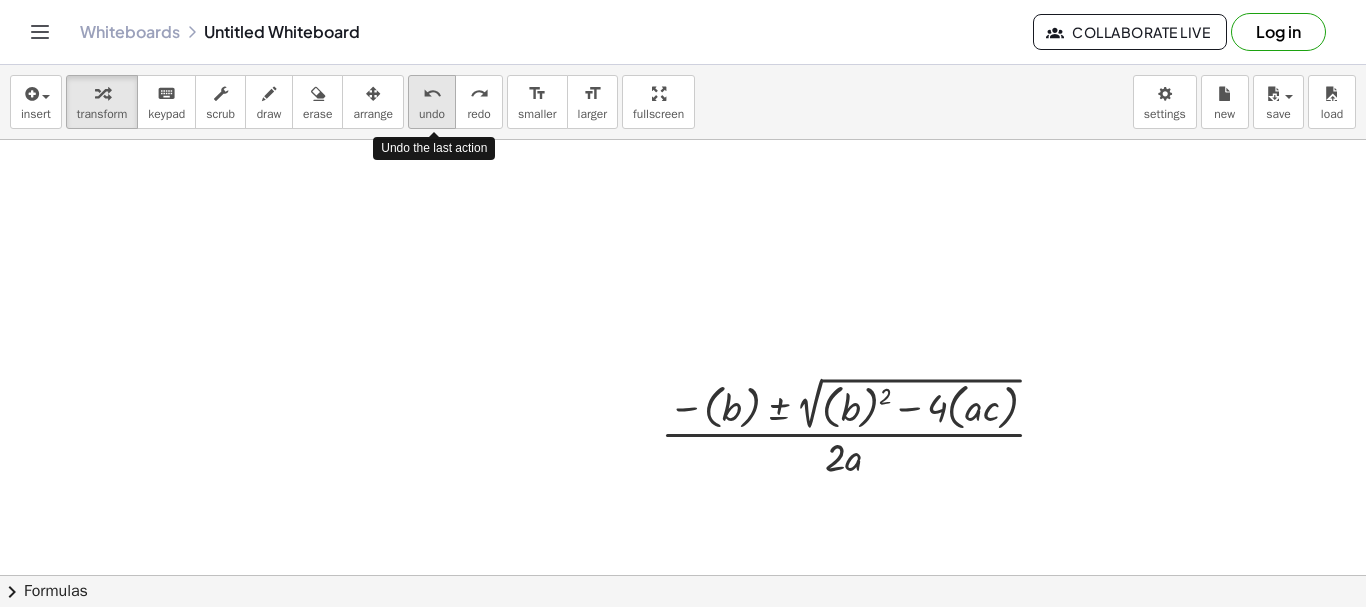 click on "undo undo" at bounding box center (432, 102) 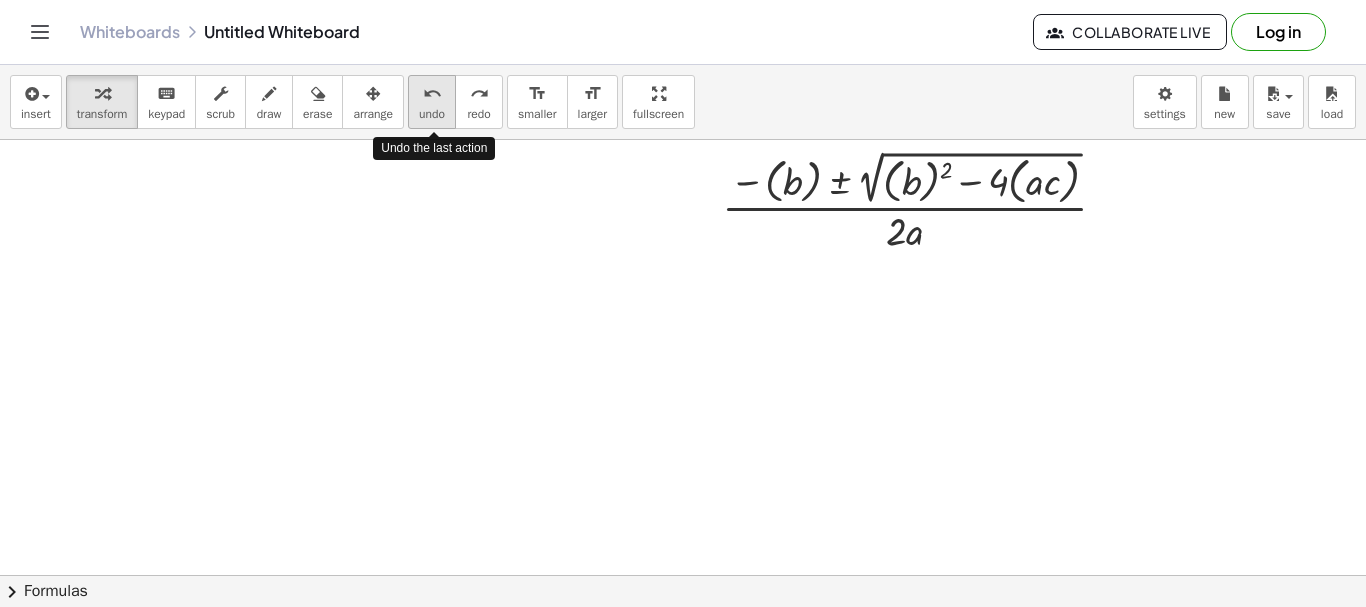 click on "undo undo" at bounding box center [432, 102] 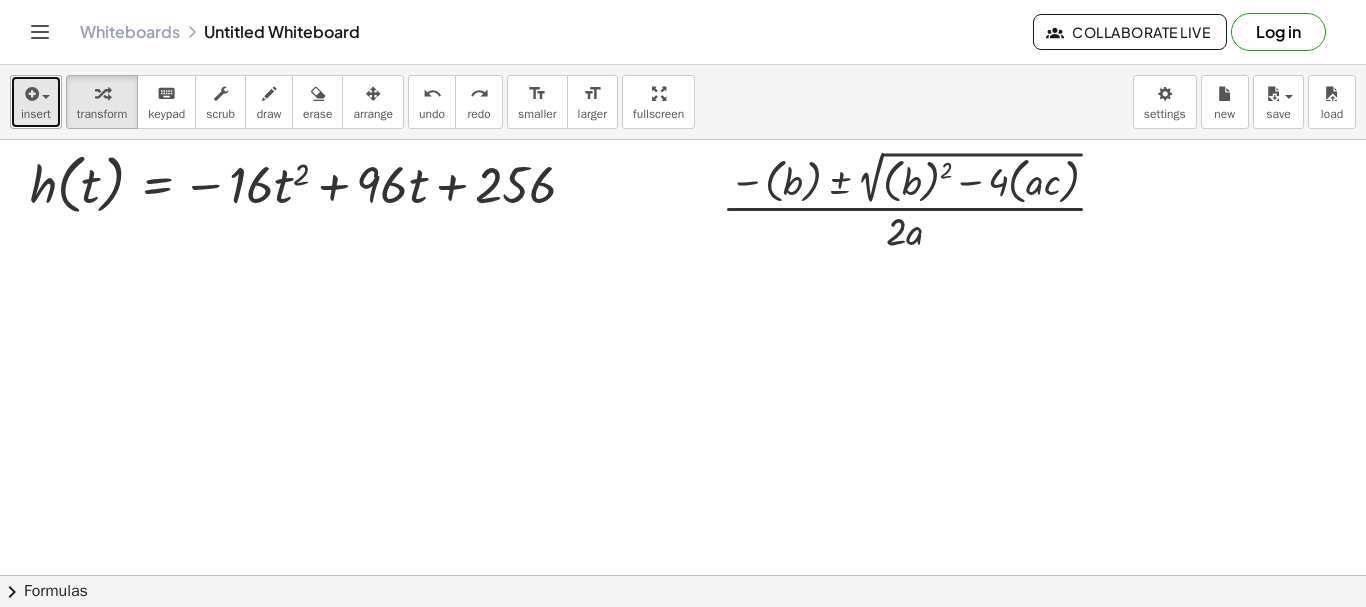 click at bounding box center (36, 93) 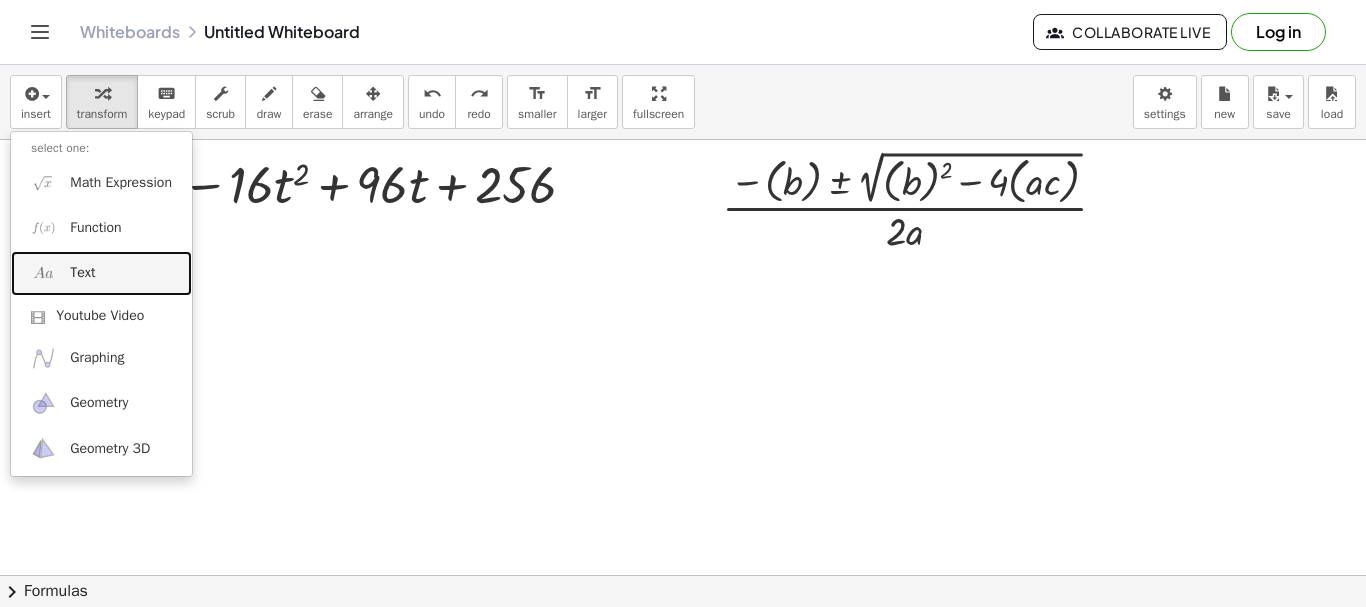 click on "Text" at bounding box center [82, 273] 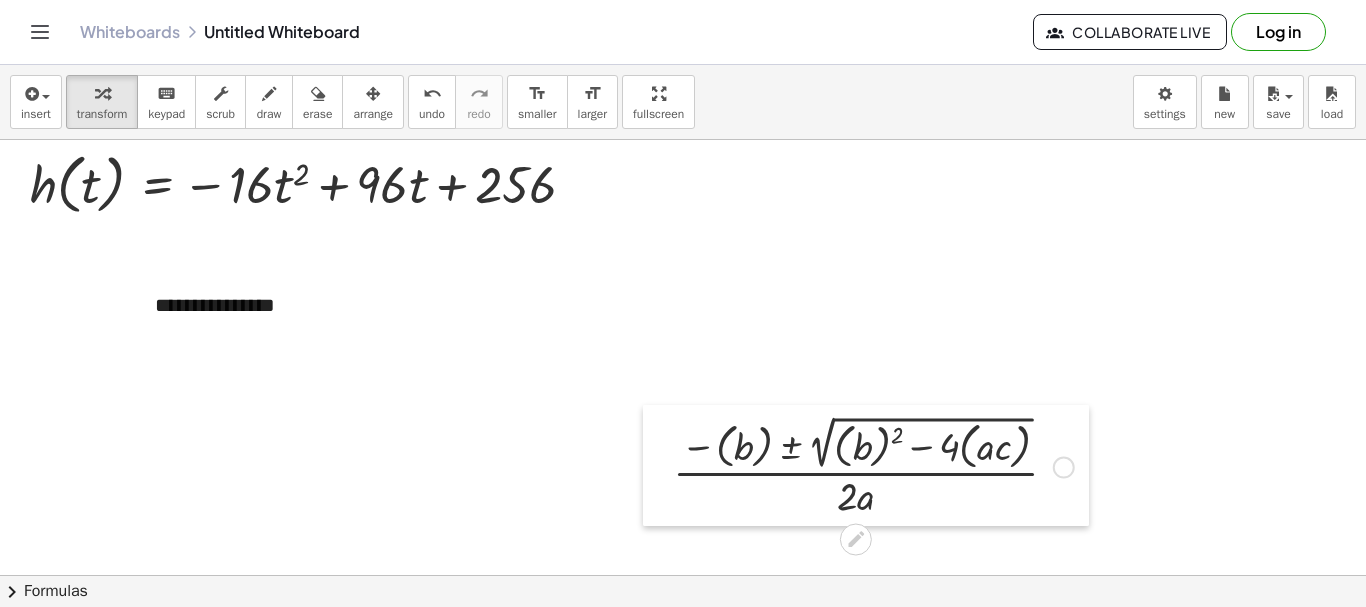 drag, startPoint x: 719, startPoint y: 236, endPoint x: 402, endPoint y: 371, distance: 344.54898 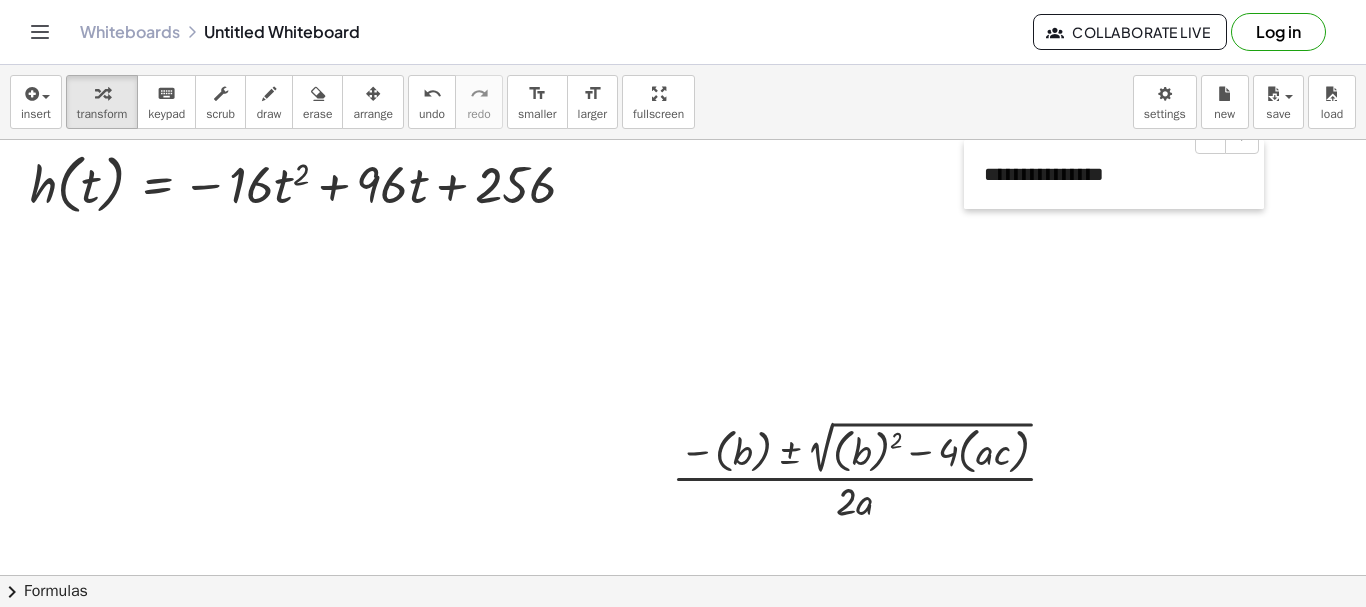 drag, startPoint x: 141, startPoint y: 307, endPoint x: 981, endPoint y: 143, distance: 855.8598 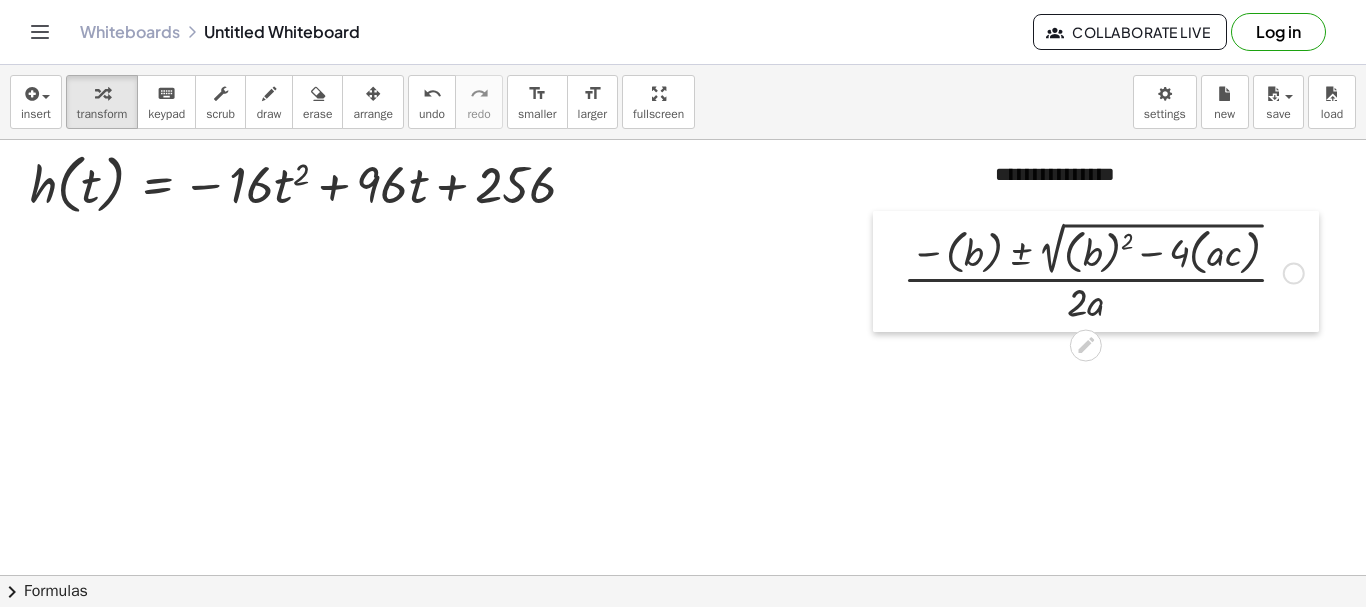 drag, startPoint x: 658, startPoint y: 455, endPoint x: 889, endPoint y: 256, distance: 304.8967 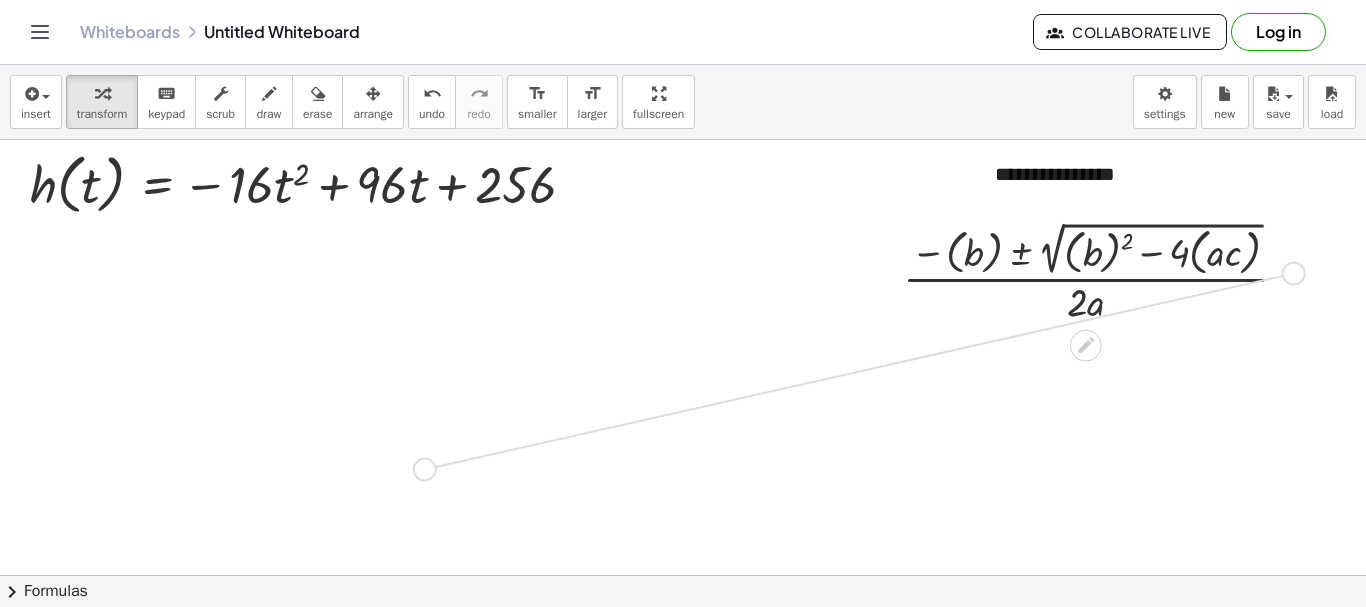 drag, startPoint x: 1292, startPoint y: 275, endPoint x: 419, endPoint y: 472, distance: 894.9514 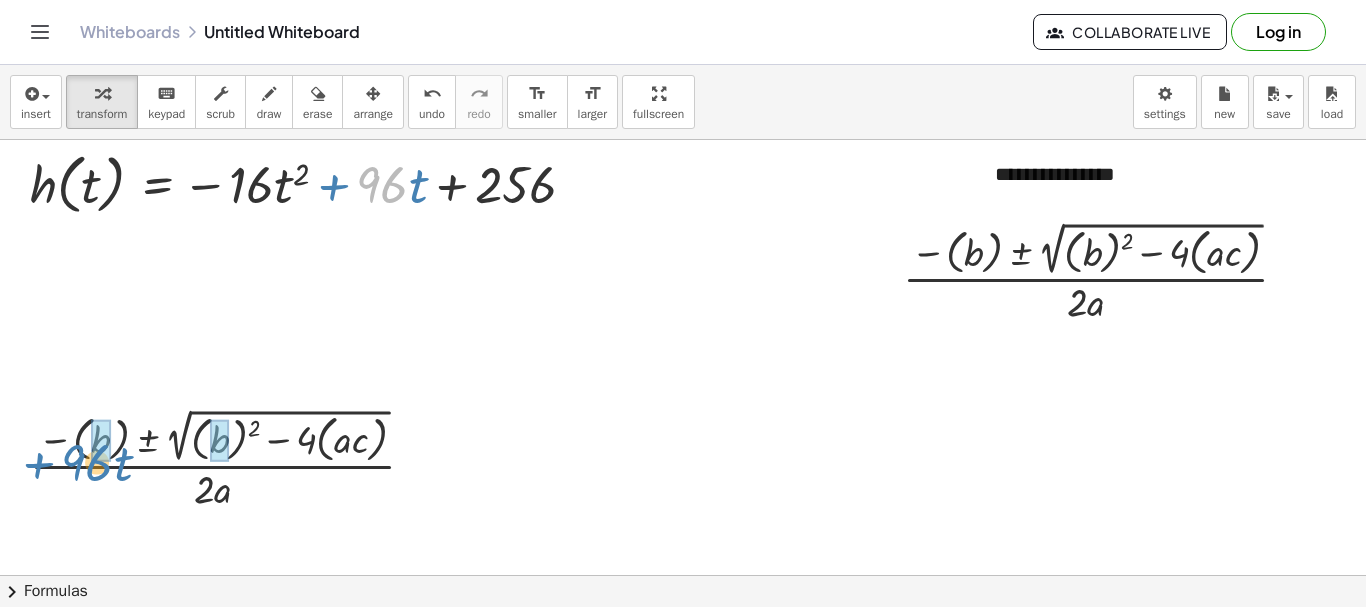 drag, startPoint x: 373, startPoint y: 198, endPoint x: 78, endPoint y: 476, distance: 405.35046 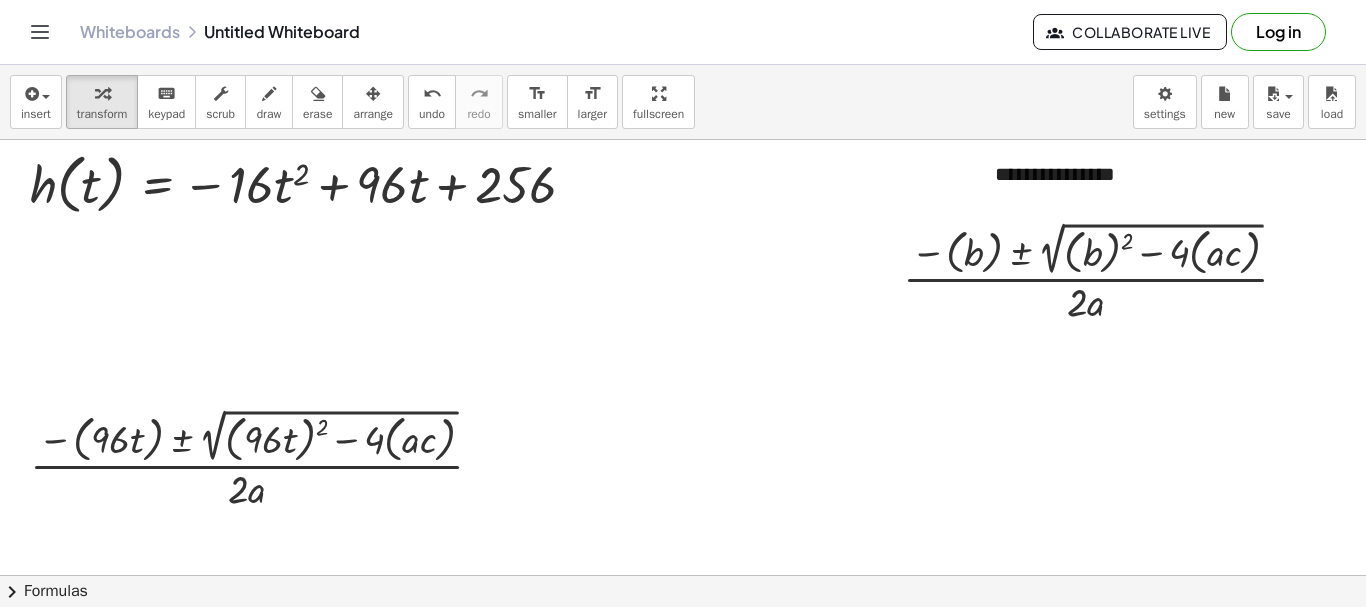 click at bounding box center (683, 640) 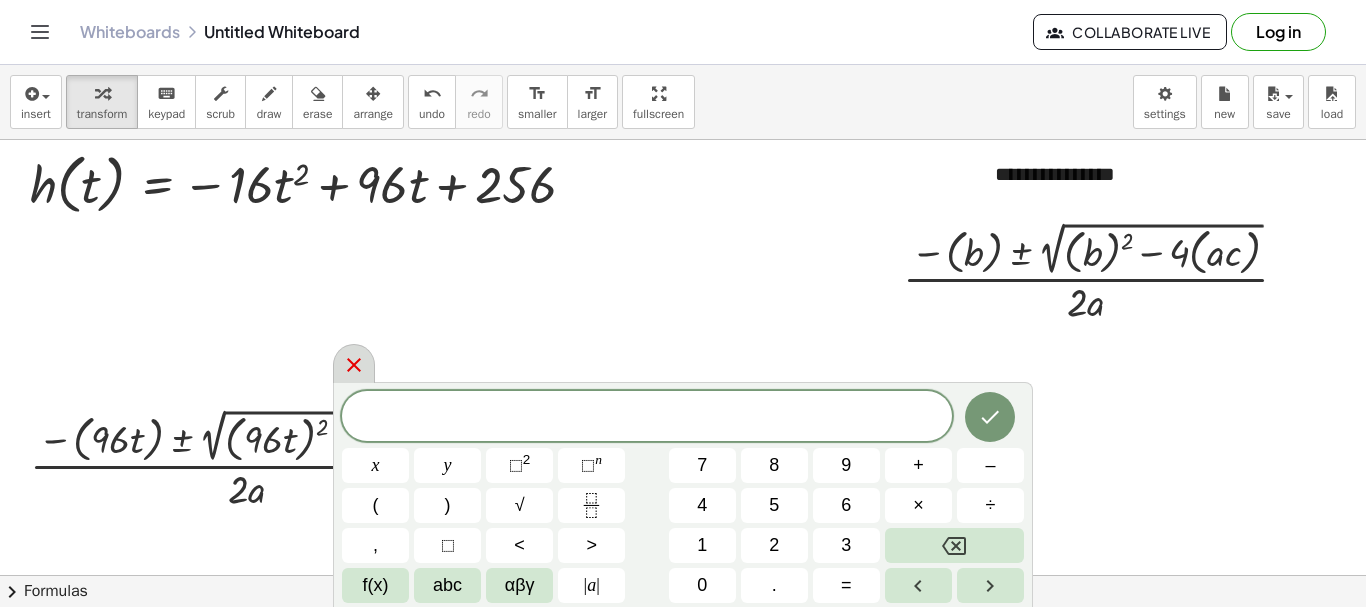 click 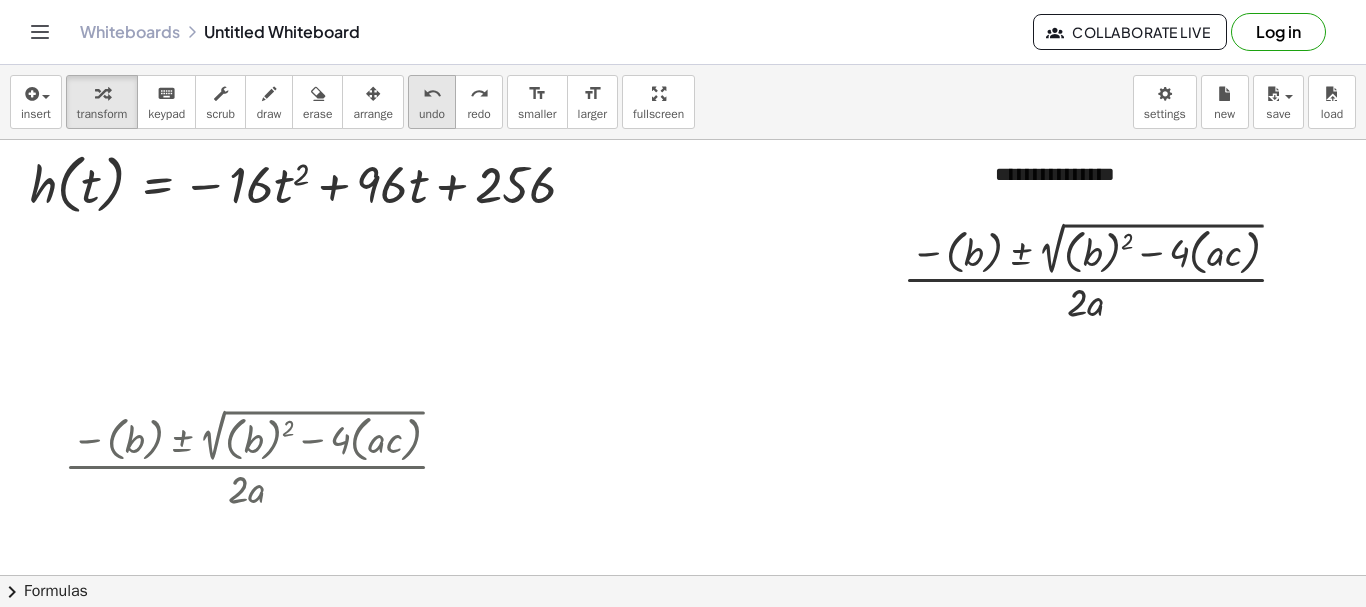 click on "undo" at bounding box center (432, 93) 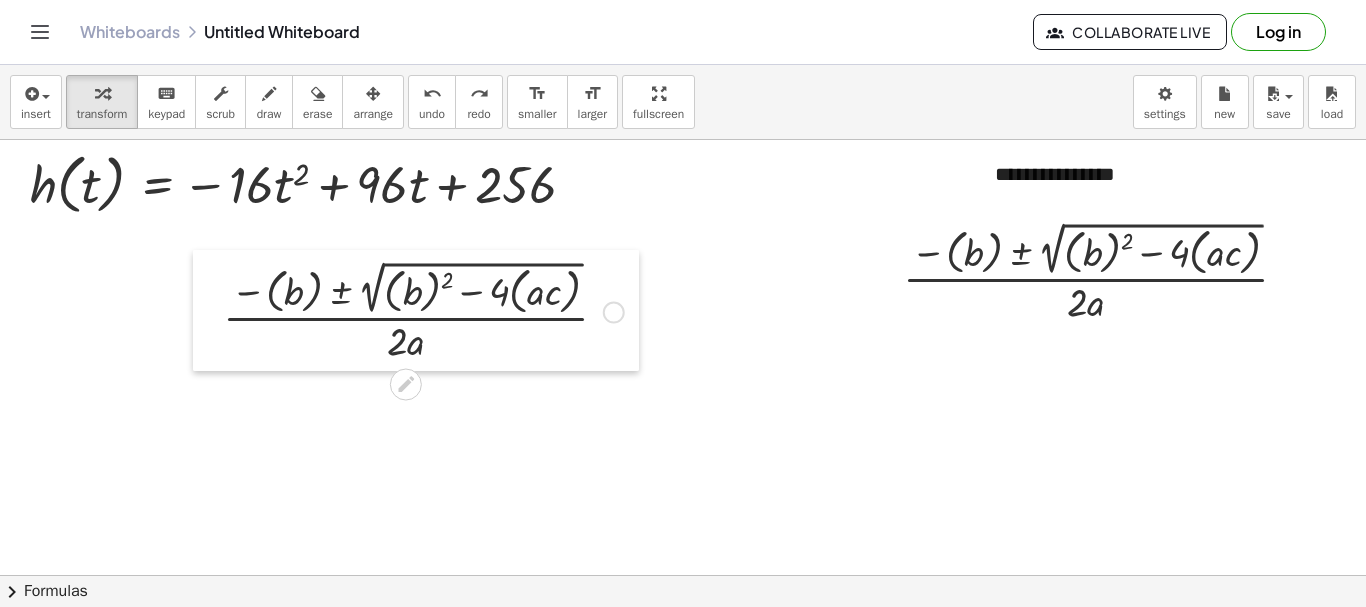 drag, startPoint x: 43, startPoint y: 448, endPoint x: 227, endPoint y: 262, distance: 261.63333 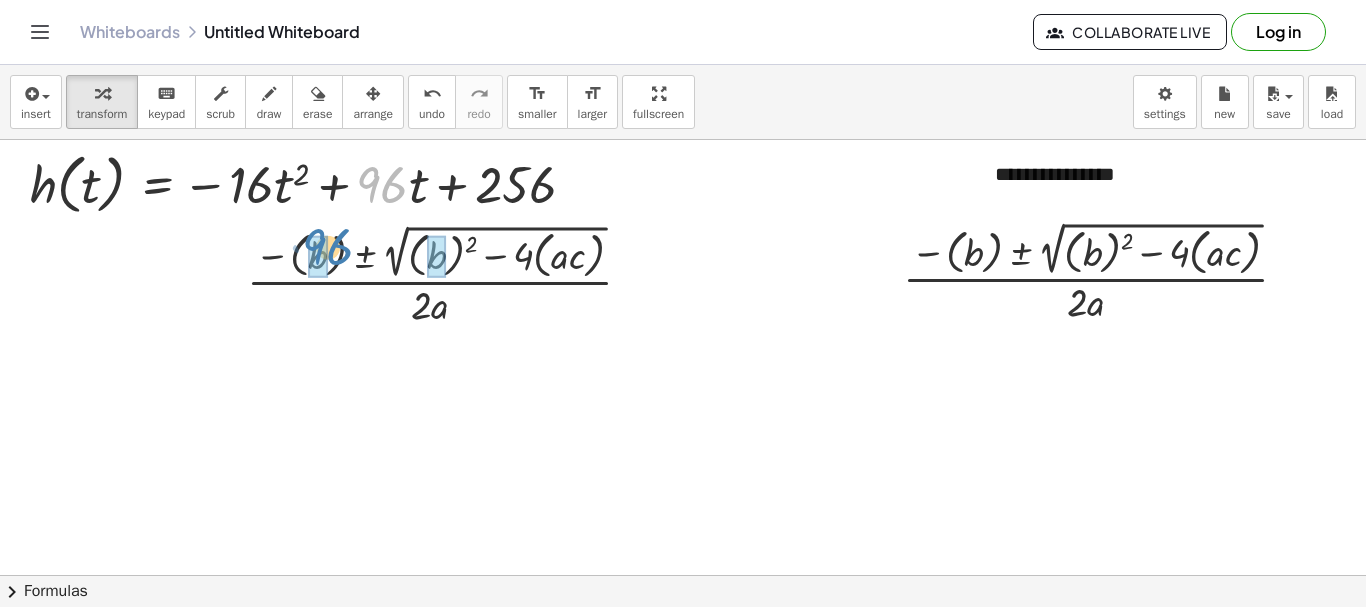 drag, startPoint x: 372, startPoint y: 186, endPoint x: 315, endPoint y: 250, distance: 85.70297 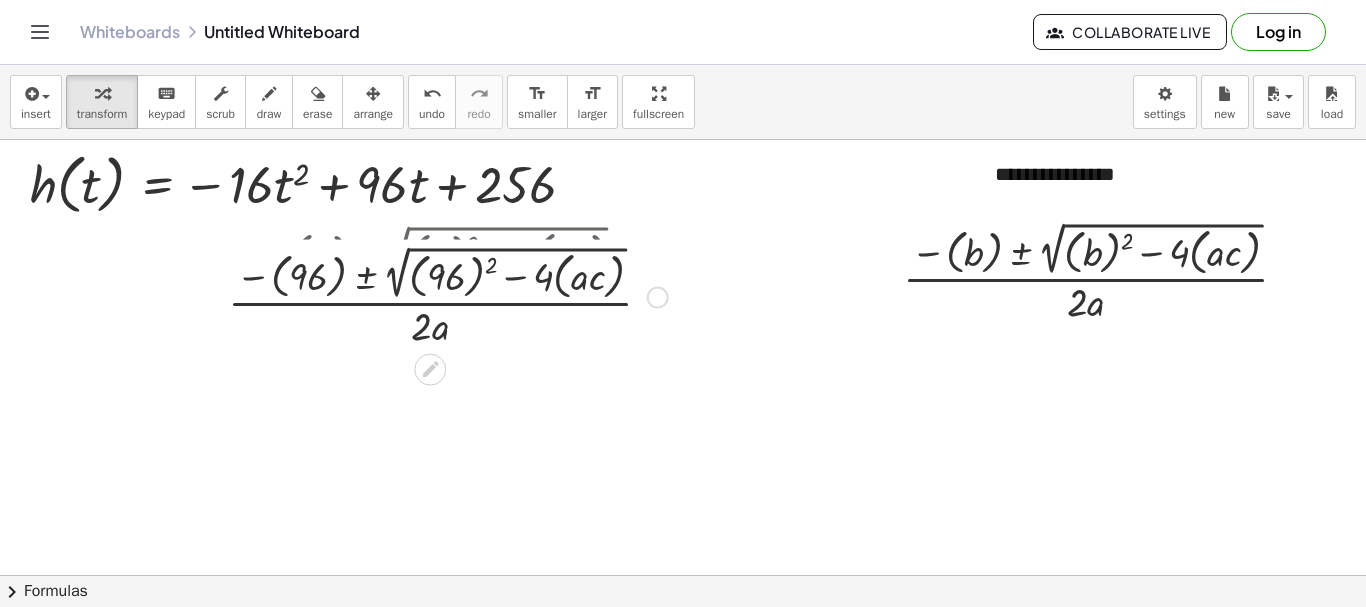 drag, startPoint x: 662, startPoint y: 388, endPoint x: 629, endPoint y: 264, distance: 128.31601 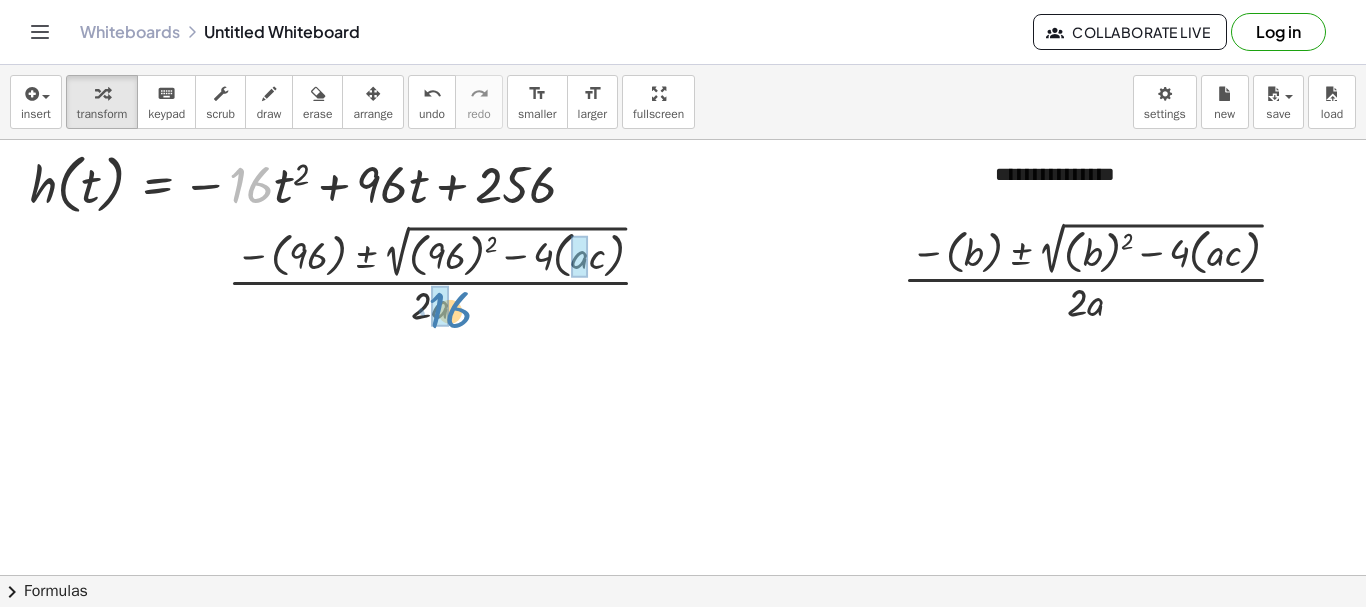drag, startPoint x: 257, startPoint y: 185, endPoint x: 456, endPoint y: 309, distance: 234.47174 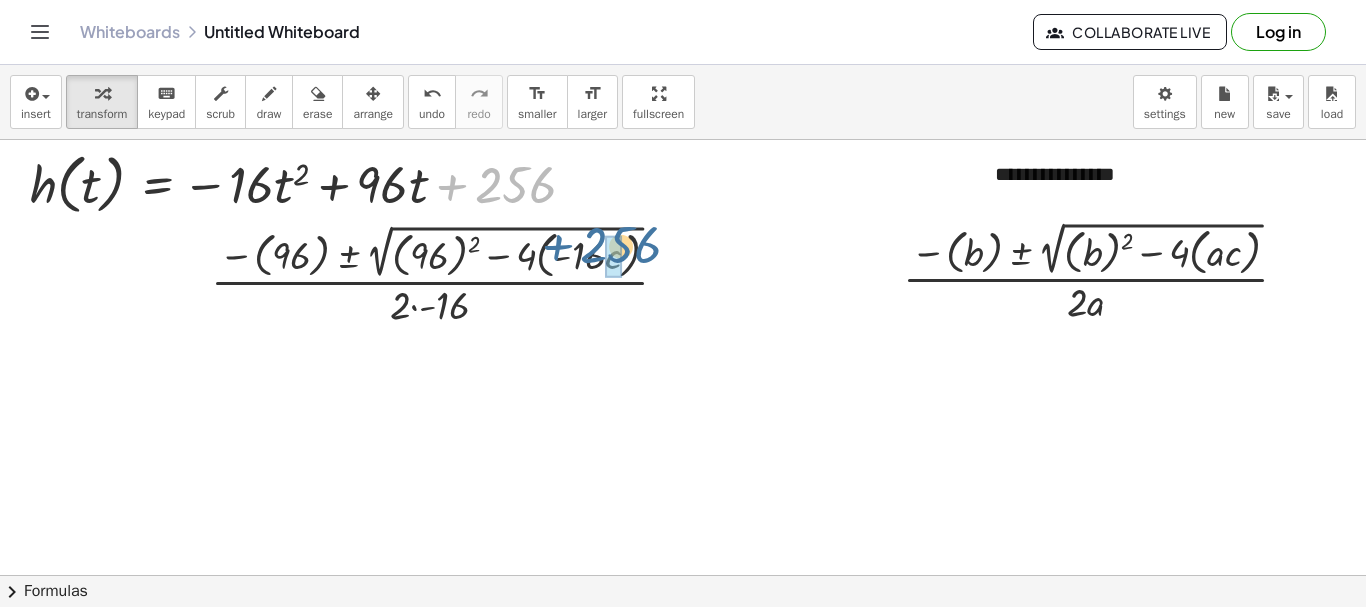 drag, startPoint x: 505, startPoint y: 179, endPoint x: 611, endPoint y: 240, distance: 122.29881 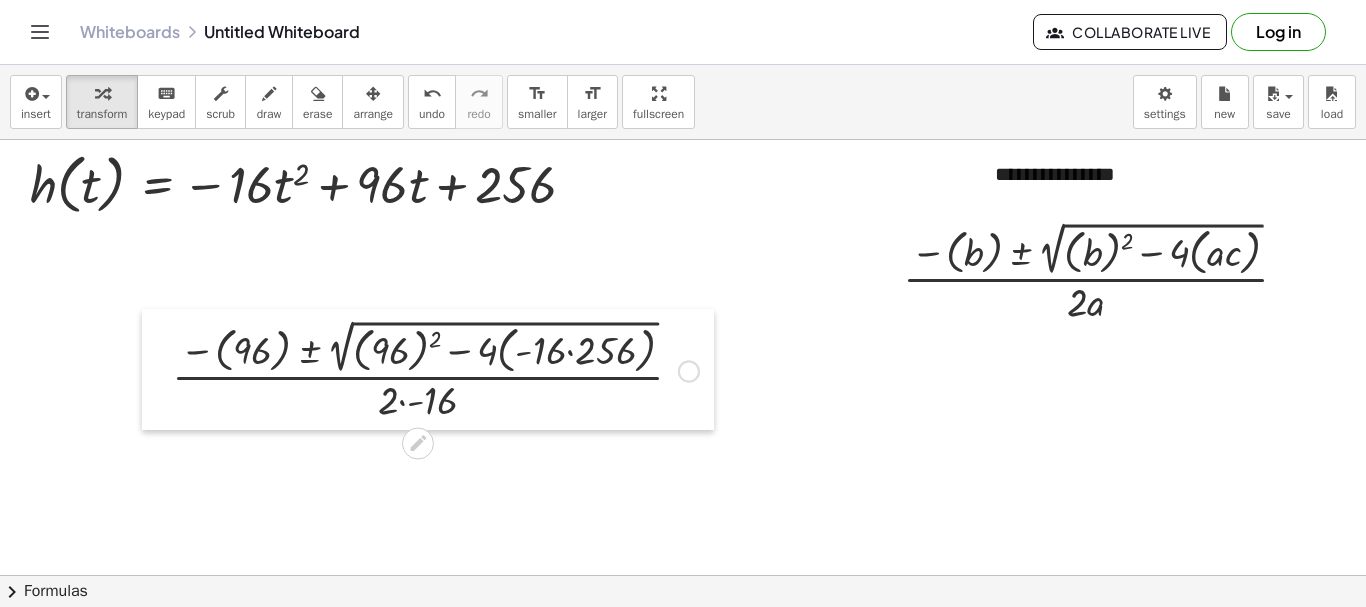 drag, startPoint x: 164, startPoint y: 287, endPoint x: 154, endPoint y: 382, distance: 95.524864 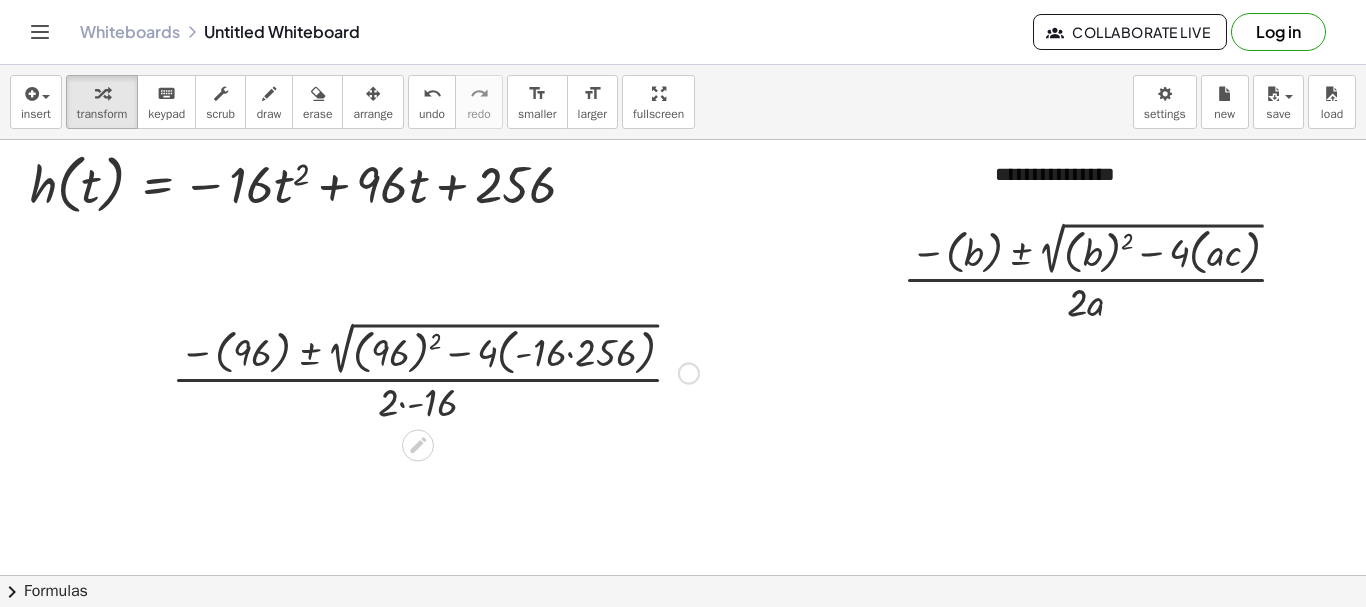 click at bounding box center [435, 371] 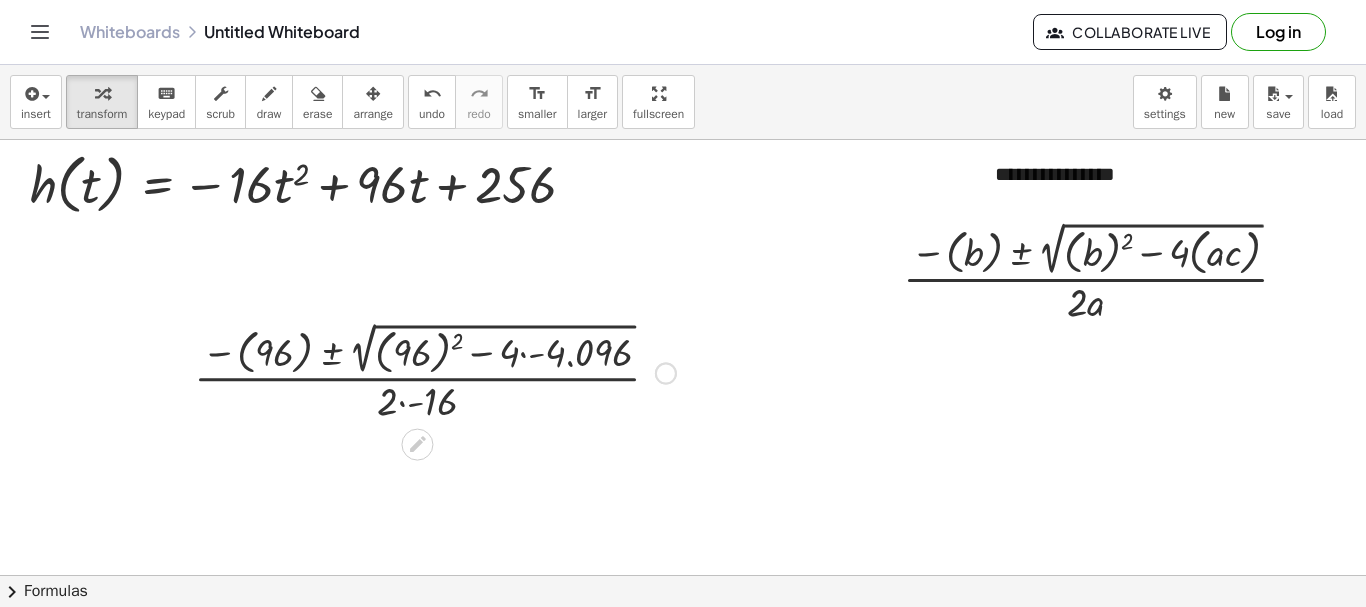 click at bounding box center (435, 371) 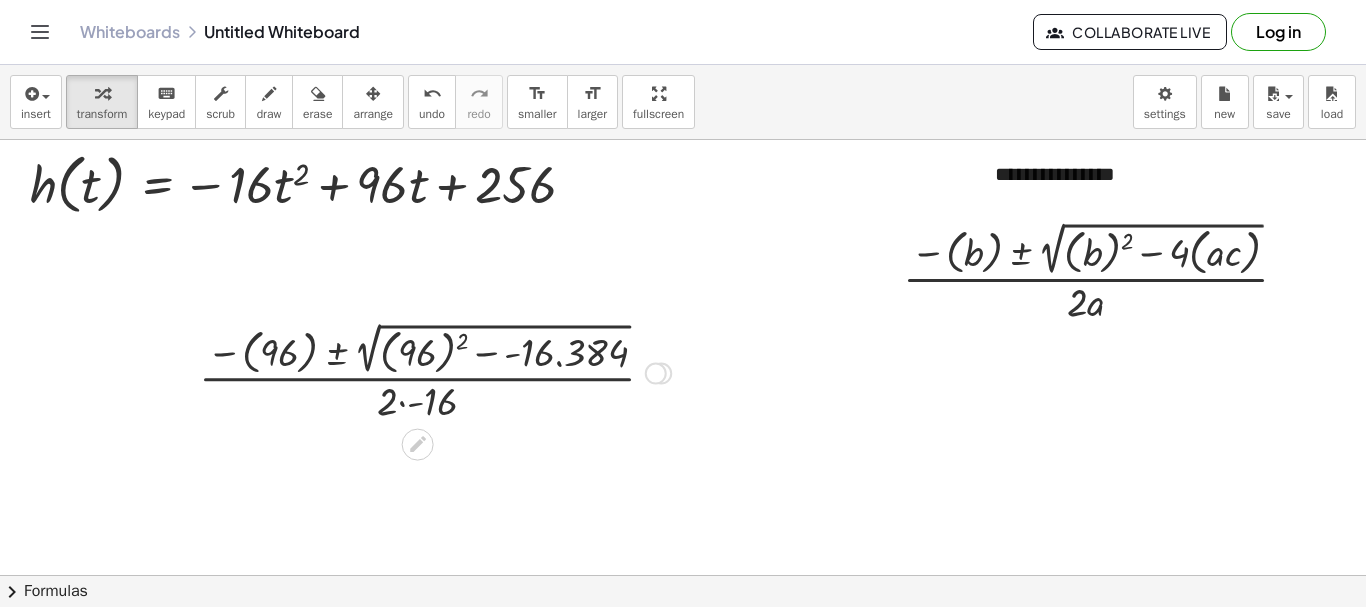 click at bounding box center [435, 371] 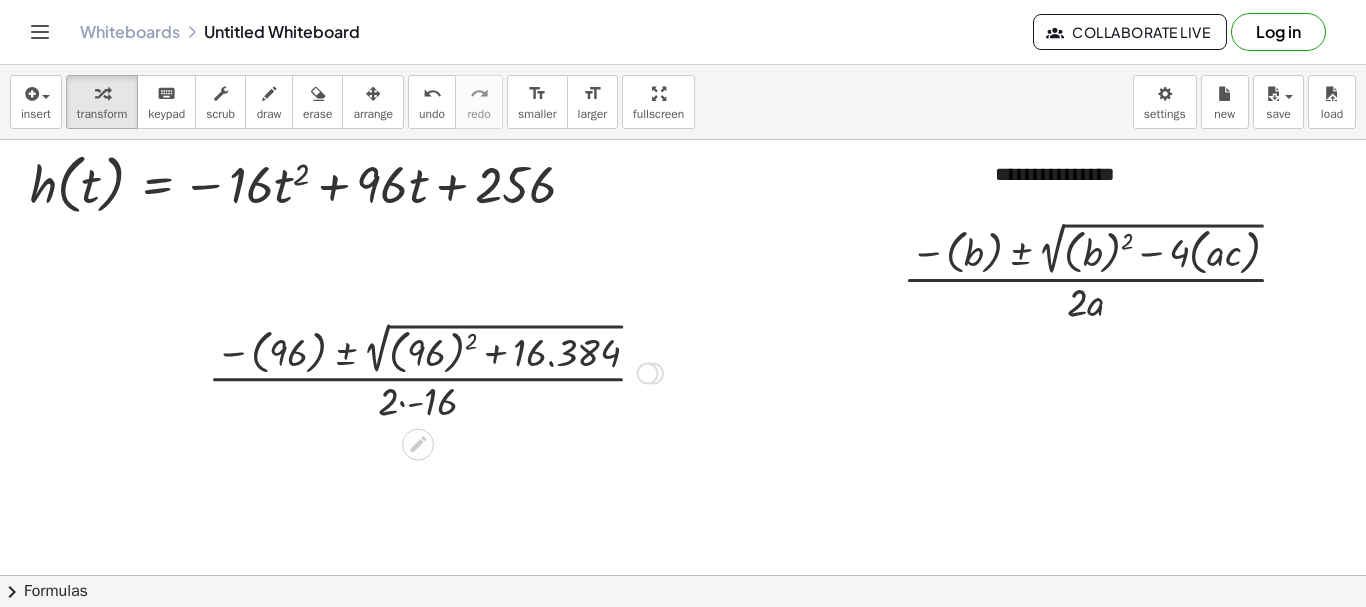 click at bounding box center [435, 371] 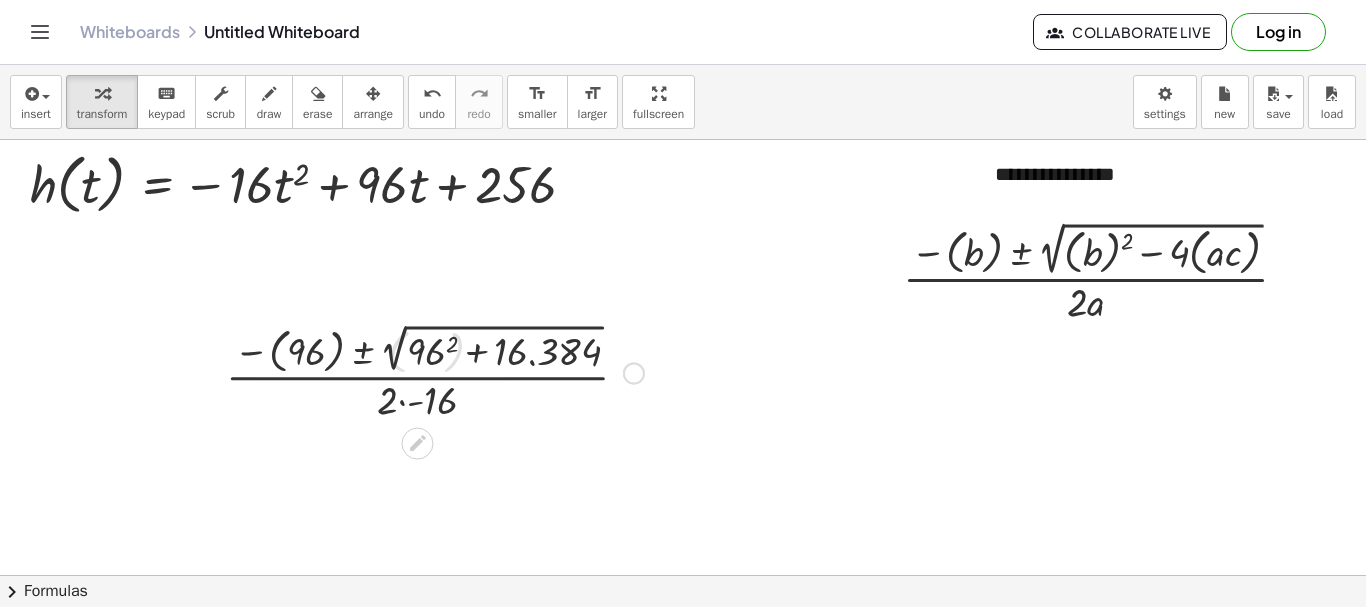click at bounding box center (435, 371) 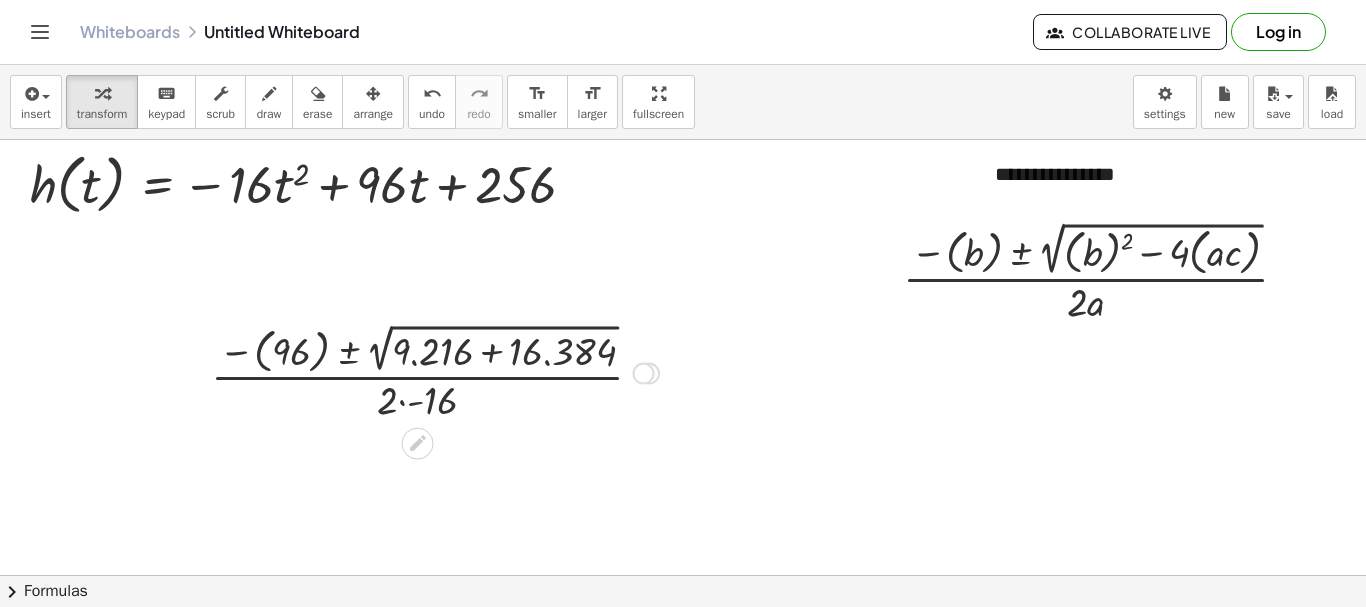 click at bounding box center [435, 371] 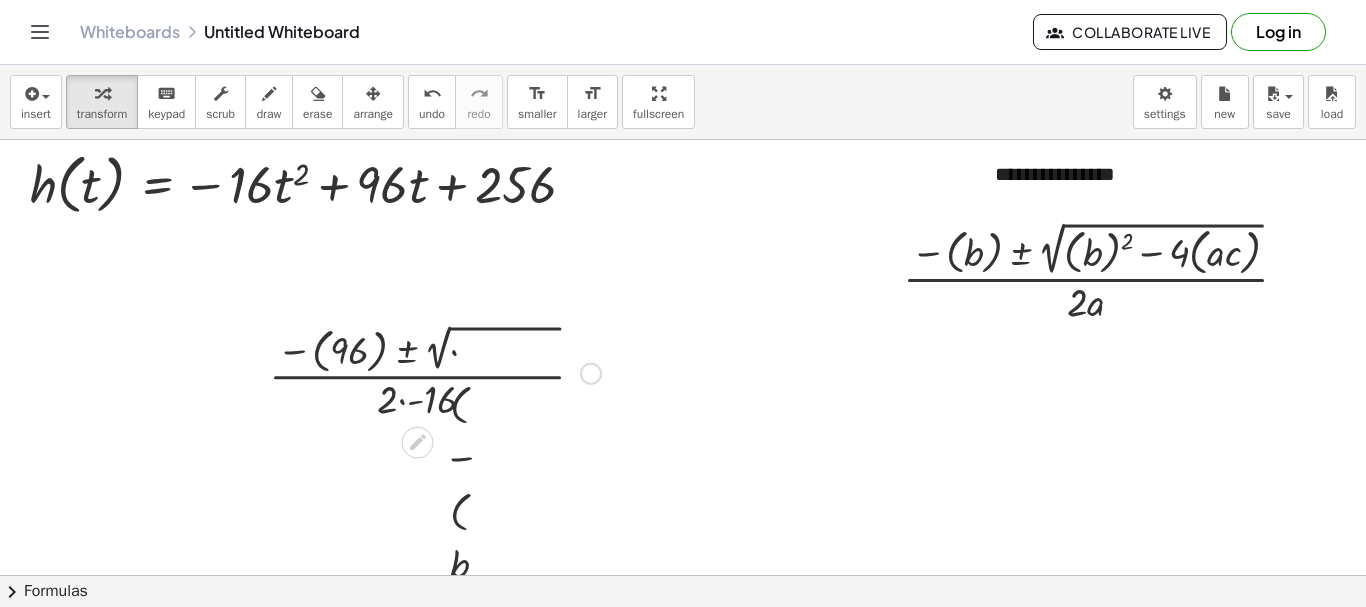 click at bounding box center [435, 371] 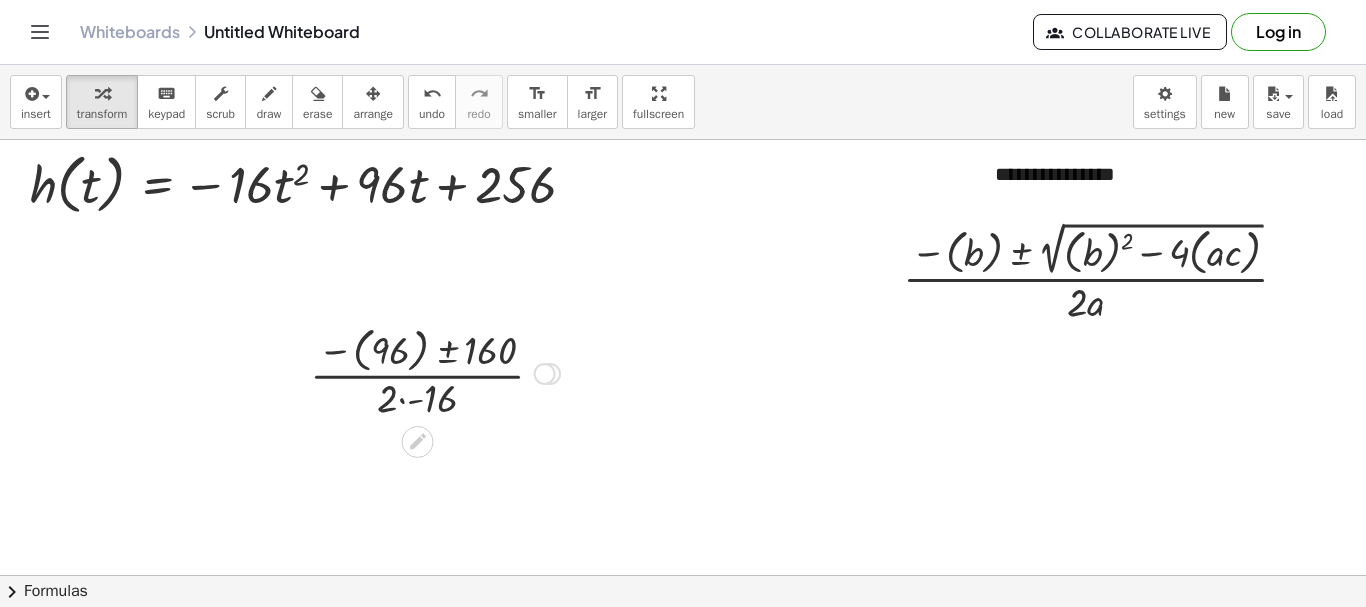 click at bounding box center (435, 372) 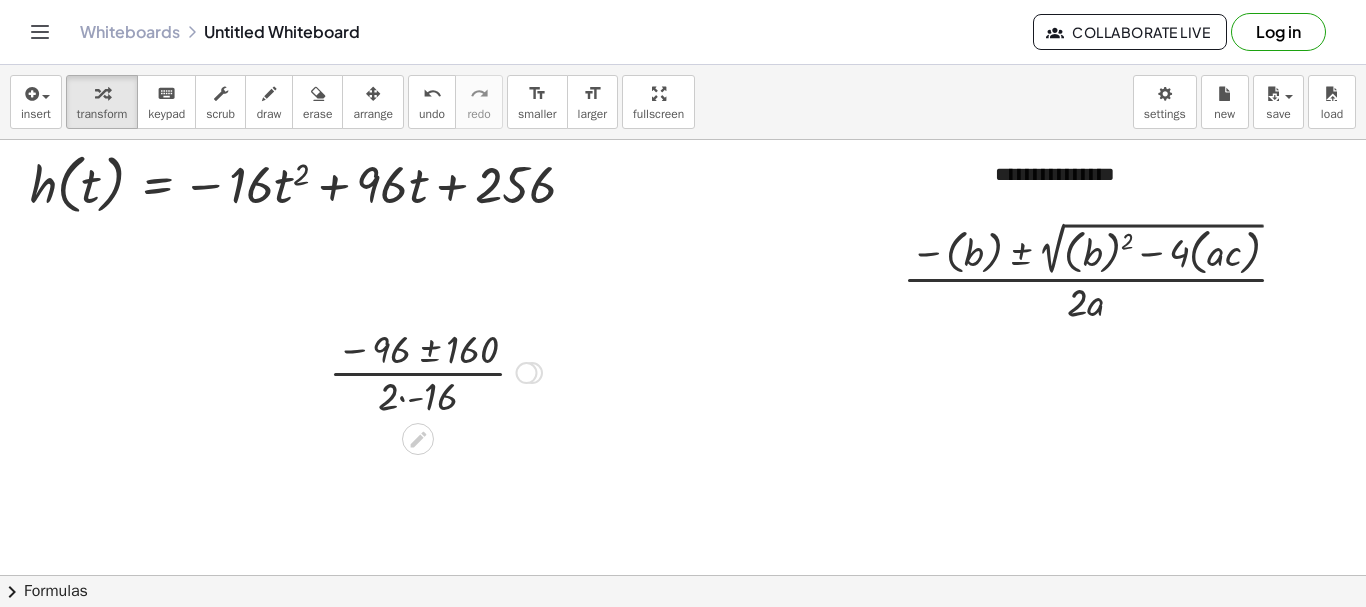 click at bounding box center (435, 371) 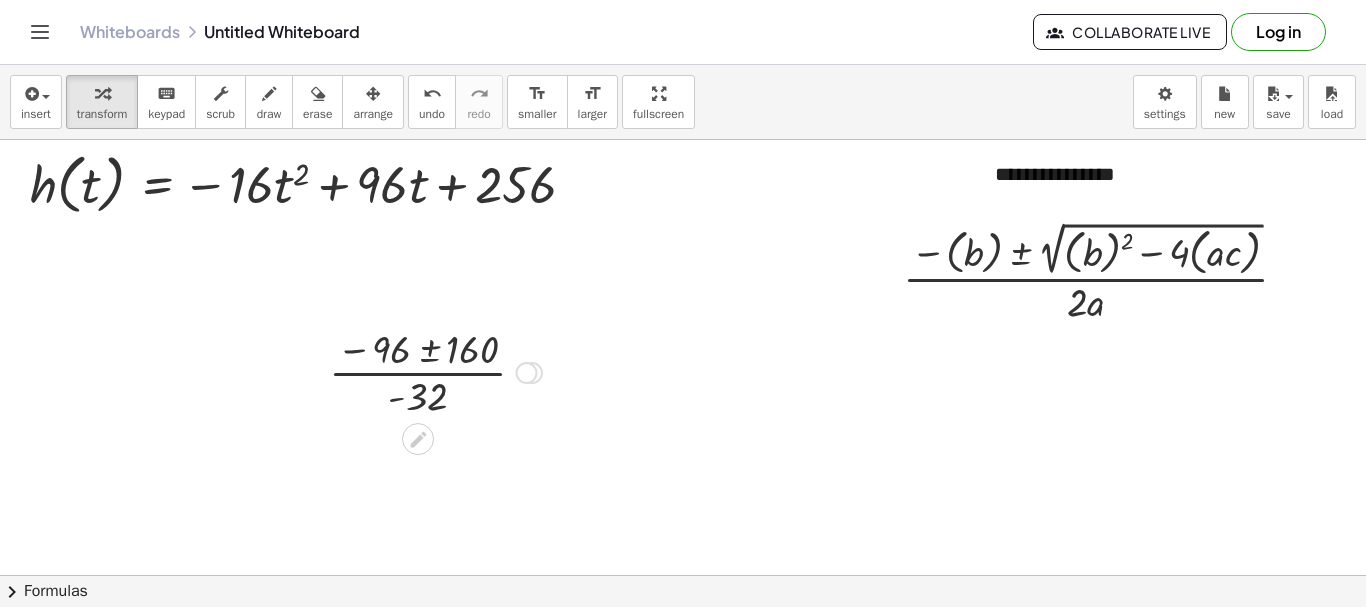 click at bounding box center (435, 371) 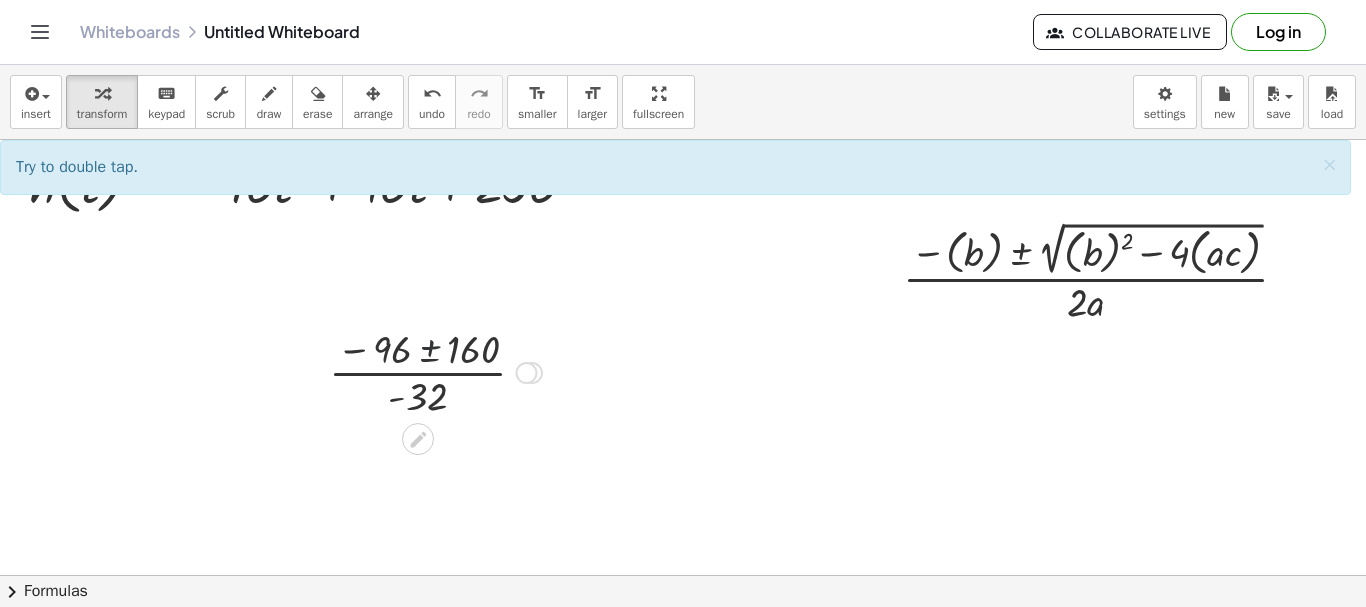click at bounding box center (435, 371) 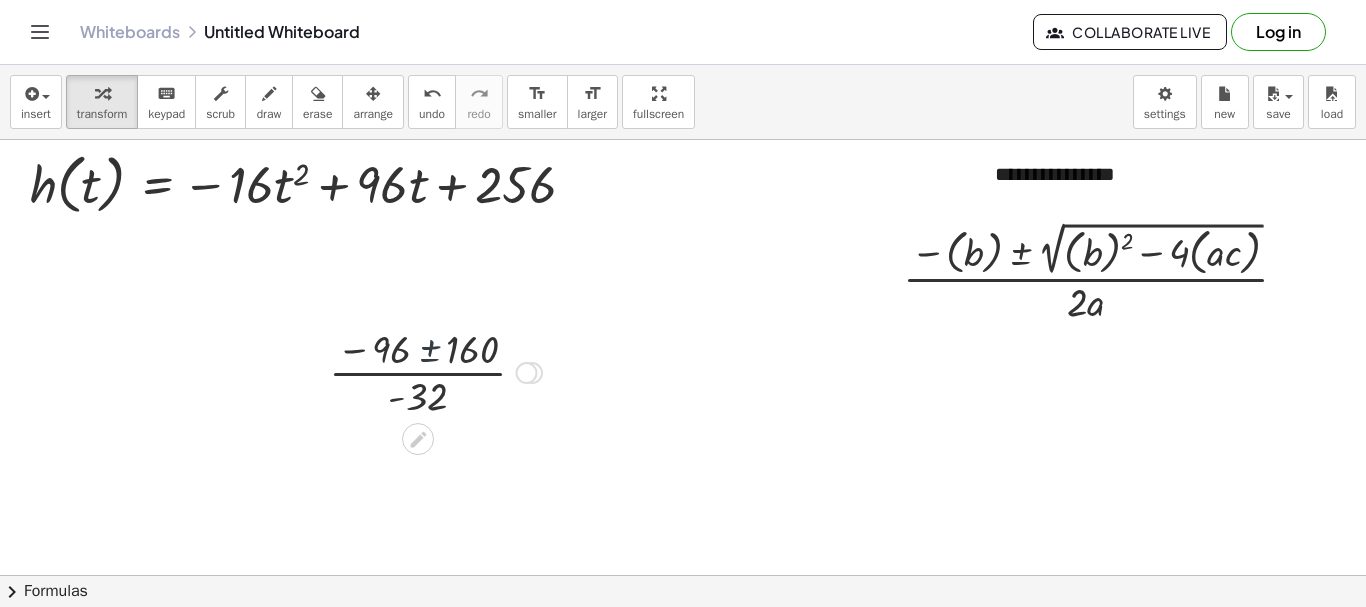 click at bounding box center [435, 371] 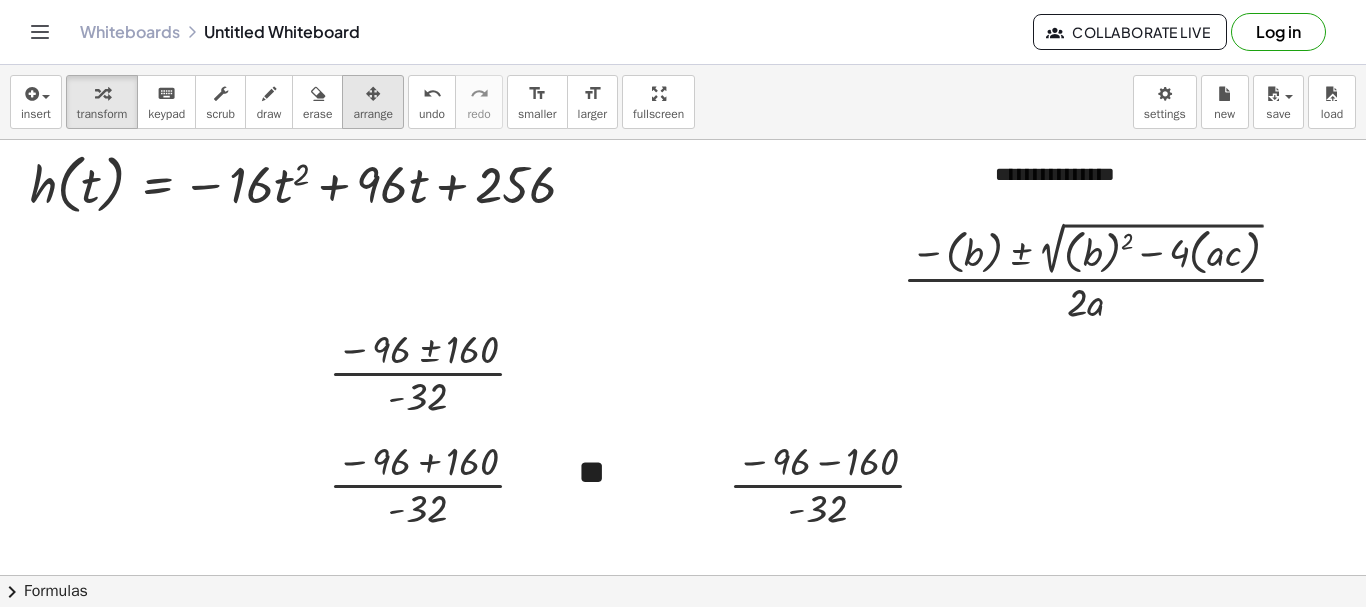 drag, startPoint x: 368, startPoint y: 81, endPoint x: 392, endPoint y: 125, distance: 50.119858 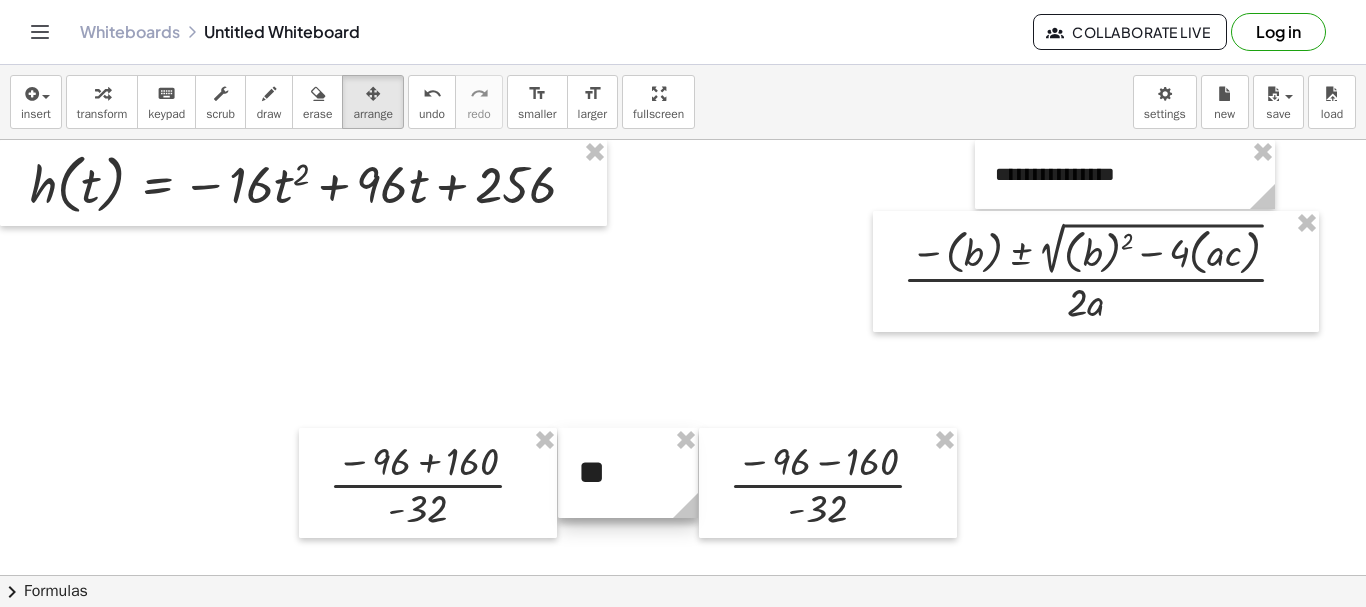 drag, startPoint x: 682, startPoint y: 441, endPoint x: 120, endPoint y: 199, distance: 611.88885 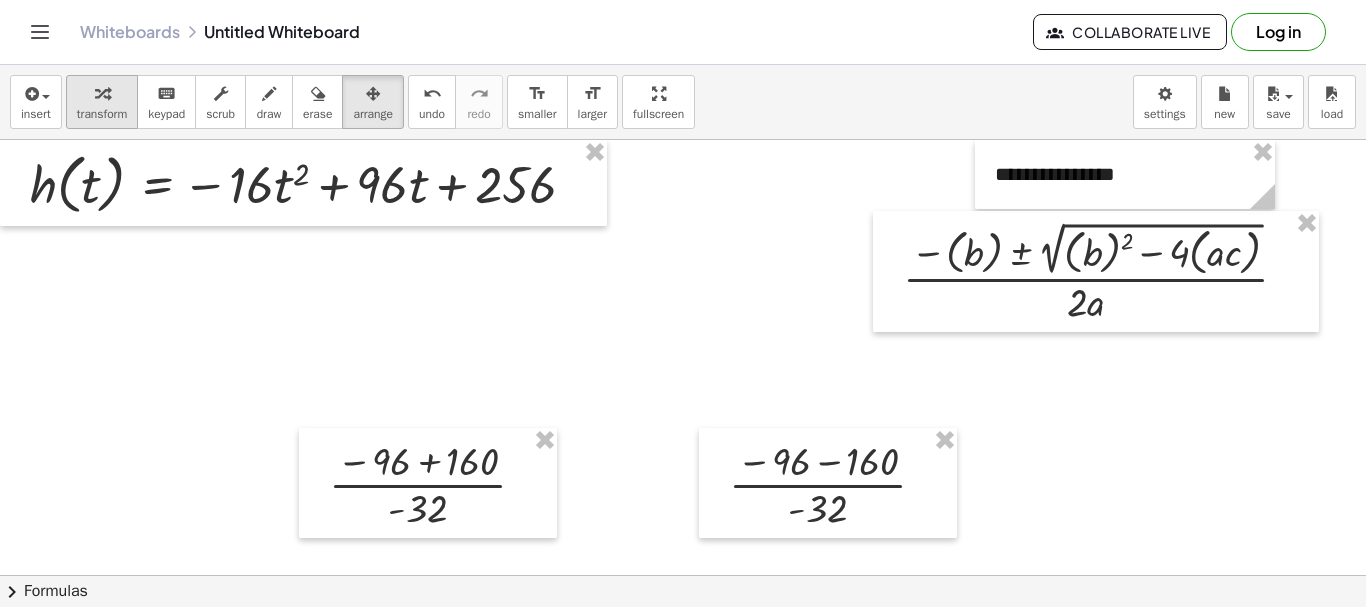 click at bounding box center [102, 93] 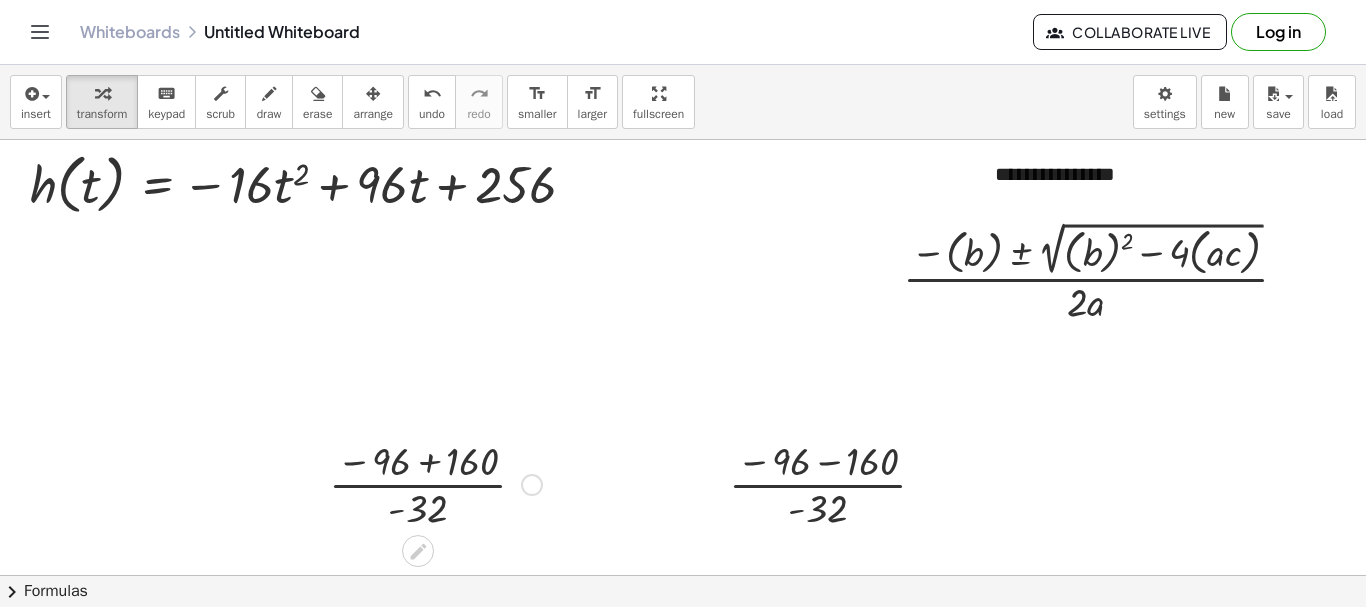 click at bounding box center (435, 483) 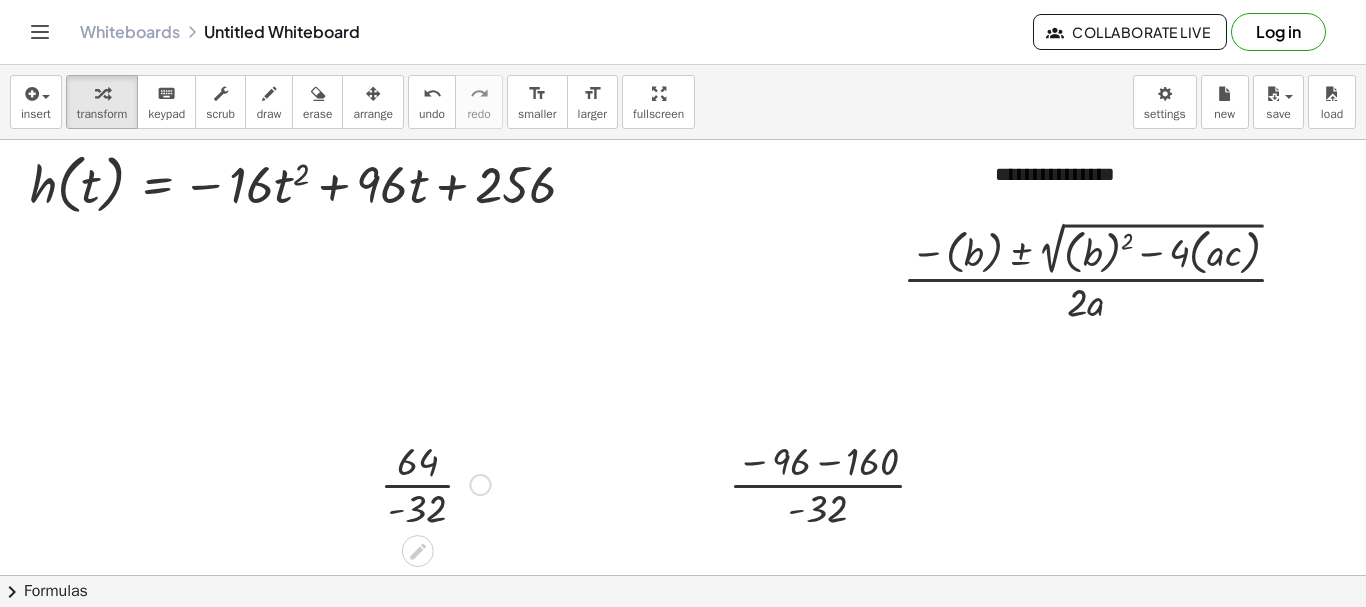 click at bounding box center [435, 483] 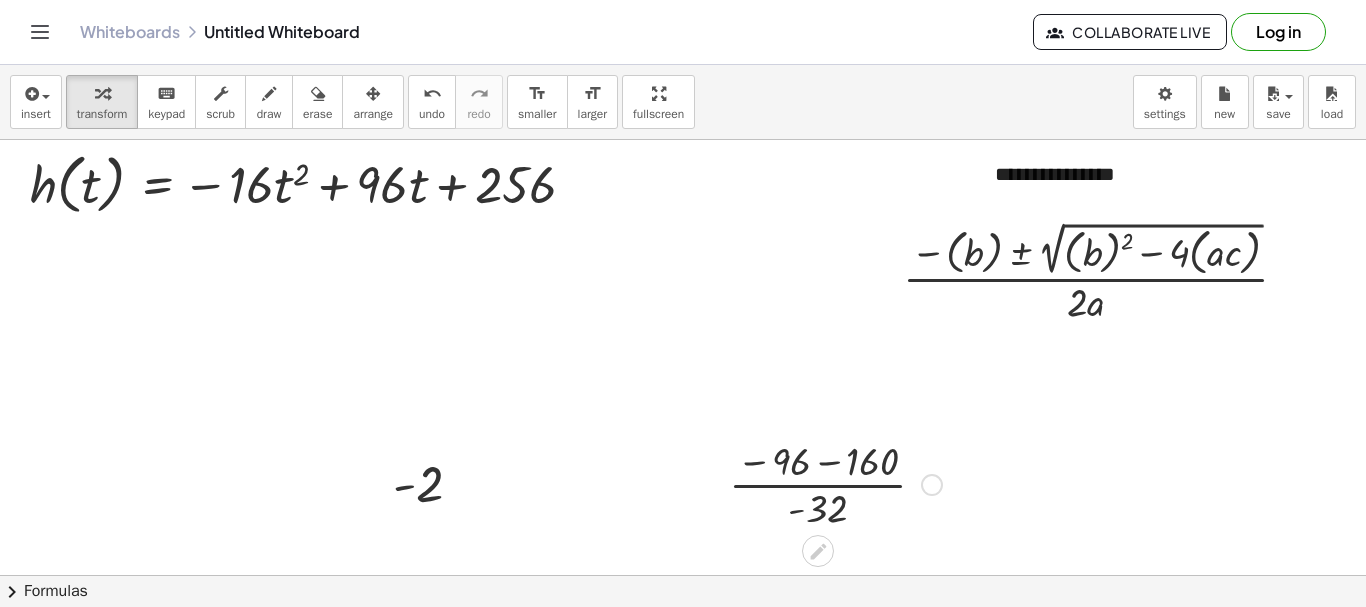 click at bounding box center (835, 483) 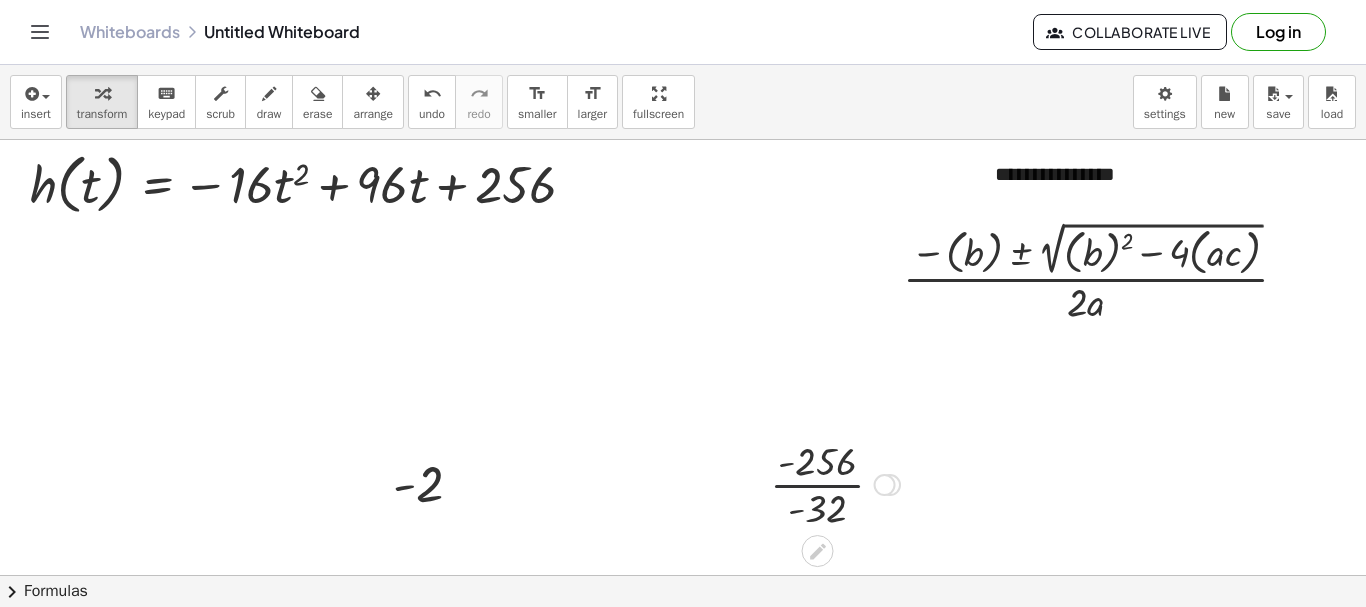 click at bounding box center [835, 483] 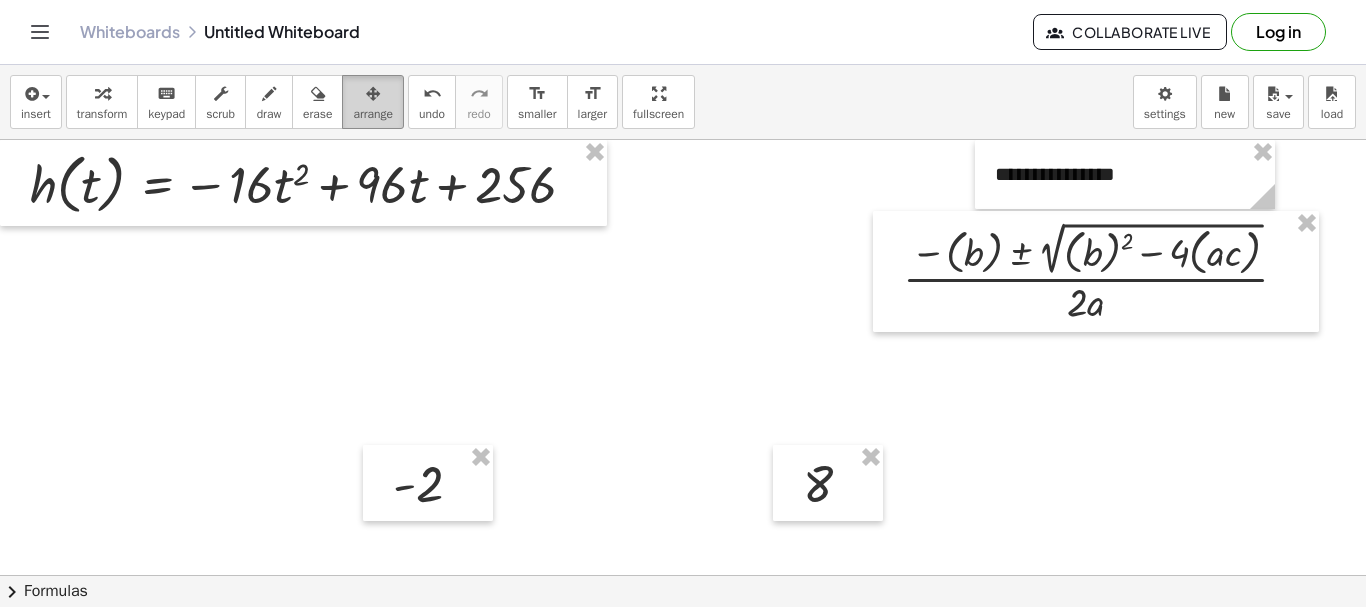 click at bounding box center (373, 93) 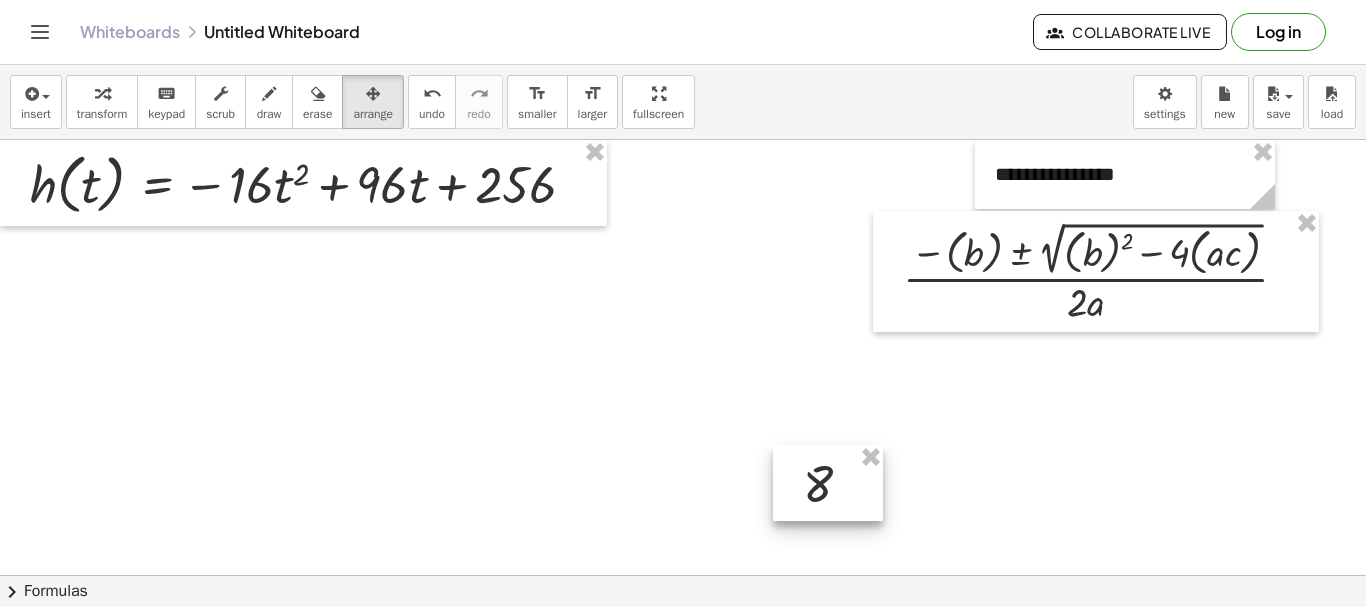 drag, startPoint x: 875, startPoint y: 451, endPoint x: 273, endPoint y: 216, distance: 646.2422 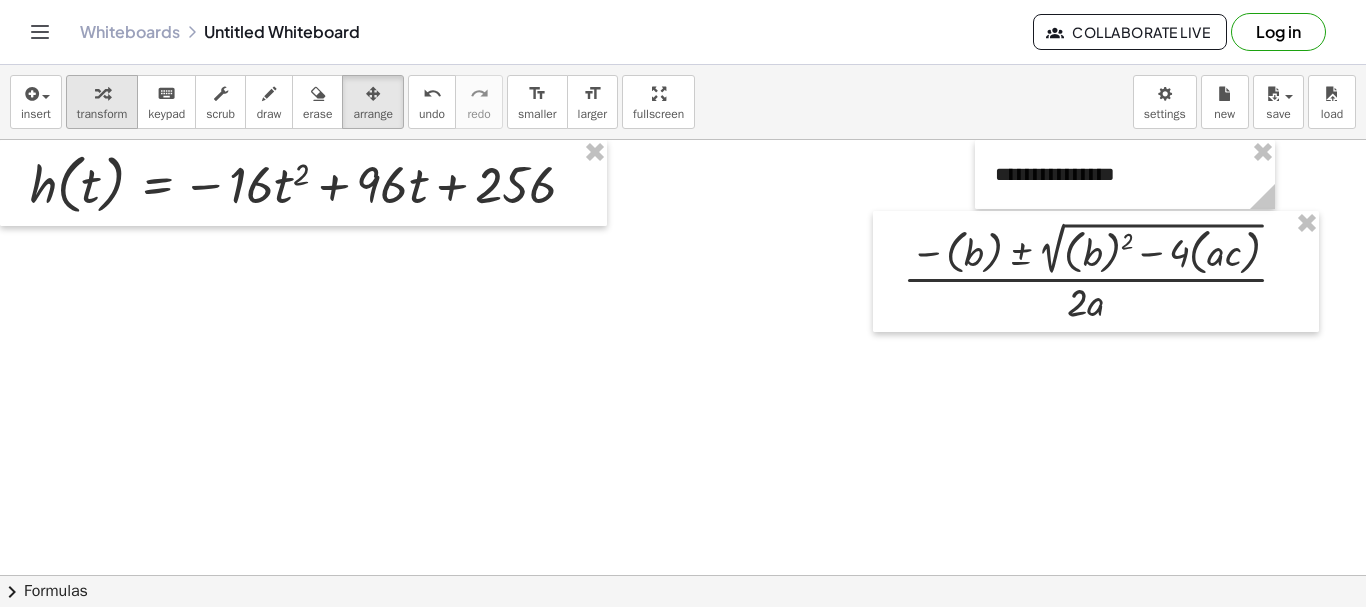 click at bounding box center (102, 94) 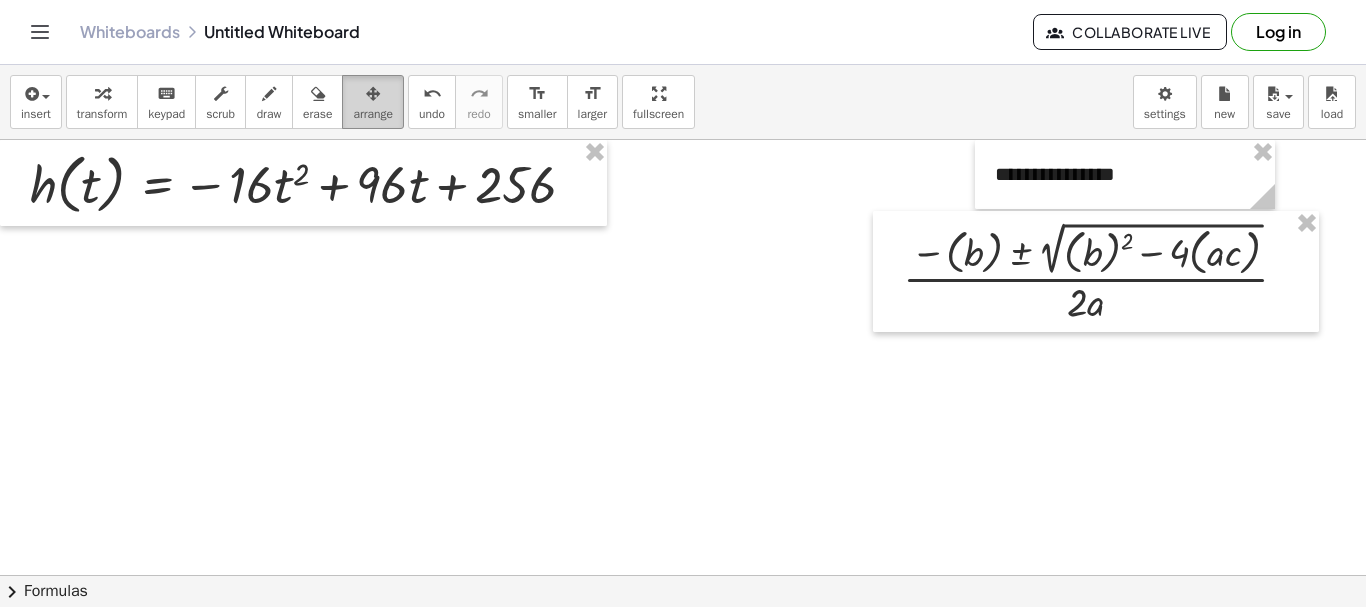 drag, startPoint x: 359, startPoint y: 89, endPoint x: 367, endPoint y: 98, distance: 12.0415945 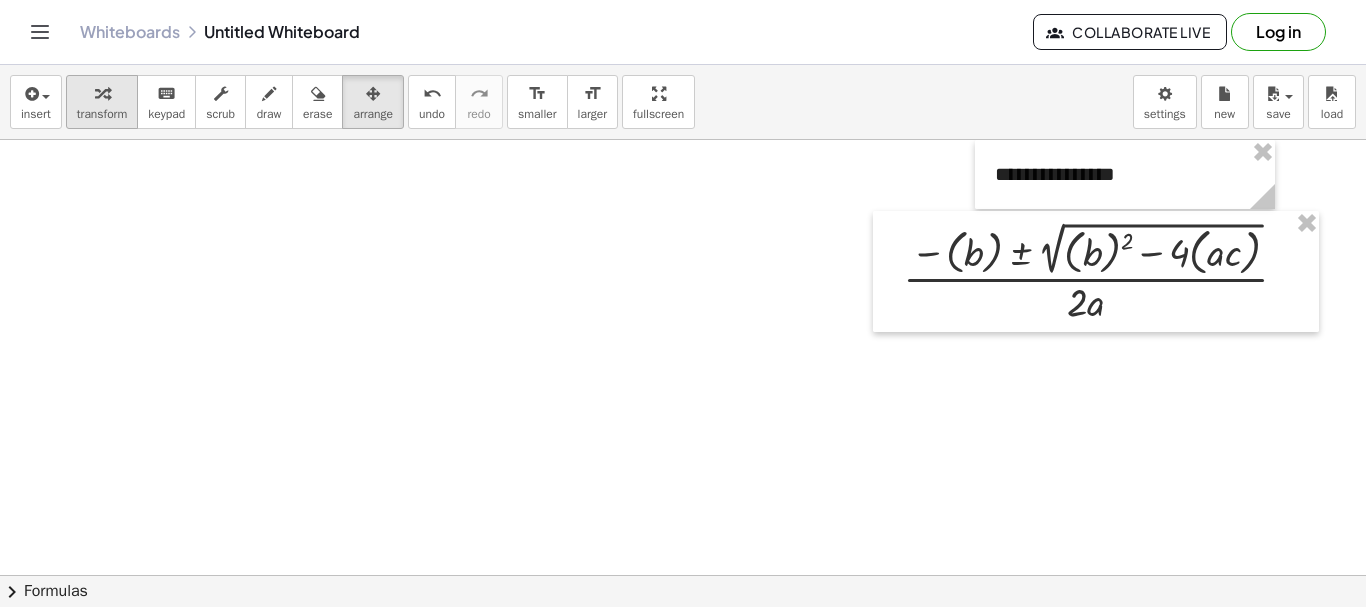 click on "transform" at bounding box center [102, 114] 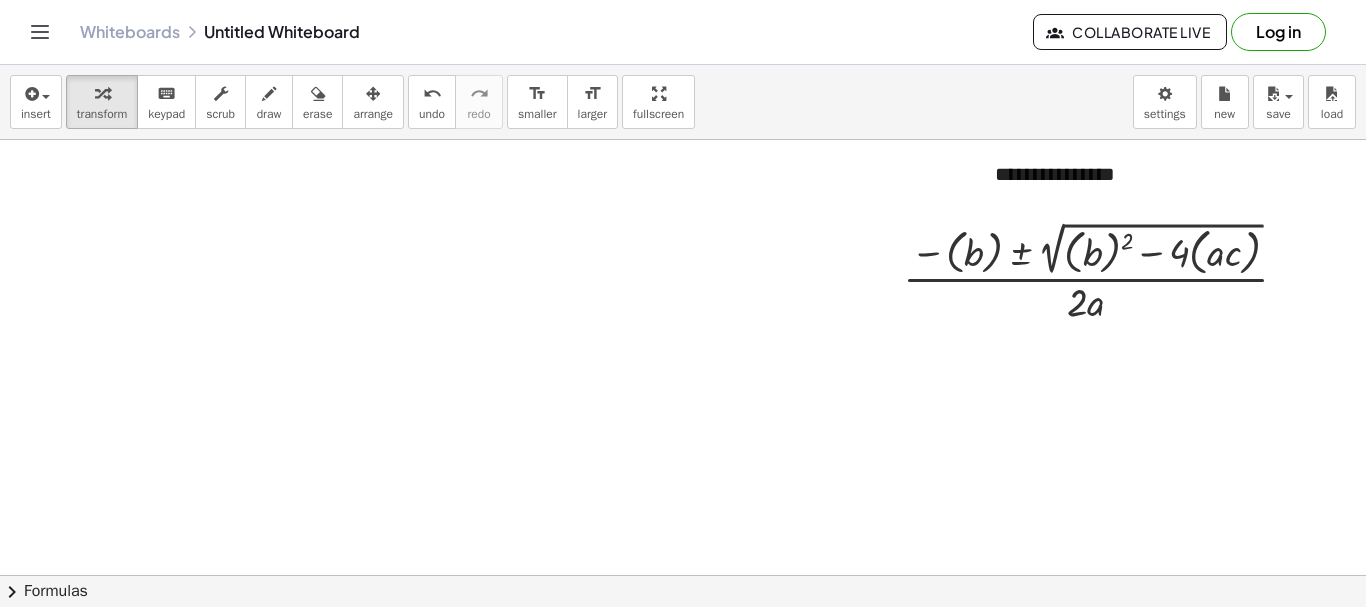 click at bounding box center [683, 640] 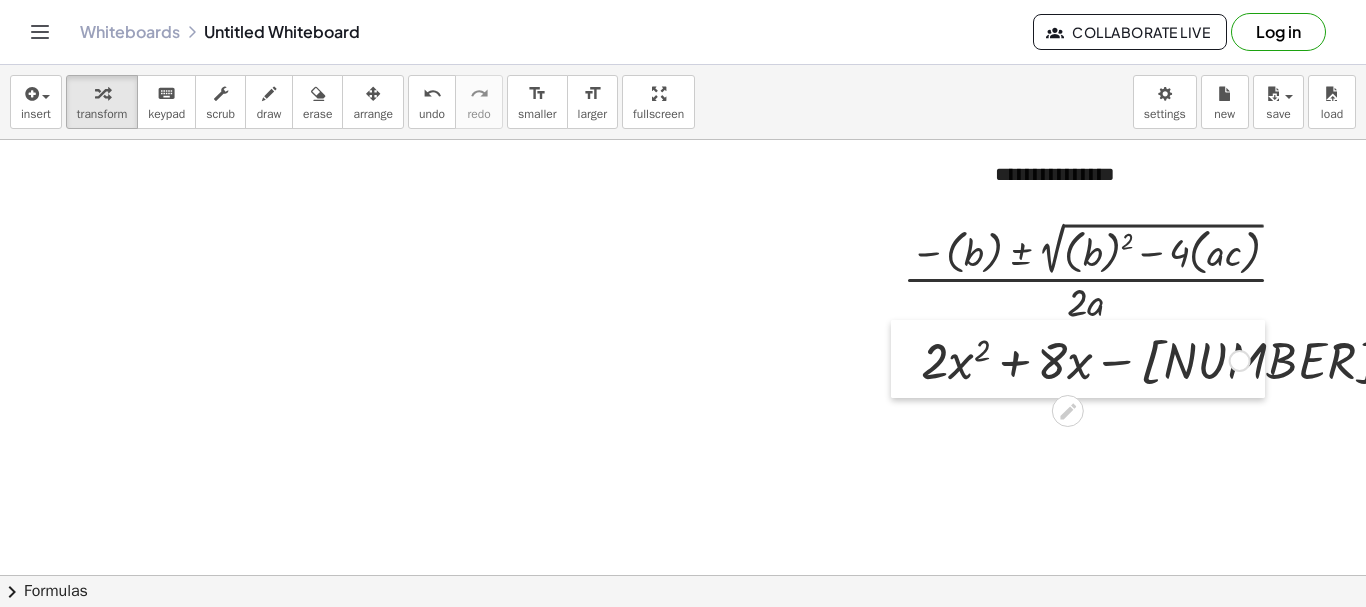 drag, startPoint x: 560, startPoint y: 299, endPoint x: 905, endPoint y: 365, distance: 351.25632 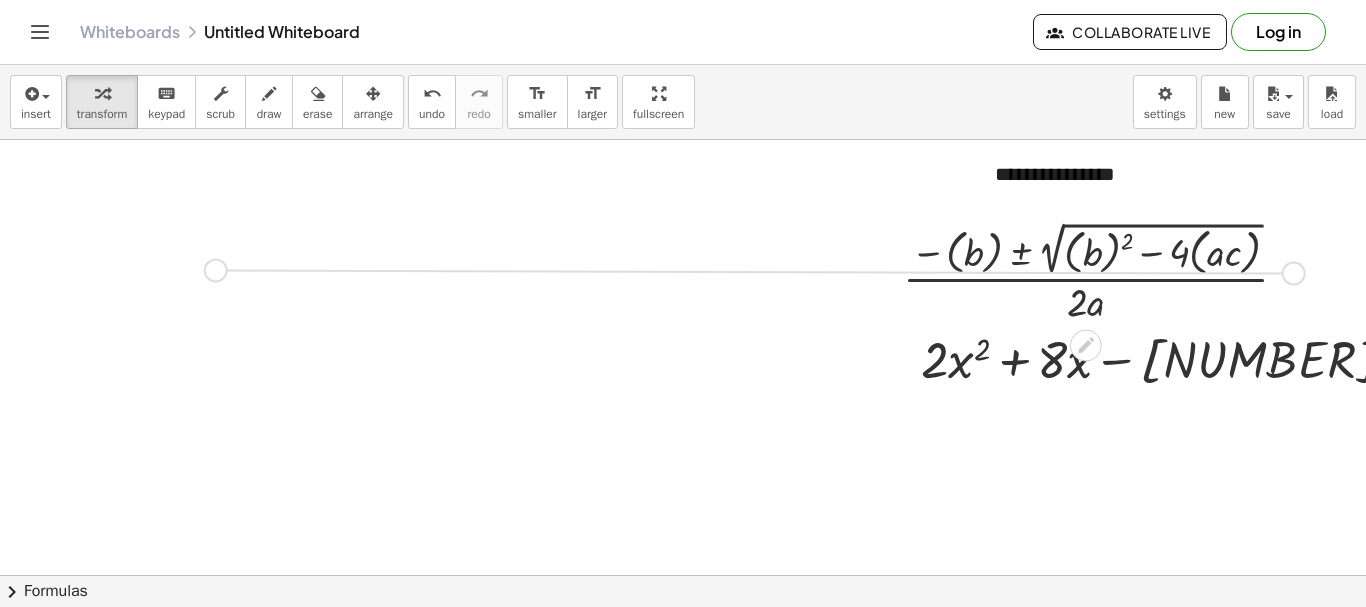 drag, startPoint x: 1290, startPoint y: 273, endPoint x: 211, endPoint y: 270, distance: 1079.0042 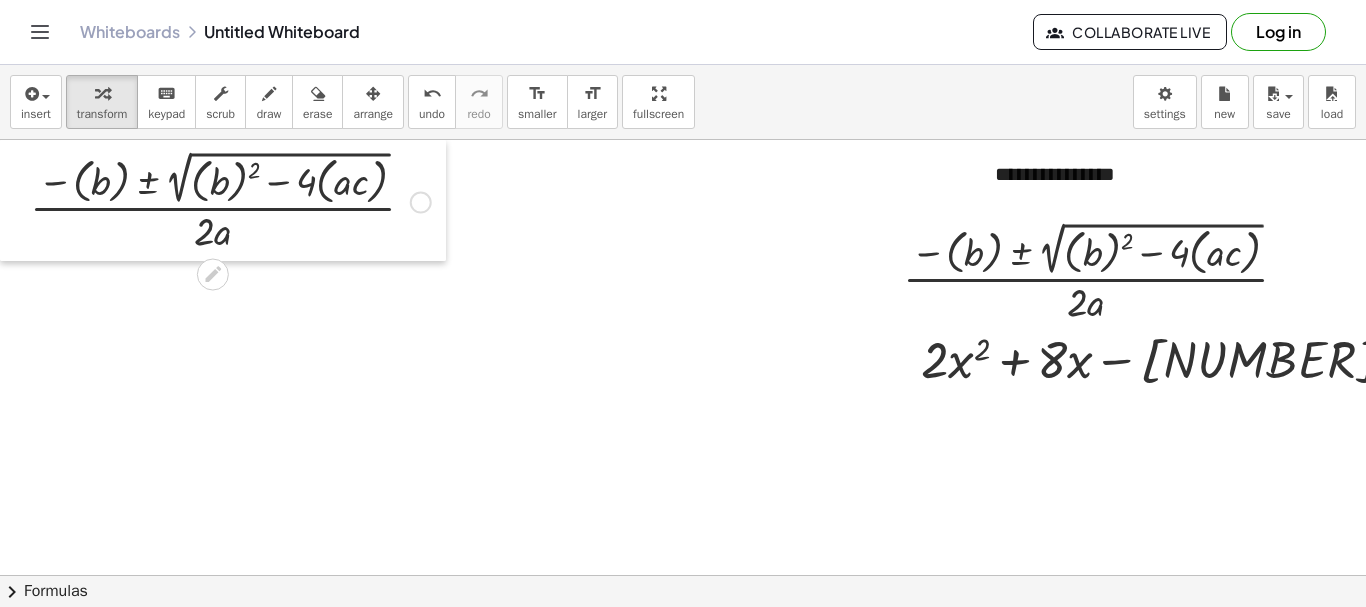 drag, startPoint x: 2, startPoint y: 288, endPoint x: 0, endPoint y: 99, distance: 189.01057 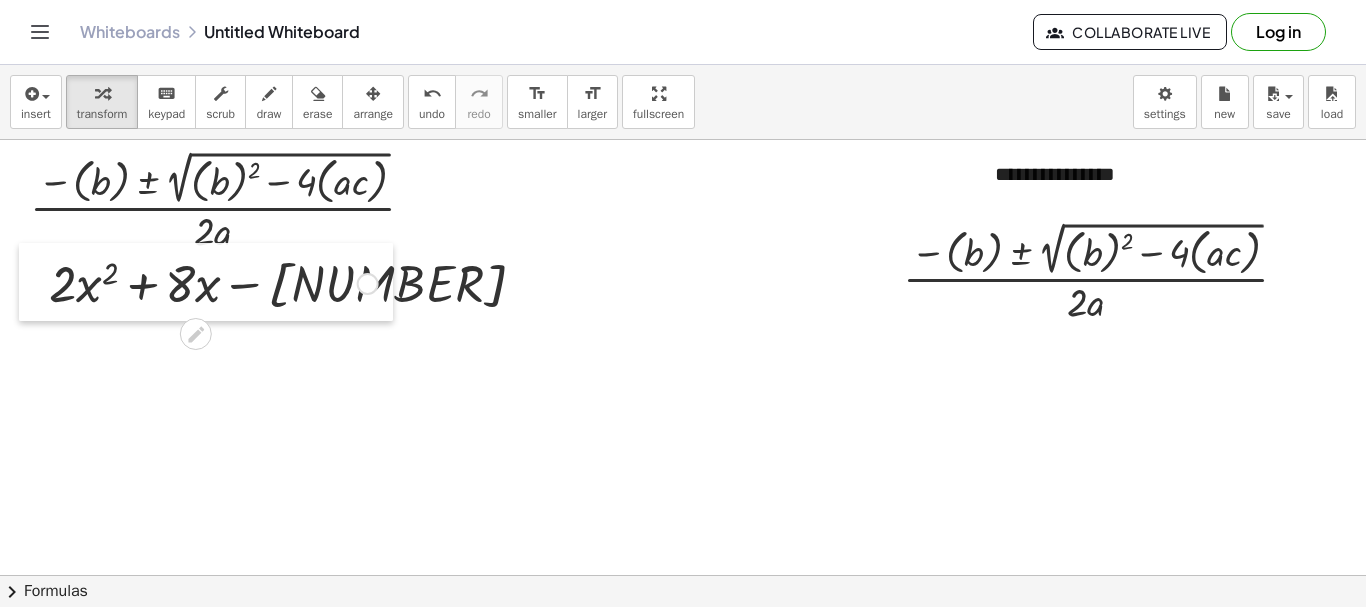 drag, startPoint x: 907, startPoint y: 355, endPoint x: 35, endPoint y: 279, distance: 875.30566 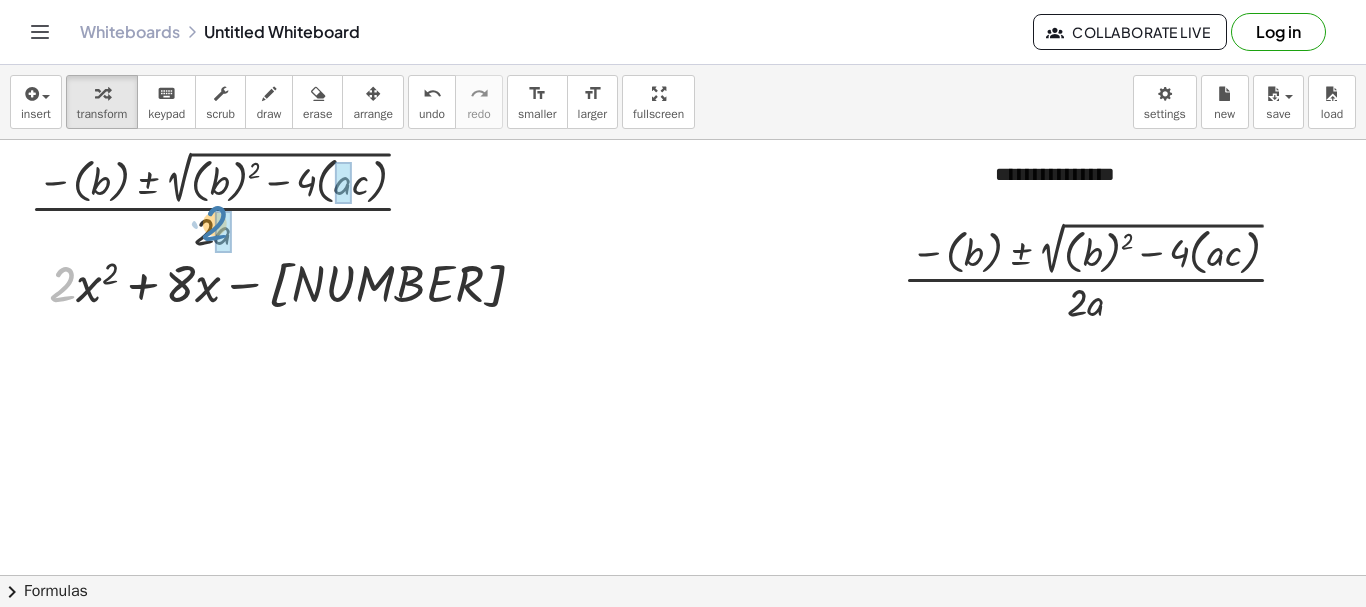 drag, startPoint x: 64, startPoint y: 283, endPoint x: 216, endPoint y: 222, distance: 163.78339 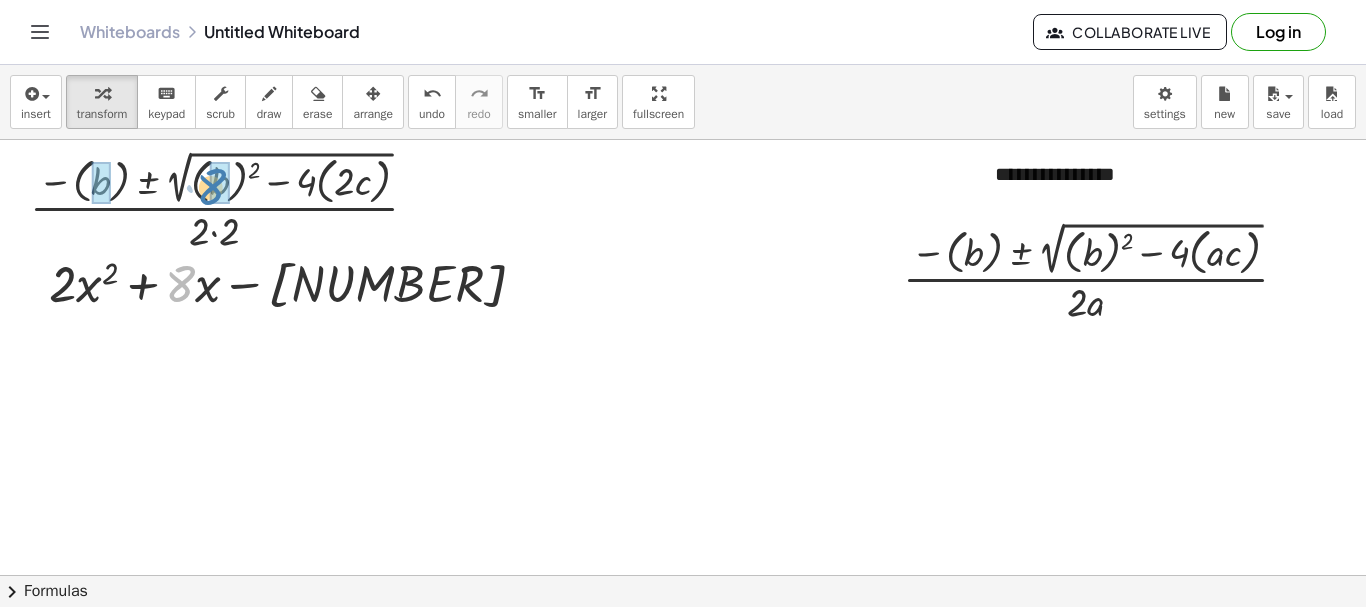 drag, startPoint x: 182, startPoint y: 274, endPoint x: 213, endPoint y: 176, distance: 102.78619 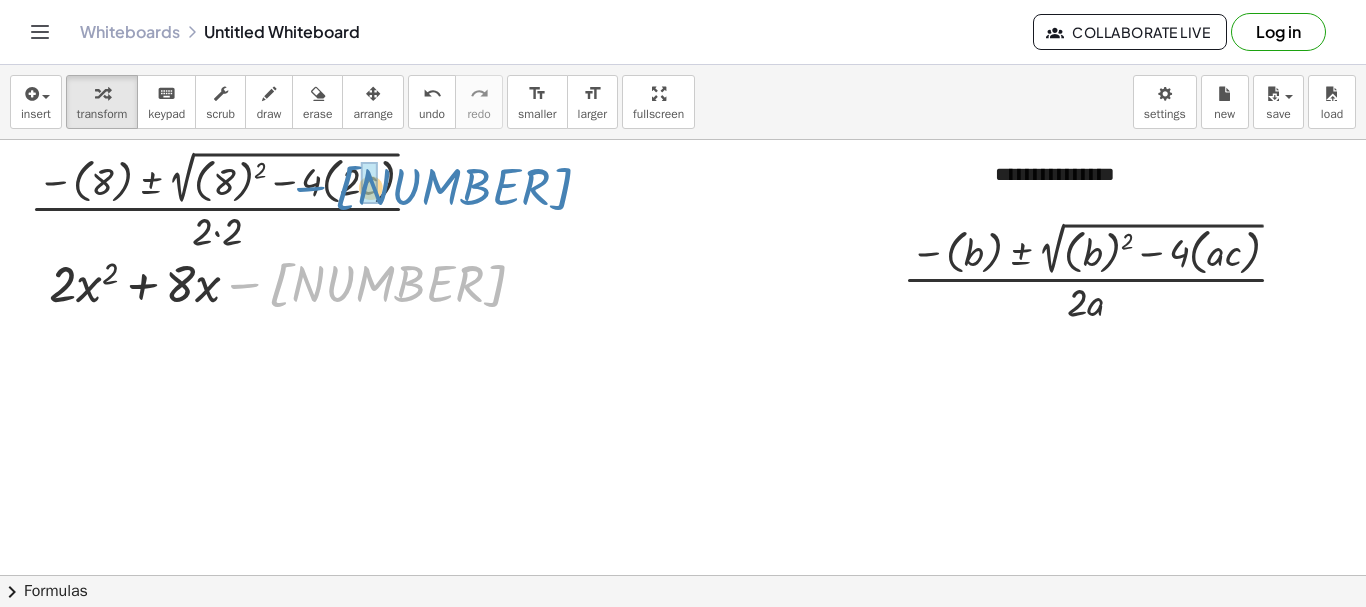 drag, startPoint x: 272, startPoint y: 273, endPoint x: 337, endPoint y: 176, distance: 116.76472 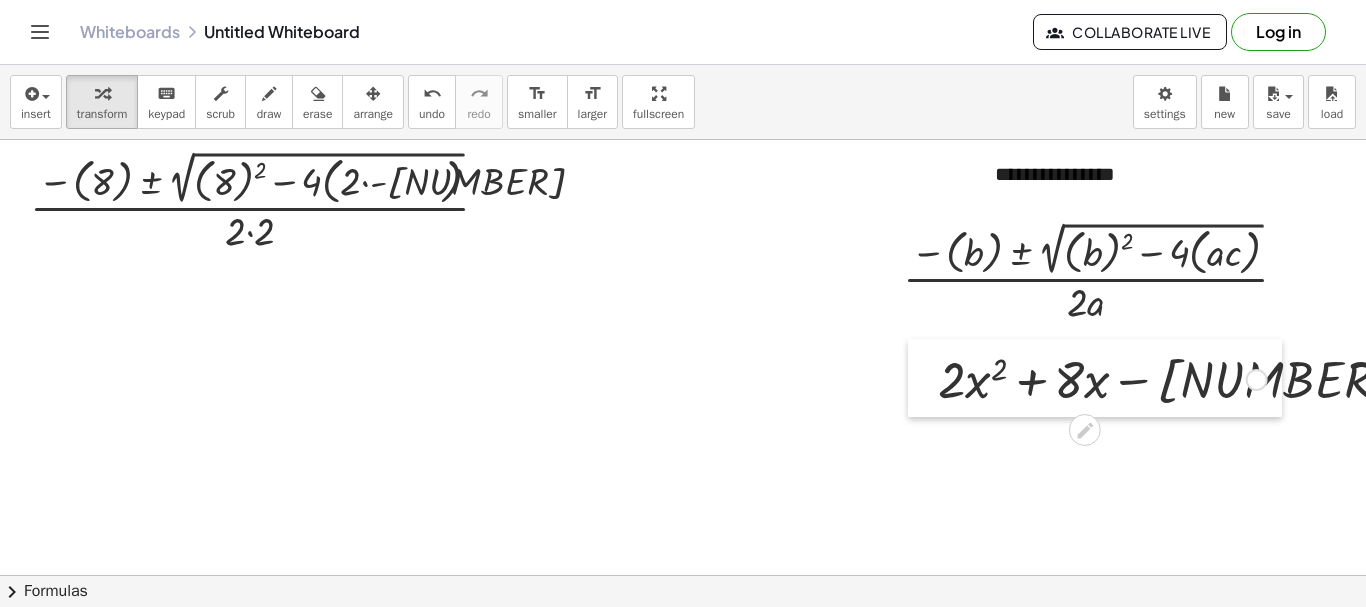 drag, startPoint x: 33, startPoint y: 291, endPoint x: 922, endPoint y: 387, distance: 894.16833 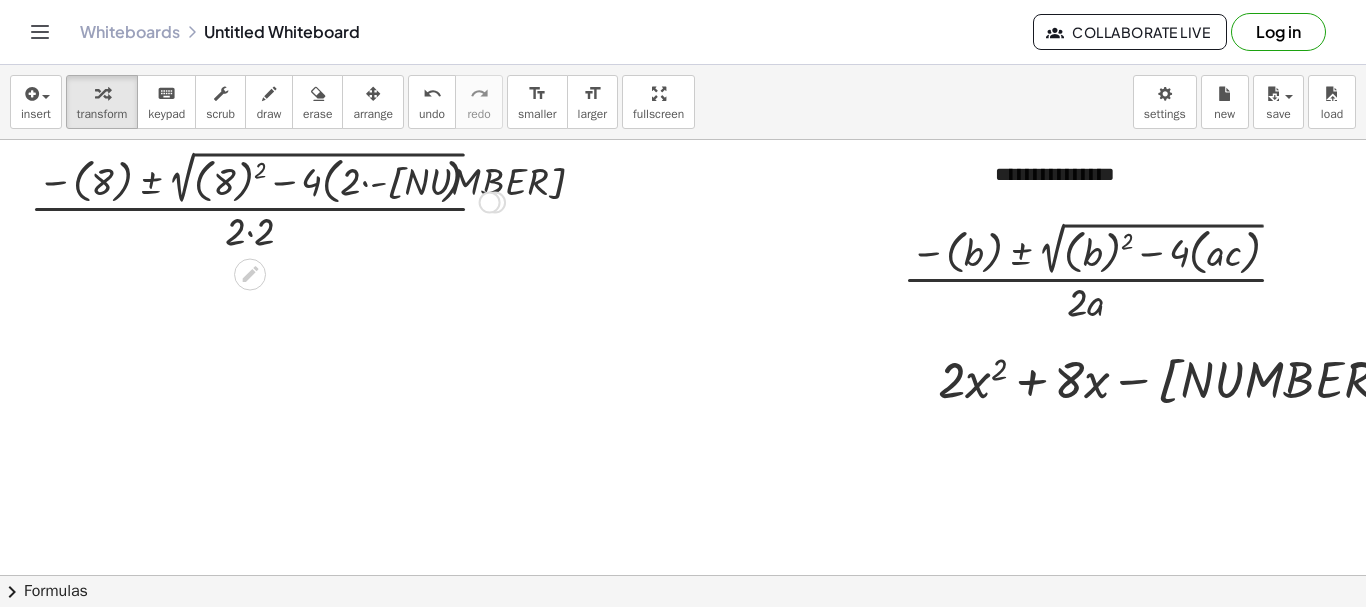 click at bounding box center [267, 200] 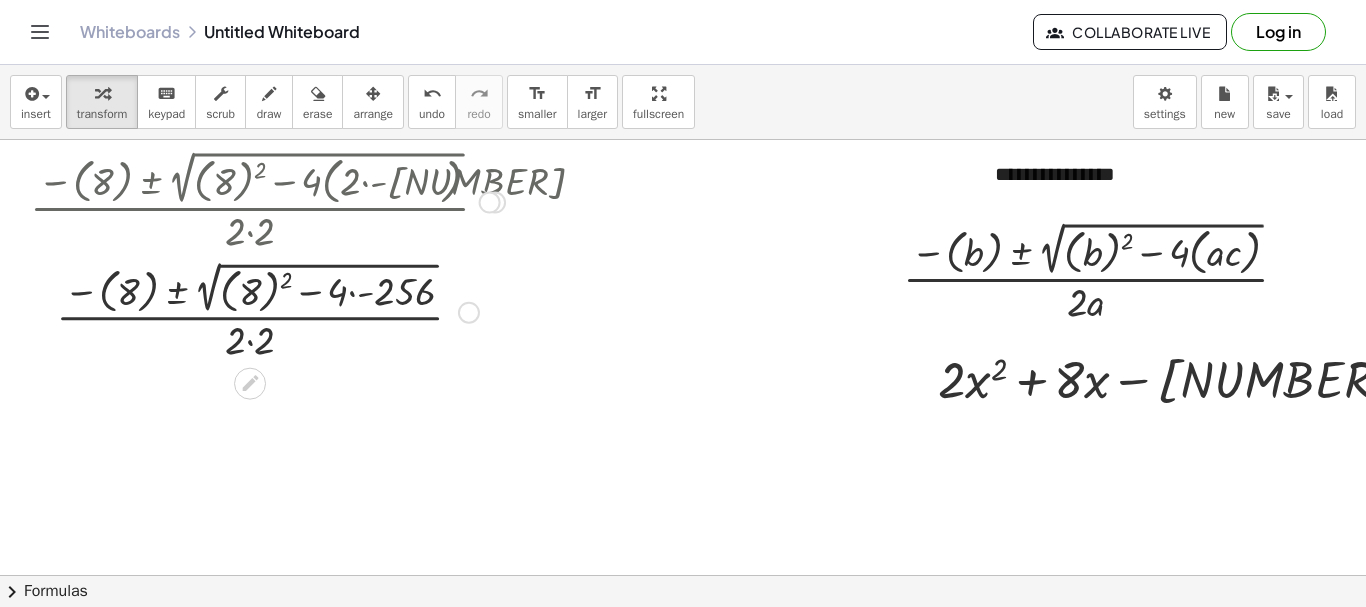click at bounding box center (267, 310) 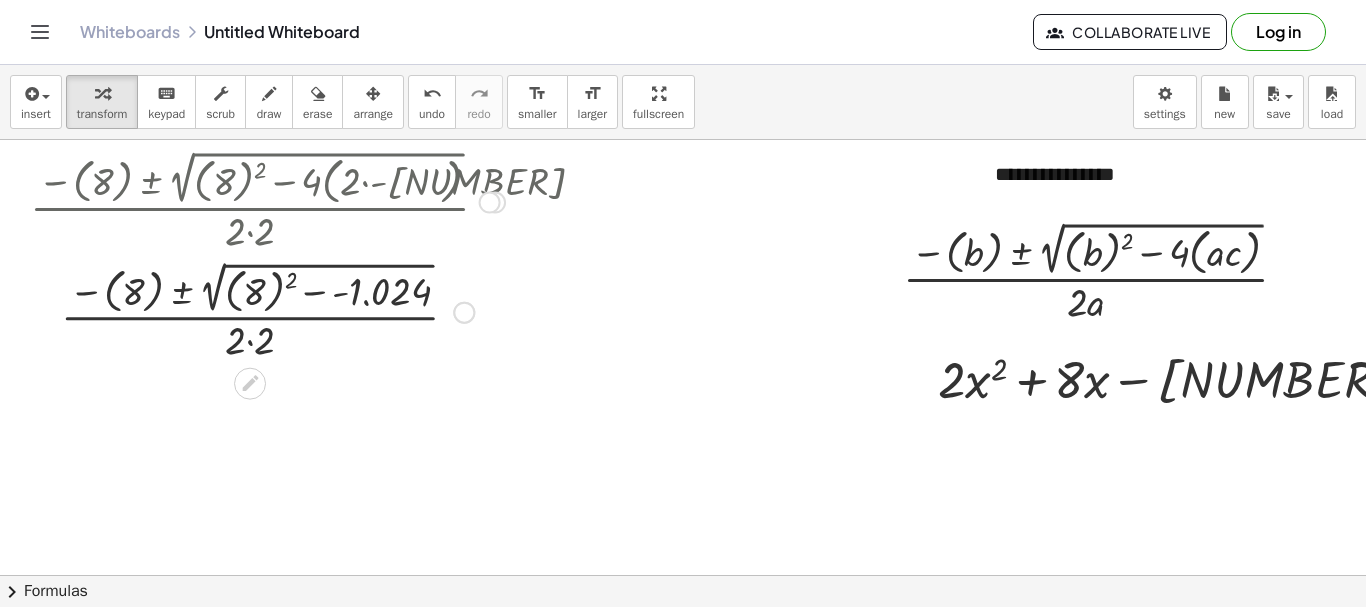 click at bounding box center [267, 310] 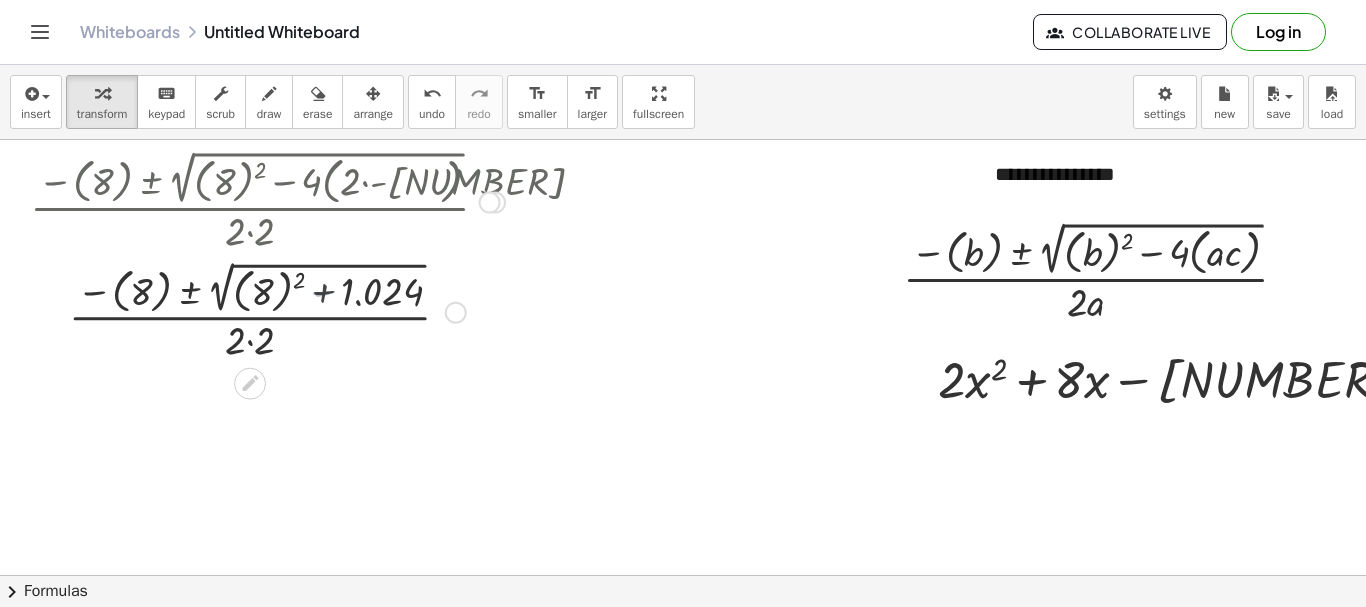 click at bounding box center [267, 310] 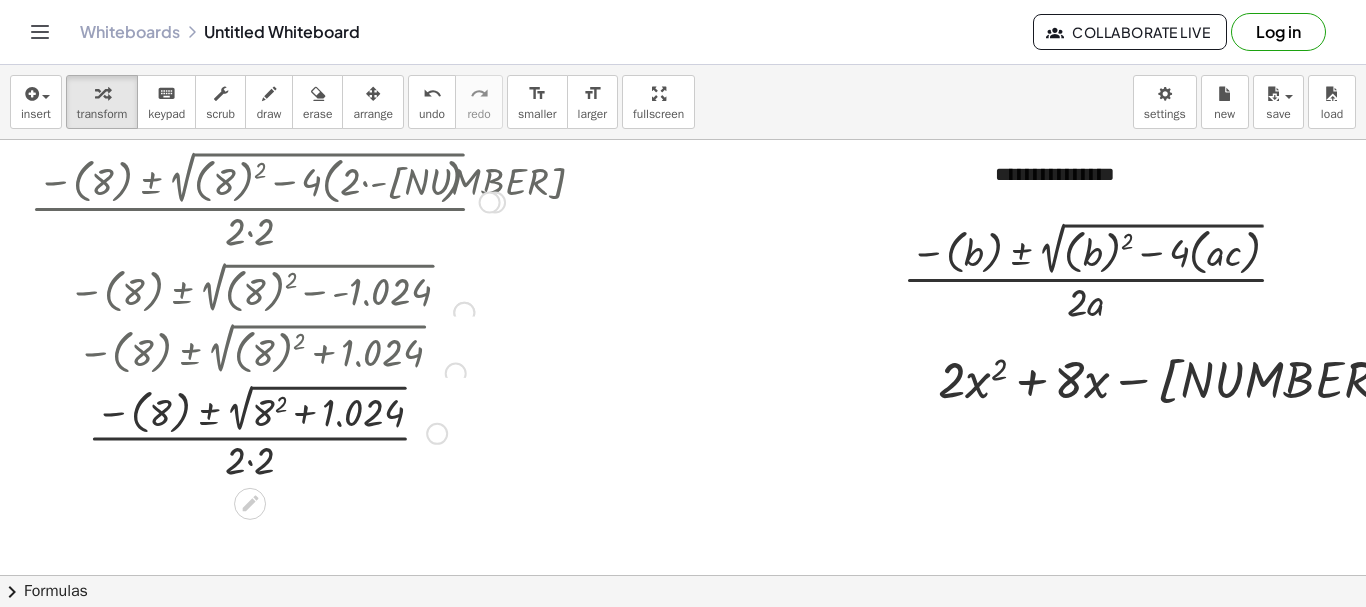 drag, startPoint x: 270, startPoint y: 297, endPoint x: 279, endPoint y: 322, distance: 26.57066 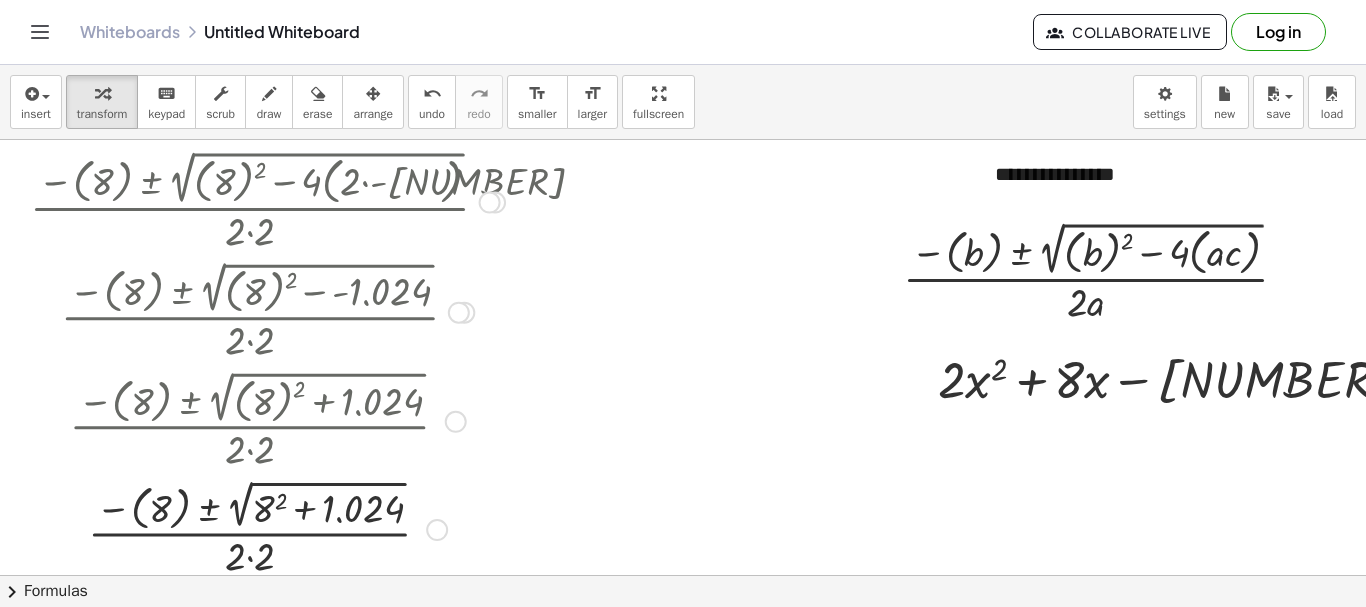 click at bounding box center (267, 527) 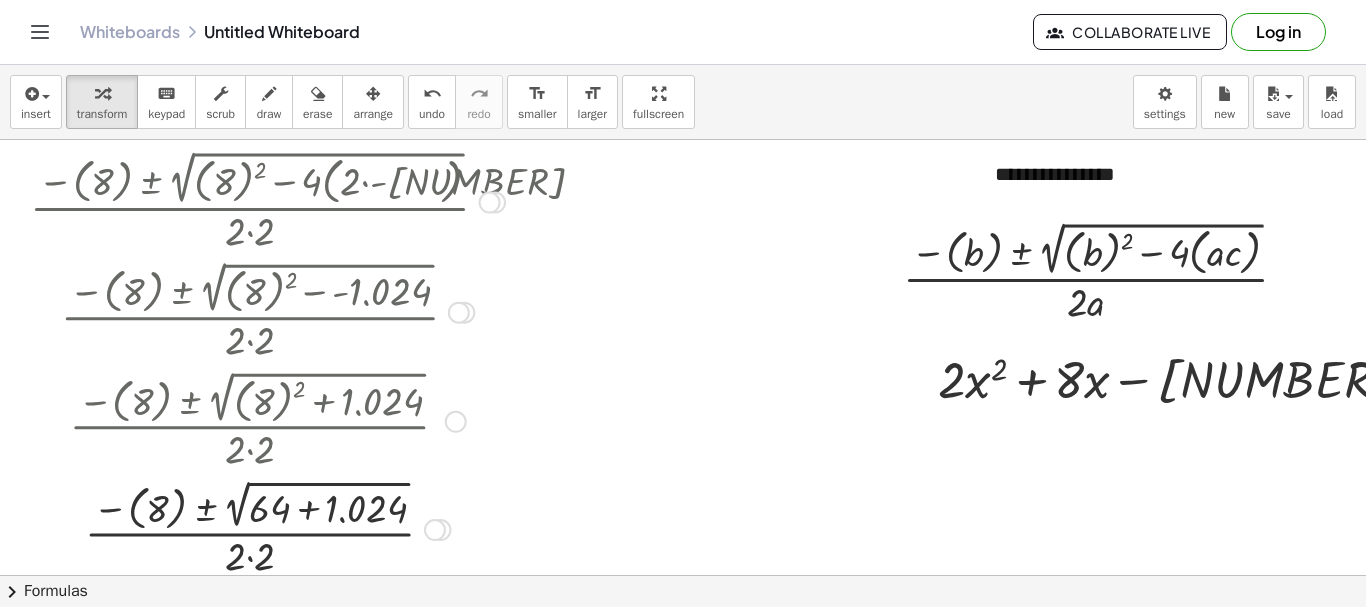 click at bounding box center [267, 527] 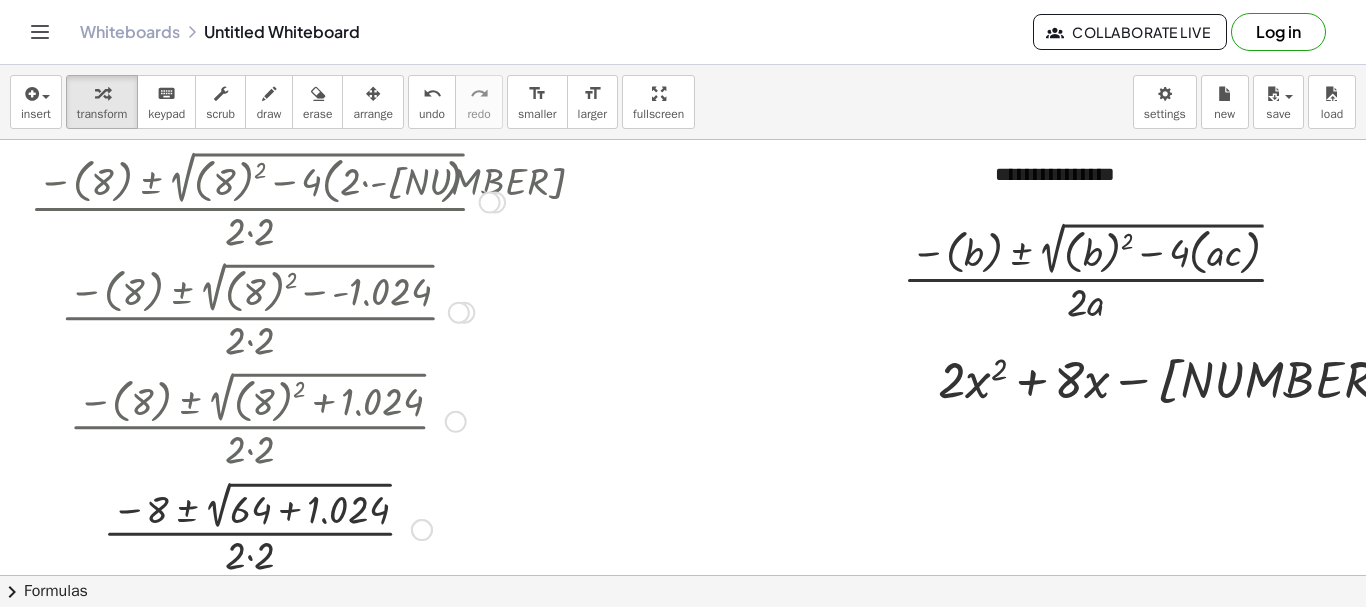 click at bounding box center (267, 527) 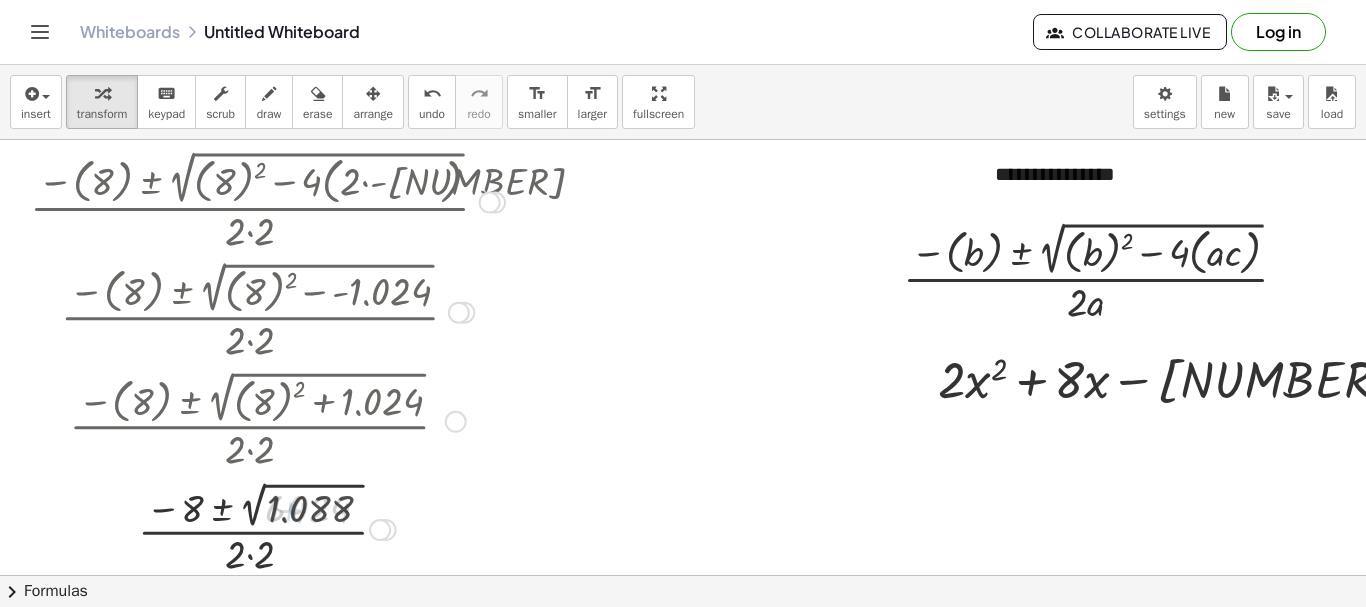 click at bounding box center (267, 528) 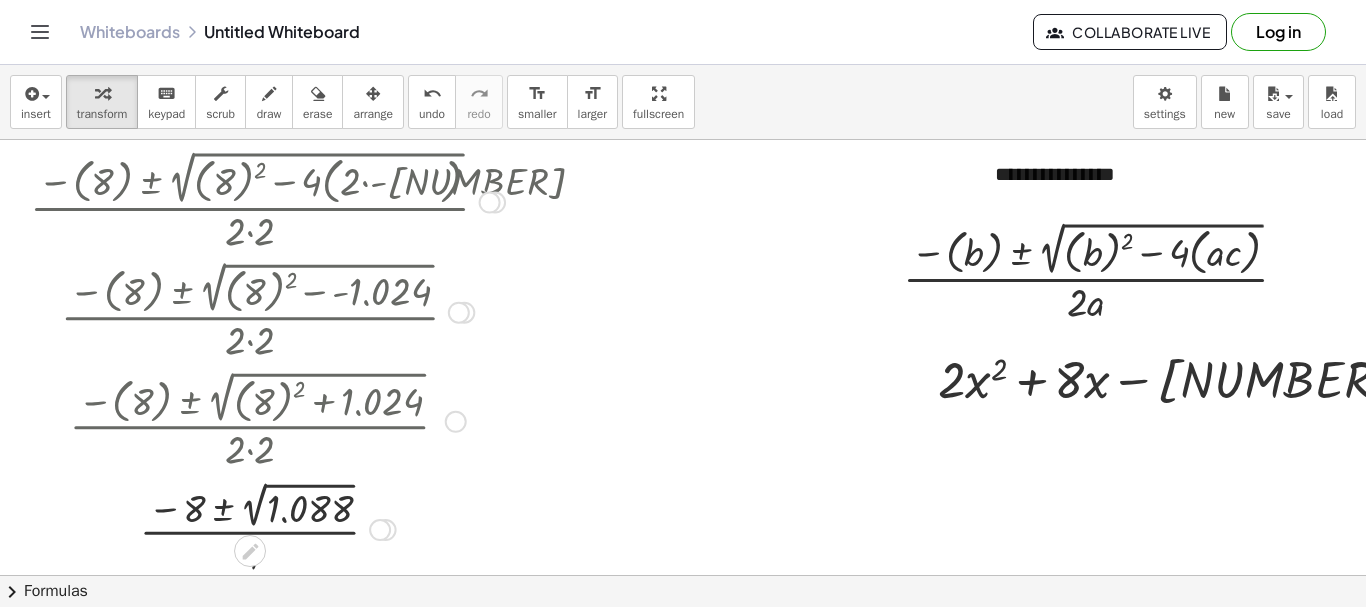 click at bounding box center [267, 528] 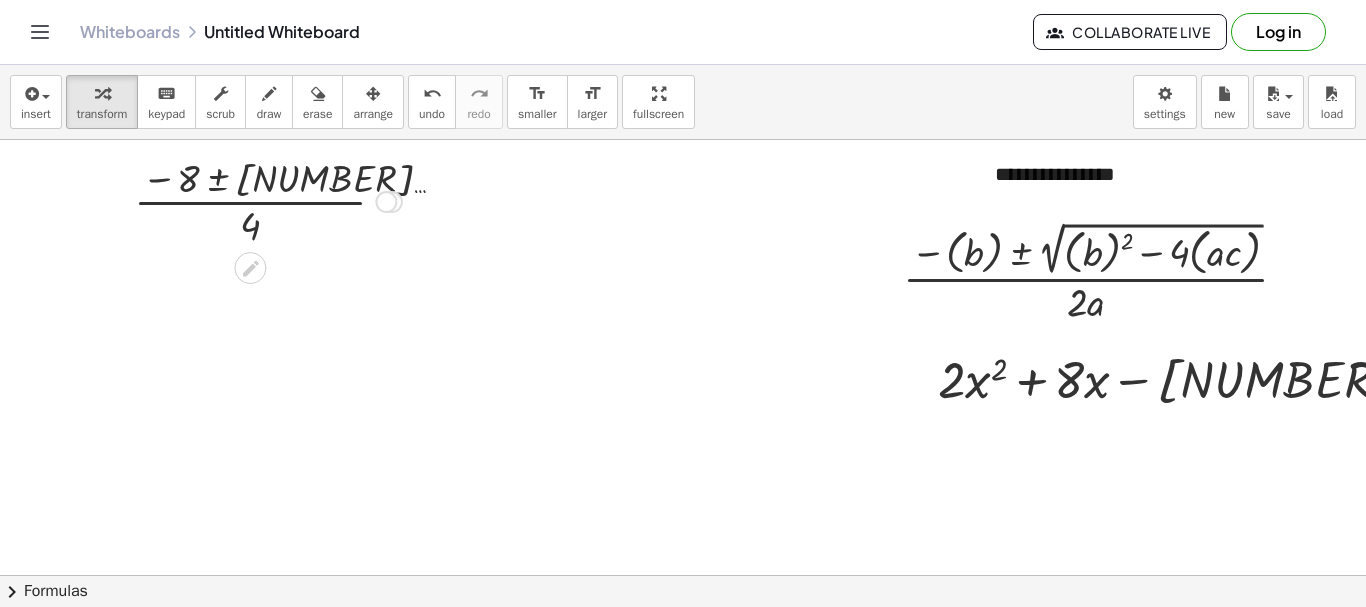 drag, startPoint x: 389, startPoint y: 532, endPoint x: 389, endPoint y: 41, distance: 491 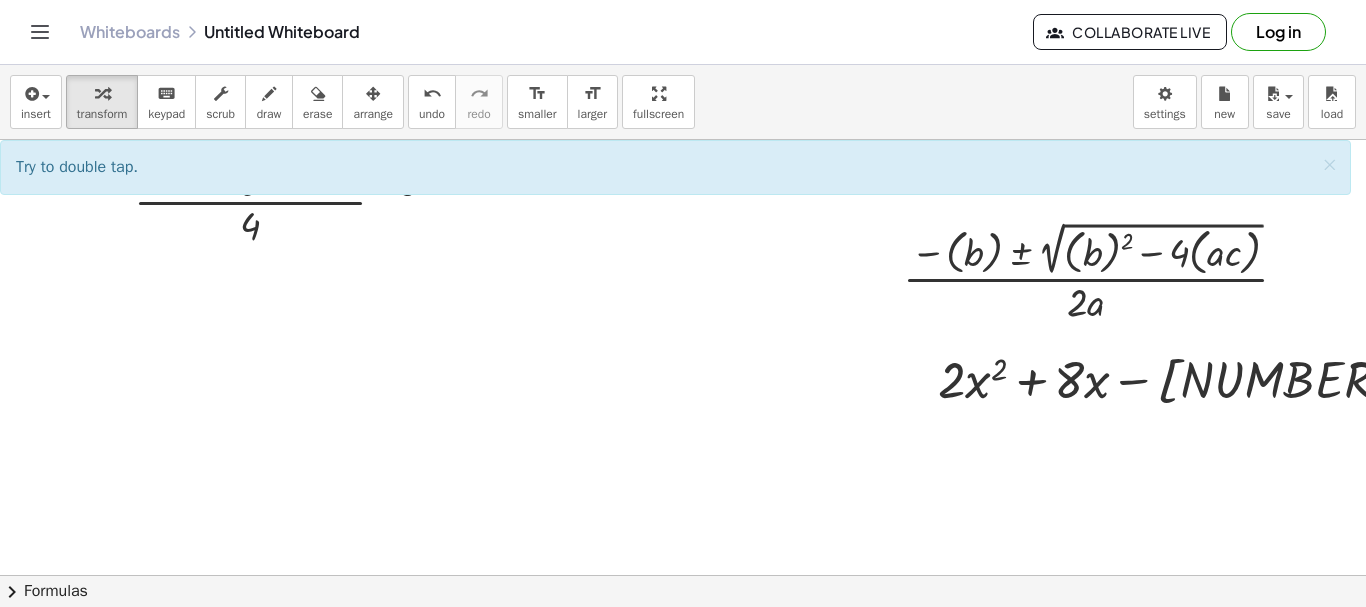 click on "Try to double tap. ×" at bounding box center [675, 167] 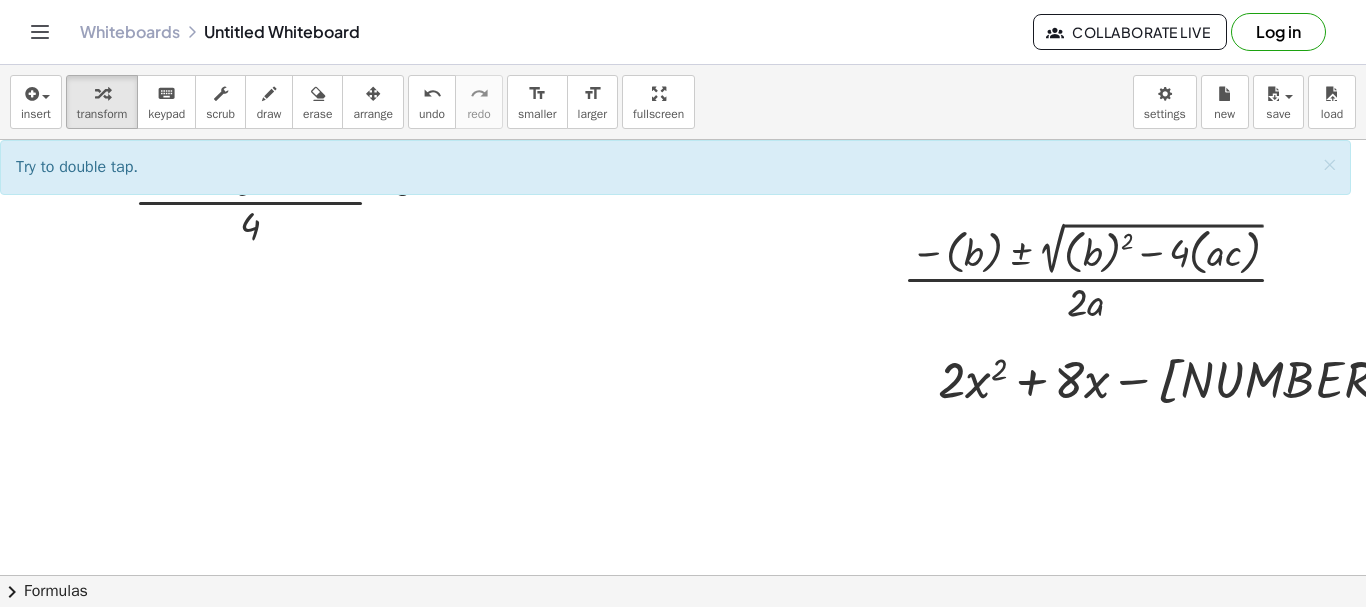 click on "Try to double tap. ×" at bounding box center [675, 167] 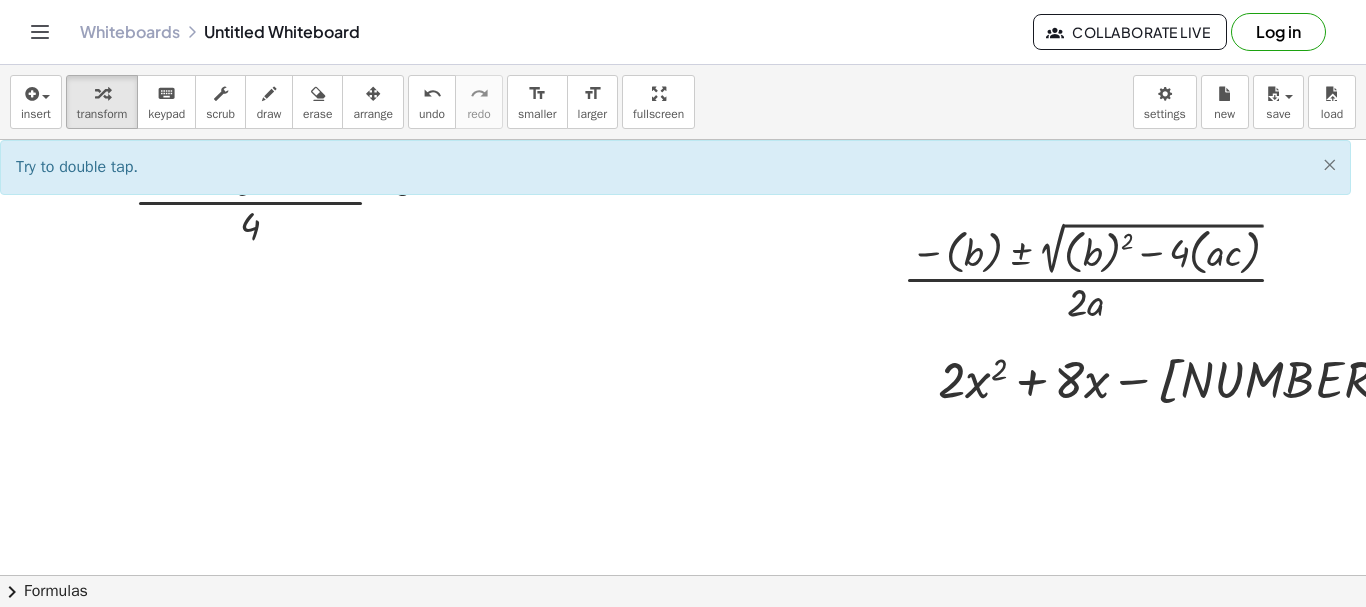 click on "×" at bounding box center (1329, 164) 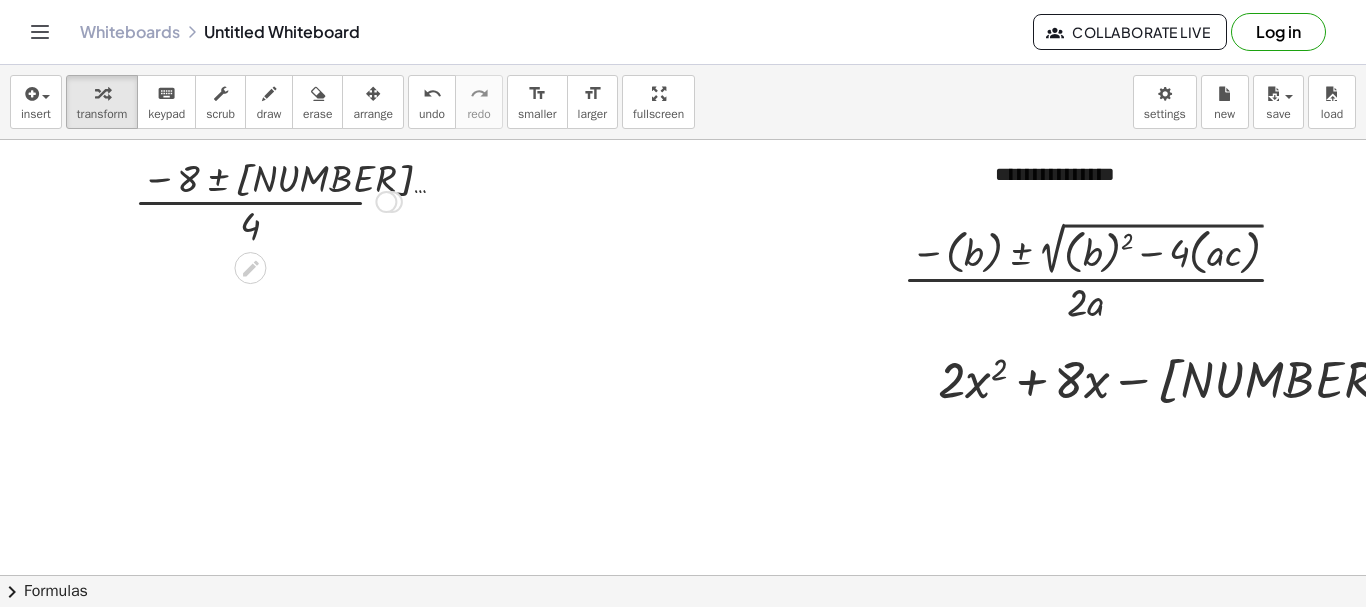 click at bounding box center [268, 200] 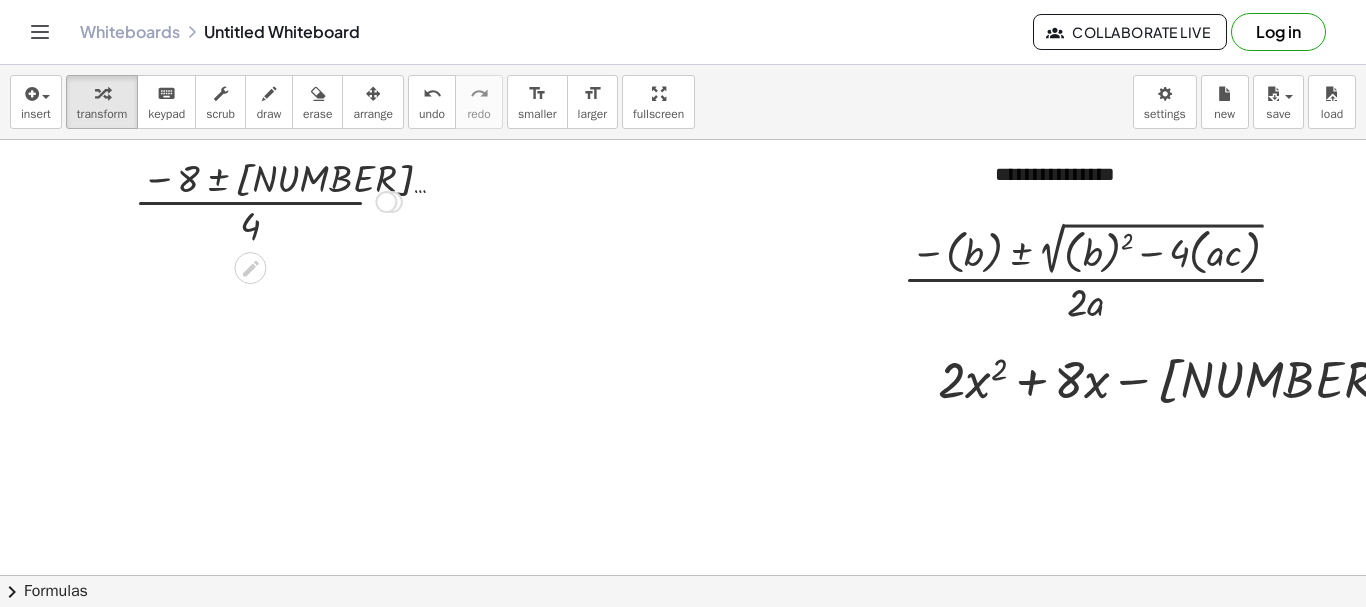 click at bounding box center (268, 200) 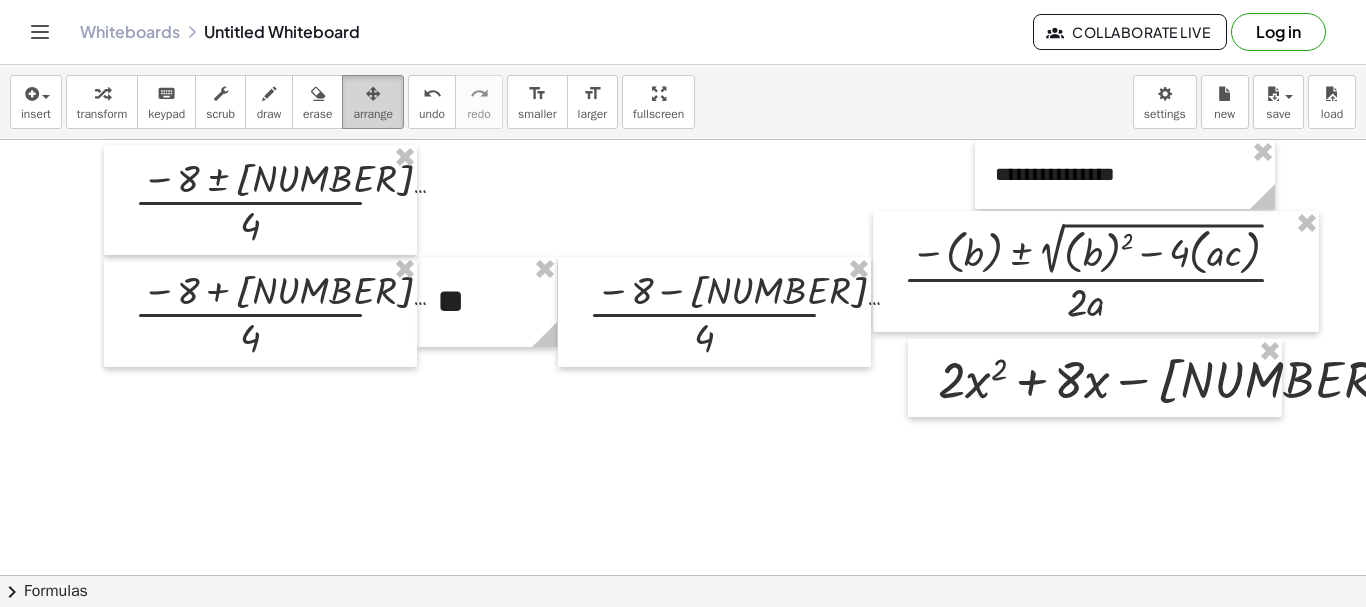 click at bounding box center [373, 93] 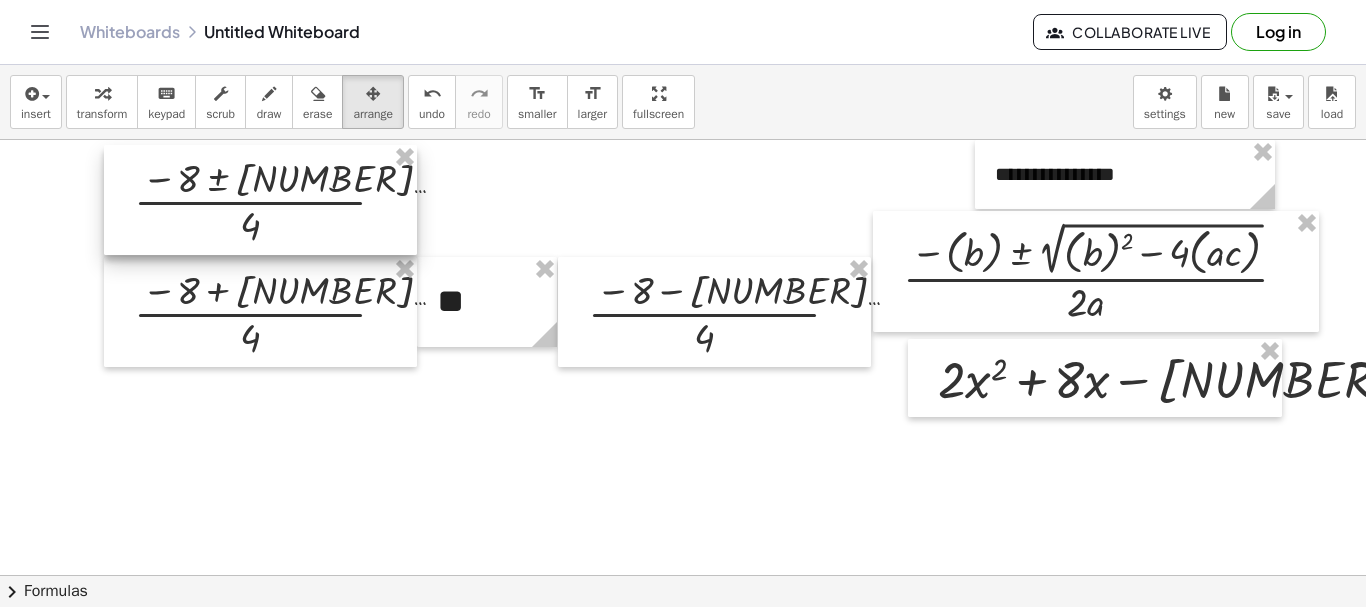 drag, startPoint x: 402, startPoint y: 162, endPoint x: 574, endPoint y: 267, distance: 201.51675 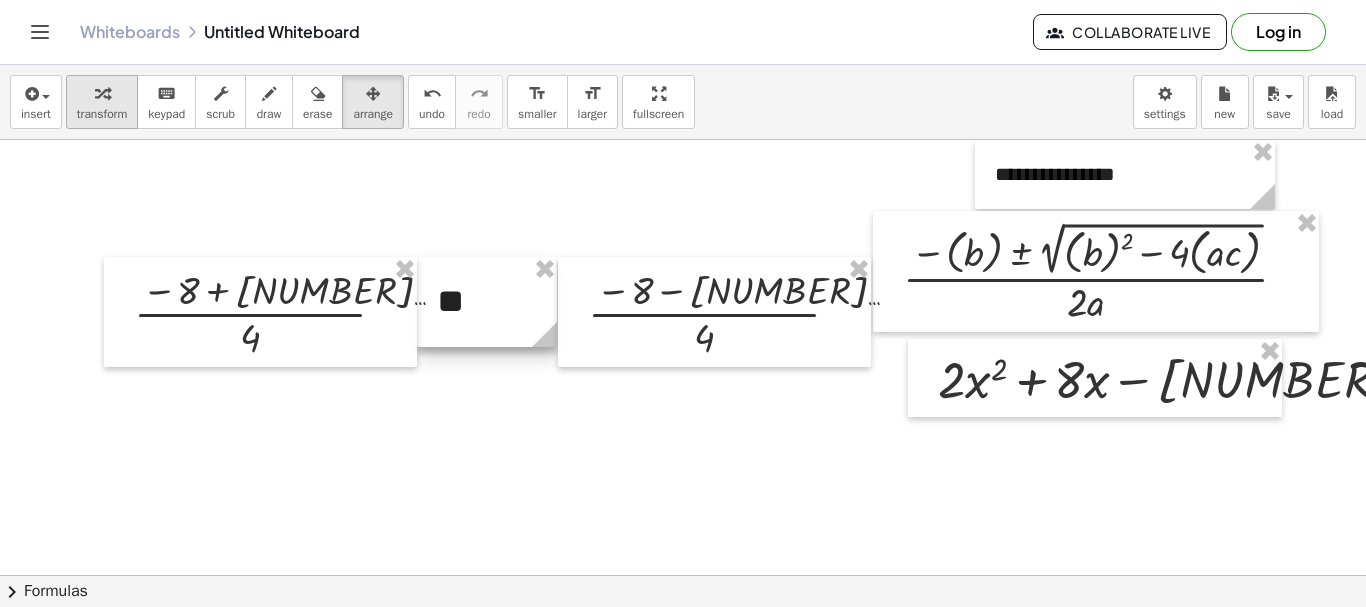 drag, startPoint x: 552, startPoint y: 276, endPoint x: 98, endPoint y: 99, distance: 487.2833 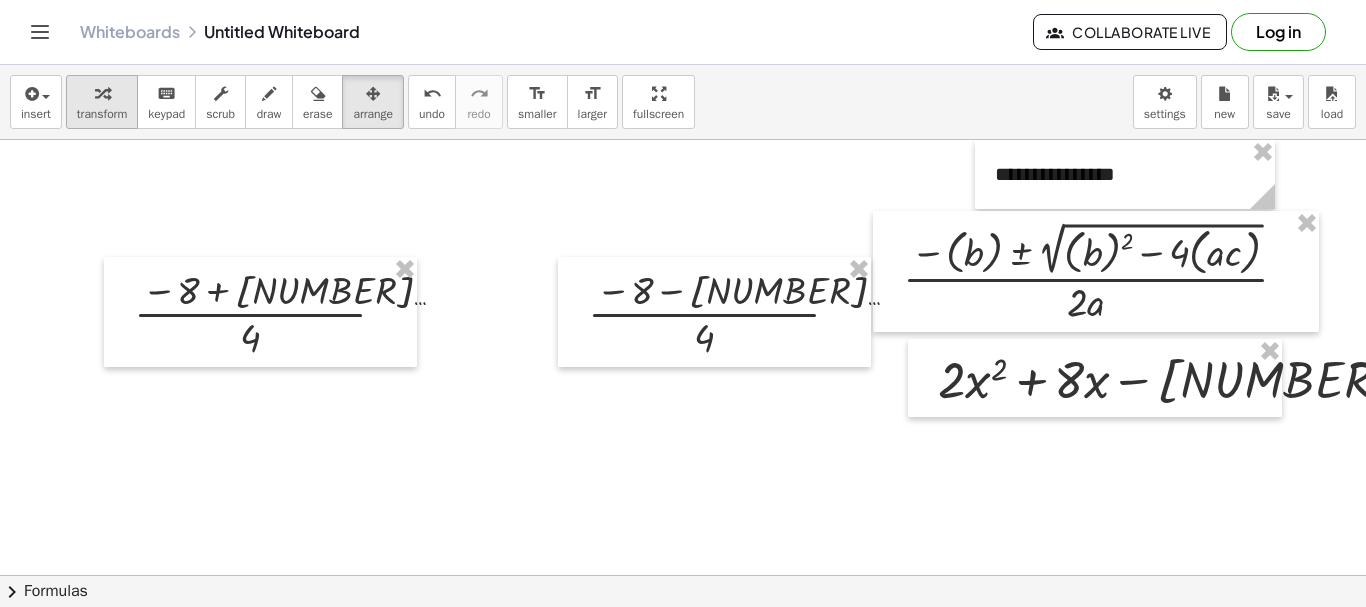 click at bounding box center (102, 93) 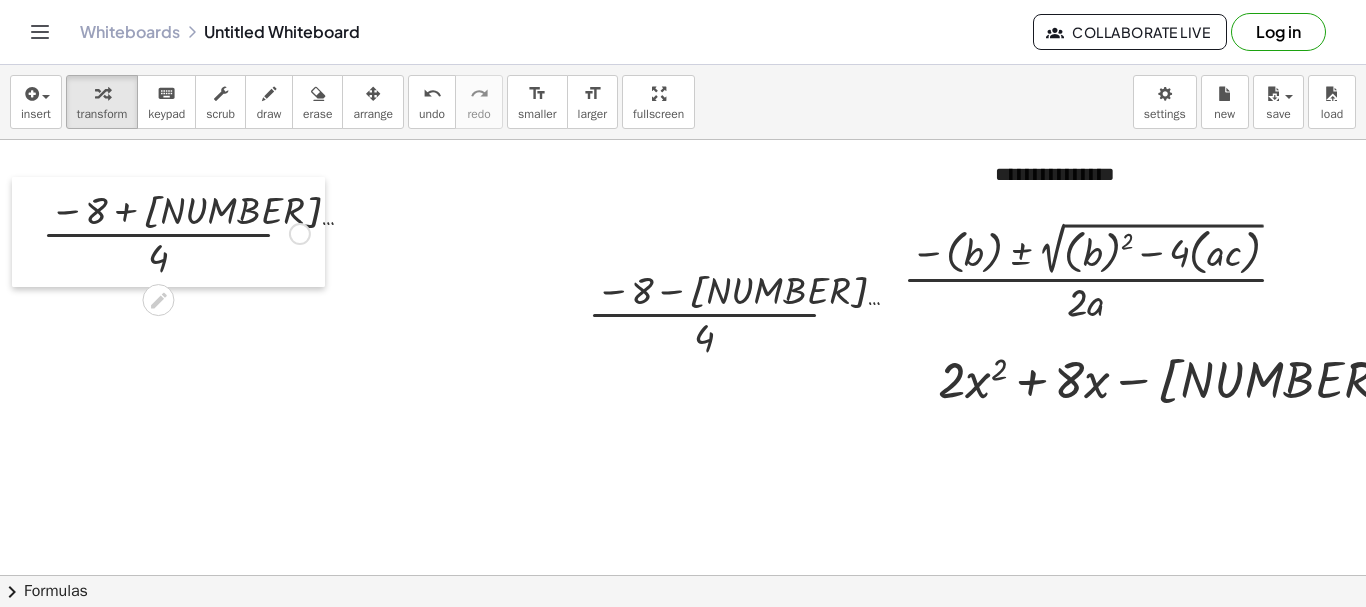 drag, startPoint x: 27, startPoint y: 197, endPoint x: 0, endPoint y: 92, distance: 108.41586 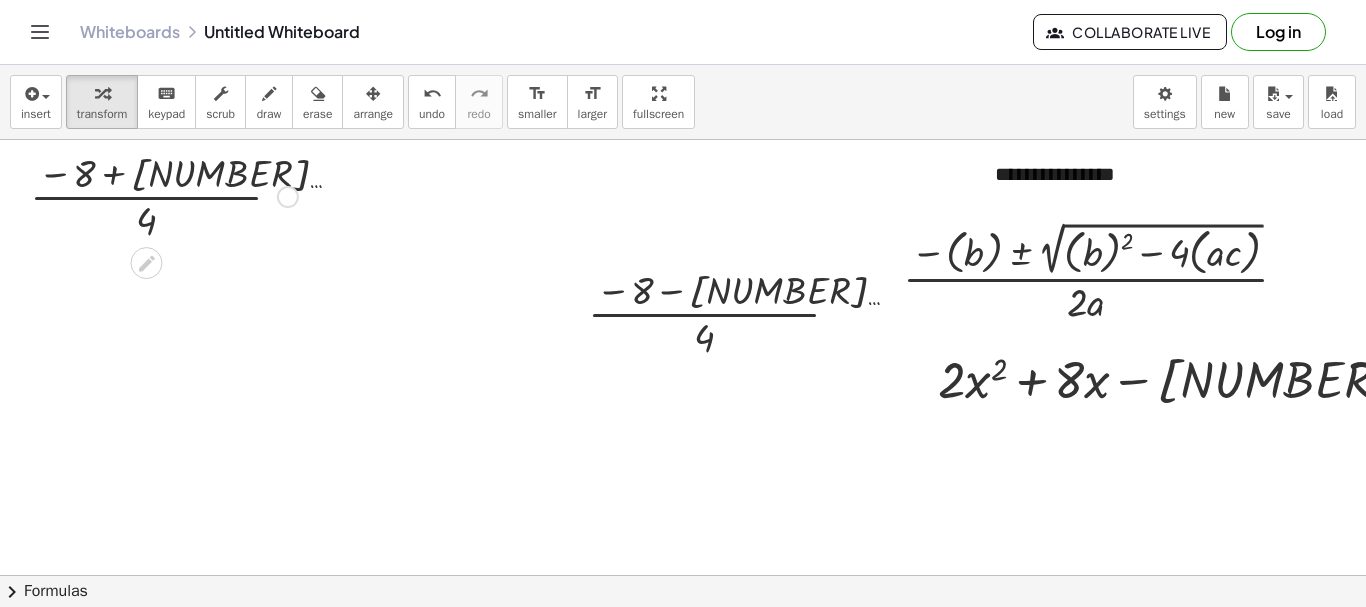 click at bounding box center [164, 195] 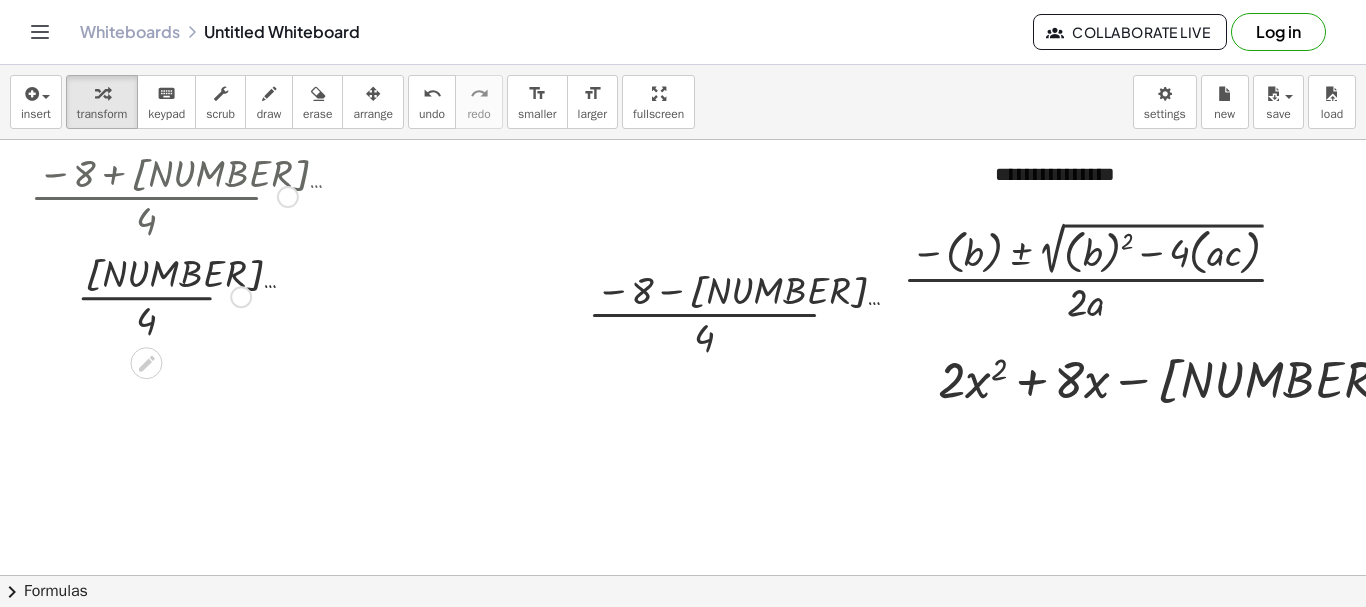 click at bounding box center [164, 295] 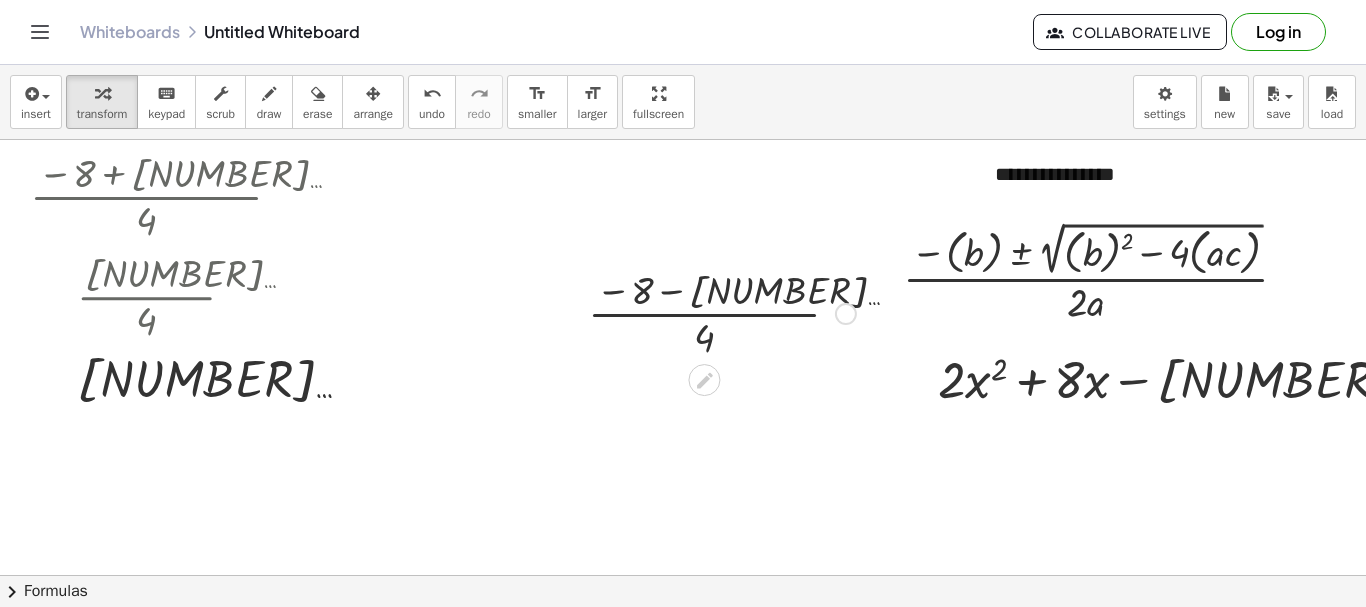 click at bounding box center [722, 312] 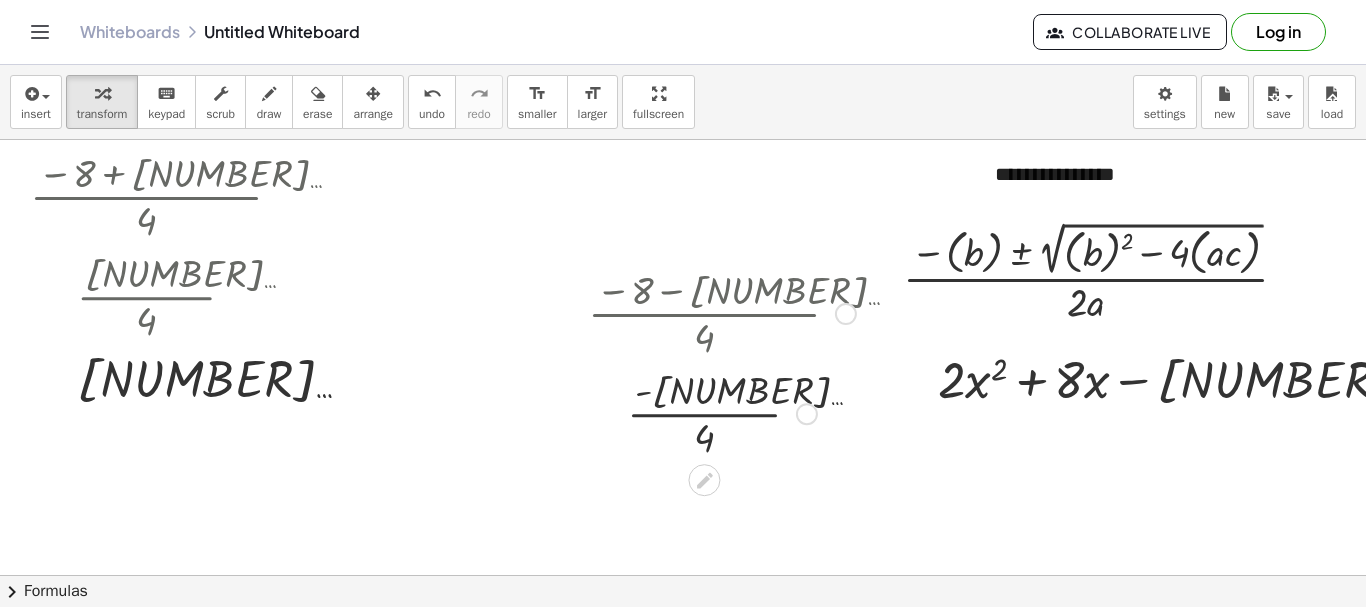 click at bounding box center (722, 412) 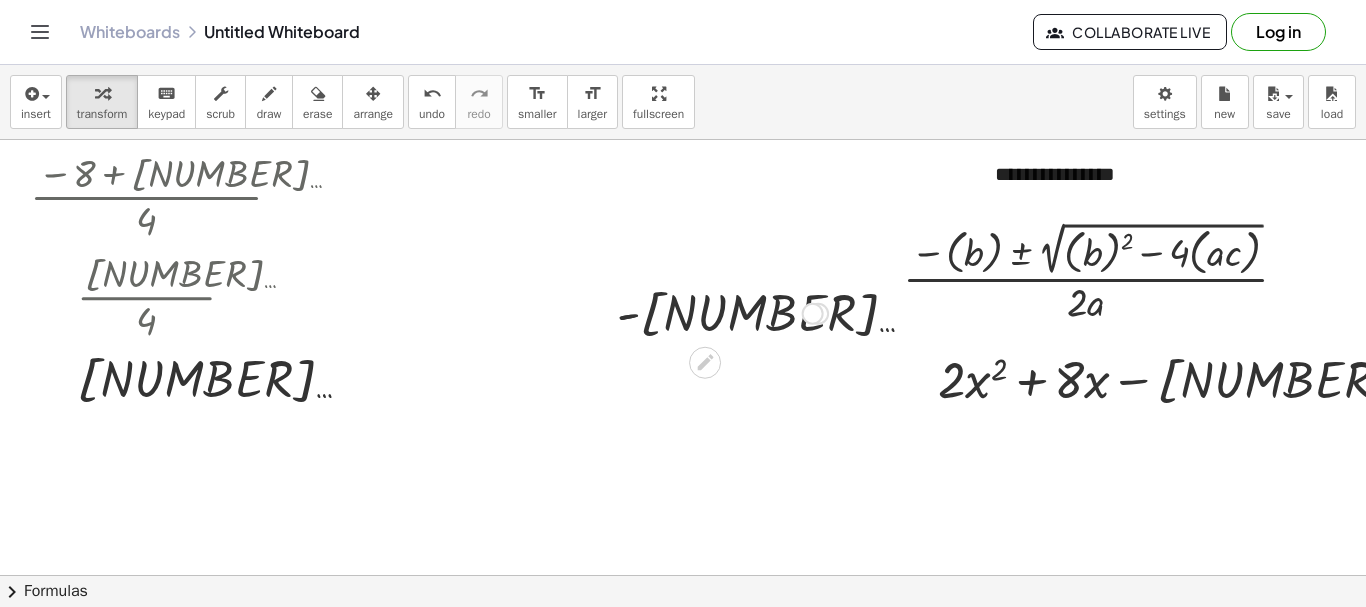 drag, startPoint x: 822, startPoint y: 494, endPoint x: 797, endPoint y: 153, distance: 341.9152 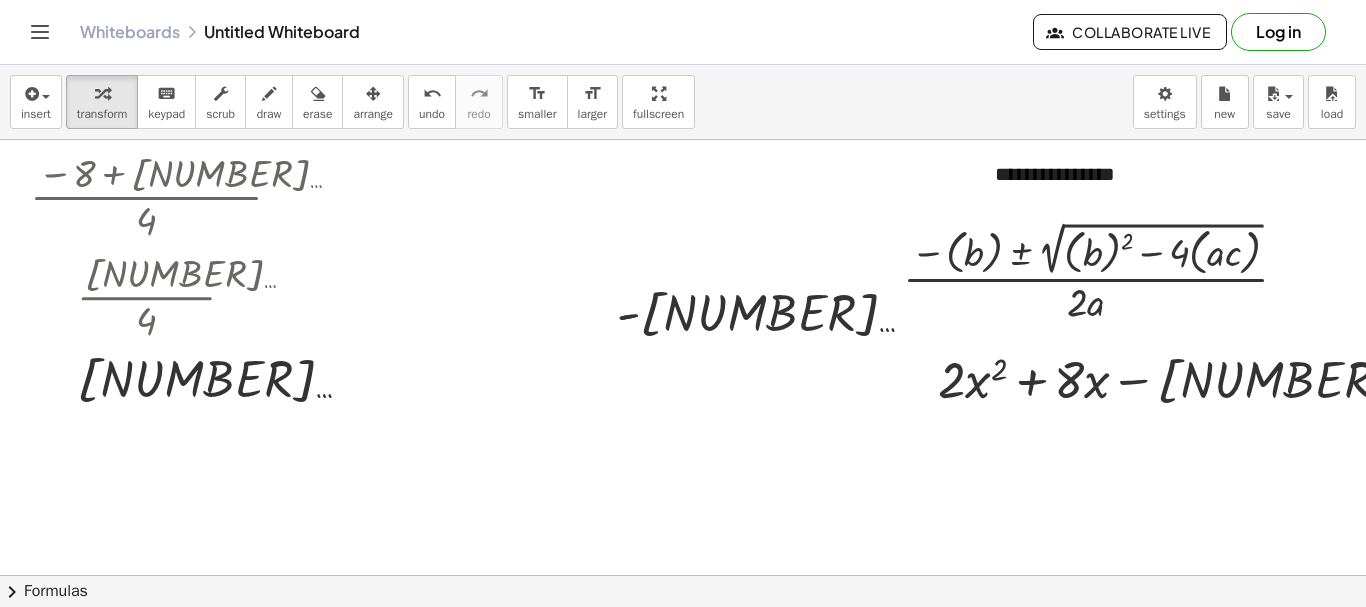 click at bounding box center (683, 640) 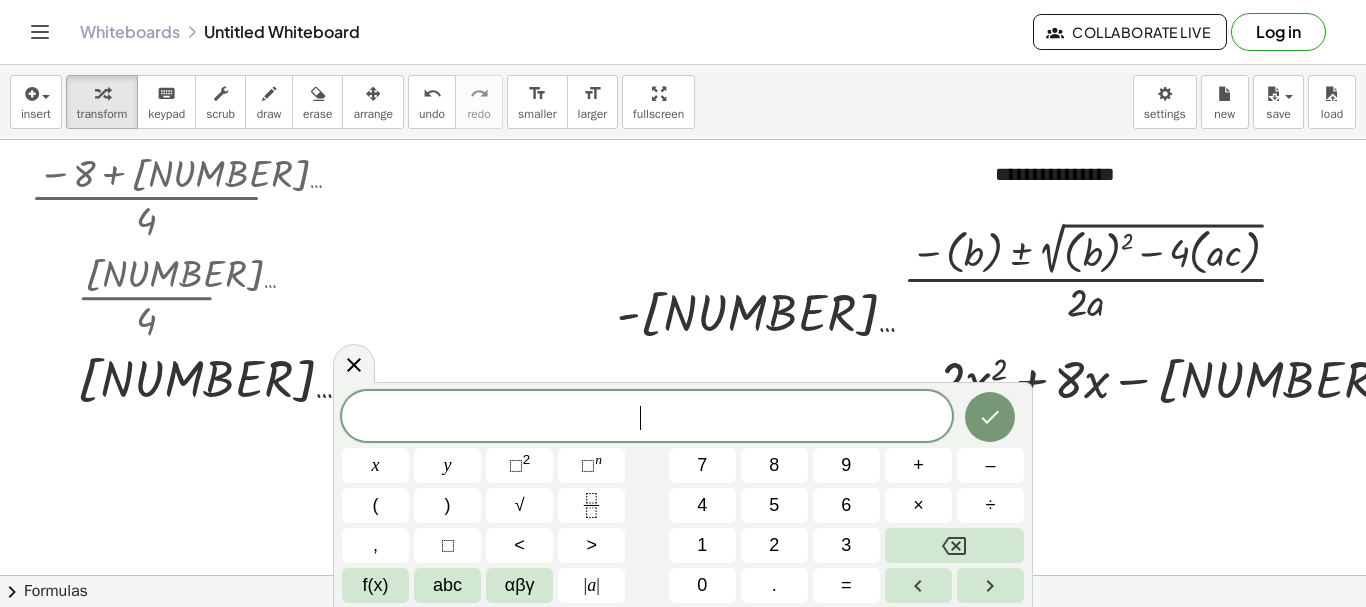click on "n" at bounding box center (598, 459) 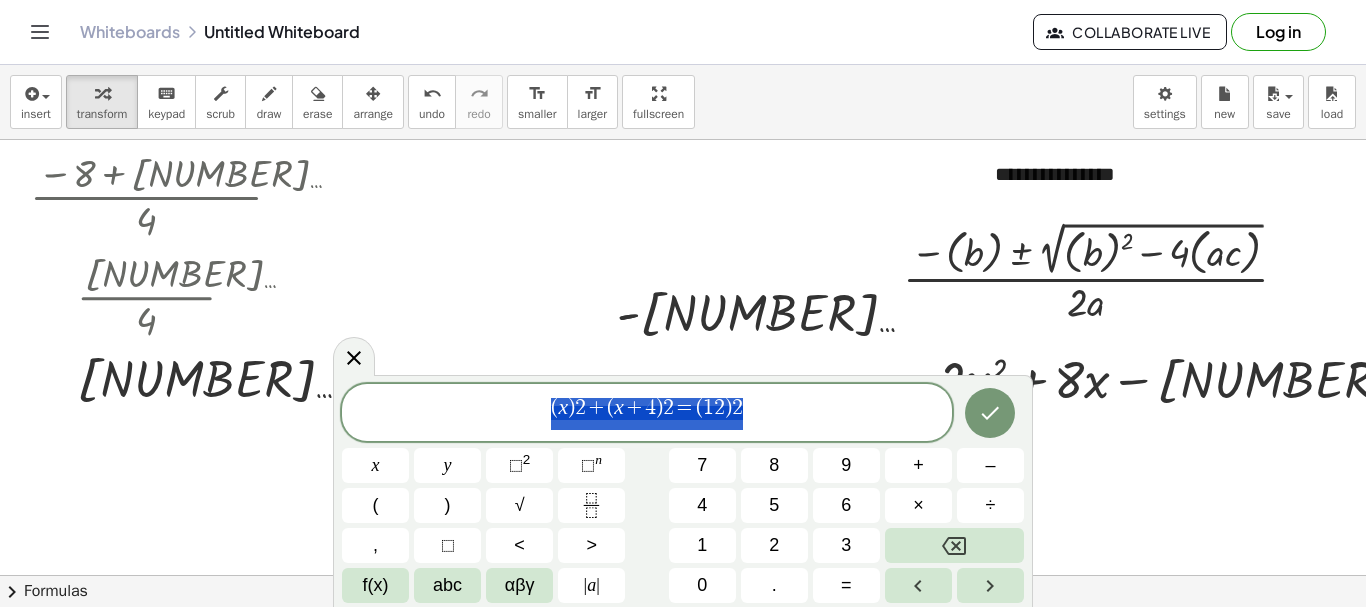 drag, startPoint x: 632, startPoint y: 414, endPoint x: 548, endPoint y: 420, distance: 84.21401 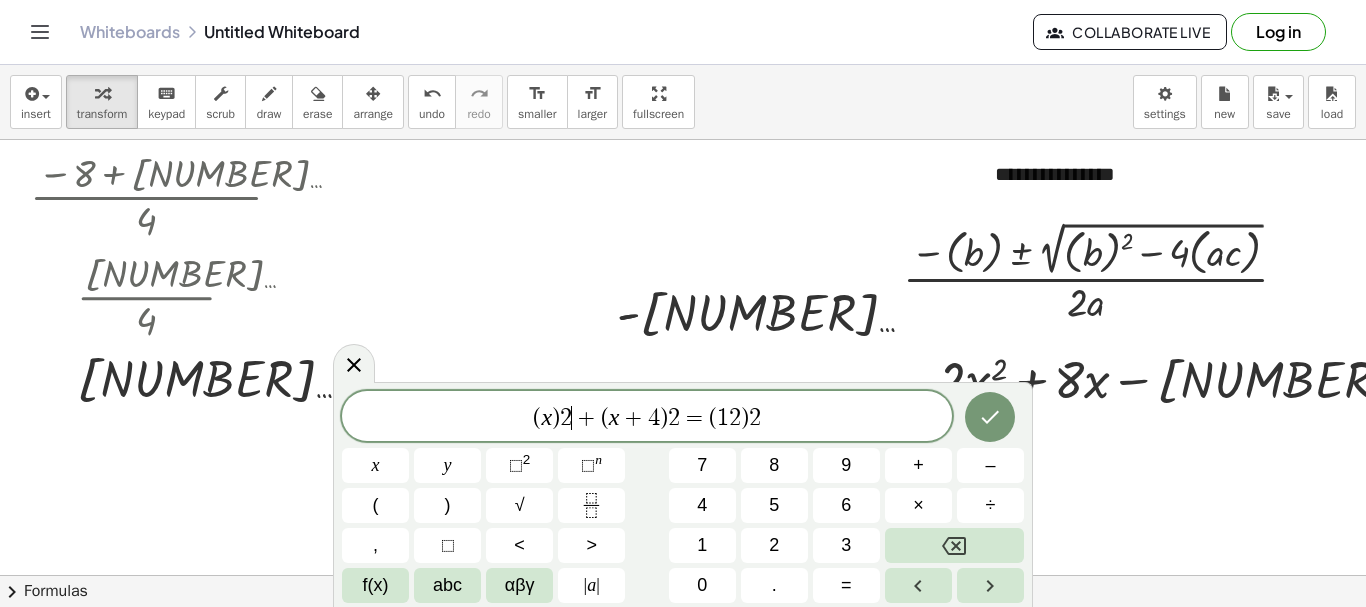 click on "( x ) 2 ​ + ( x + 4 ) 2 = ( 1 2 ) 2" at bounding box center (647, 418) 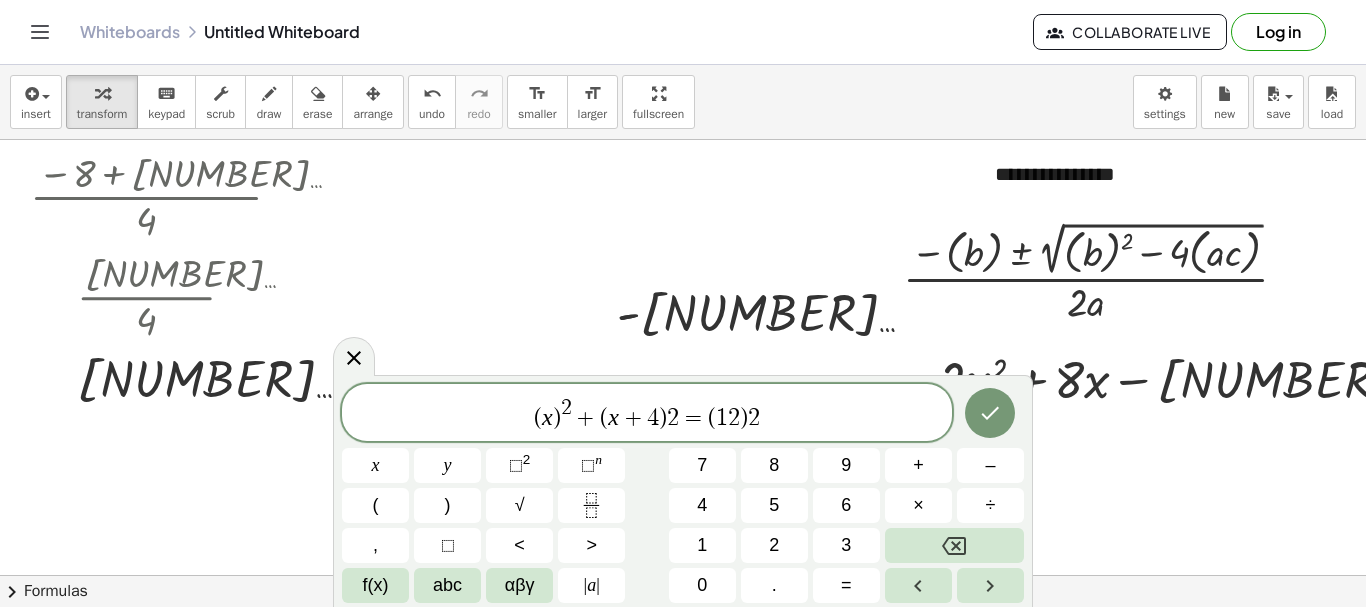 click on "( x ) 2 ​ + ( x + 4 ) 2 = ( 1 2 ) 2" at bounding box center (647, 414) 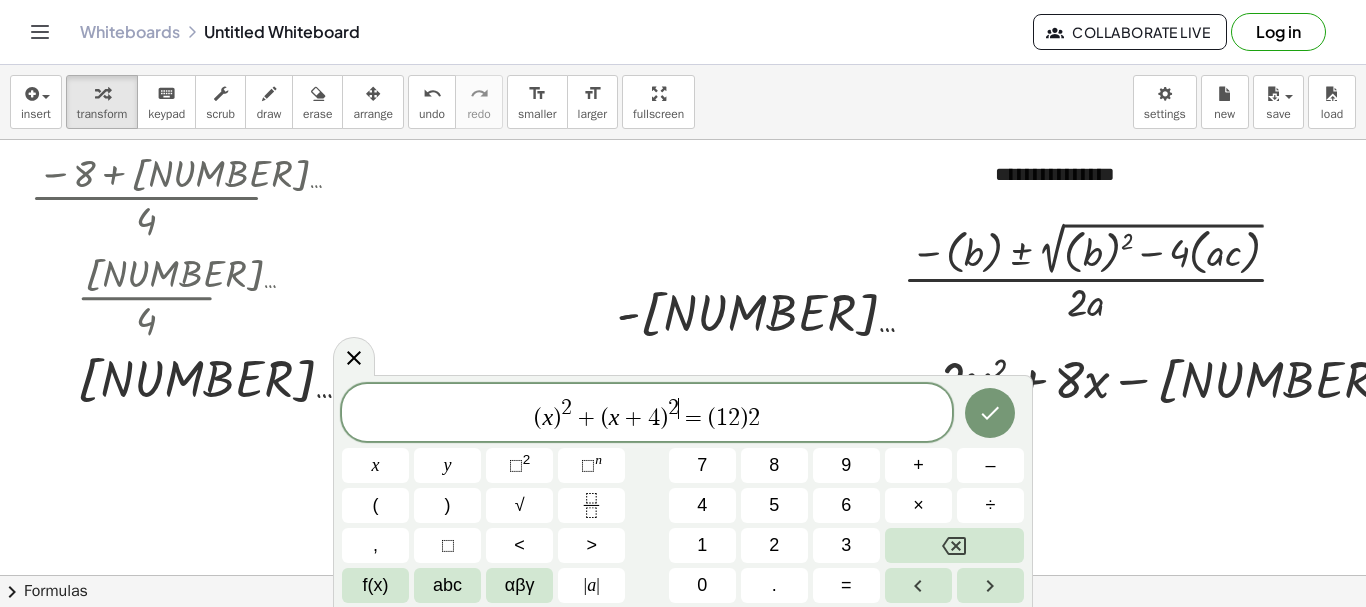 click on "( x ) 2 + ( x + 4 ) 2 ​ = ( 1 2 ) 2" at bounding box center (647, 414) 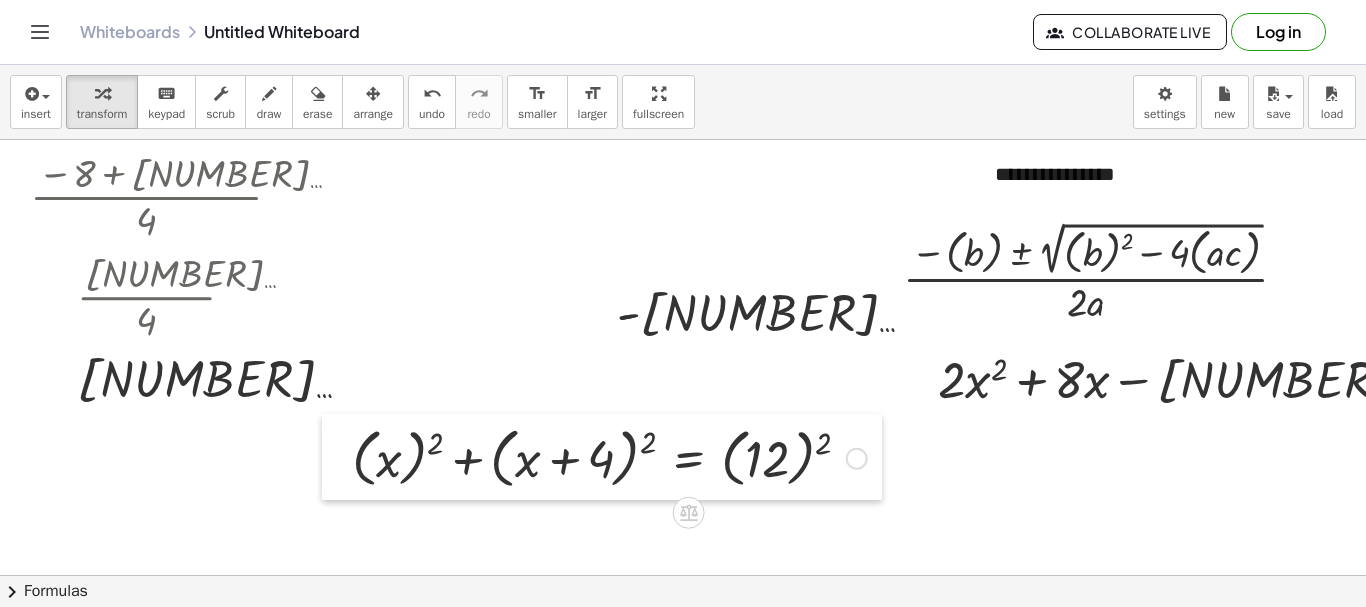 drag, startPoint x: 611, startPoint y: 507, endPoint x: 334, endPoint y: 462, distance: 280.63144 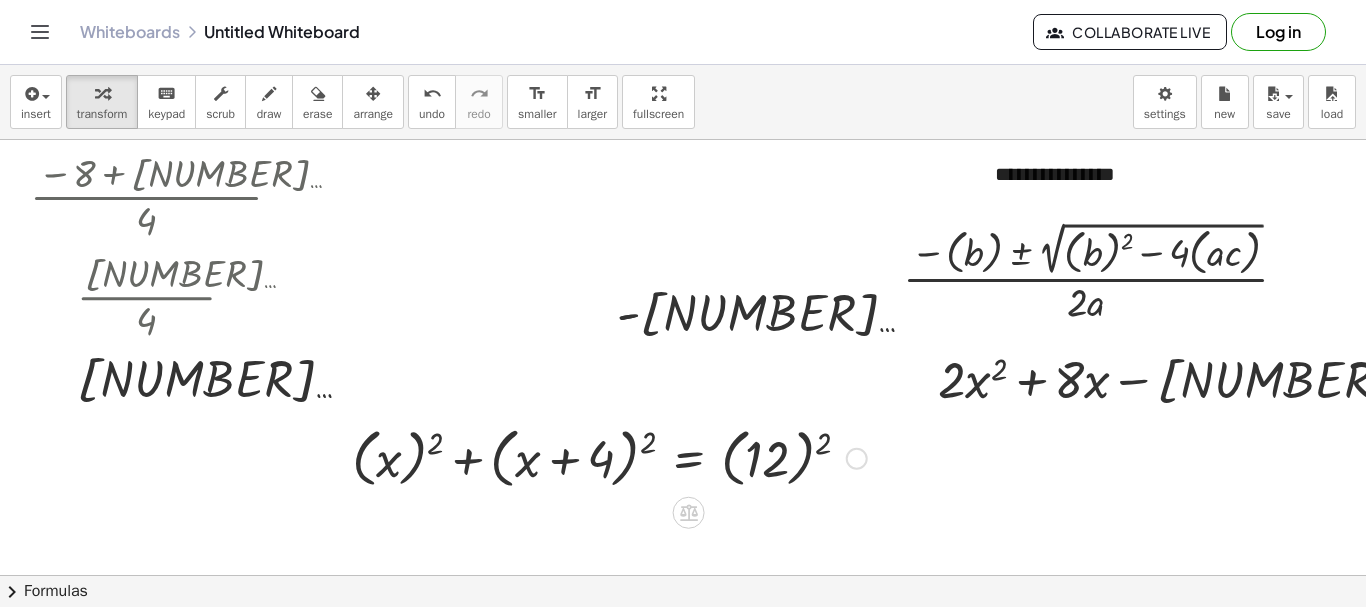 click at bounding box center [609, 457] 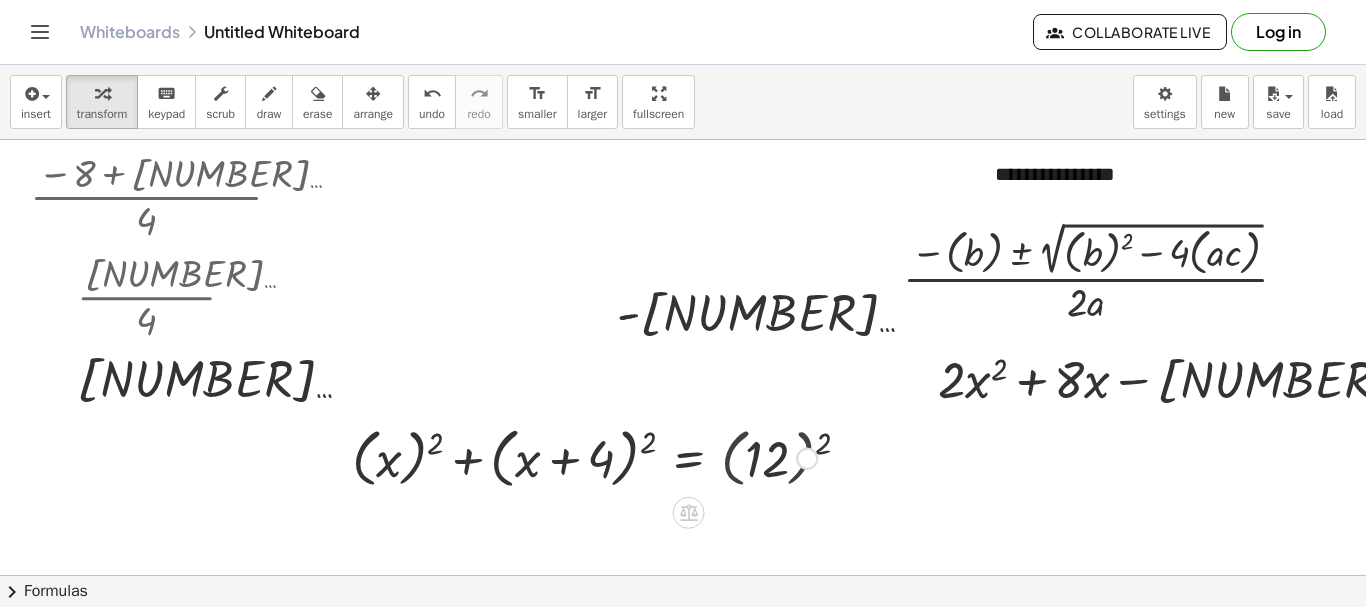 click at bounding box center (584, 457) 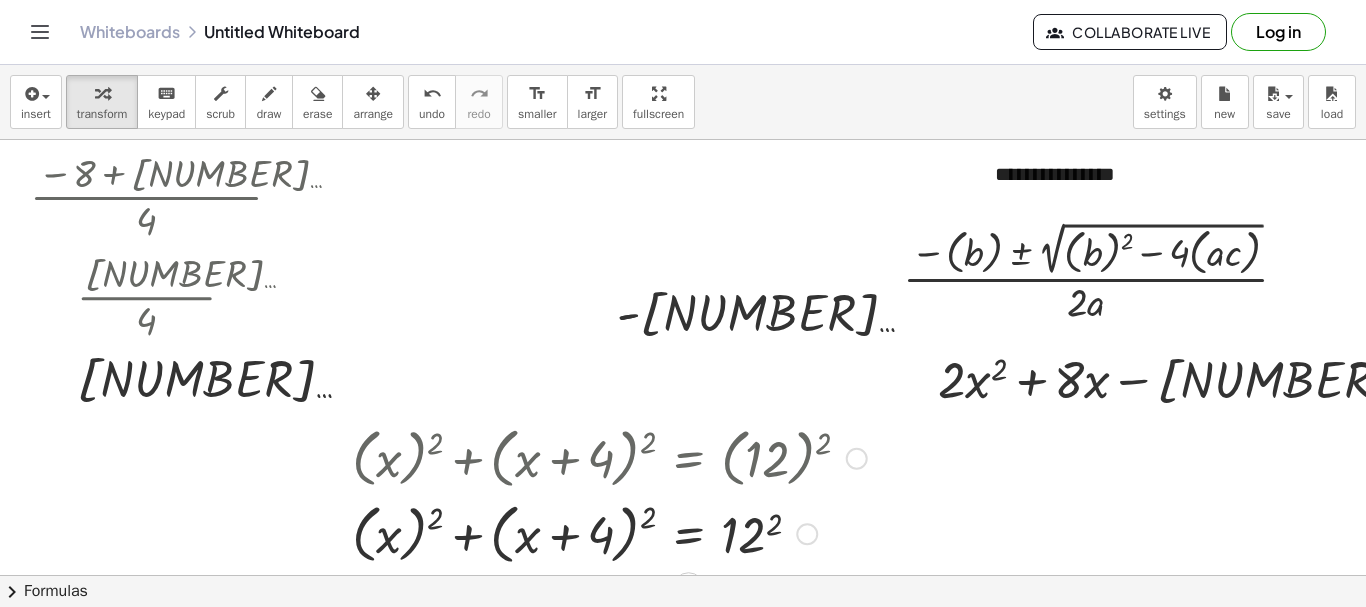 click at bounding box center (609, 533) 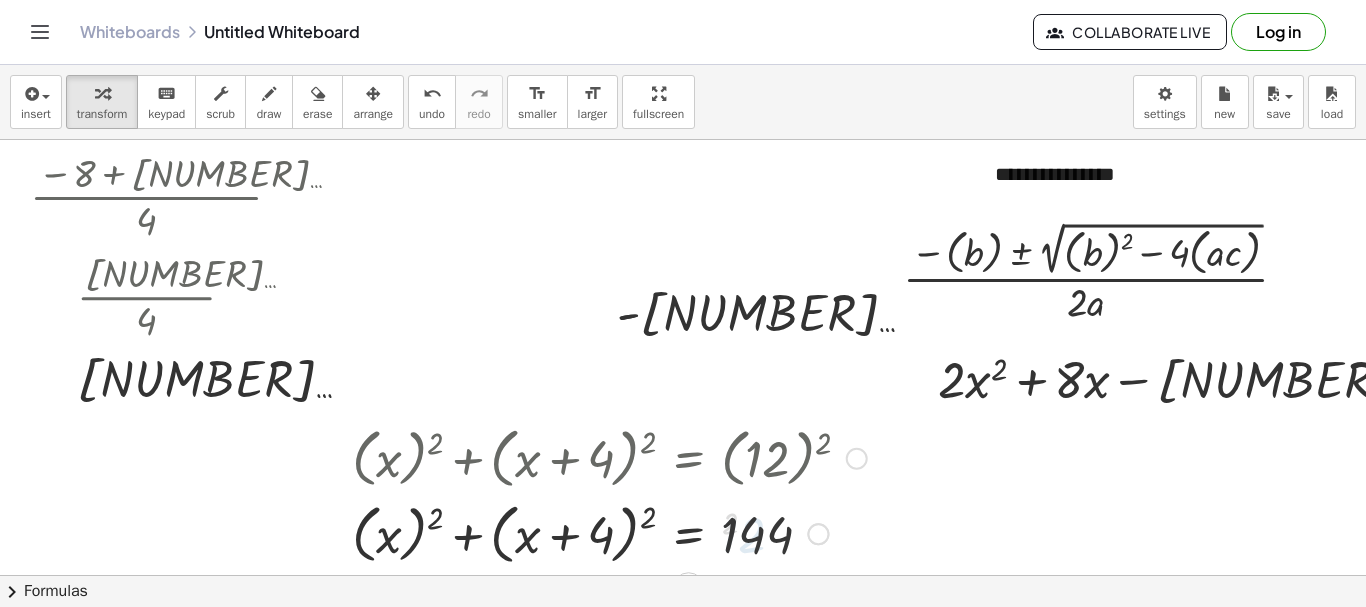 click at bounding box center (609, 533) 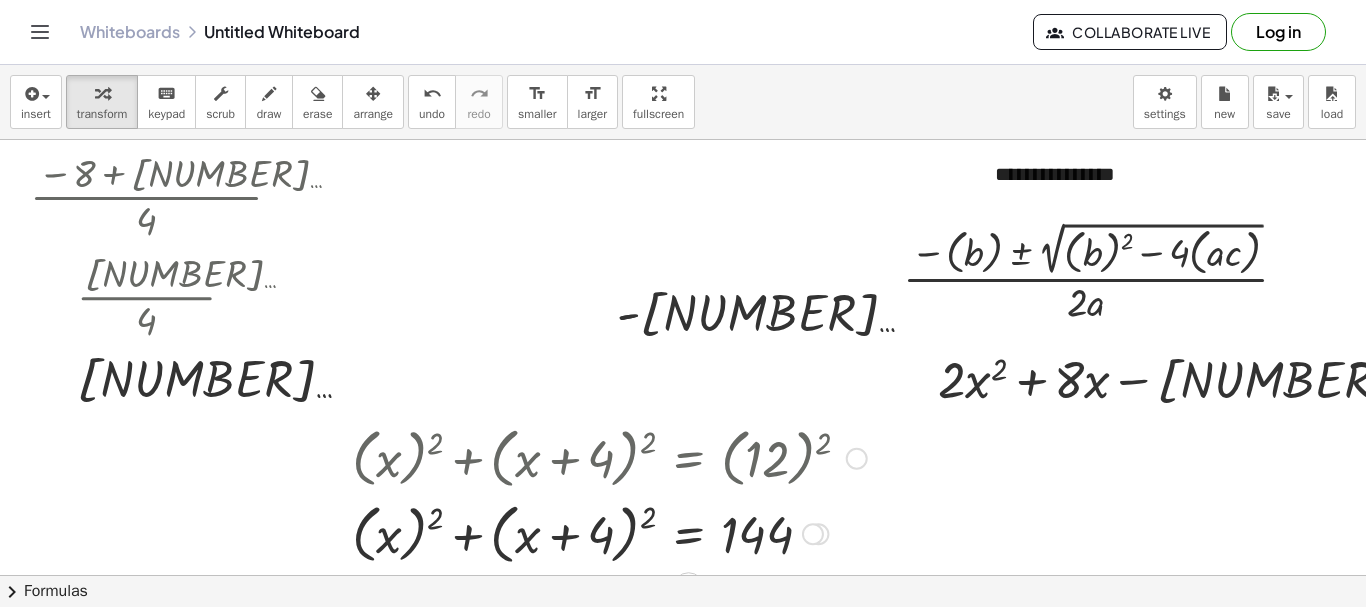 click at bounding box center [609, 533] 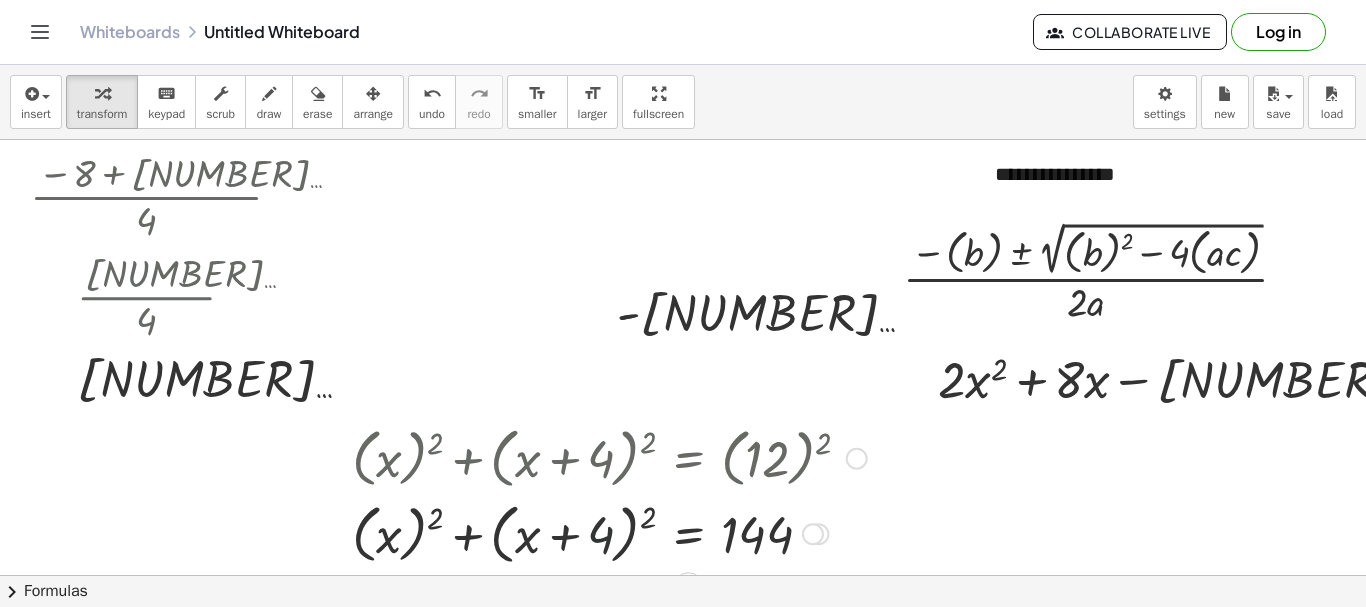 click at bounding box center [609, 533] 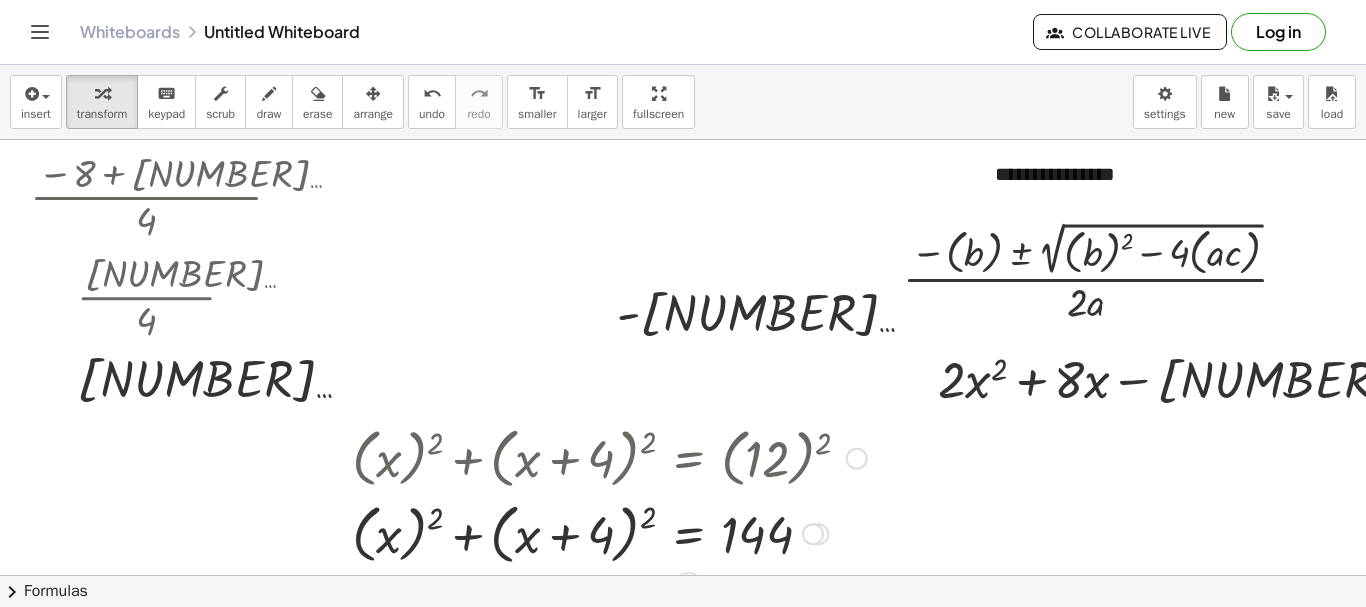 click at bounding box center (609, 533) 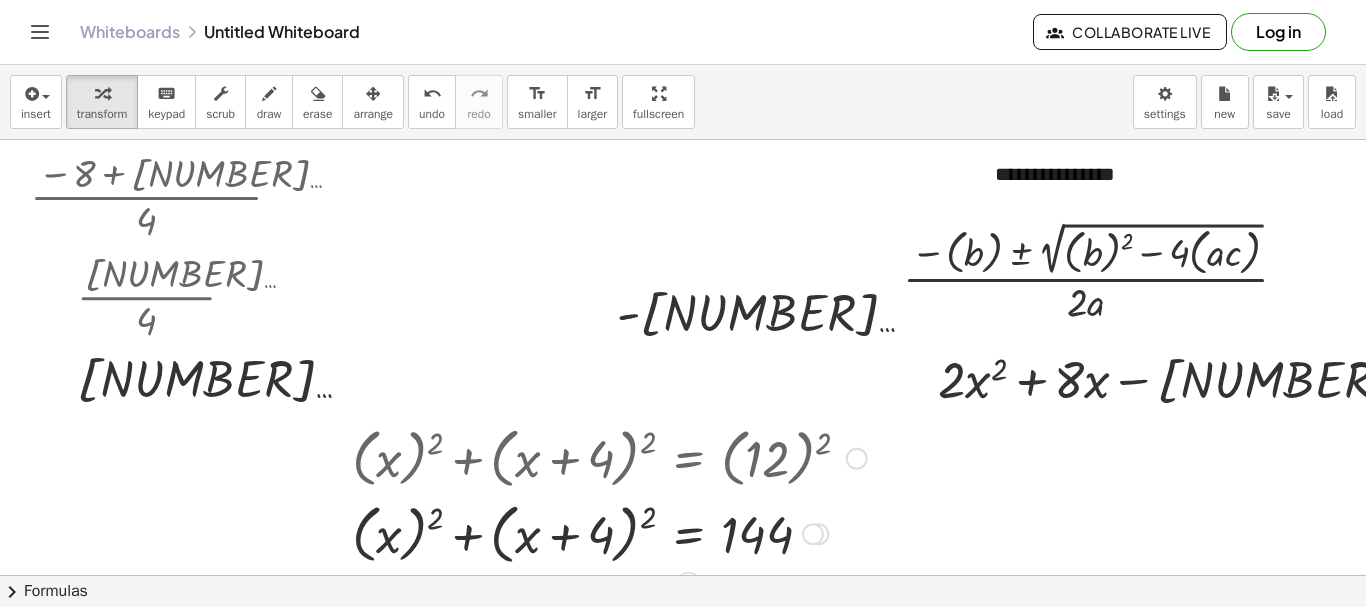 drag, startPoint x: 631, startPoint y: 534, endPoint x: 646, endPoint y: 524, distance: 18.027756 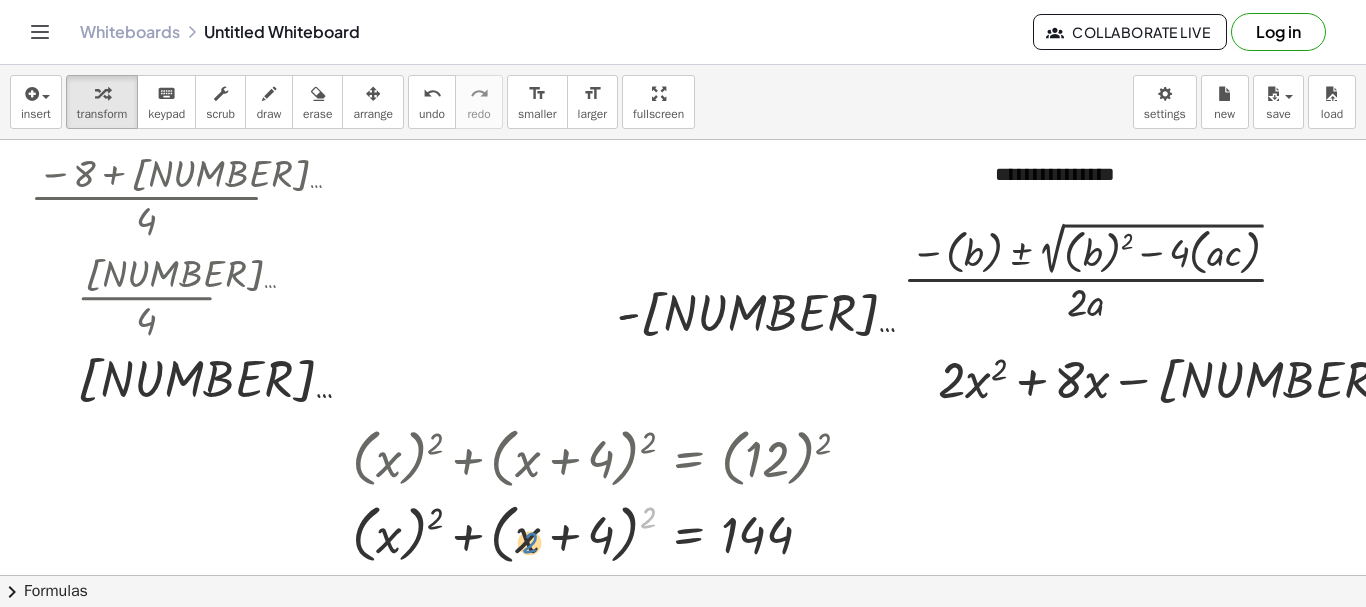 drag, startPoint x: 647, startPoint y: 521, endPoint x: 517, endPoint y: 546, distance: 132.38202 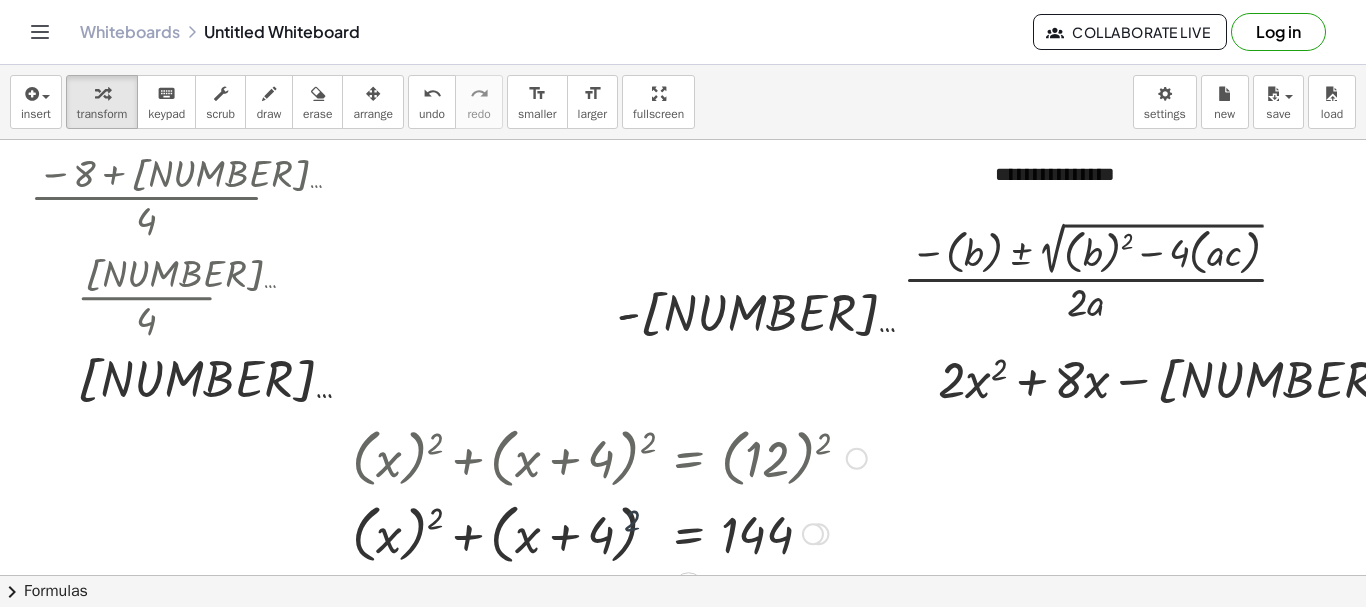click at bounding box center [609, 533] 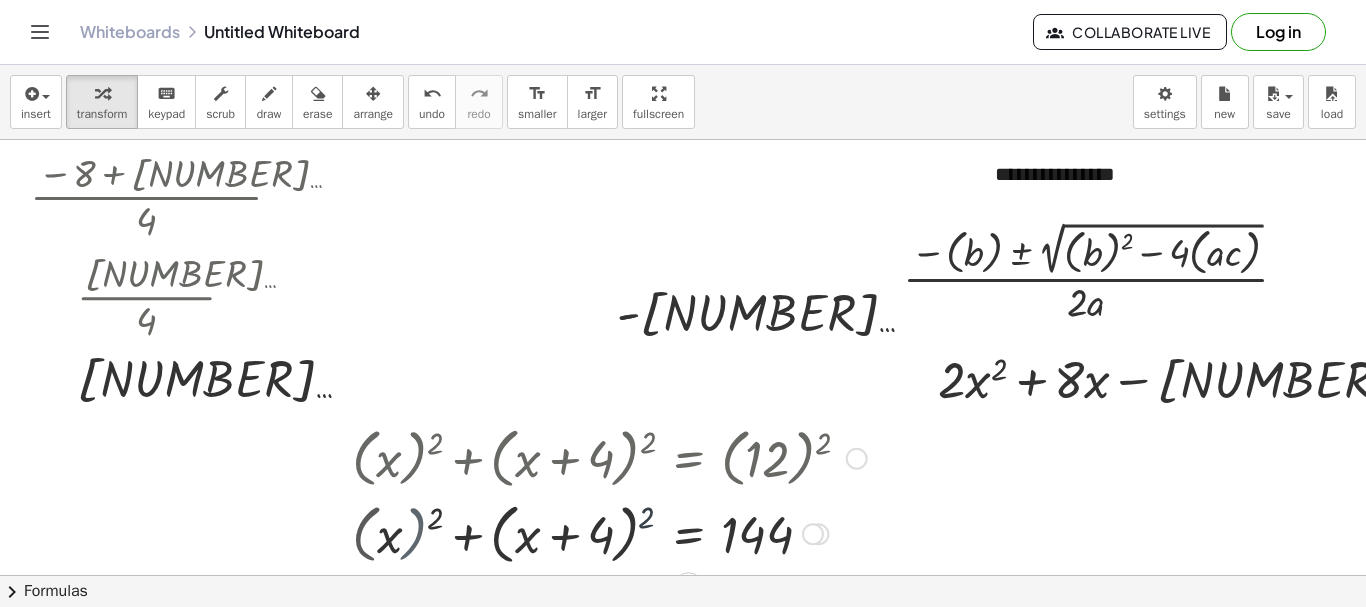 click at bounding box center [609, 533] 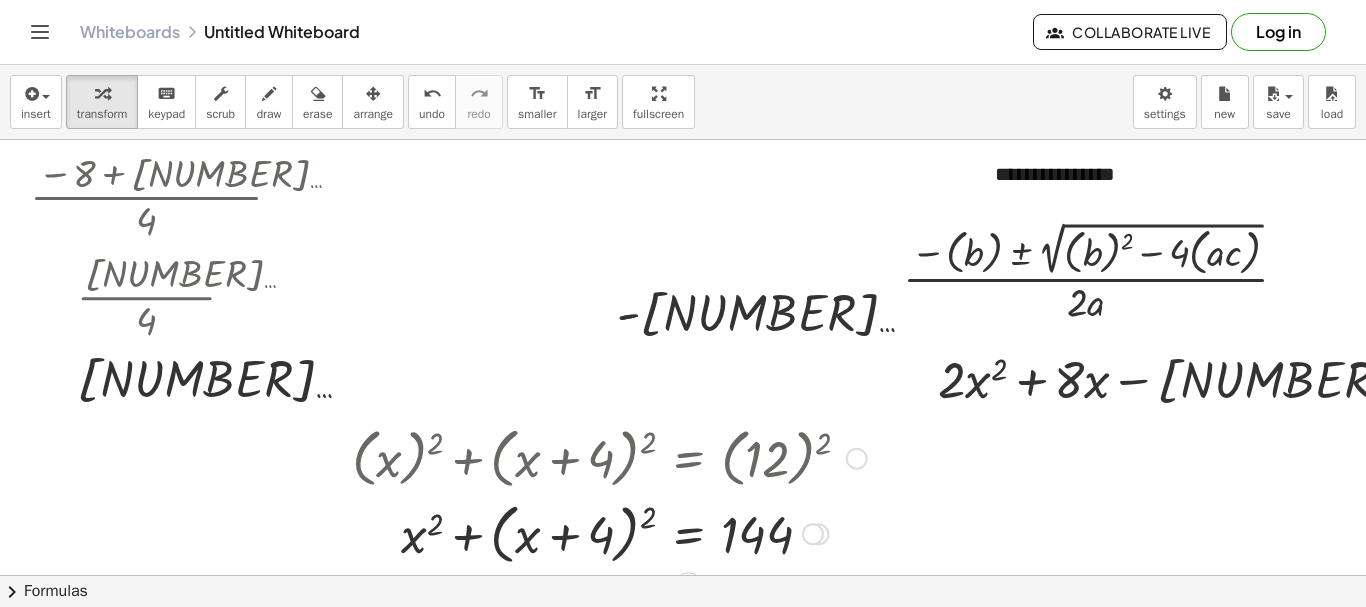 click at bounding box center (609, 533) 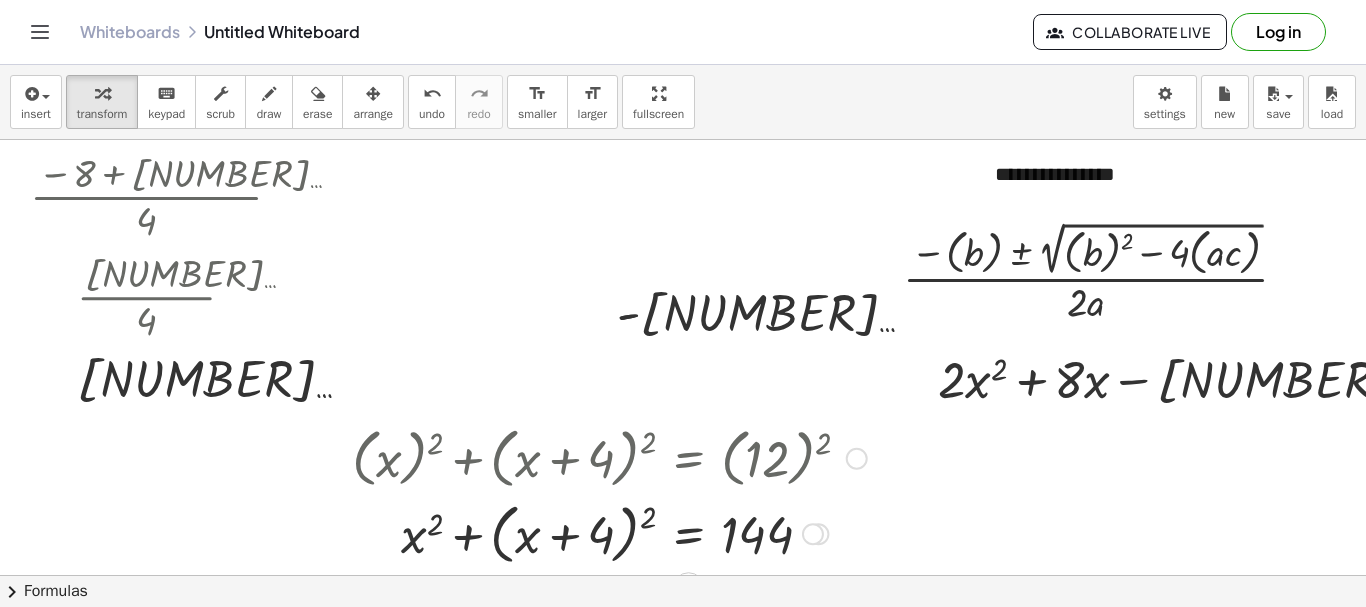click at bounding box center [609, 533] 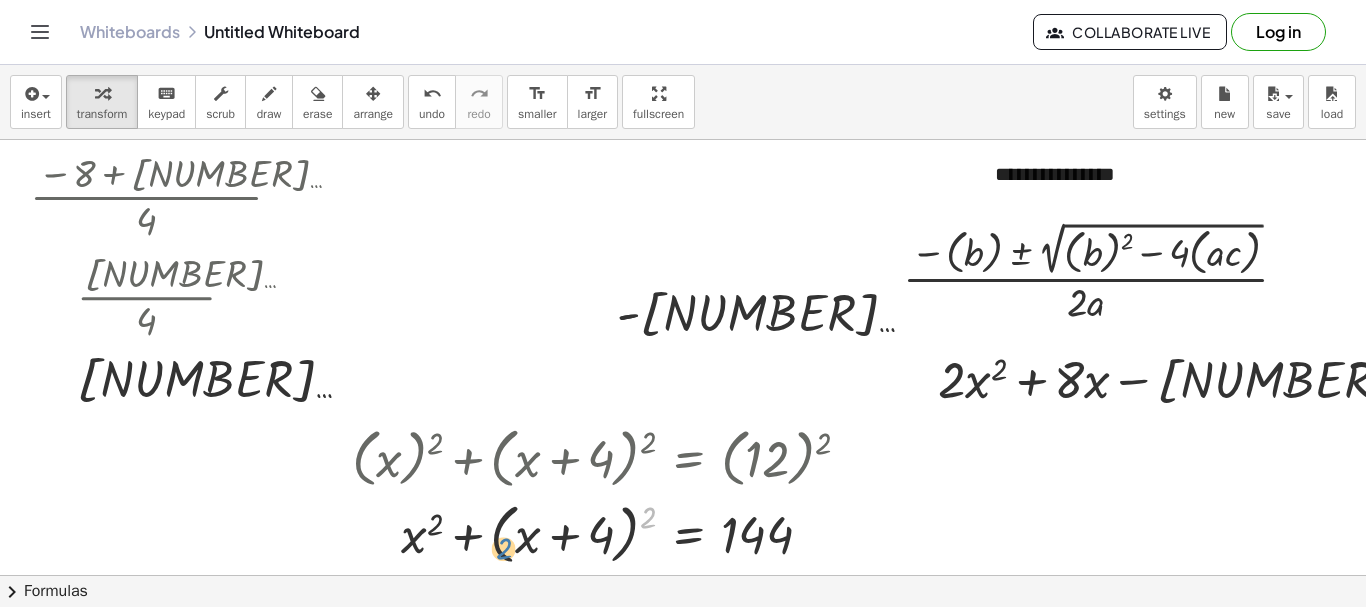 drag, startPoint x: 647, startPoint y: 515, endPoint x: 503, endPoint y: 546, distance: 147.29901 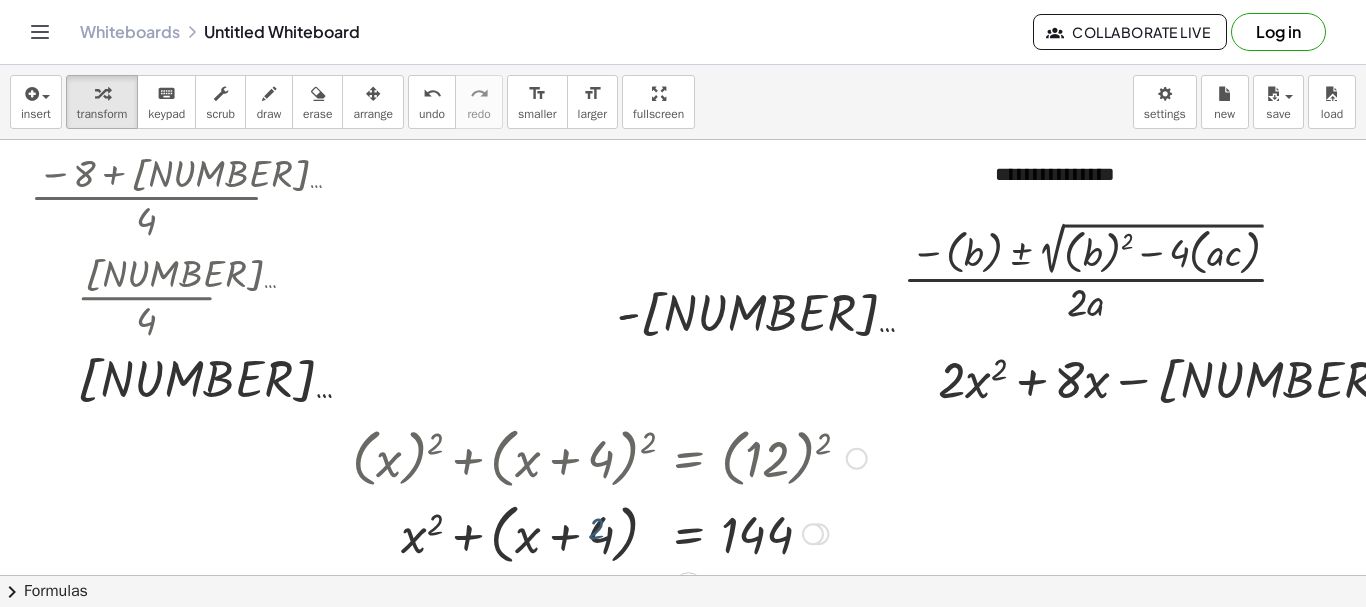 click at bounding box center [609, 533] 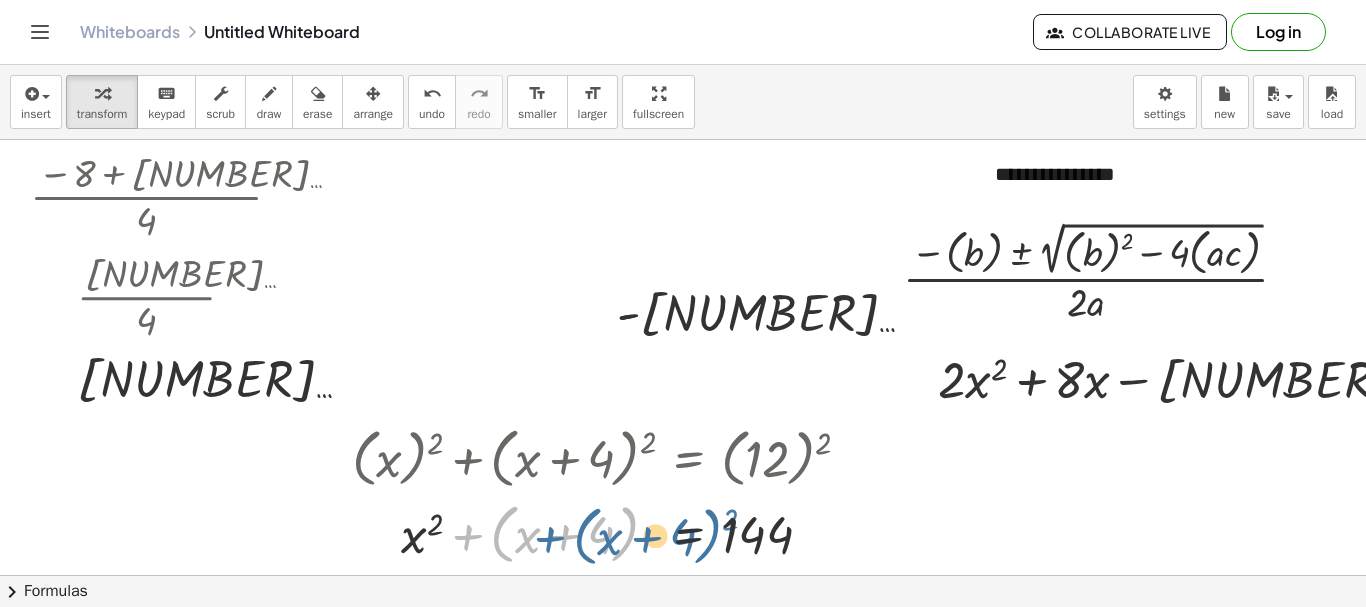 drag, startPoint x: 497, startPoint y: 546, endPoint x: 521, endPoint y: 546, distance: 24 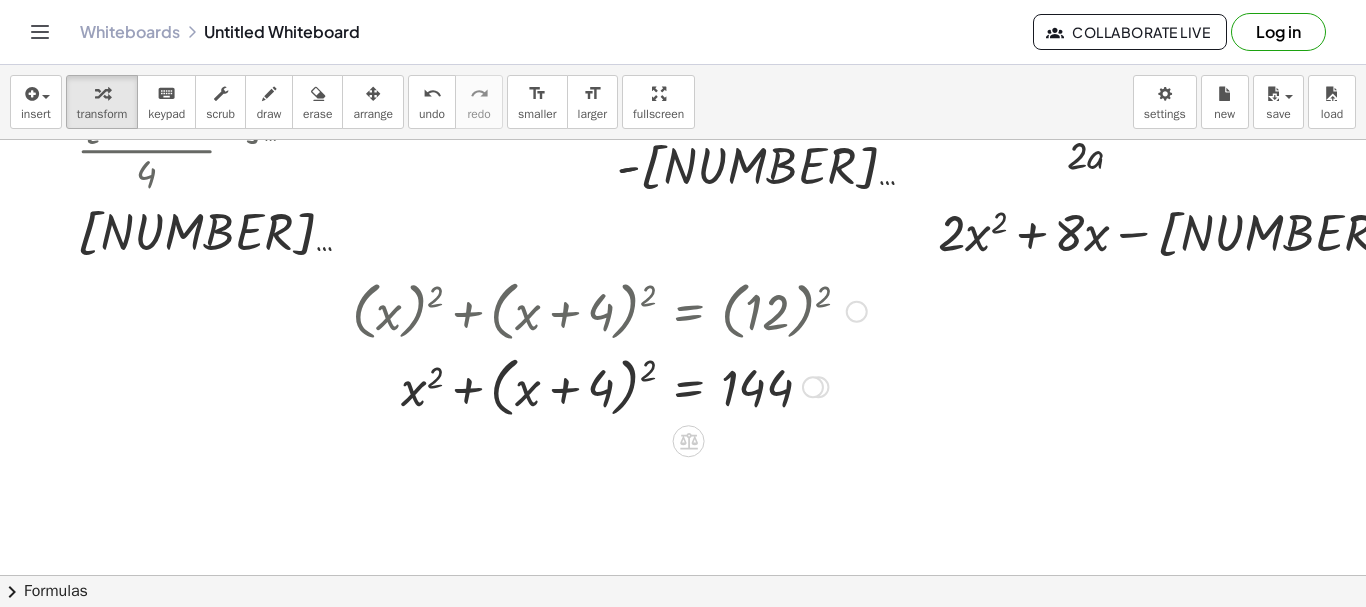 scroll, scrollTop: 151, scrollLeft: 0, axis: vertical 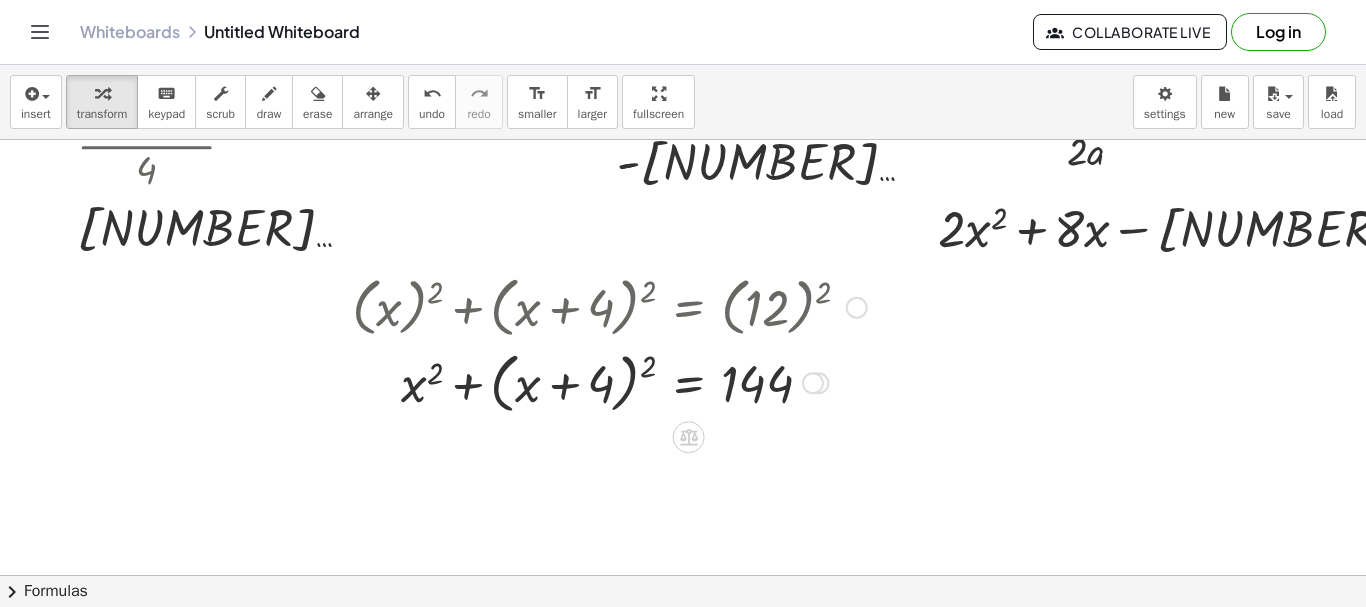click at bounding box center [609, 382] 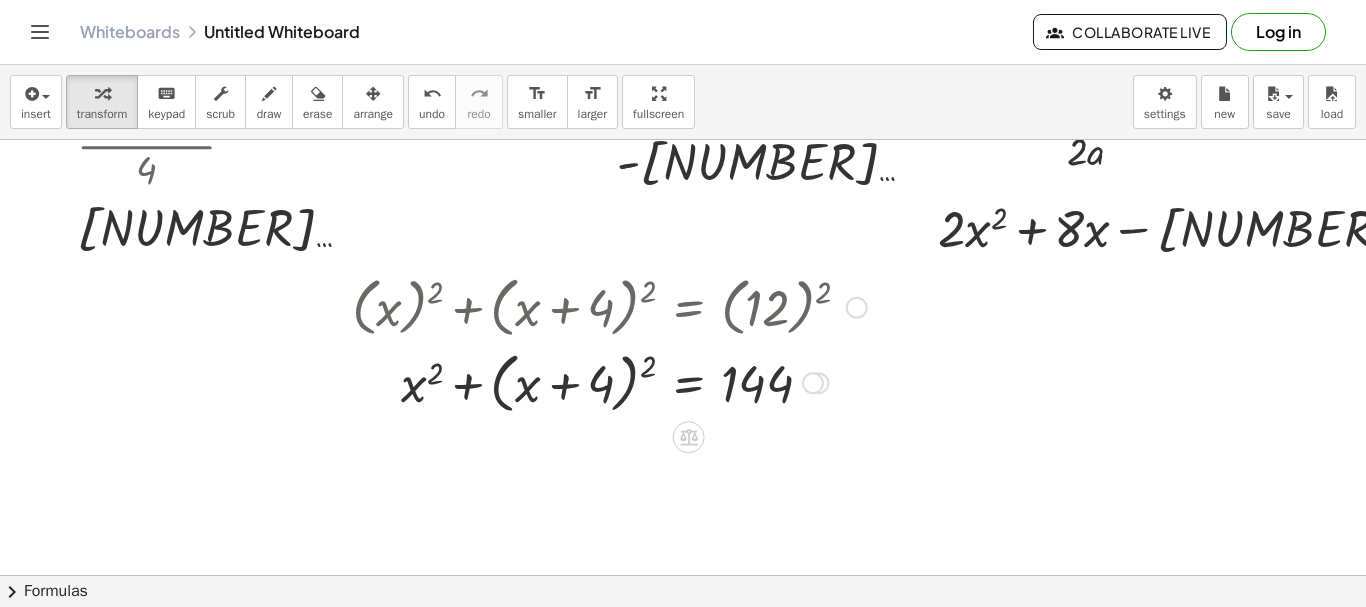 click at bounding box center [609, 382] 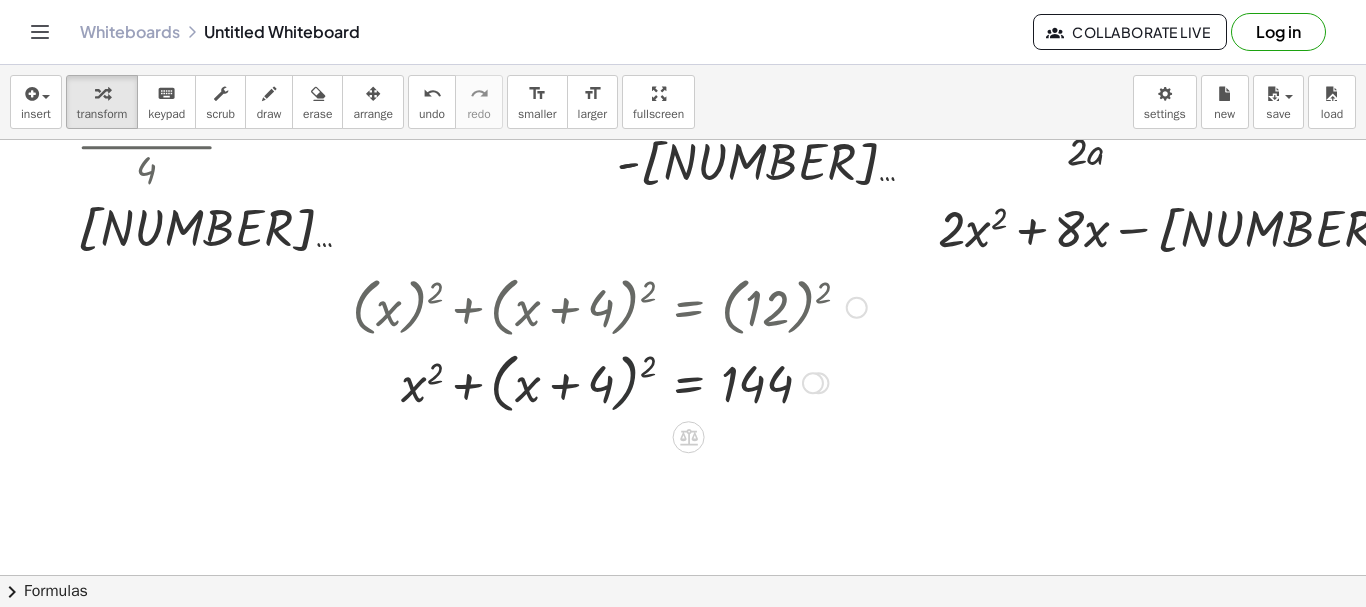 click at bounding box center [609, 382] 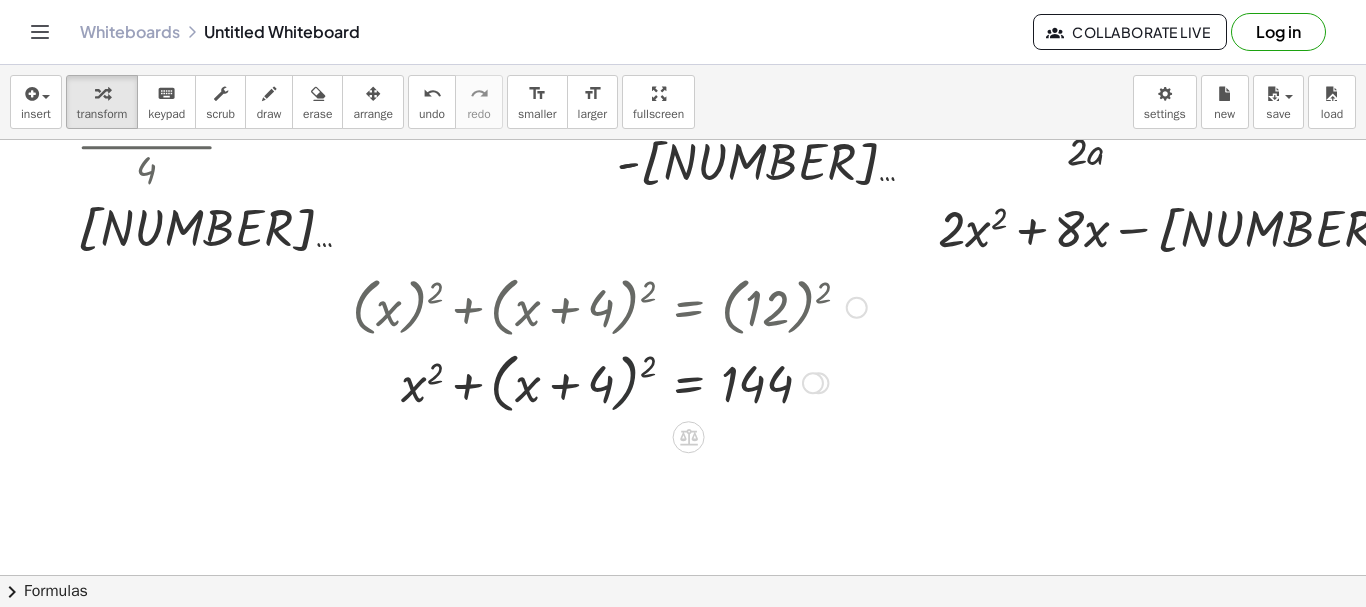 click at bounding box center (609, 382) 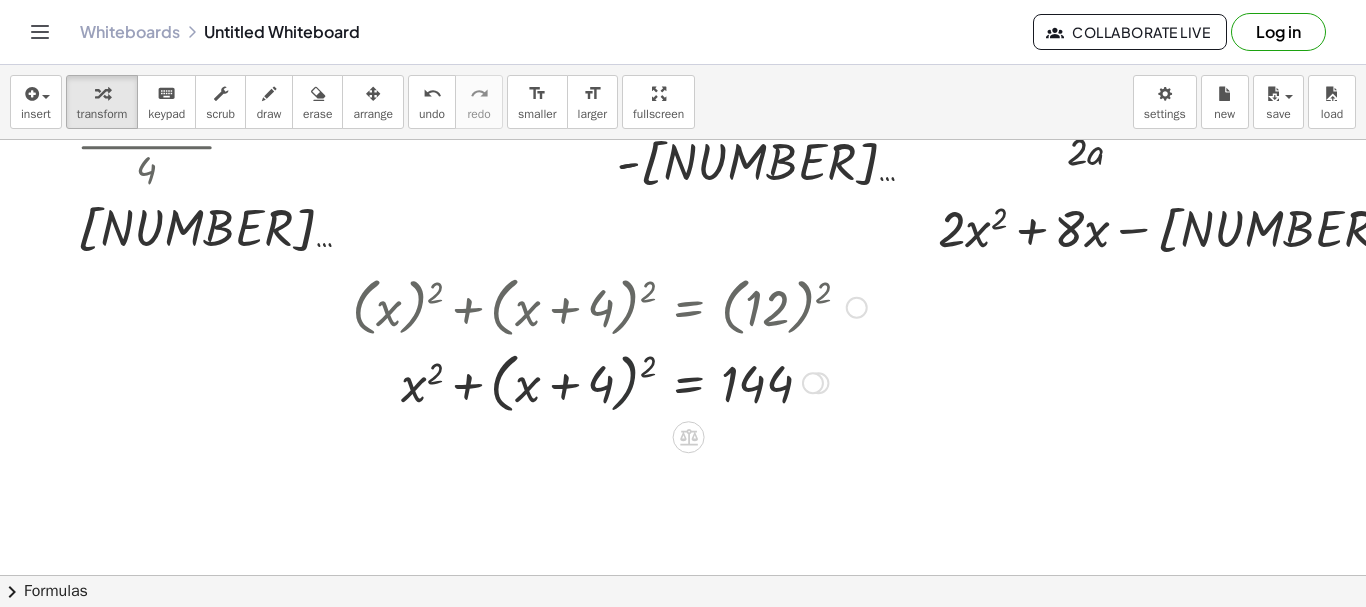 click at bounding box center (609, 382) 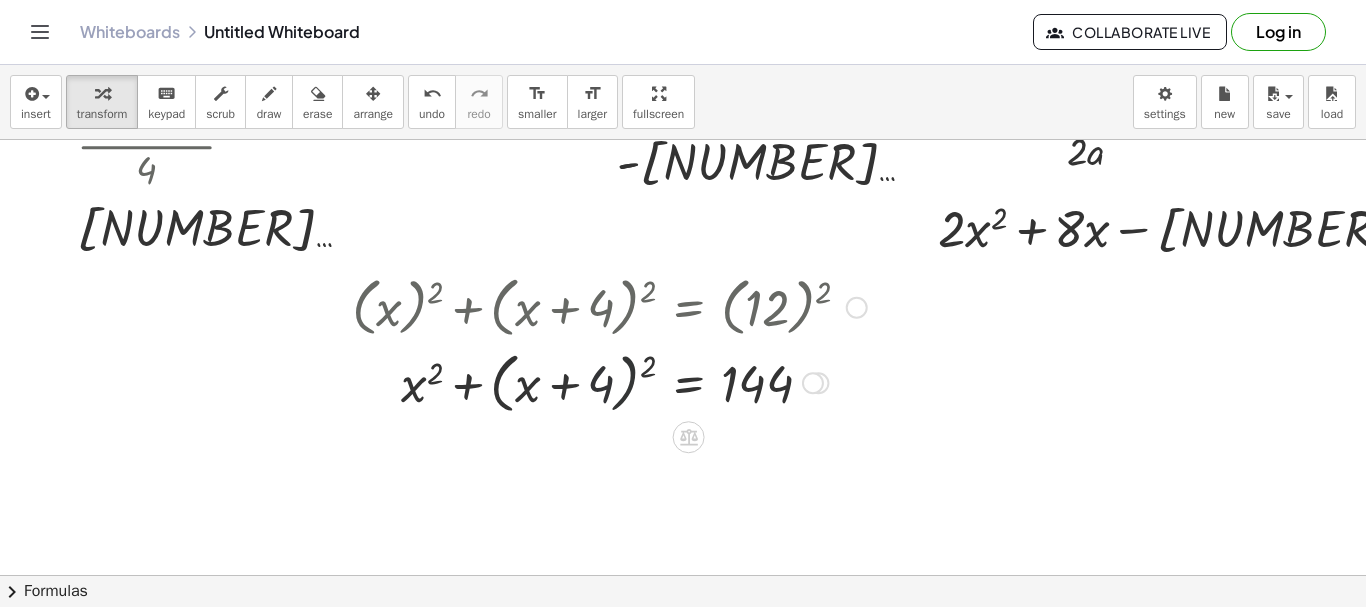 click at bounding box center [609, 382] 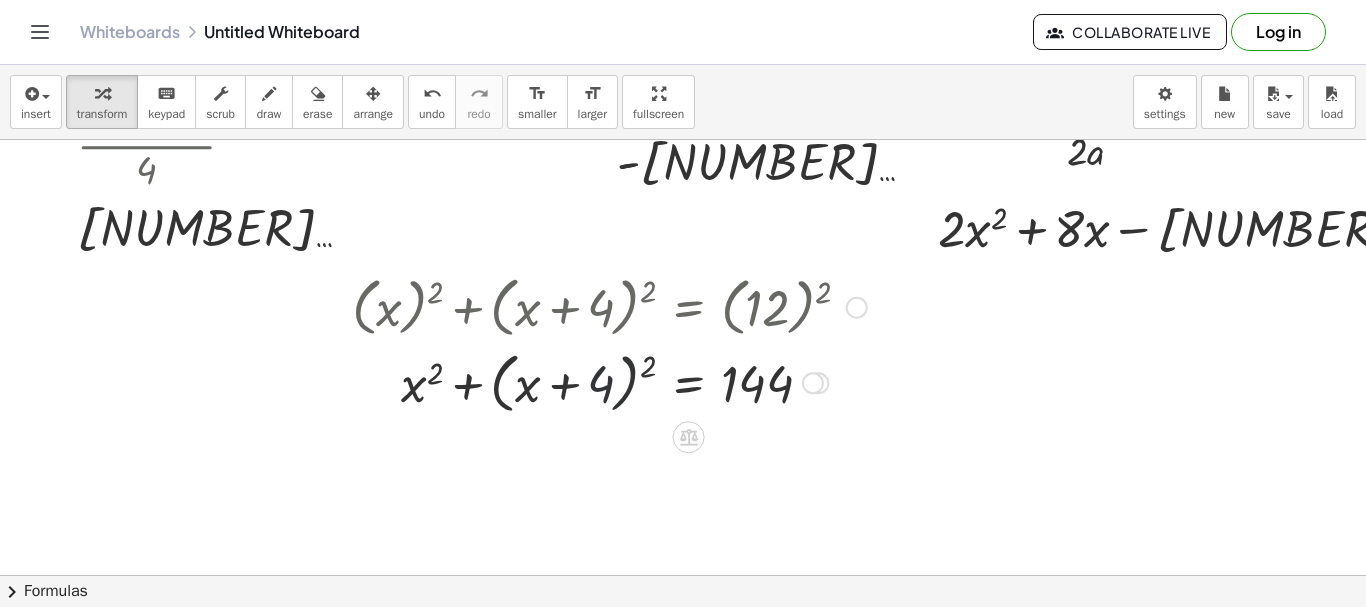 click at bounding box center [609, 382] 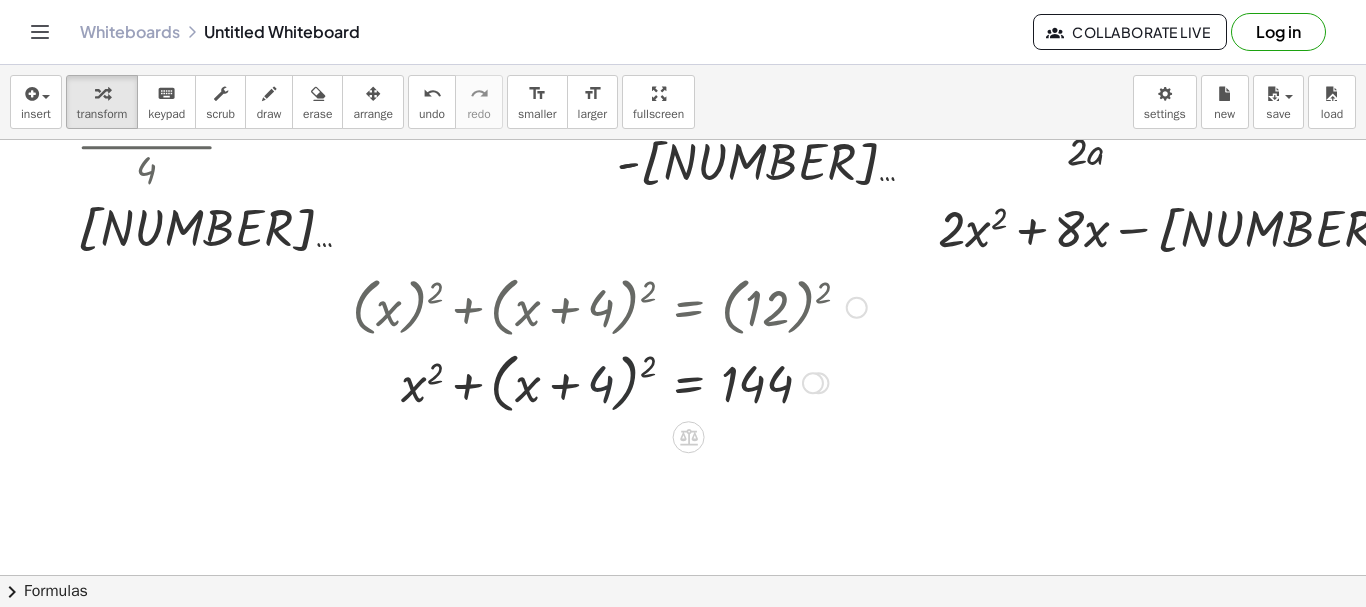 click at bounding box center (609, 382) 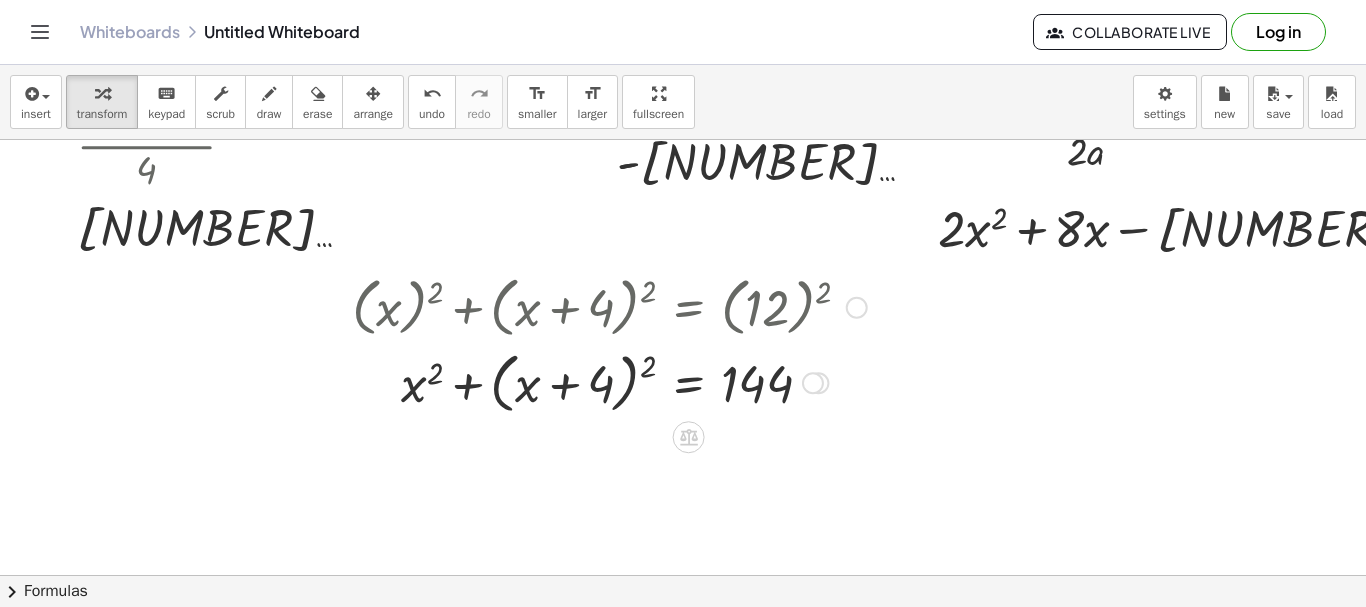 click at bounding box center (609, 382) 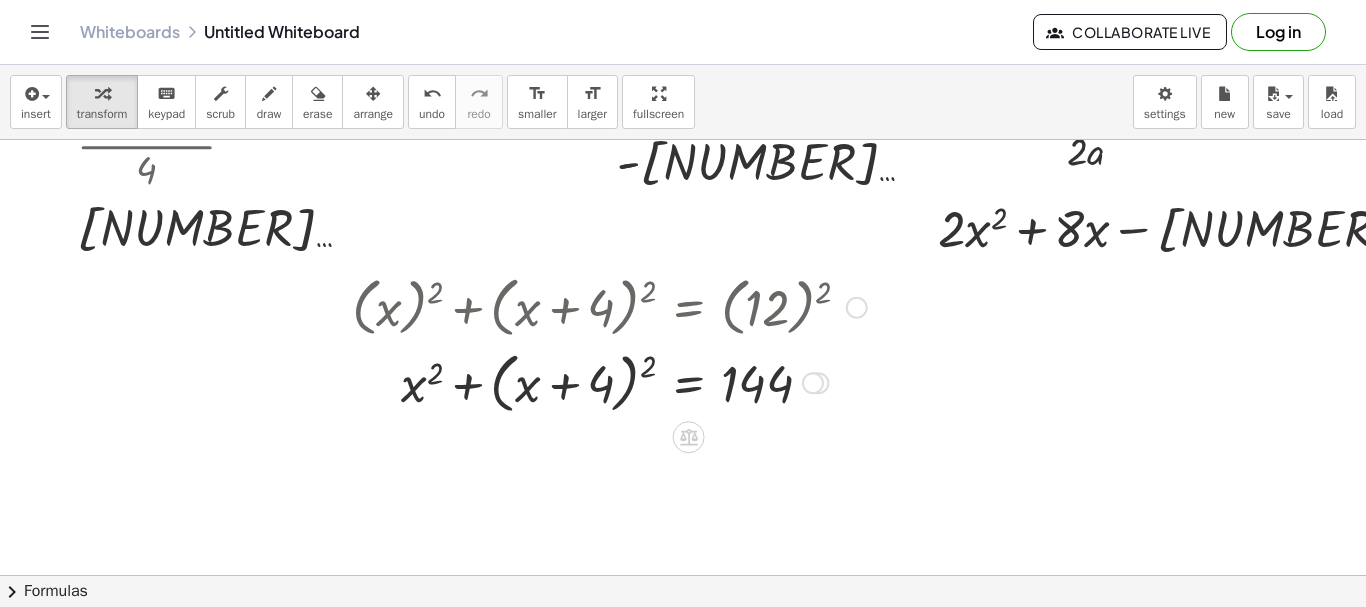 click at bounding box center [609, 382] 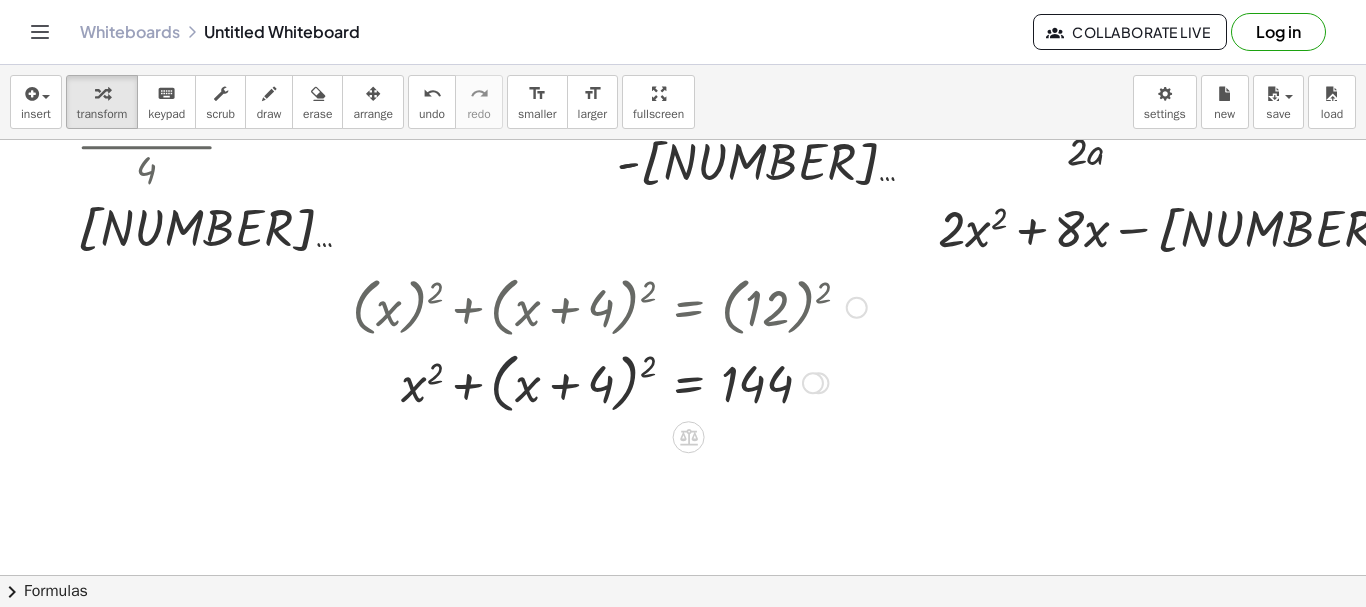 click at bounding box center (609, 382) 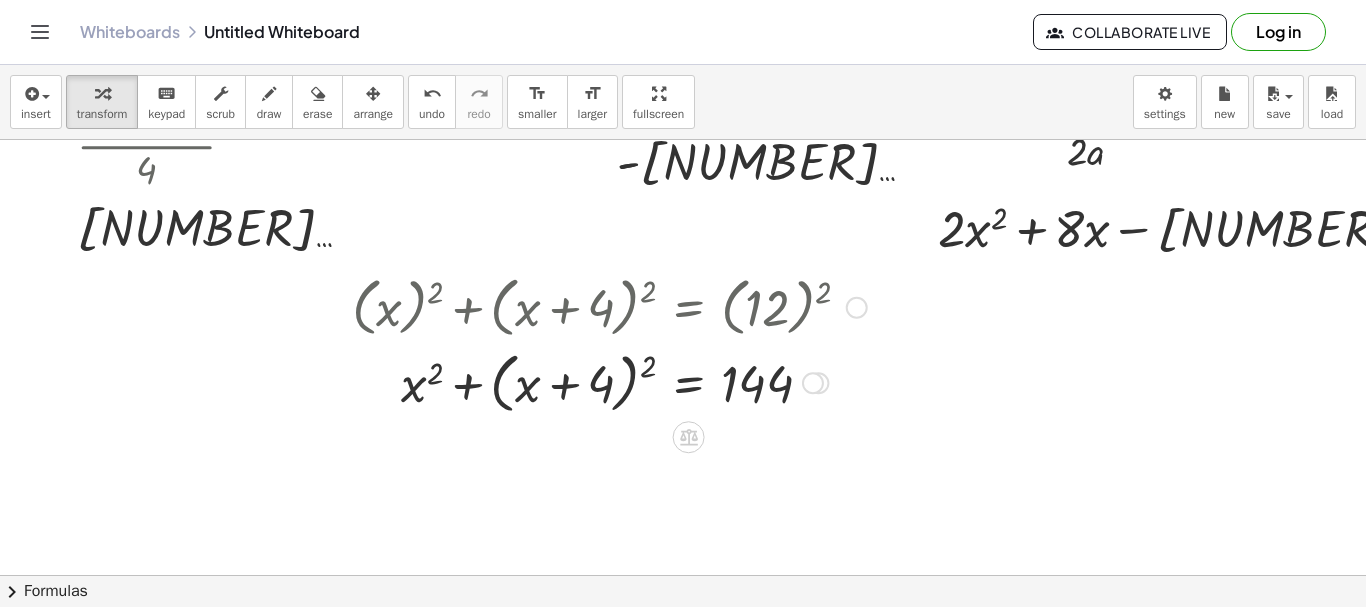 click at bounding box center (609, 382) 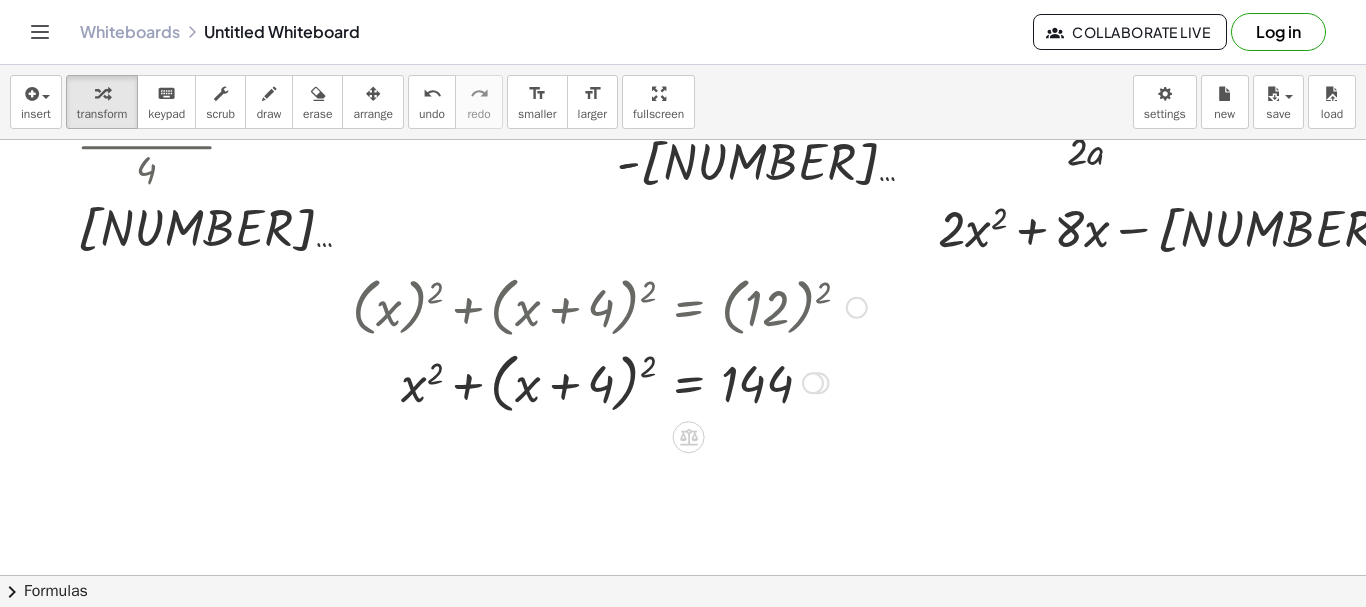 click at bounding box center (609, 382) 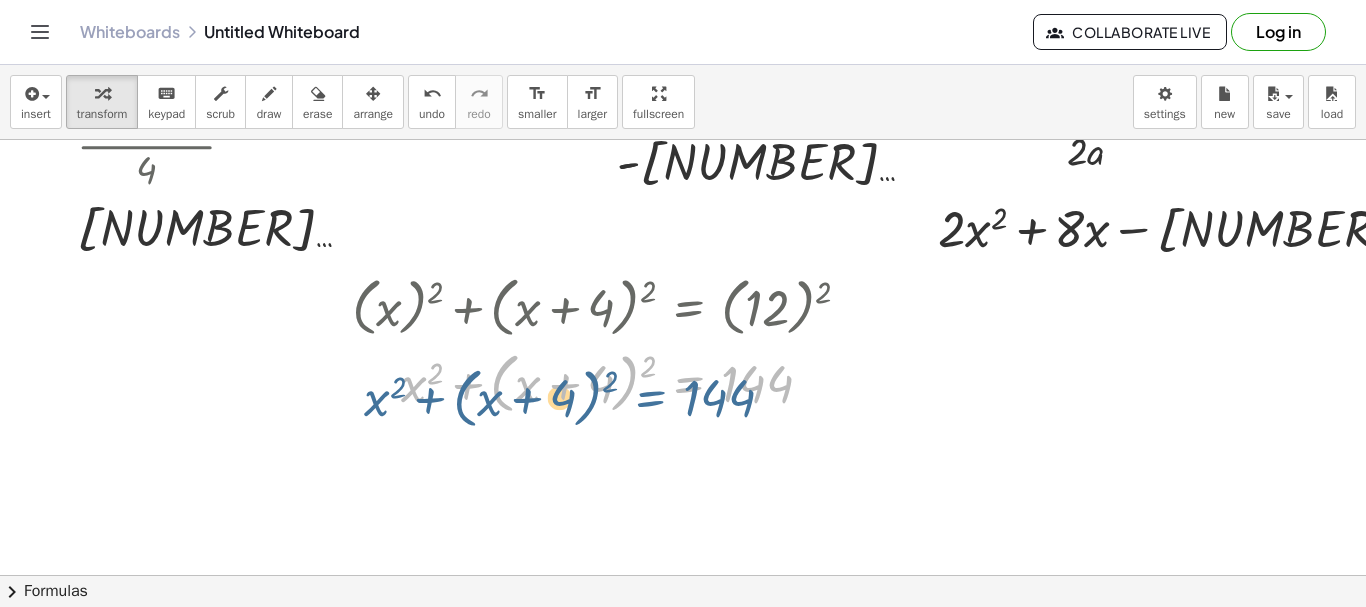 drag, startPoint x: 657, startPoint y: 361, endPoint x: 633, endPoint y: 369, distance: 25.298222 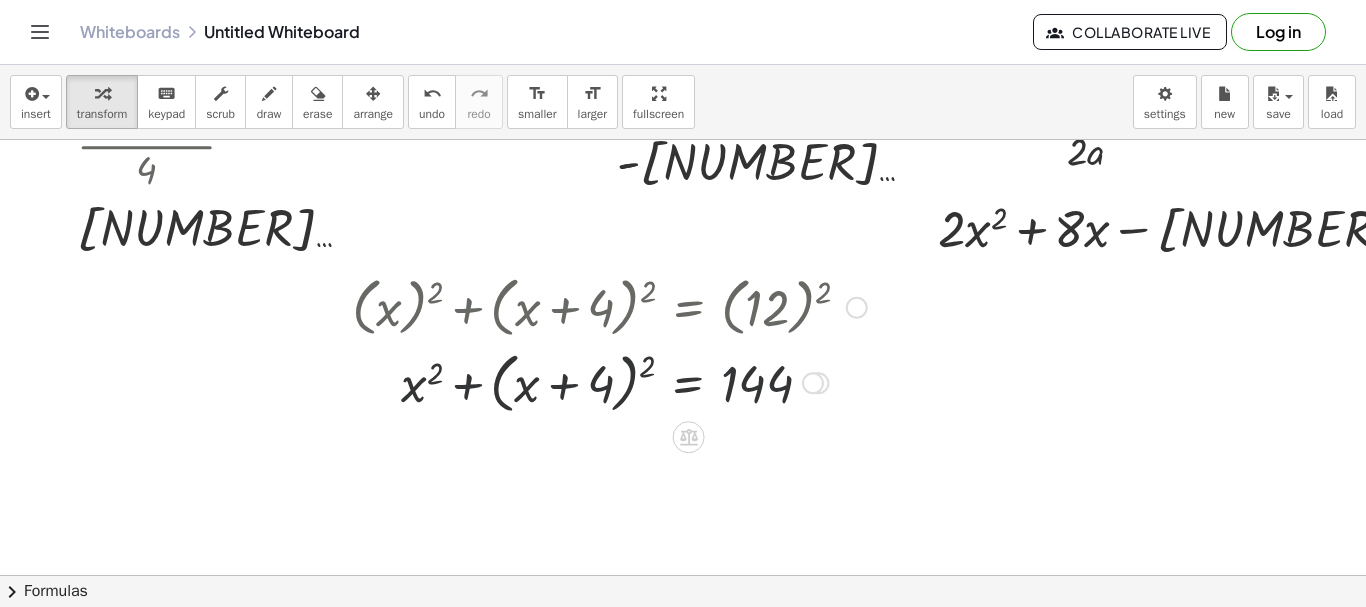 click at bounding box center [609, 382] 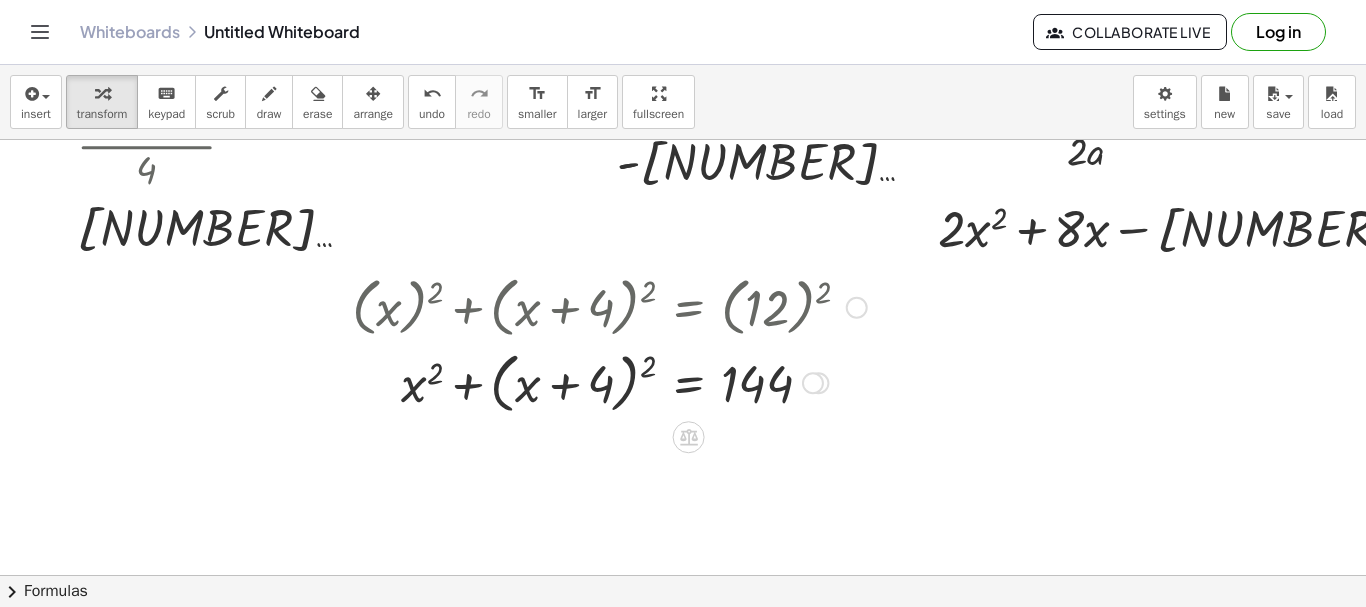 click at bounding box center (609, 382) 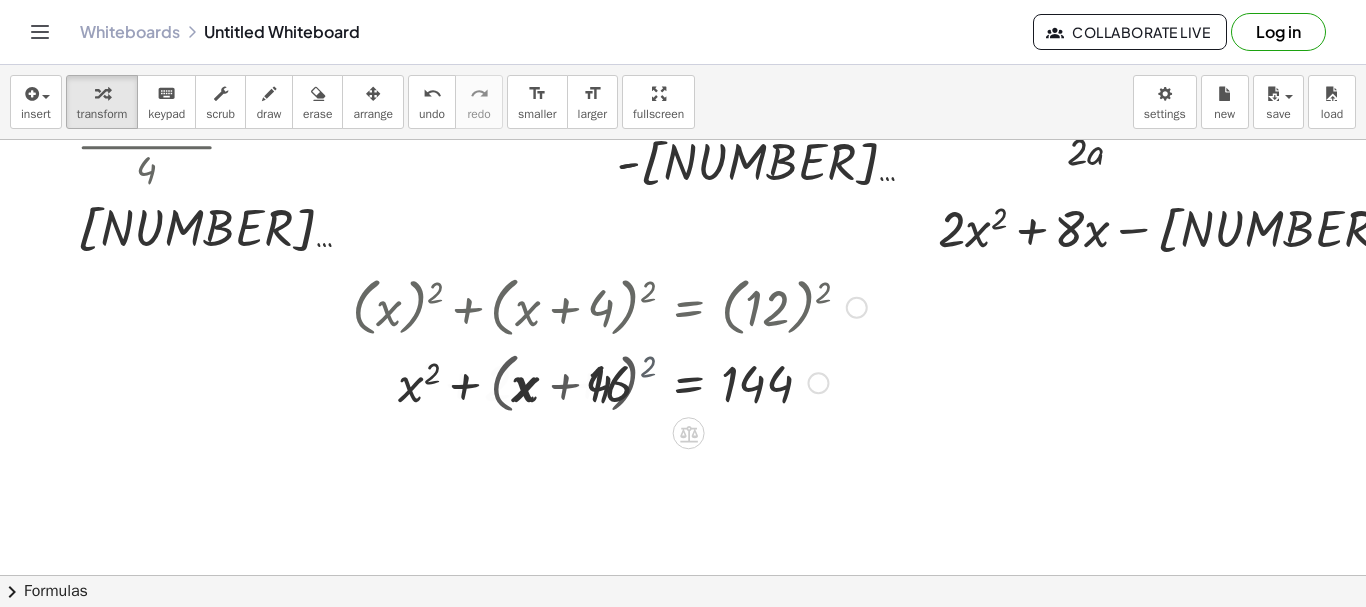 click at bounding box center (586, 381) 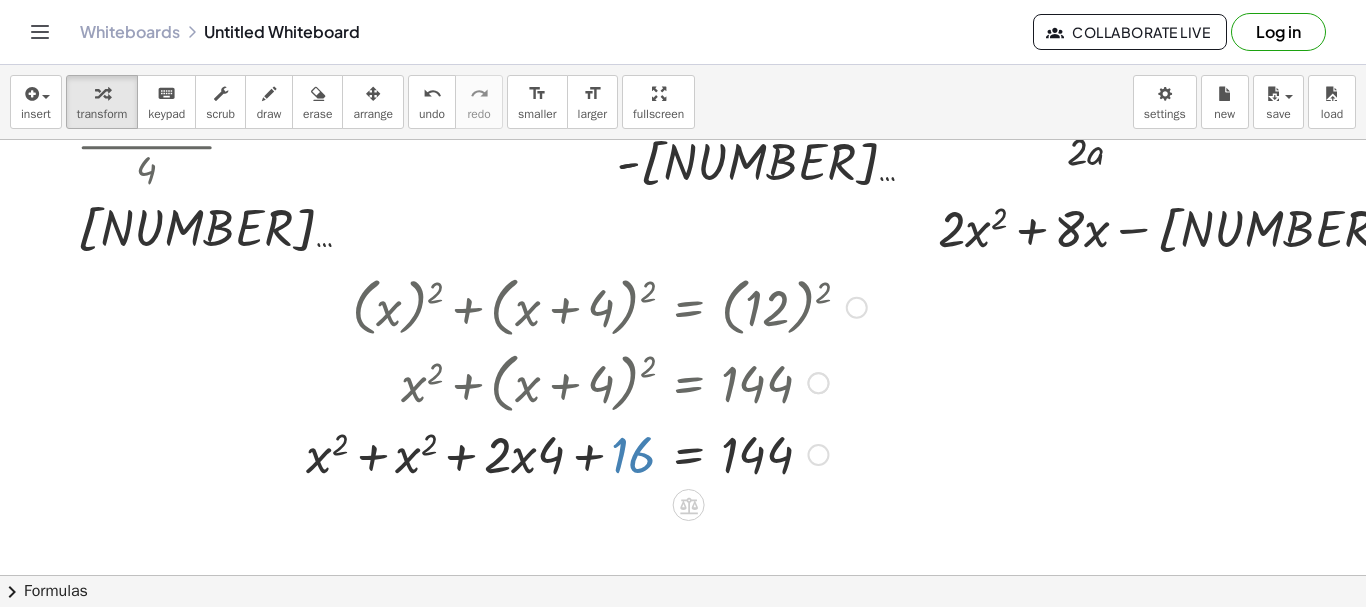click on "+ ( x ) 2 + ( + x + 4 ) 2 = ( 12 ) 2 + ( x ) 2 + ( + x + 4 ) 2 = 12 2 + ( x ) 2 + ( + x + 4 ) 2 = 144 + x 2 + ( + x + 4 ) 2 = 144 + x 2 + = 144 x 2 + · 2 · x · 4 + 16" at bounding box center [689, 308] 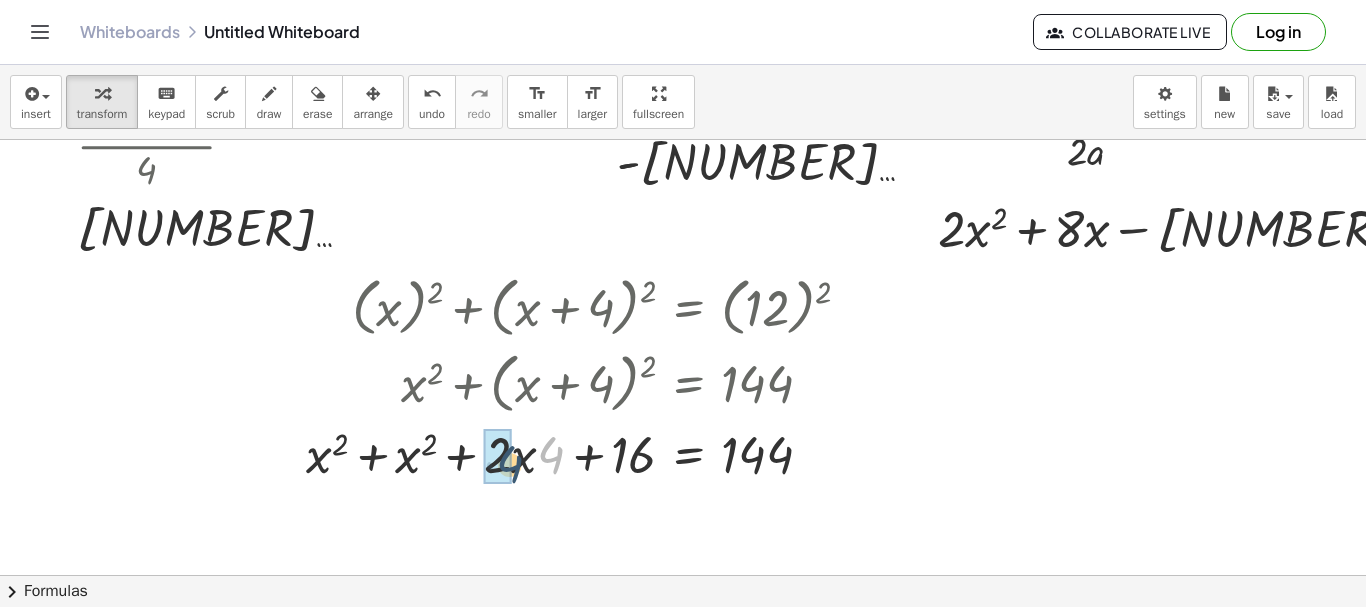 drag, startPoint x: 550, startPoint y: 456, endPoint x: 509, endPoint y: 465, distance: 41.976185 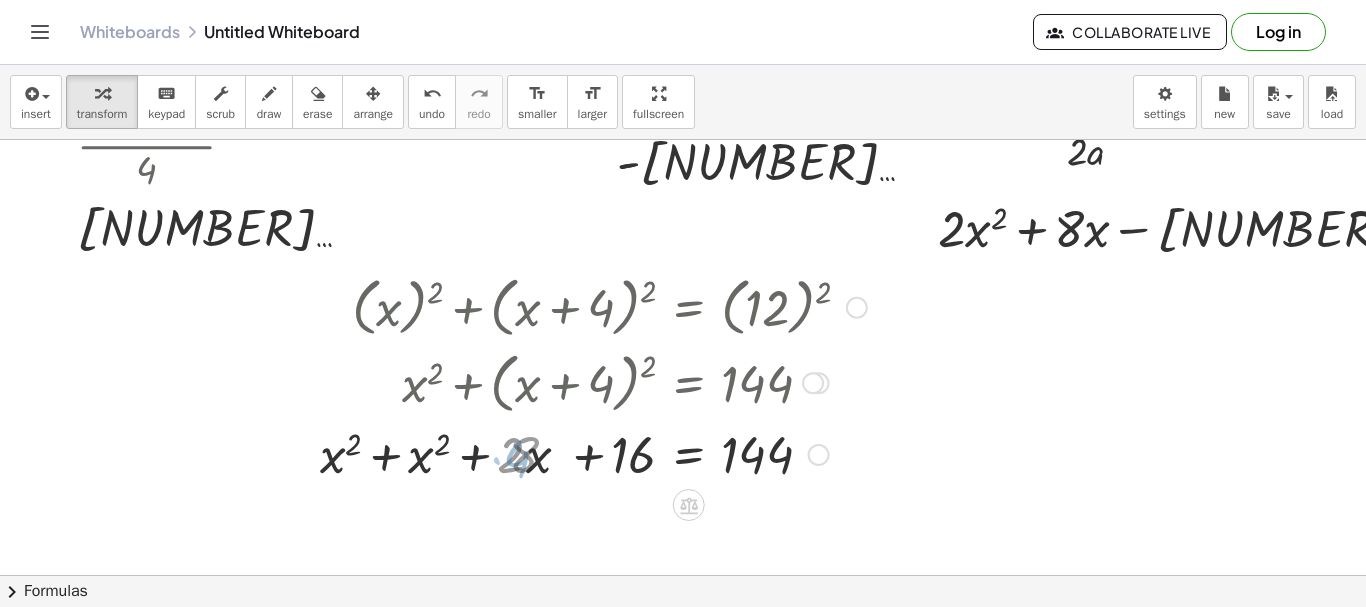 click at bounding box center (599, 453) 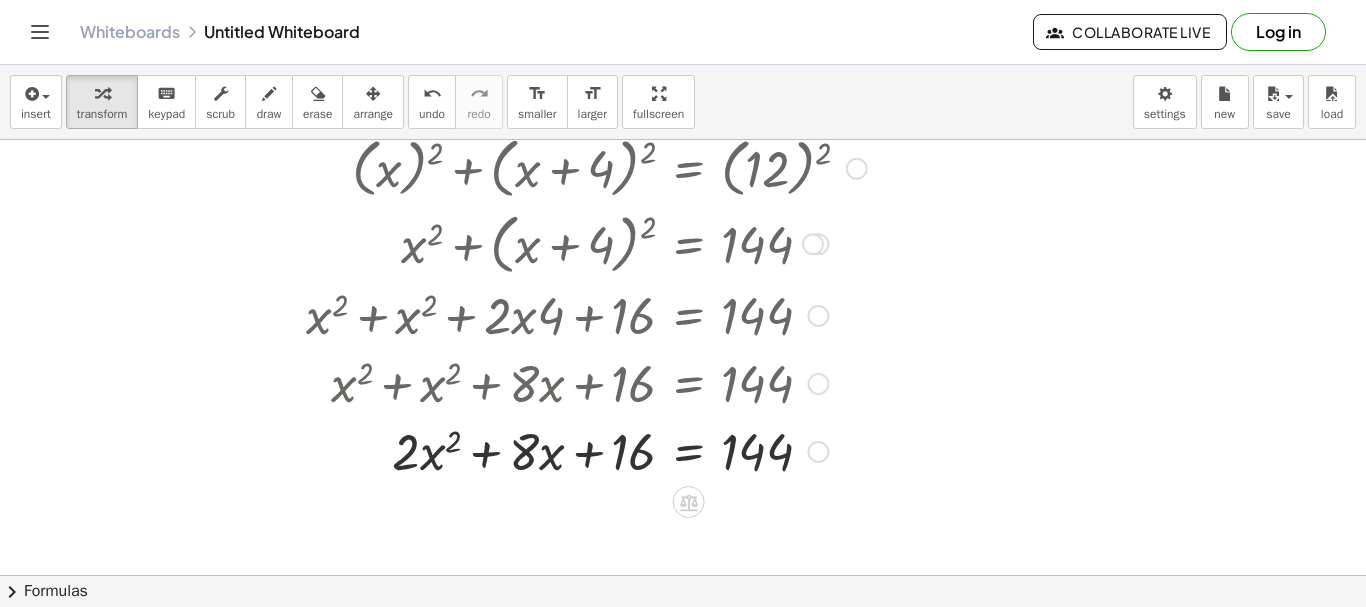 scroll, scrollTop: 298, scrollLeft: 0, axis: vertical 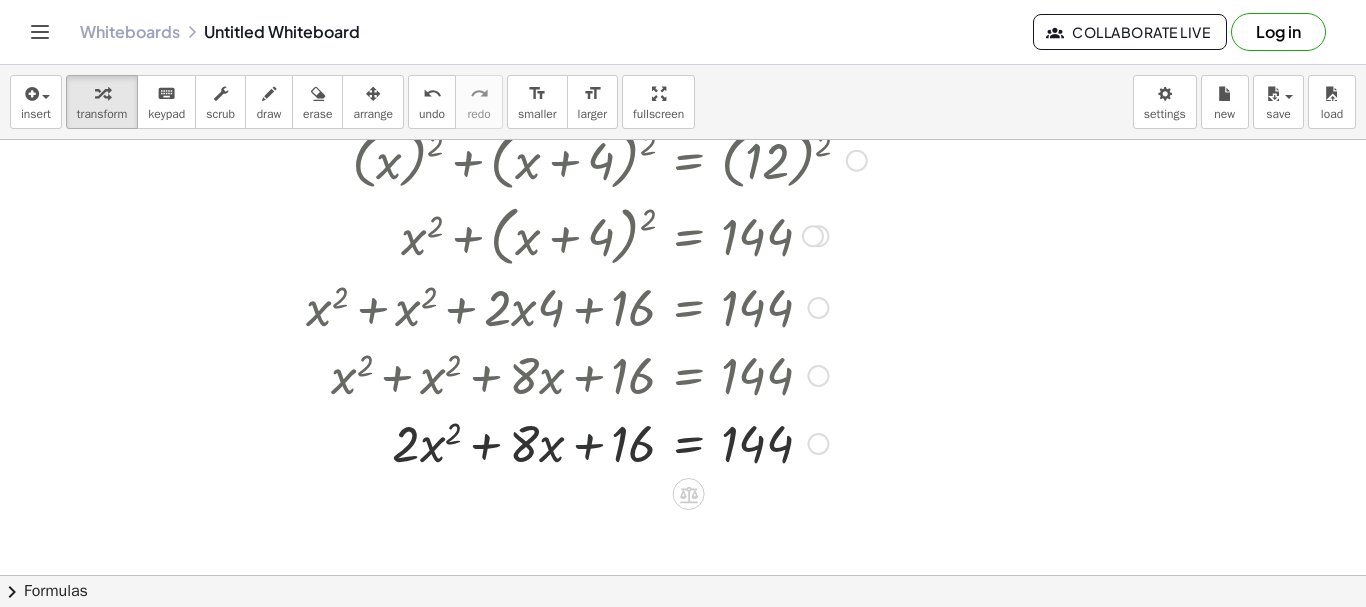 click at bounding box center (586, 442) 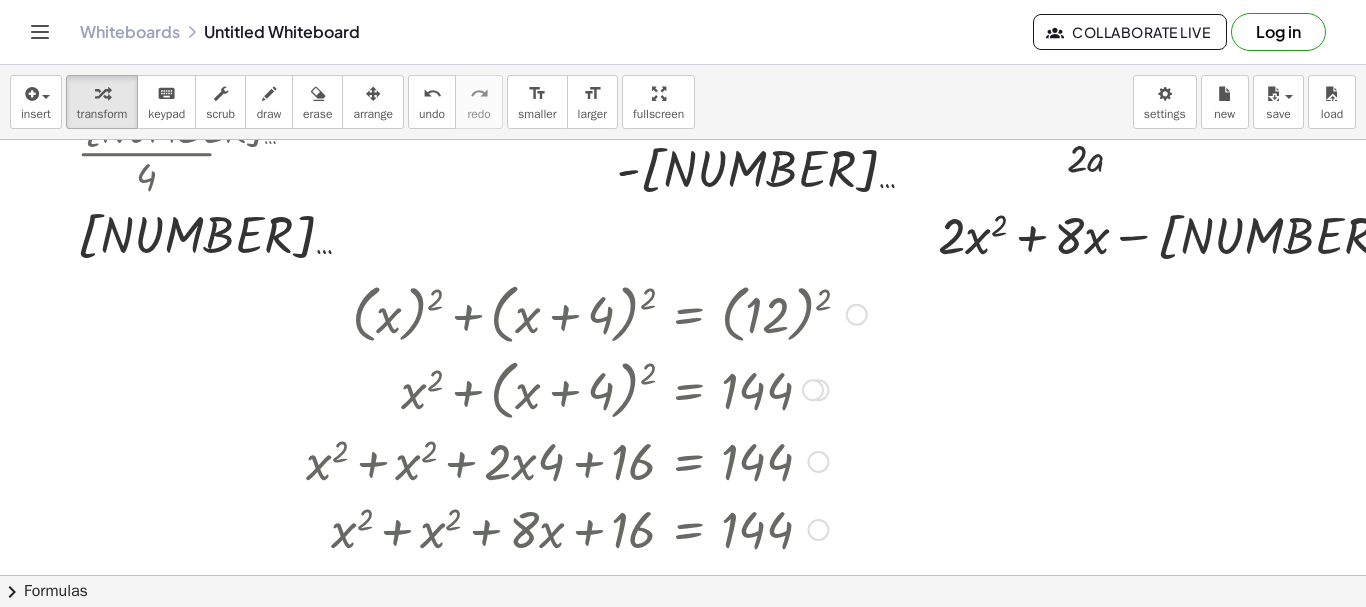 scroll, scrollTop: 144, scrollLeft: 0, axis: vertical 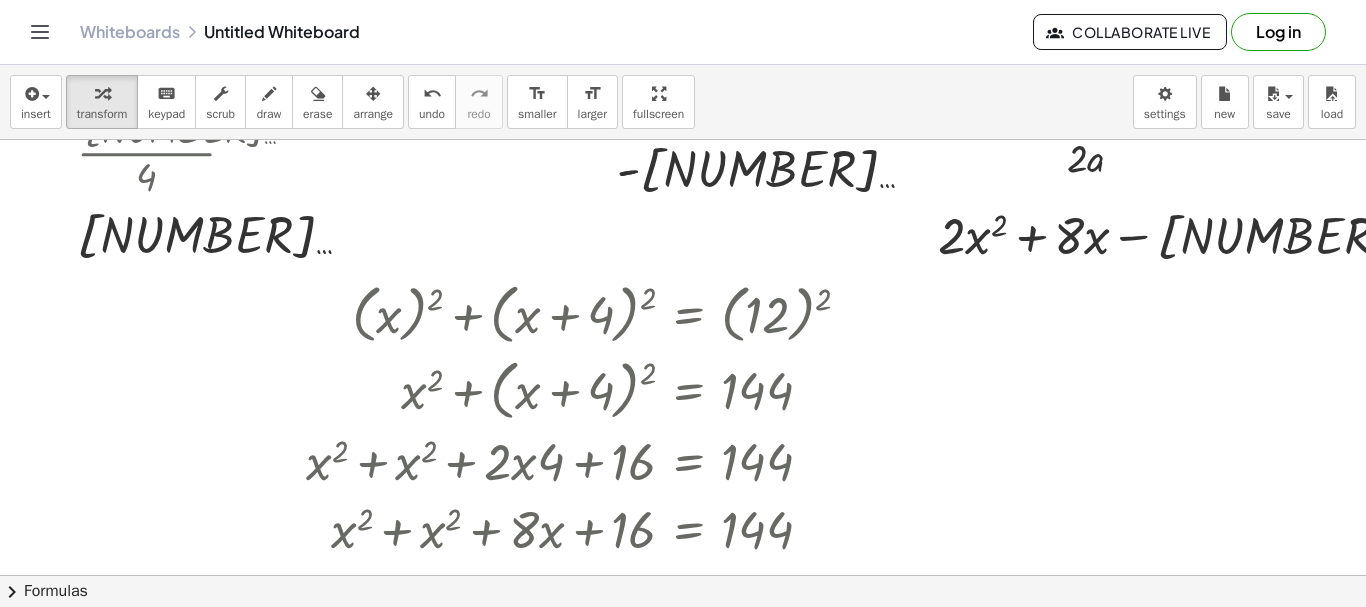 click on "insert select one: Math Expression Function Text Youtube Video Graphing Geometry Geometry 3D transform keyboard keypad scrub draw erase arrange undo undo redo redo format_size smaller format_size larger fullscreen load   save new settings" at bounding box center [683, 102] 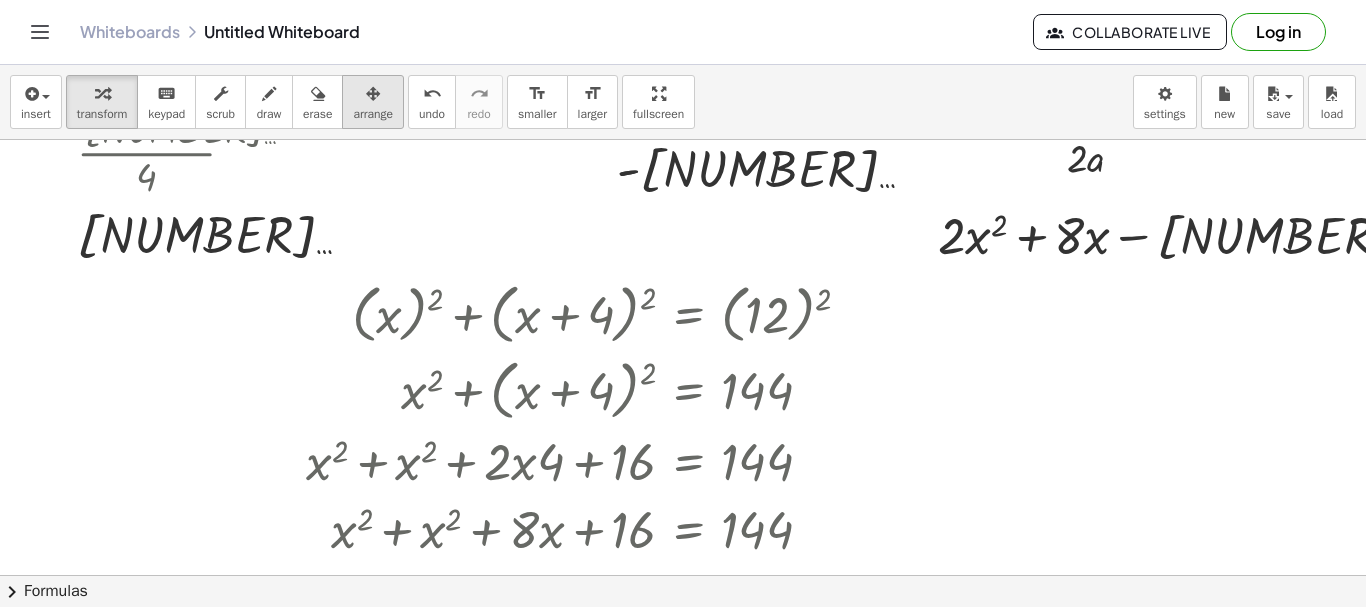 click on "arrange" at bounding box center (373, 114) 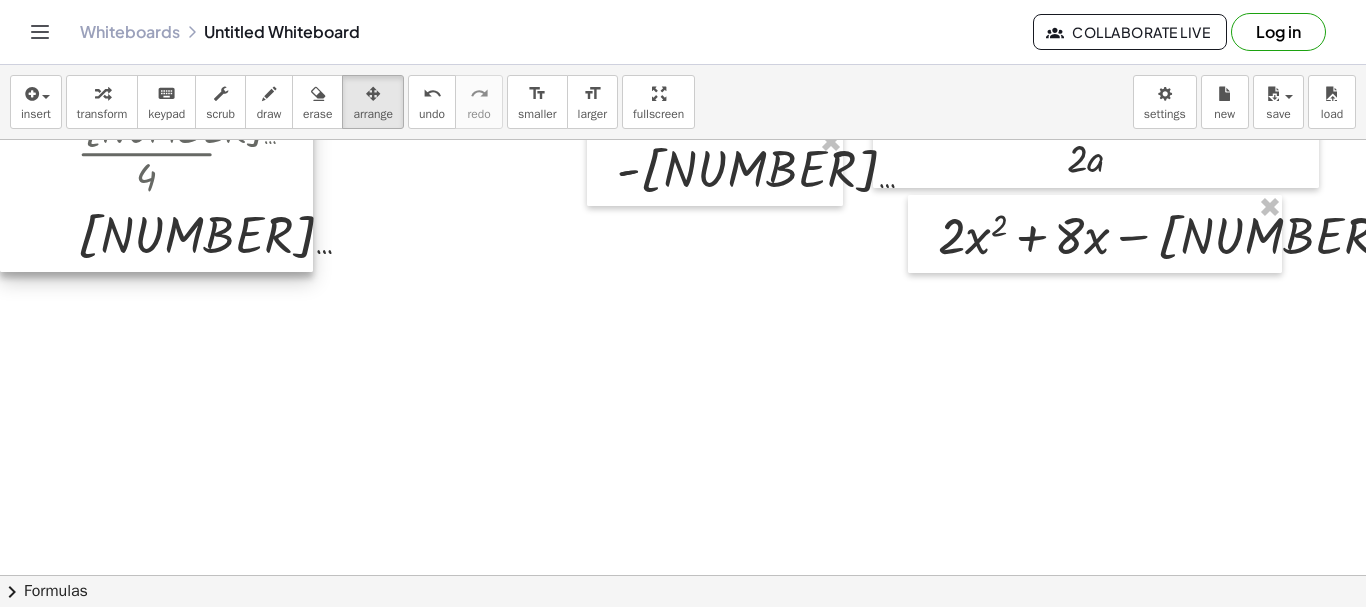 scroll, scrollTop: 0, scrollLeft: 0, axis: both 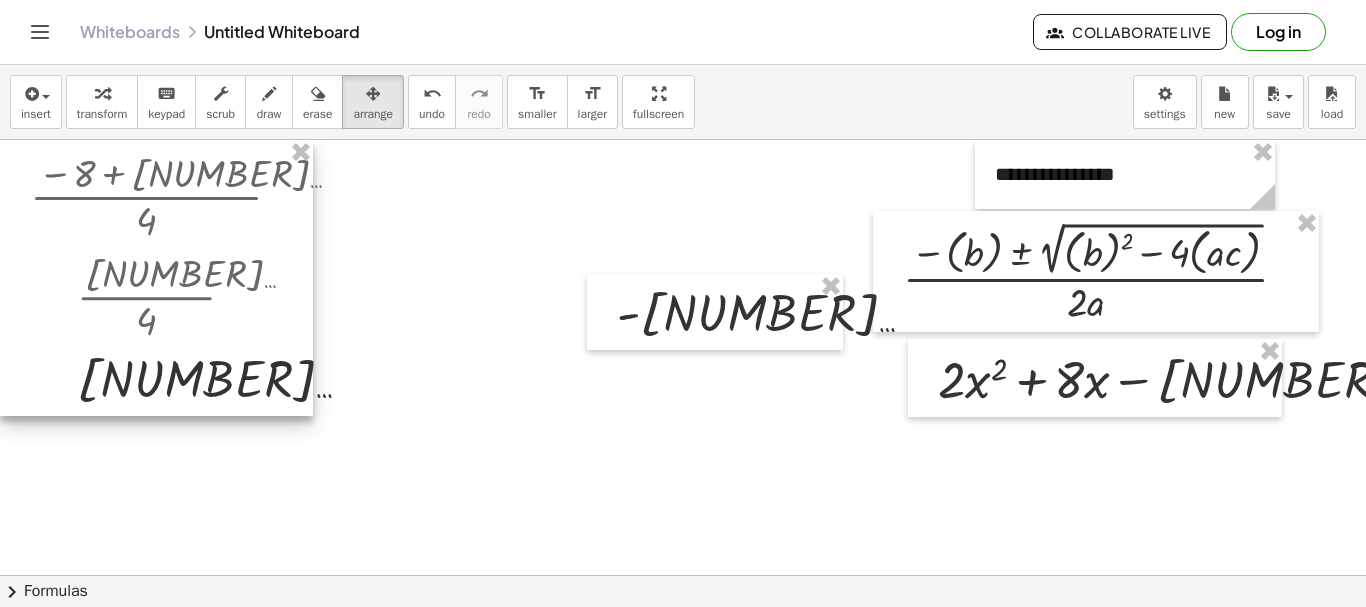 click at bounding box center [156, 278] 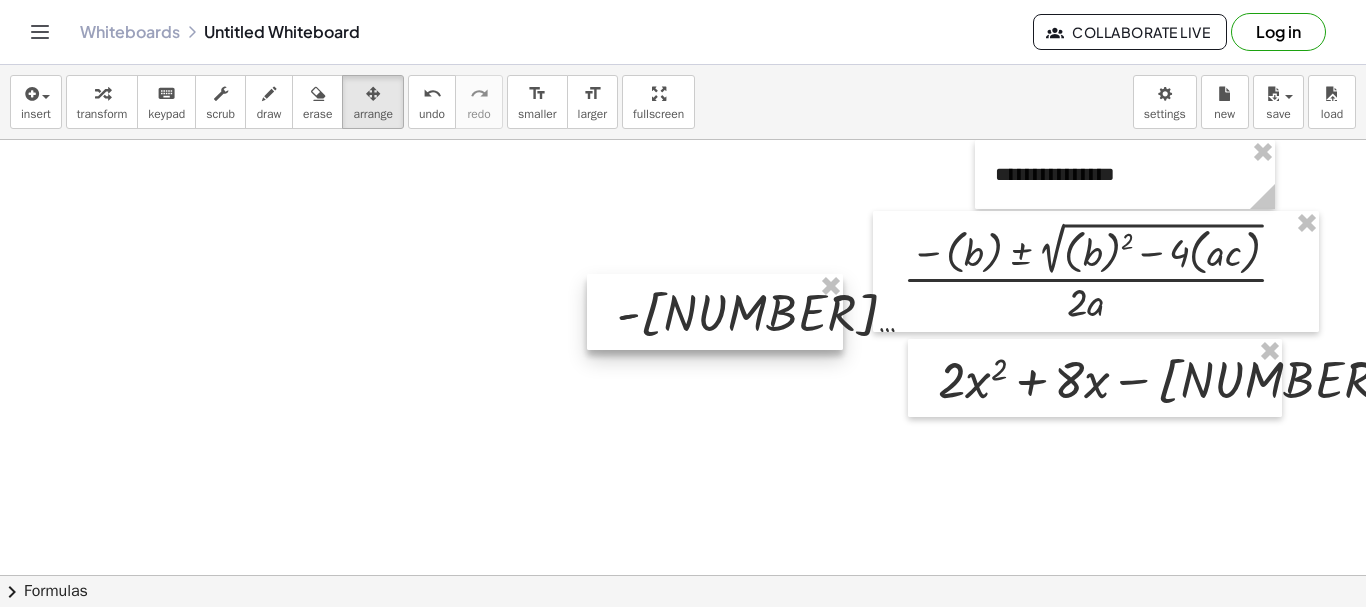 drag, startPoint x: 836, startPoint y: 283, endPoint x: 702, endPoint y: 268, distance: 134.83694 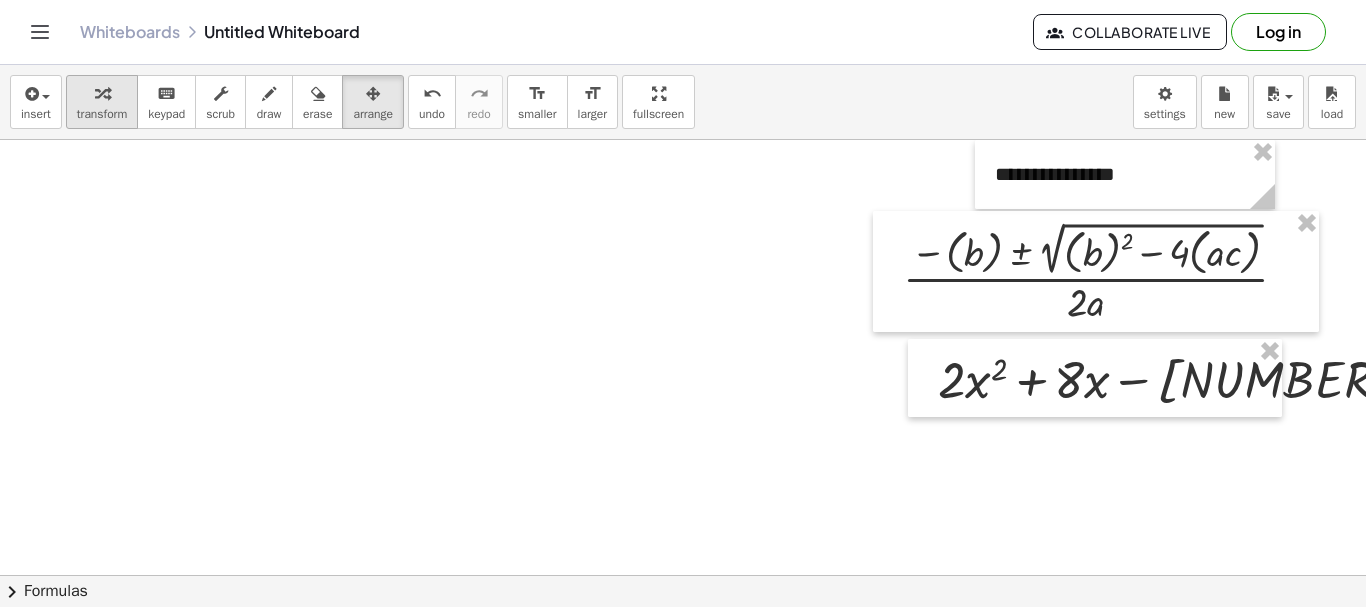click at bounding box center (102, 94) 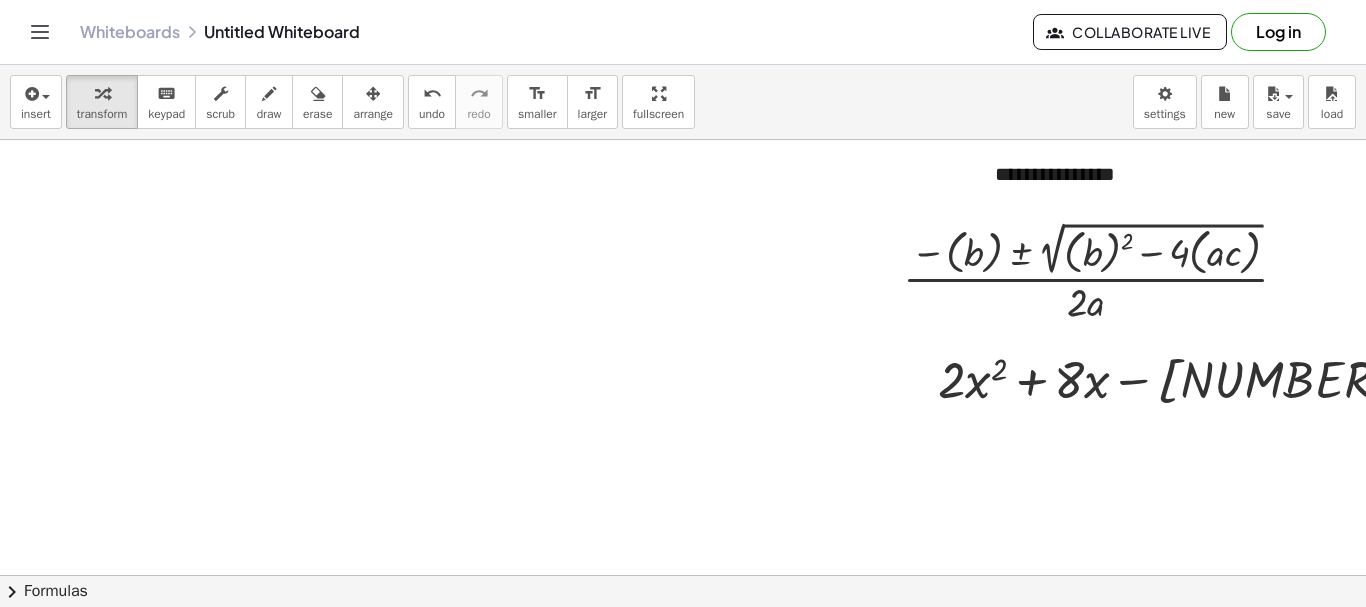 click at bounding box center [683, 640] 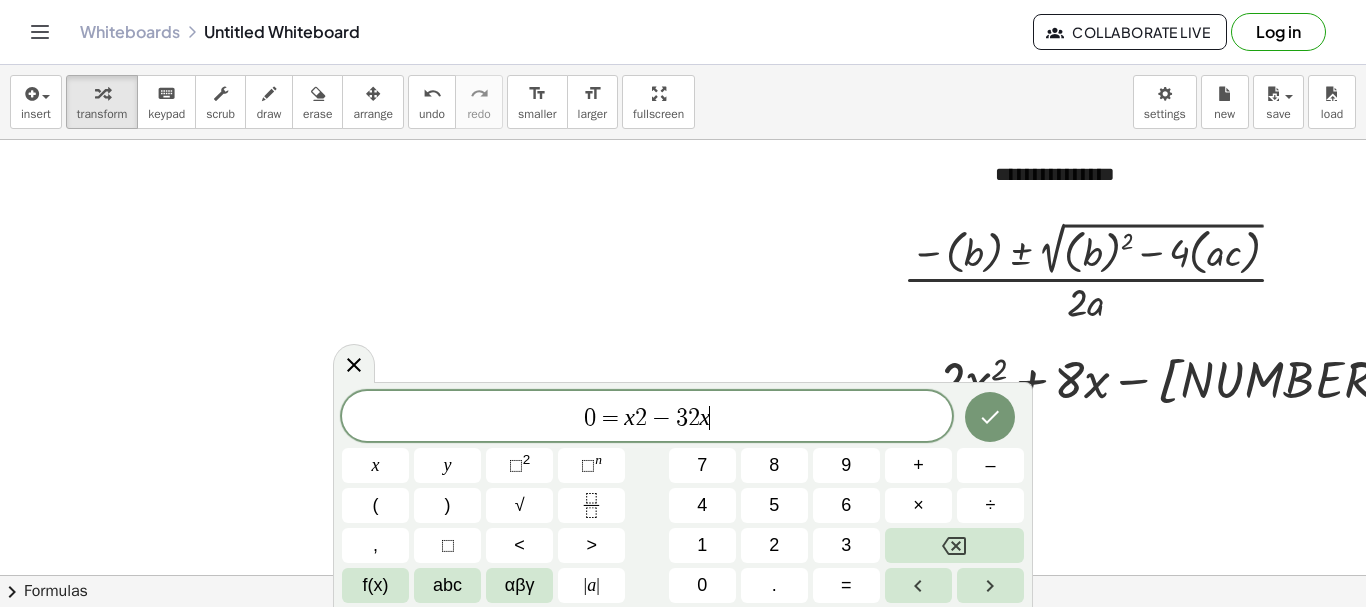 click on "0 = x 2 − 3 2 x" at bounding box center (647, 418) 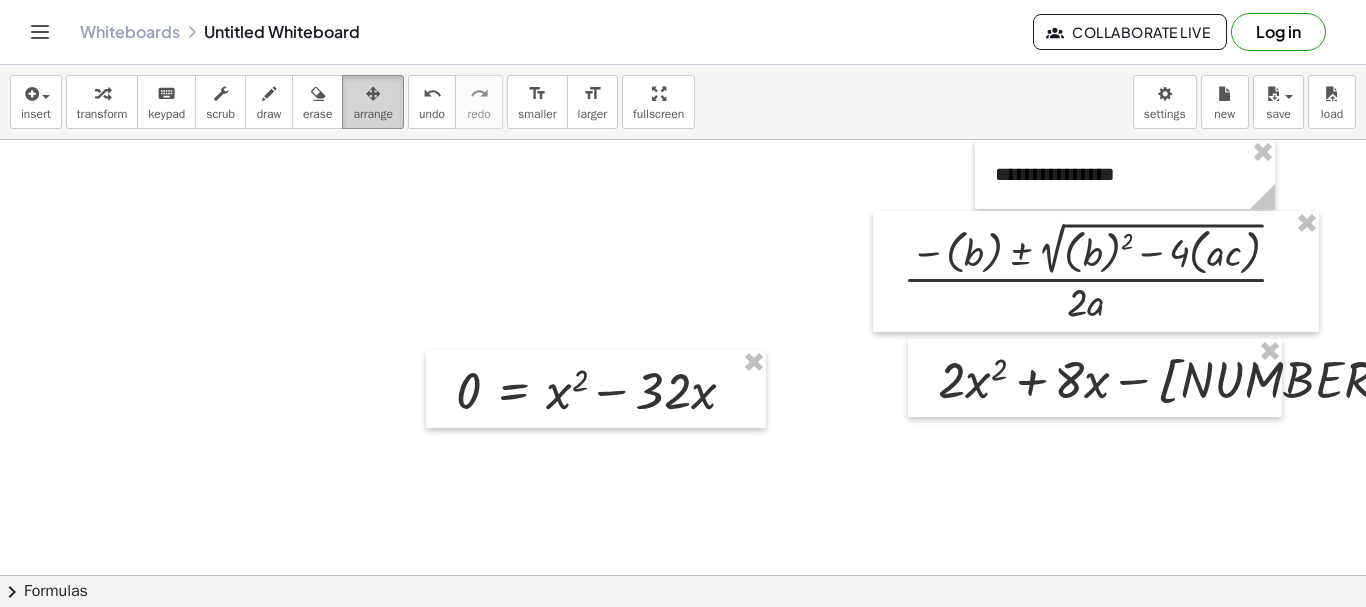 click on "arrange" at bounding box center [373, 114] 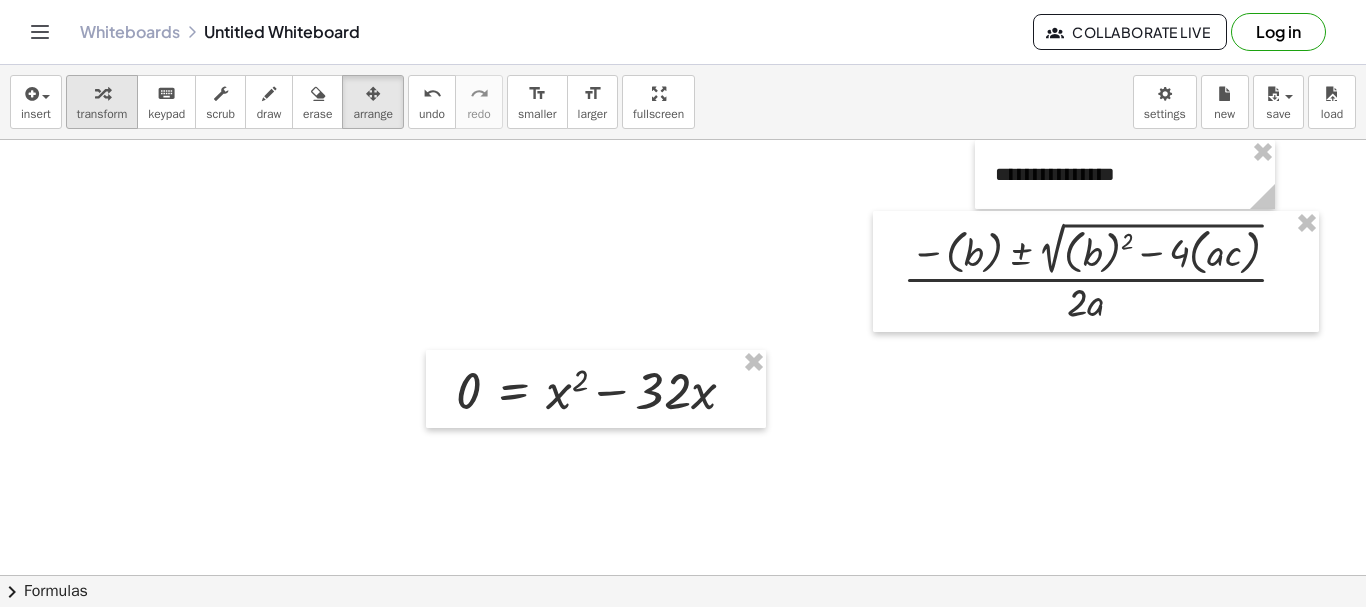 click on "transform" at bounding box center (102, 102) 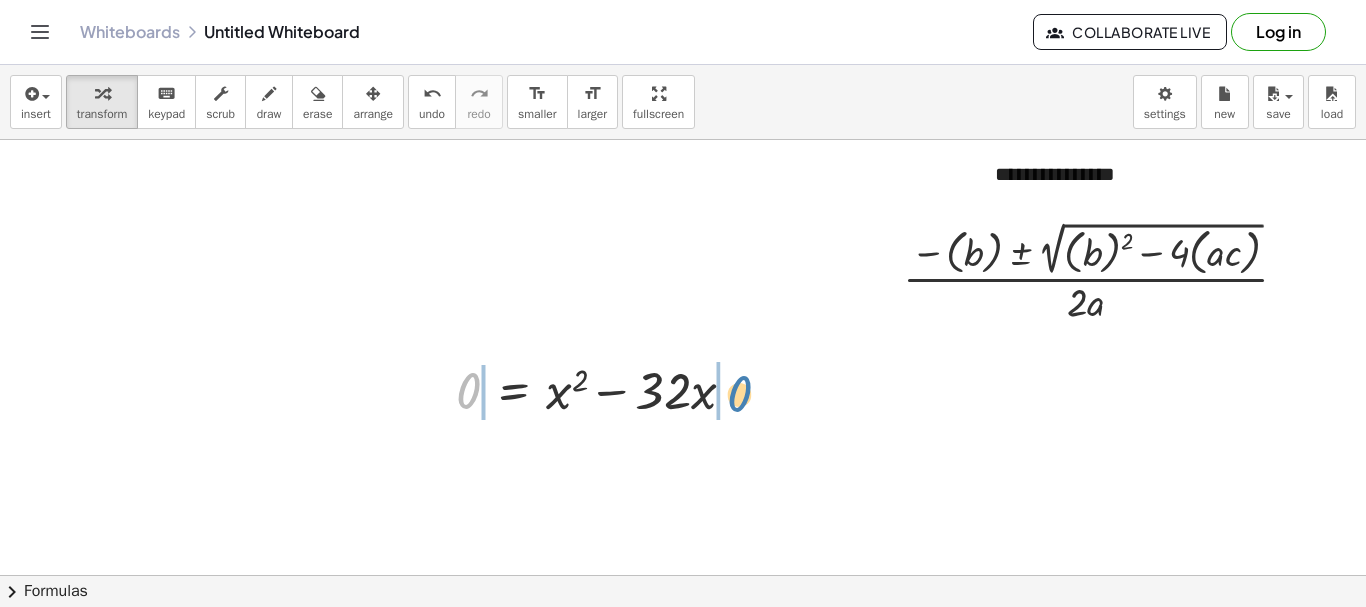 drag, startPoint x: 463, startPoint y: 399, endPoint x: 734, endPoint y: 402, distance: 271.0166 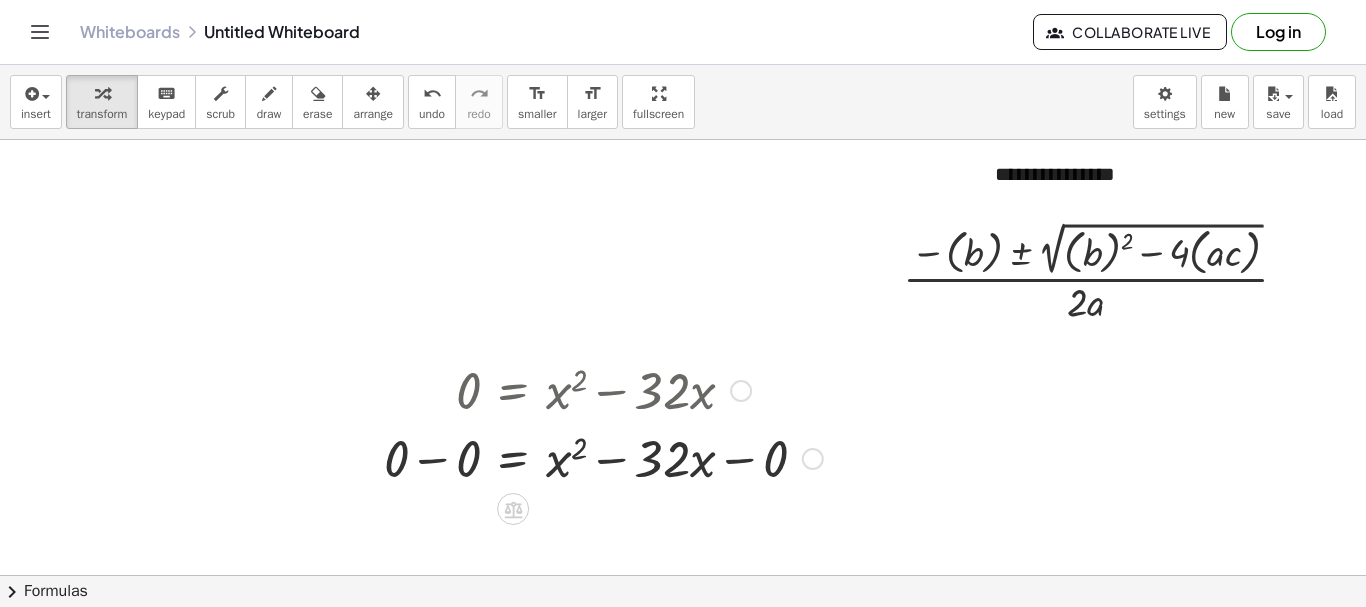 click at bounding box center [603, 457] 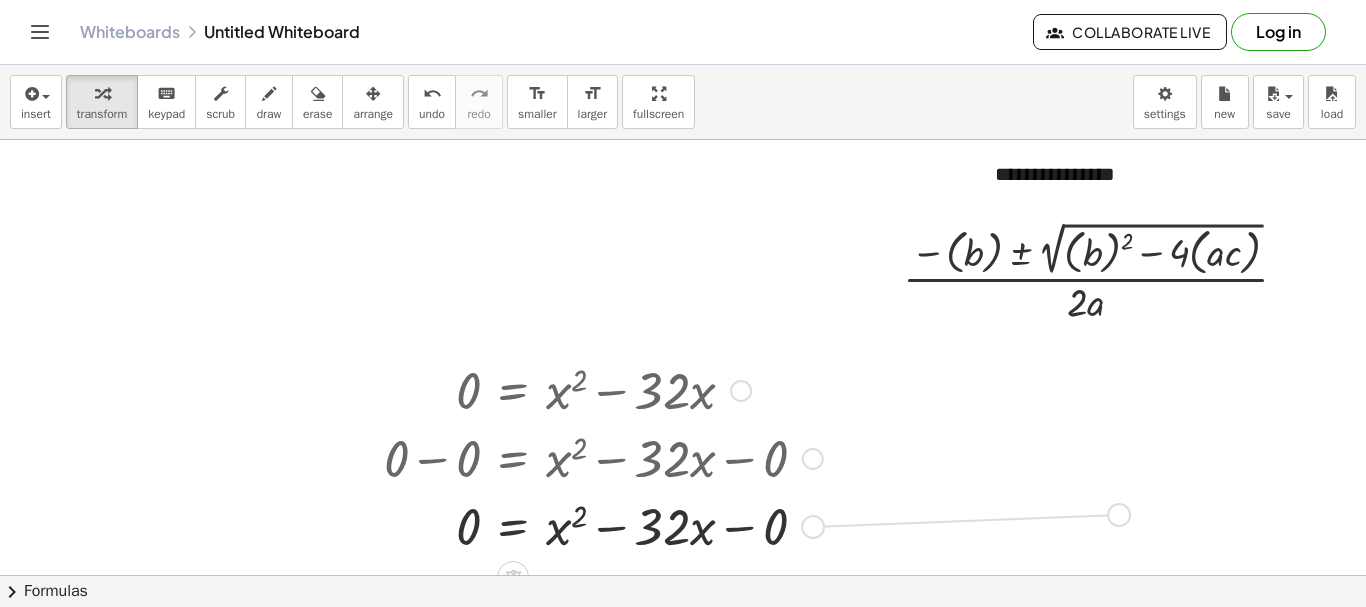 drag, startPoint x: 813, startPoint y: 526, endPoint x: 1126, endPoint y: 514, distance: 313.22995 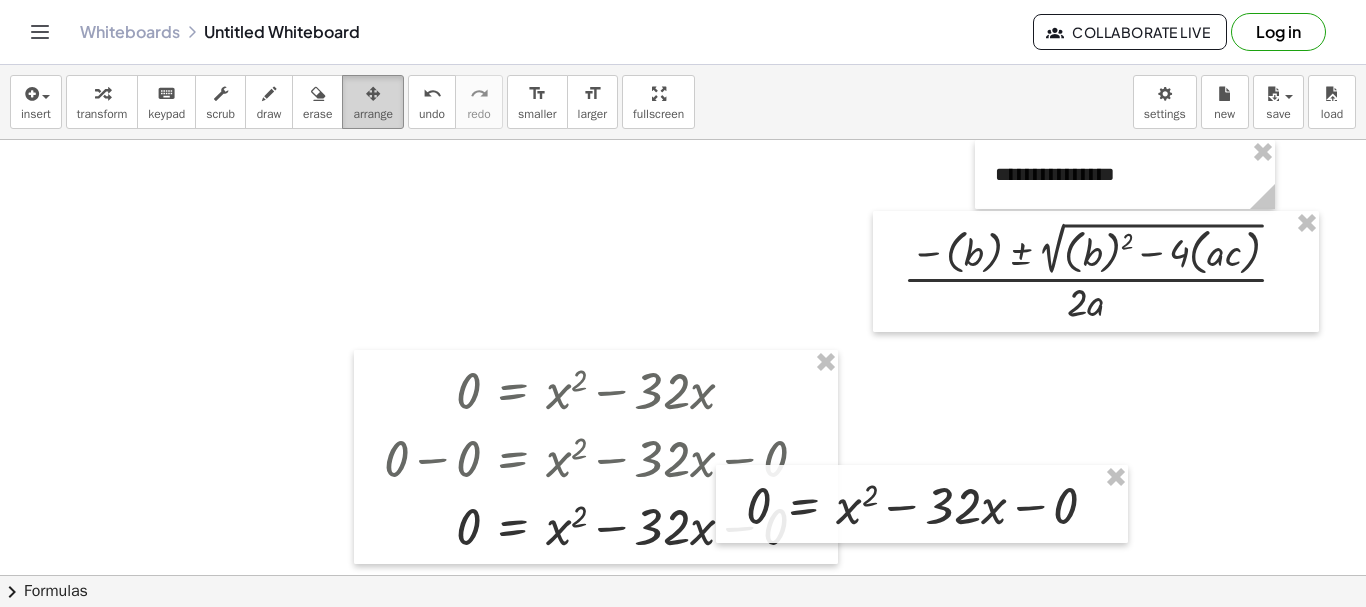 click at bounding box center [373, 94] 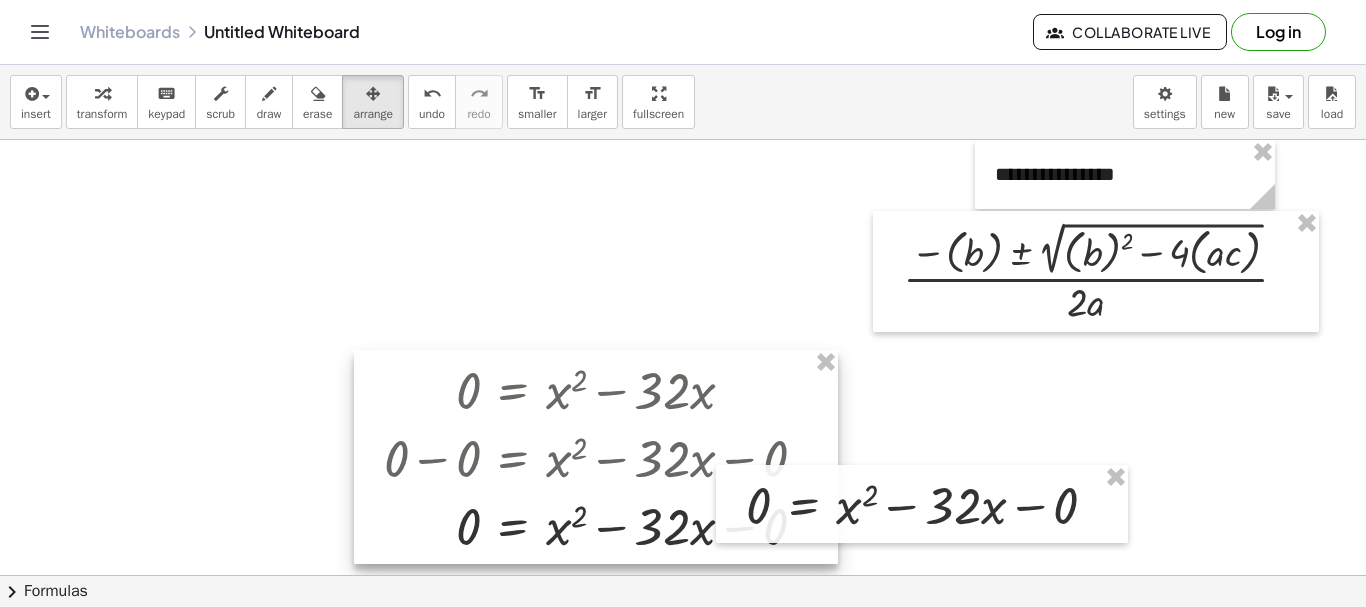 click at bounding box center (596, 457) 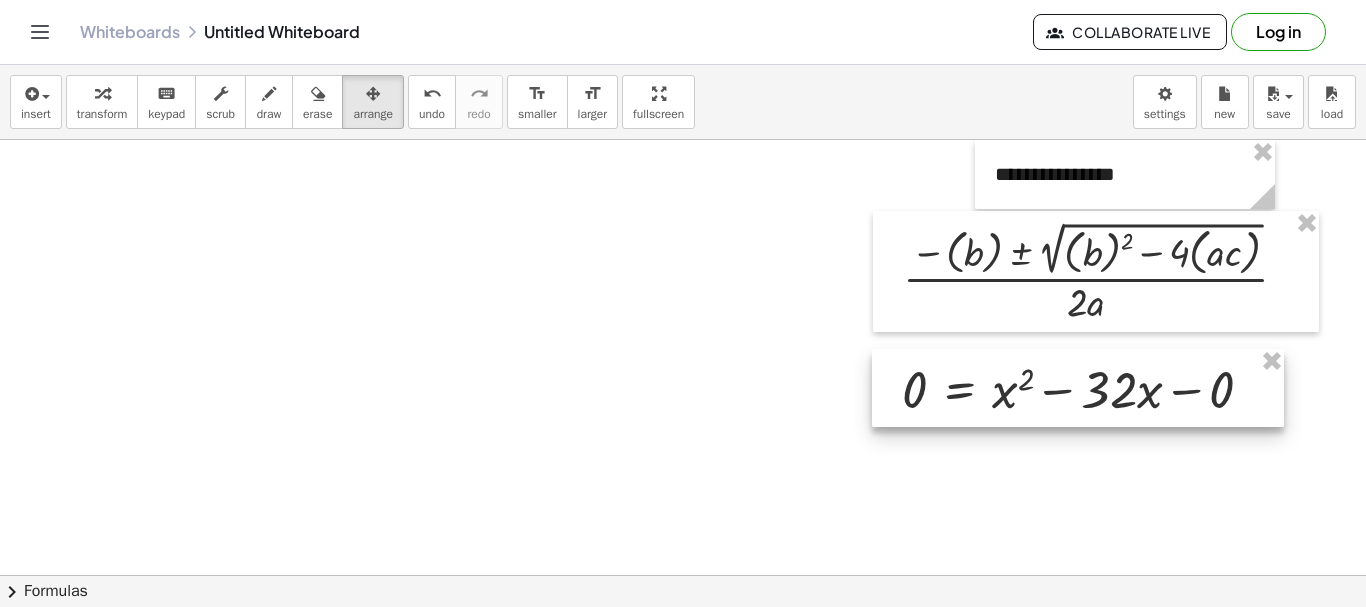 drag, startPoint x: 924, startPoint y: 509, endPoint x: 1080, endPoint y: 393, distance: 194.40164 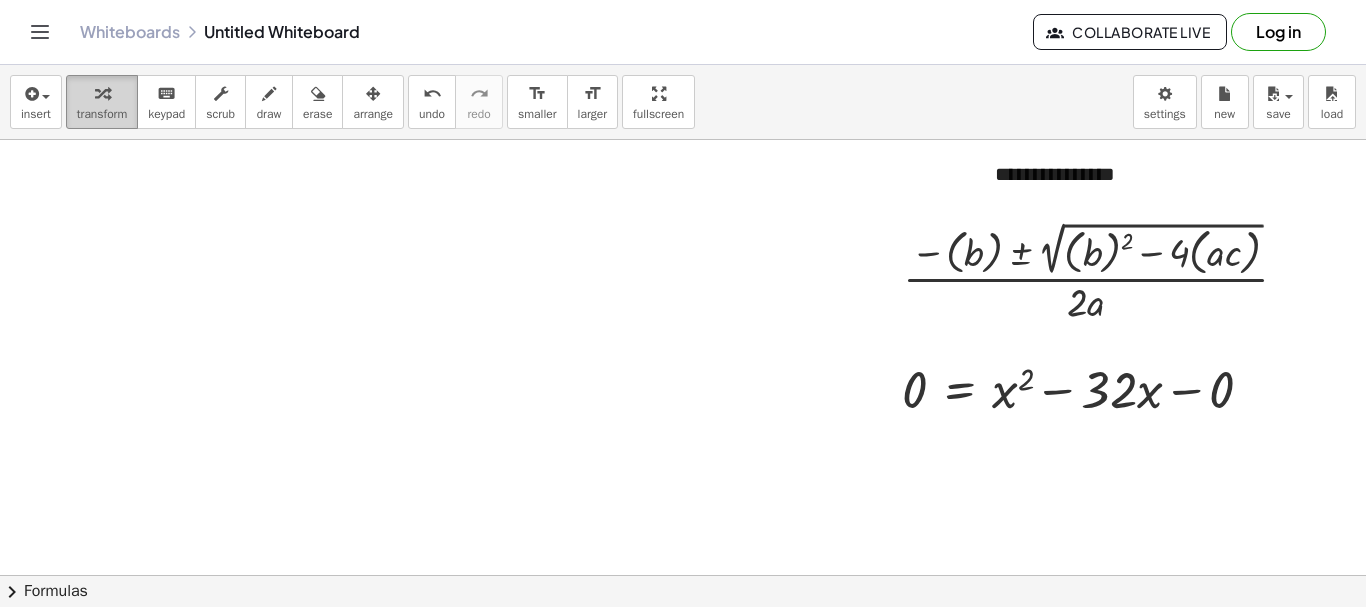 click on "transform" at bounding box center [102, 102] 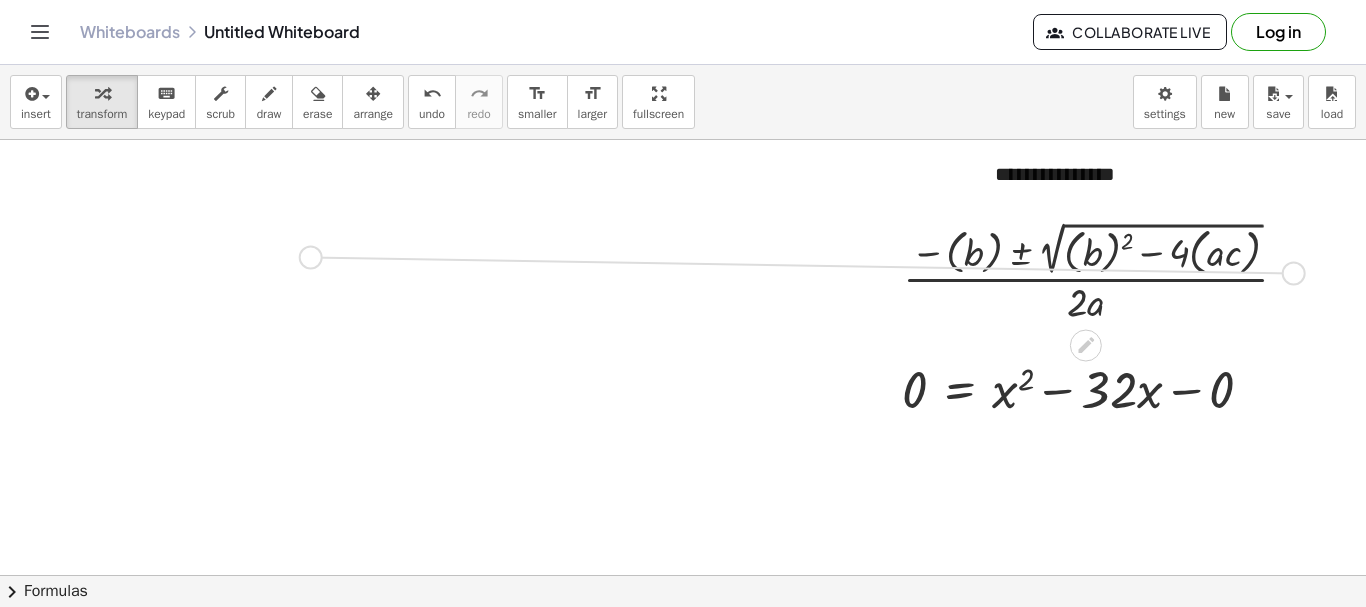 drag, startPoint x: 1291, startPoint y: 271, endPoint x: 226, endPoint y: 255, distance: 1065.1202 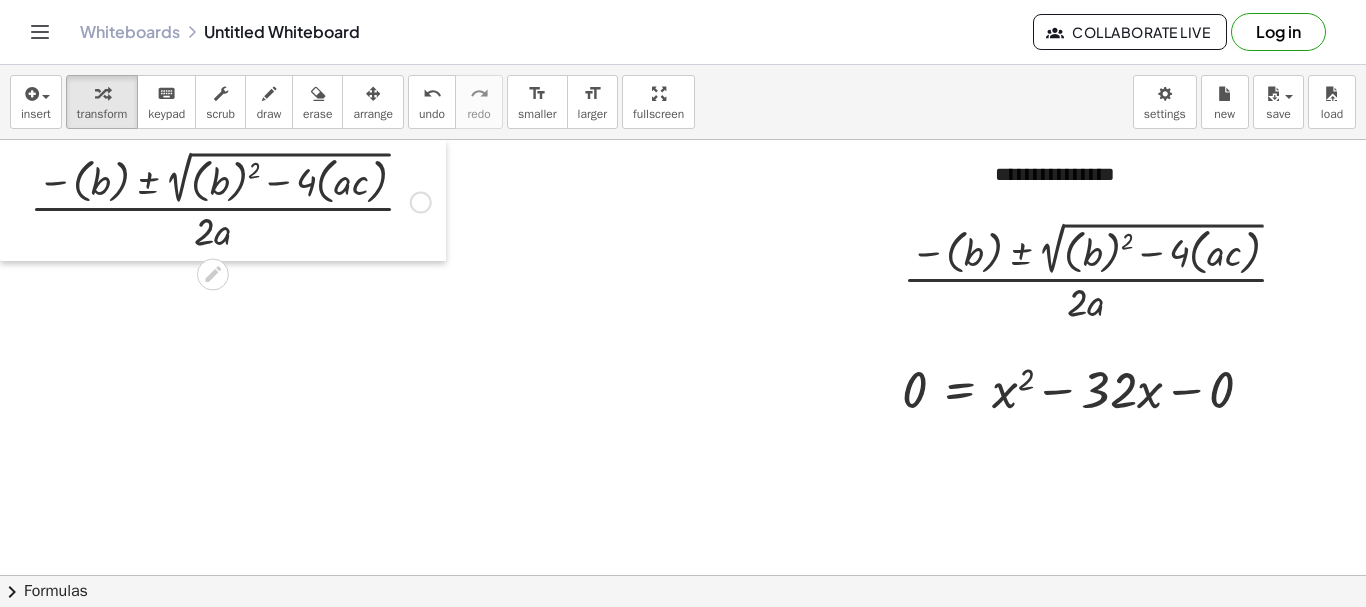 drag, startPoint x: 18, startPoint y: 259, endPoint x: 0, endPoint y: 147, distance: 113.43721 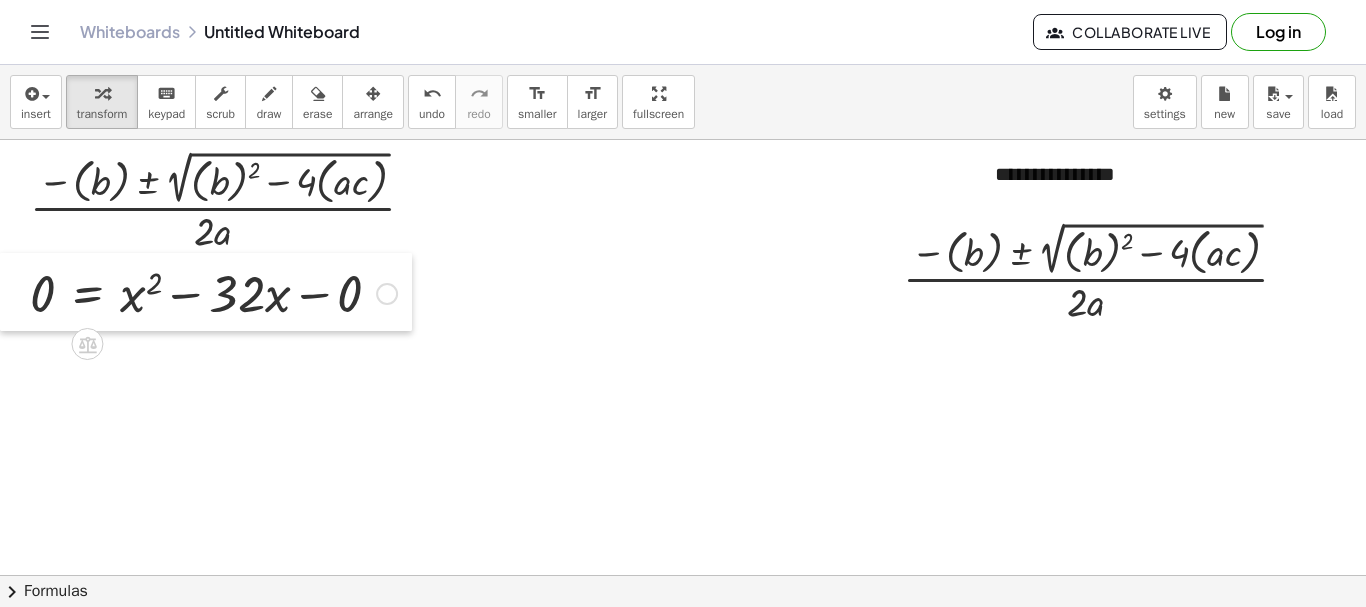 drag, startPoint x: 883, startPoint y: 402, endPoint x: 0, endPoint y: 306, distance: 888.20325 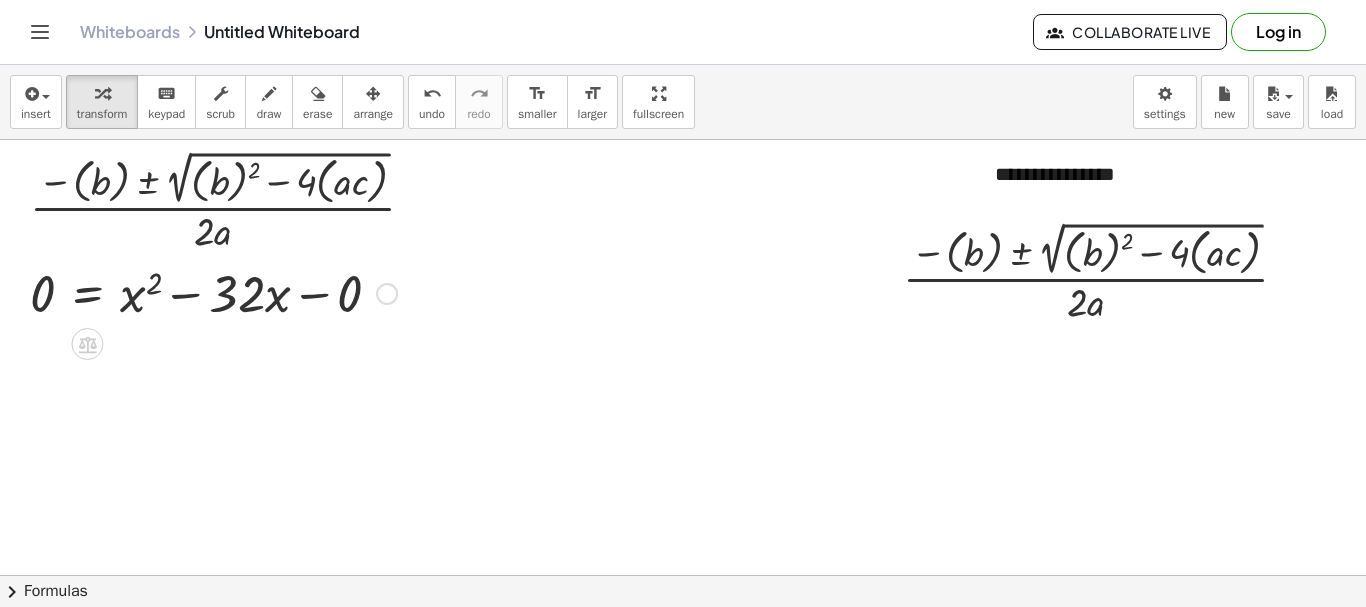 click at bounding box center (387, 294) 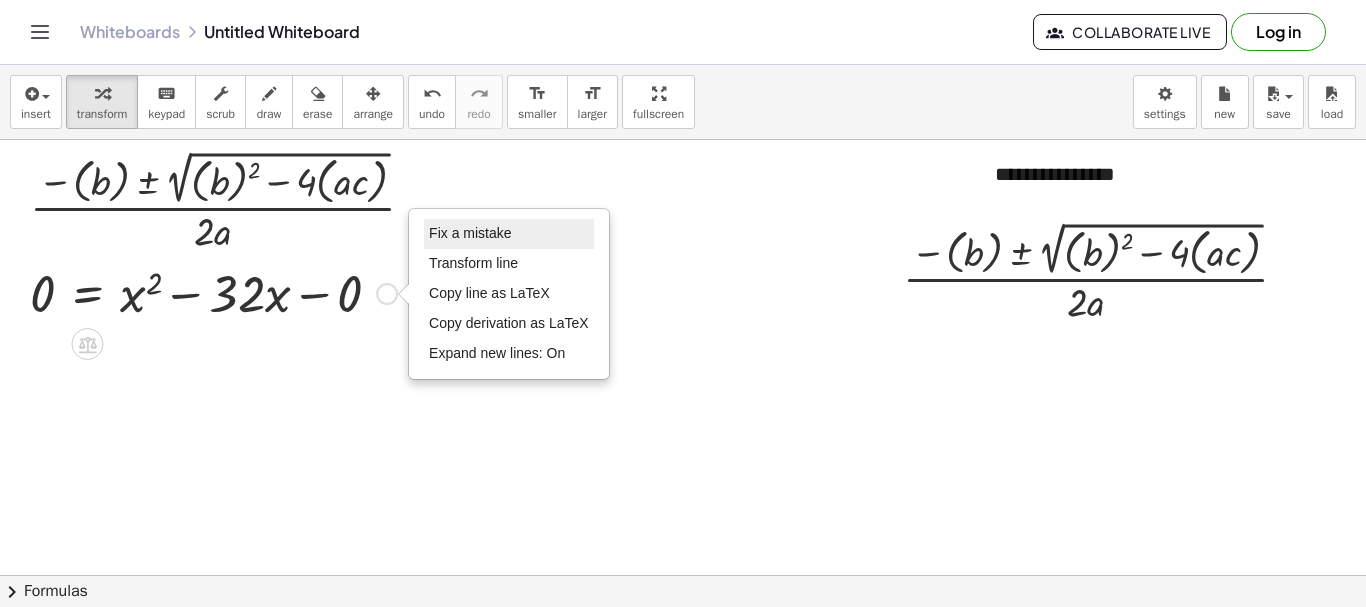 click on "Fix a mistake" at bounding box center (470, 233) 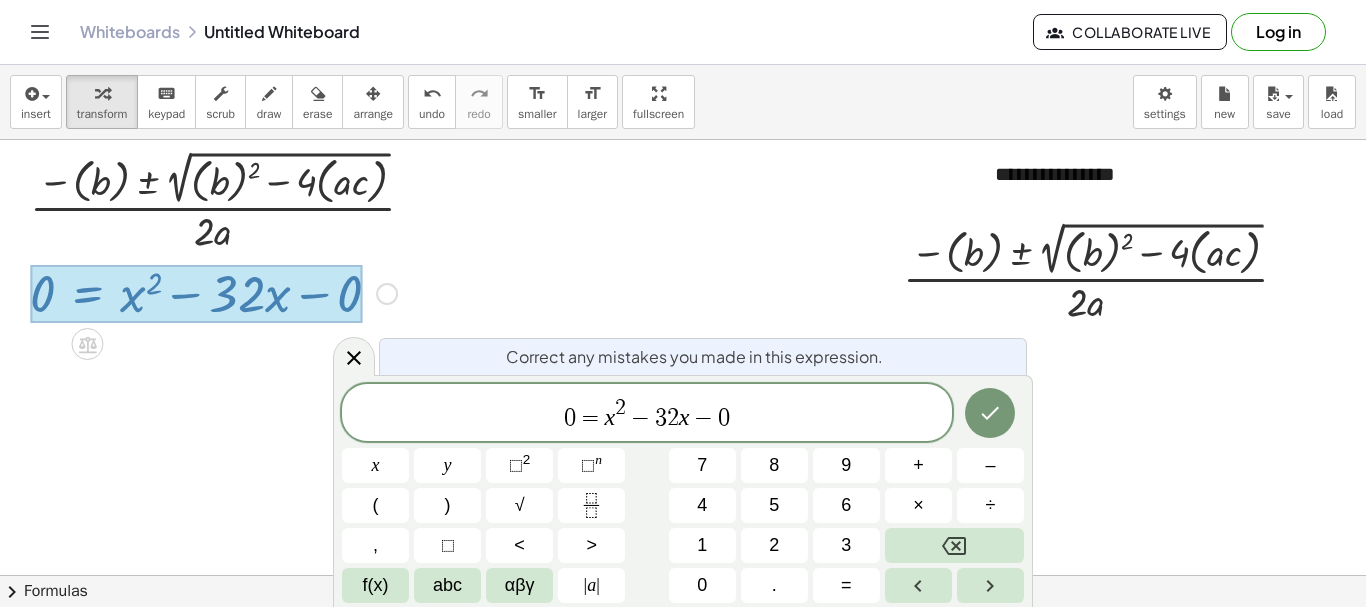 click on "=" at bounding box center [590, 418] 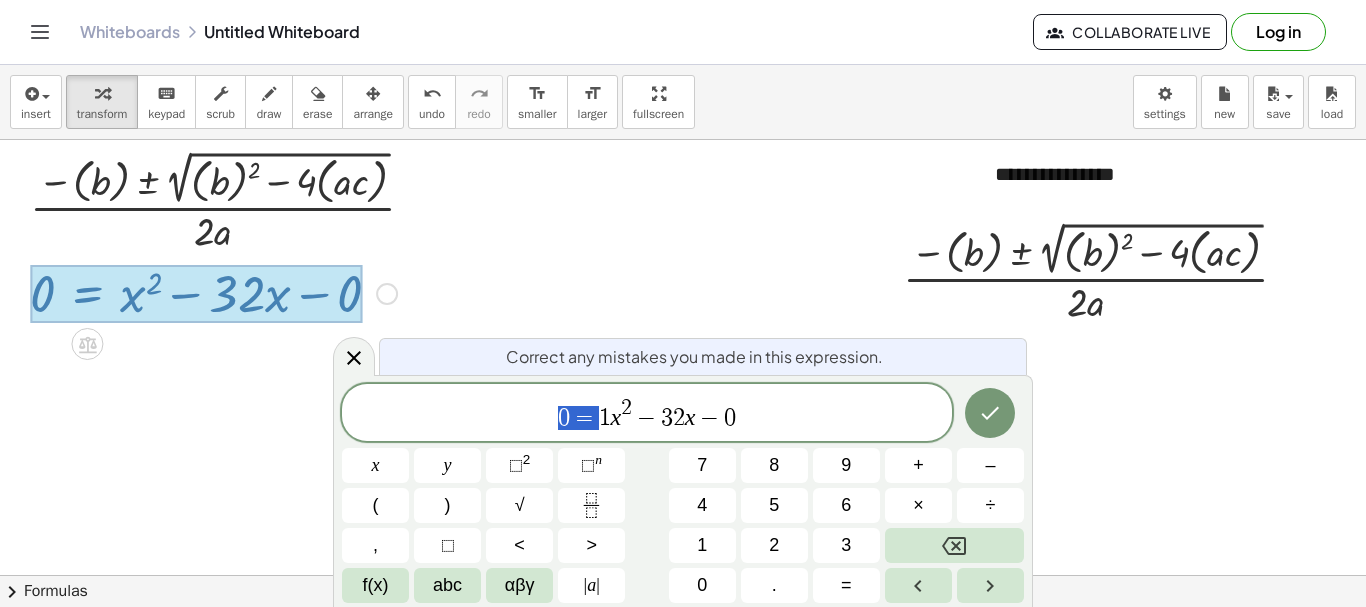 drag, startPoint x: 592, startPoint y: 419, endPoint x: 486, endPoint y: 405, distance: 106.92053 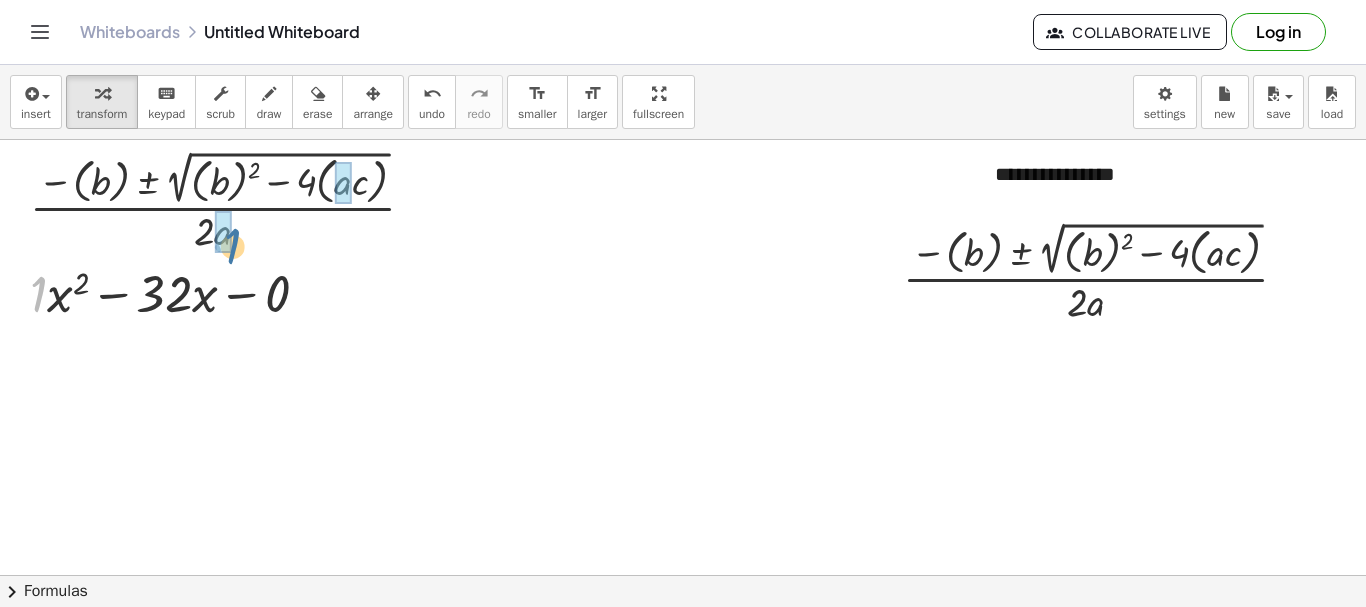 drag, startPoint x: 41, startPoint y: 296, endPoint x: 235, endPoint y: 248, distance: 199.84995 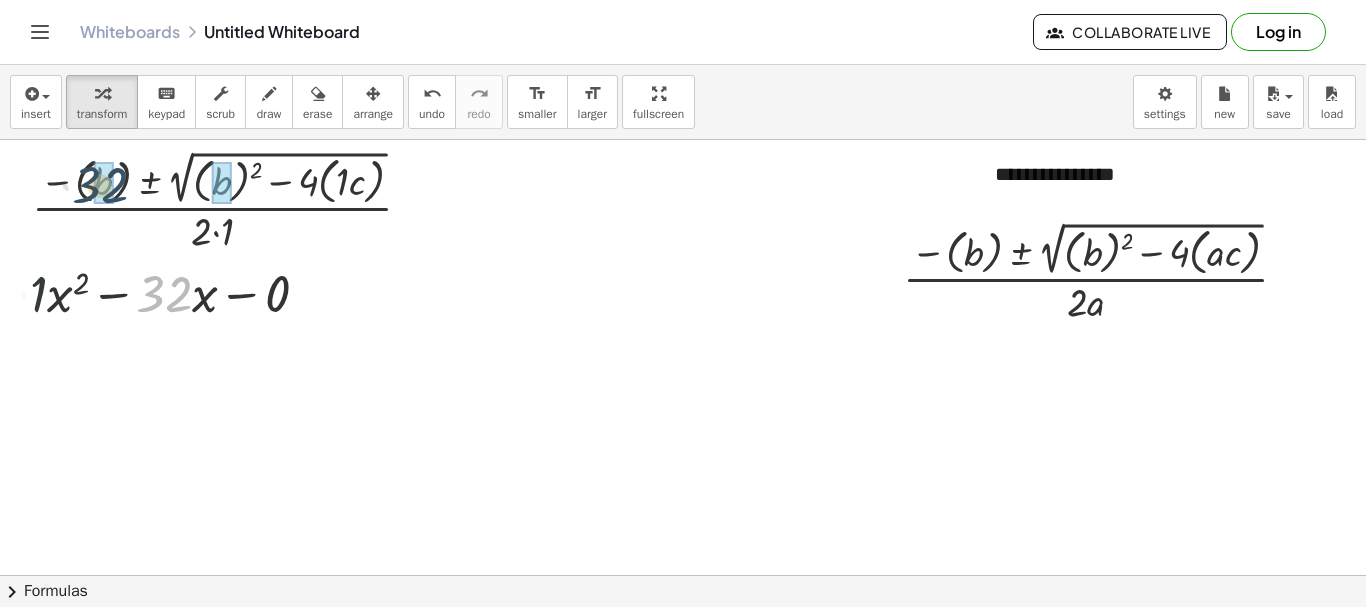 drag, startPoint x: 176, startPoint y: 285, endPoint x: 111, endPoint y: 174, distance: 128.63126 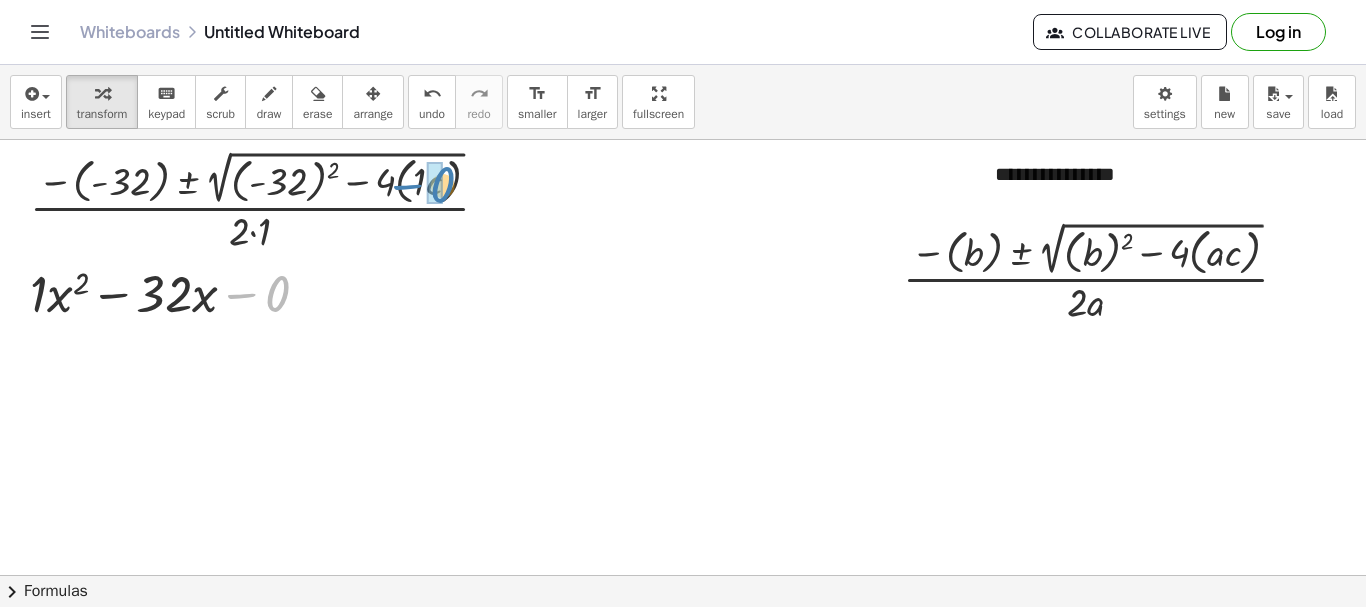 drag, startPoint x: 276, startPoint y: 298, endPoint x: 444, endPoint y: 188, distance: 200.80836 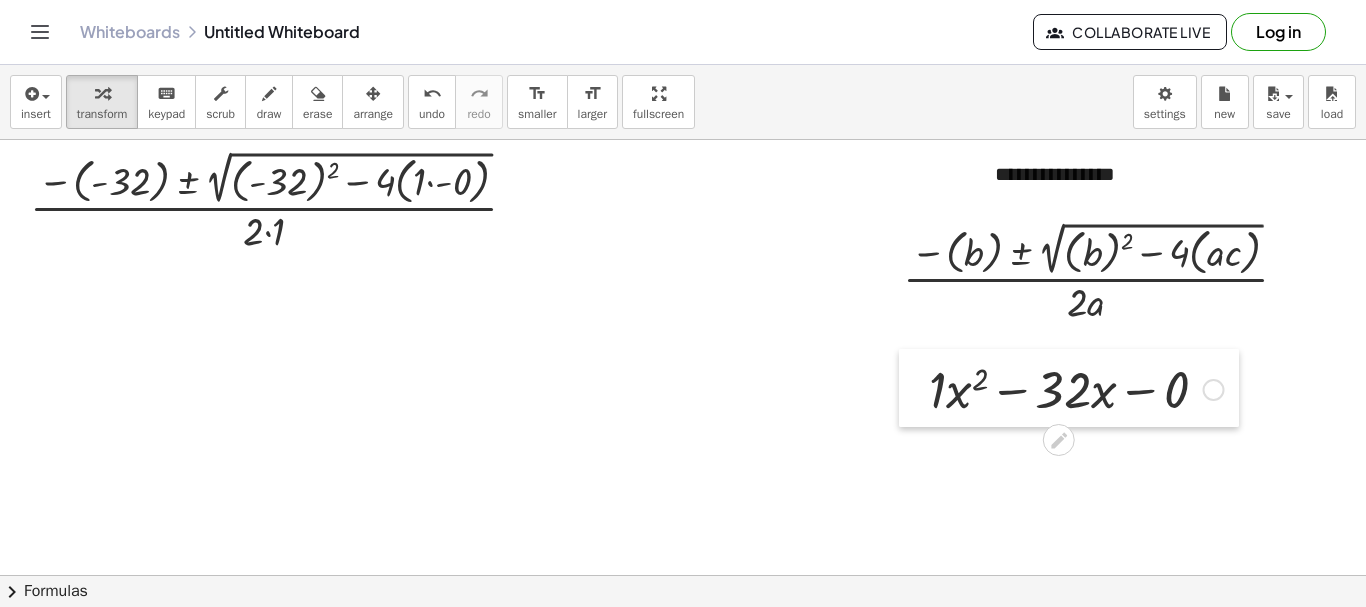drag, startPoint x: 12, startPoint y: 301, endPoint x: 911, endPoint y: 397, distance: 904.11115 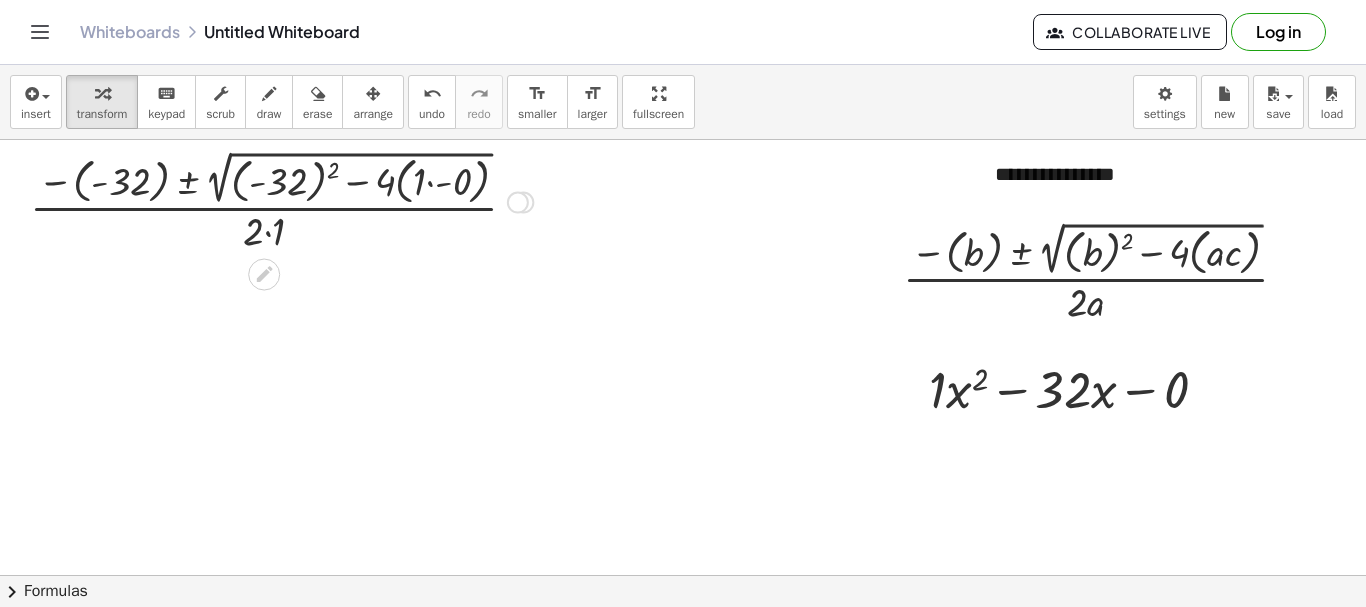 click at bounding box center [281, 200] 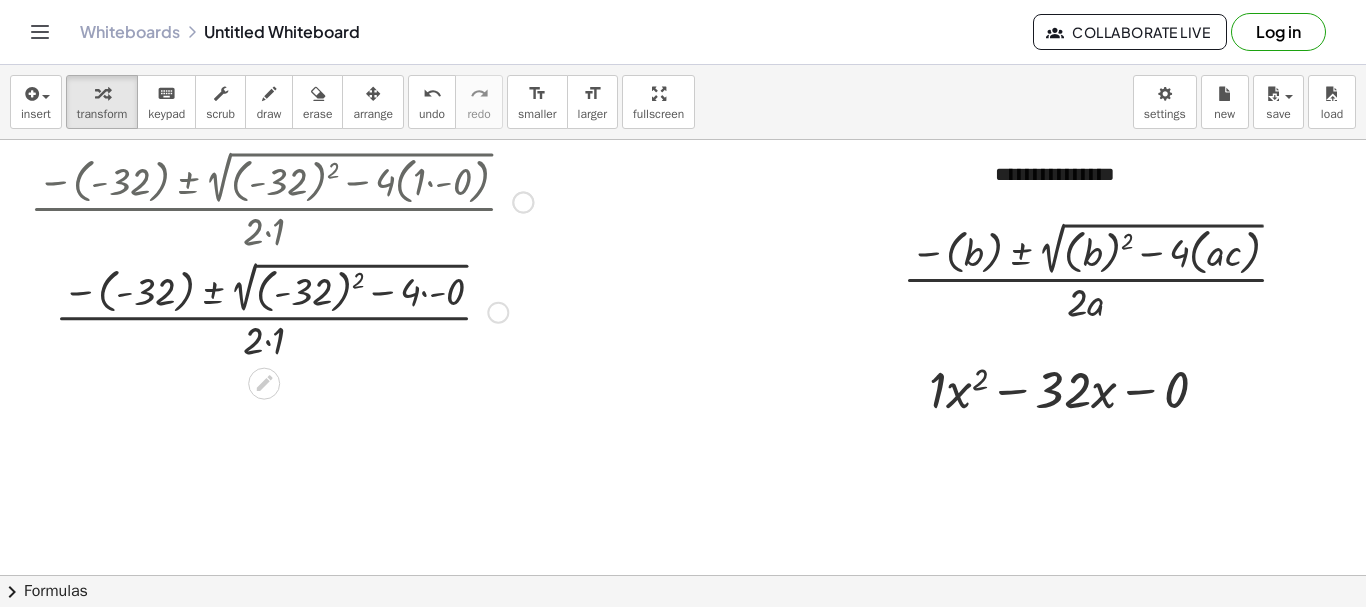 click at bounding box center [281, 310] 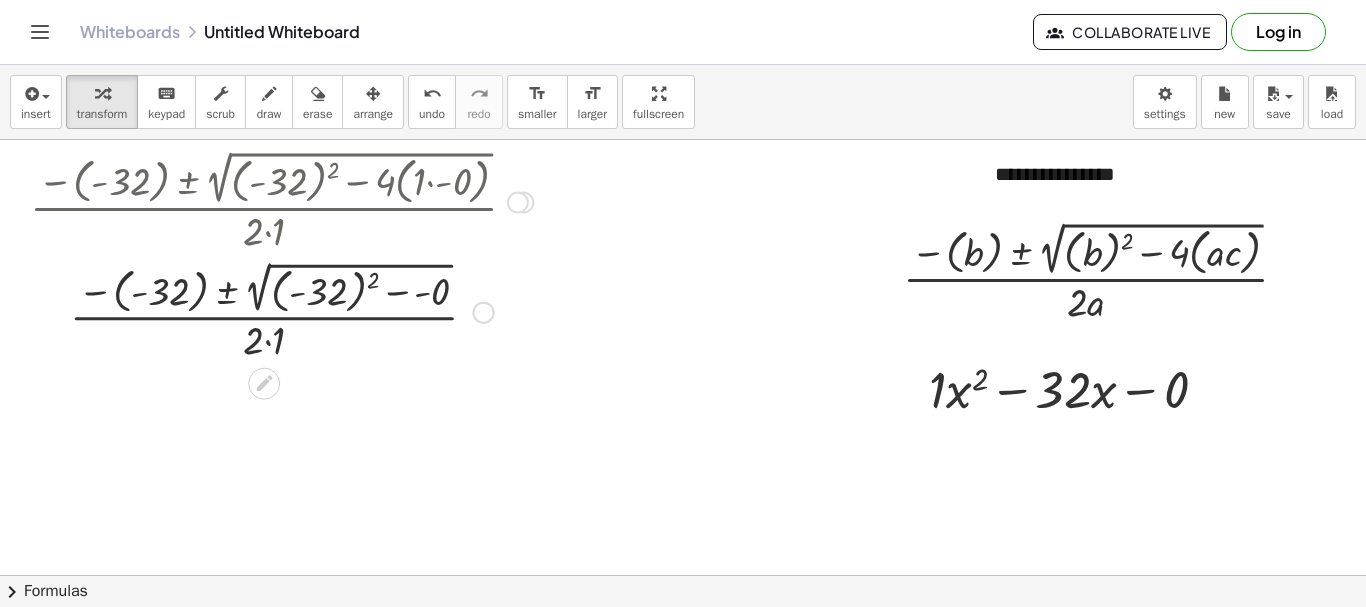 click at bounding box center (281, 310) 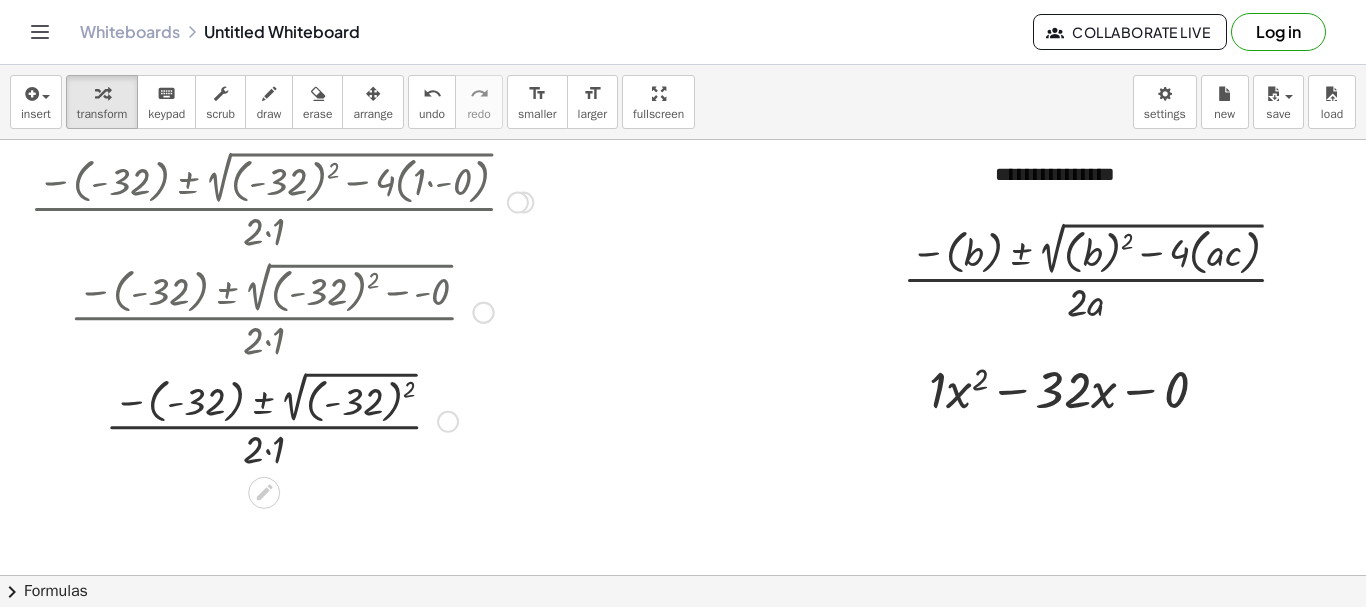 click at bounding box center (281, 419) 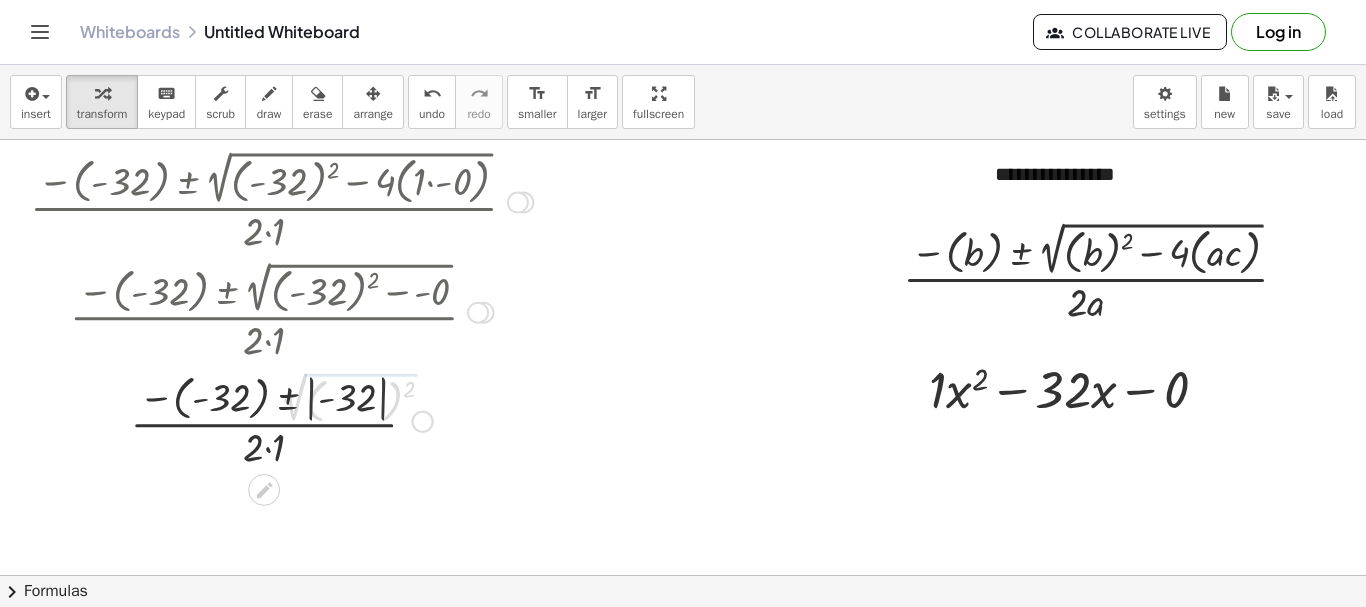 click at bounding box center (281, 419) 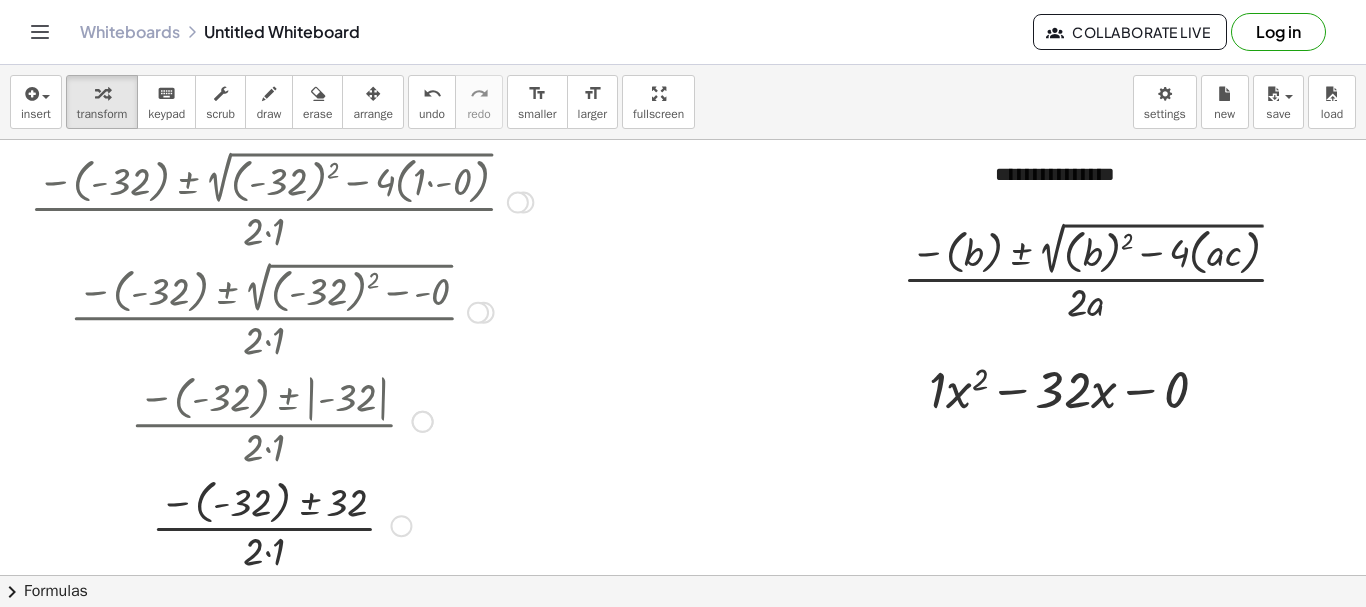 click at bounding box center (281, 524) 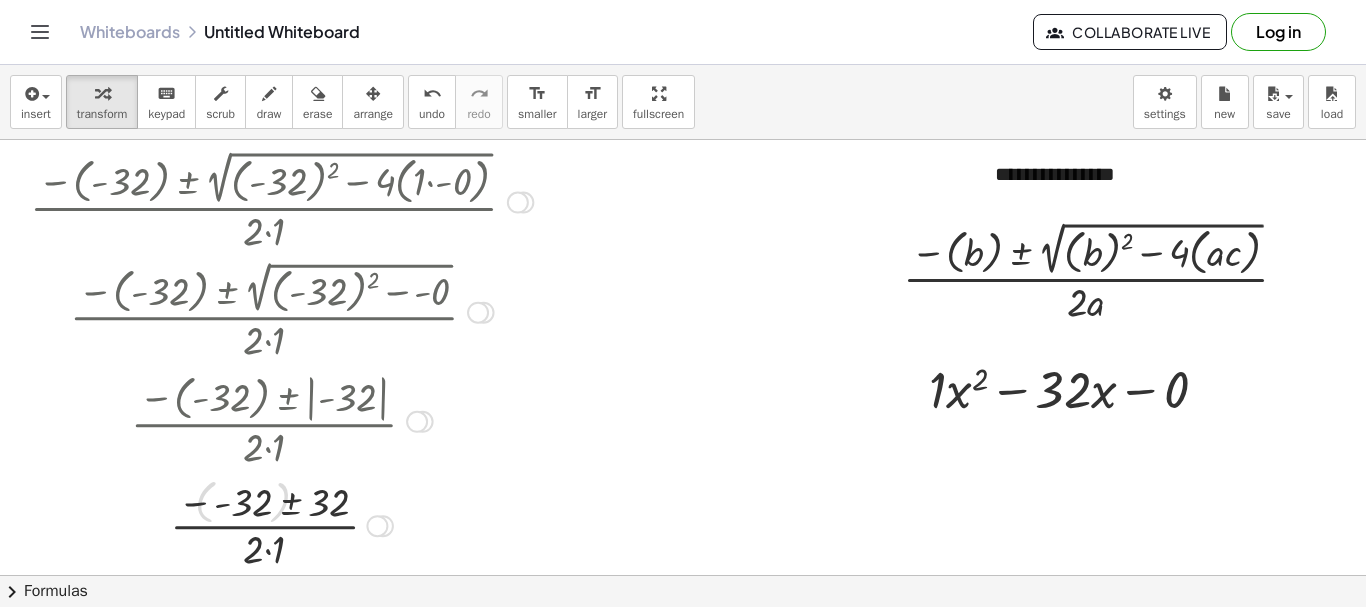 click at bounding box center [281, 524] 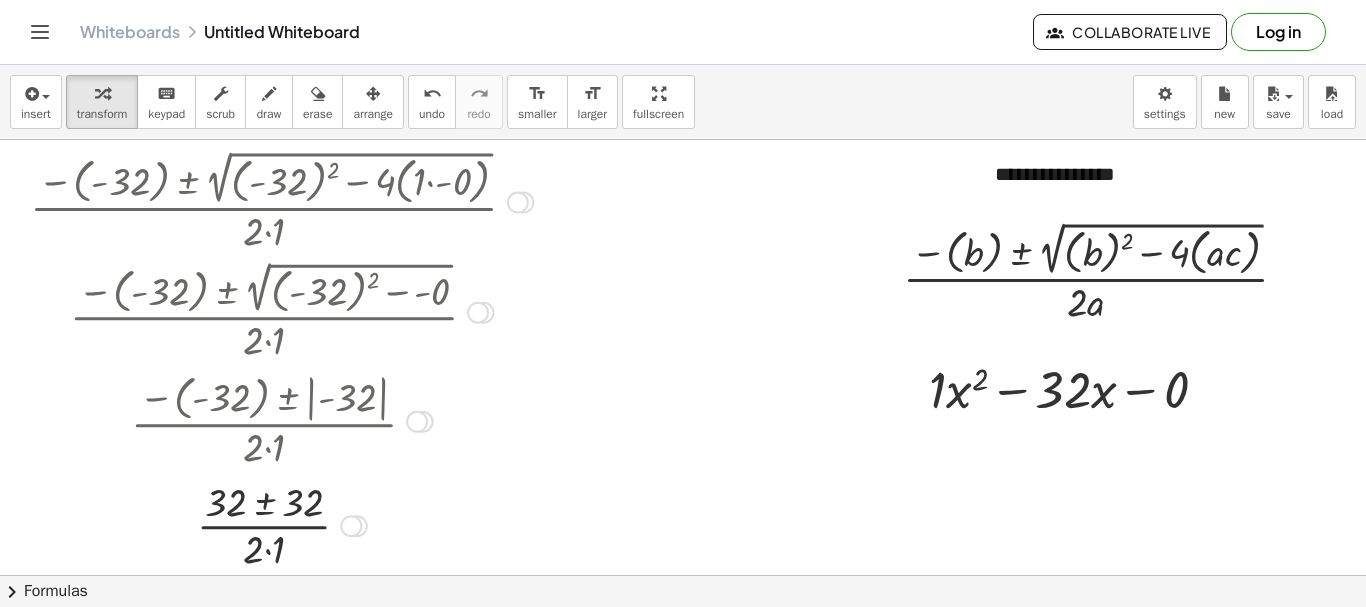 click at bounding box center [281, 524] 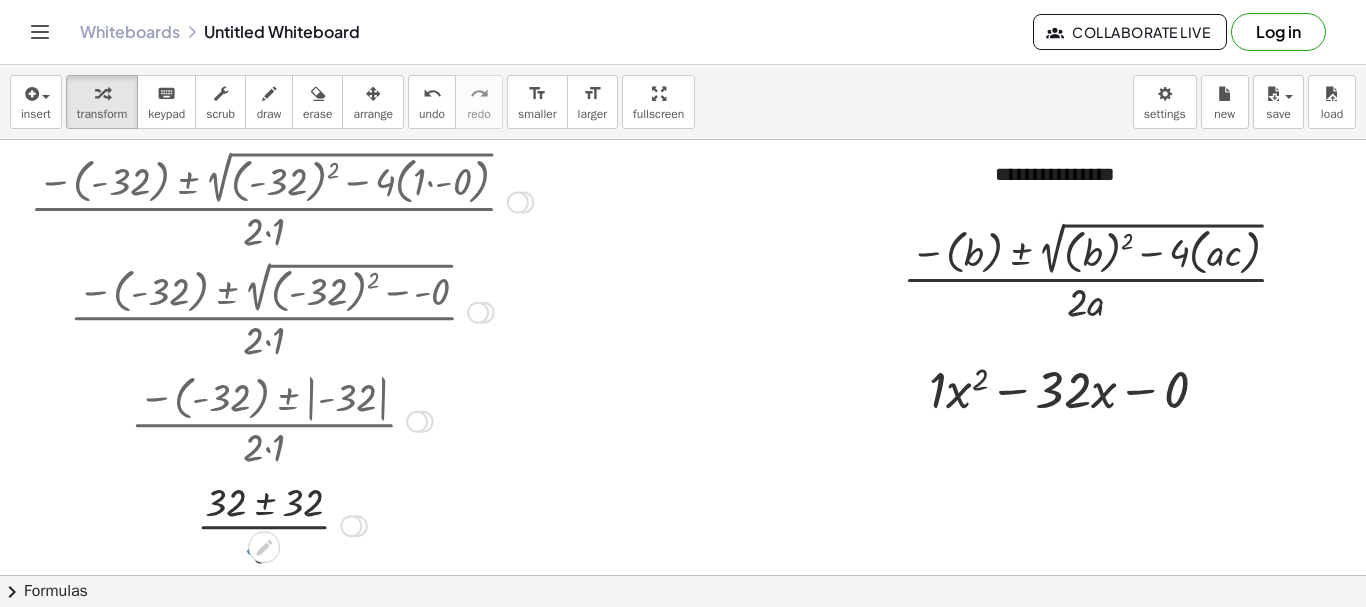 click at bounding box center [281, 524] 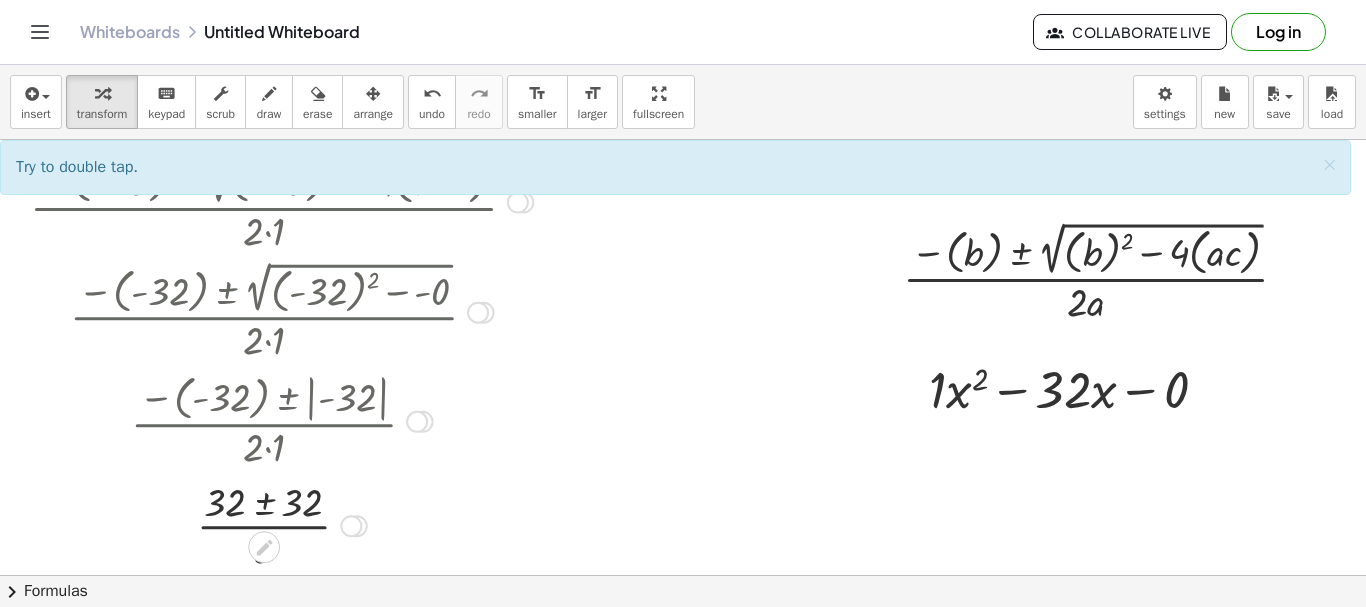 click at bounding box center (281, 524) 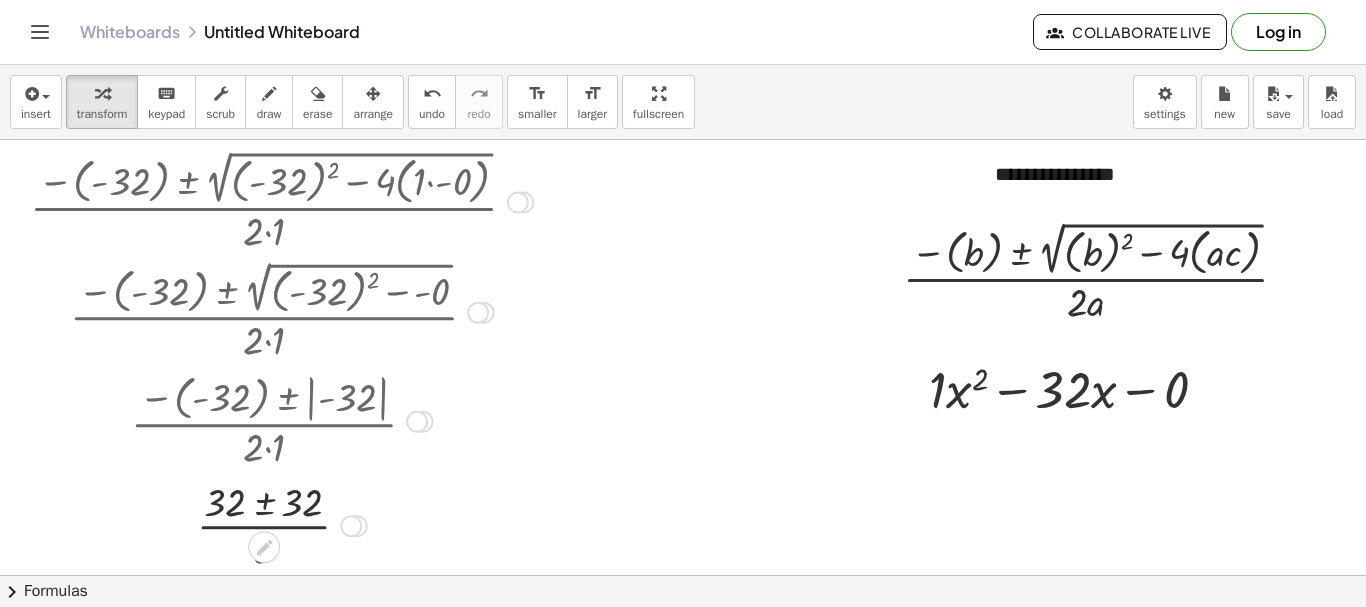 click at bounding box center (281, 524) 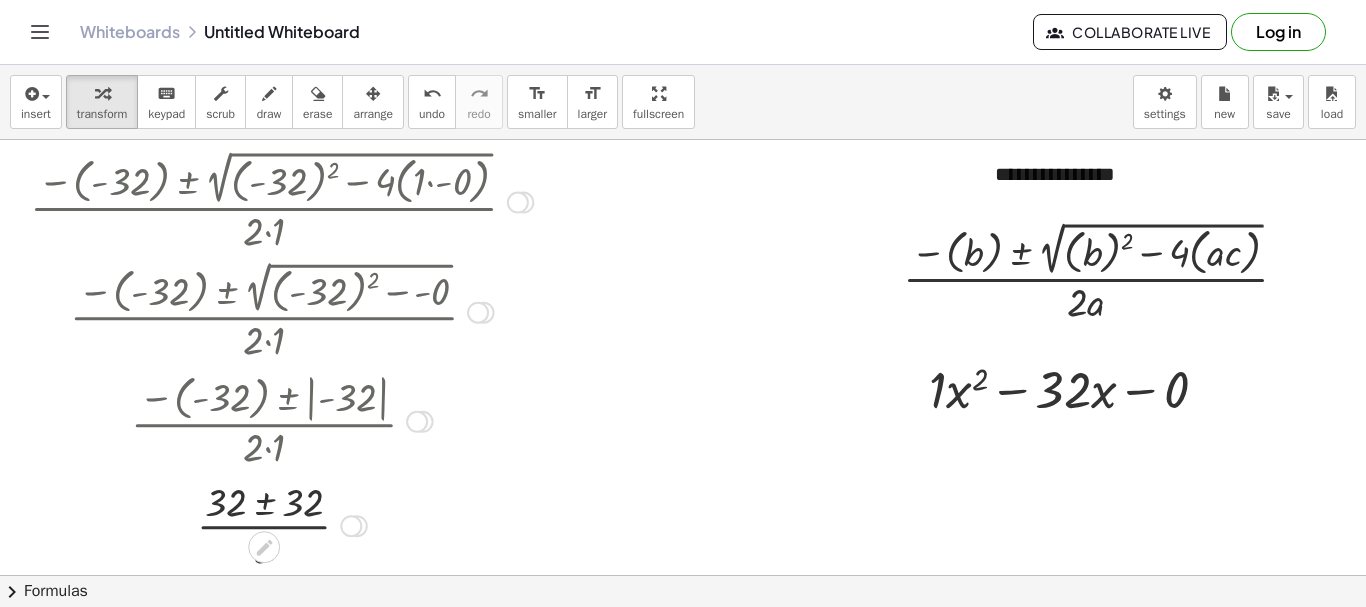 click at bounding box center (281, 524) 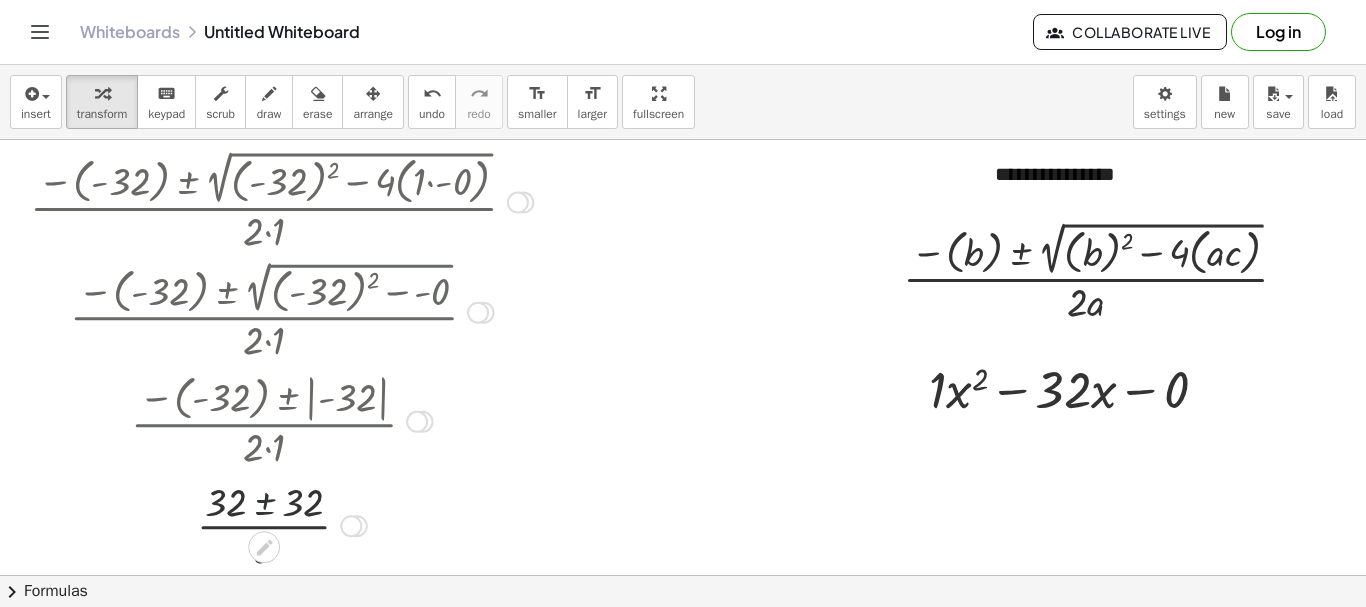 click at bounding box center (281, 524) 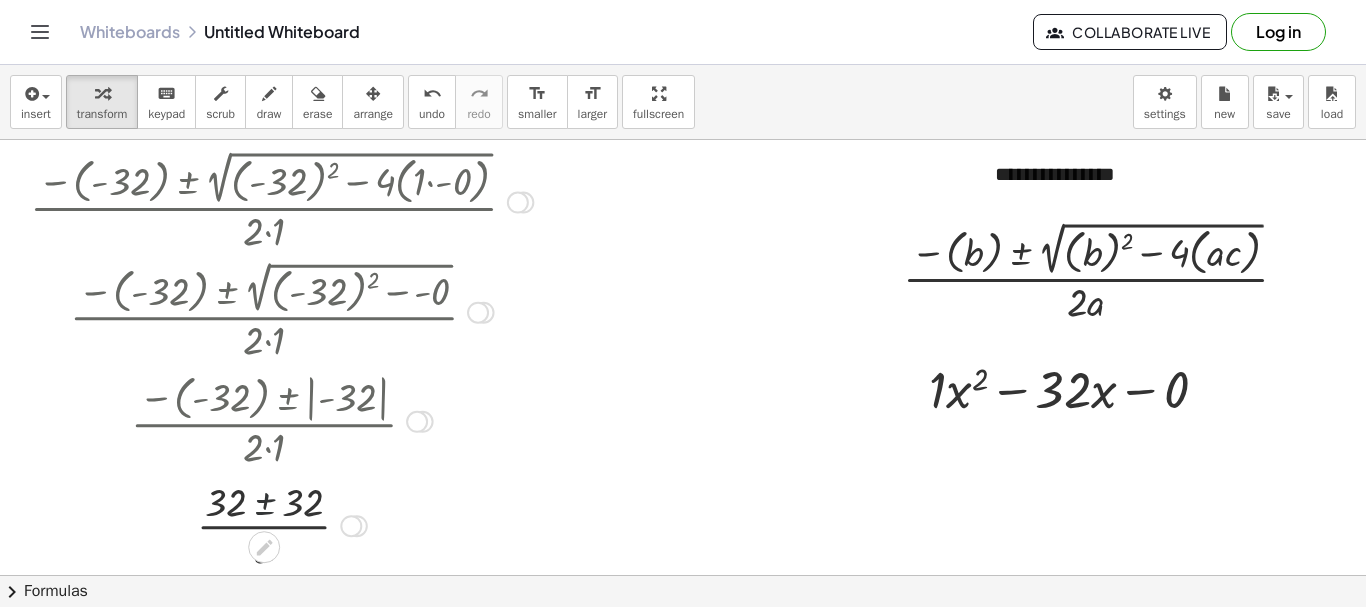 click at bounding box center [281, 524] 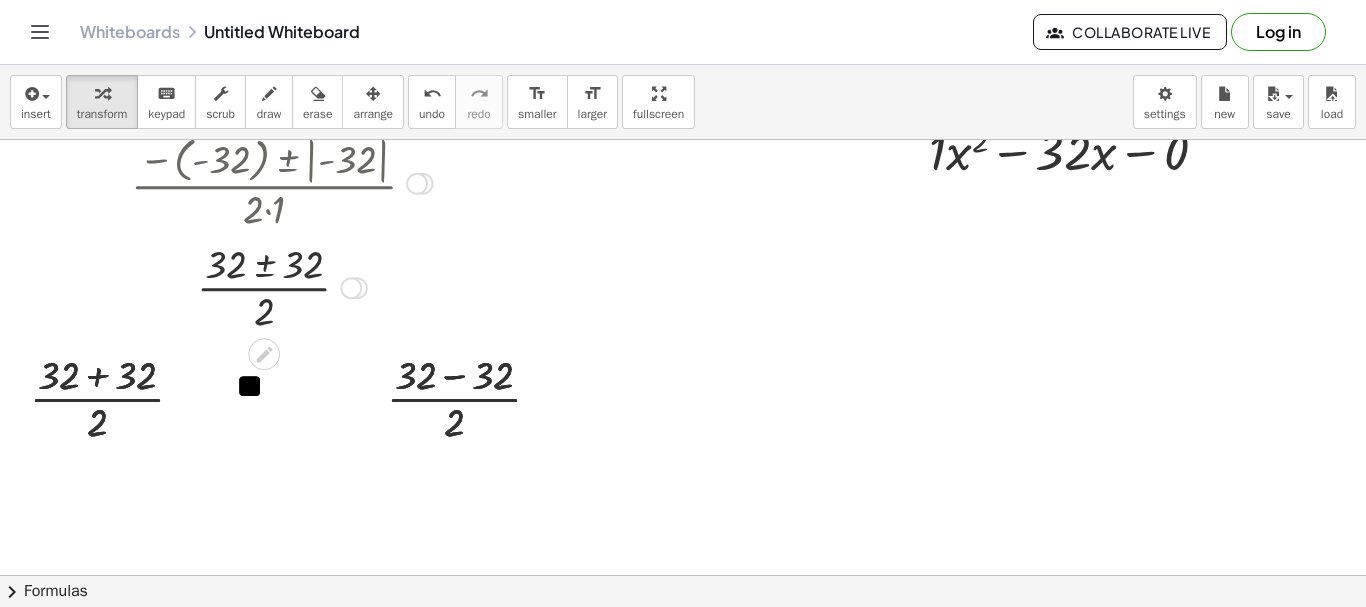 scroll, scrollTop: 240, scrollLeft: 0, axis: vertical 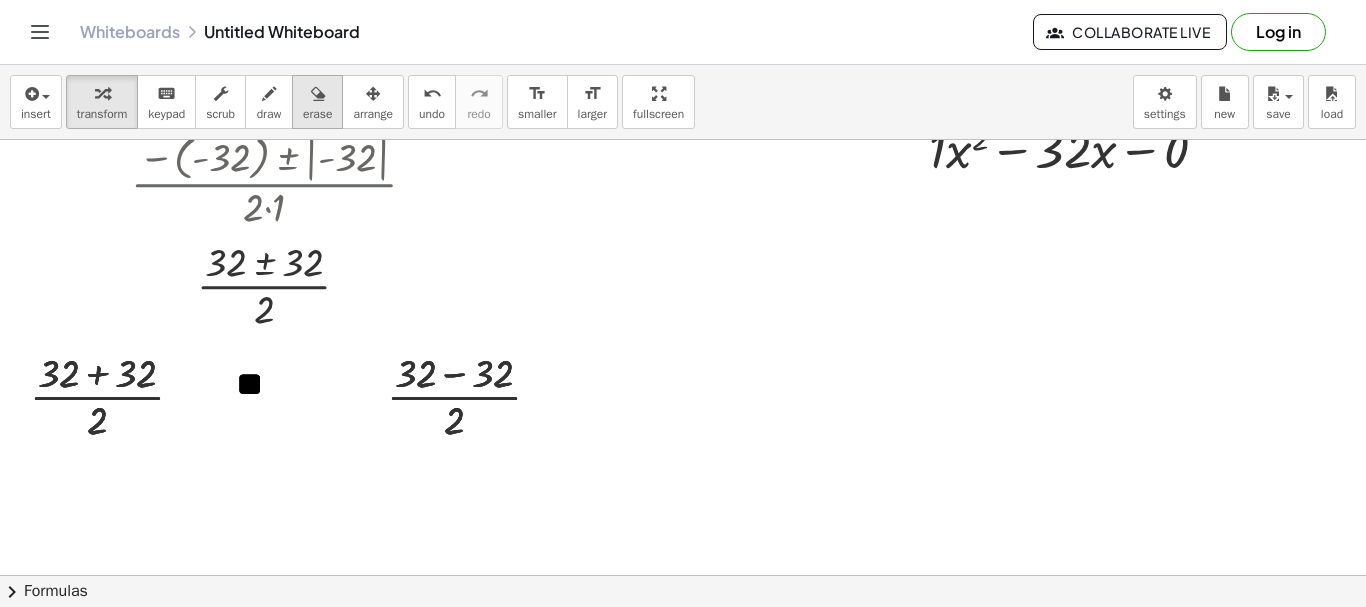 click on "erase" at bounding box center (317, 102) 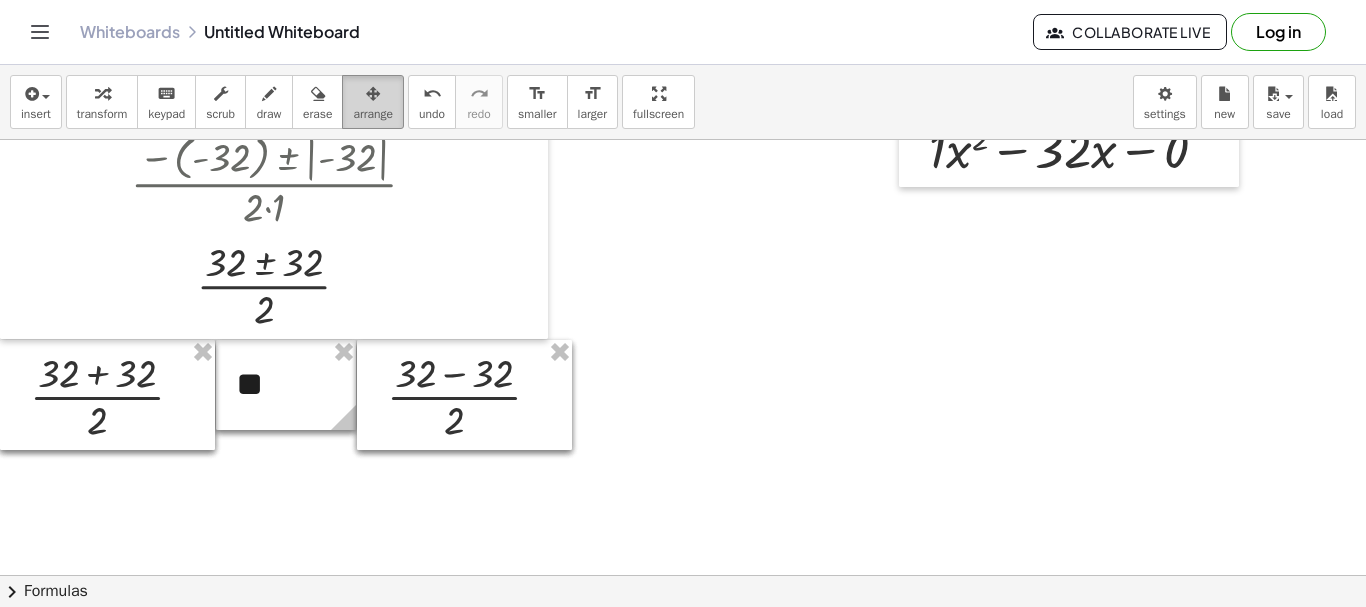 click on "arrange" at bounding box center (373, 114) 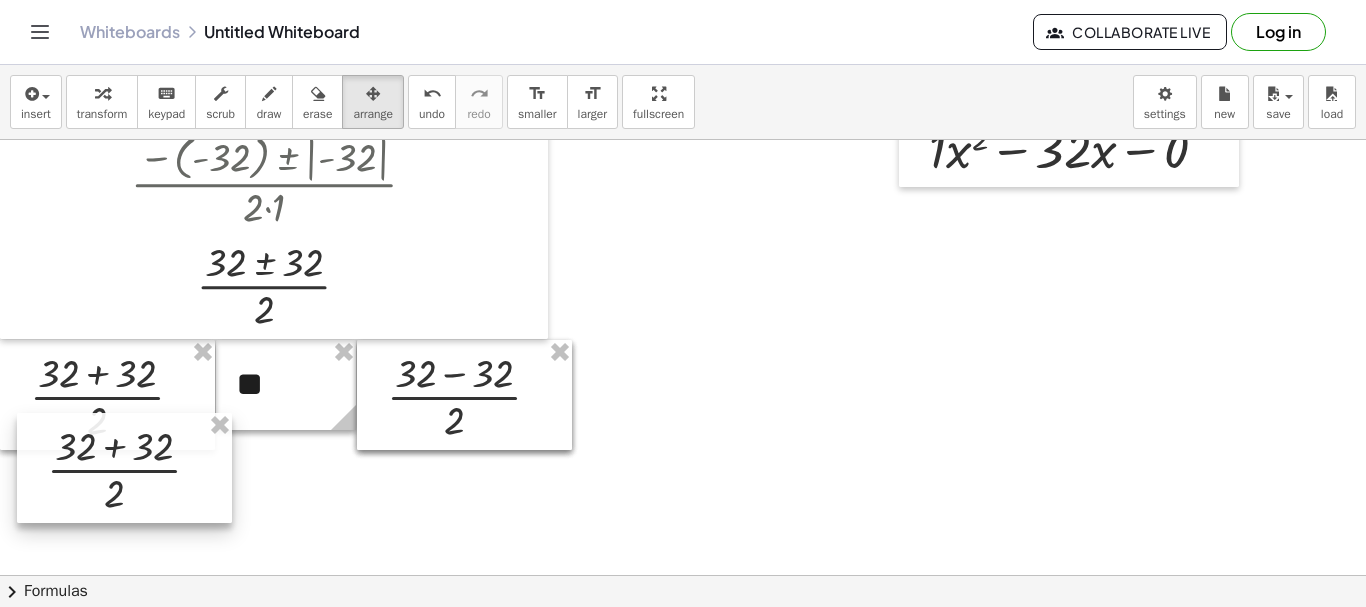 drag, startPoint x: 163, startPoint y: 404, endPoint x: 182, endPoint y: 508, distance: 105.72133 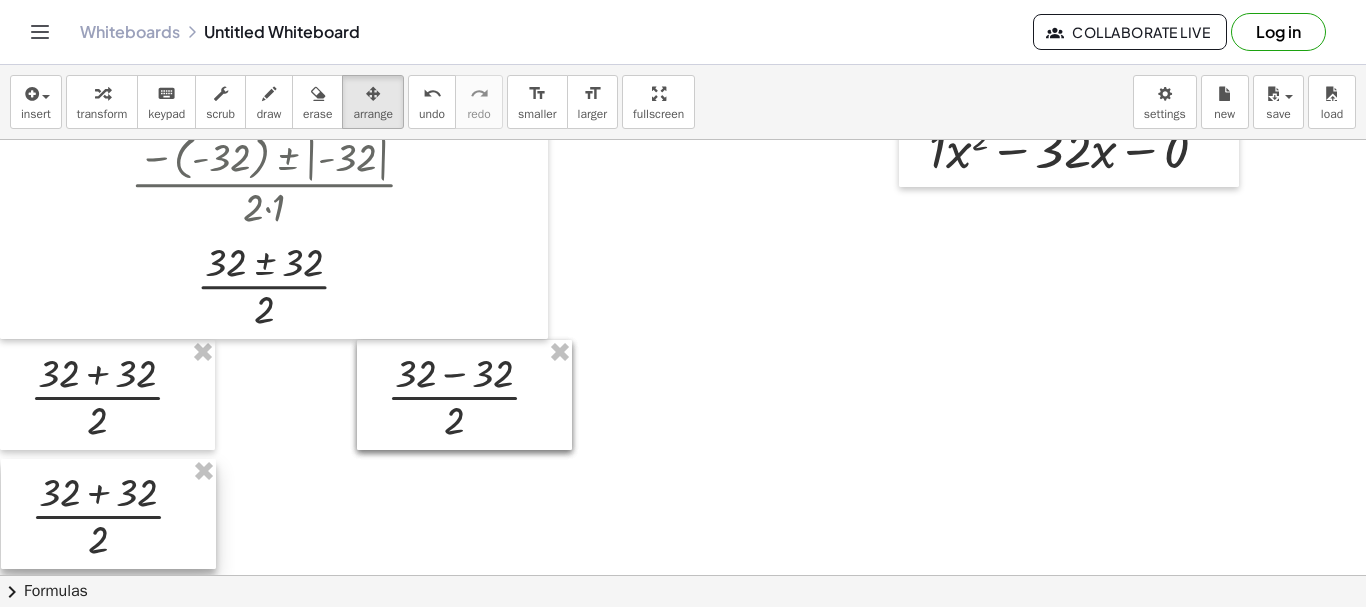 drag, startPoint x: 160, startPoint y: 375, endPoint x: 164, endPoint y: 495, distance: 120.06665 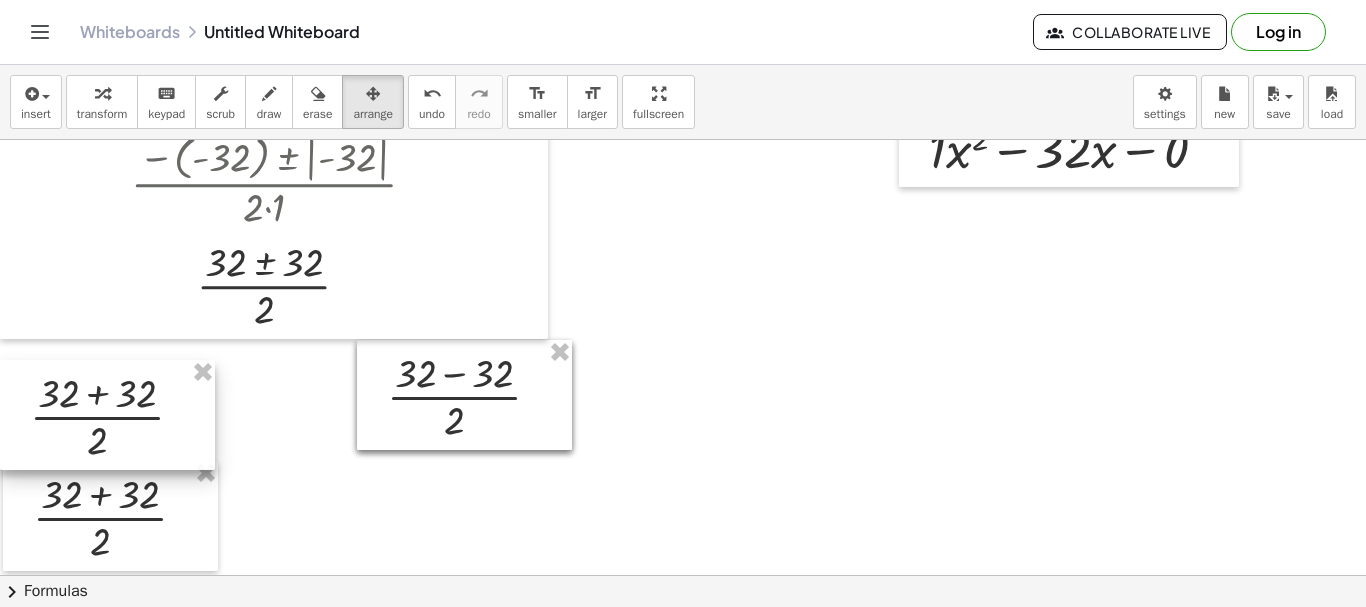 drag, startPoint x: 198, startPoint y: 370, endPoint x: 187, endPoint y: 389, distance: 21.954498 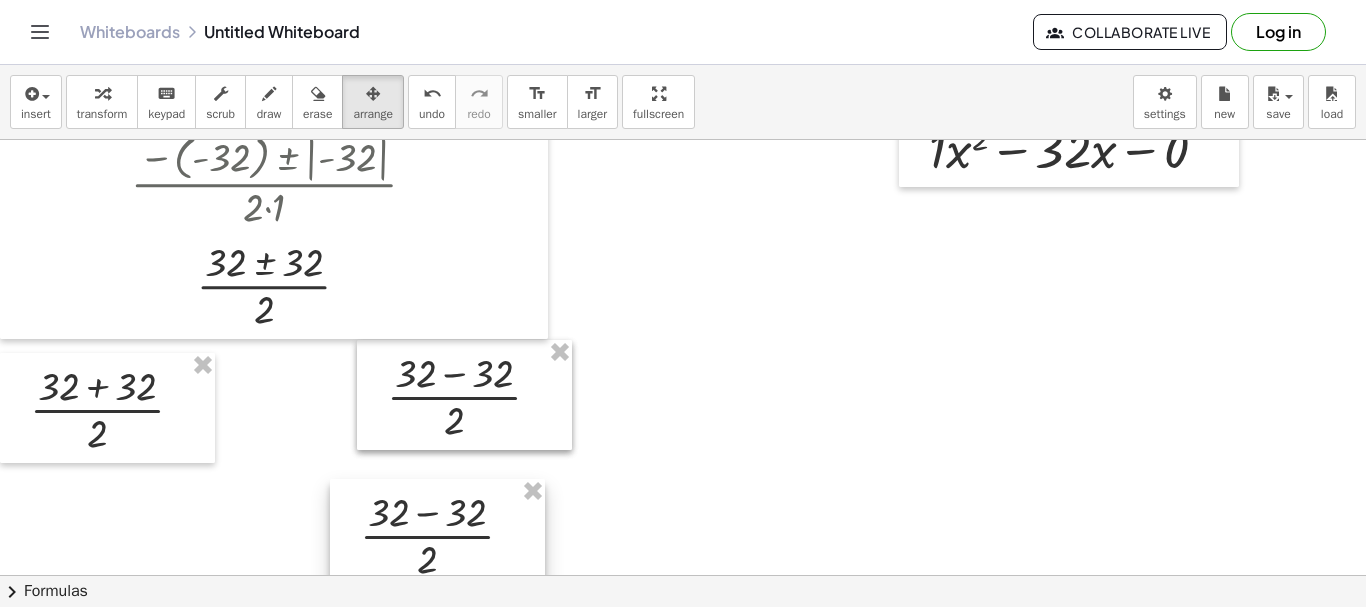 drag, startPoint x: 527, startPoint y: 389, endPoint x: 500, endPoint y: 528, distance: 141.59802 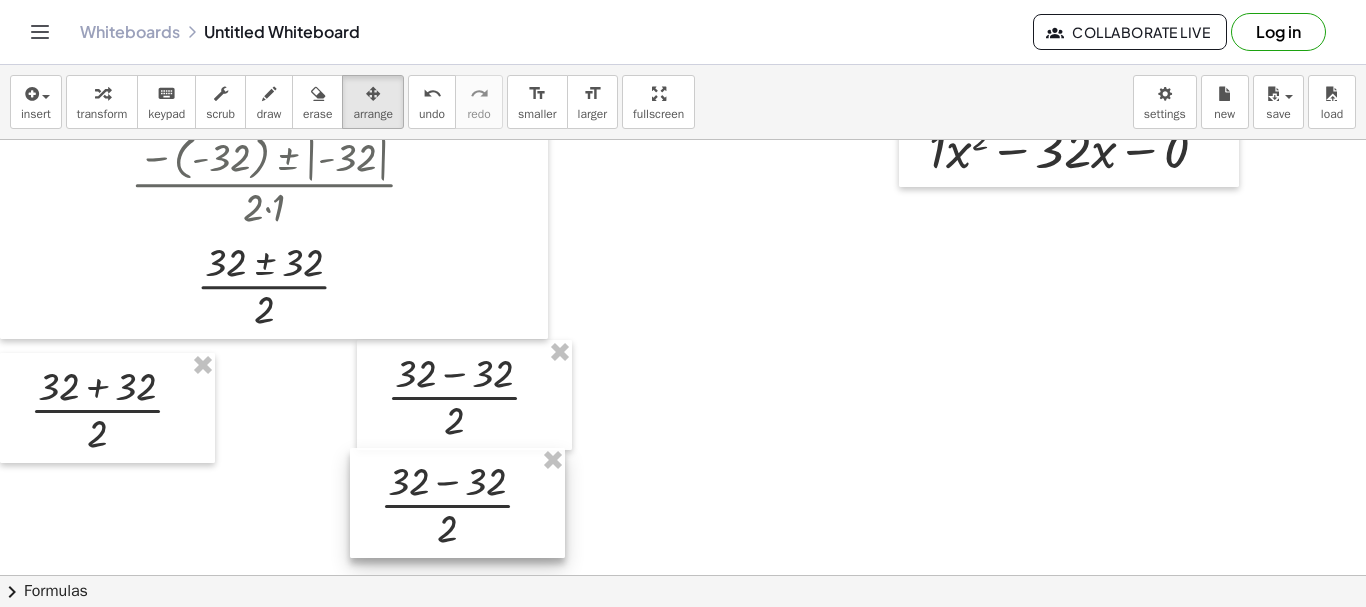 drag, startPoint x: 523, startPoint y: 374, endPoint x: 514, endPoint y: 486, distance: 112.36102 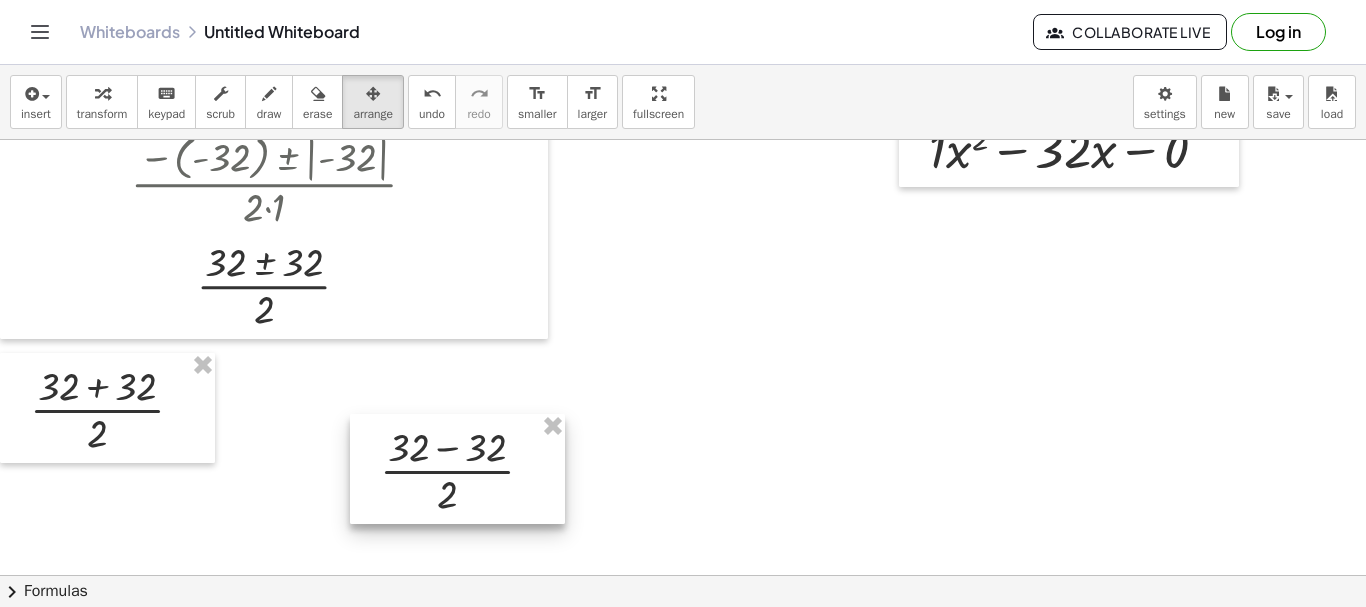 drag, startPoint x: 524, startPoint y: 400, endPoint x: 517, endPoint y: 474, distance: 74.330345 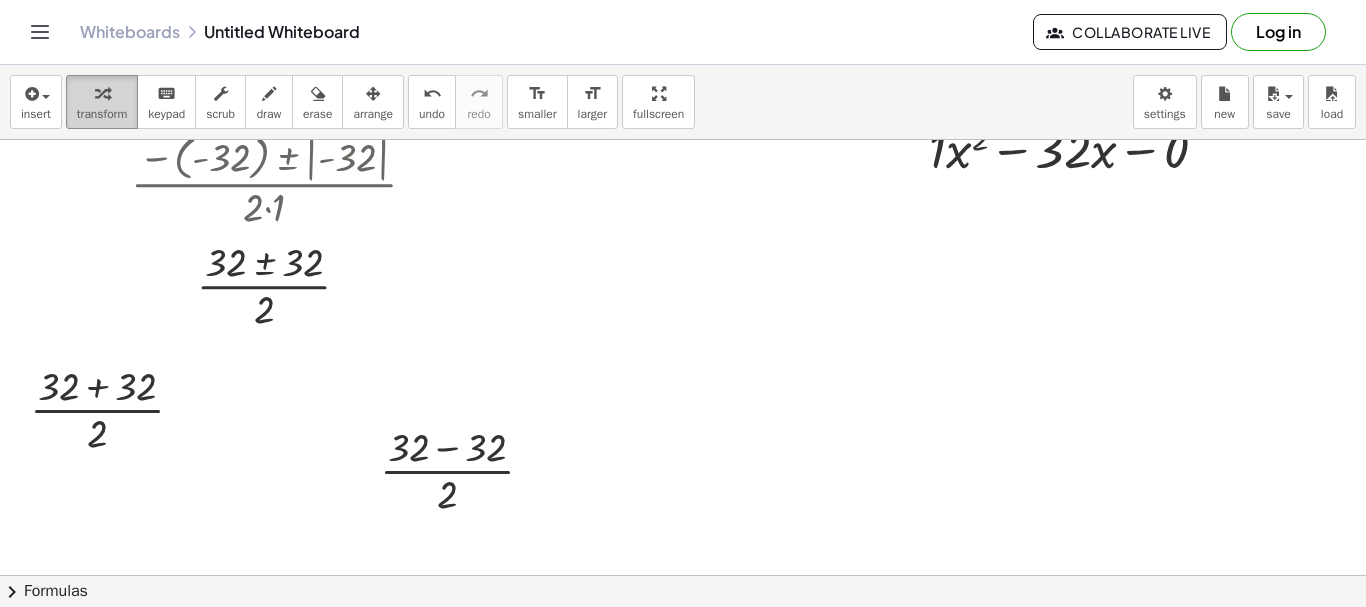 click on "transform" at bounding box center [102, 114] 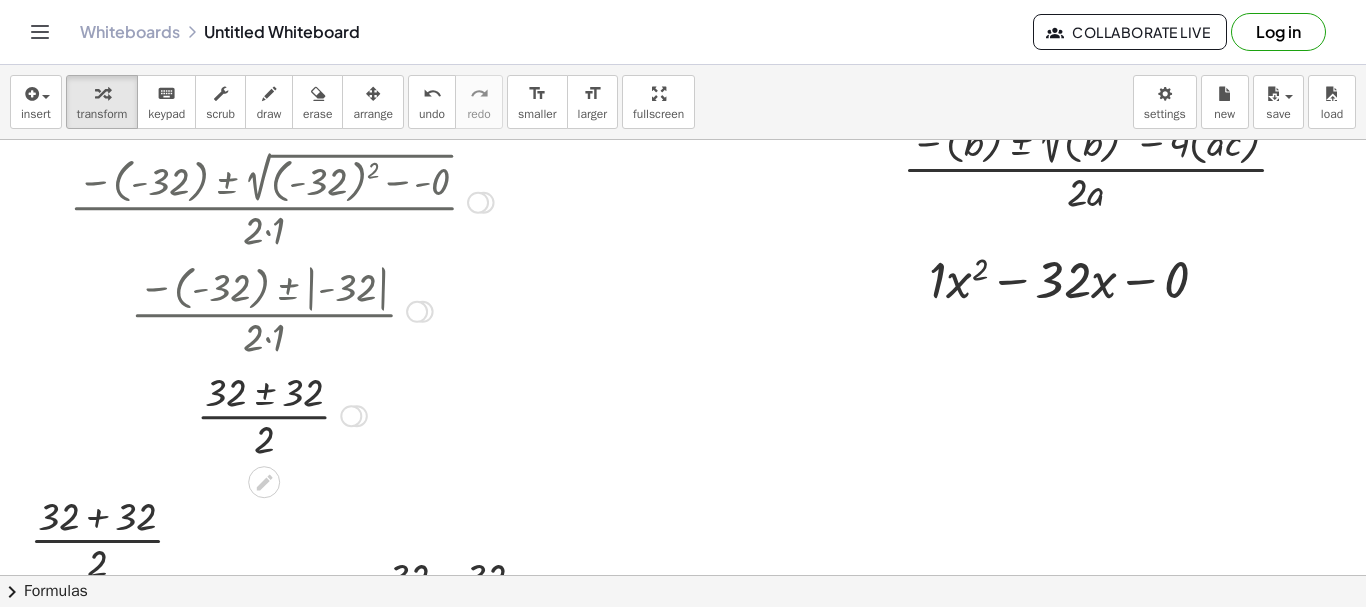 scroll, scrollTop: 0, scrollLeft: 0, axis: both 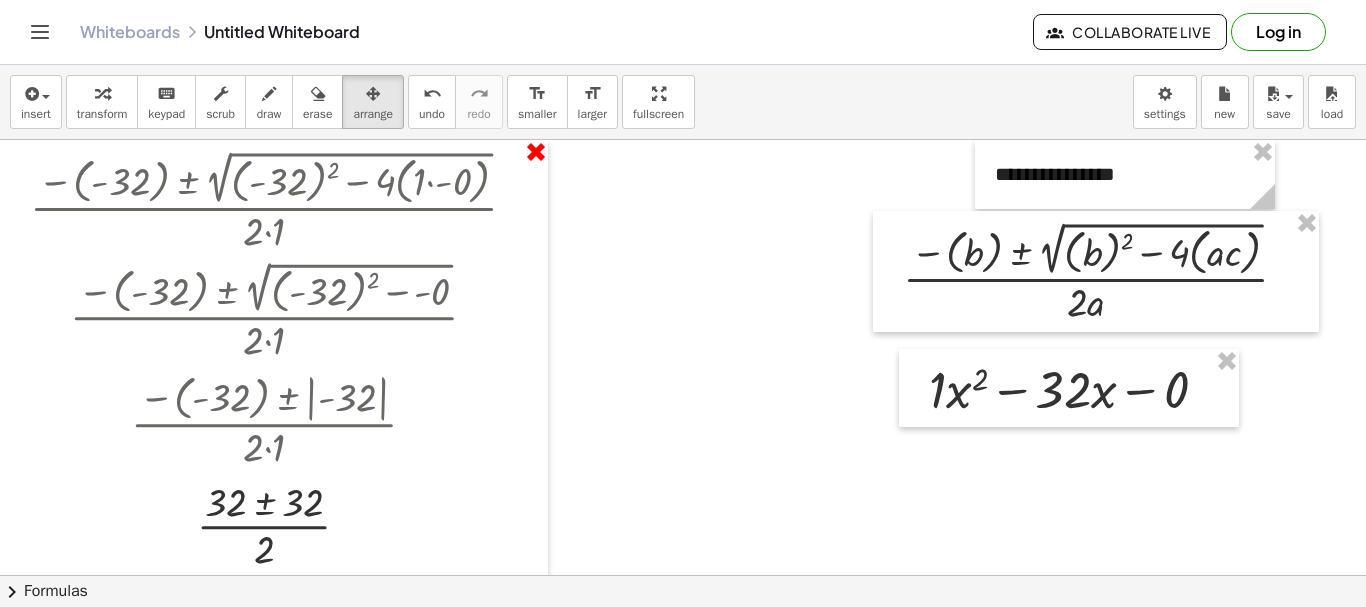 drag, startPoint x: 355, startPoint y: 98, endPoint x: 536, endPoint y: 150, distance: 188.32153 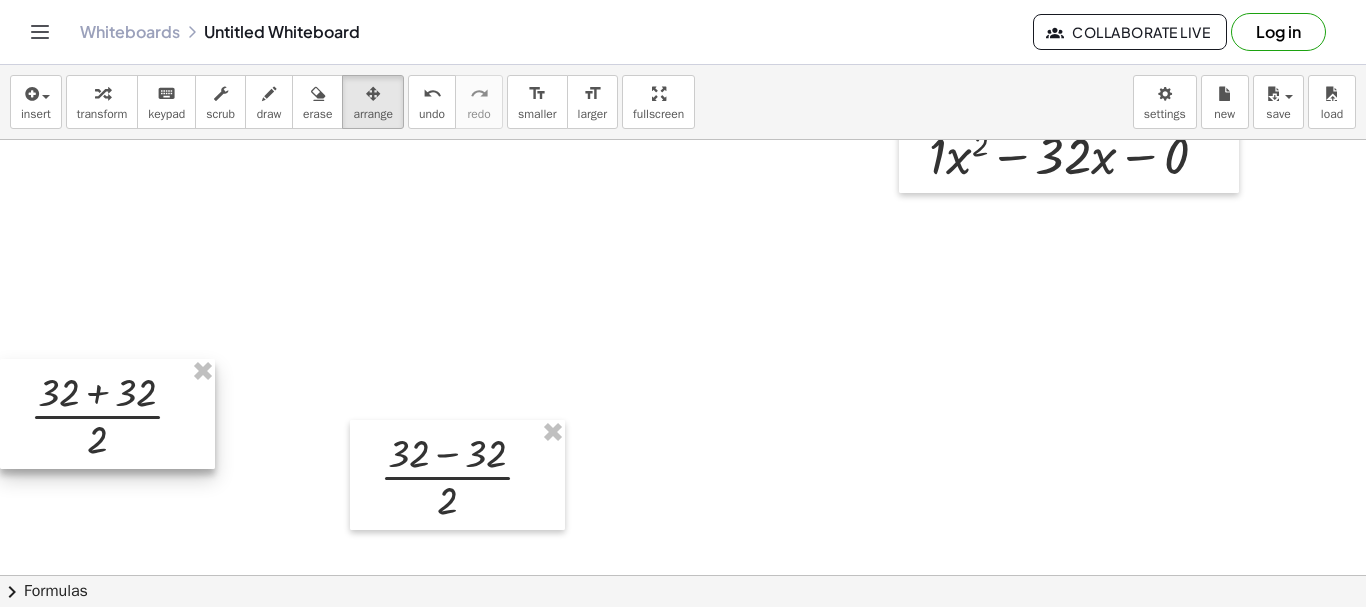 scroll, scrollTop: 235, scrollLeft: 0, axis: vertical 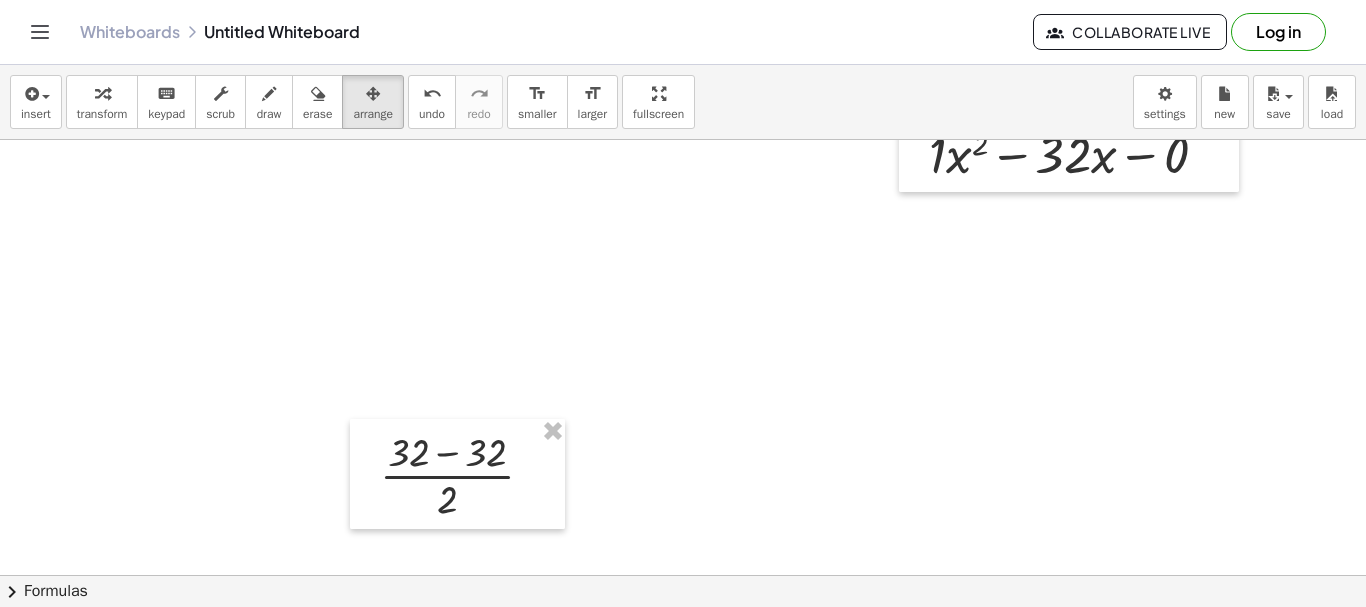 drag, startPoint x: 66, startPoint y: 463, endPoint x: 0, endPoint y: -121, distance: 587.7176 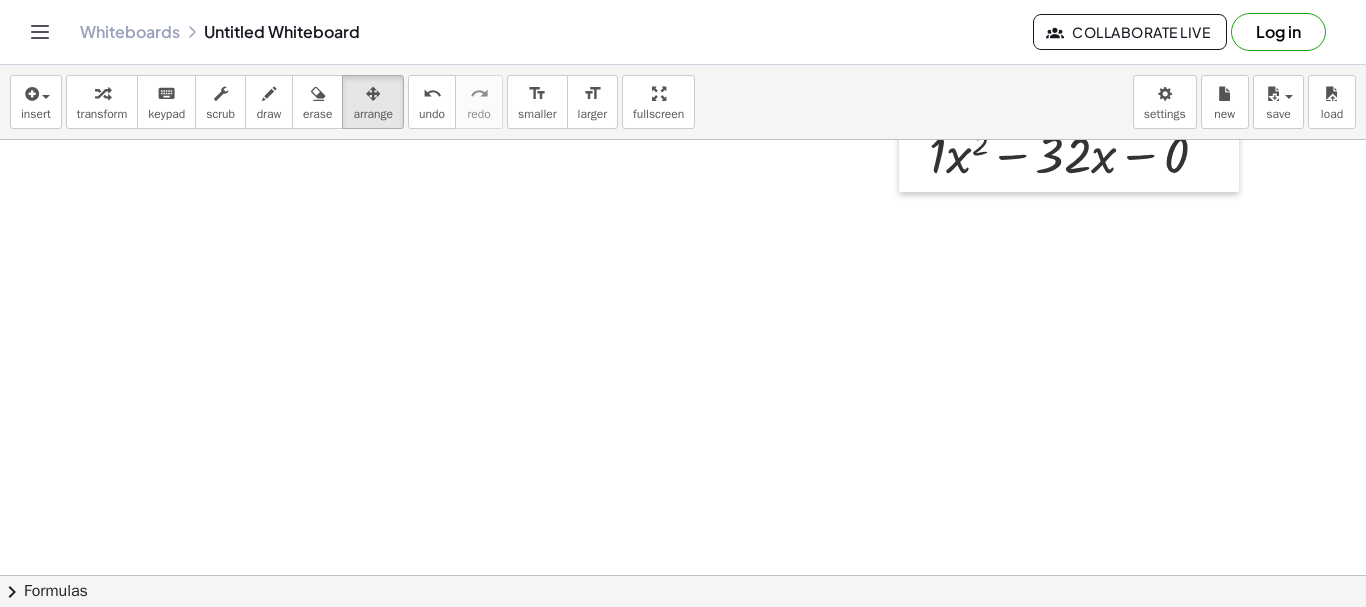 drag, startPoint x: 420, startPoint y: 474, endPoint x: 239, endPoint y: -121, distance: 621.9212 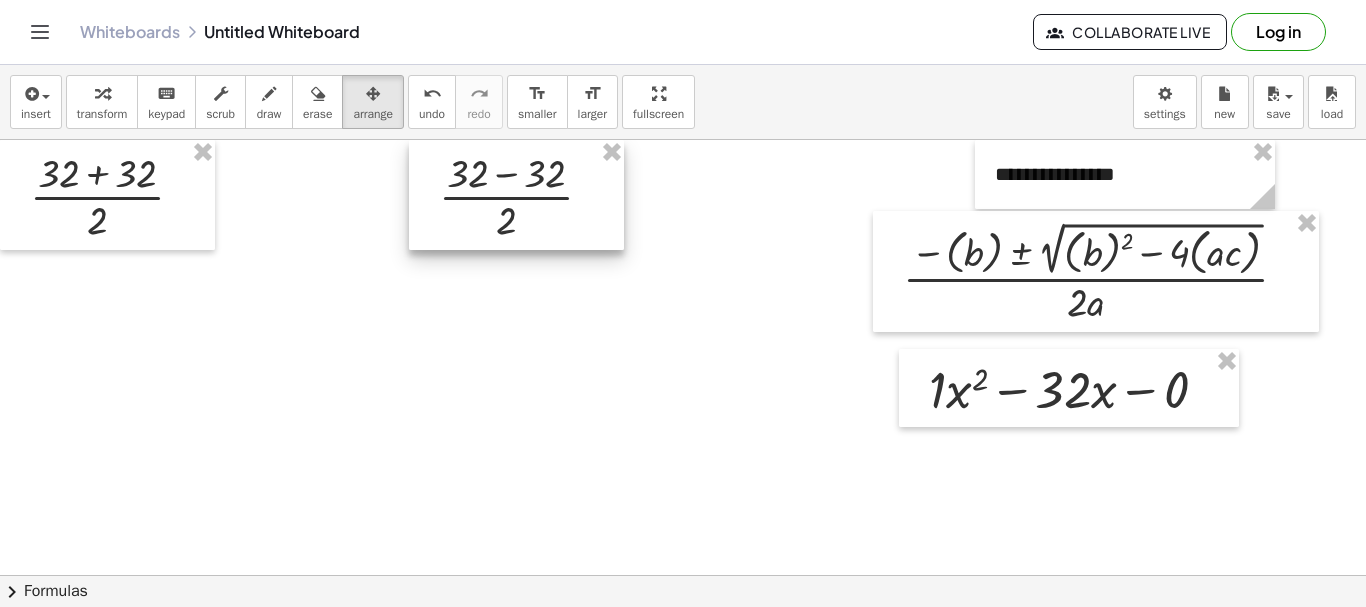 click on "**********" at bounding box center (683, 336) 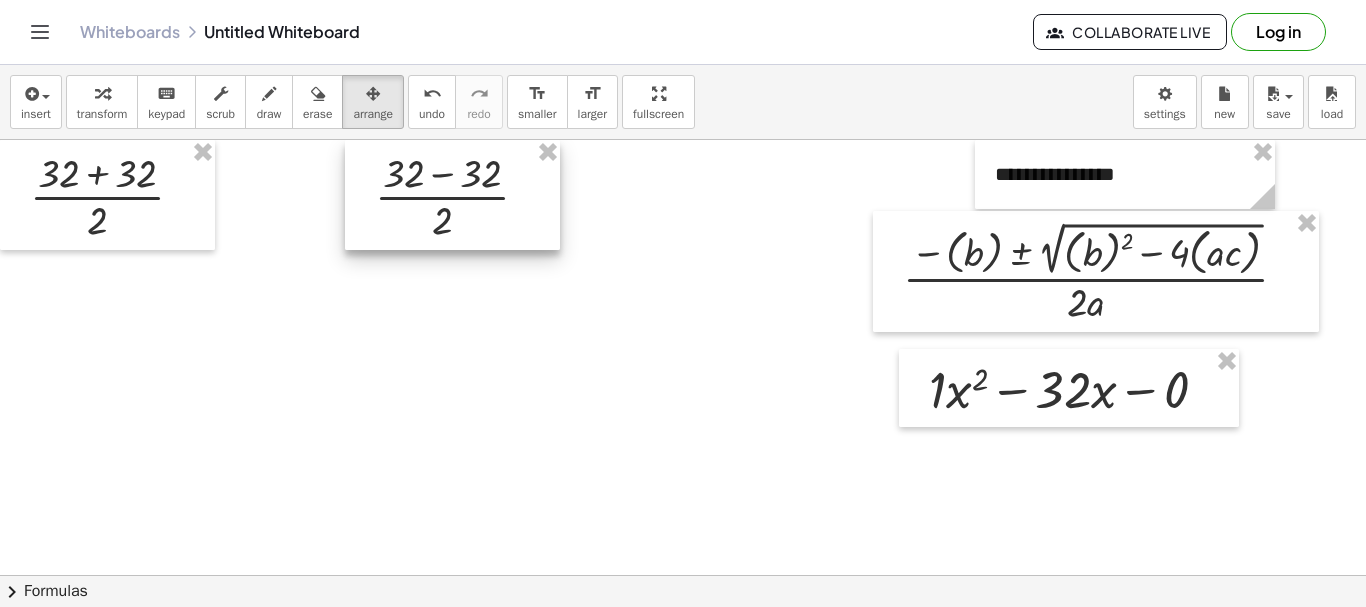 click on "insert select one: Math Expression Function Text Youtube Video Graphing Geometry Geometry 3D transform keyboard keypad scrub draw erase arrange undo undo redo redo format_size smaller format_size larger fullscreen load   save new settings" at bounding box center (683, 102) 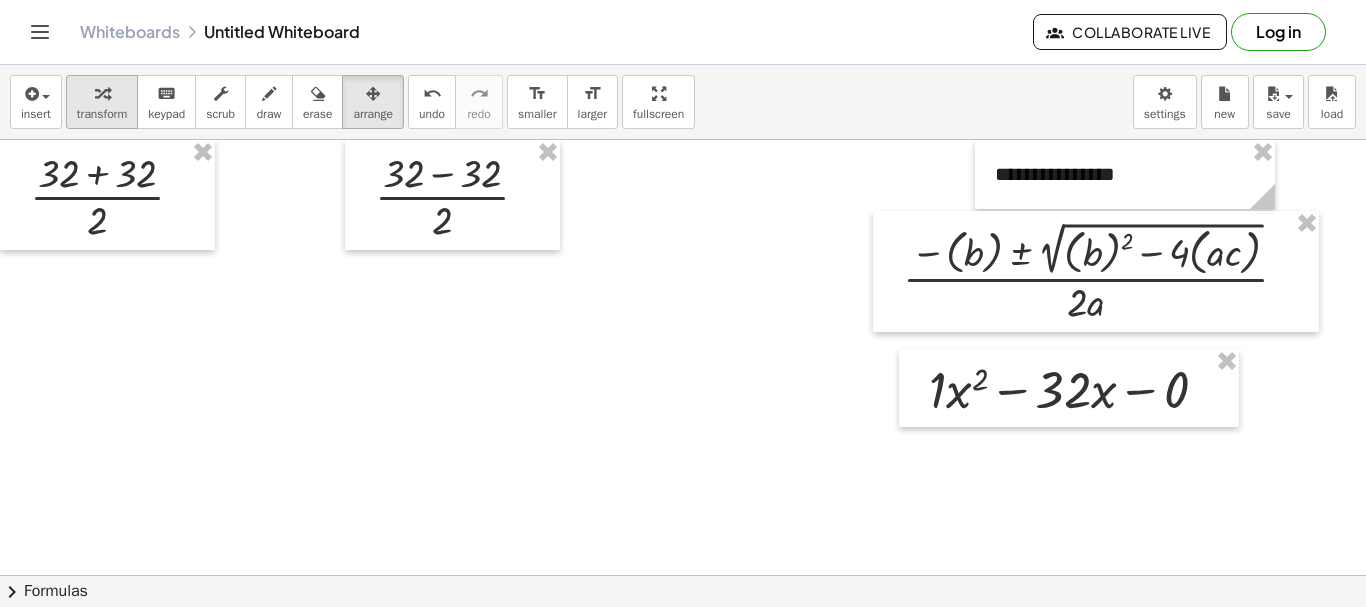 click on "transform" at bounding box center (102, 102) 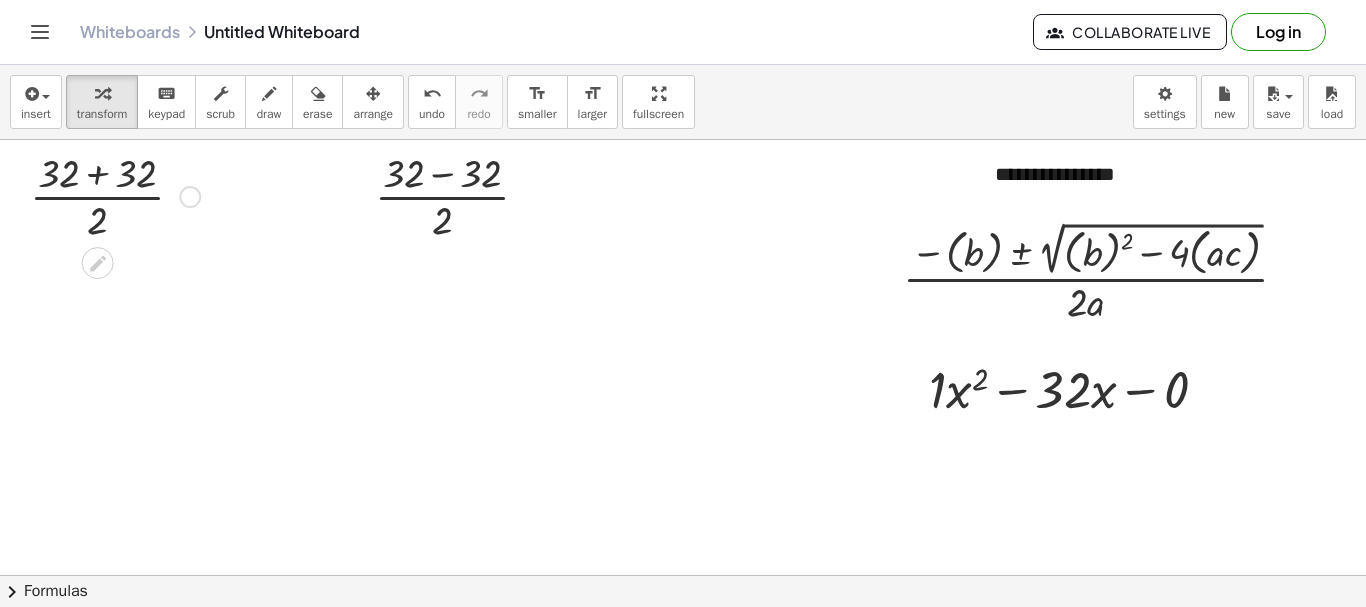 click at bounding box center (115, 195) 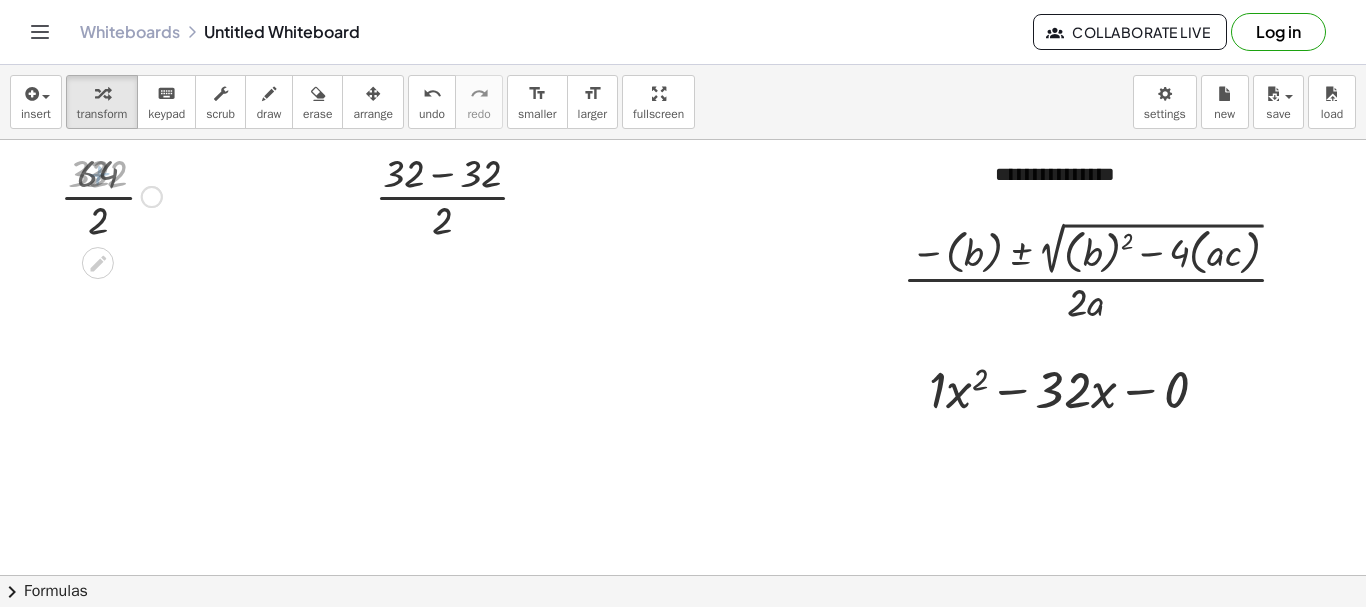 click at bounding box center (115, 195) 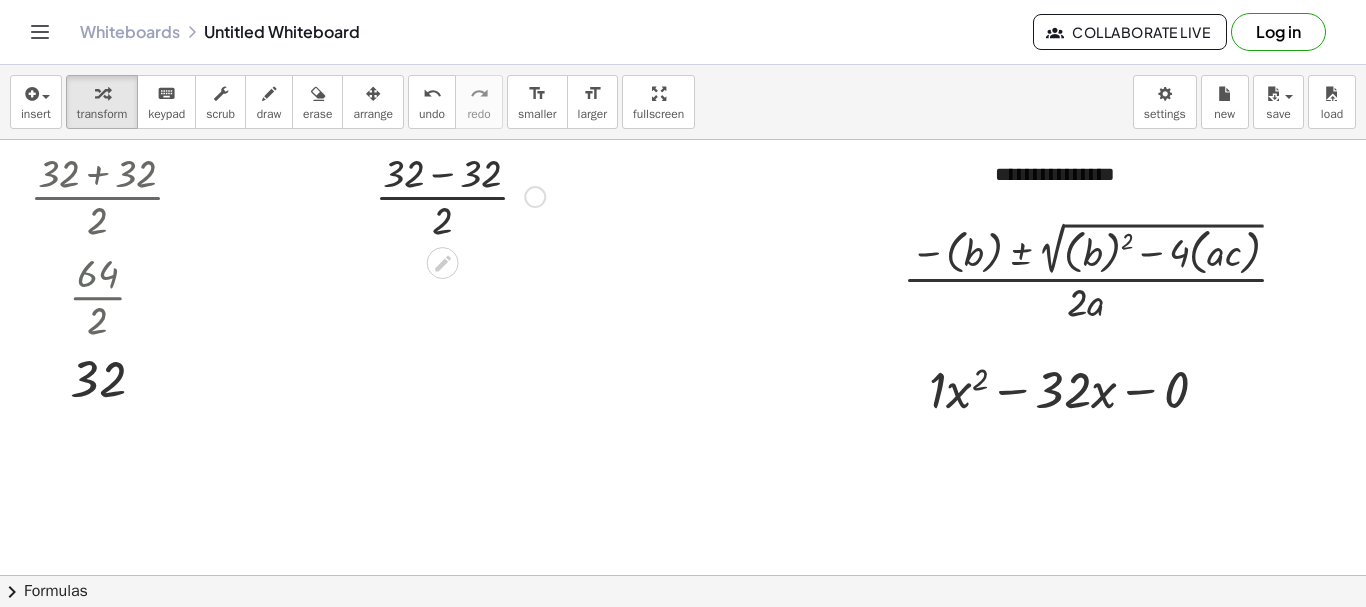 click at bounding box center (460, 195) 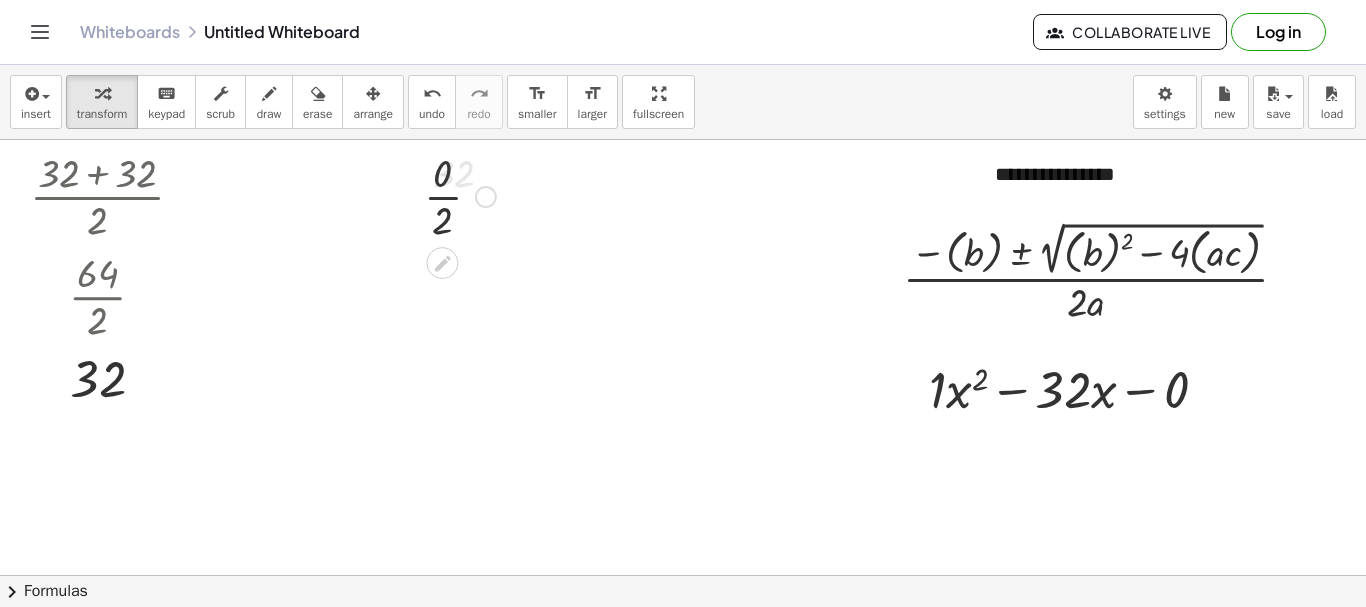 click at bounding box center (460, 195) 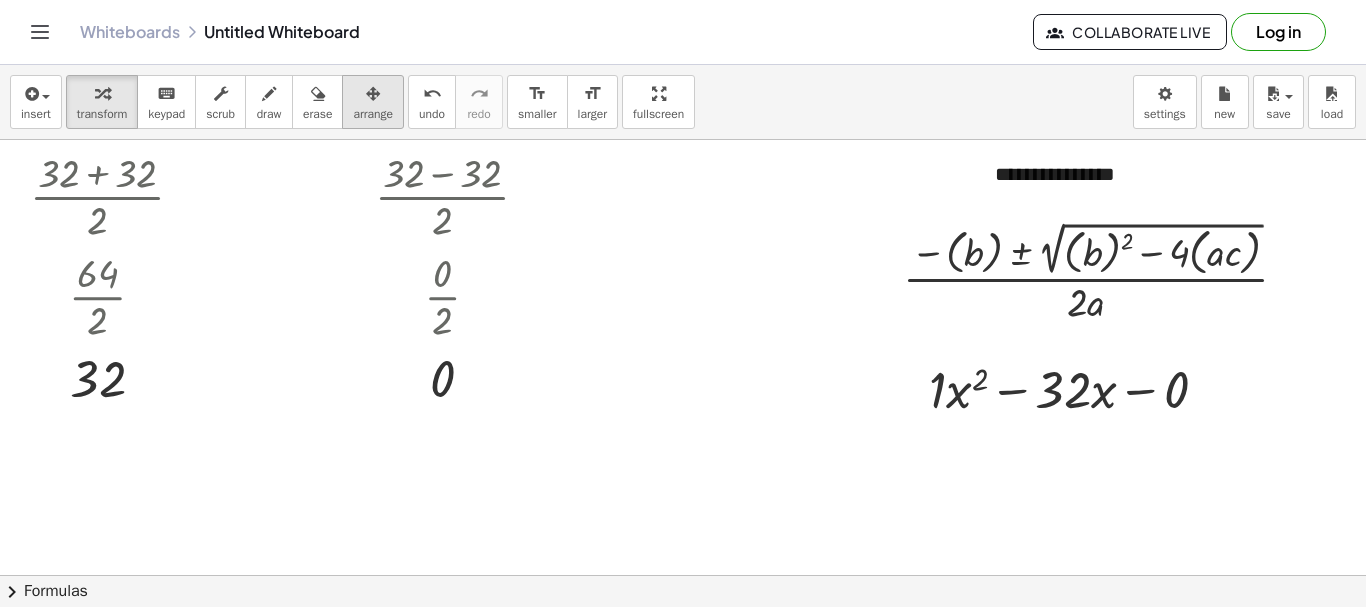 click on "arrange" at bounding box center (373, 102) 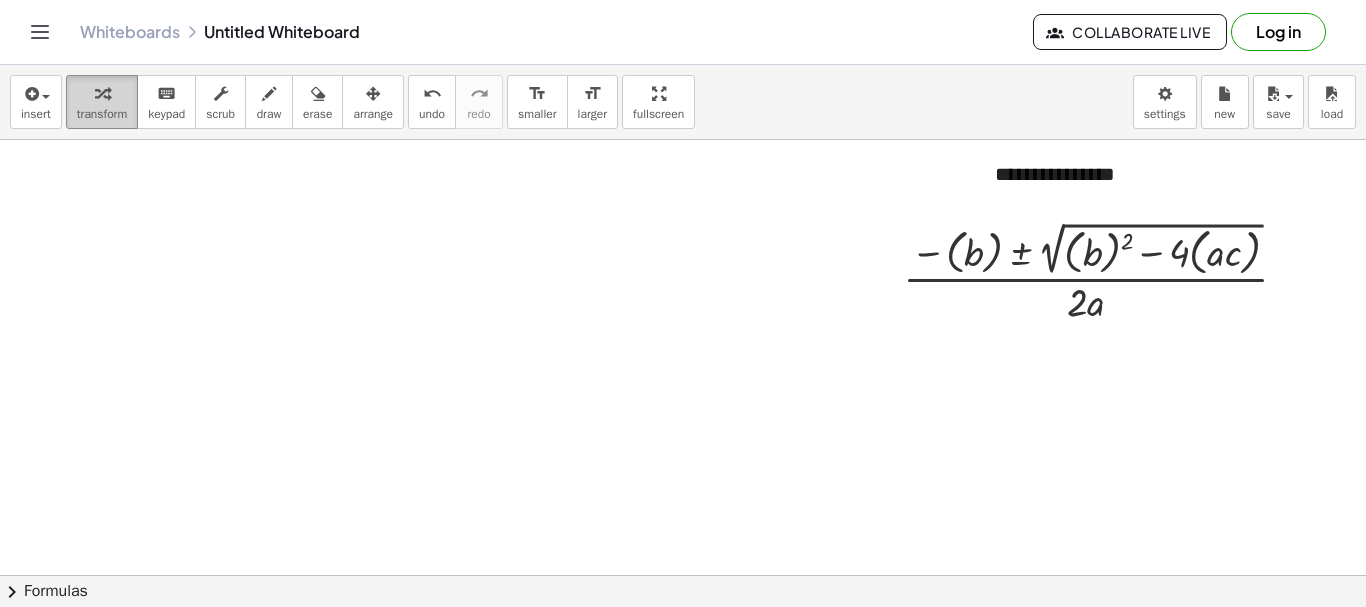 click on "transform" at bounding box center (102, 114) 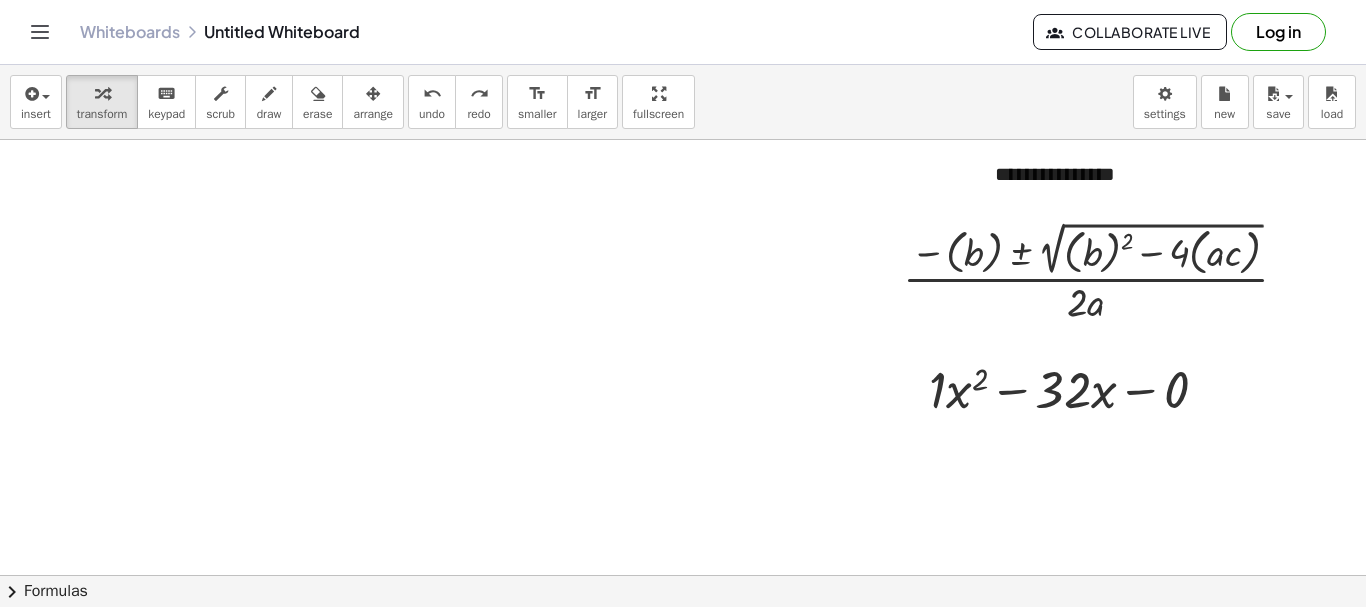 click at bounding box center [683, 640] 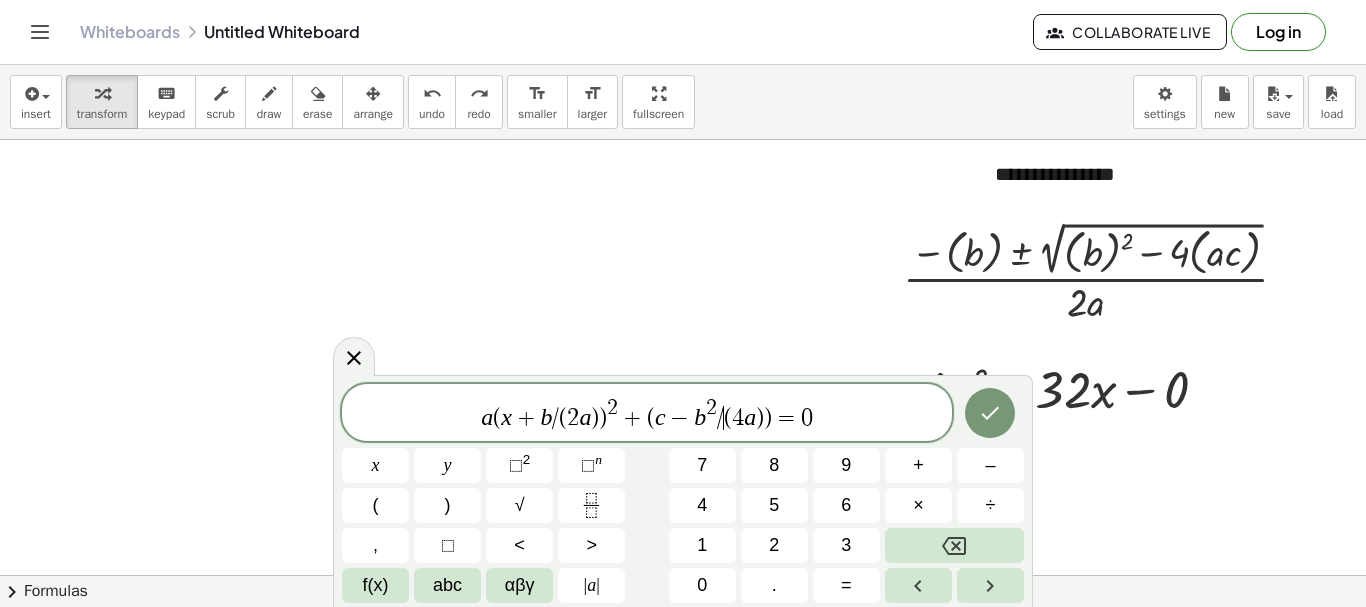 click on "a ( x + b / ( 2 a ) ) 2 + ( c − b 2 / ​ ( 4 a ) ) = 0" at bounding box center (647, 414) 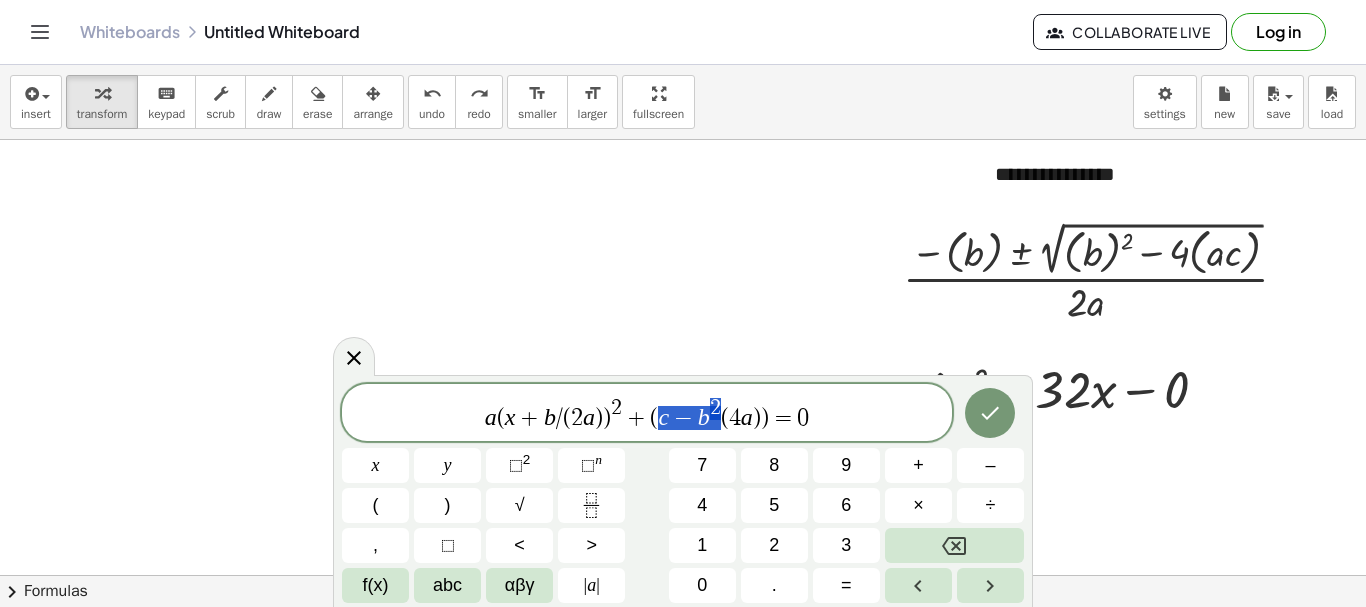 drag, startPoint x: 719, startPoint y: 417, endPoint x: 655, endPoint y: 427, distance: 64.77654 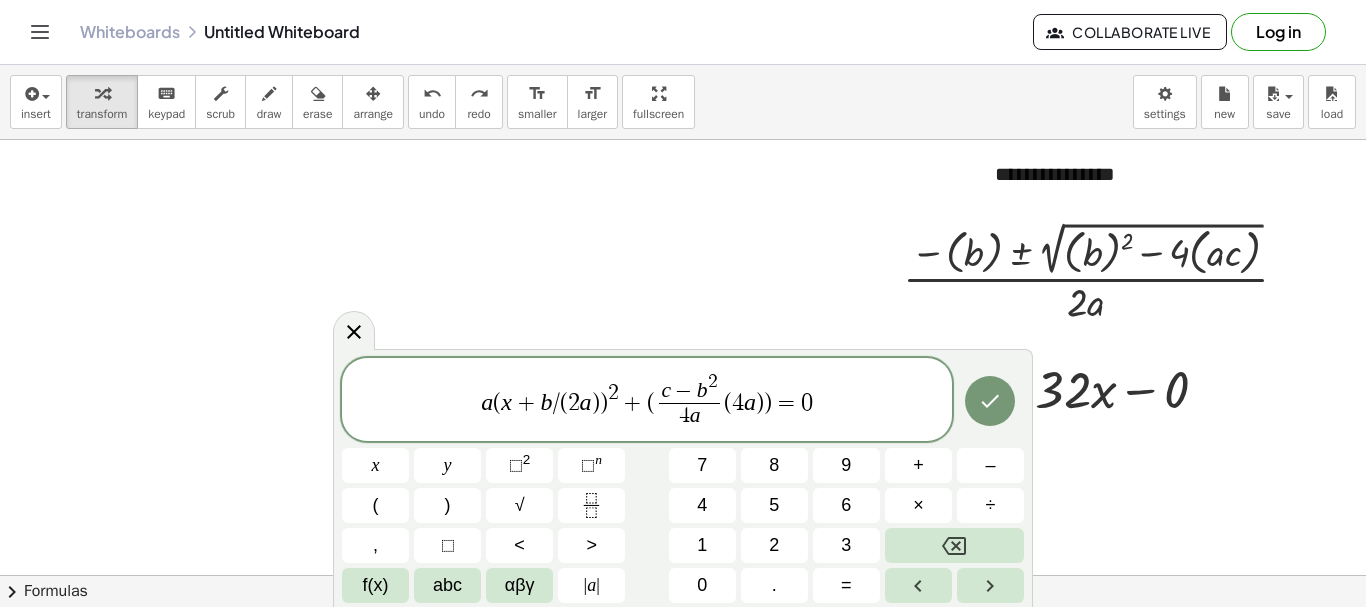 click on ")" at bounding box center [768, 403] 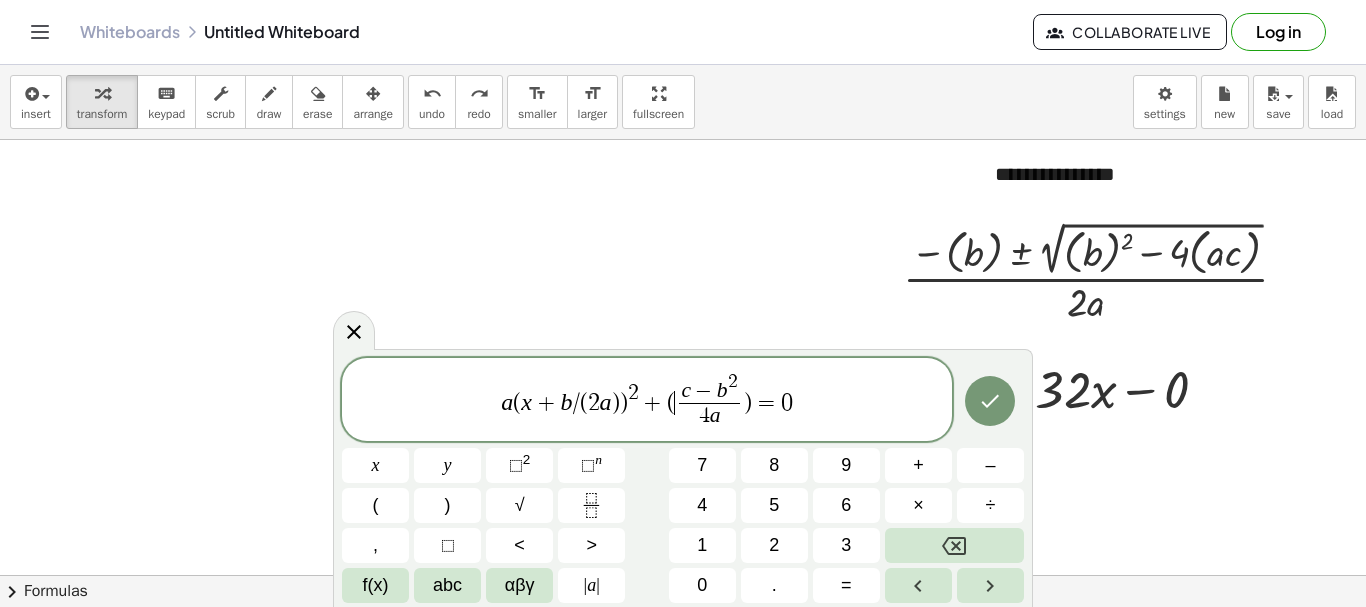 click on "c − b 2 4 a ​" at bounding box center [709, 401] 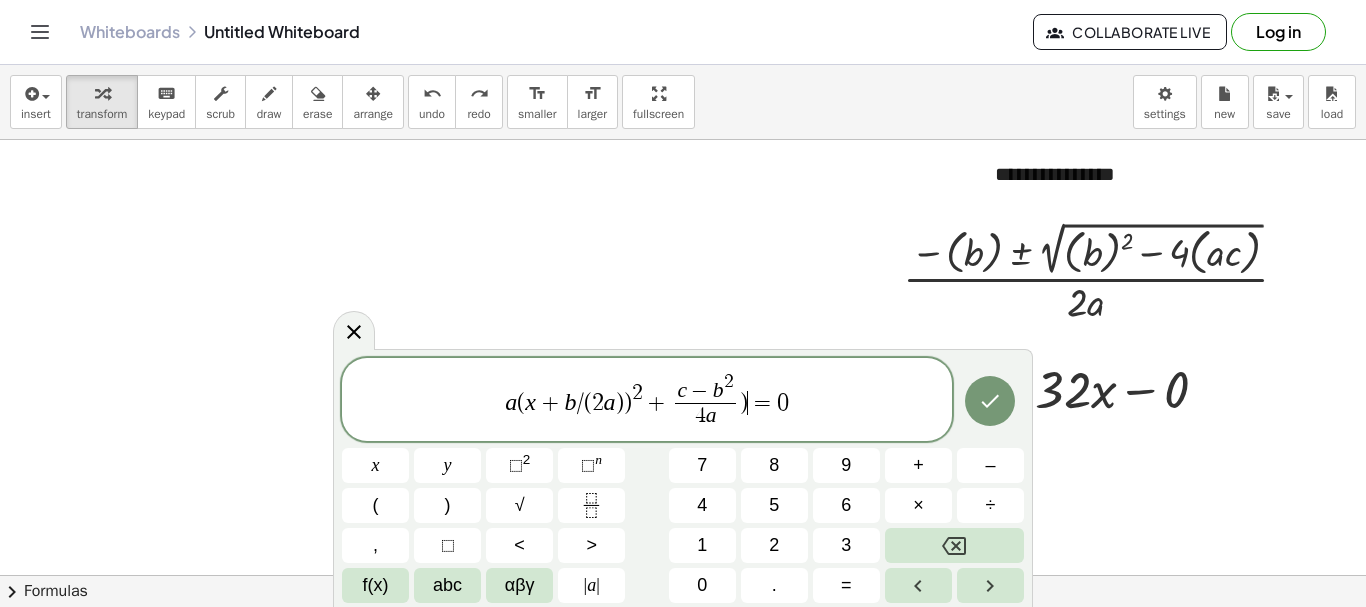 click on "=" at bounding box center [762, 403] 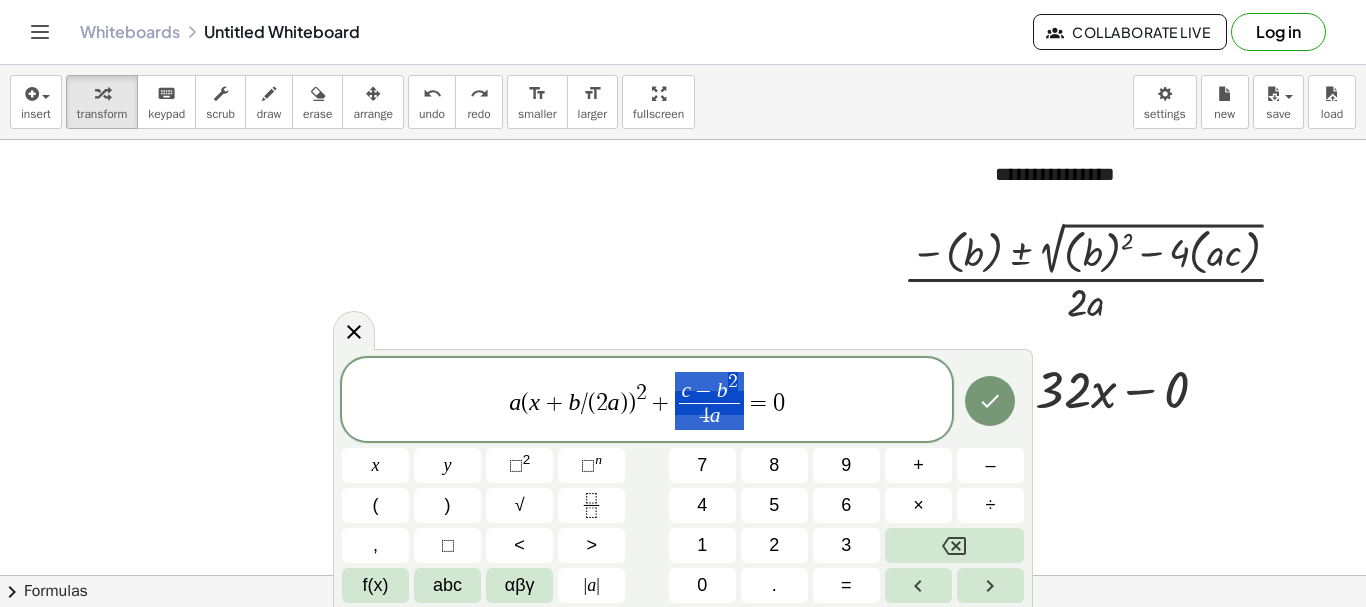drag, startPoint x: 742, startPoint y: 406, endPoint x: 701, endPoint y: 408, distance: 41.04875 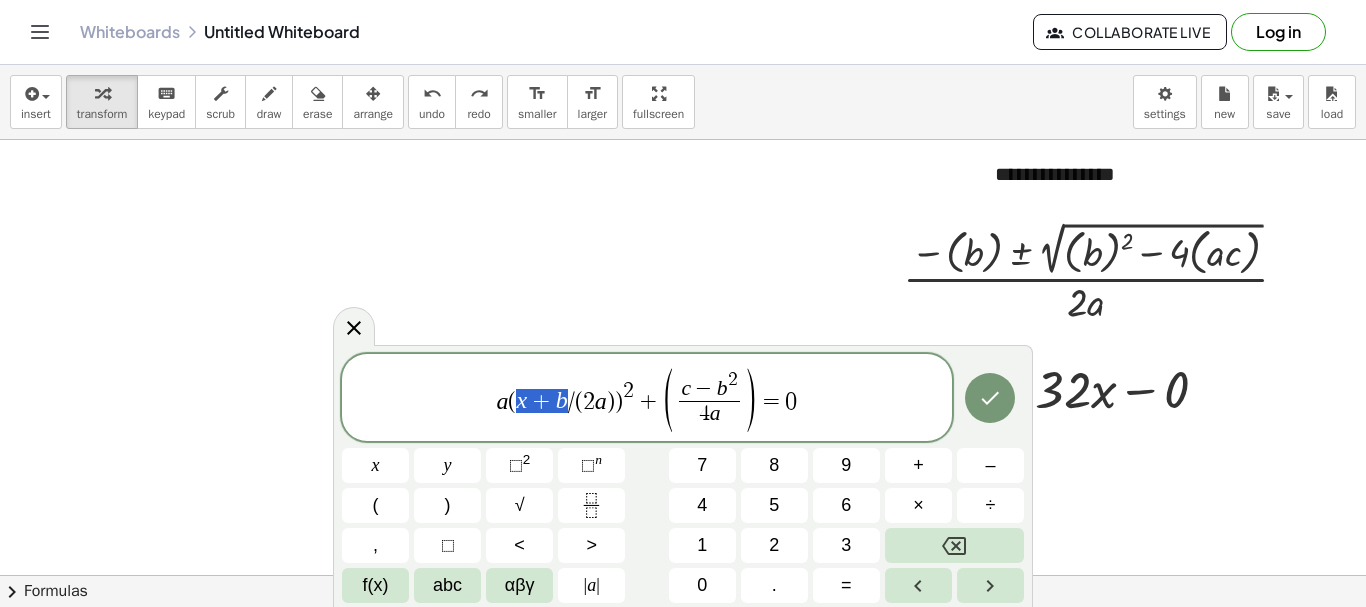 drag, startPoint x: 563, startPoint y: 403, endPoint x: 520, endPoint y: 404, distance: 43.011627 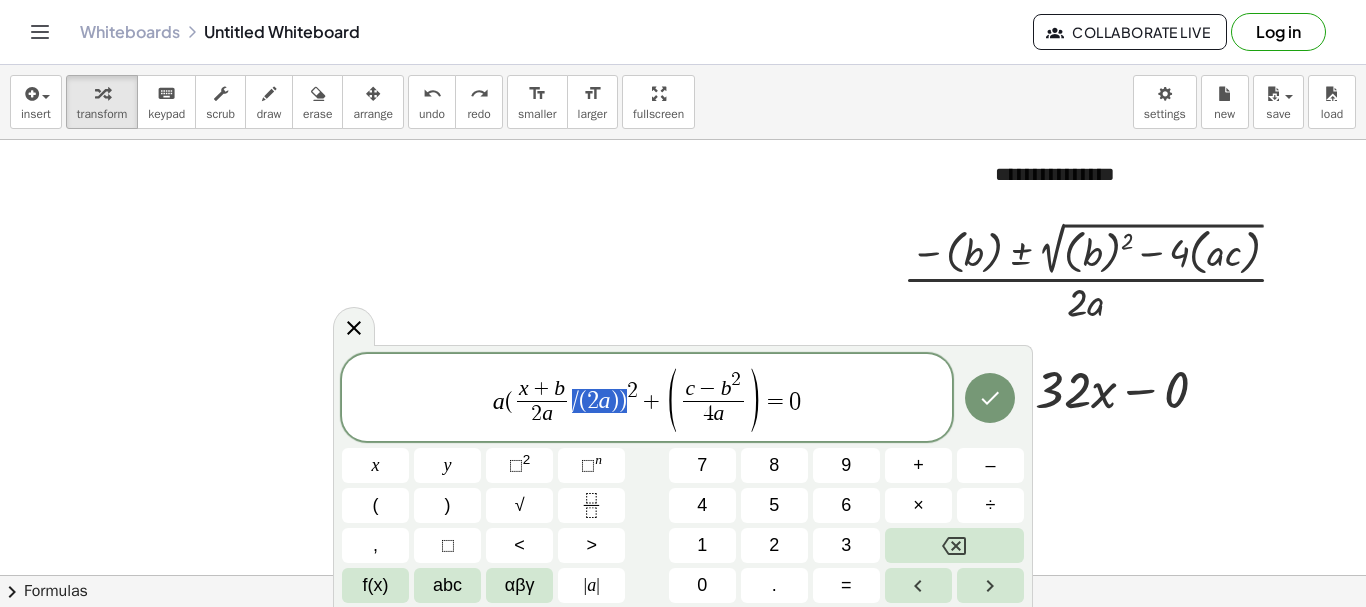drag, startPoint x: 624, startPoint y: 403, endPoint x: 572, endPoint y: 408, distance: 52.23983 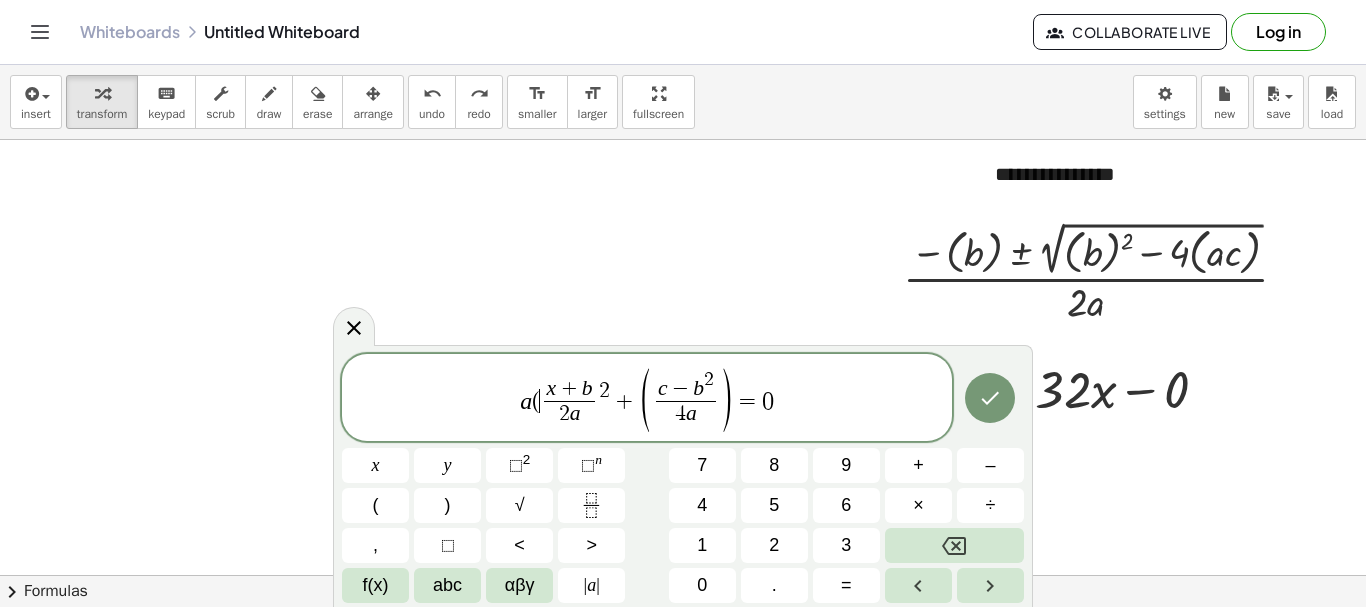 click on "x + b 2 a ​" at bounding box center [569, 403] 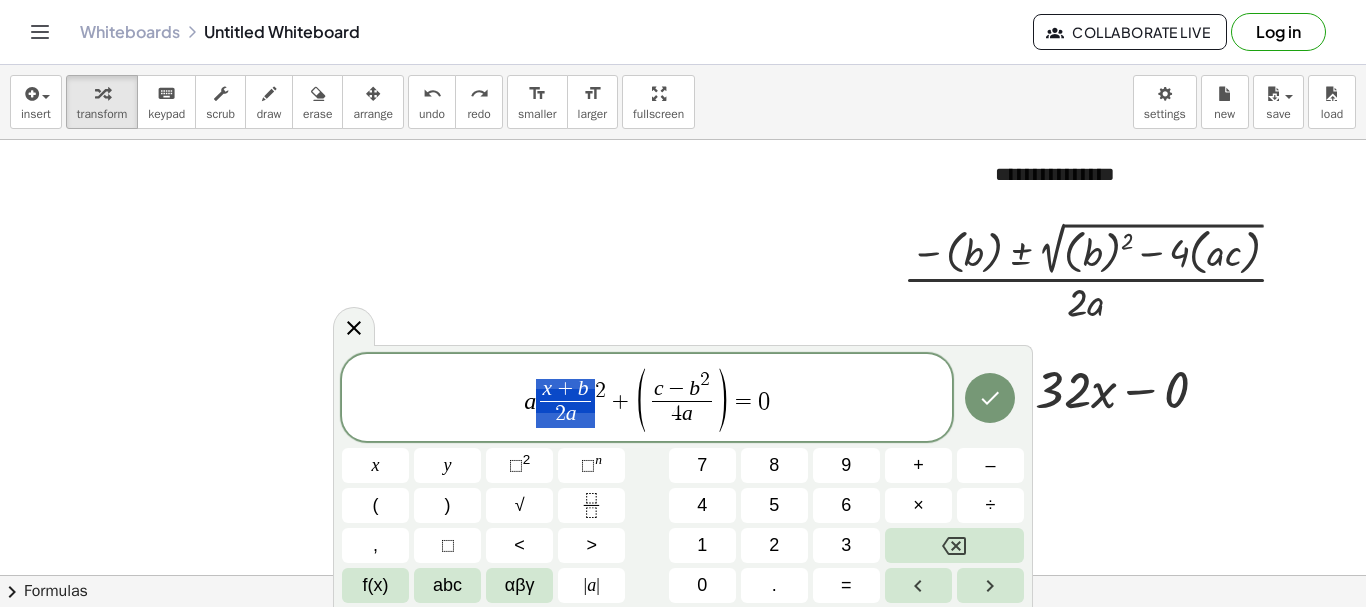 drag, startPoint x: 536, startPoint y: 405, endPoint x: 591, endPoint y: 405, distance: 55 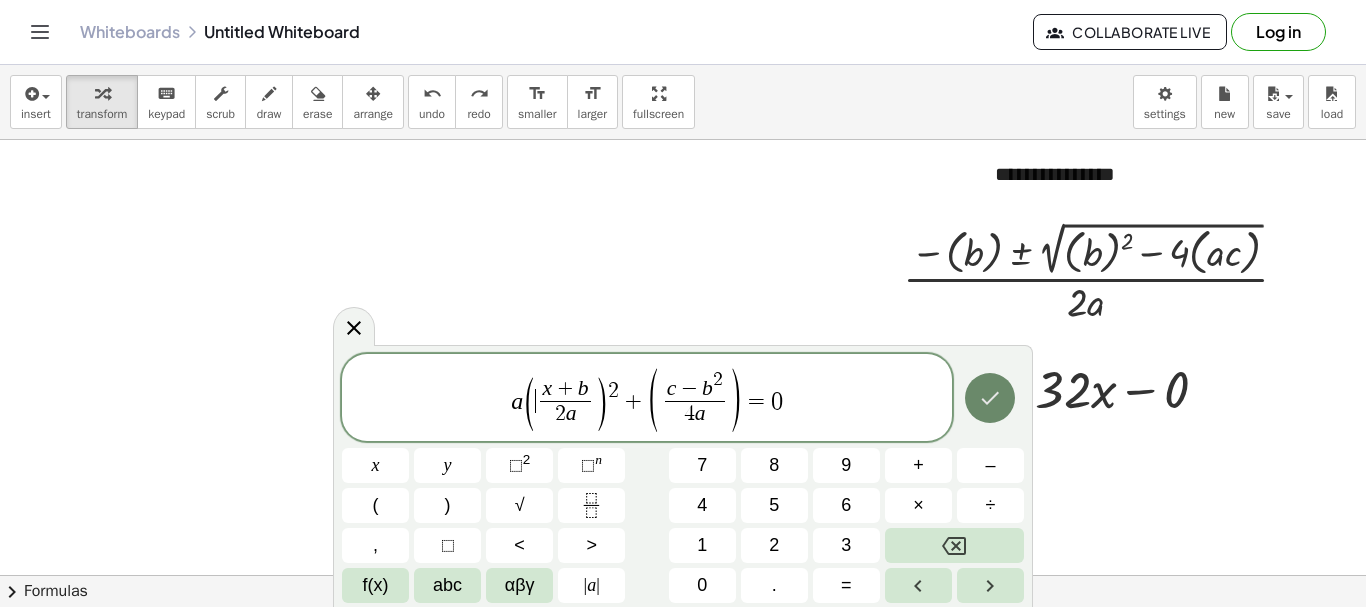 click 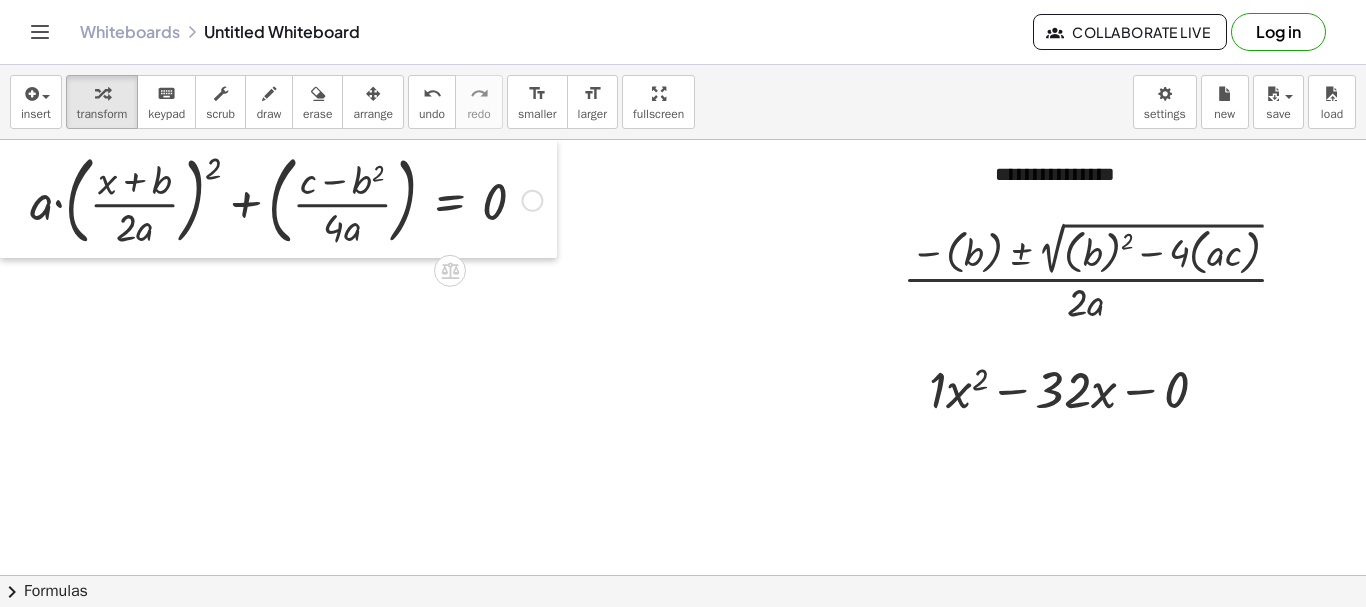drag, startPoint x: 440, startPoint y: 422, endPoint x: 0, endPoint y: 113, distance: 537.66254 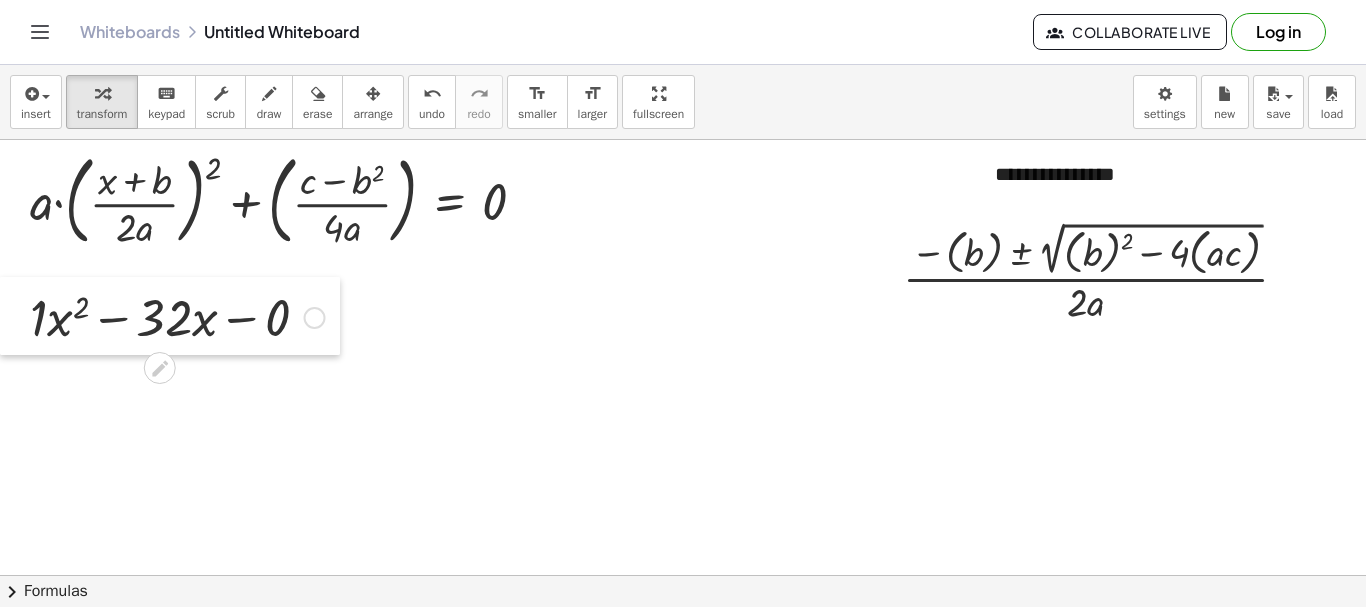 drag, startPoint x: 925, startPoint y: 389, endPoint x: 0, endPoint y: 313, distance: 928.1169 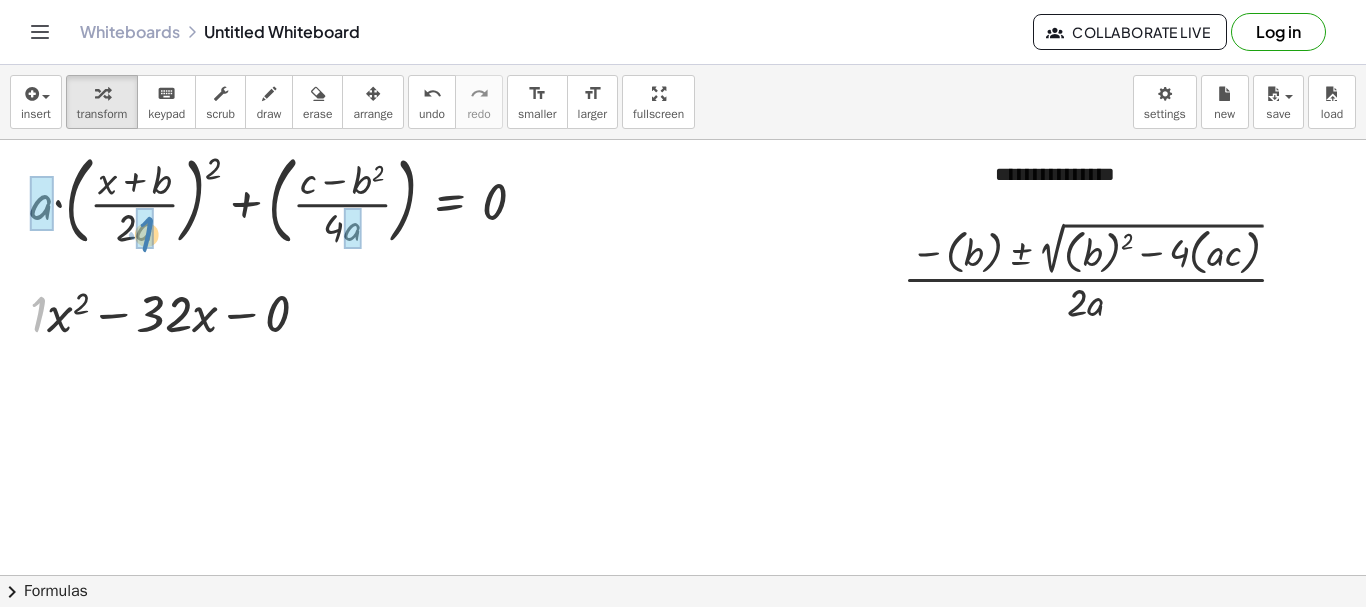 drag, startPoint x: 39, startPoint y: 302, endPoint x: 147, endPoint y: 222, distance: 134.40237 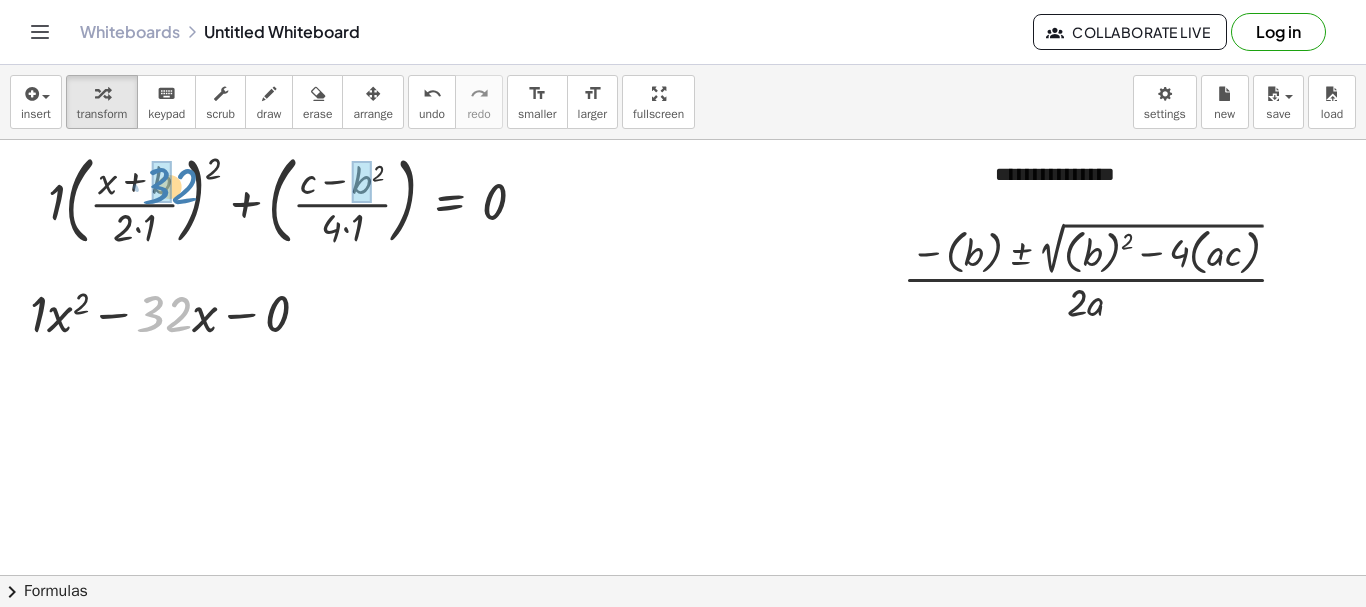 drag, startPoint x: 147, startPoint y: 308, endPoint x: 153, endPoint y: 180, distance: 128.14055 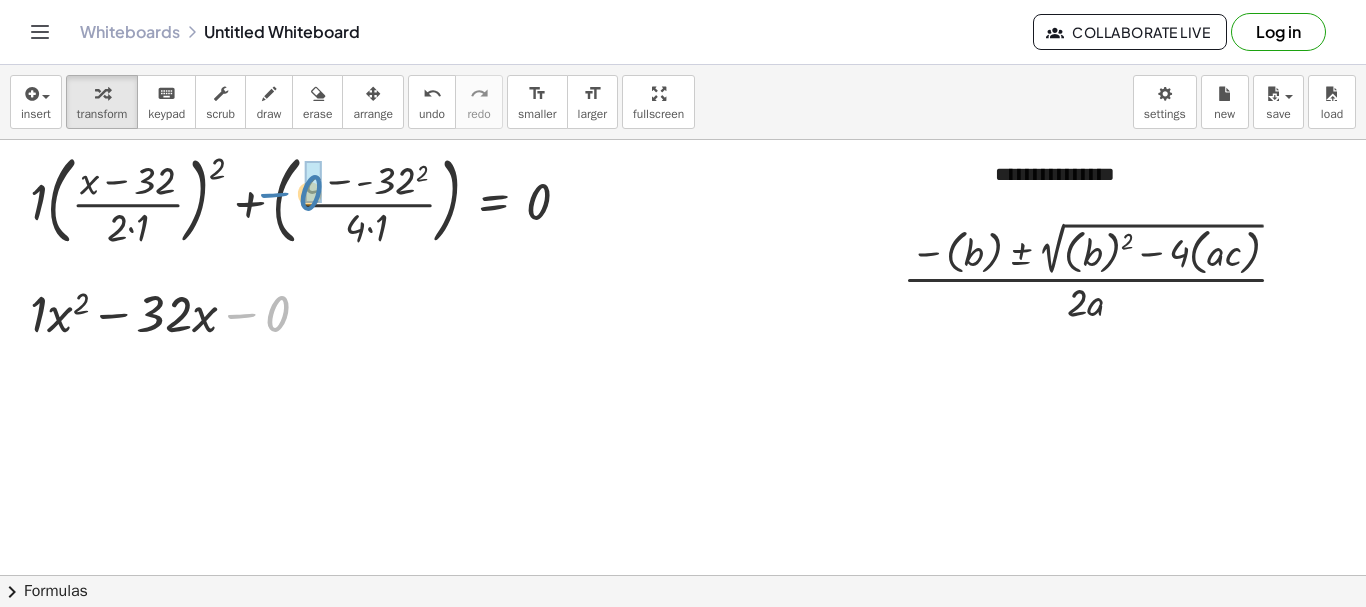 drag, startPoint x: 275, startPoint y: 316, endPoint x: 308, endPoint y: 195, distance: 125.4193 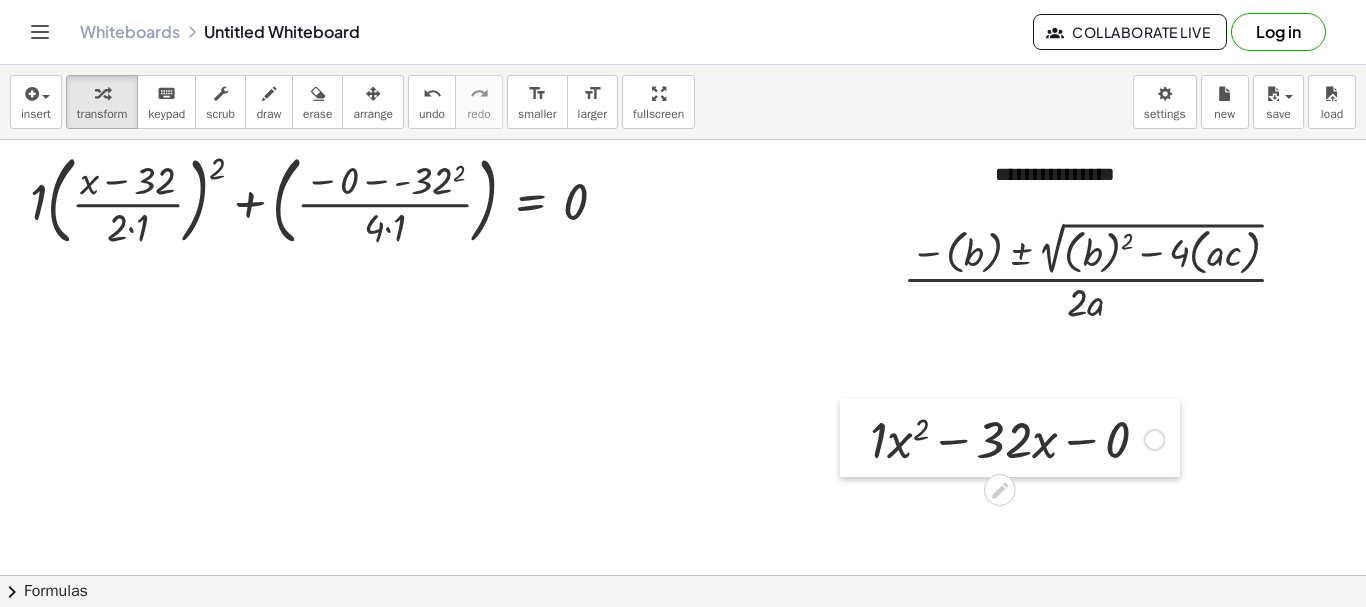 drag, startPoint x: 19, startPoint y: 317, endPoint x: 859, endPoint y: 443, distance: 849.39746 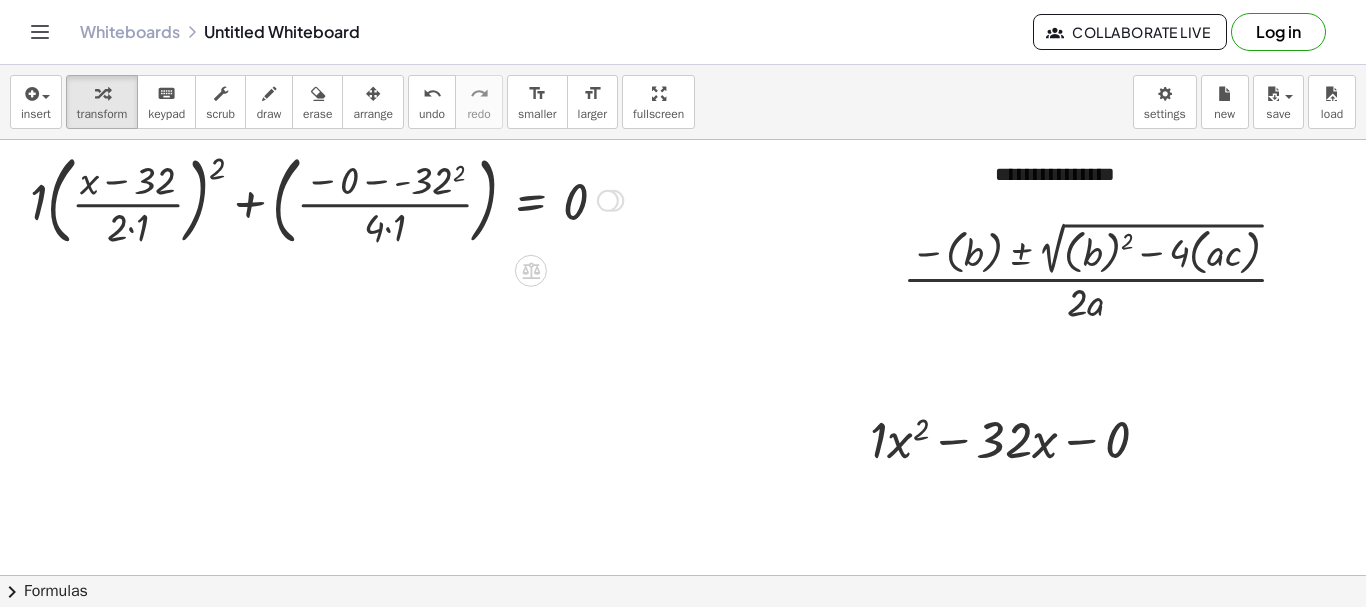 click at bounding box center (326, 199) 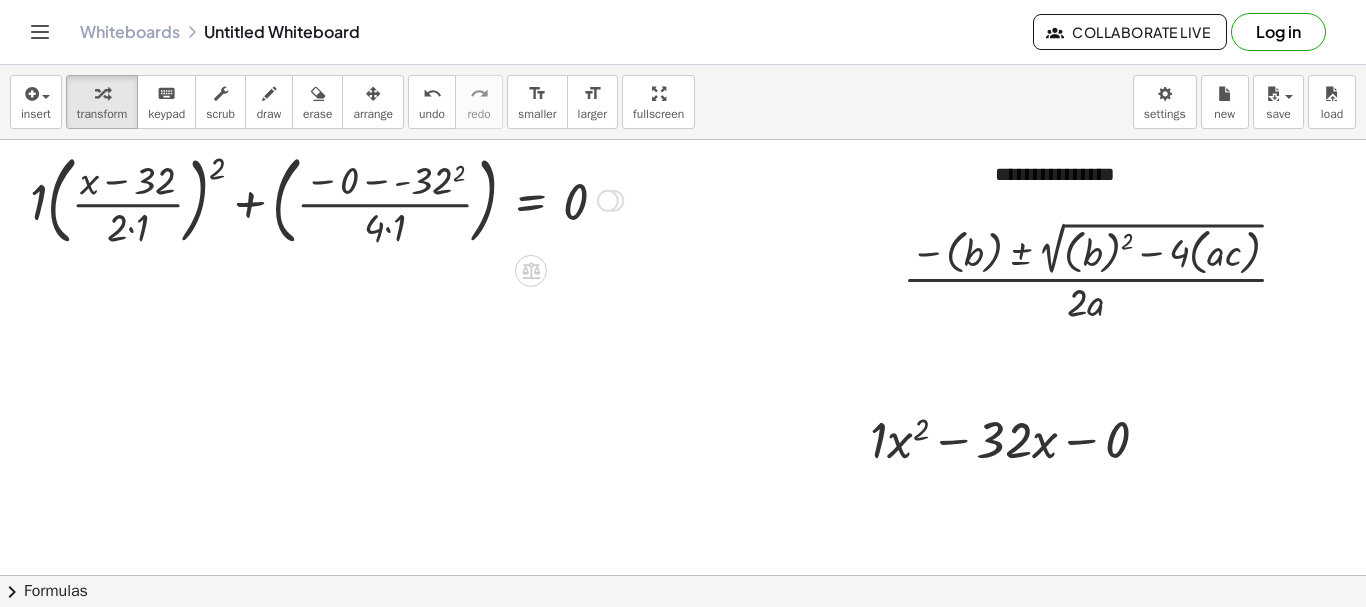 click at bounding box center (326, 199) 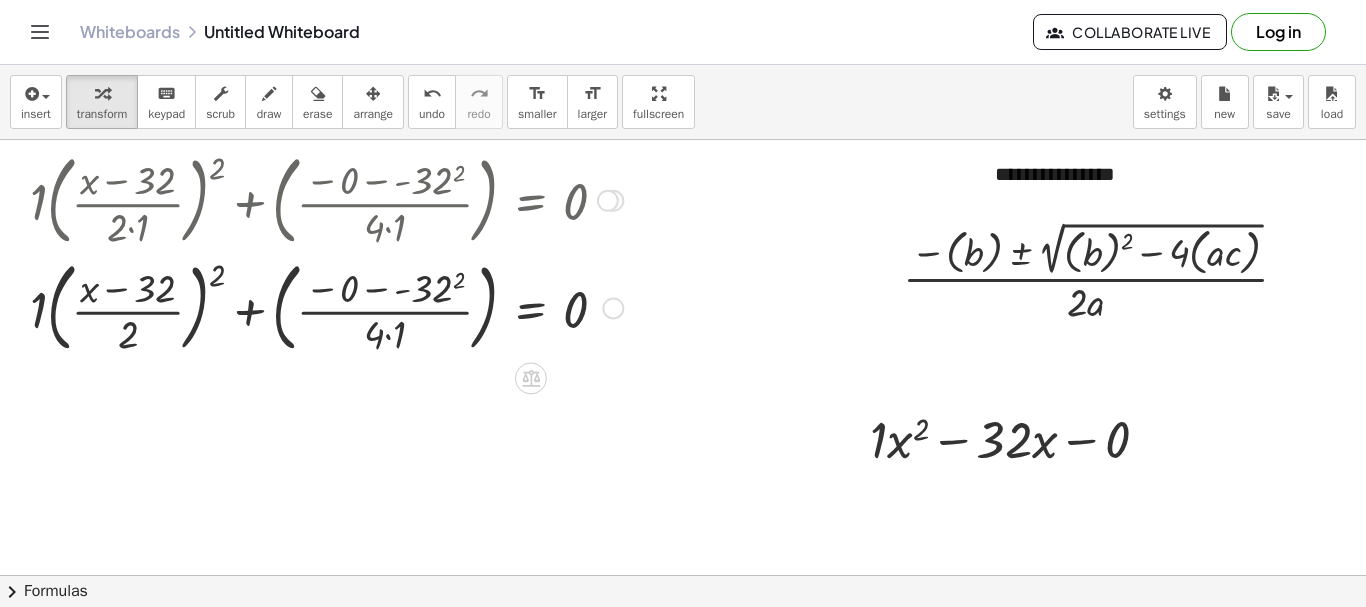 click at bounding box center [326, 307] 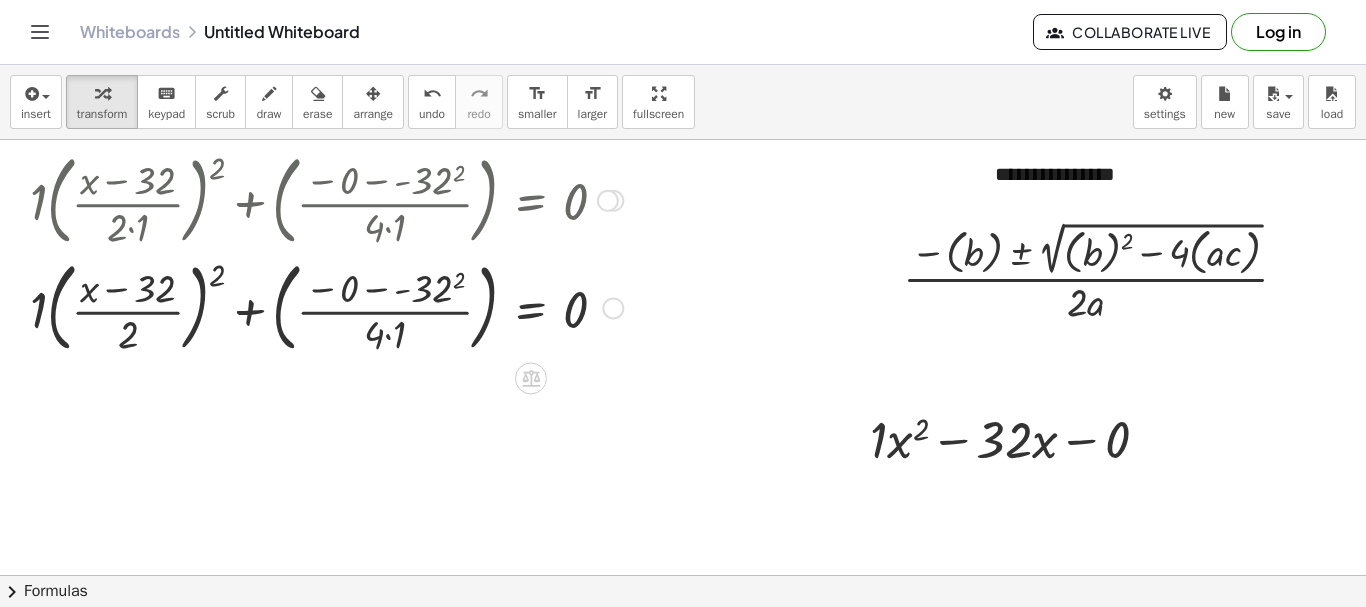 click at bounding box center (326, 307) 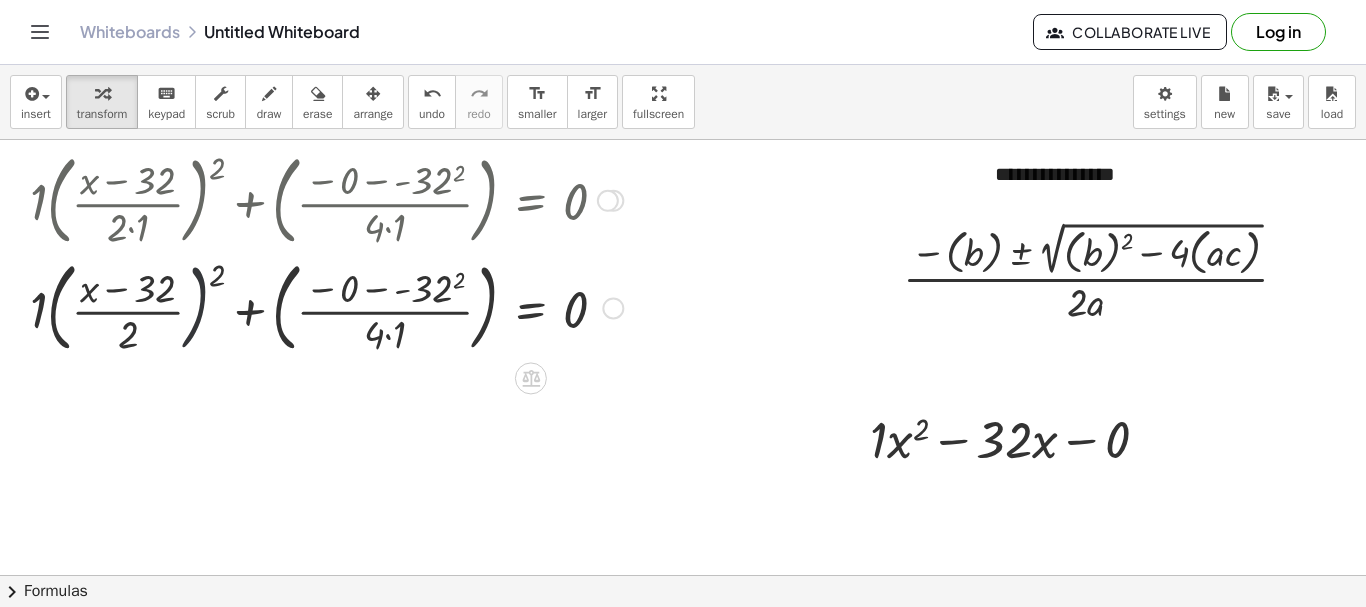 click at bounding box center [326, 307] 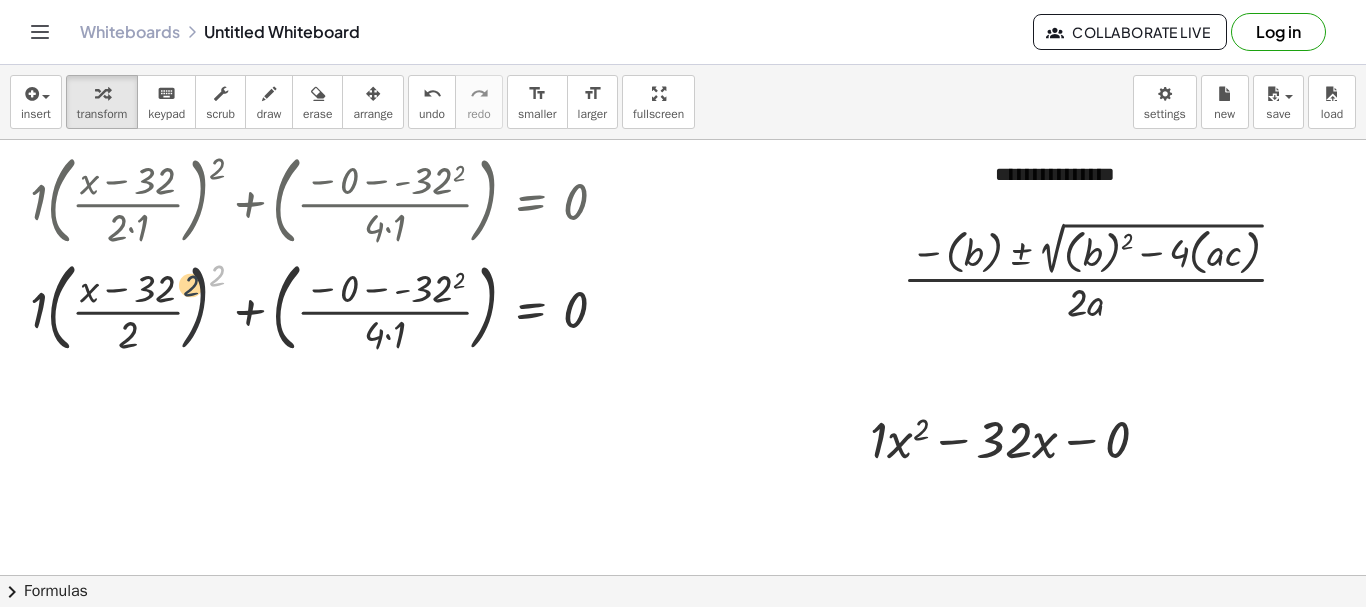 drag, startPoint x: 215, startPoint y: 280, endPoint x: 187, endPoint y: 290, distance: 29.732138 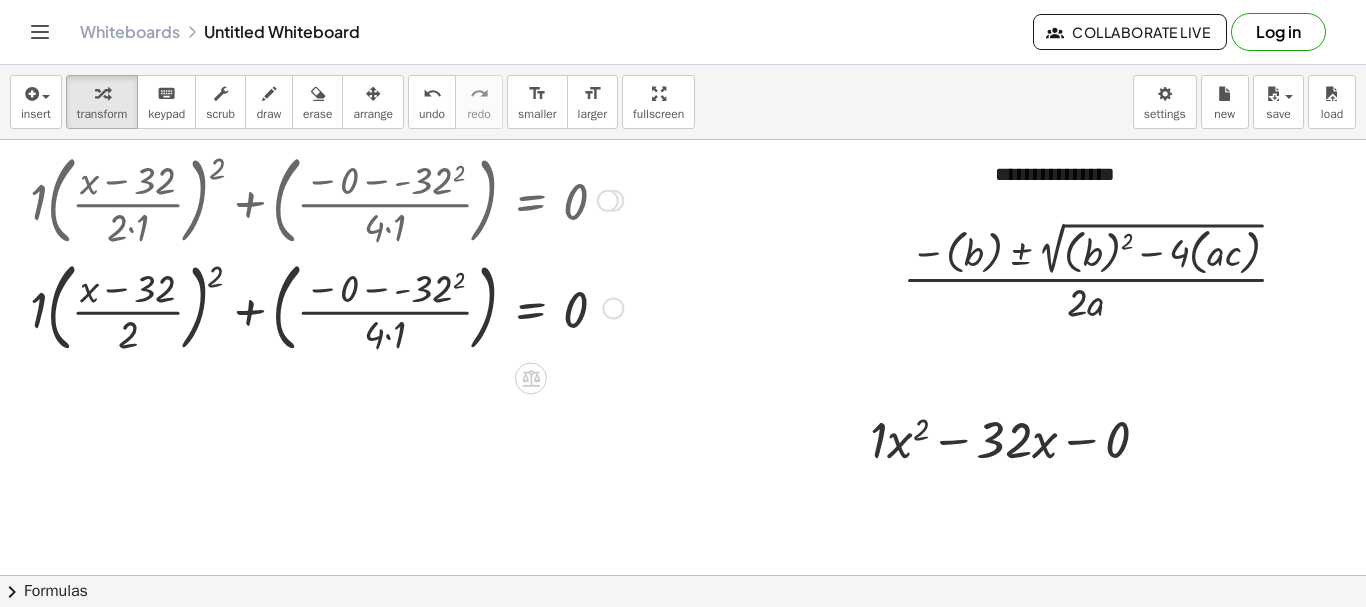click at bounding box center (326, 307) 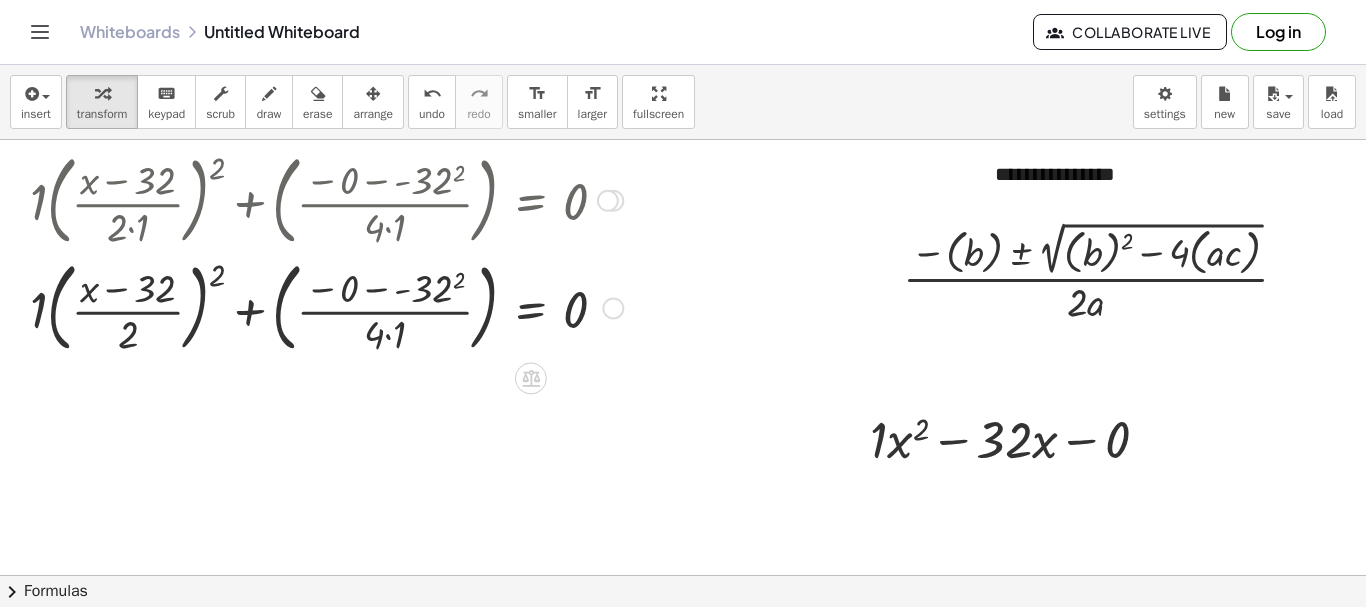 click at bounding box center (326, 307) 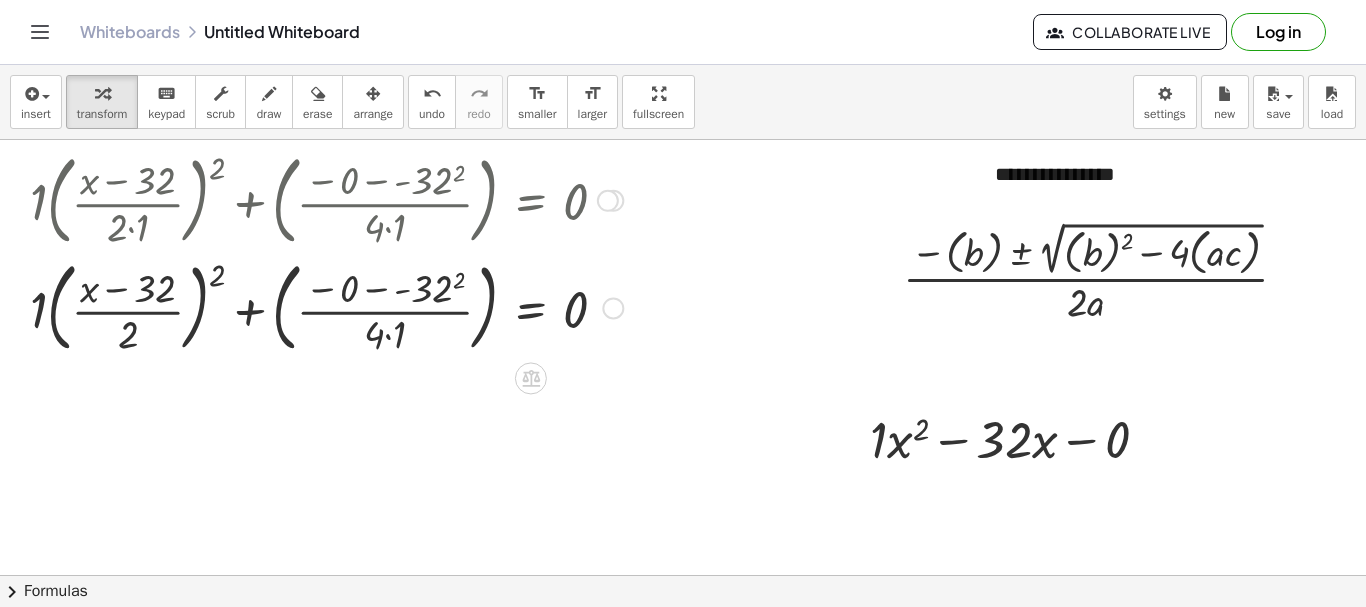 click at bounding box center [326, 307] 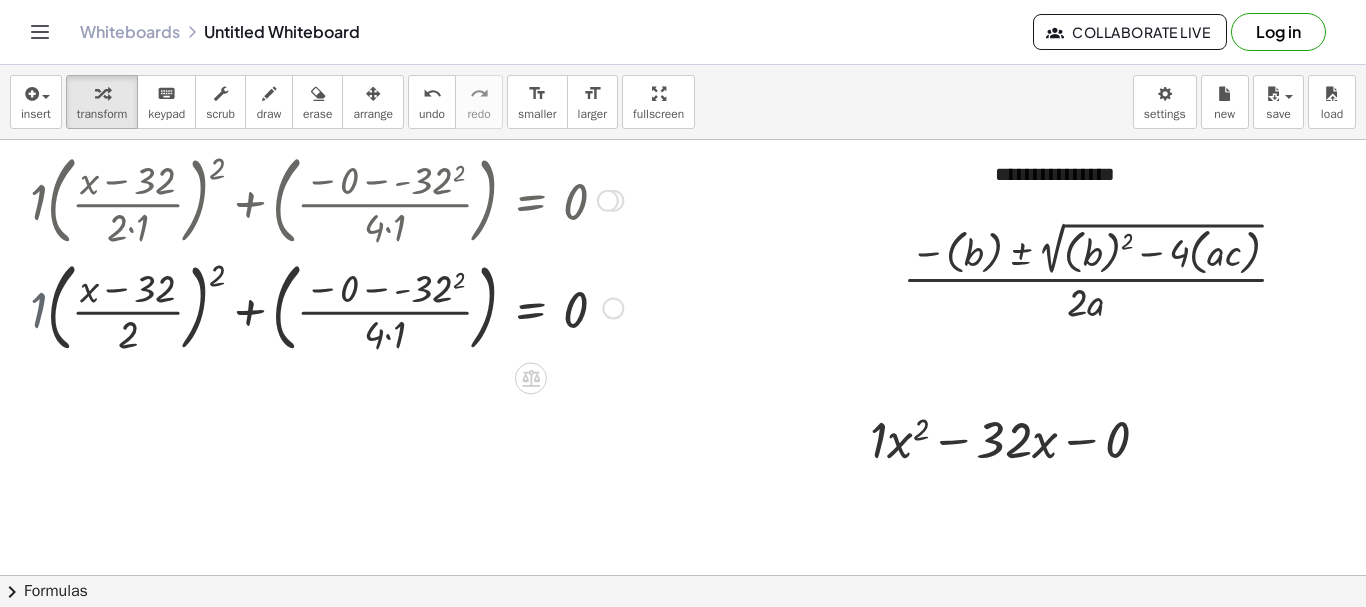 click at bounding box center (326, 307) 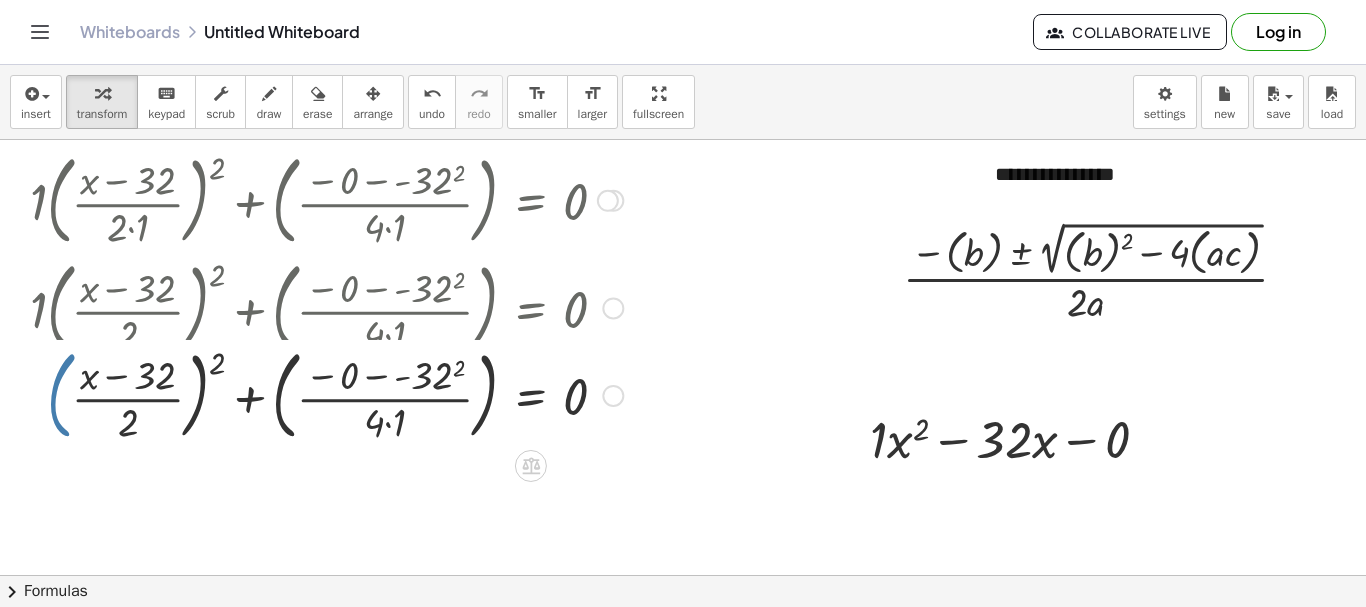 click on "+ · a · ( · ( + x + b ) · 2 · a ) 2 + ( · ( + c − b 2 ) · 4 · a ) = 0 + · 1 · ( · ( + x + b ) · 2 · 1 ) 2 + ( · ( + c − b 2 ) · 4 · 1 ) = 0 + · 1 · ( · ( + x − 32 ) · 2 · 1 ) 2 + ( · ( + c − - 32 2 ) · 4 · 1 ) = 0 + · 1 · ( · ( + x − 32 ) · 2 · 1 ) 2 + ( · ( − 0 − - 32 2 ) · 4 · 1 ) = 0 + · 1 · ( · ( + x − 32 ) · 2 ) 2 + ( · ( − 0 − - 32 2 ) · 4 · 1 ) = 0 + ( · ( + x − 32 ) · 2 ) 2 + ( · ( − 0 − - 32 2 ) · 4 · 1 ) = 0 + · ( + x − 32 ) 2 · 2 2 + ( · ( − 0 − - 32 2 ) · 4 · 1 ) = 0 + · ( + x − 32 ) 2 · 4 + ( · ( − 0 − - 32 2 ) · 4 · 1 ) = 0 + · ( + x 2 − · 2 · x · 32 + 1.024 ) · 4 + ( · ( − 0 − - 32 2 ) · 4 · 1 ) = 0 + · ( + x 2 − · 64 · x + 1.024 ) · 4 + ( · ( − 0 − - 32 2 ) · 4 · 1 ) = 0 + · ( + x 2 − · 64 · x + 1.024 ) · 4 + ( · - 1.024 · 4 · 1 ) = 0 + · · + ( · · 4 ) = 0 - 4 ( + x 2 − · · x" at bounding box center (531, 201) 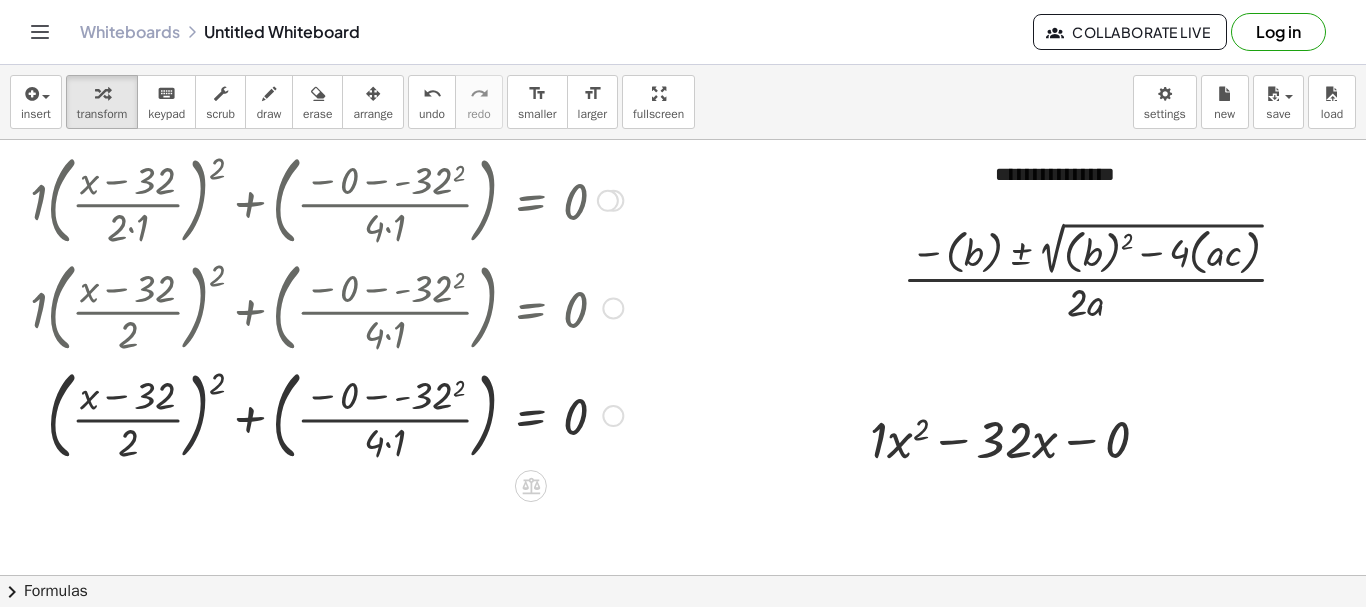 click at bounding box center [326, 414] 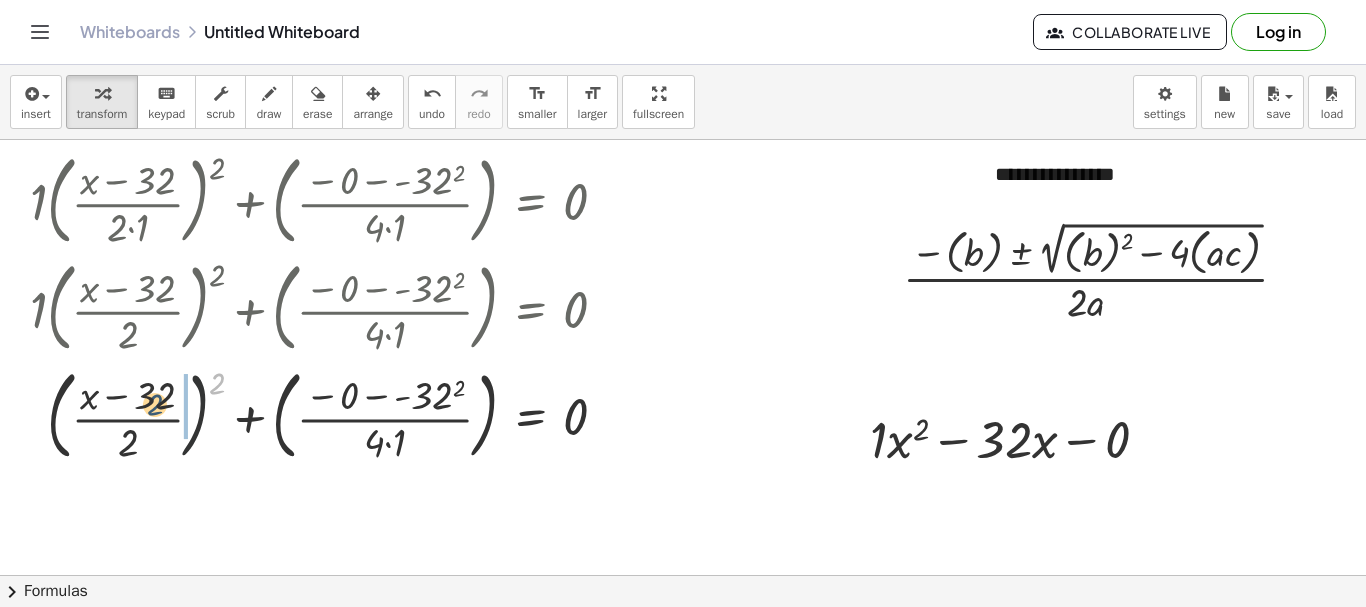 drag, startPoint x: 216, startPoint y: 380, endPoint x: 153, endPoint y: 401, distance: 66.40783 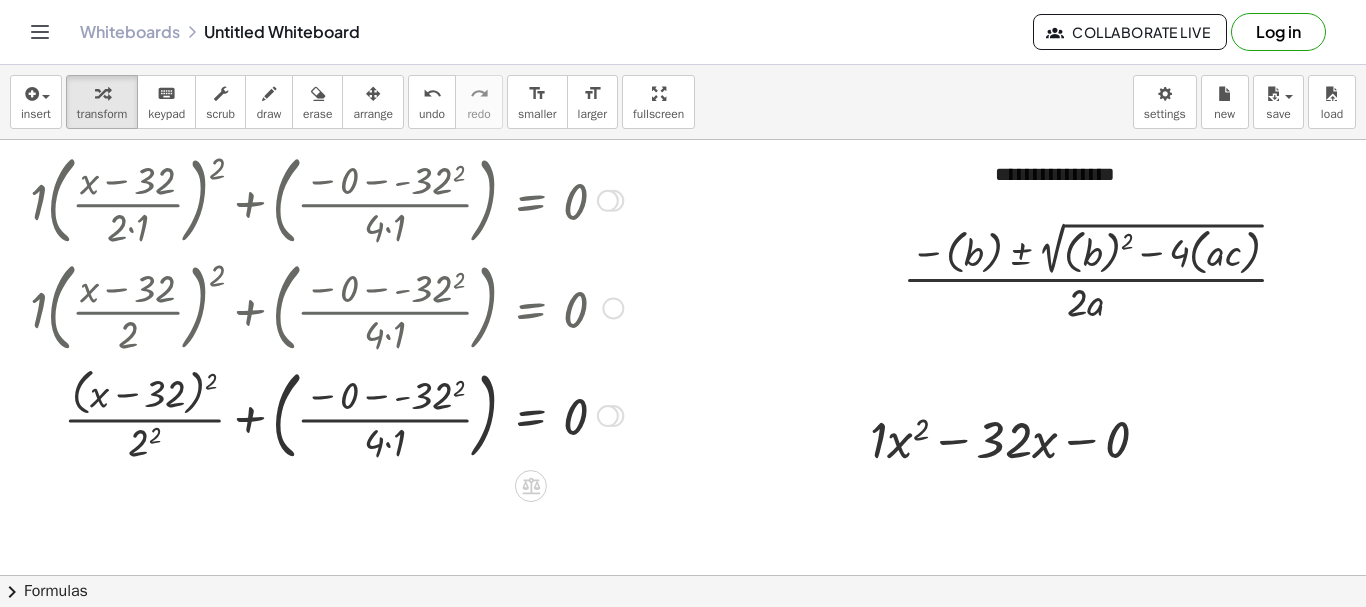 click at bounding box center [326, 414] 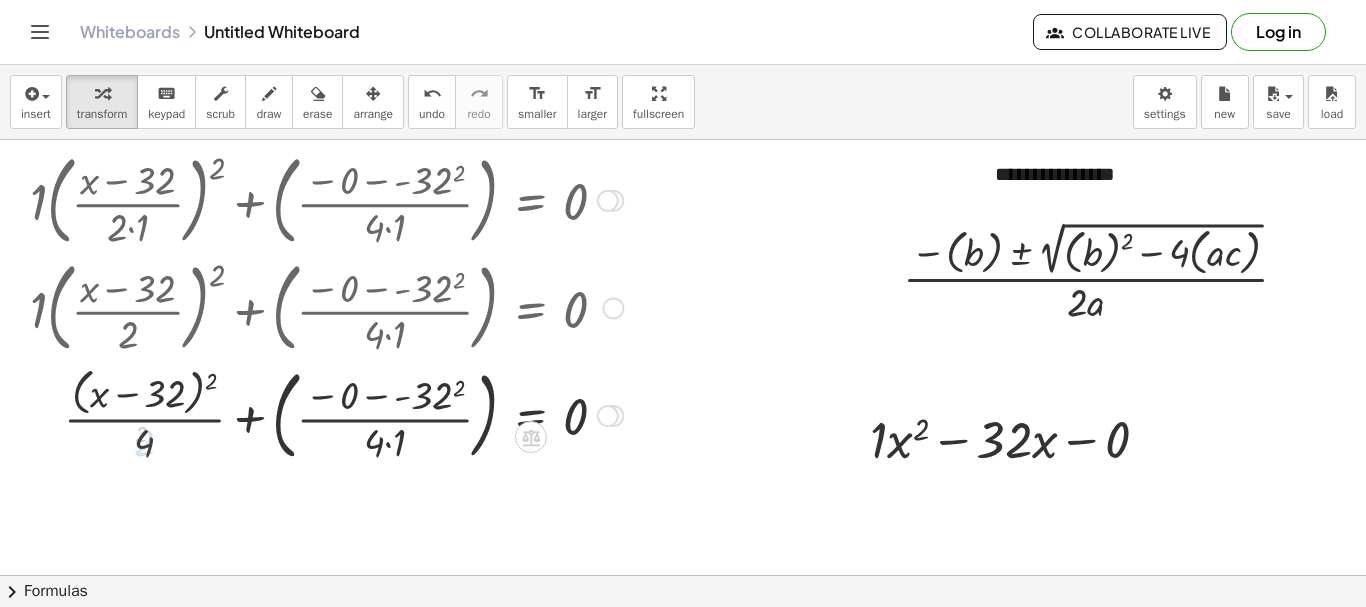 click at bounding box center (326, 414) 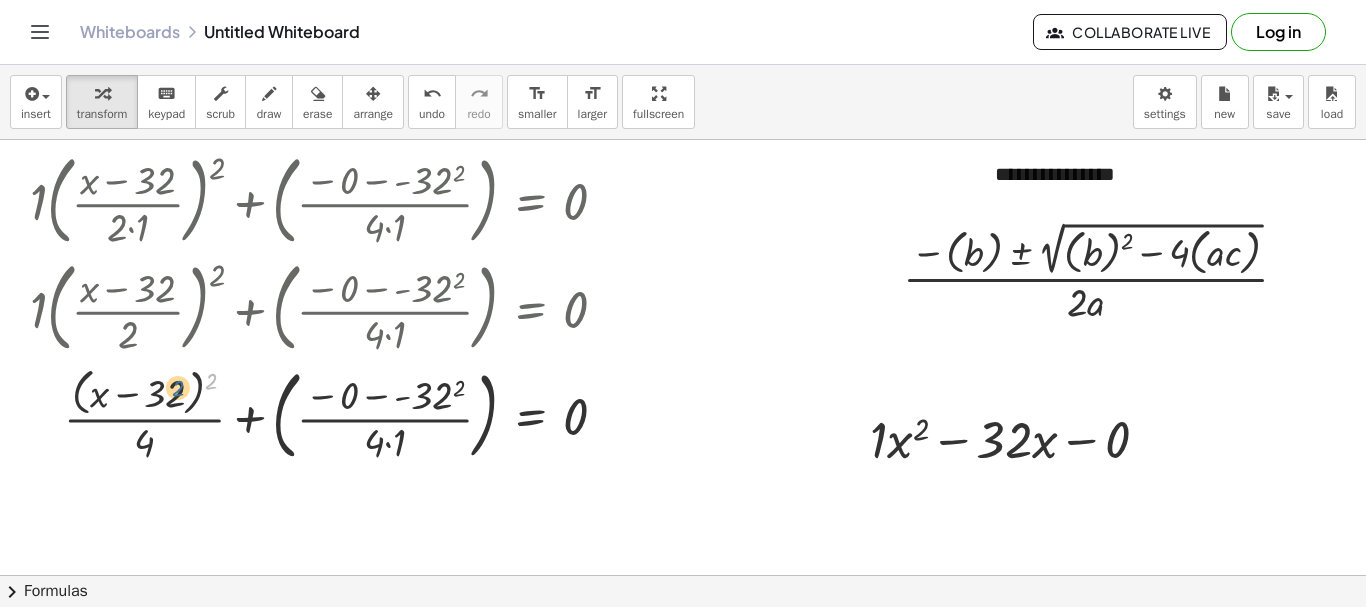 drag, startPoint x: 210, startPoint y: 384, endPoint x: 175, endPoint y: 393, distance: 36.138622 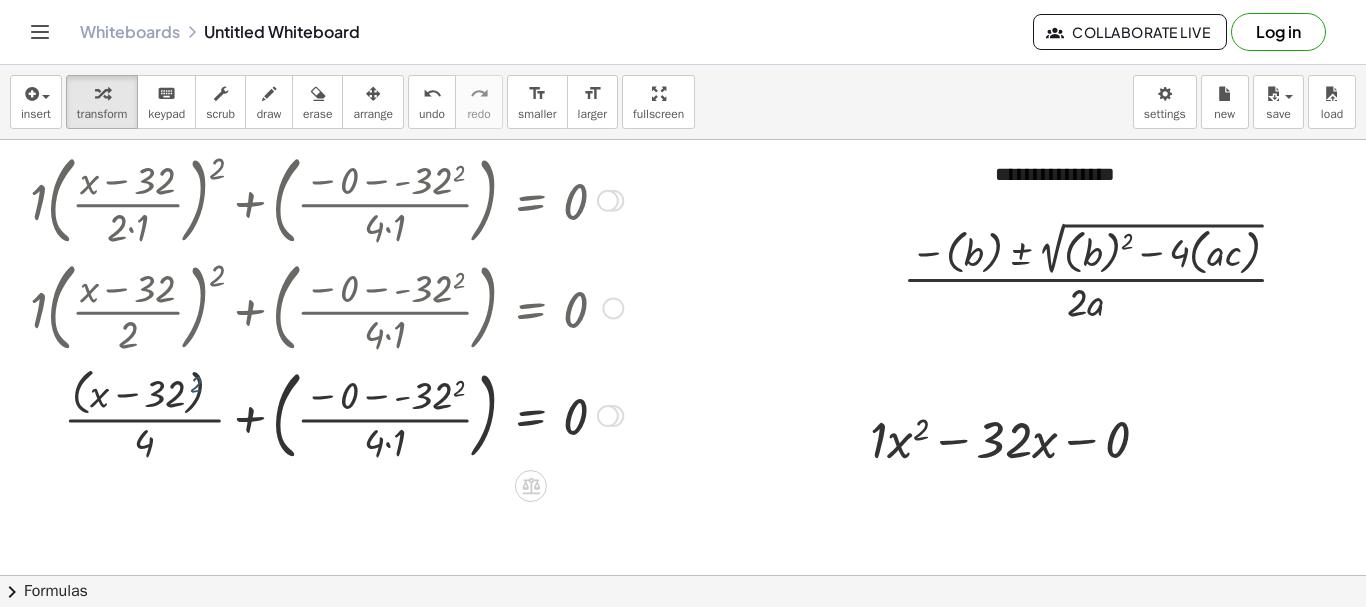 click at bounding box center (326, 414) 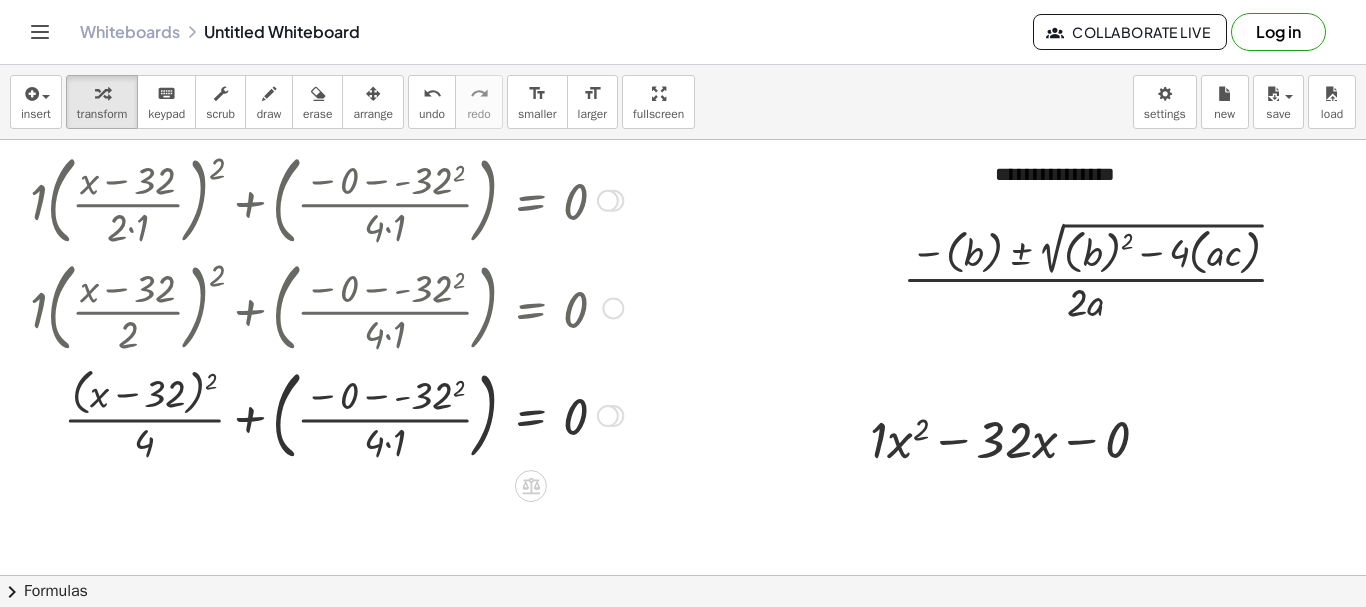 click at bounding box center (326, 414) 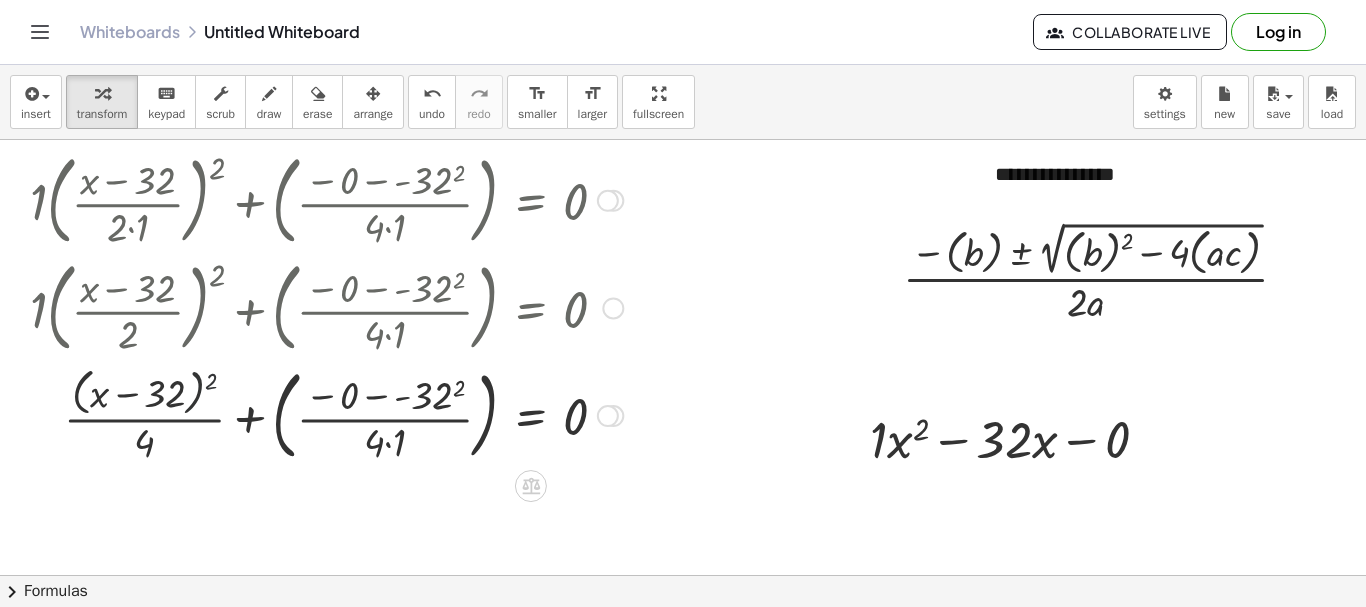 click at bounding box center [326, 414] 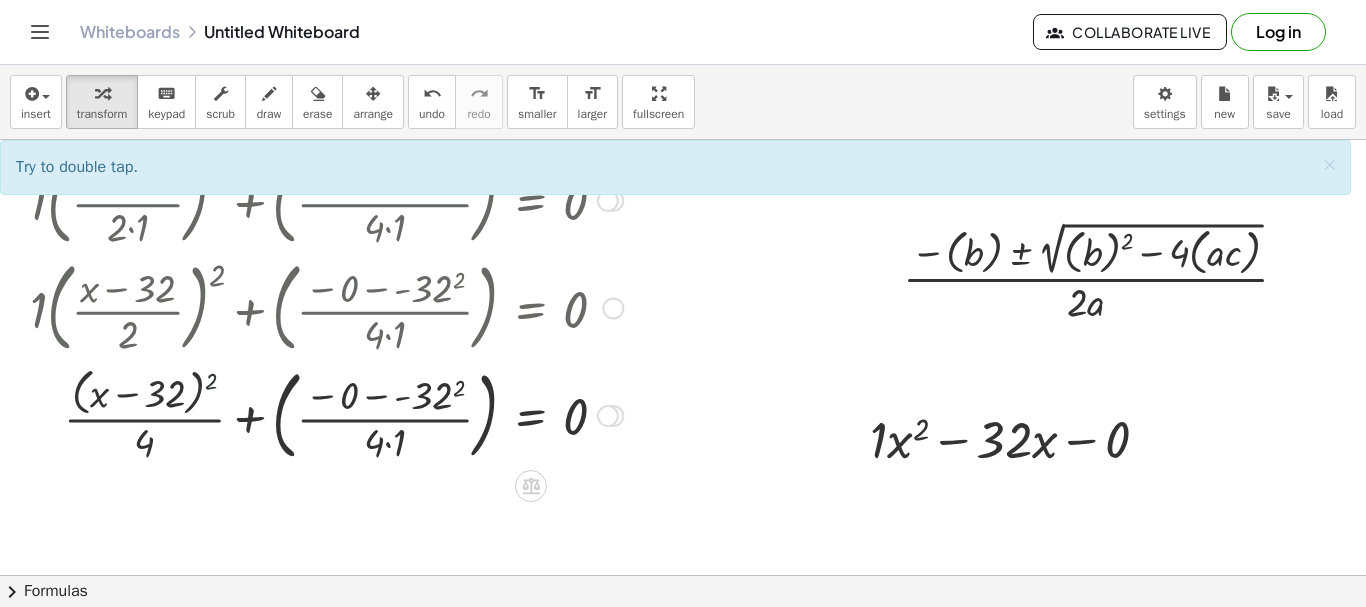 click at bounding box center [326, 414] 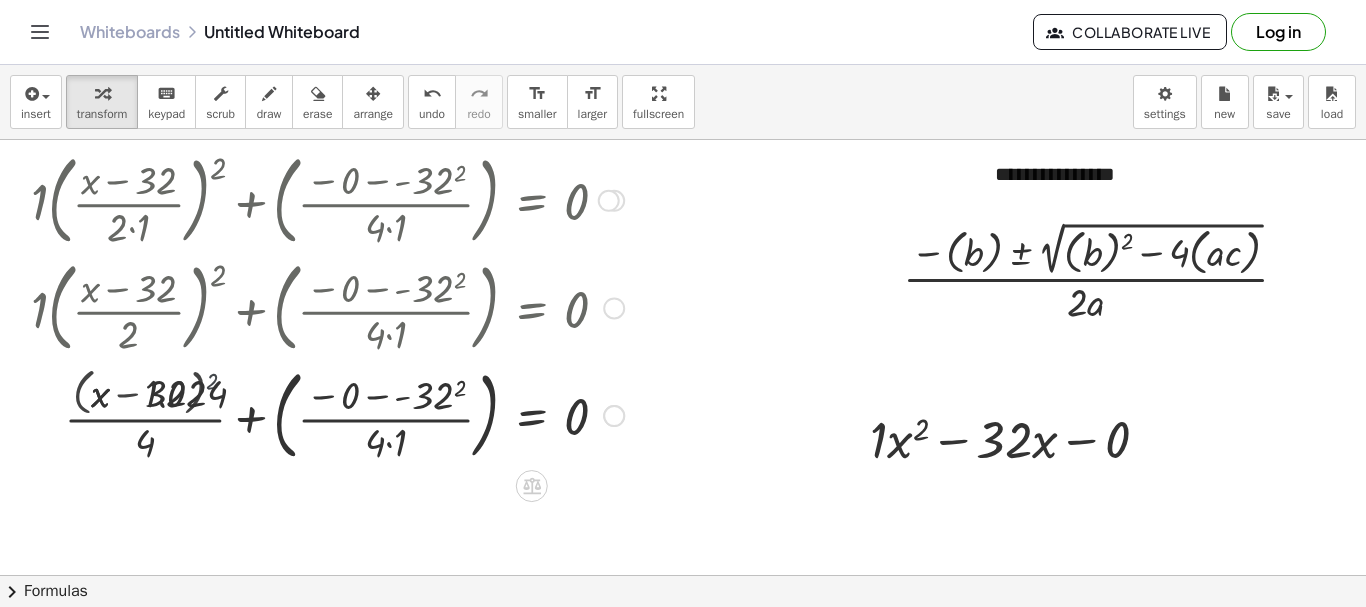 click at bounding box center [284, 414] 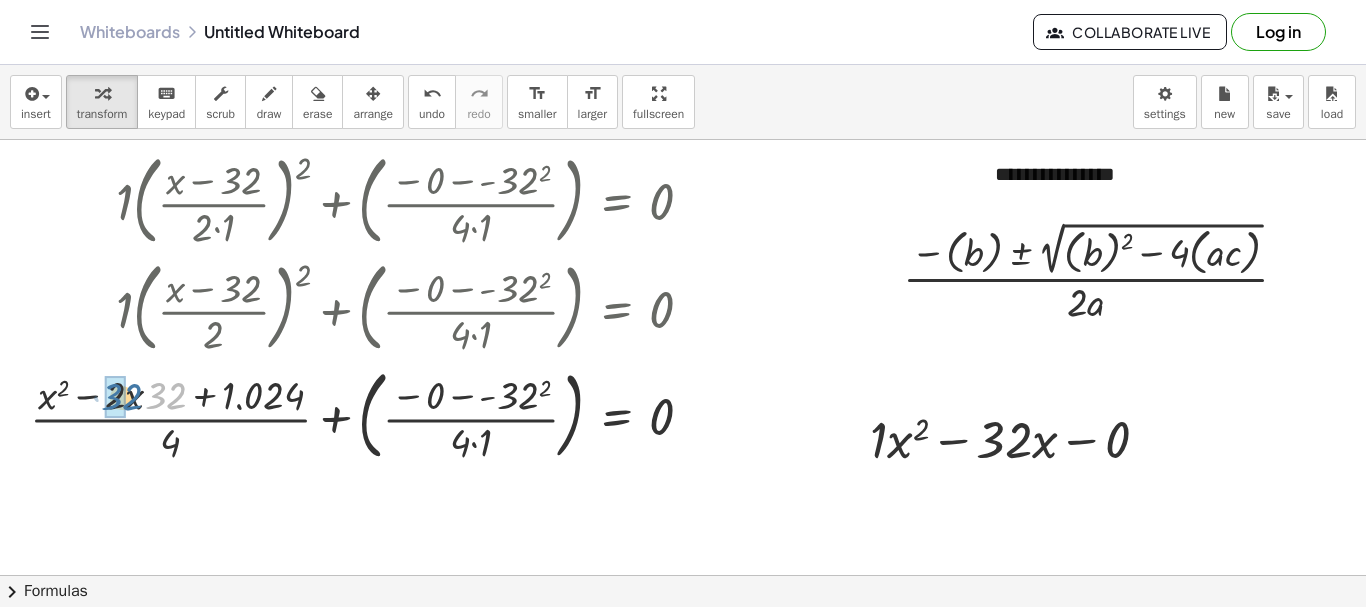 drag, startPoint x: 161, startPoint y: 394, endPoint x: 117, endPoint y: 395, distance: 44.011364 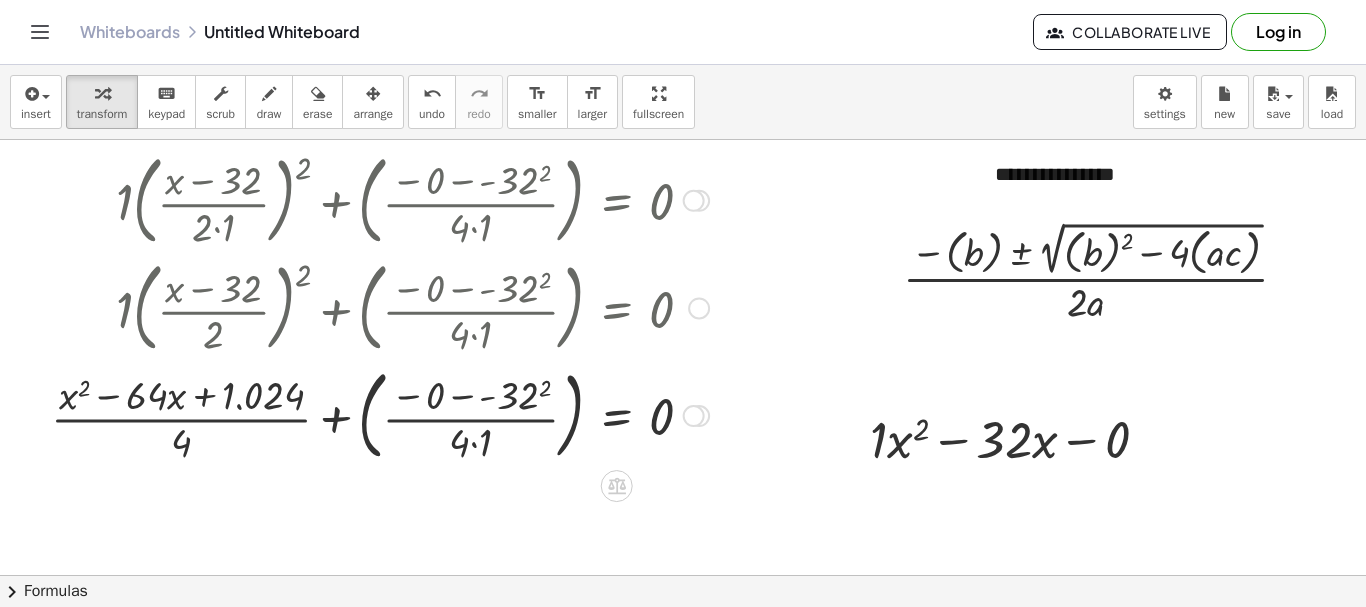 click at bounding box center [380, 414] 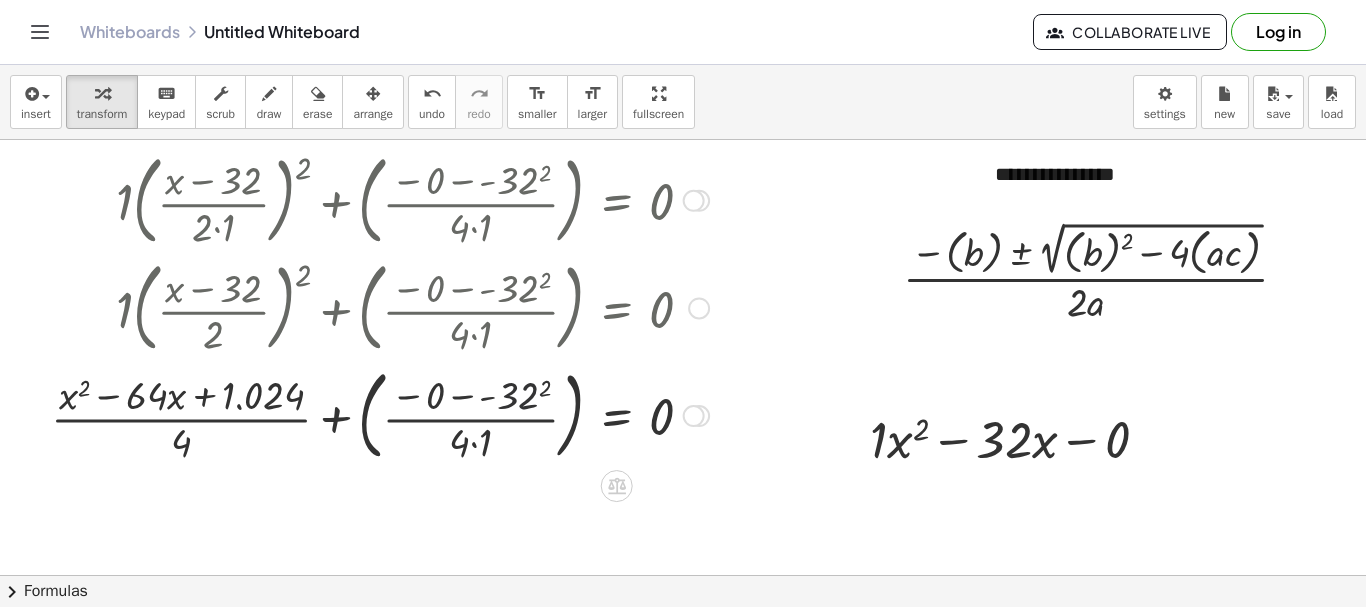 click at bounding box center [380, 414] 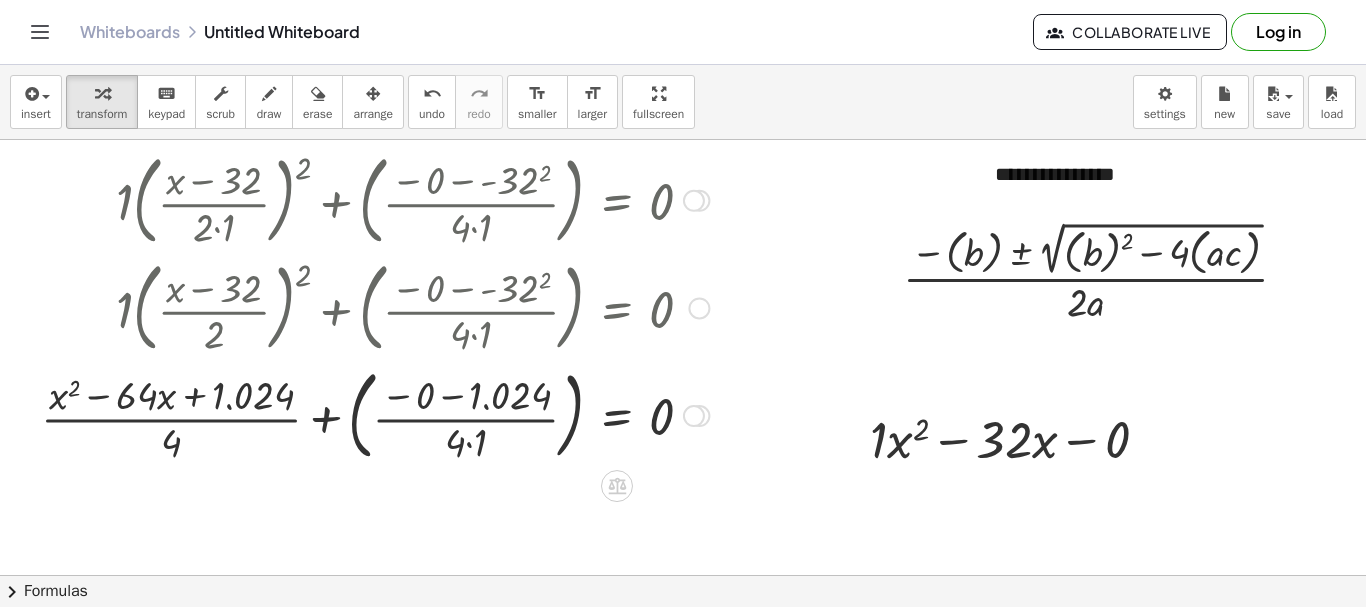click at bounding box center (375, 414) 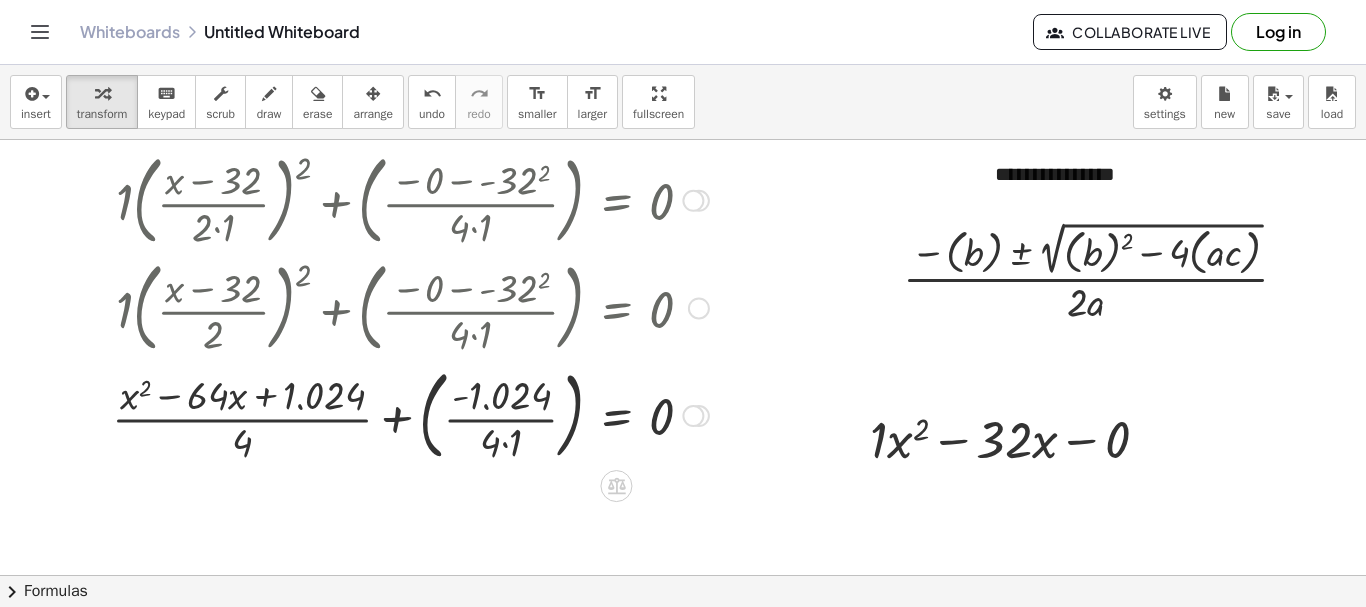 click at bounding box center [410, 414] 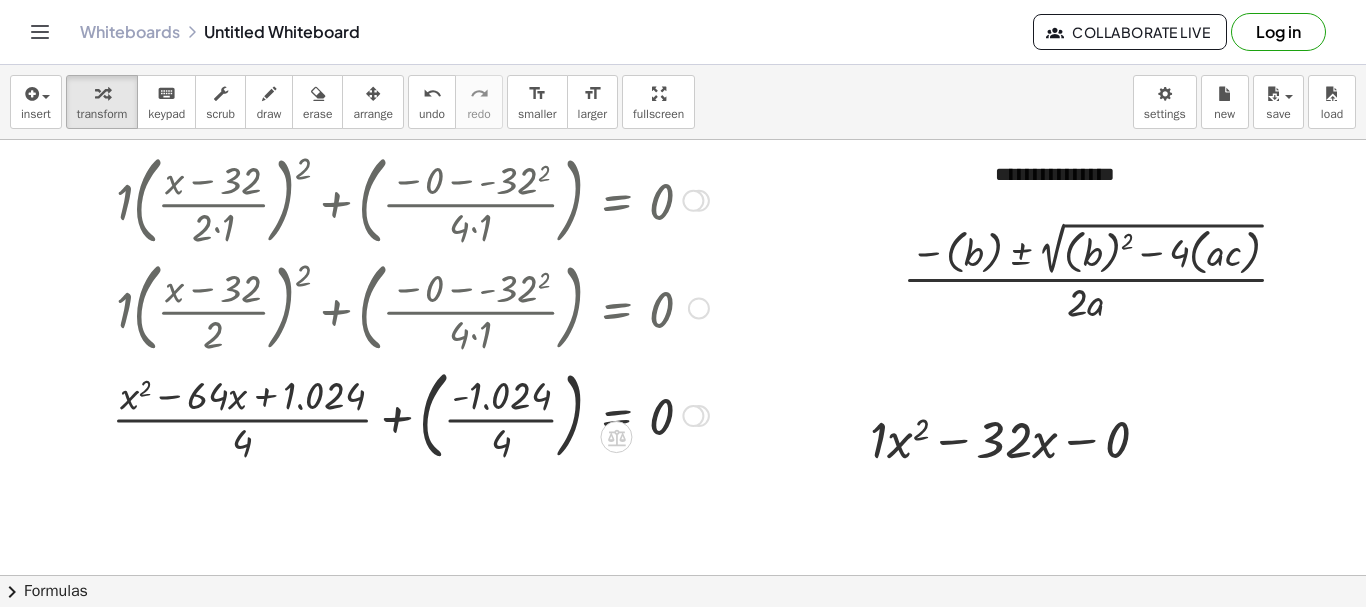 click at bounding box center [410, 414] 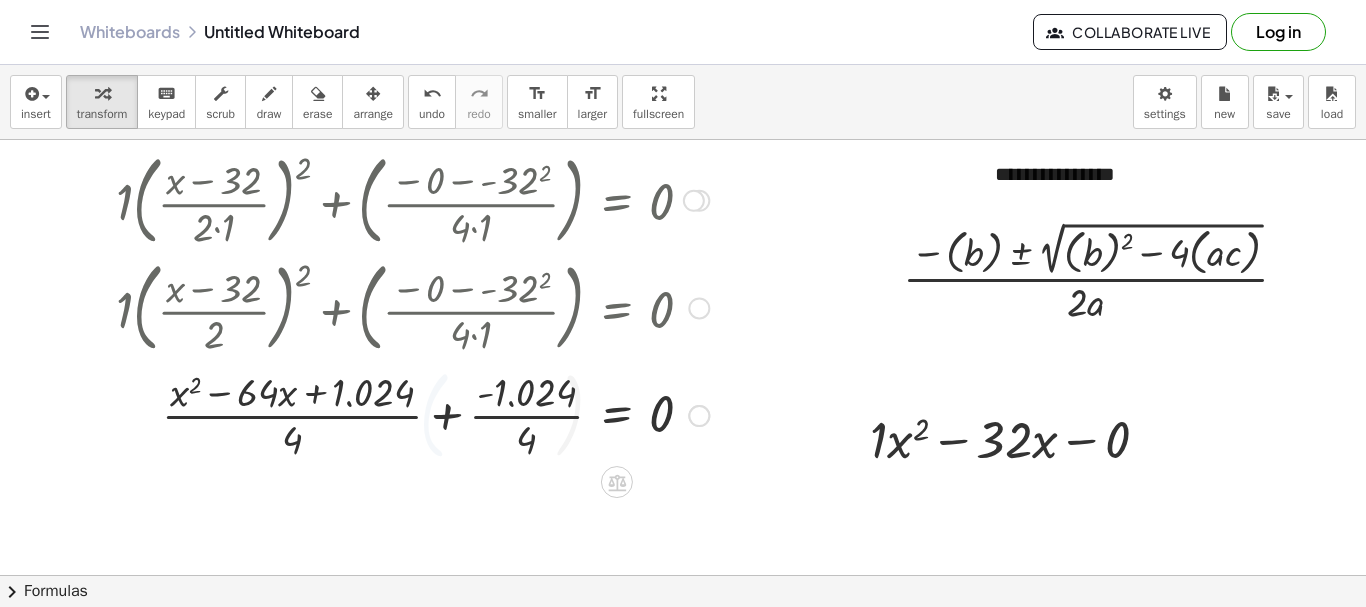 click on "+ · a · ( · ( + x + b ) · 2 · a ) 2 + ( · ( + c − b 2 ) · 4 · a ) = 0 + · 1 · ( · ( + x + b ) · 2 · 1 ) 2 + ( · ( + c − b 2 ) · 4 · 1 ) = 0 + · 1 · ( · ( + x − 32 ) · 2 · 1 ) 2 + ( · ( + c − - 32 2 ) · 4 · 1 ) = 0 + · 1 · ( · ( + x − 32 ) · 2 · 1 ) 2 + ( · ( − 0 − - 32 2 ) · 4 · 1 ) = 0 + · 1 · ( · ( + x − 32 ) · 2 ) 2 + ( · ( − 0 − - 32 2 ) · 4 · 1 ) = 0 + ( · ( + x − 32 ) · 2 ) 2 + ( · ( − 0 − - 32 2 ) · 4 · 1 ) = 0 + · ( + x − 32 ) 2 · 2 2 + ( · ( − 0 − - 32 2 ) · 4 · 1 ) = 0 + · ( + x − 32 ) 2 · 4 + ( · ( − 0 − - 32 2 ) · 4 · 1 ) = 0 + · ( + x 2 − · 2 · x · 32 + 1.024 ) · 4 + ( · ( − 0 − - 32 2 ) · 4 · 1 ) = 0 + · ( + x 2 − · 64 · x + 1.024 ) · 4 + ( · ( − 0 − - 32 2 ) · 4 · 1 ) = 0 + · ( + x 2 − · 64 · x + 1.024 ) · 4 + ( · - 1.024 · 4 · 1 ) = 0 + · · + ( · · 4 ) = 0 - 4 ( + x 2 − · · x" at bounding box center [617, 201] 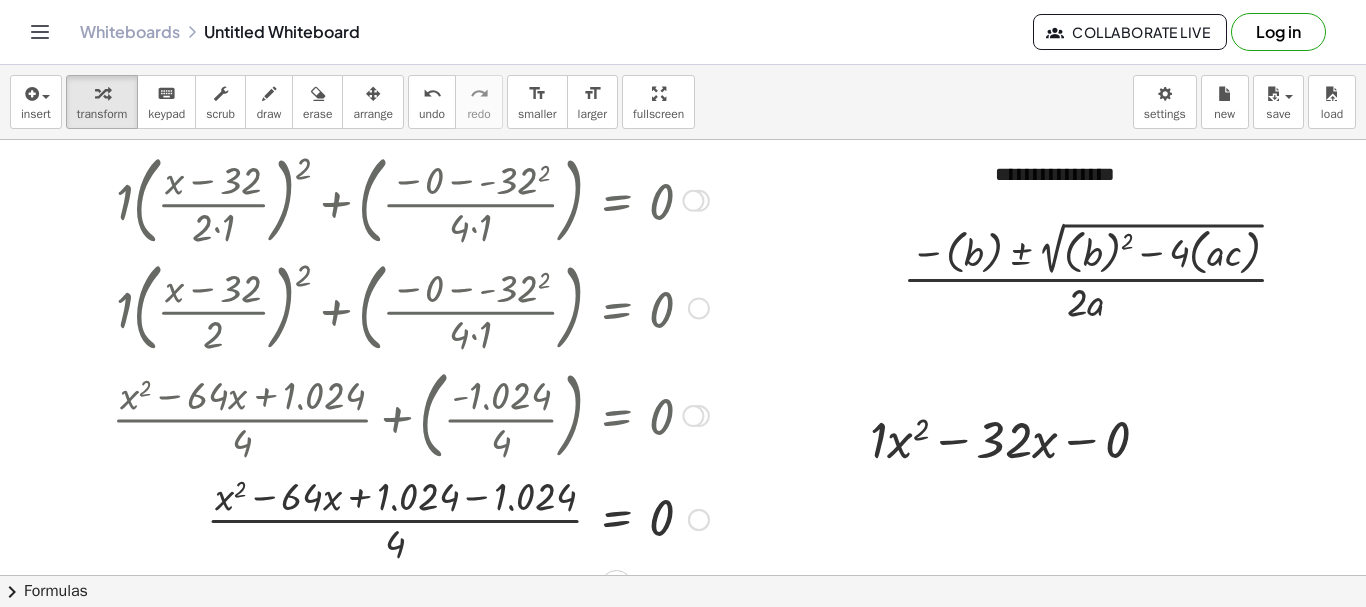 click at bounding box center [410, 518] 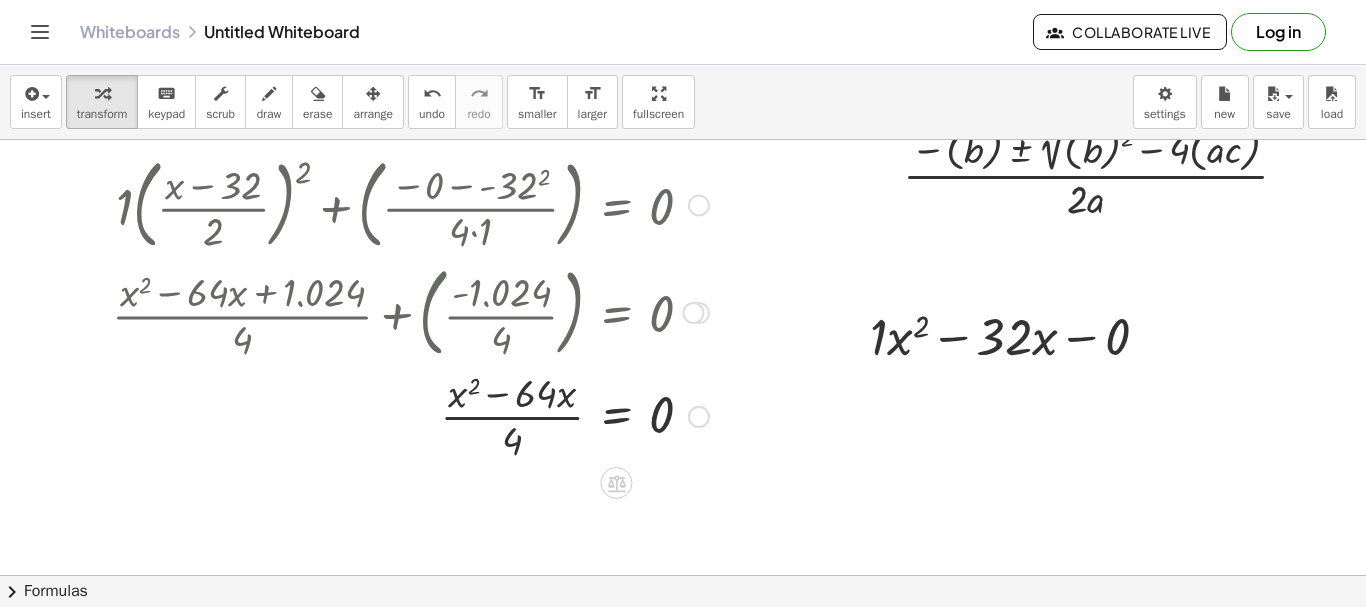 scroll, scrollTop: 117, scrollLeft: 0, axis: vertical 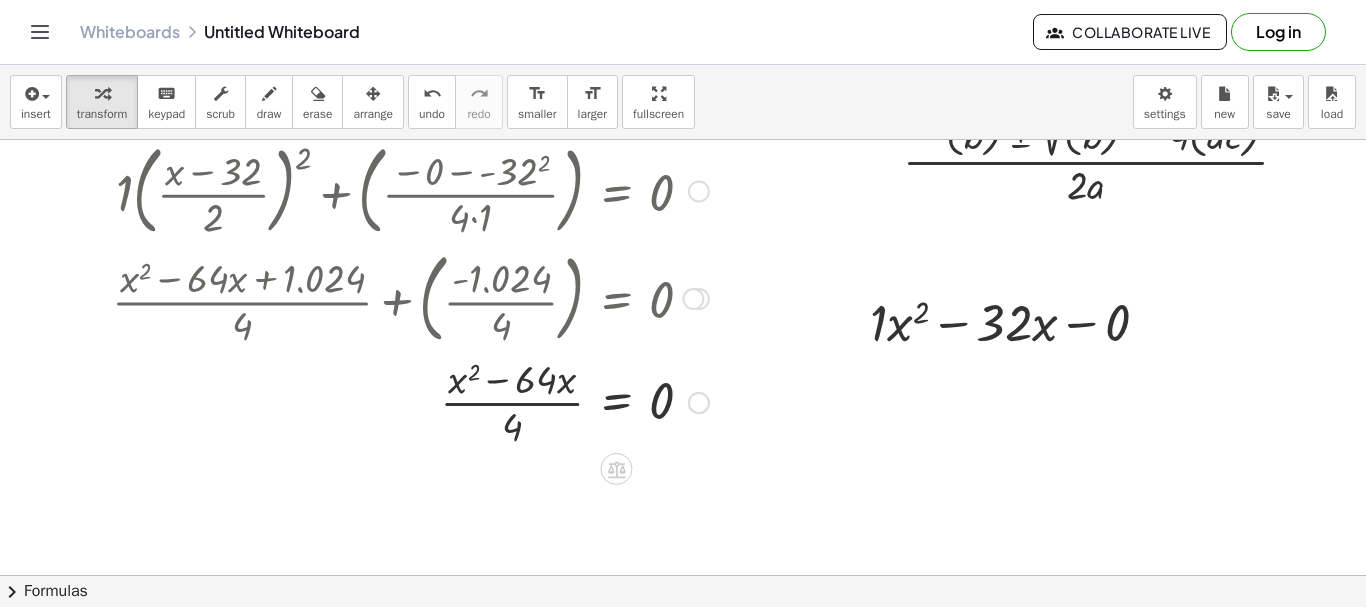 click at bounding box center (410, 401) 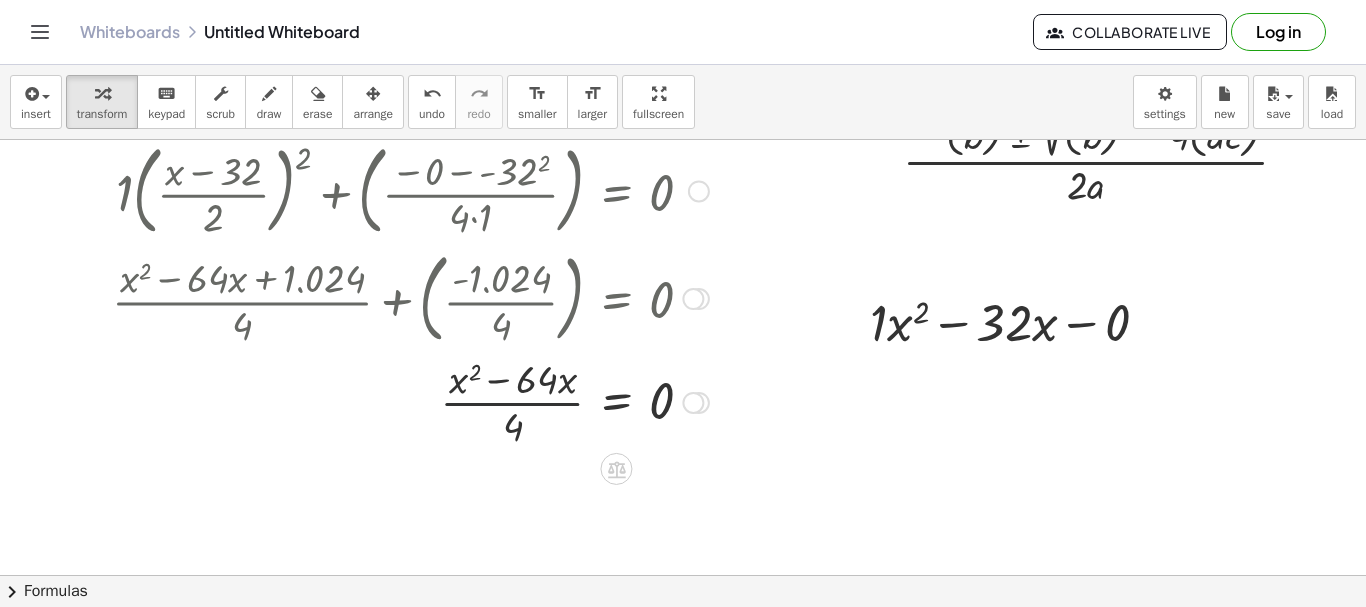 click at bounding box center (410, 401) 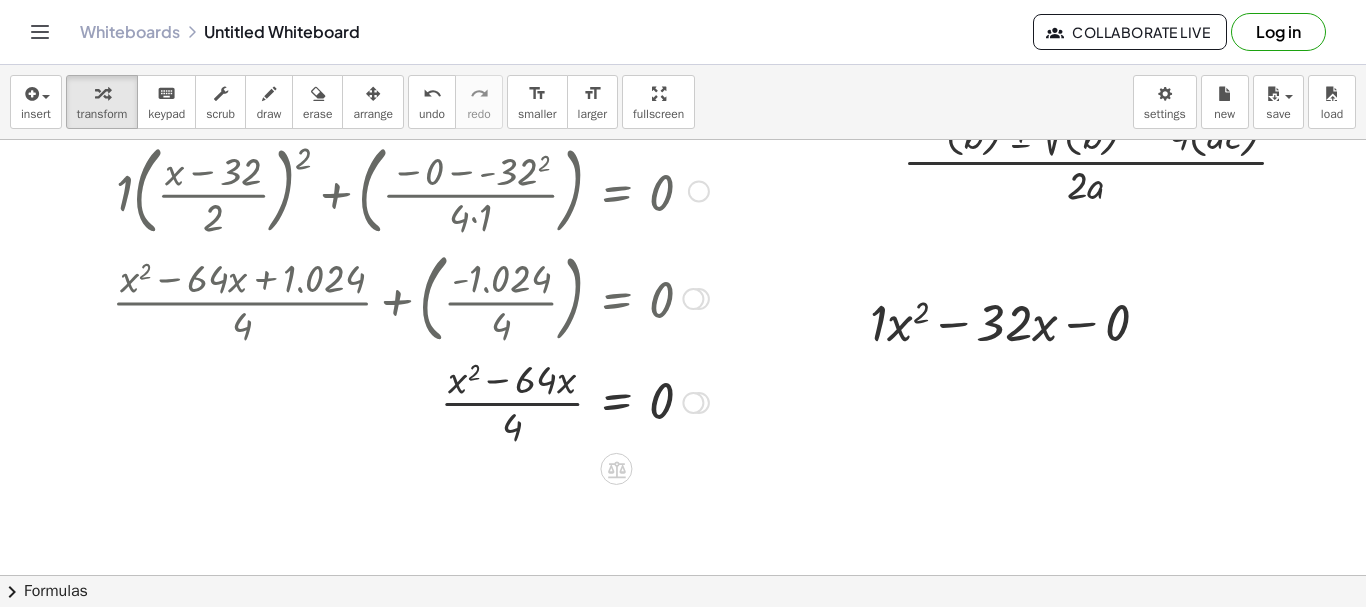 click at bounding box center [410, 401] 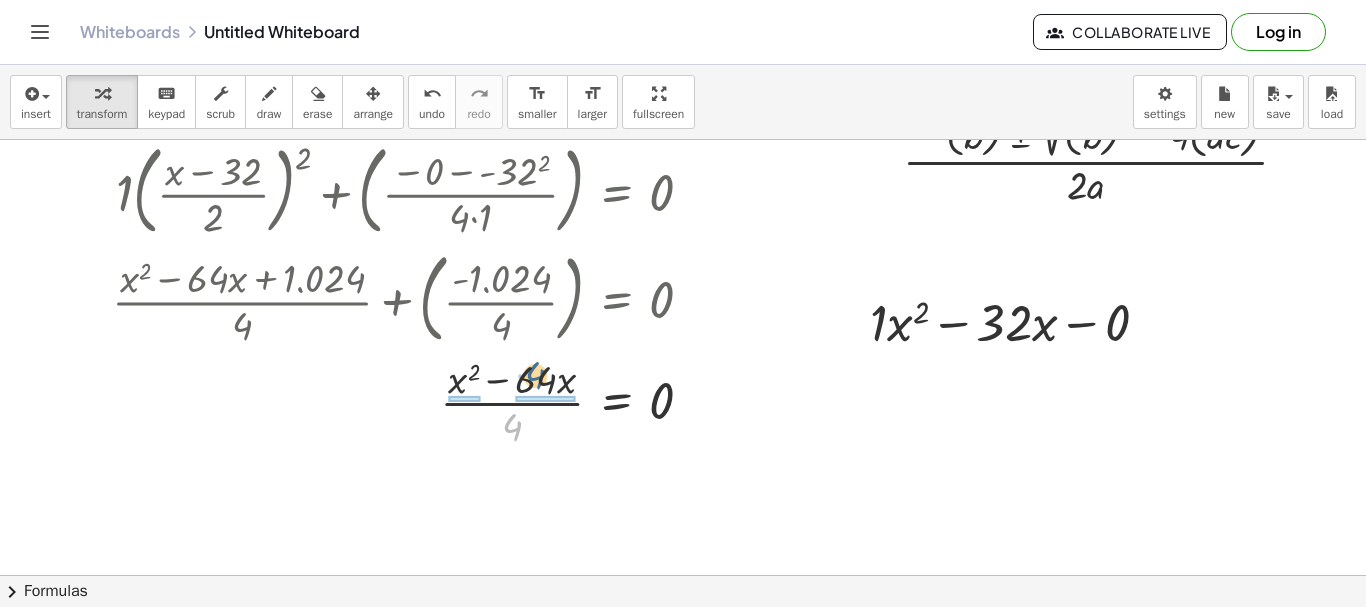 drag, startPoint x: 505, startPoint y: 424, endPoint x: 528, endPoint y: 373, distance: 55.946404 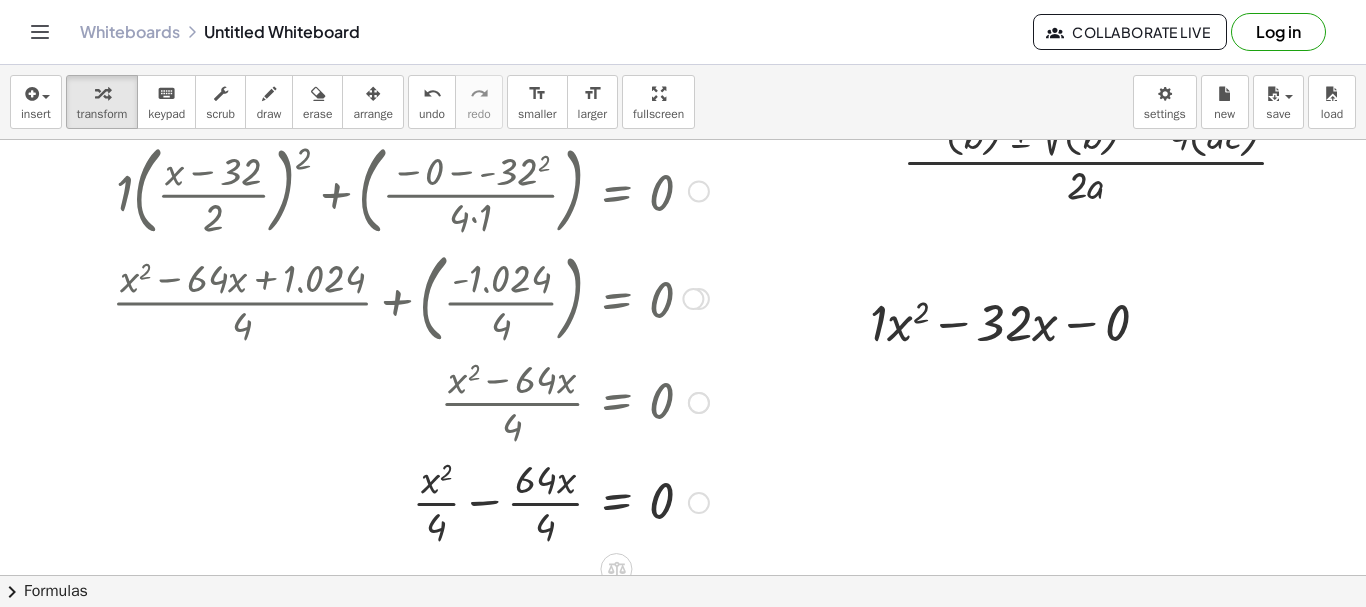 click at bounding box center (410, 501) 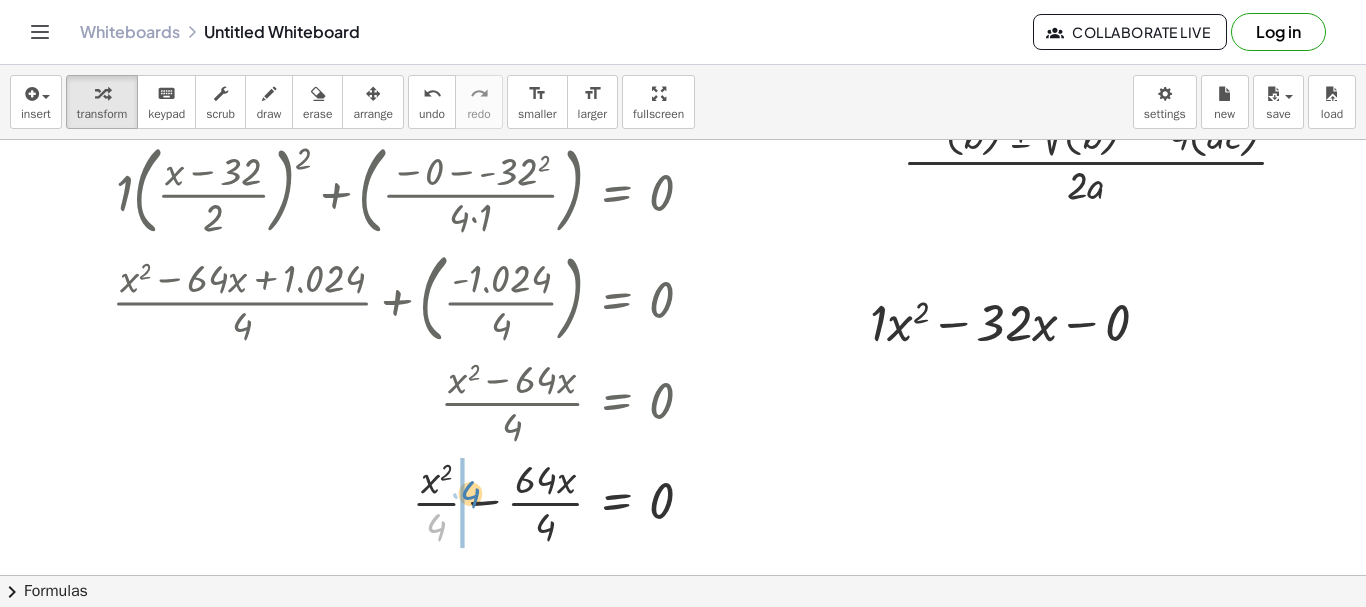 drag, startPoint x: 443, startPoint y: 528, endPoint x: 476, endPoint y: 495, distance: 46.66905 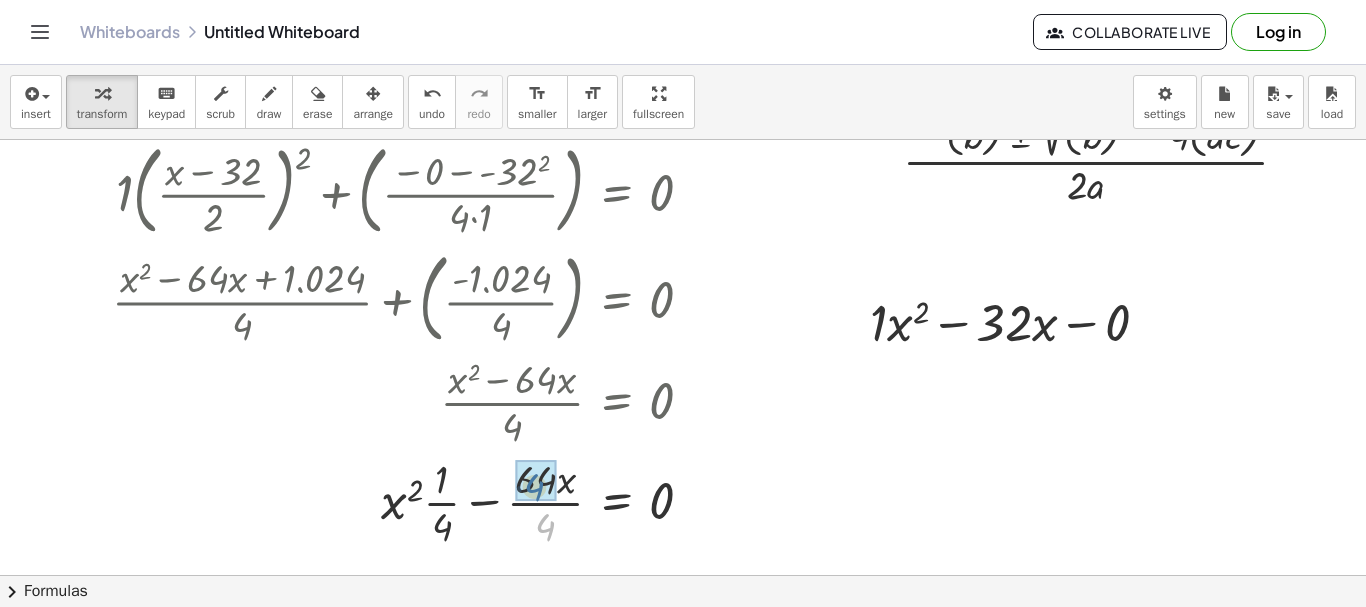 drag, startPoint x: 545, startPoint y: 521, endPoint x: 534, endPoint y: 498, distance: 25.495098 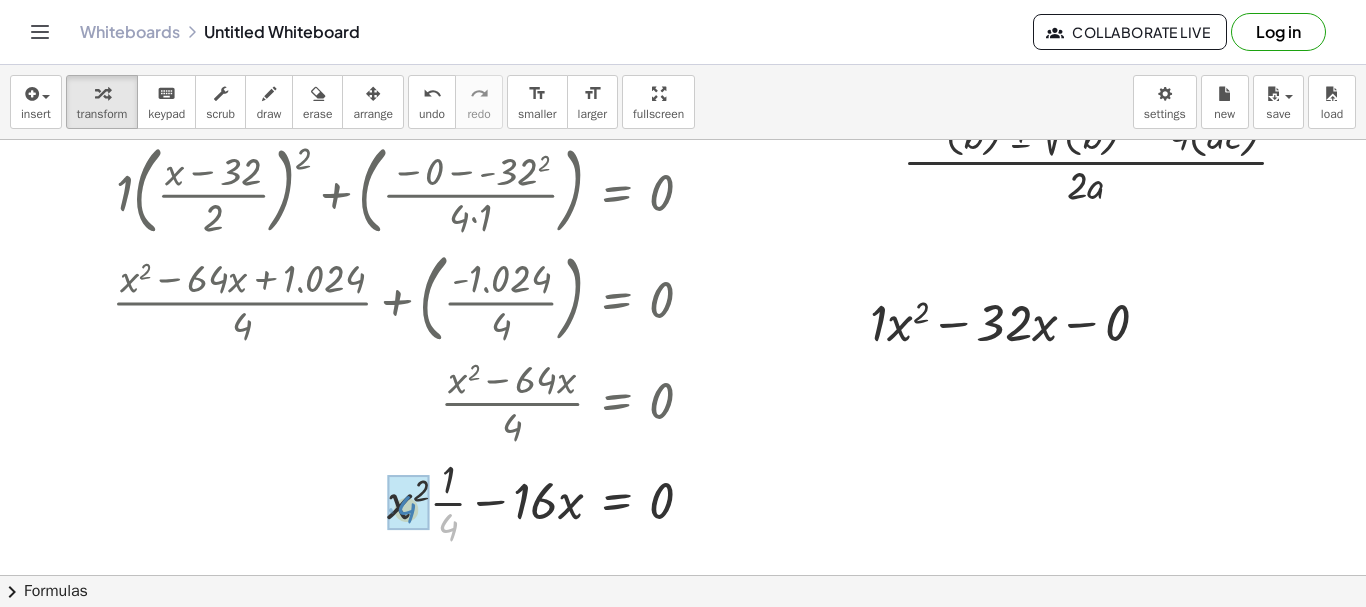 drag, startPoint x: 450, startPoint y: 521, endPoint x: 409, endPoint y: 504, distance: 44.38468 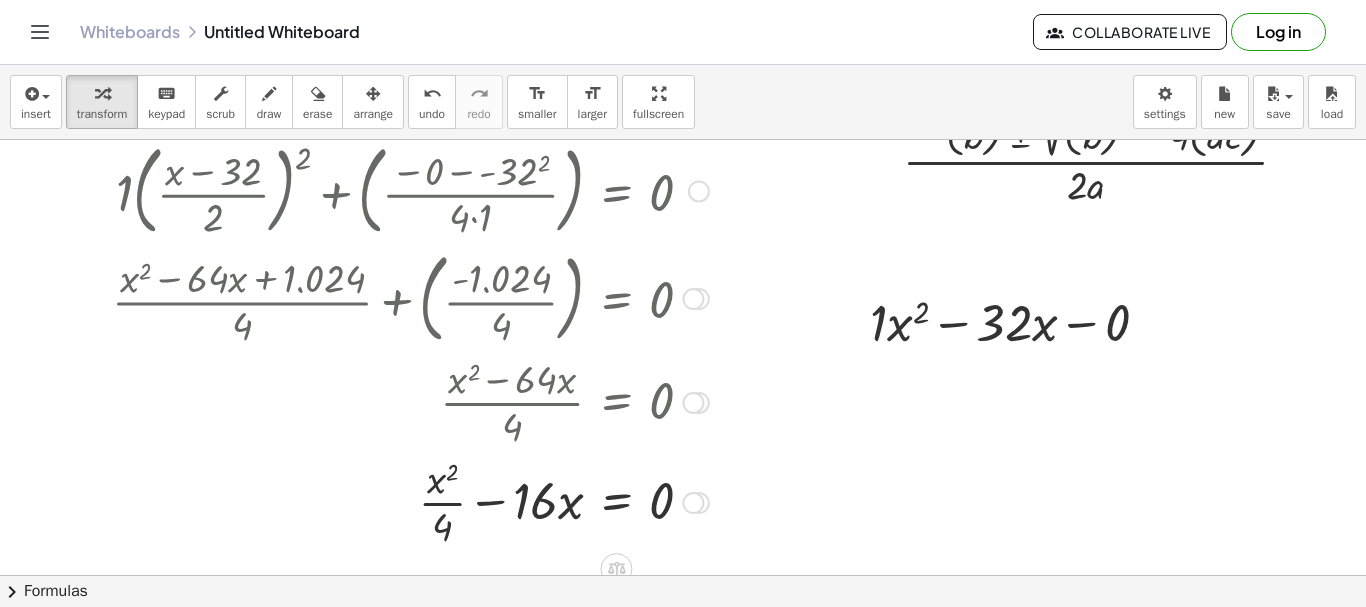 click at bounding box center (410, 501) 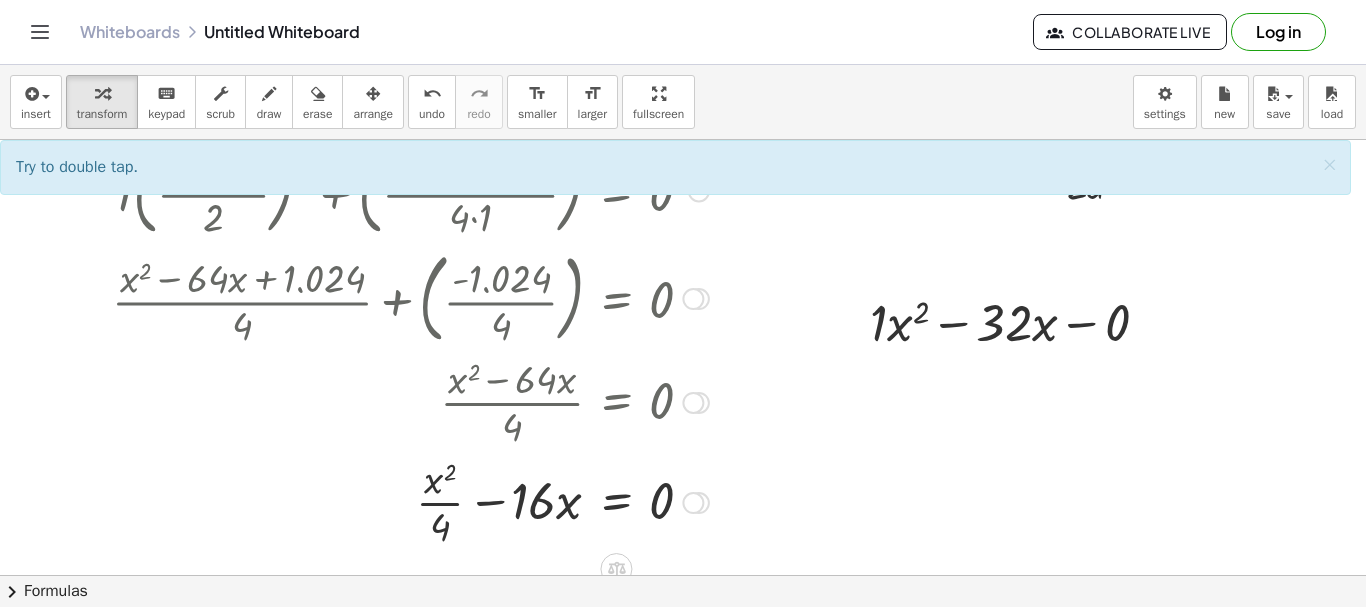 click at bounding box center [410, 501] 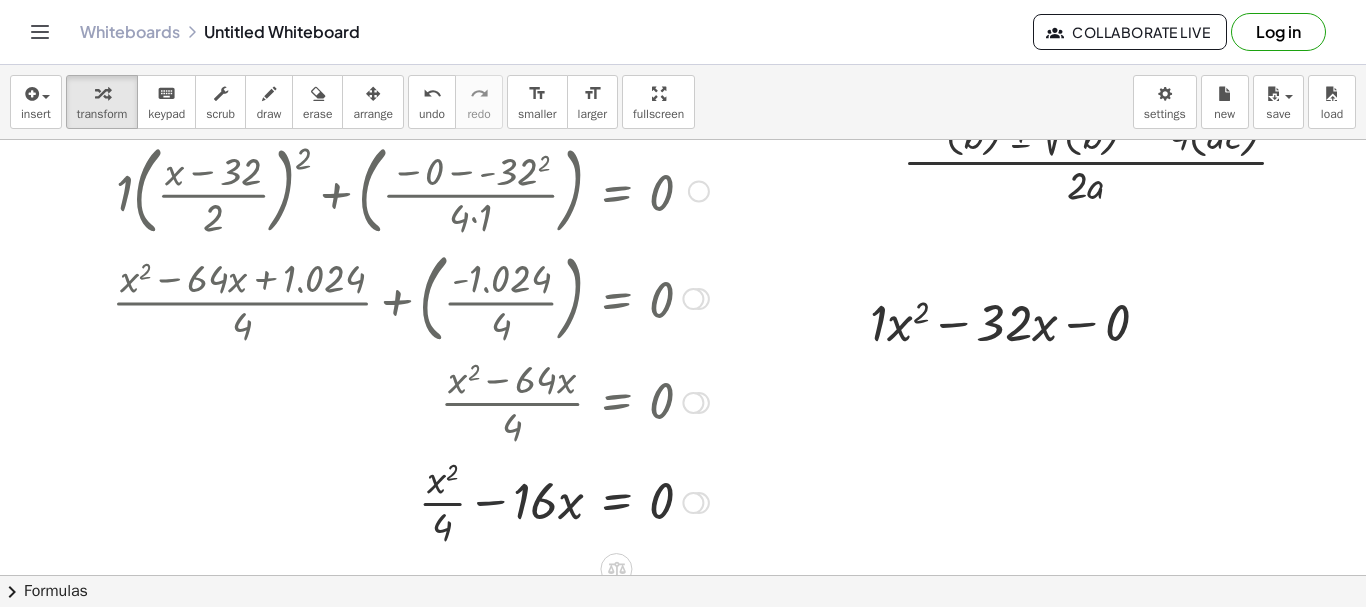 click at bounding box center [410, 501] 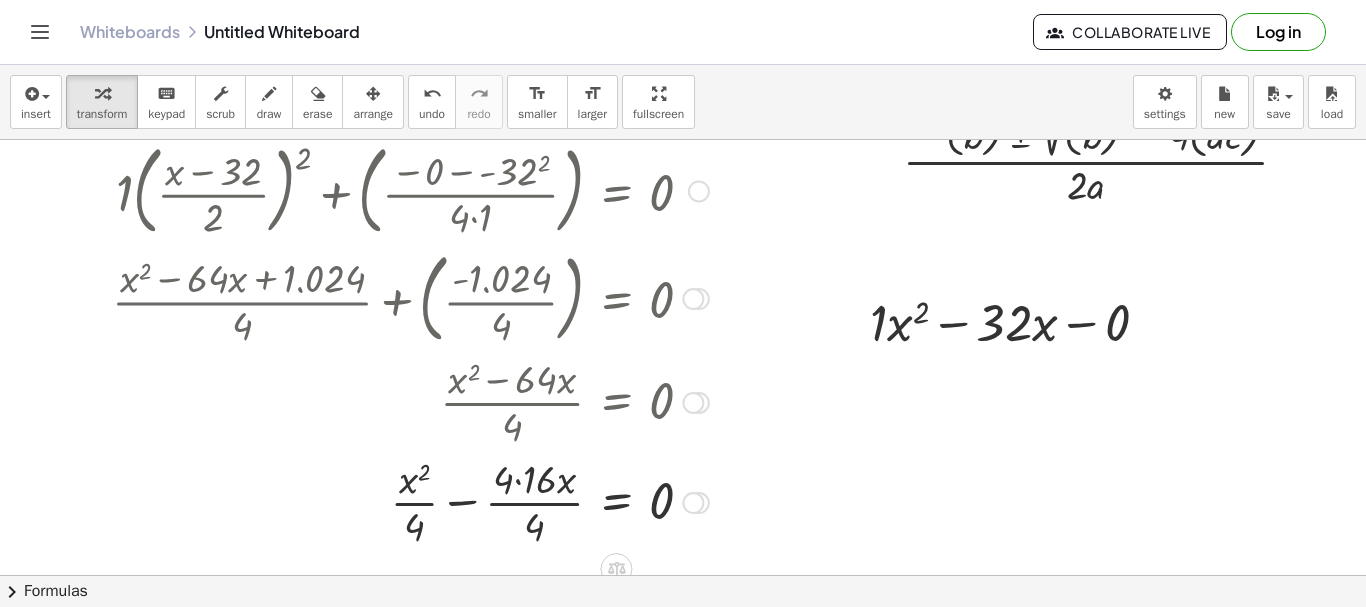 scroll, scrollTop: 0, scrollLeft: 0, axis: both 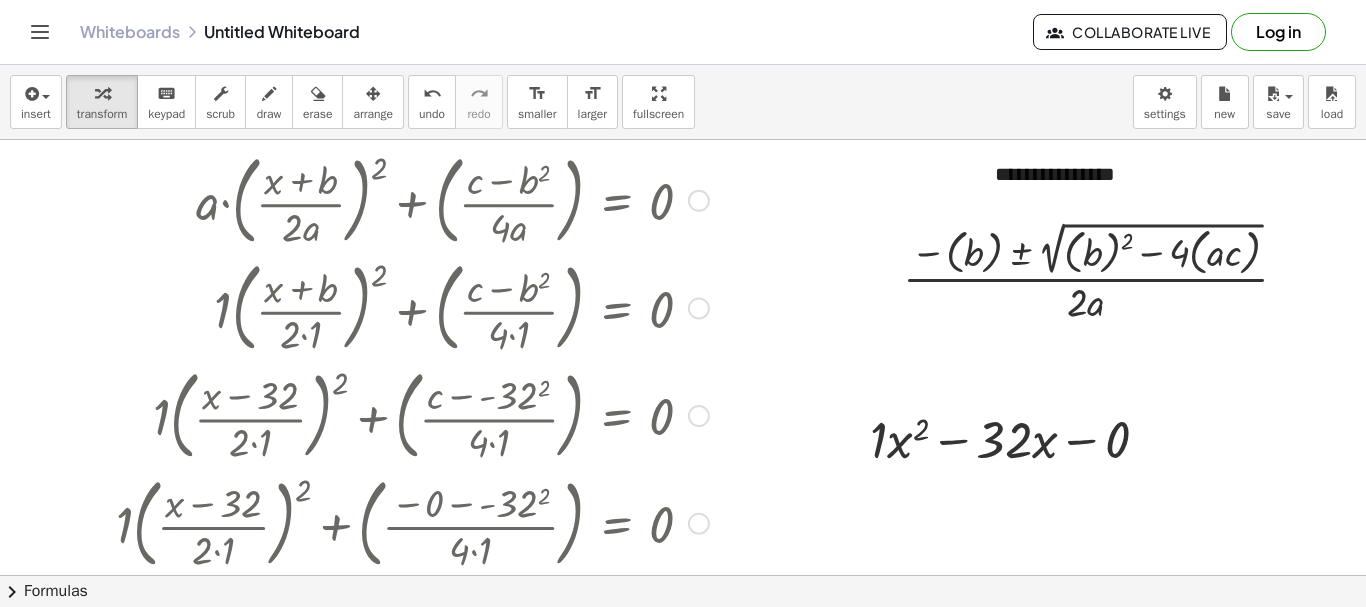 drag, startPoint x: 692, startPoint y: 200, endPoint x: 638, endPoint y: 637, distance: 440.32373 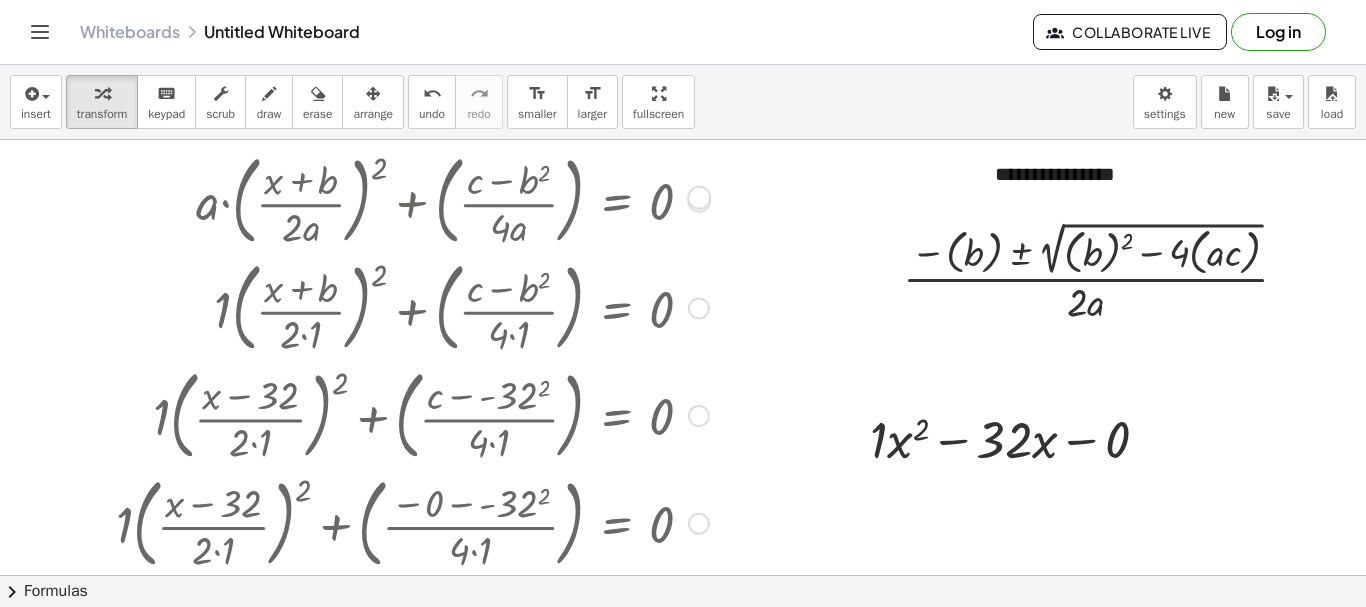 click at bounding box center (699, 201) 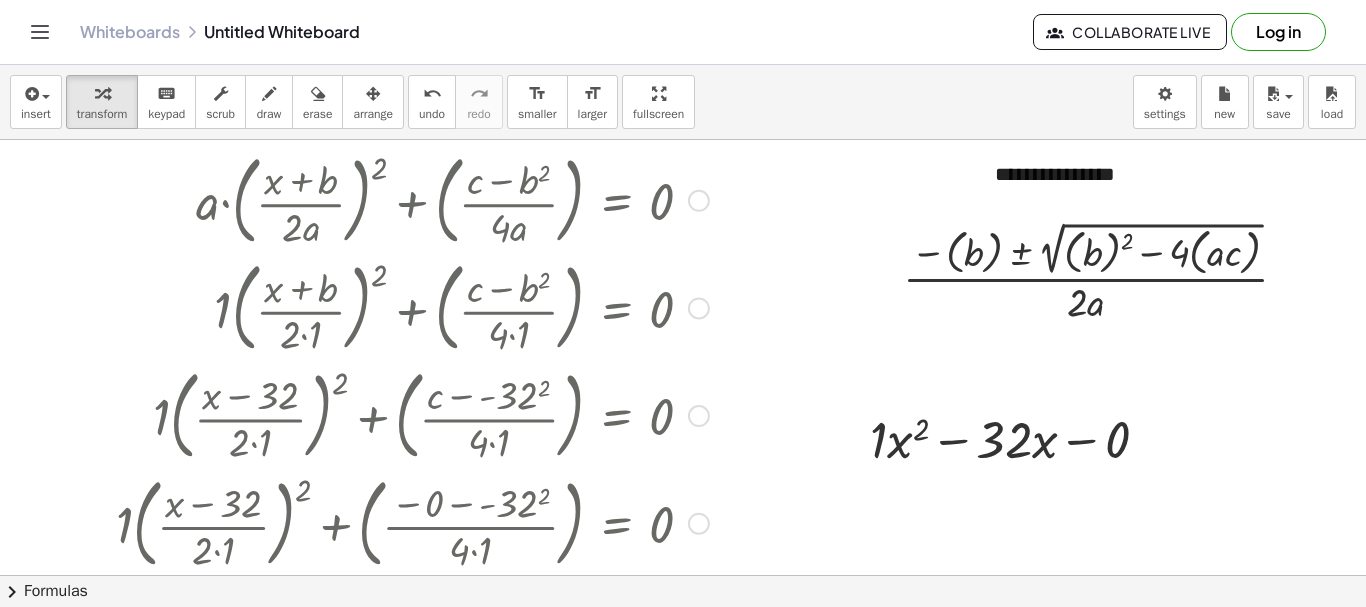 click at bounding box center [699, 201] 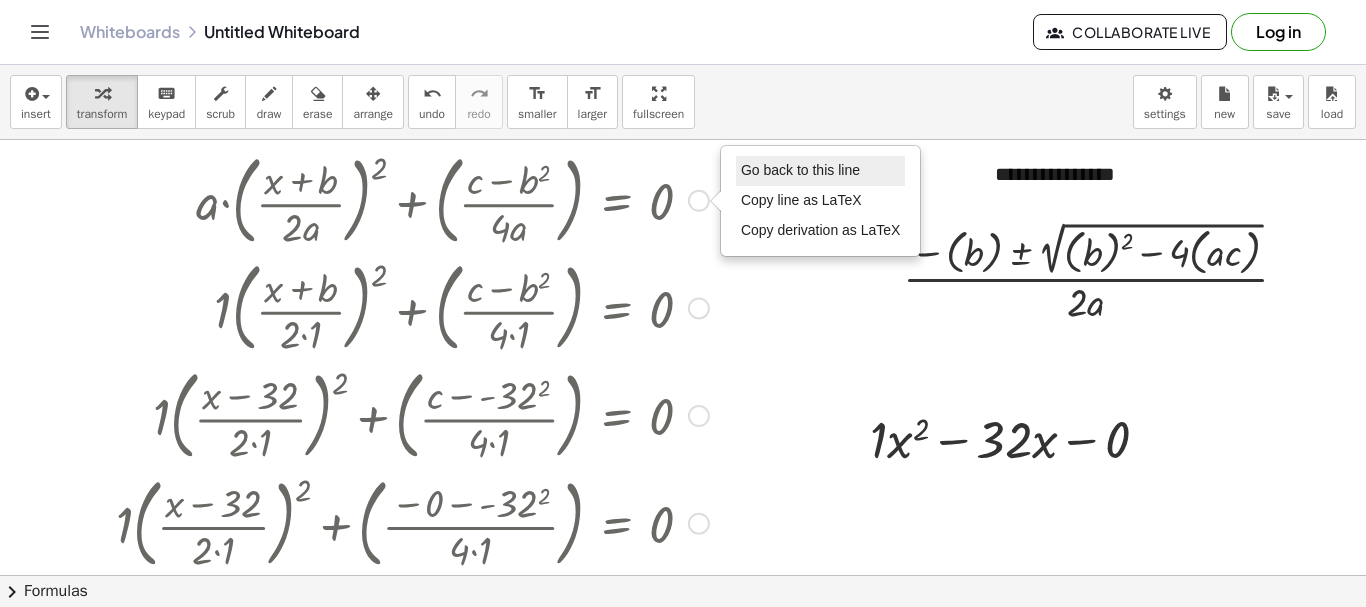 click on "Go back to this line" at bounding box center [800, 170] 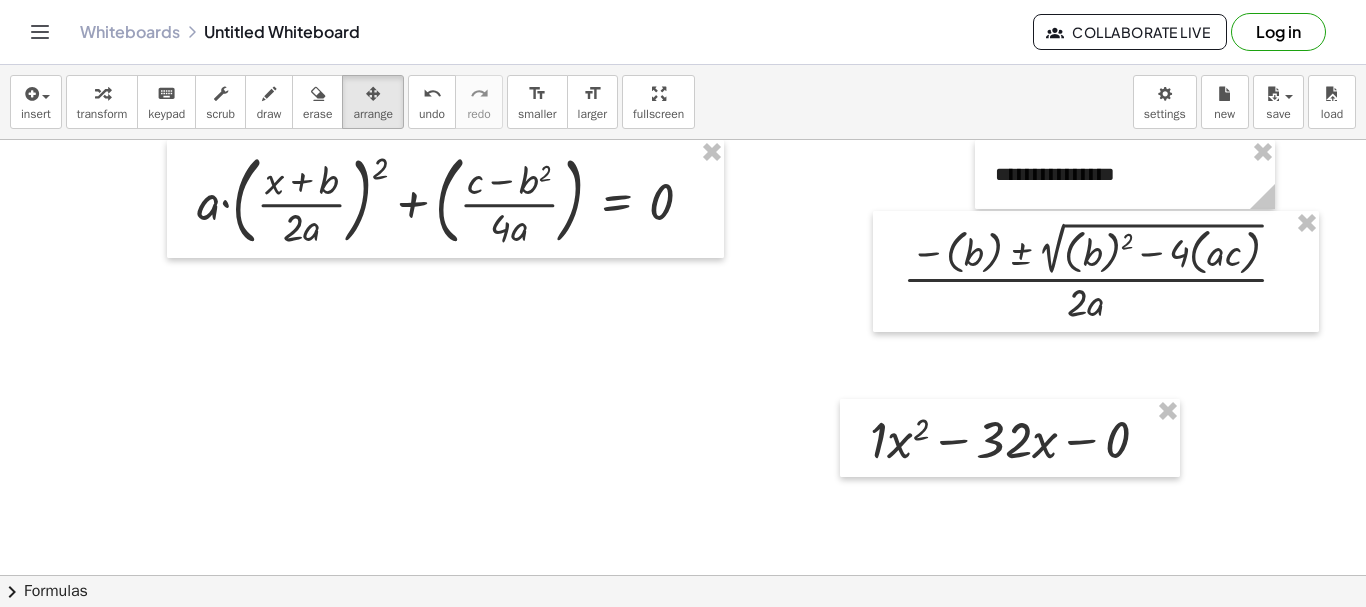 drag, startPoint x: 359, startPoint y: 97, endPoint x: 888, endPoint y: 451, distance: 636.5195 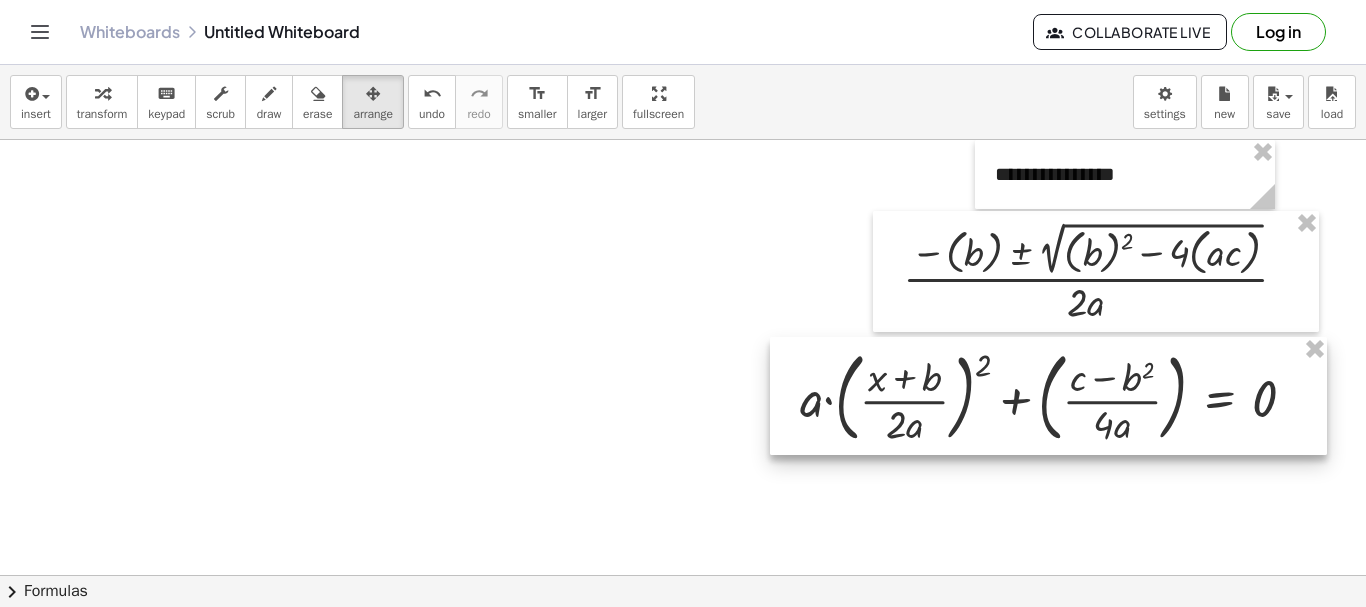 drag, startPoint x: 242, startPoint y: 194, endPoint x: 846, endPoint y: 391, distance: 635.3149 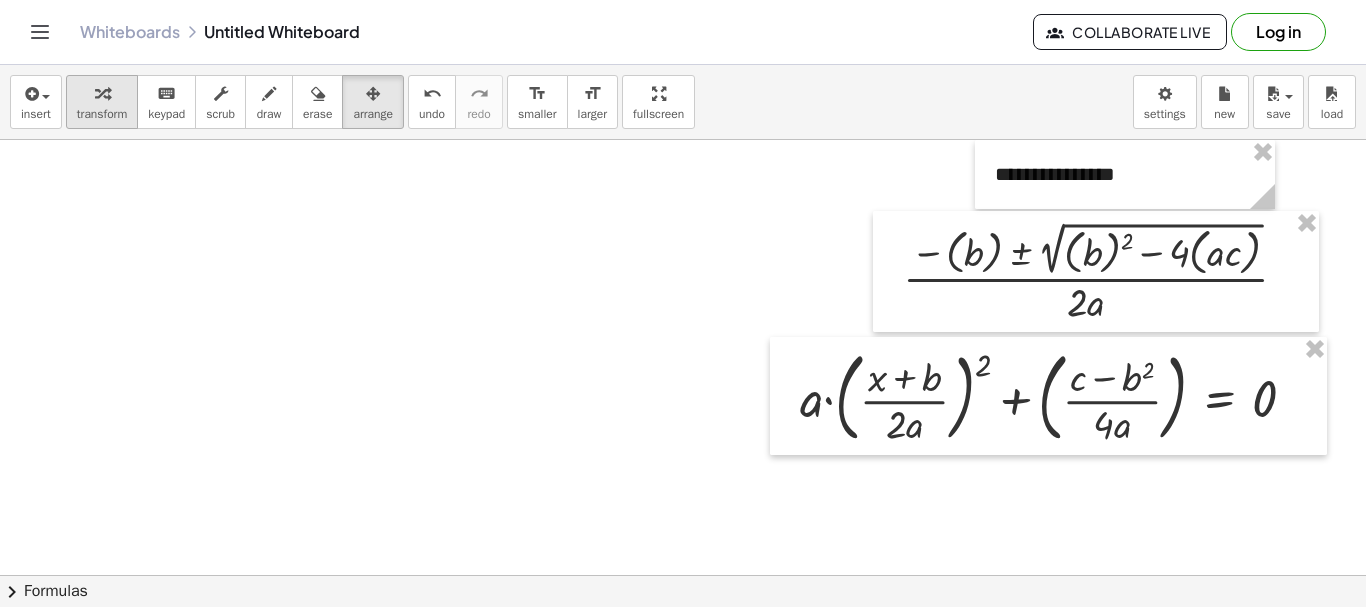 click on "transform" at bounding box center (102, 102) 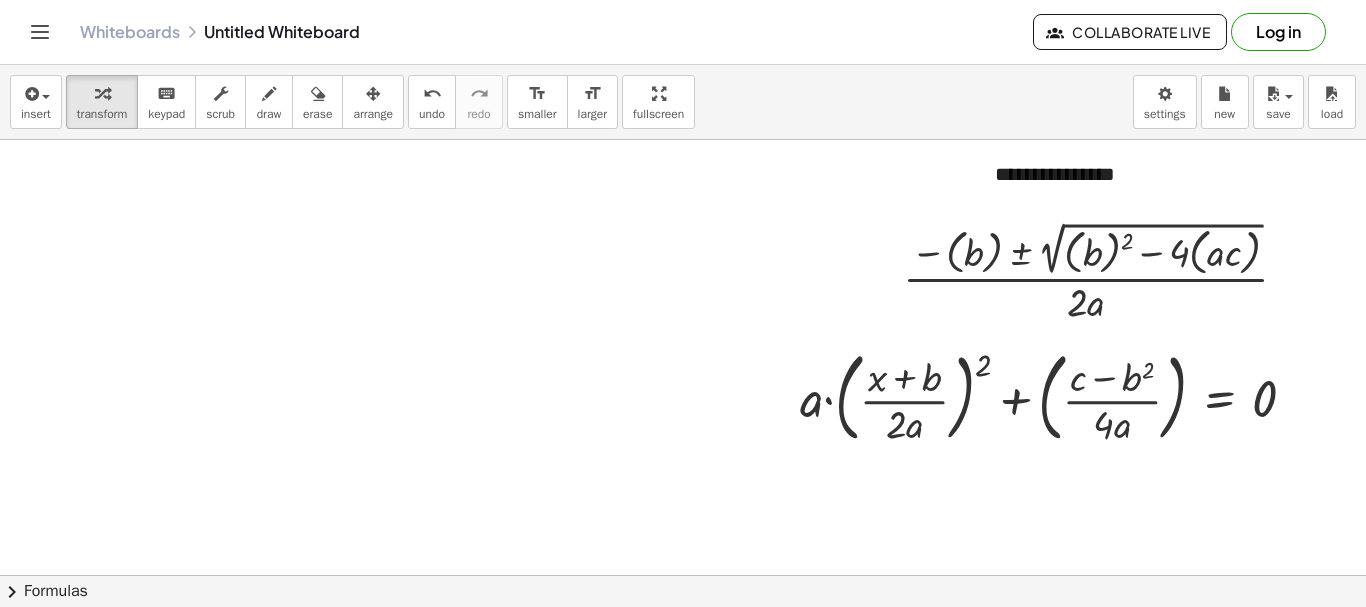 click at bounding box center (683, 640) 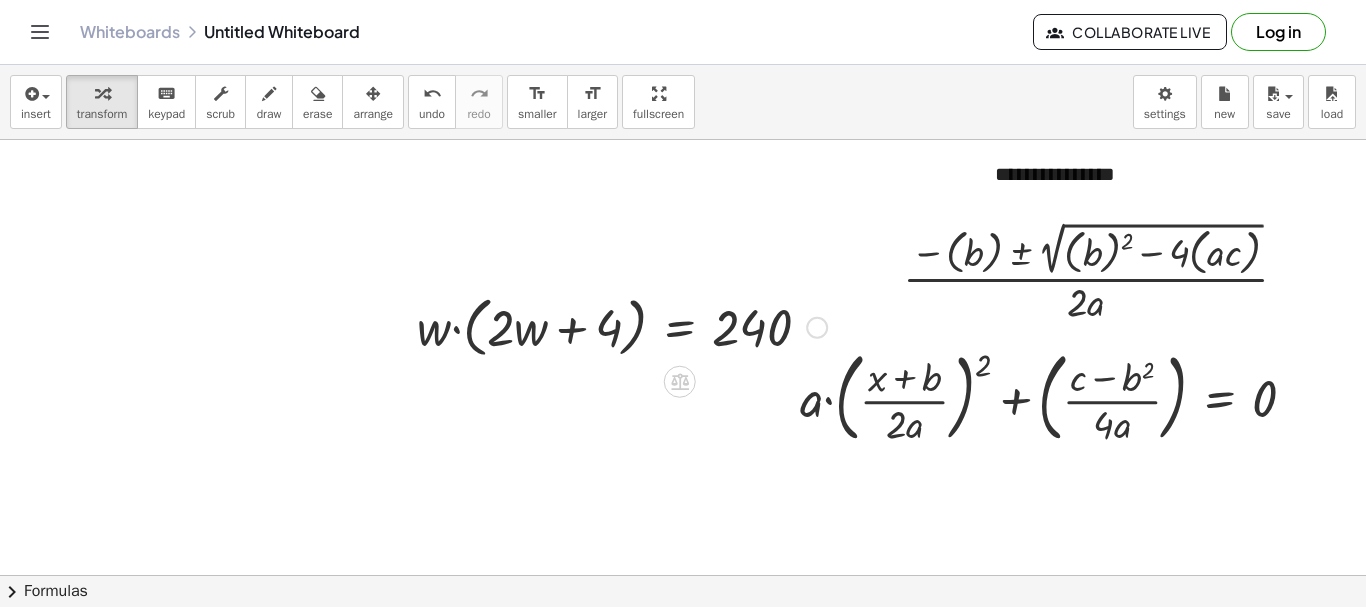 click at bounding box center [622, 326] 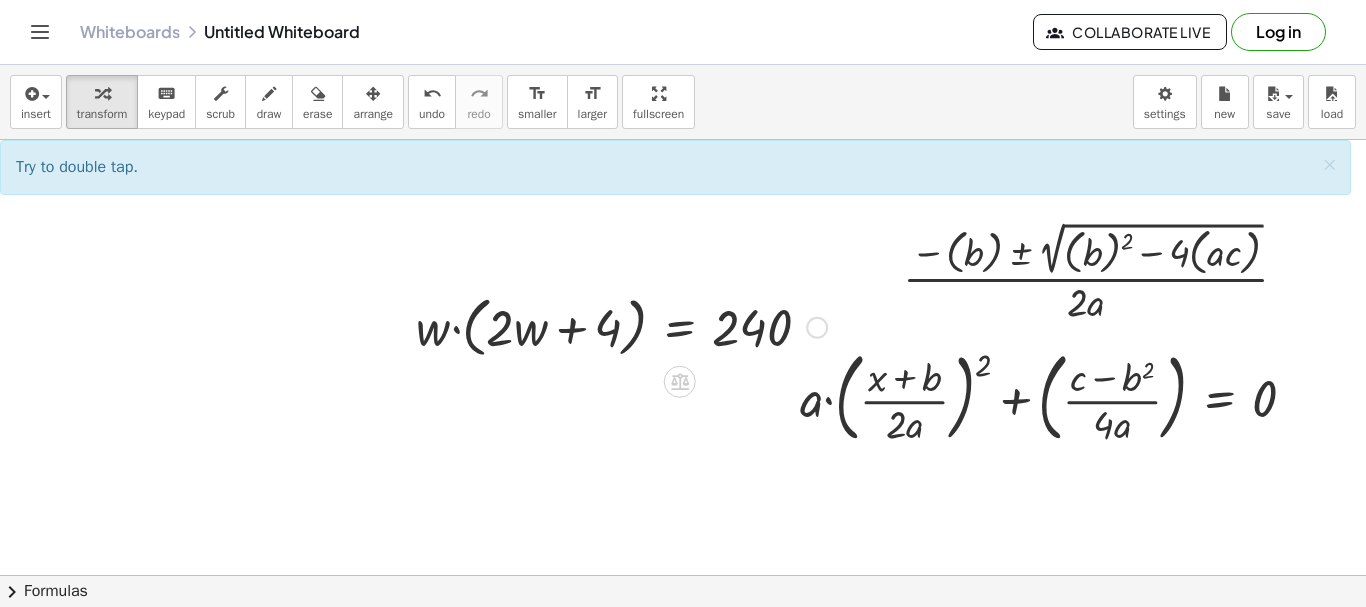 click at bounding box center (622, 326) 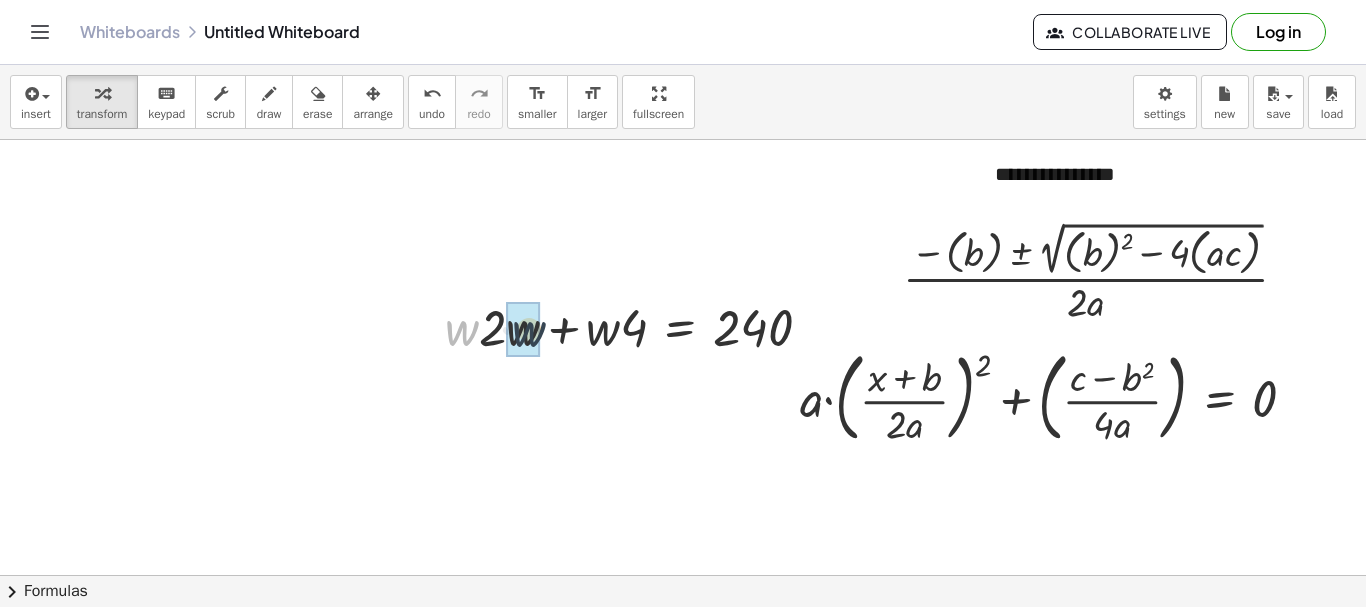 drag, startPoint x: 462, startPoint y: 330, endPoint x: 530, endPoint y: 331, distance: 68.007355 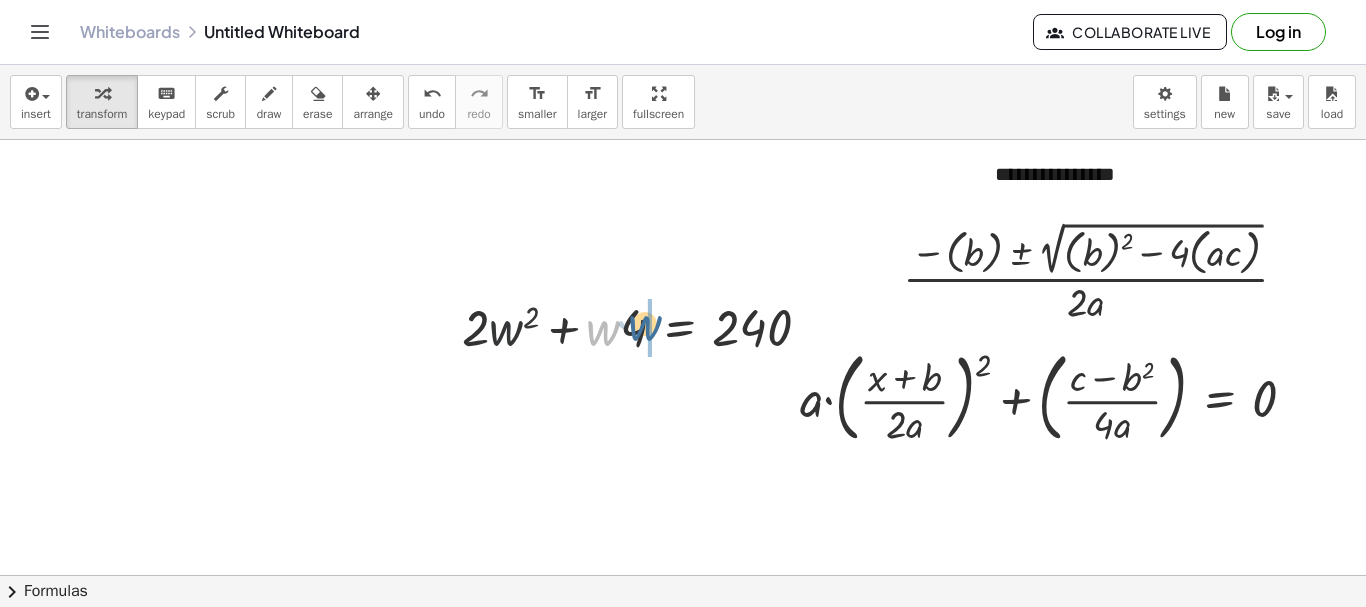 drag, startPoint x: 599, startPoint y: 340, endPoint x: 641, endPoint y: 335, distance: 42.296574 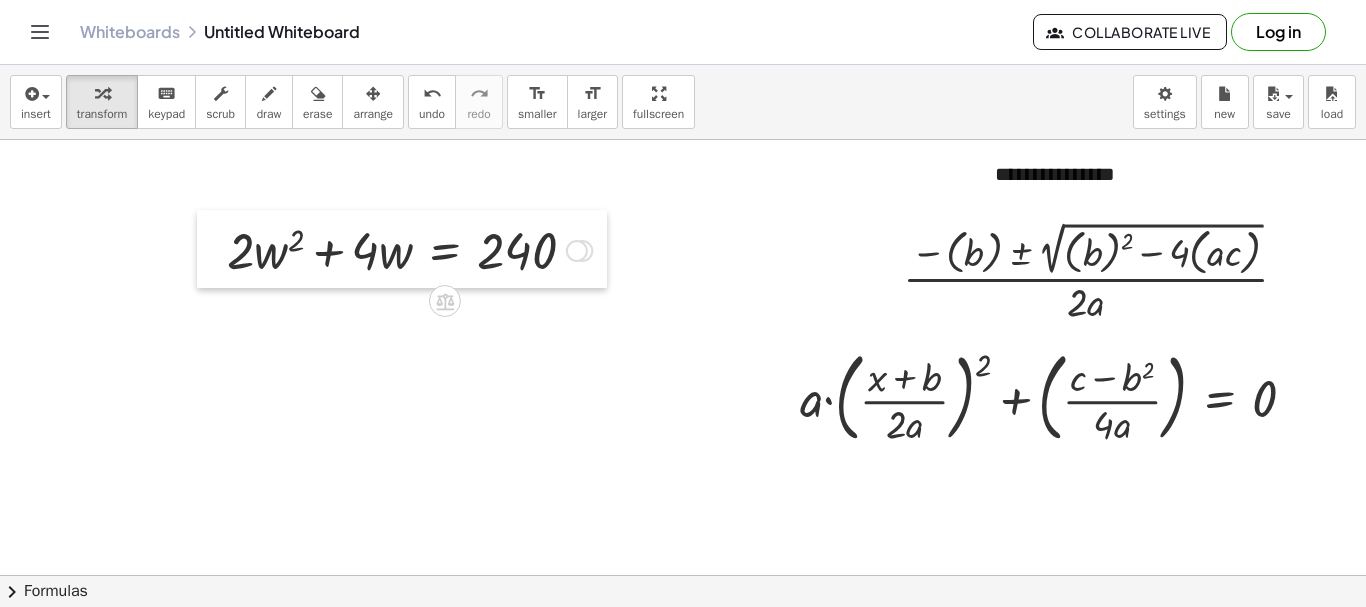 drag, startPoint x: 452, startPoint y: 330, endPoint x: 217, endPoint y: 253, distance: 247.29335 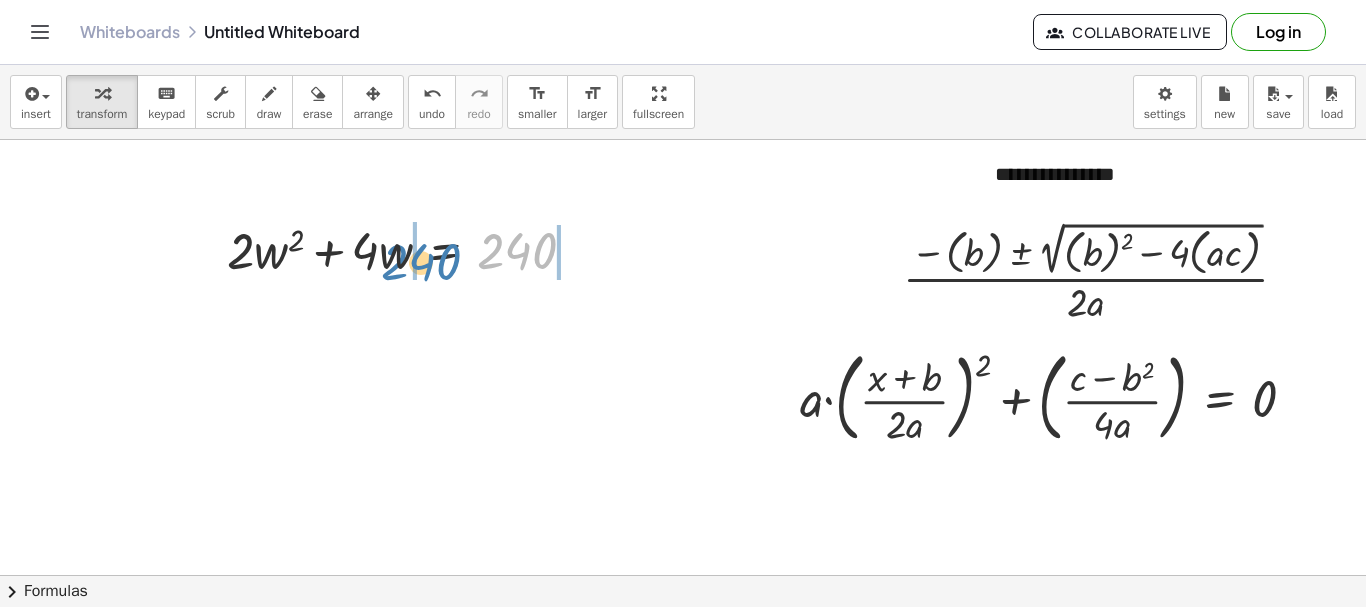 drag, startPoint x: 506, startPoint y: 256, endPoint x: 409, endPoint y: 267, distance: 97.62172 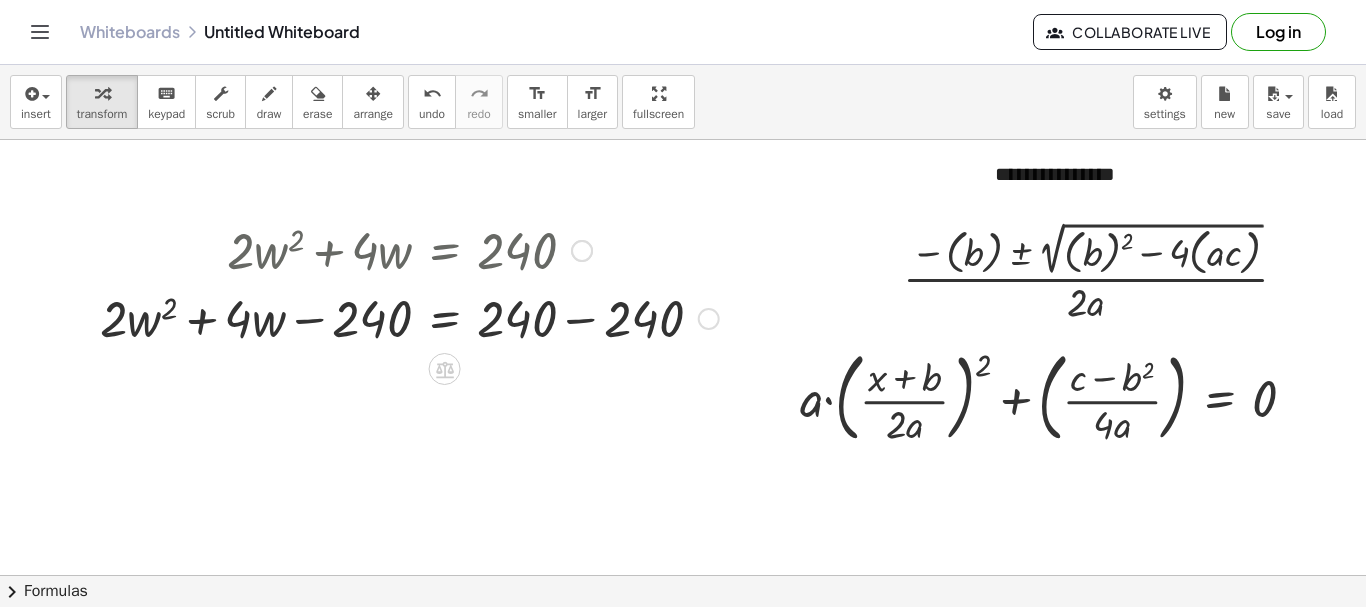 click at bounding box center (409, 317) 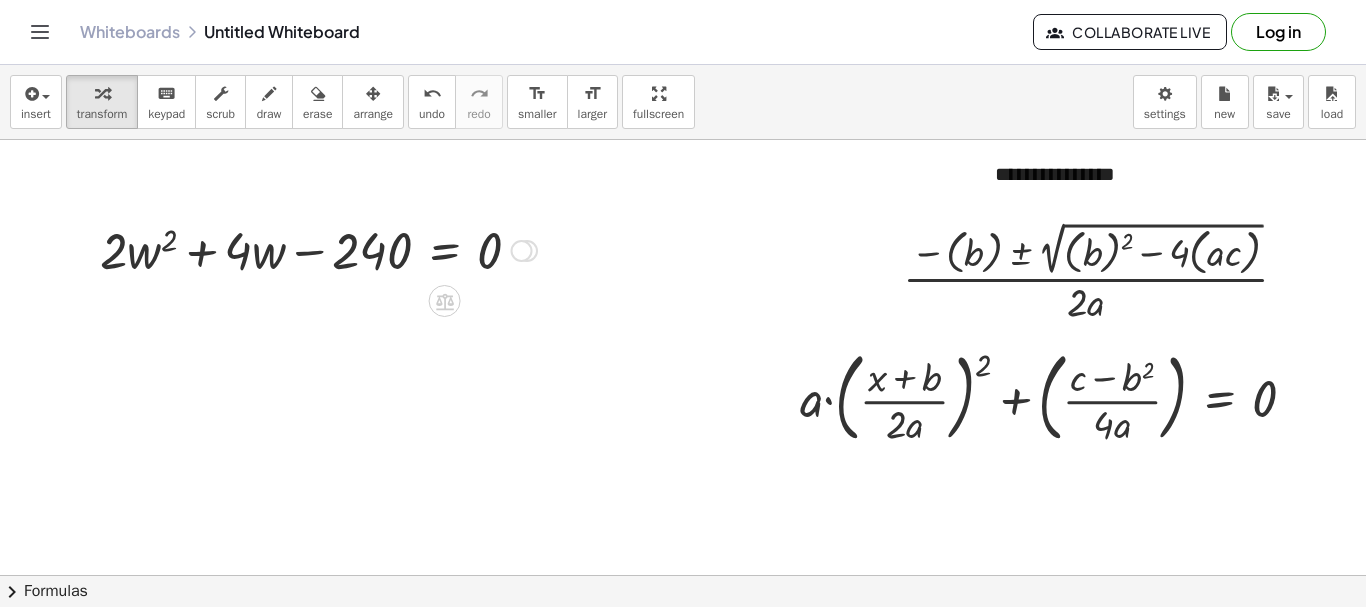 drag, startPoint x: 527, startPoint y: 378, endPoint x: 528, endPoint y: 205, distance: 173.00288 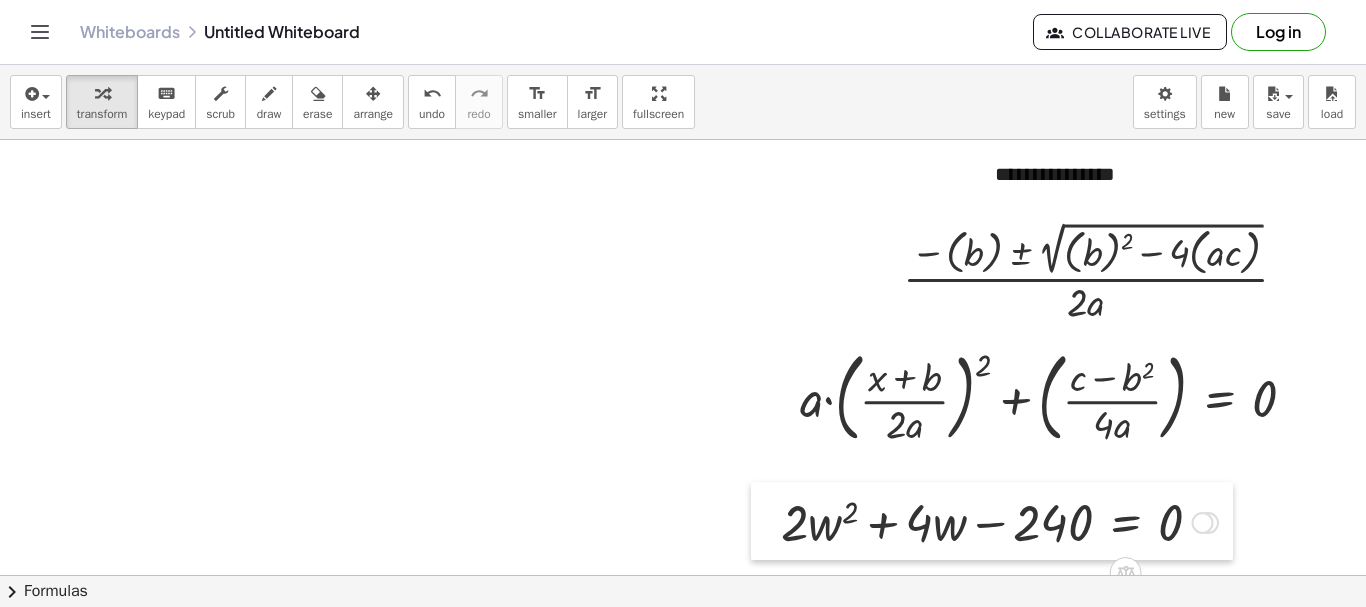 drag, startPoint x: 88, startPoint y: 256, endPoint x: 769, endPoint y: 528, distance: 733.311 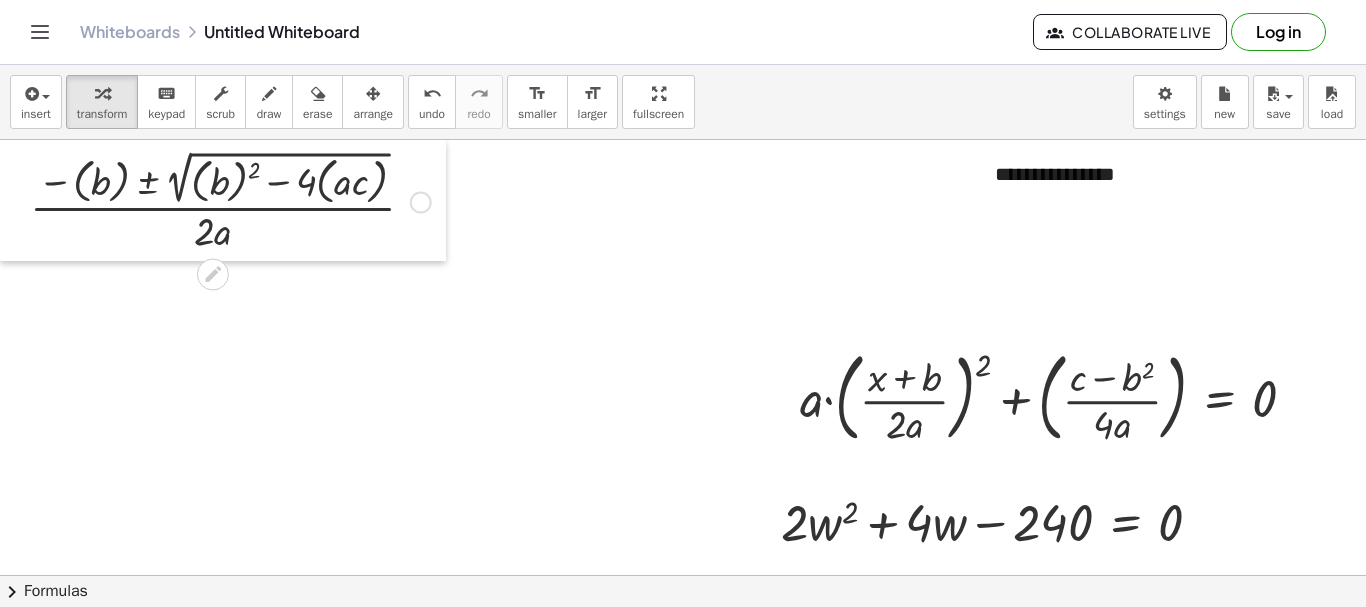 drag, startPoint x: 891, startPoint y: 265, endPoint x: 0, endPoint y: 152, distance: 898.13696 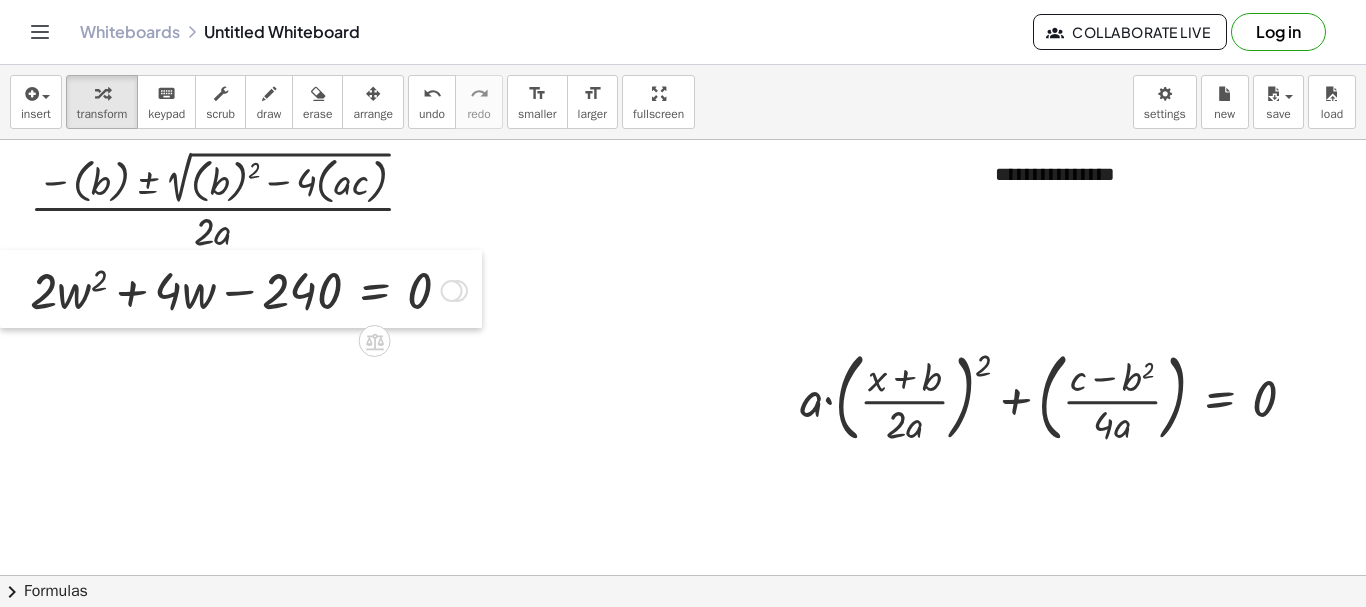 drag, startPoint x: 773, startPoint y: 512, endPoint x: 9, endPoint y: 280, distance: 798.4485 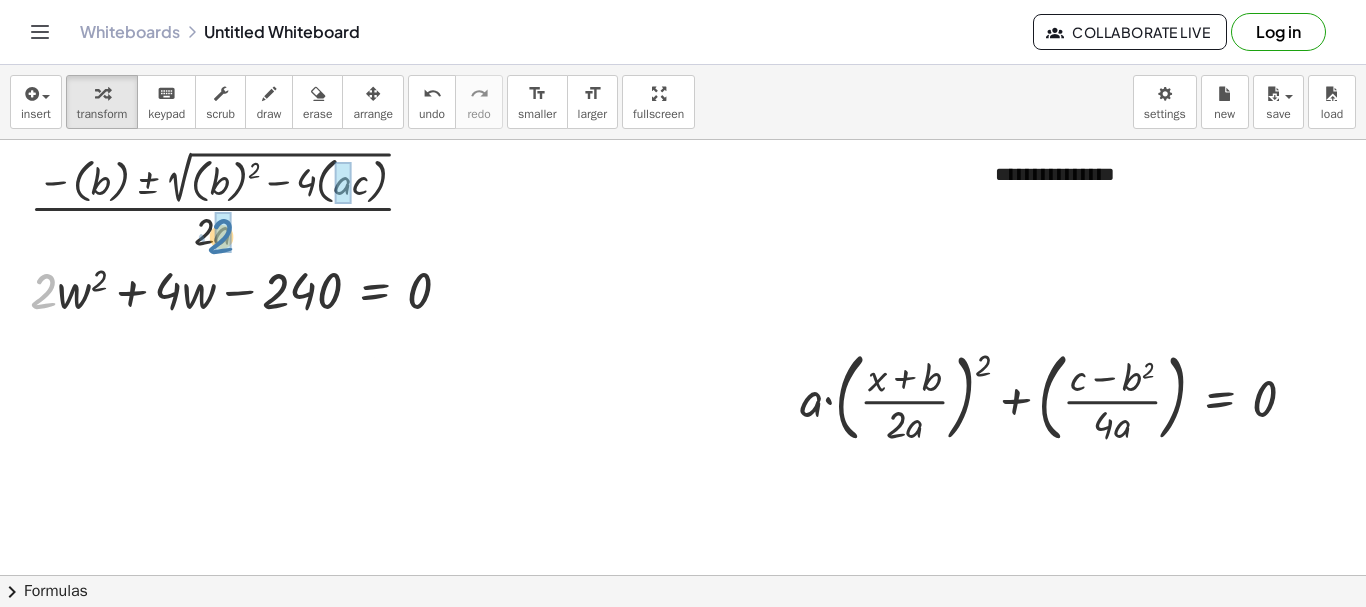 drag, startPoint x: 46, startPoint y: 278, endPoint x: 213, endPoint y: 225, distance: 175.20845 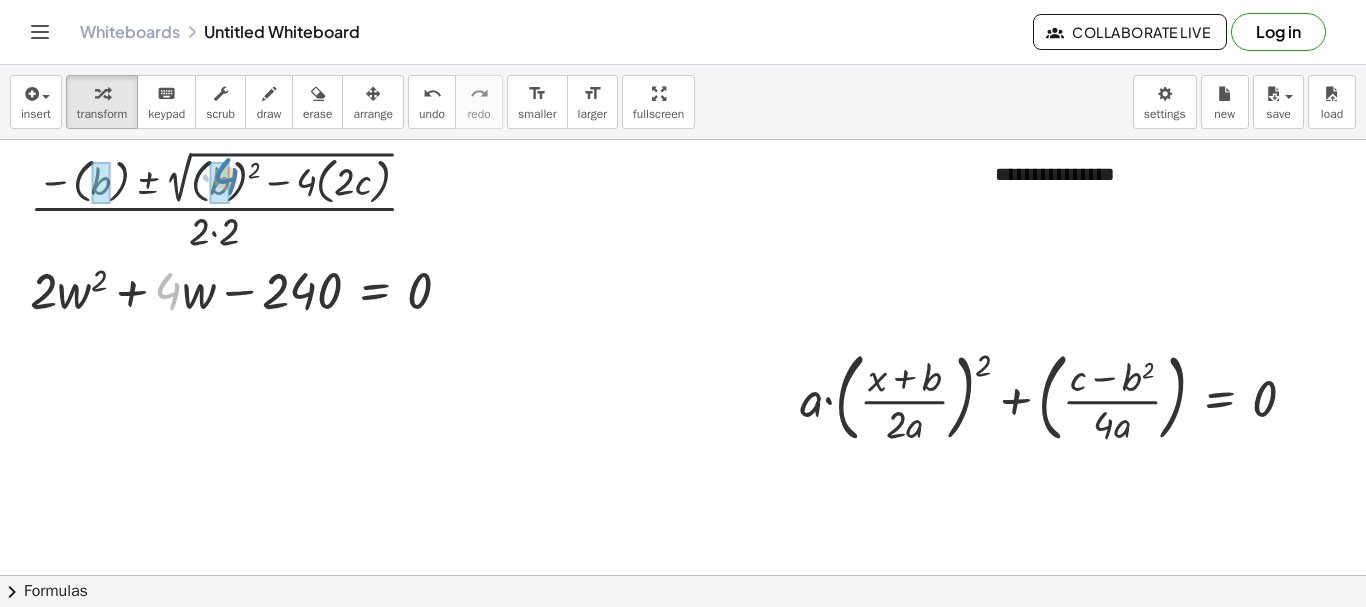drag, startPoint x: 162, startPoint y: 282, endPoint x: 220, endPoint y: 167, distance: 128.7983 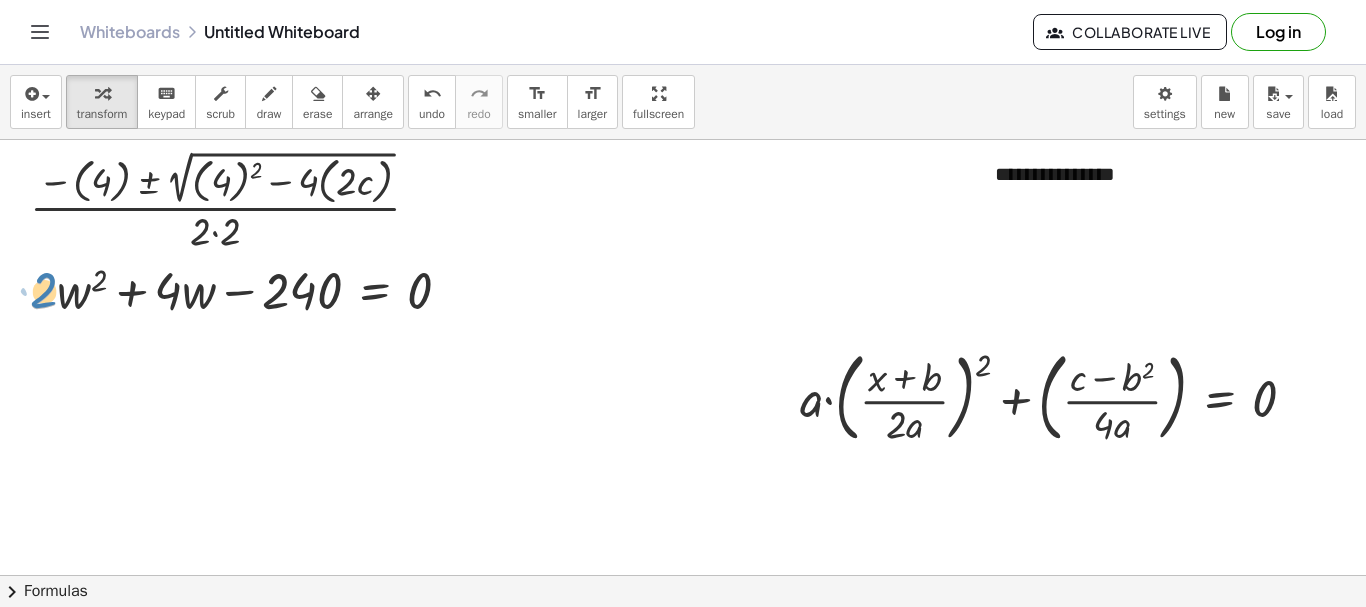 click at bounding box center (248, 289) 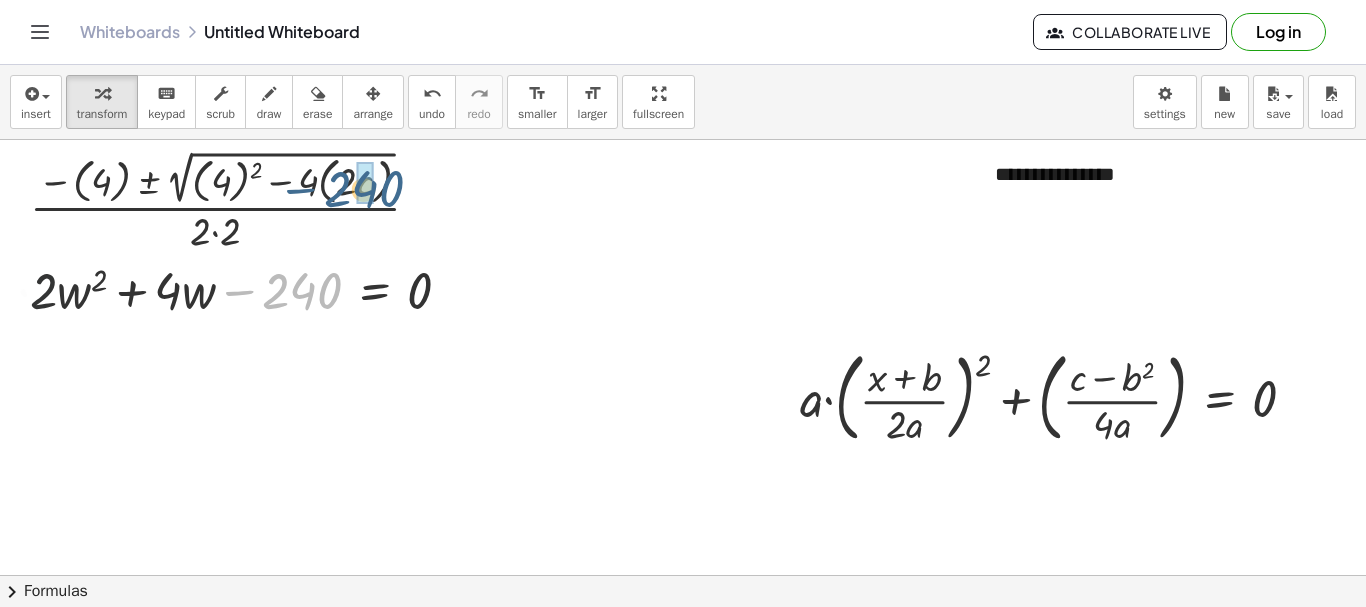 drag, startPoint x: 310, startPoint y: 292, endPoint x: 371, endPoint y: 187, distance: 121.433105 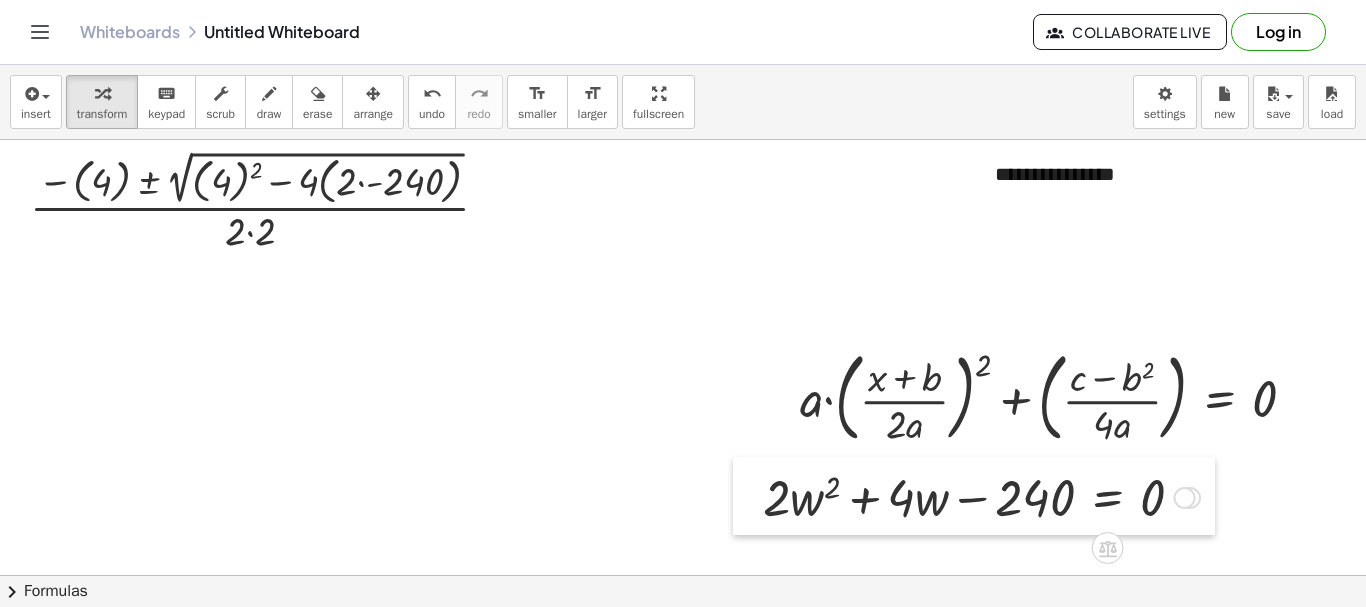 drag, startPoint x: 16, startPoint y: 296, endPoint x: 754, endPoint y: 508, distance: 767.8463 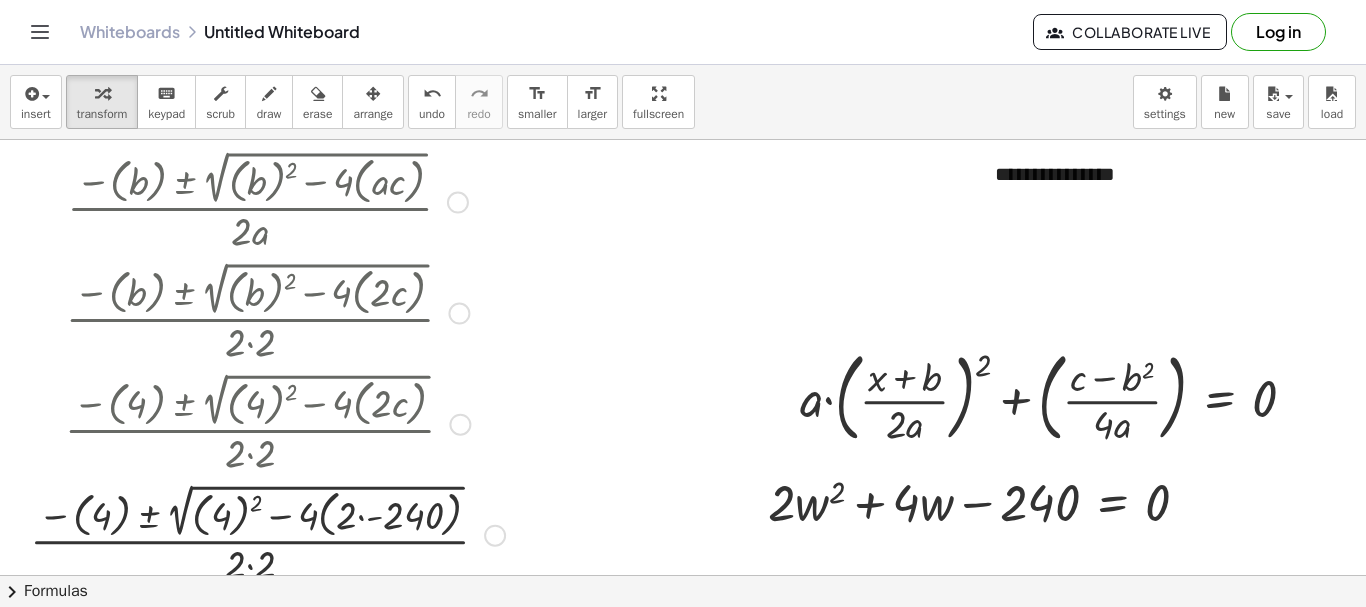 drag, startPoint x: 486, startPoint y: 194, endPoint x: 501, endPoint y: 605, distance: 411.27362 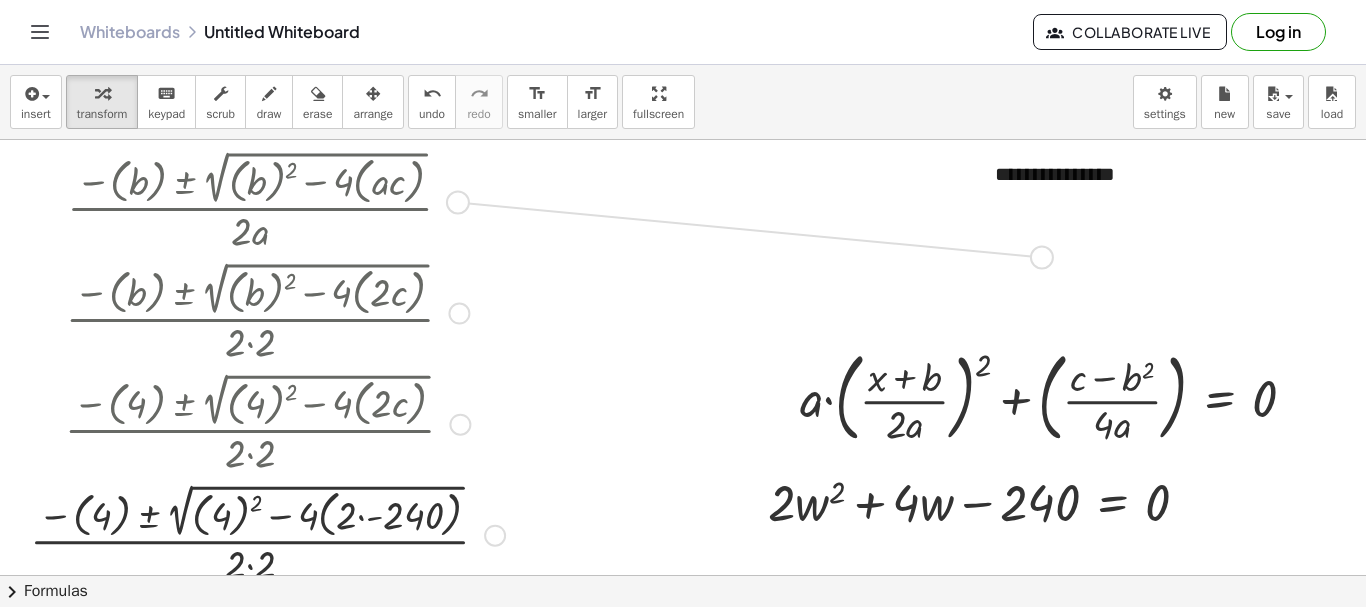 drag, startPoint x: 454, startPoint y: 205, endPoint x: 1037, endPoint y: 263, distance: 585.878 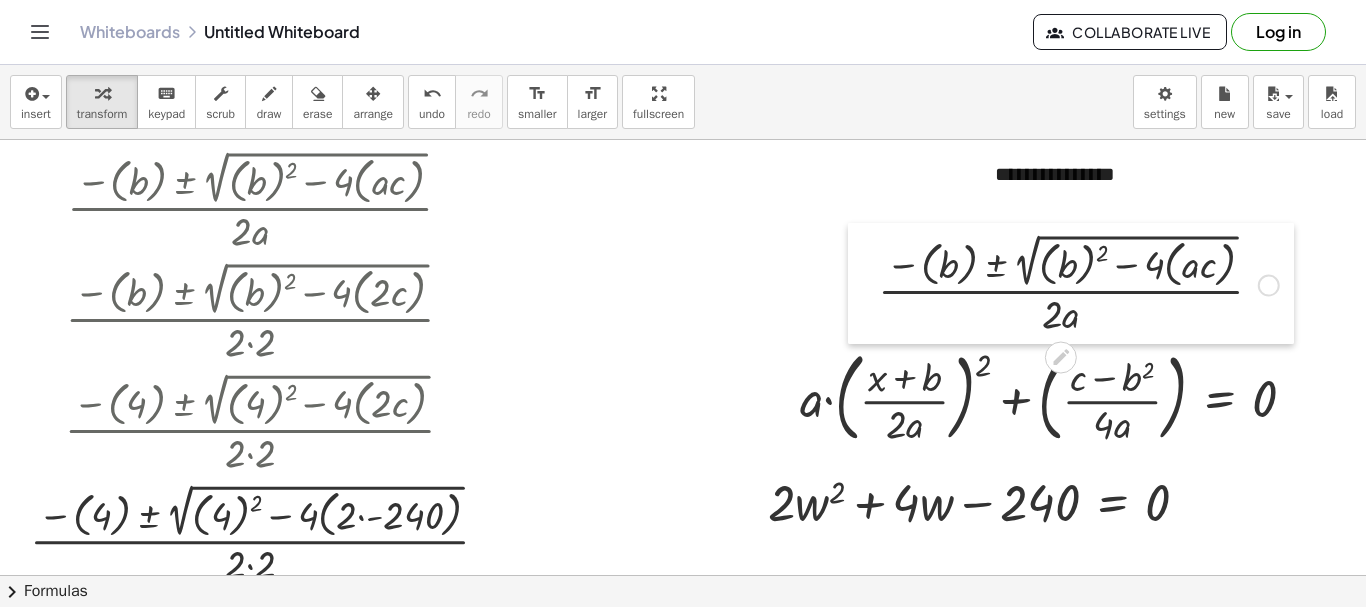 drag, startPoint x: 616, startPoint y: 249, endPoint x: 860, endPoint y: 283, distance: 246.35747 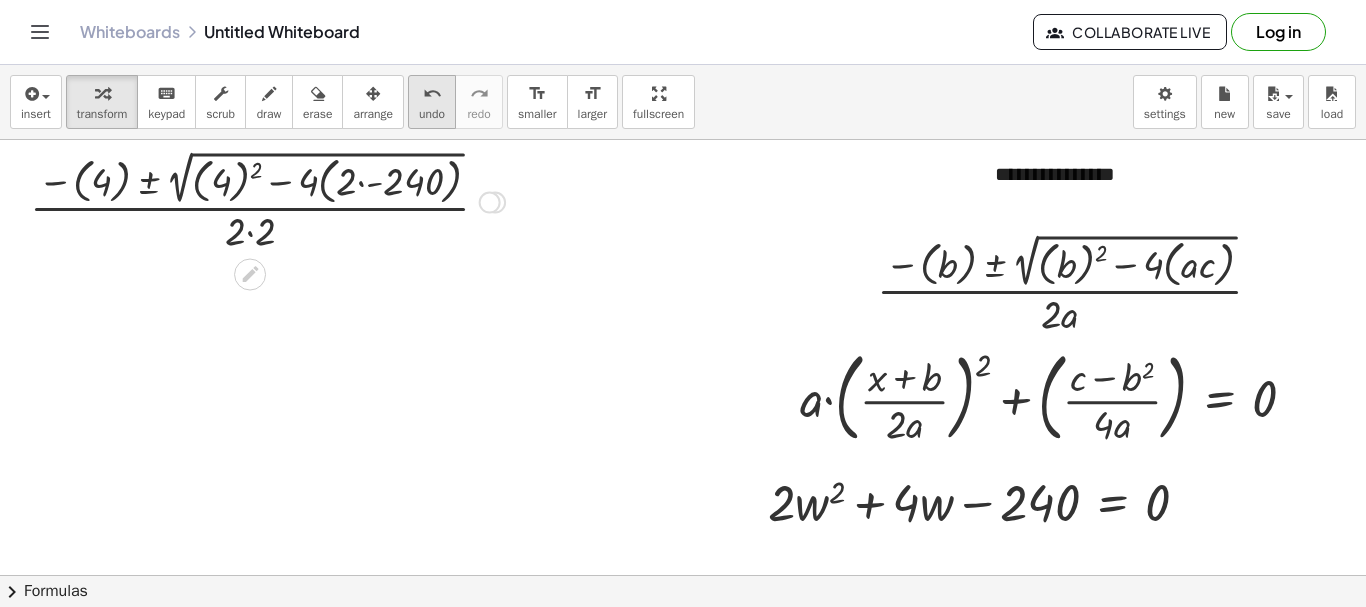 drag, startPoint x: 495, startPoint y: 533, endPoint x: 457, endPoint y: 94, distance: 440.64157 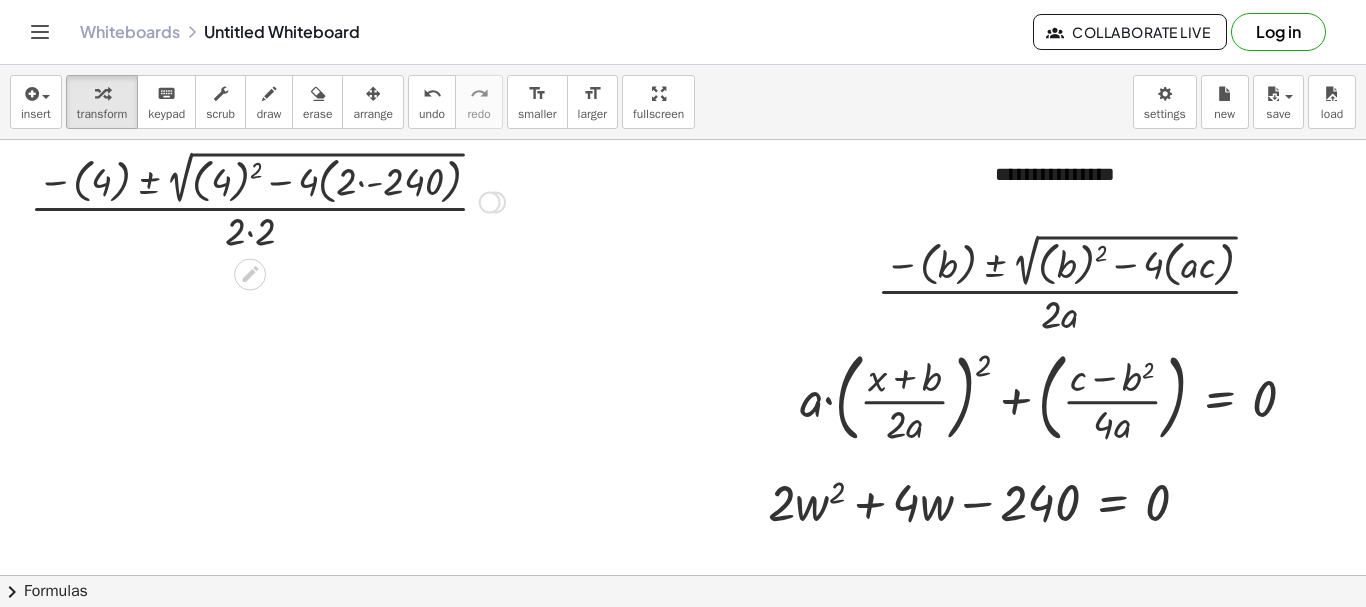 click at bounding box center (267, 200) 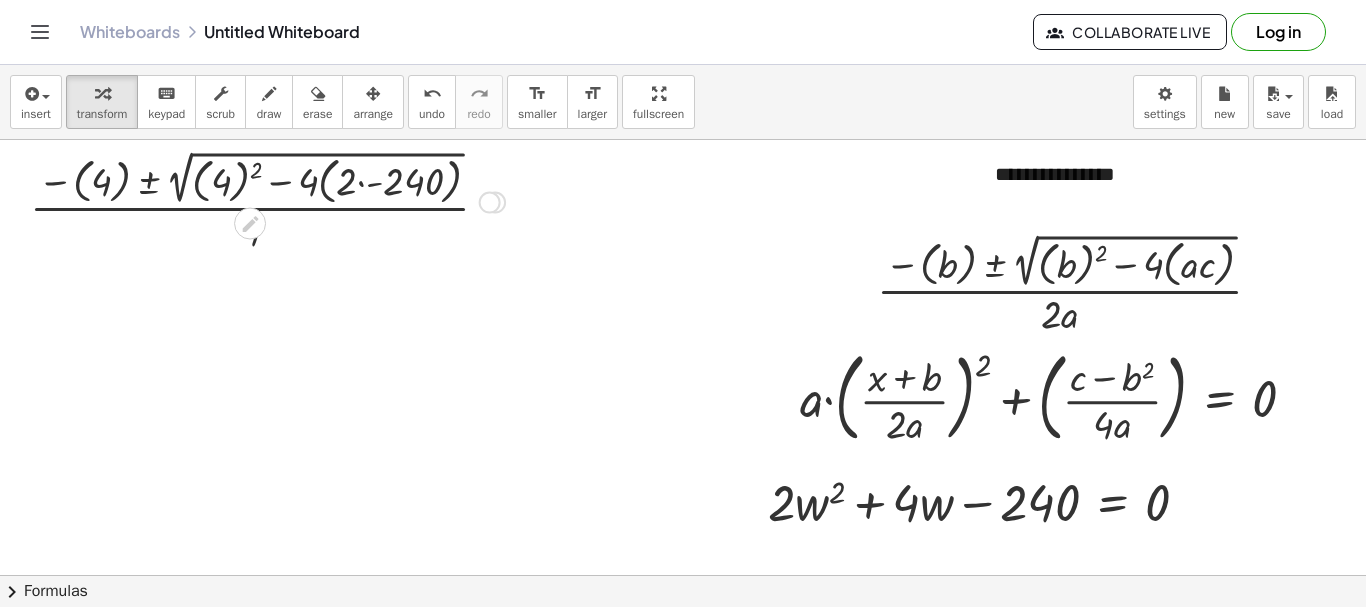 click at bounding box center [267, 200] 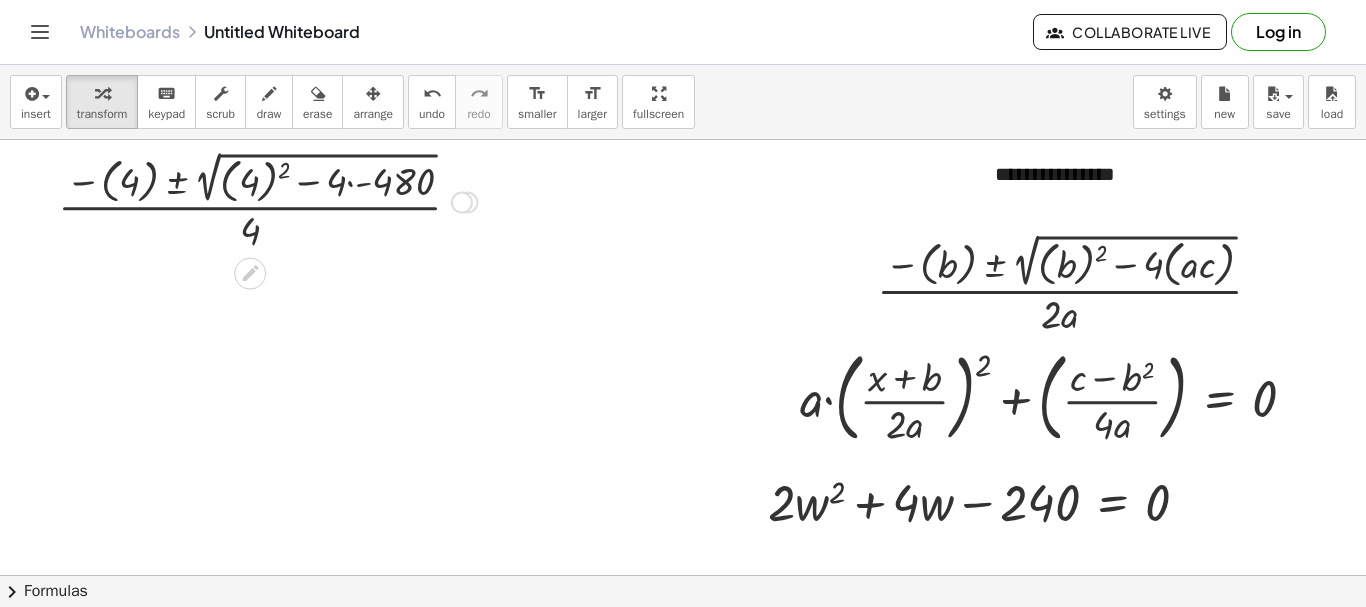 click at bounding box center [267, 200] 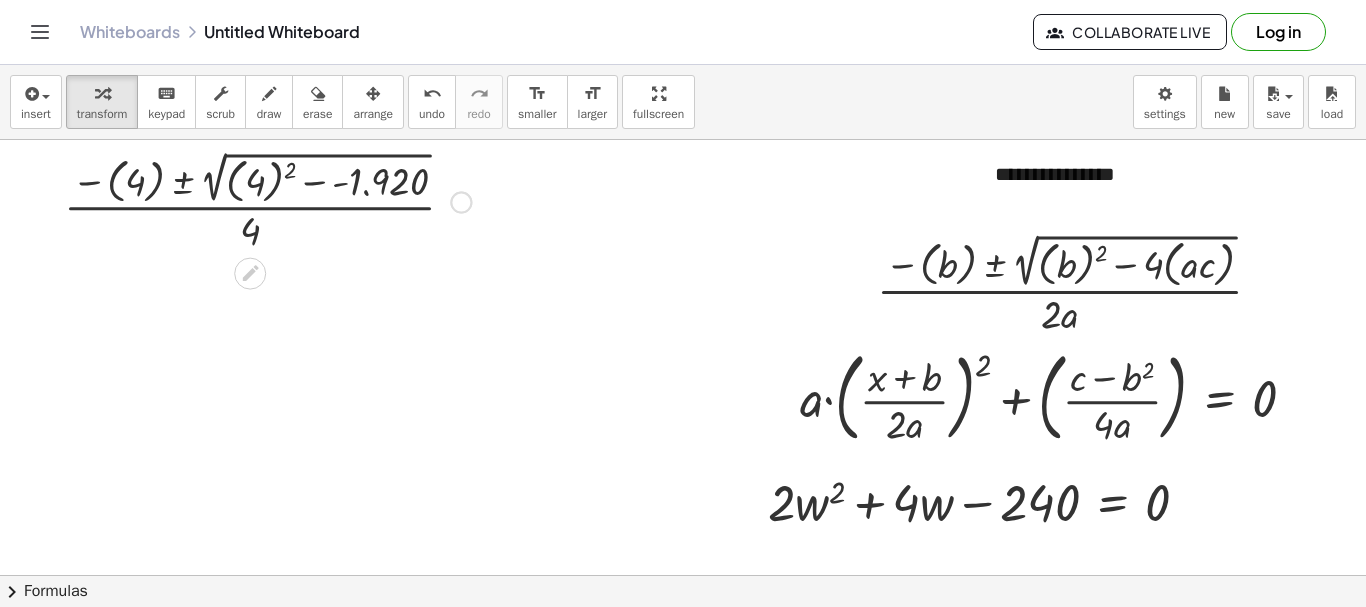 click at bounding box center [267, 200] 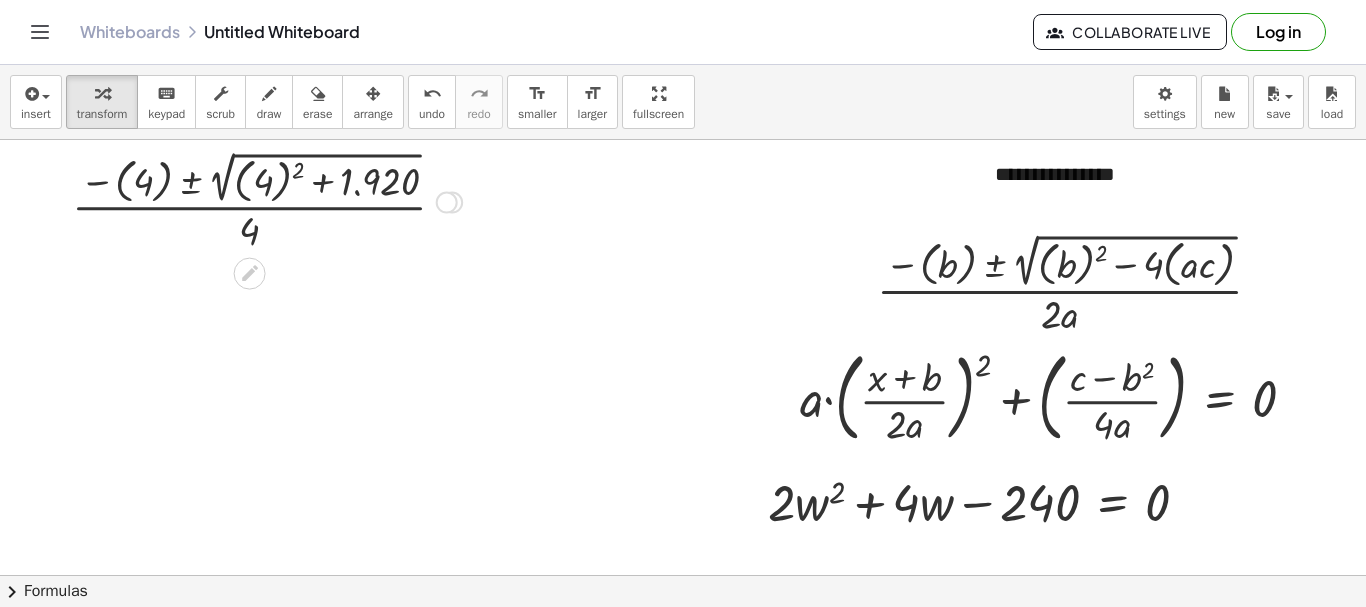 click at bounding box center [267, 200] 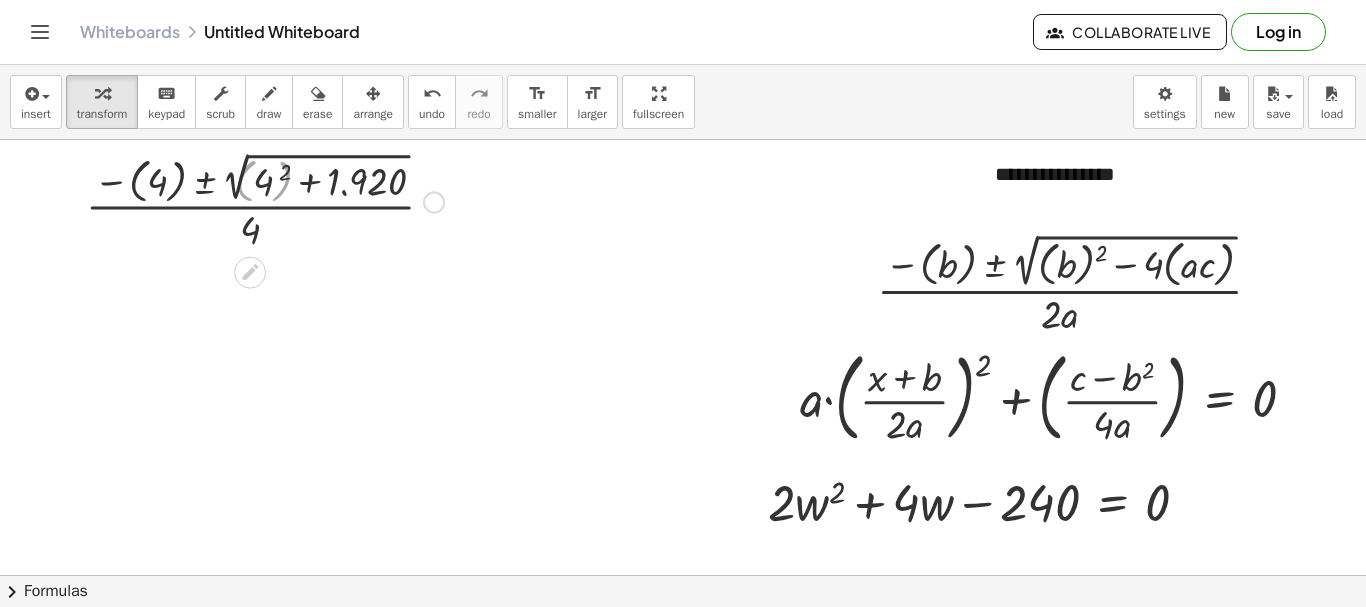 click at bounding box center (267, 200) 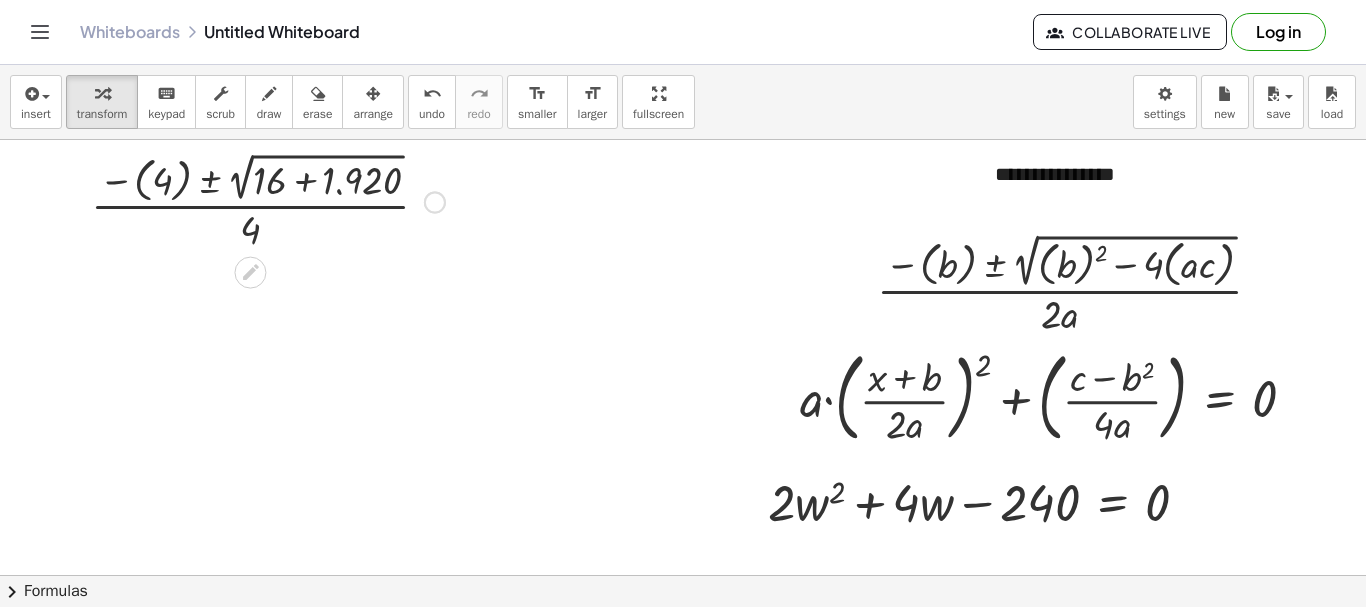click at bounding box center (268, 200) 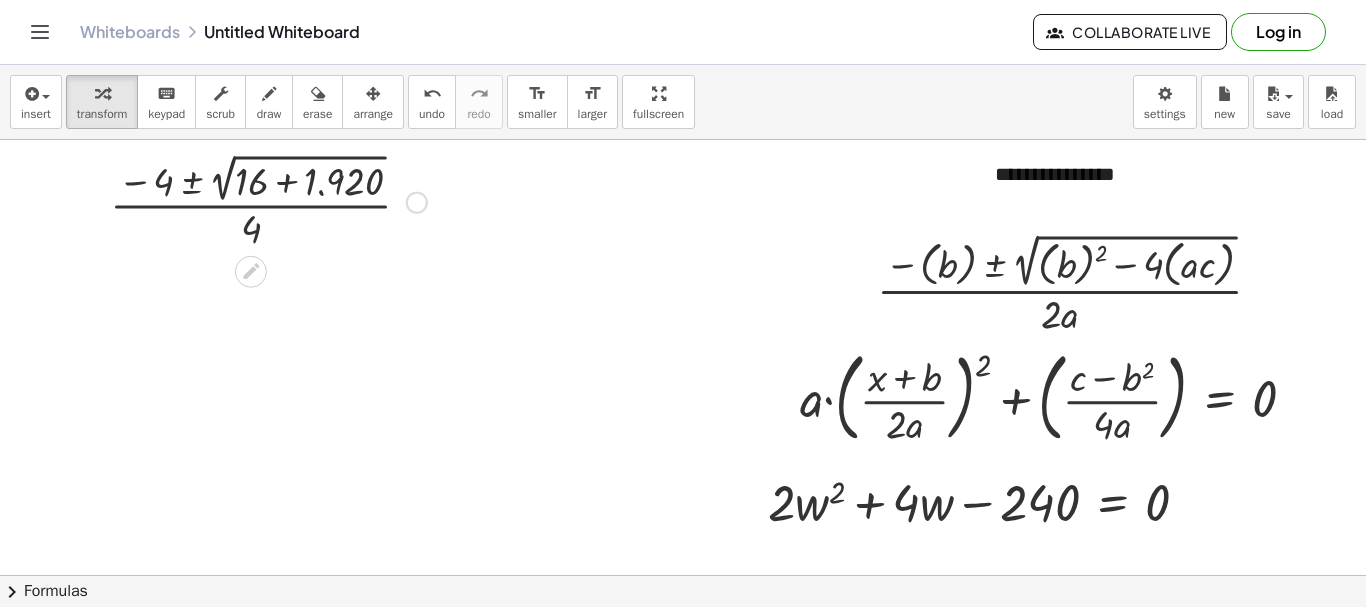 click at bounding box center (268, 200) 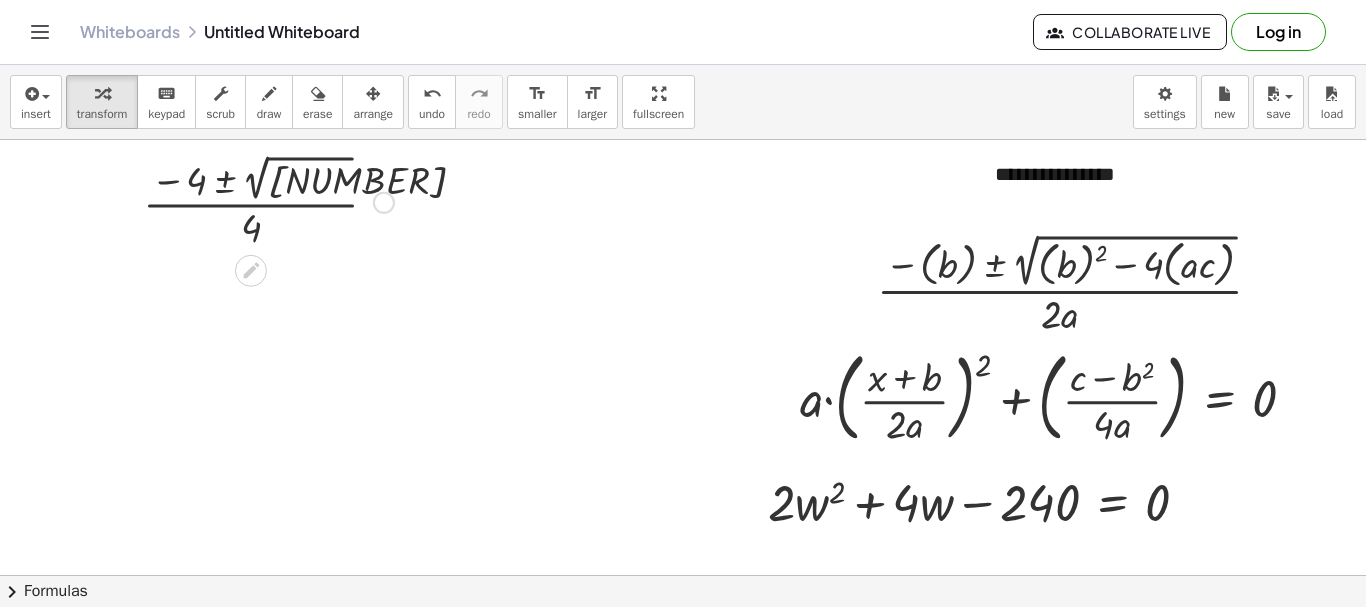 click at bounding box center [268, 201] 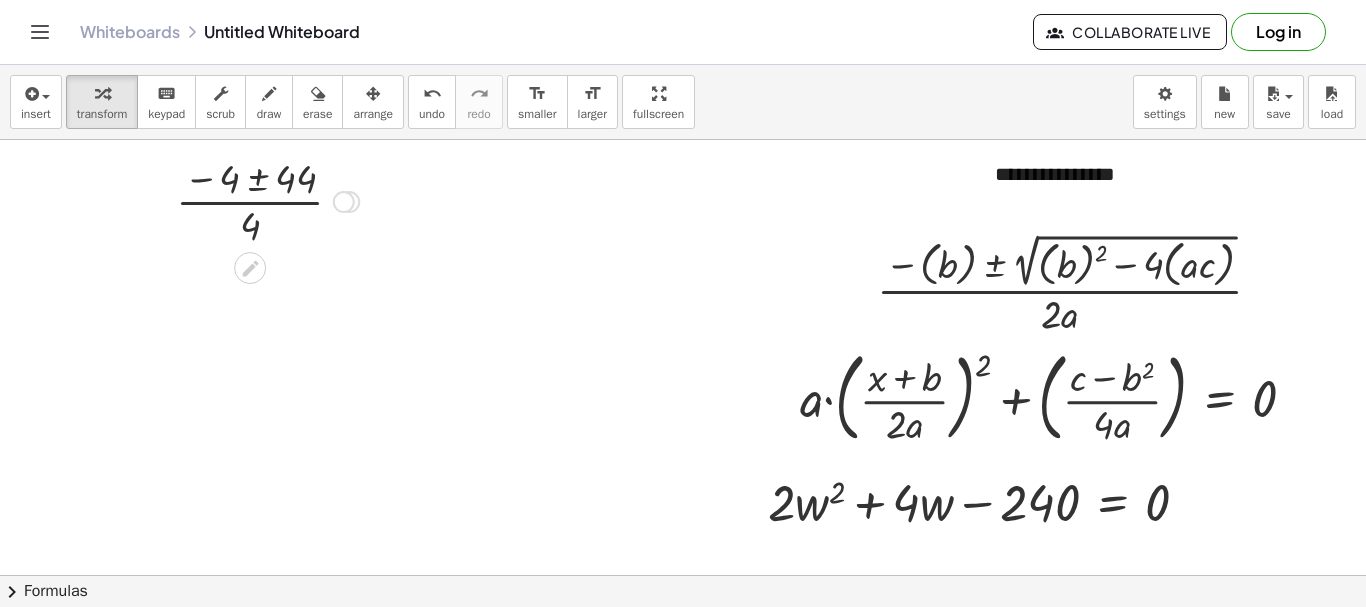 click at bounding box center (267, 200) 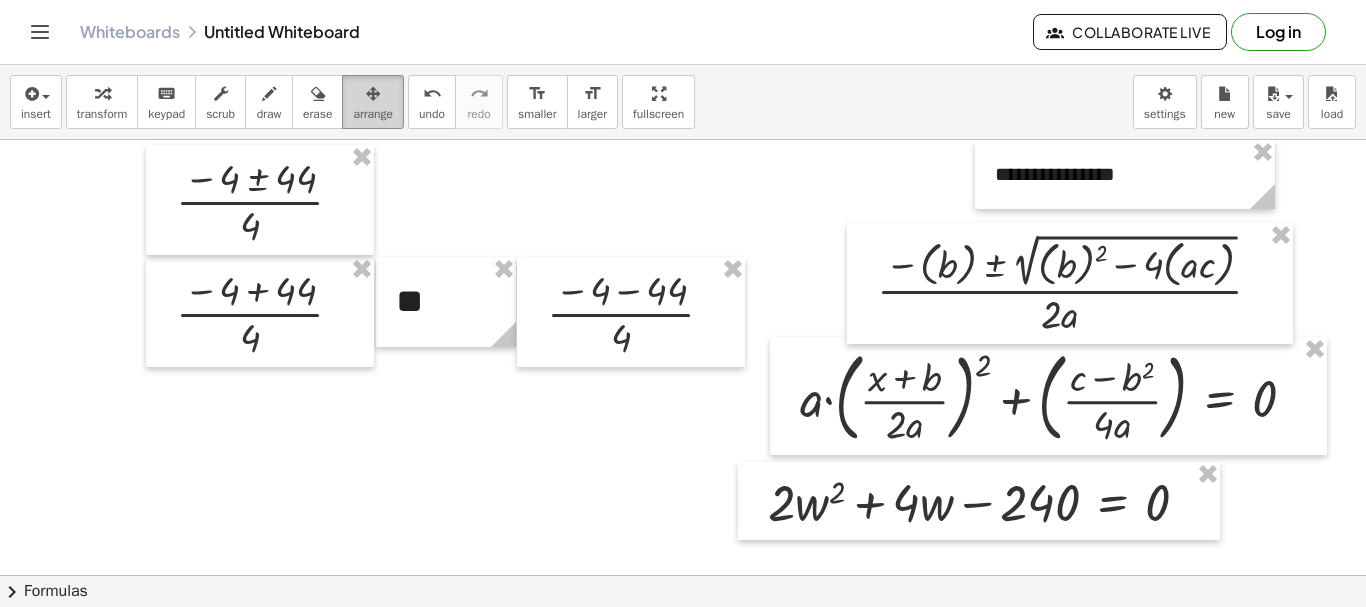 click on "arrange" at bounding box center [373, 114] 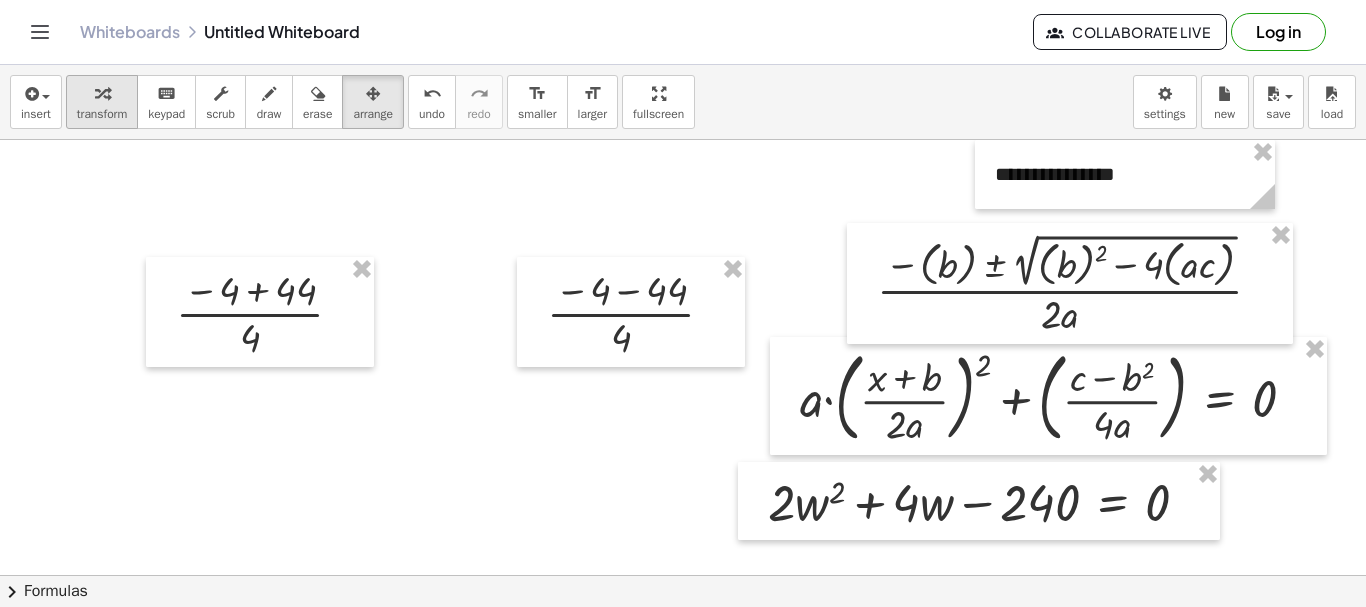 click at bounding box center [102, 93] 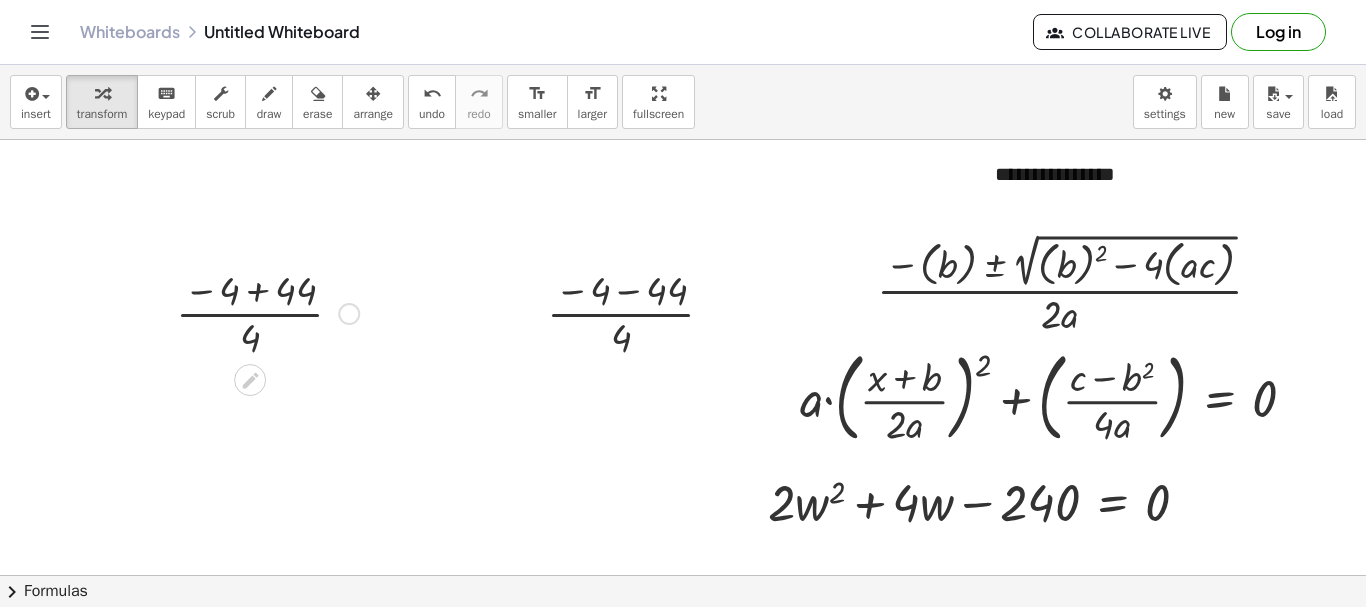 click at bounding box center [267, 312] 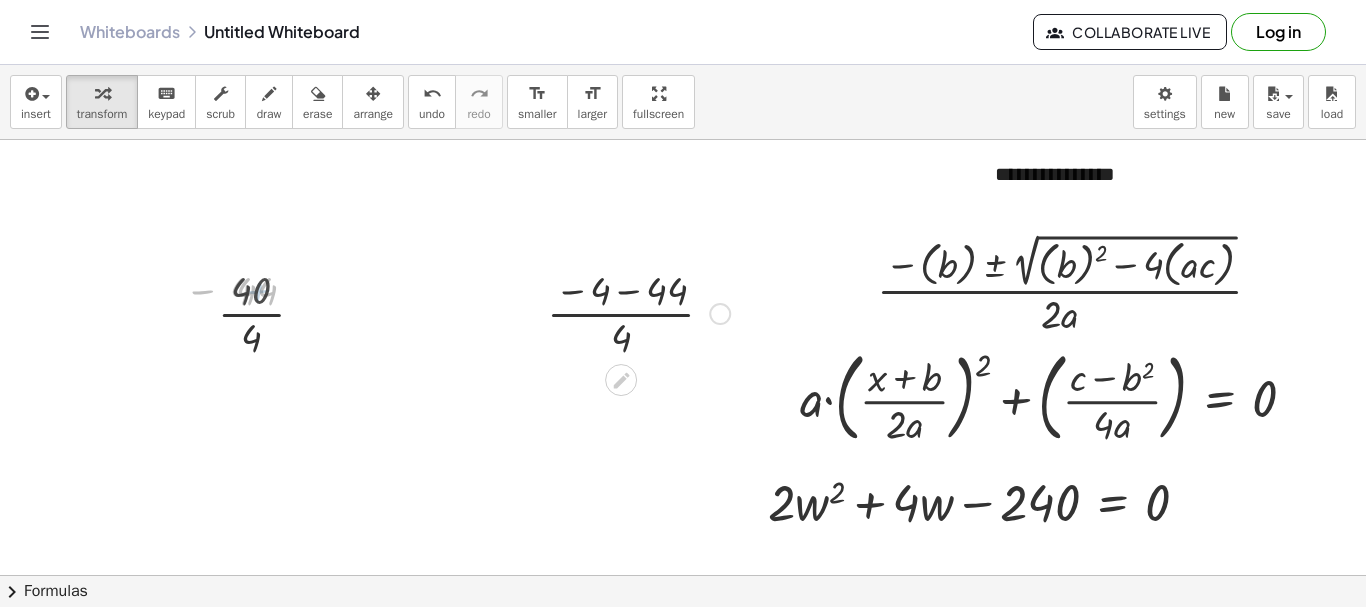 click at bounding box center [638, 312] 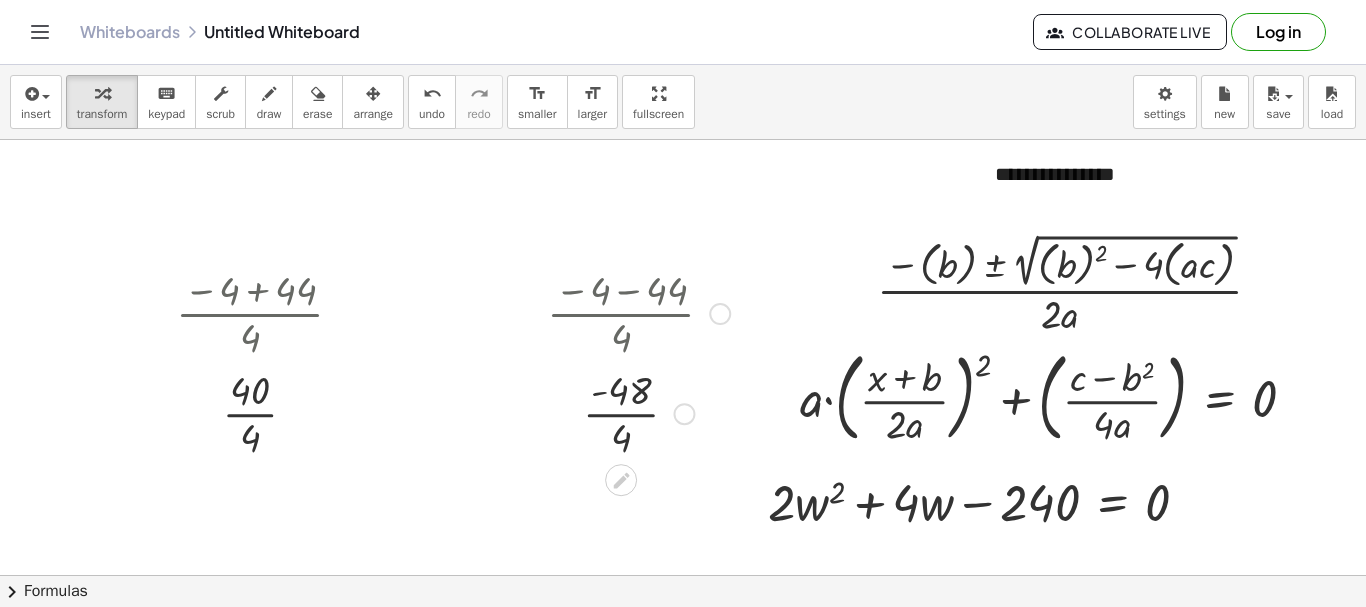 click at bounding box center (638, 412) 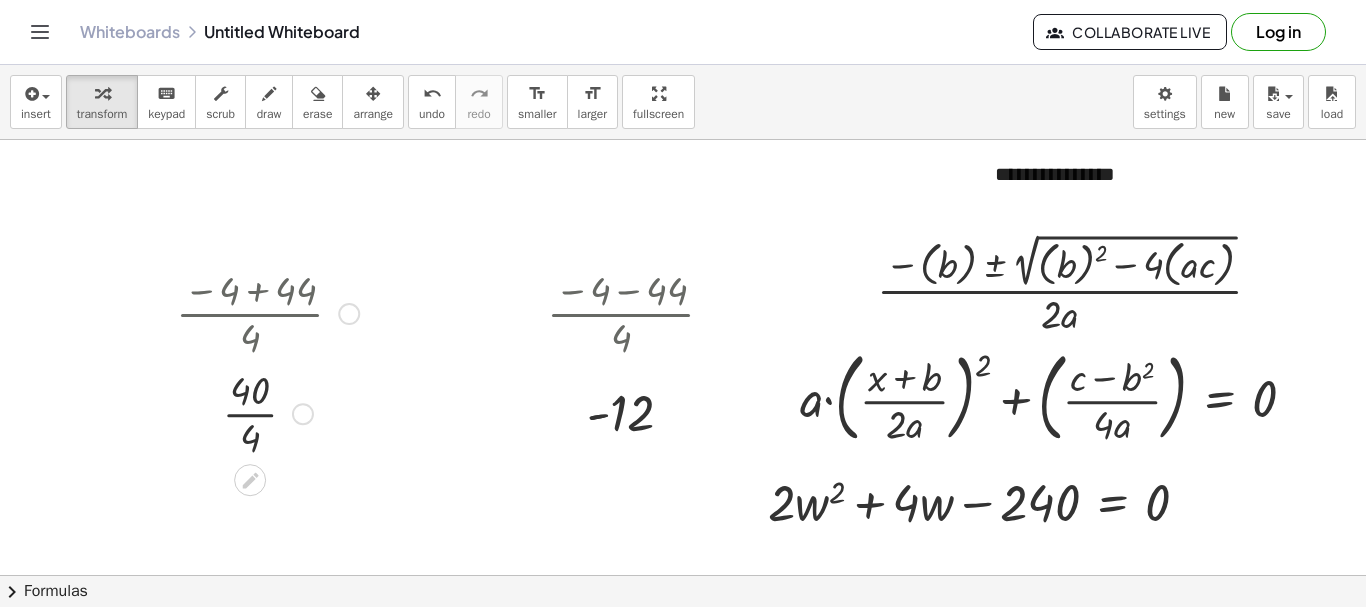 click at bounding box center [267, 412] 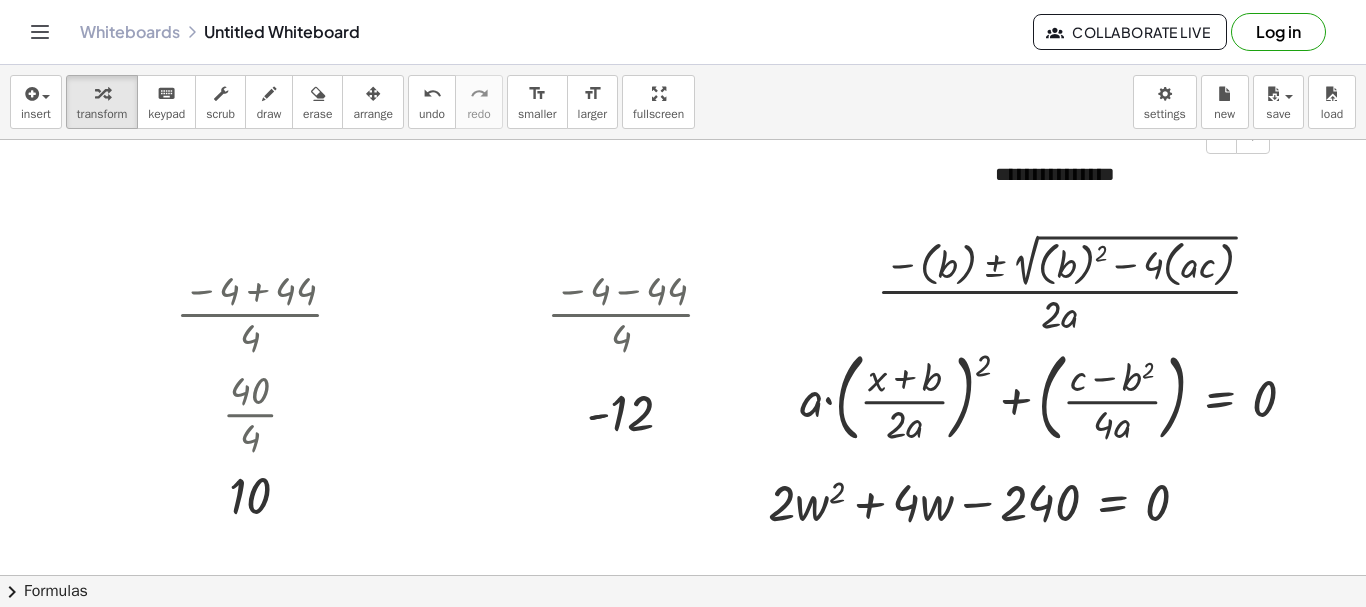click on "**********" at bounding box center (1125, 174) 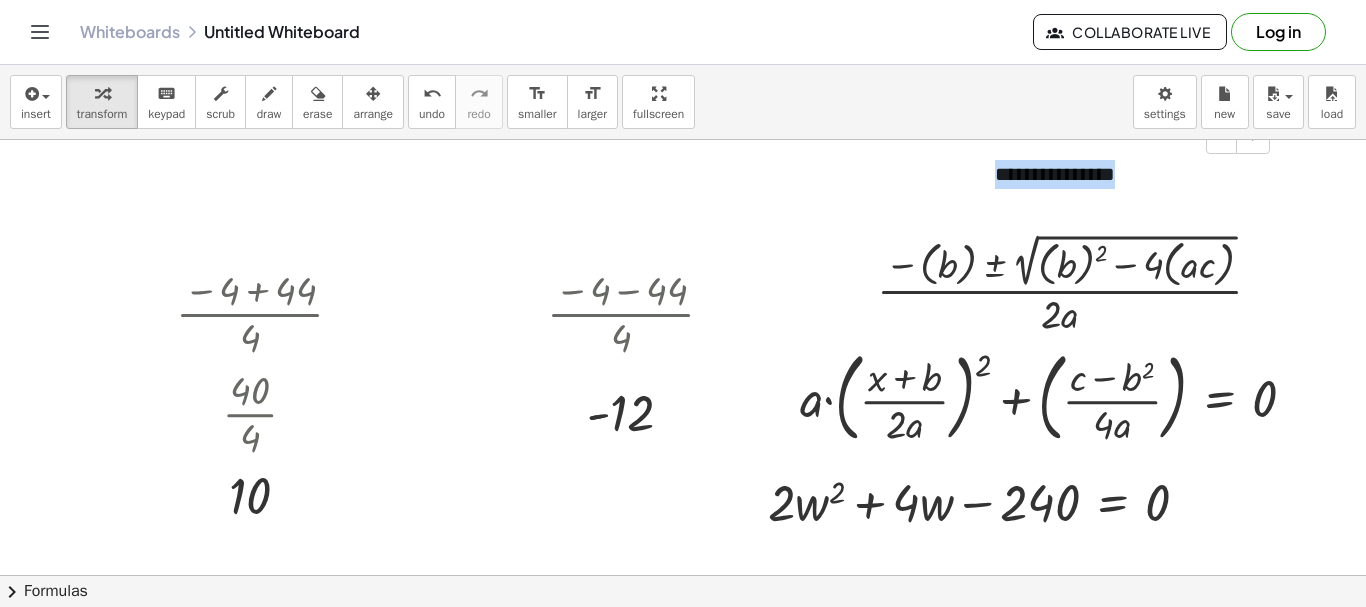 paste 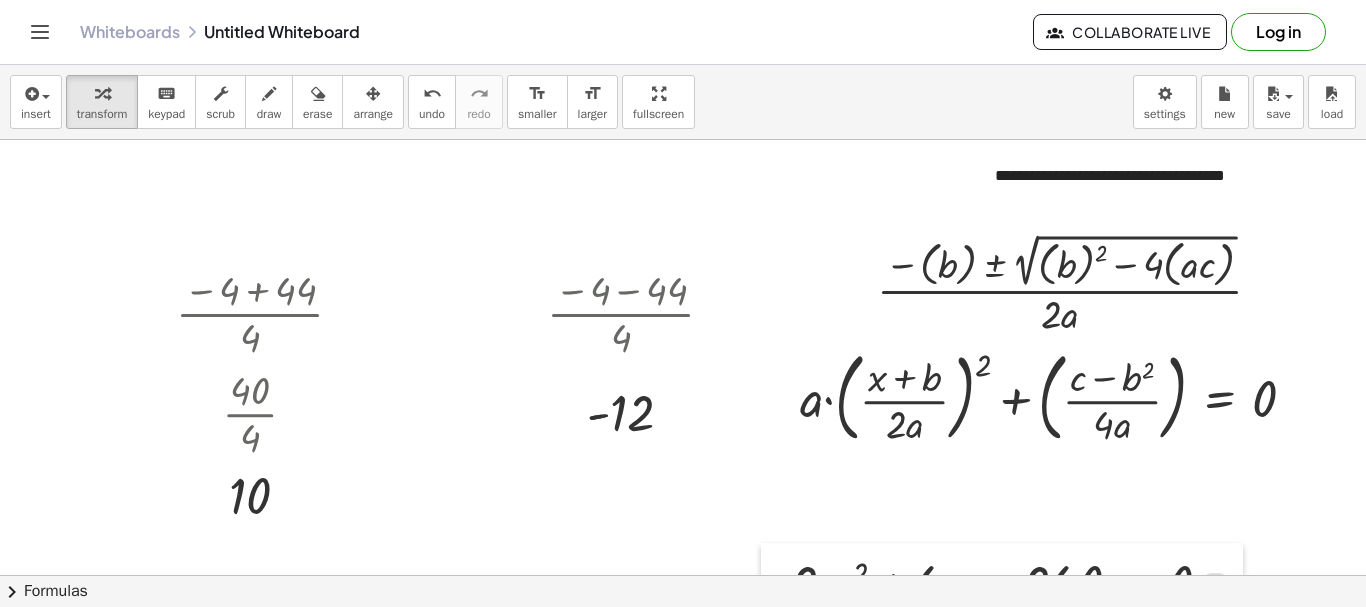 drag, startPoint x: 754, startPoint y: 502, endPoint x: 778, endPoint y: 595, distance: 96.04687 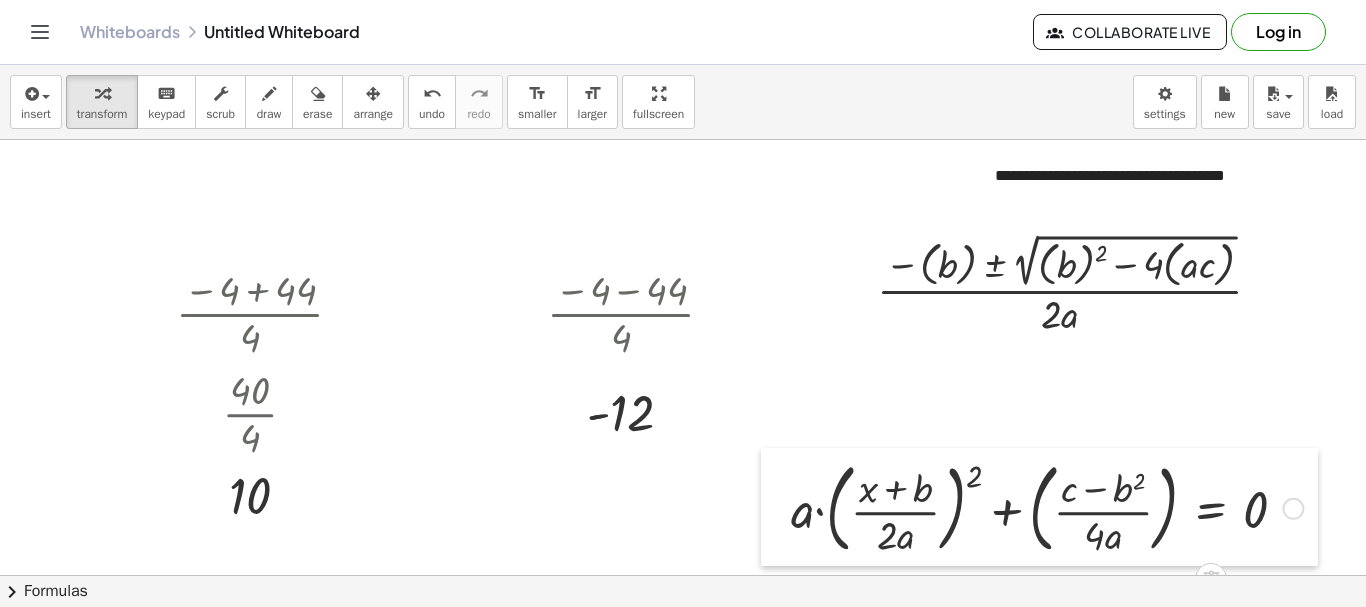 drag, startPoint x: 779, startPoint y: 402, endPoint x: 770, endPoint y: 513, distance: 111.364265 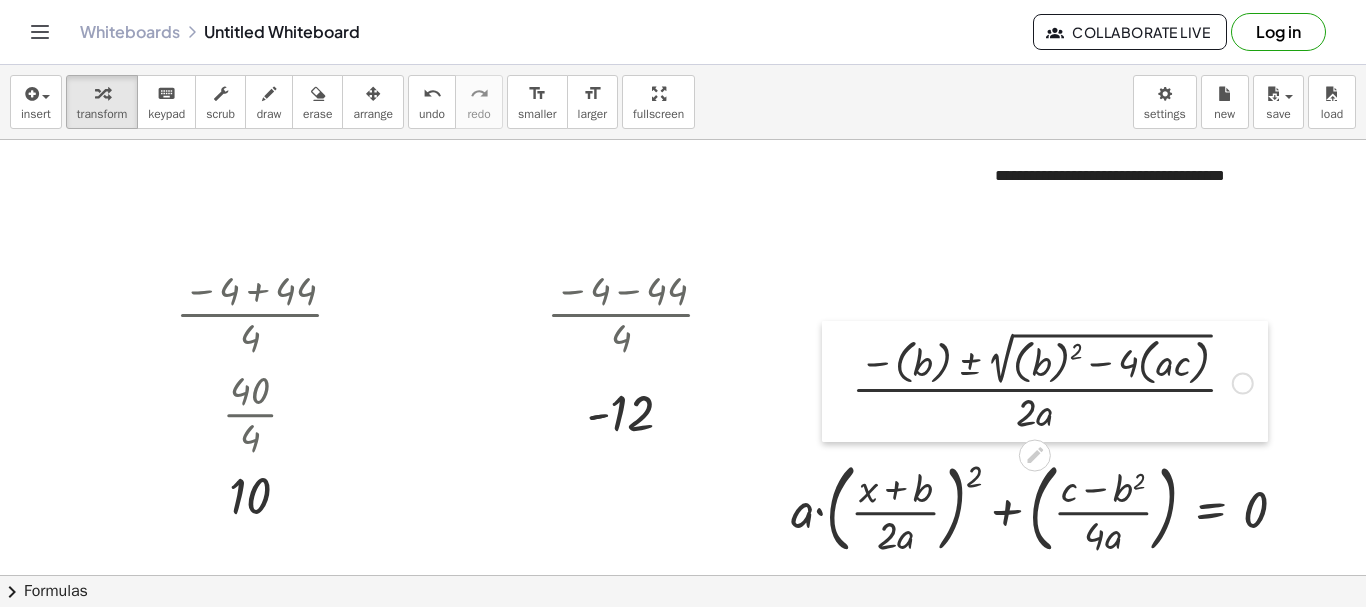 drag, startPoint x: 854, startPoint y: 274, endPoint x: 829, endPoint y: 372, distance: 101.13852 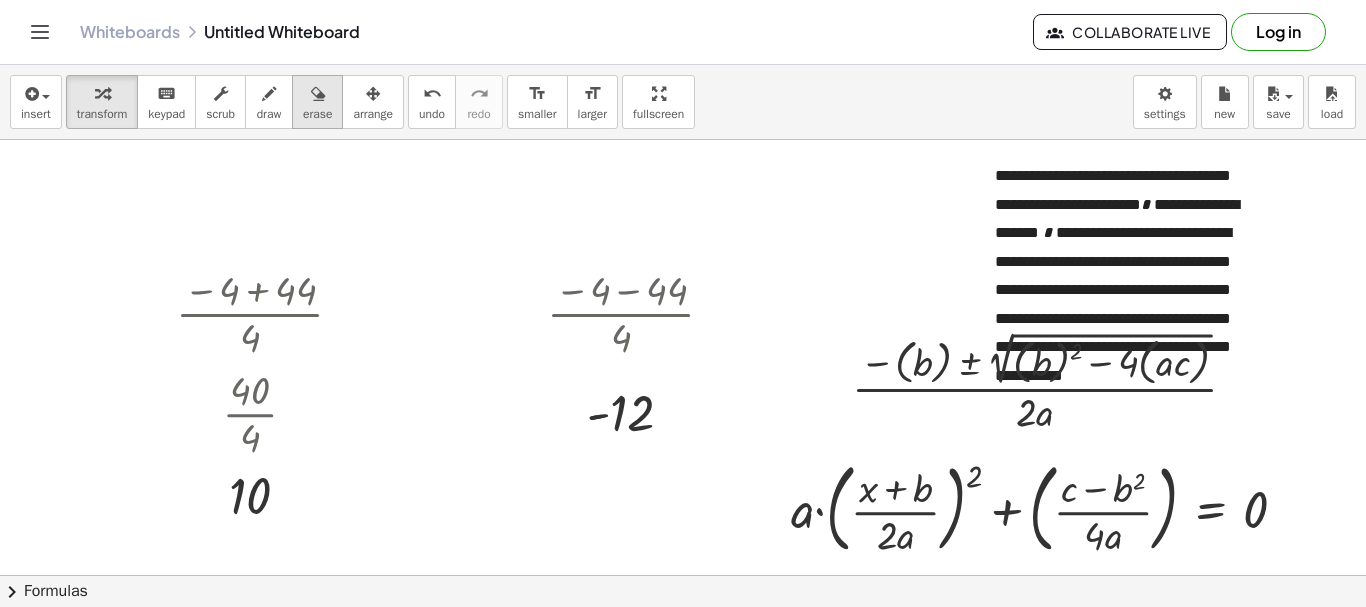 click on "erase" at bounding box center (317, 102) 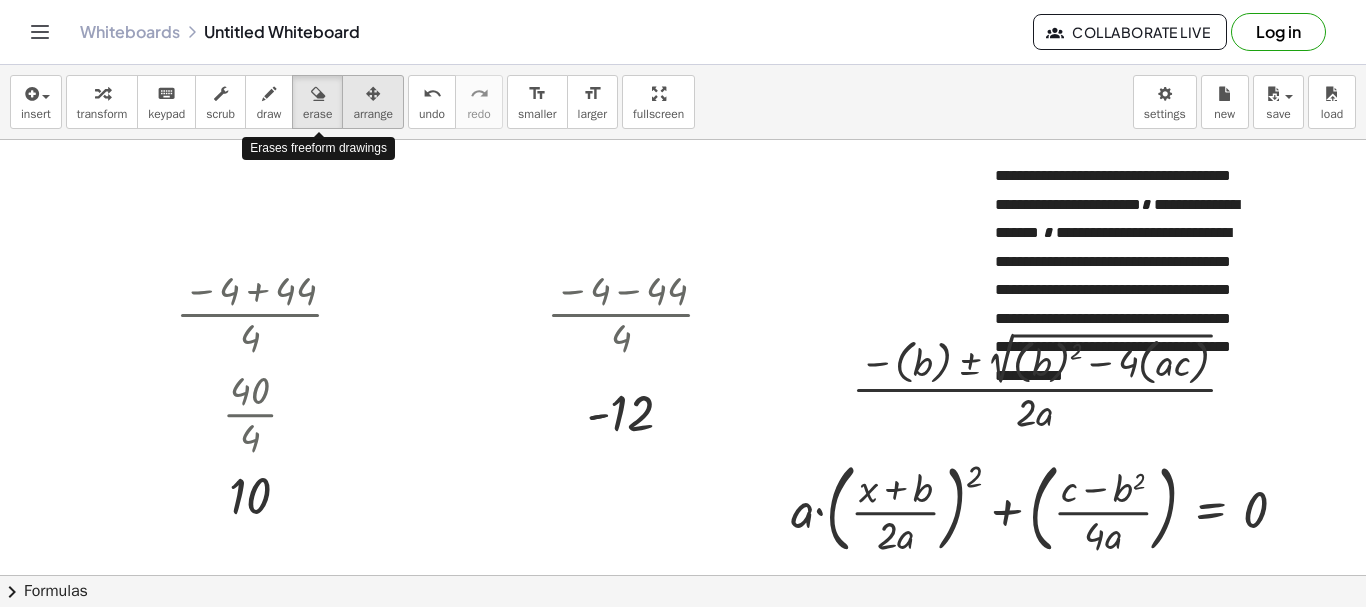 click at bounding box center (373, 93) 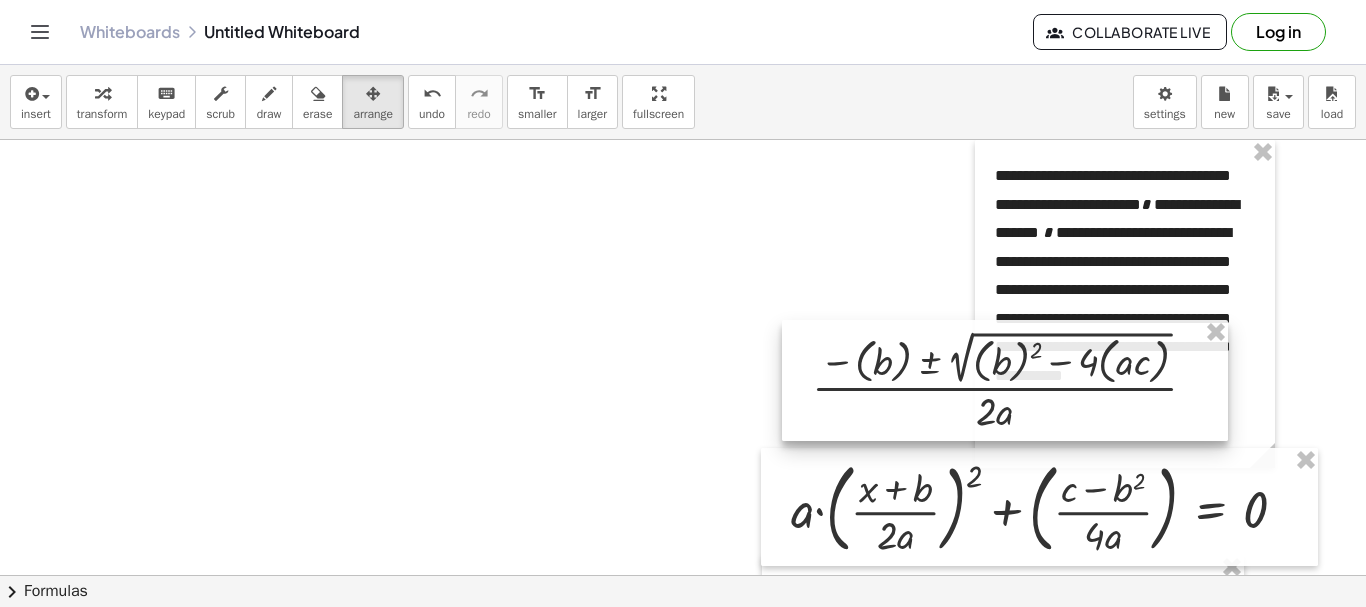 drag, startPoint x: 876, startPoint y: 384, endPoint x: 161, endPoint y: 197, distance: 739.0494 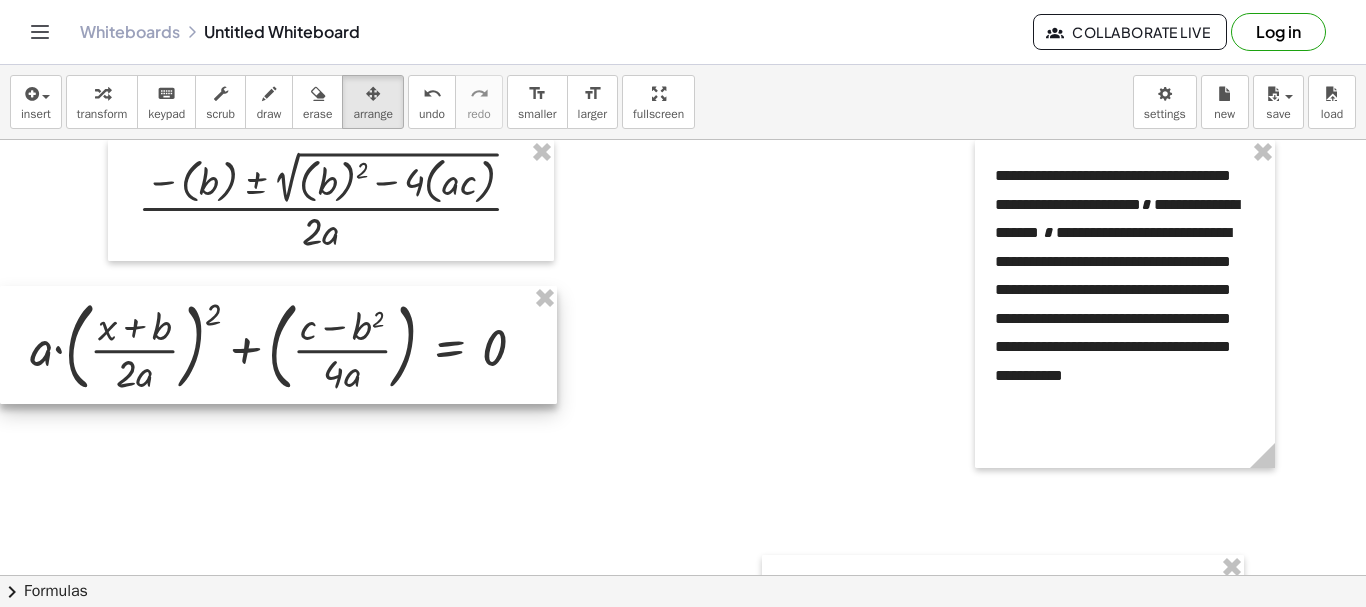 drag, startPoint x: 769, startPoint y: 477, endPoint x: 6, endPoint y: 315, distance: 780.00836 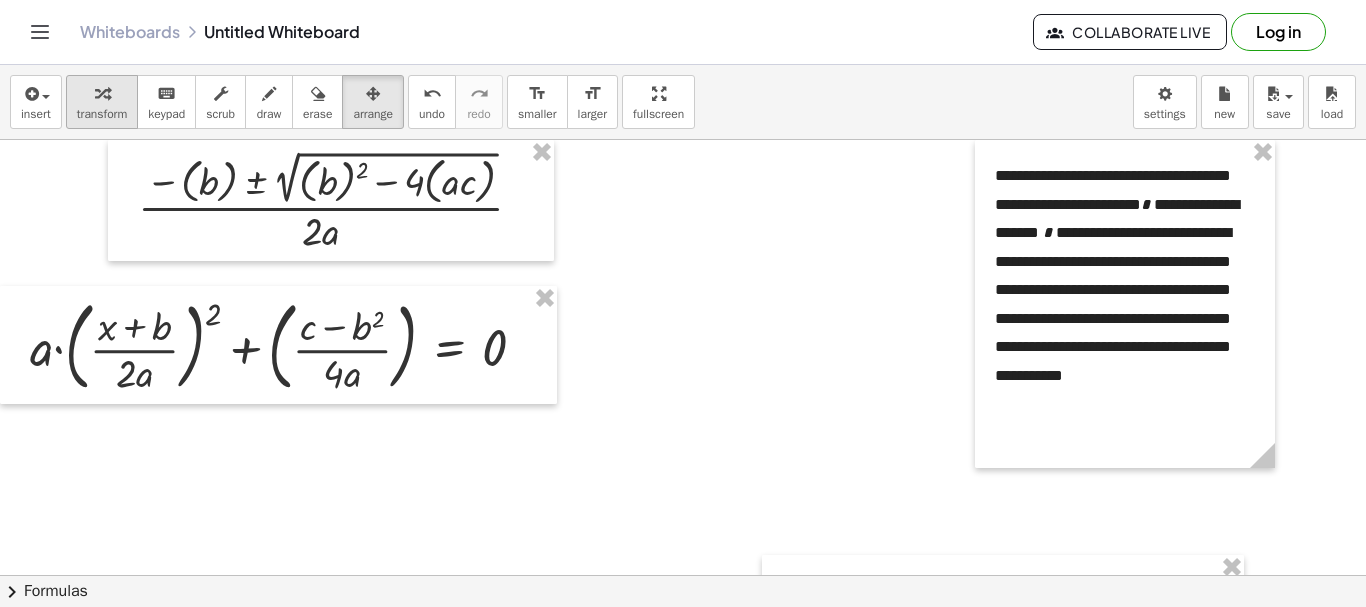click at bounding box center (102, 93) 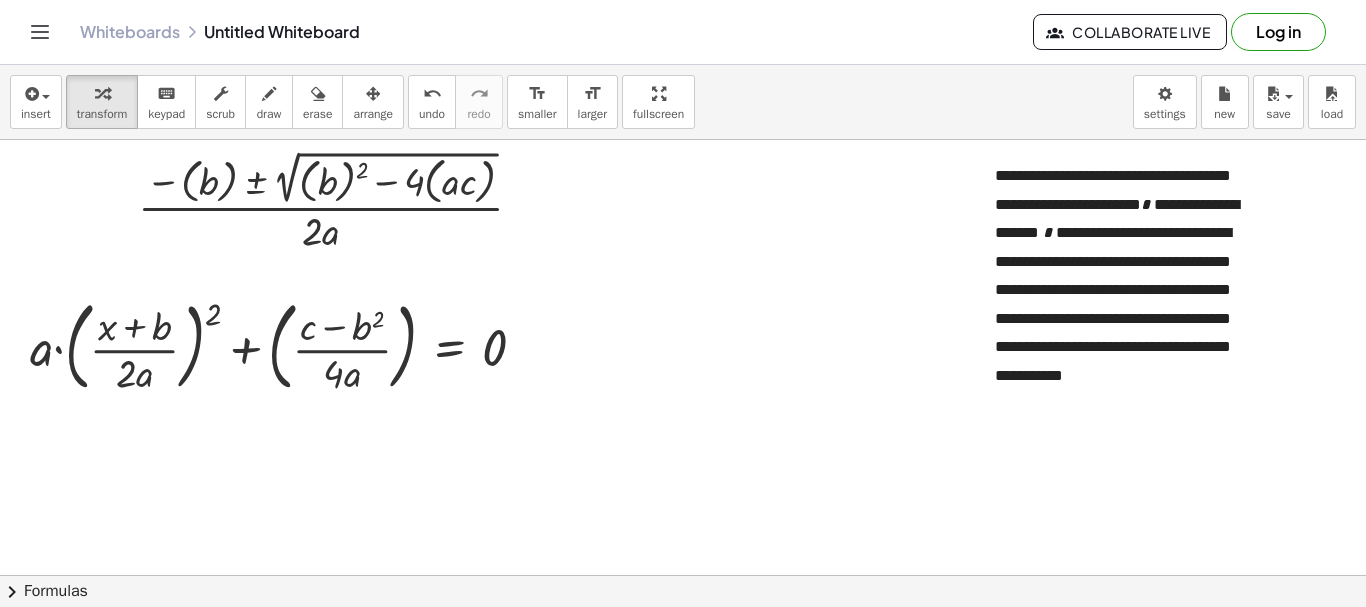 click at bounding box center [683, 640] 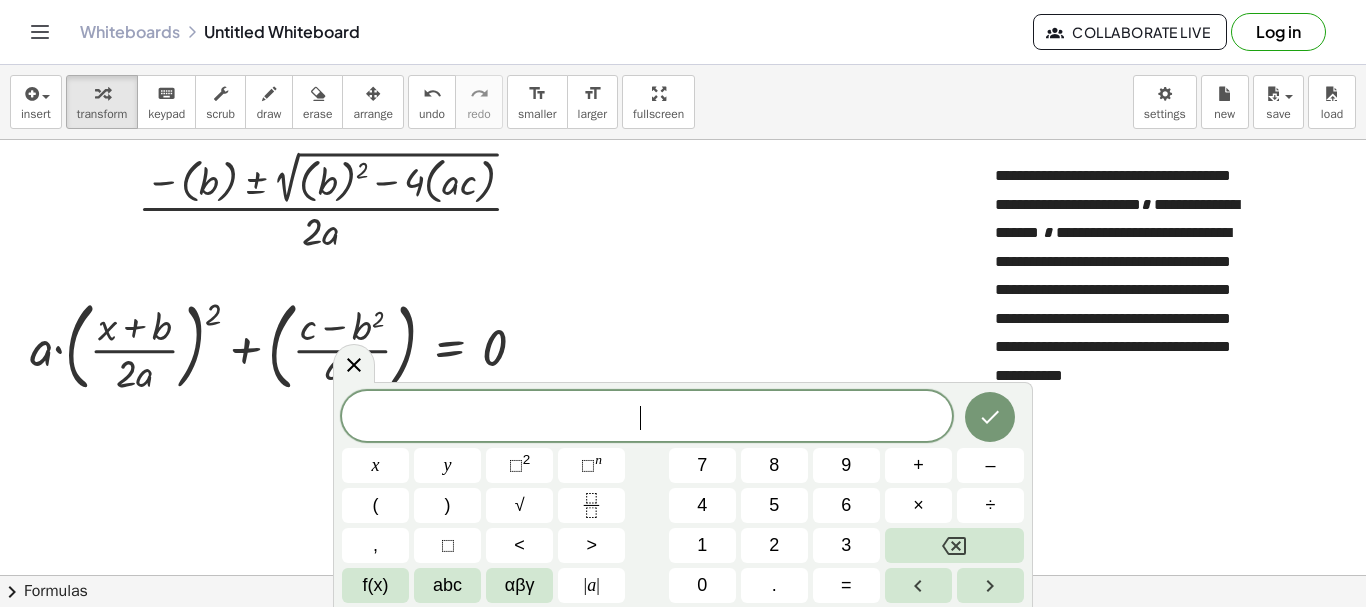 scroll, scrollTop: 1, scrollLeft: 0, axis: vertical 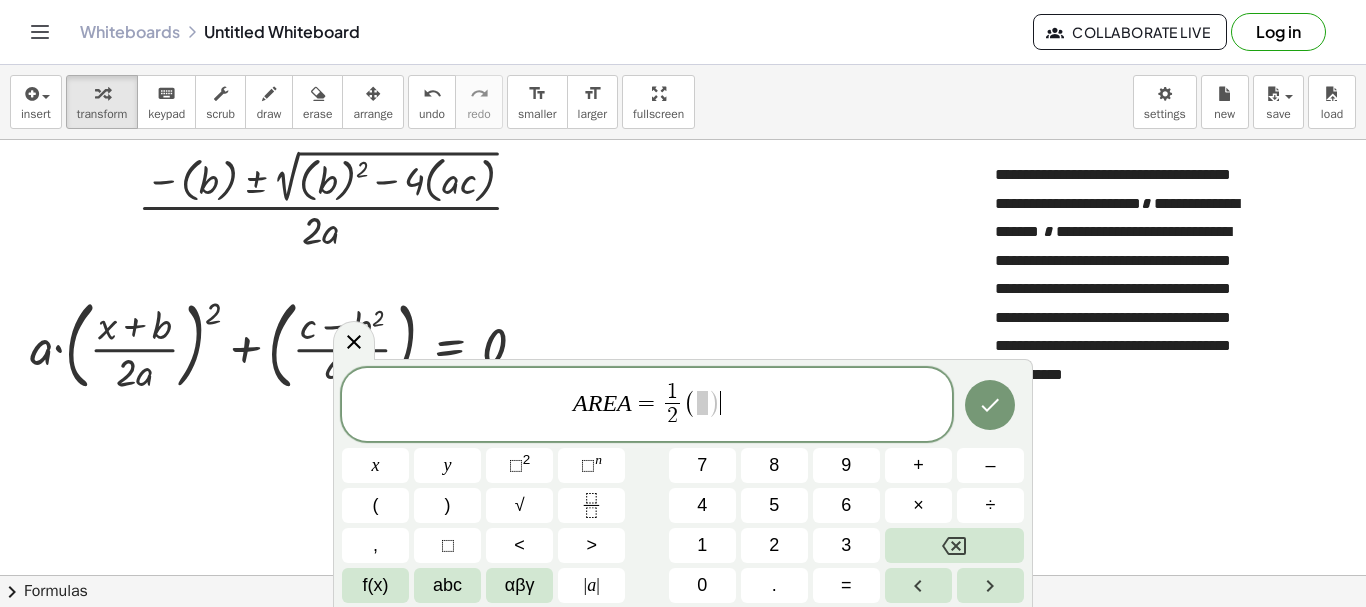 click on "A R E A = 1 2 ​ ( )" at bounding box center (647, 406) 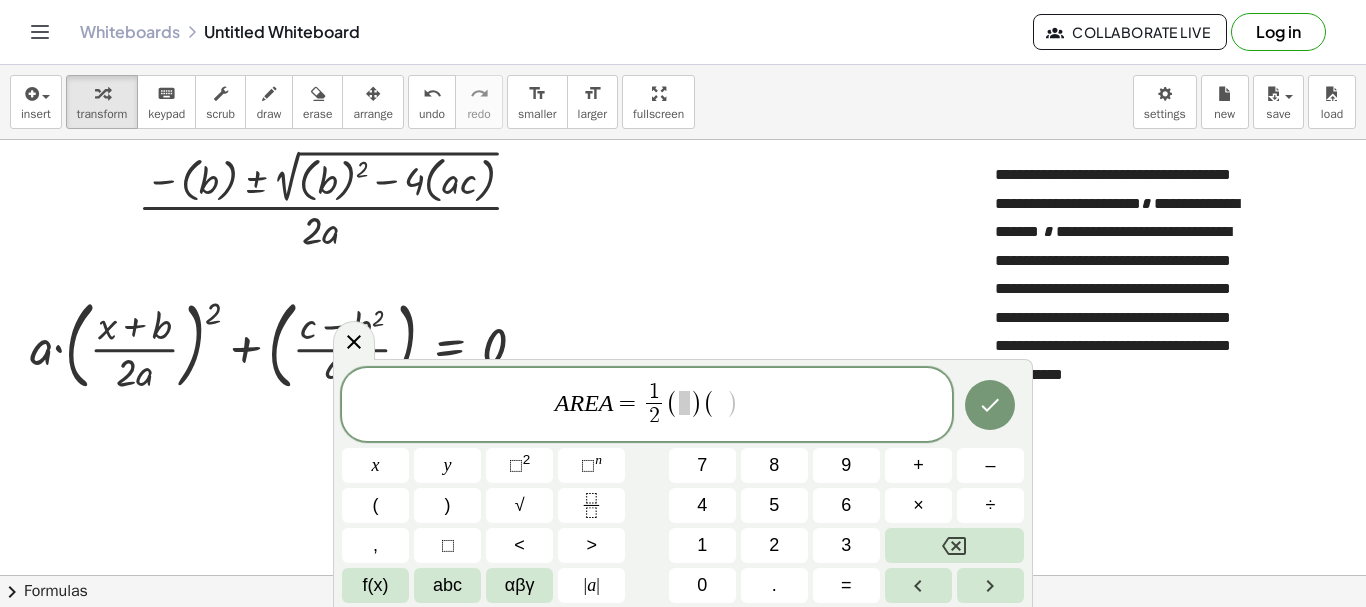 click at bounding box center [684, 403] 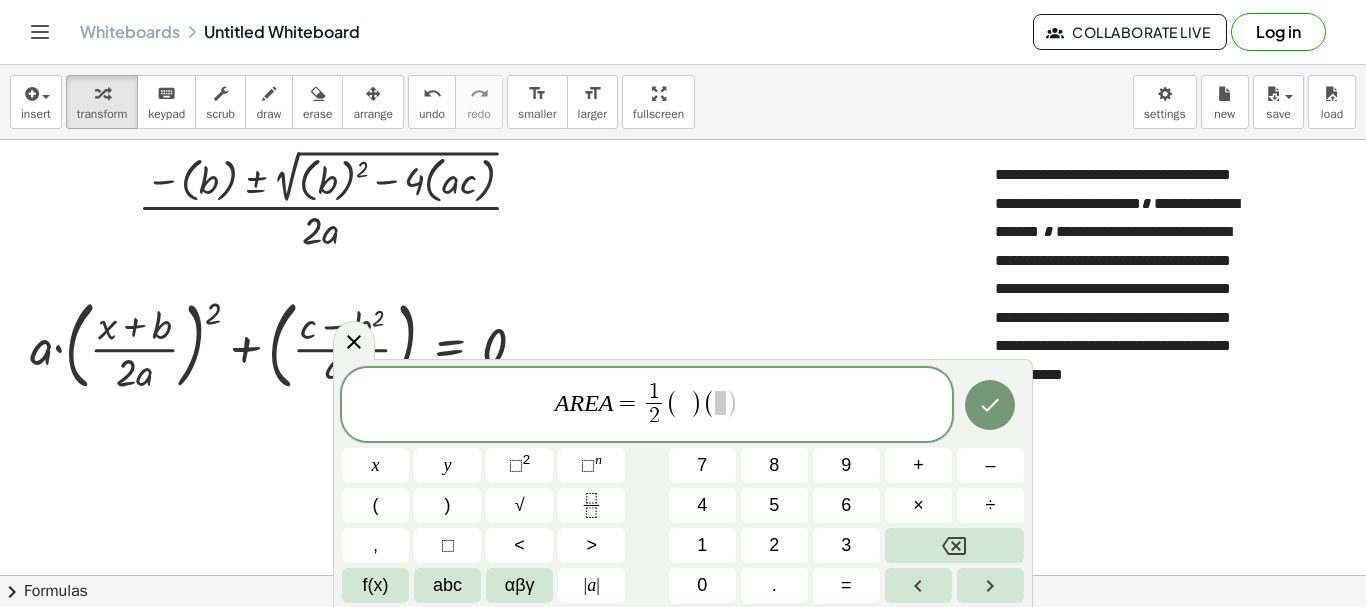 click at bounding box center (720, 403) 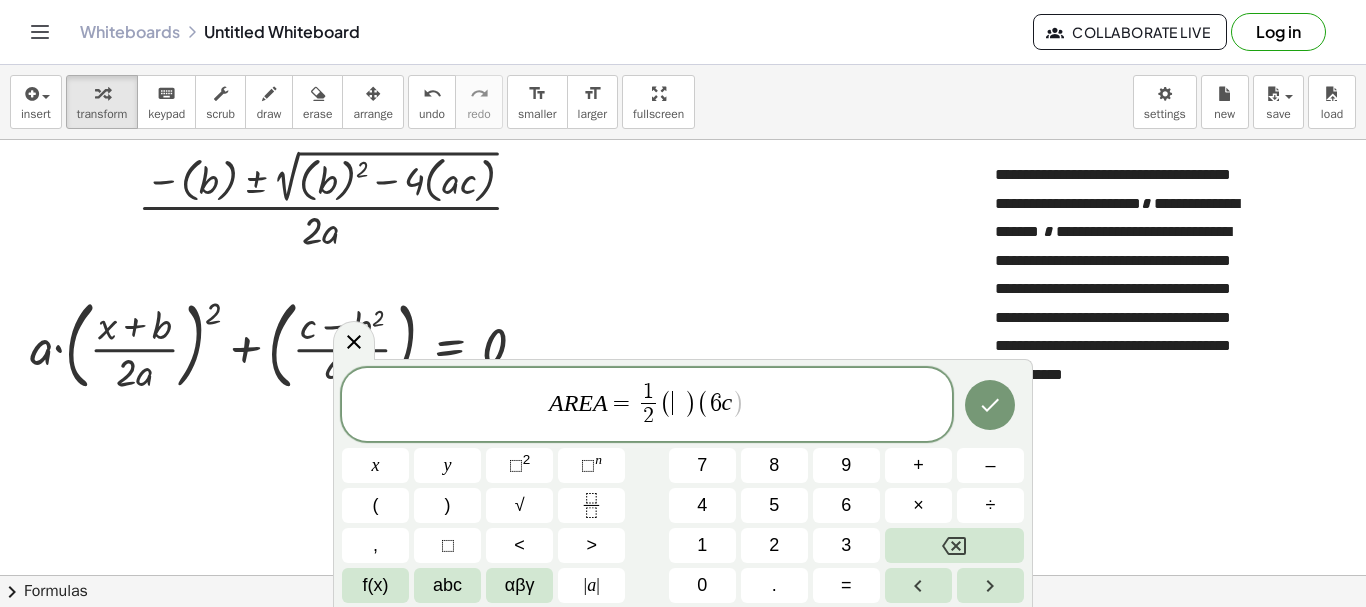 click on "​" at bounding box center [678, 403] 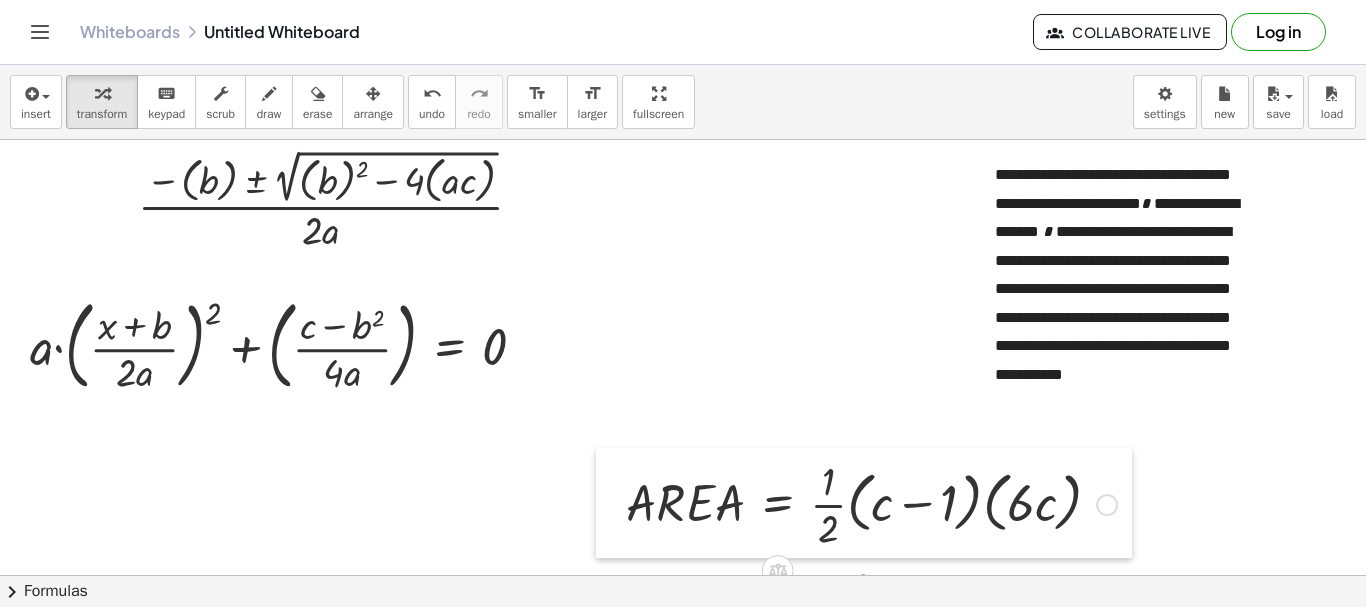 drag, startPoint x: 730, startPoint y: 332, endPoint x: 606, endPoint y: 499, distance: 208.00241 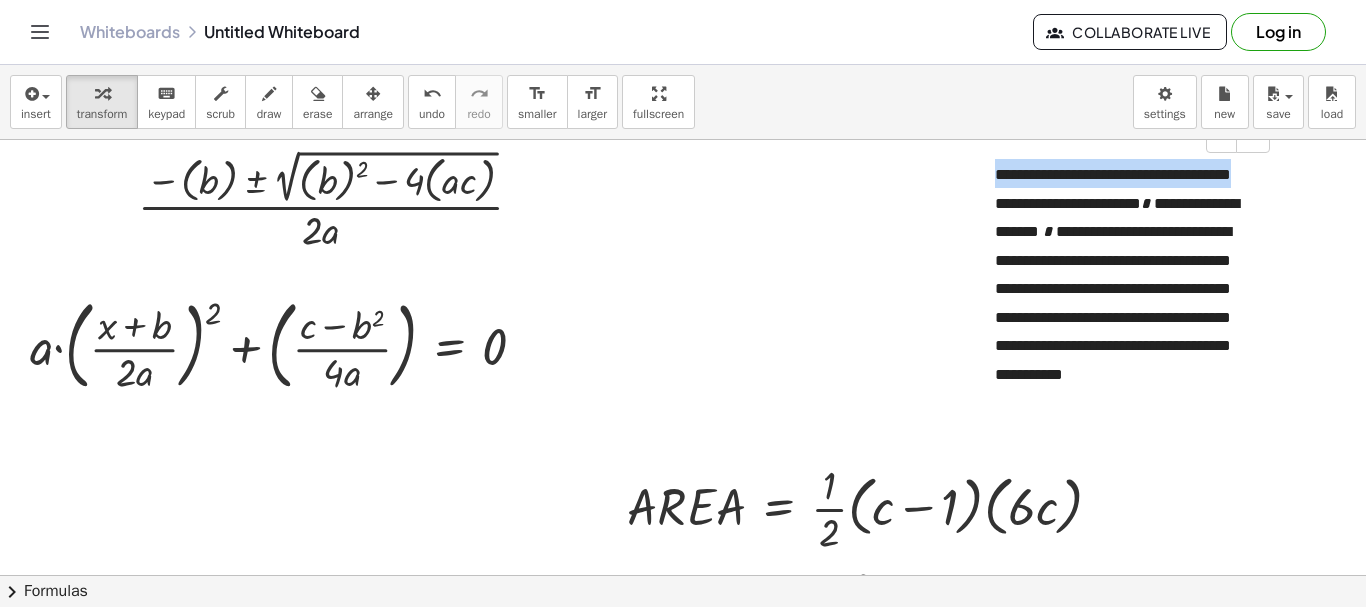 drag, startPoint x: 996, startPoint y: 236, endPoint x: 993, endPoint y: 177, distance: 59.07622 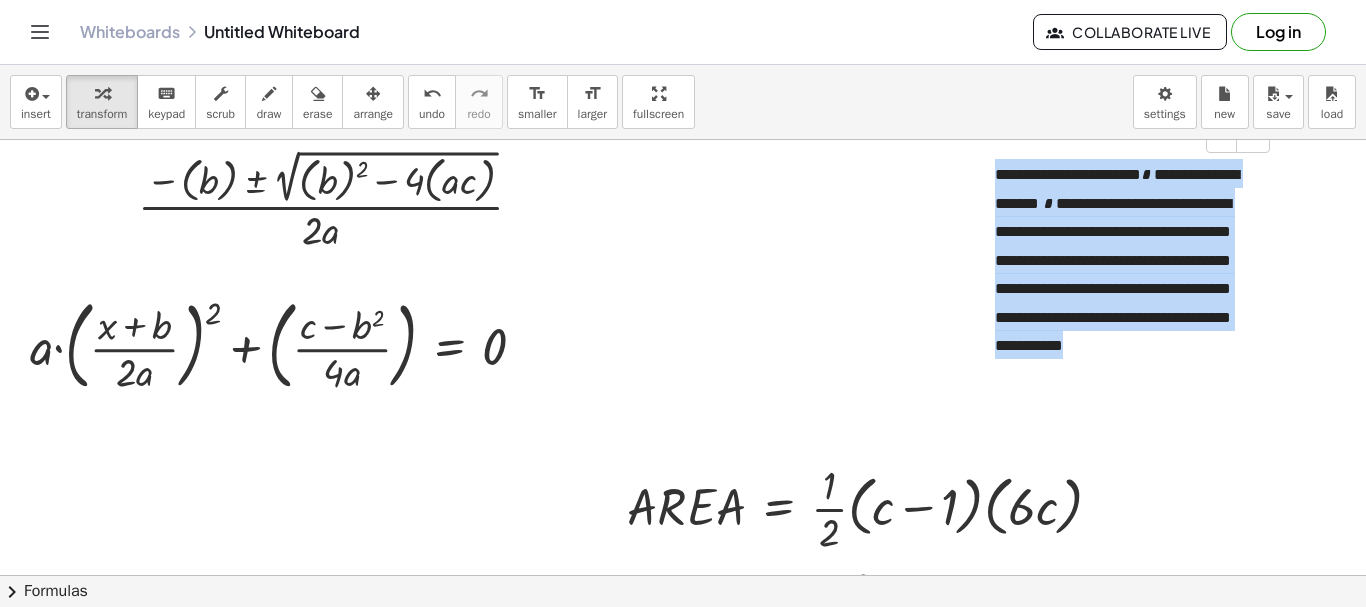 scroll, scrollTop: 0, scrollLeft: 0, axis: both 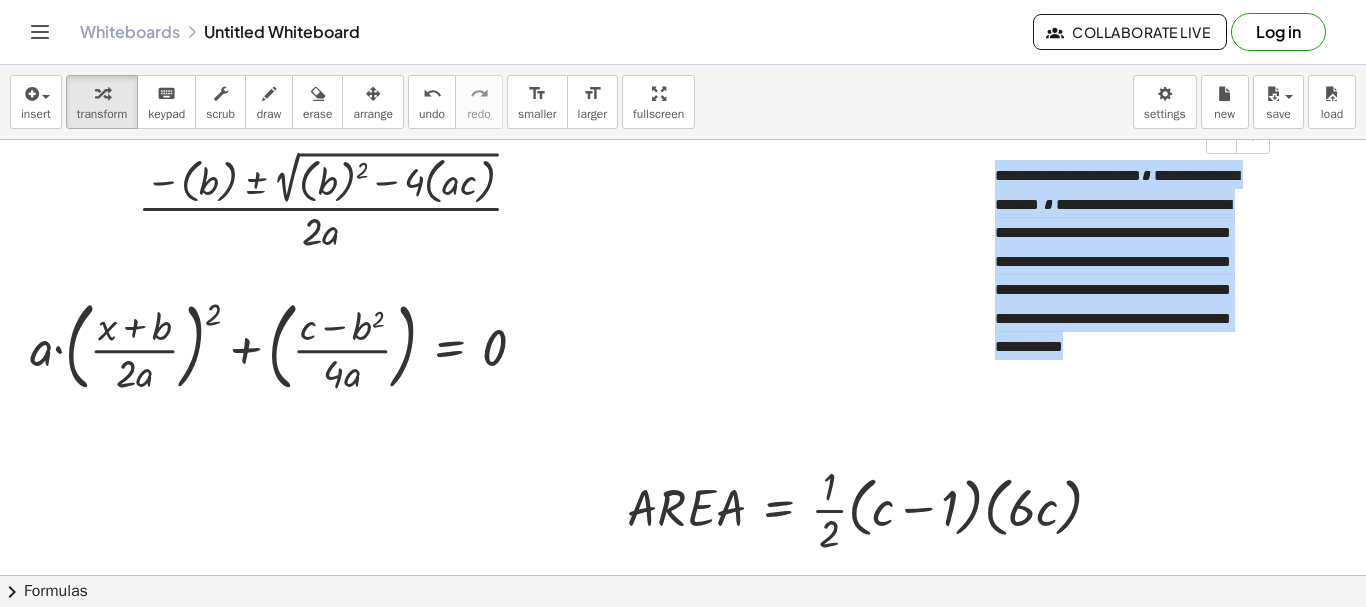 drag, startPoint x: 1057, startPoint y: 386, endPoint x: 991, endPoint y: 148, distance: 246.98178 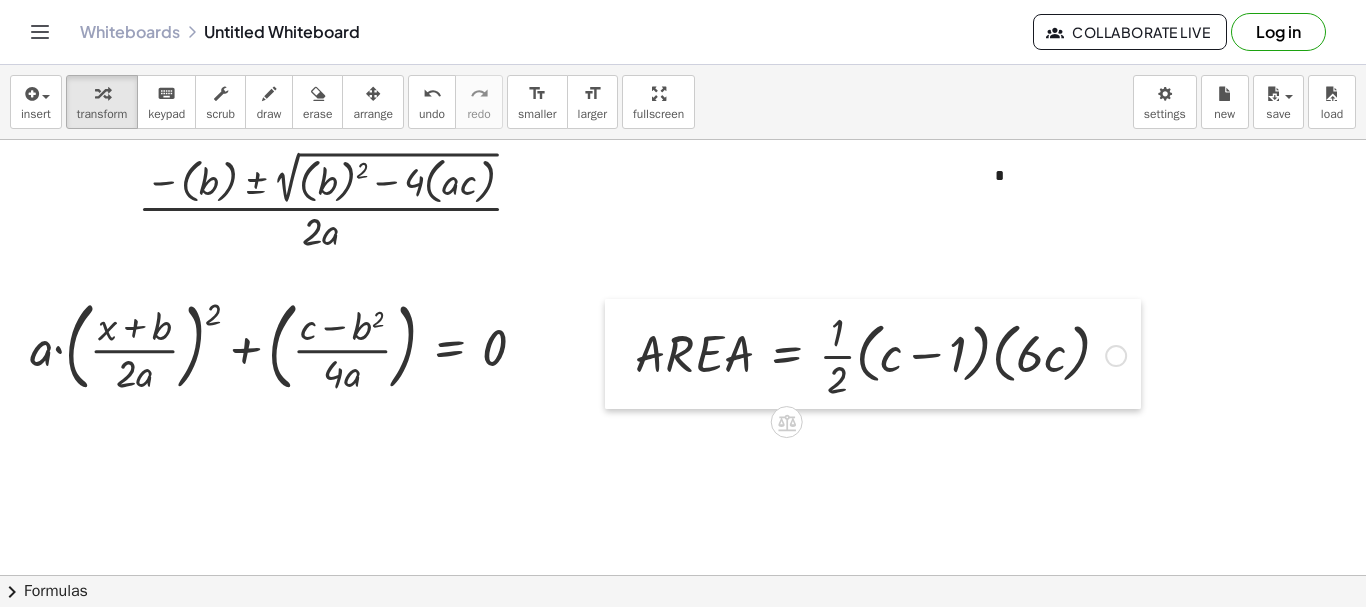 drag, startPoint x: 614, startPoint y: 516, endPoint x: 622, endPoint y: 362, distance: 154.20766 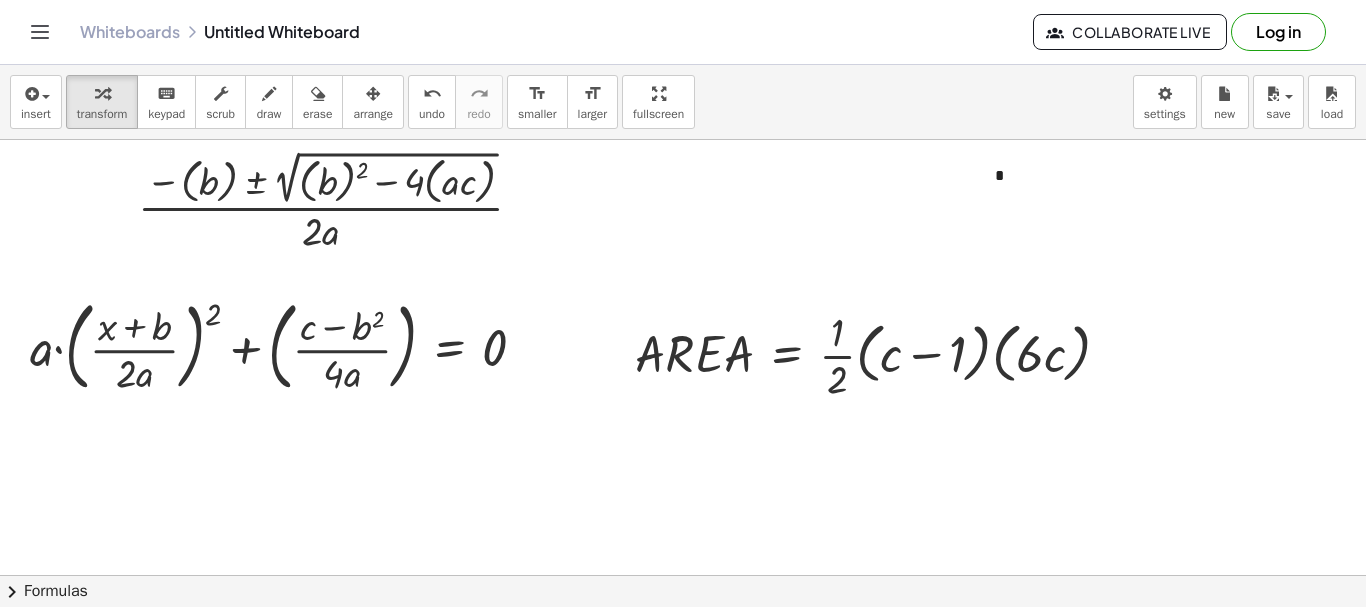 click at bounding box center (683, 640) 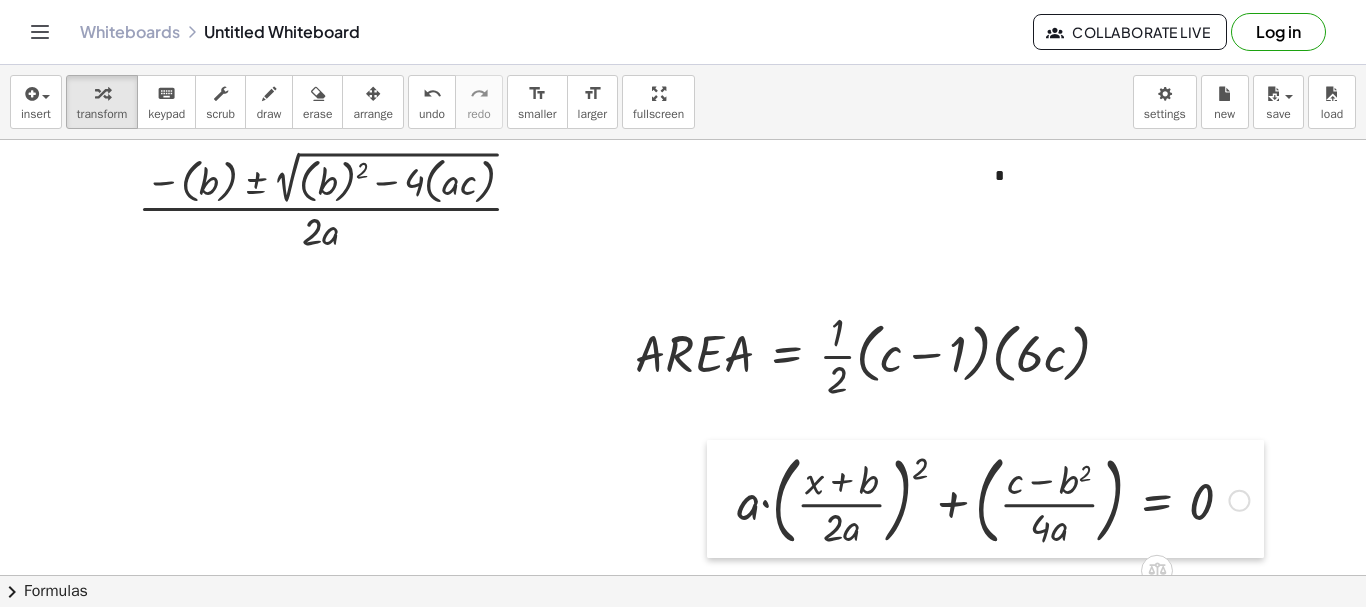 drag, startPoint x: 22, startPoint y: 349, endPoint x: 730, endPoint y: 503, distance: 724.55505 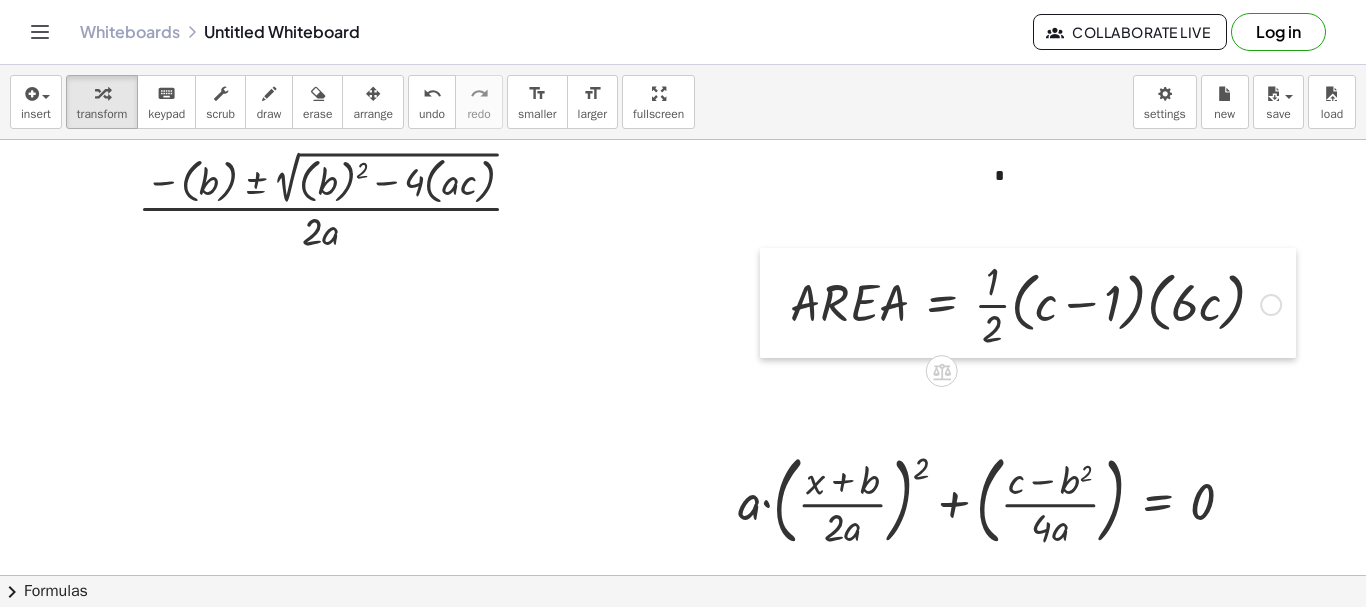 drag, startPoint x: 626, startPoint y: 366, endPoint x: 781, endPoint y: 315, distance: 163.17476 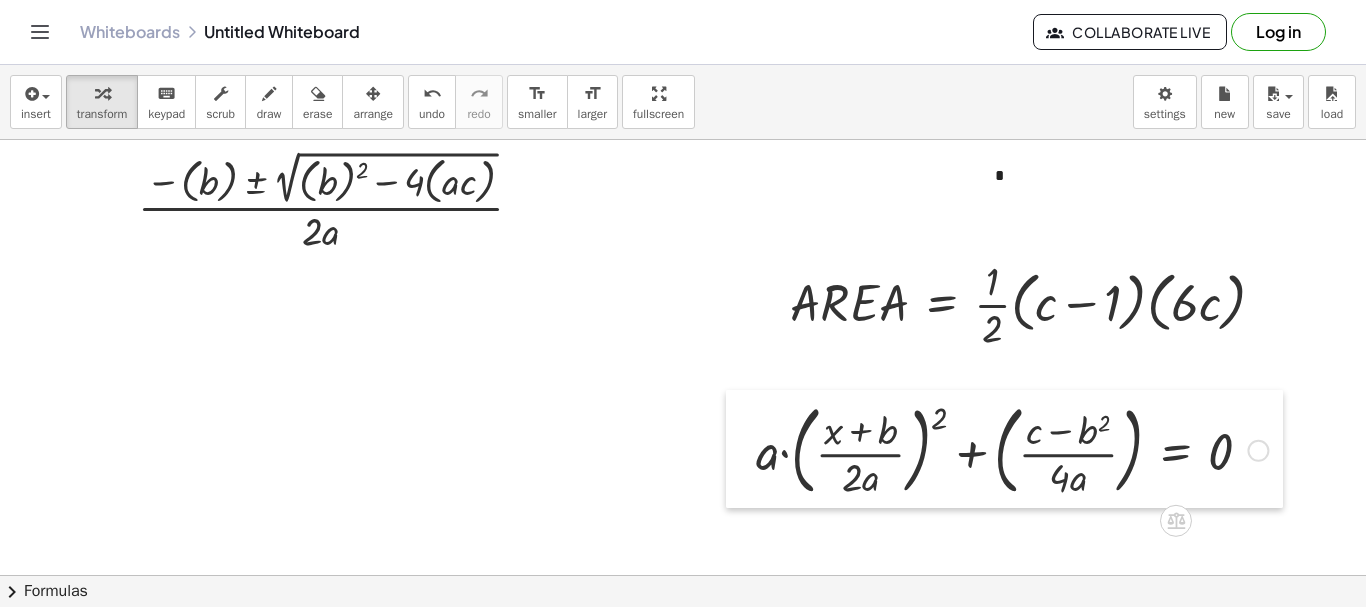 drag, startPoint x: 716, startPoint y: 510, endPoint x: 733, endPoint y: 458, distance: 54.708317 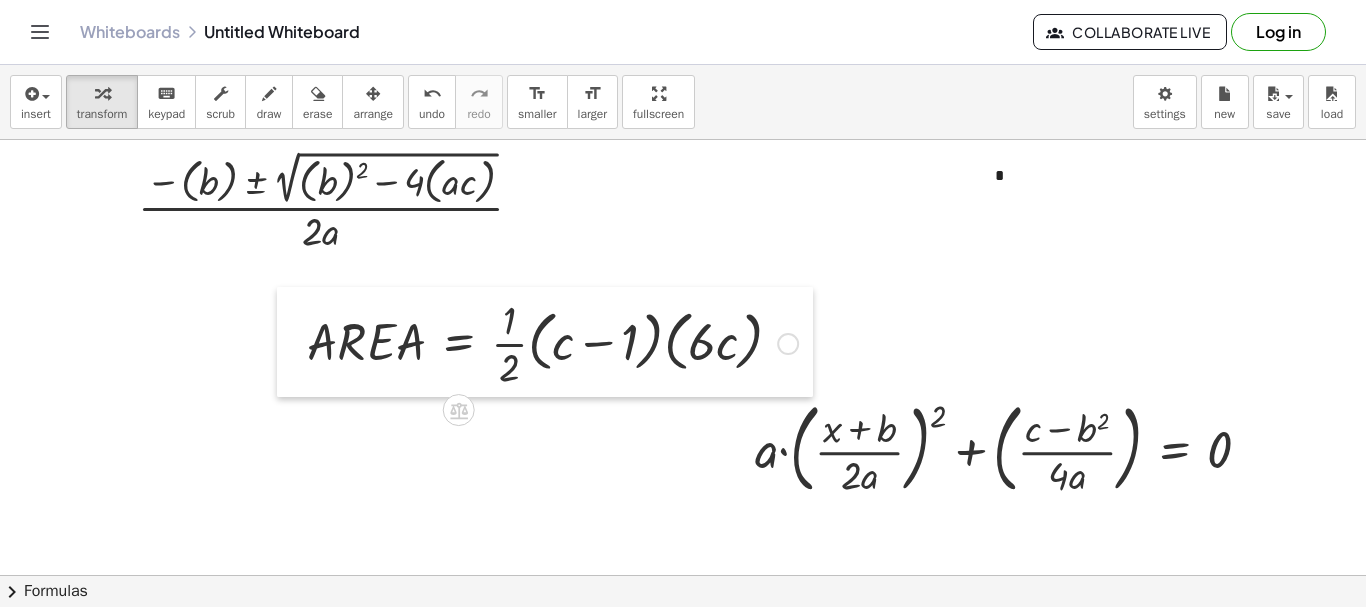drag, startPoint x: 767, startPoint y: 306, endPoint x: 562, endPoint y: 360, distance: 211.99292 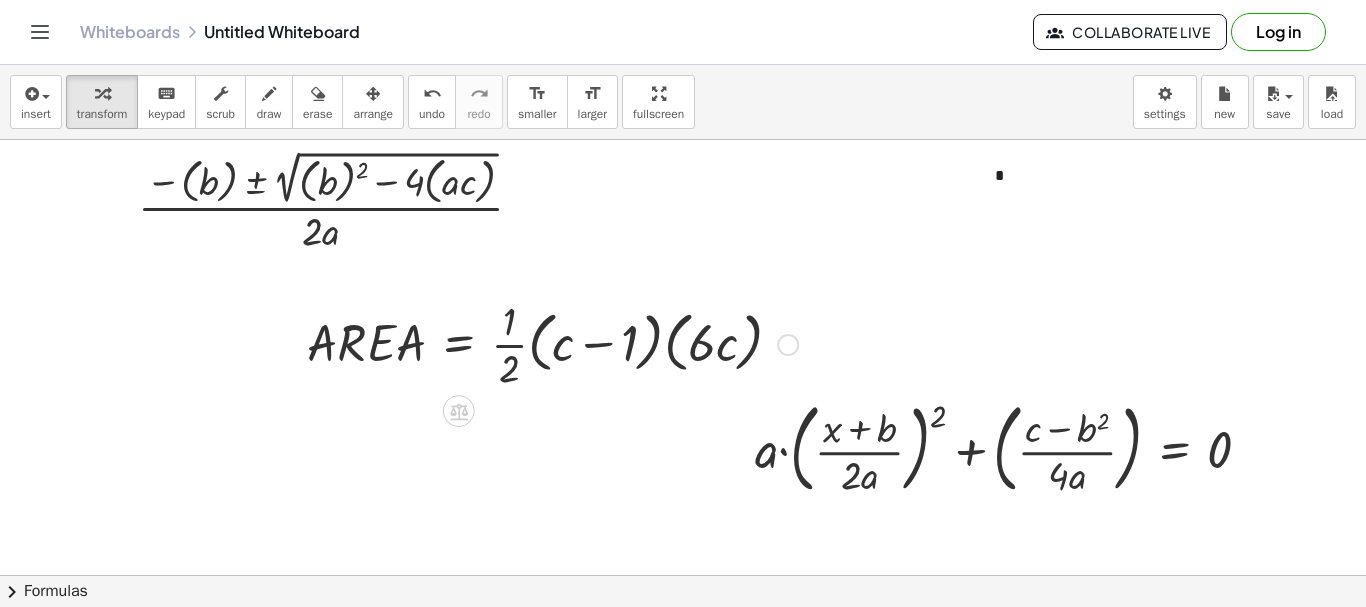 click at bounding box center [552, 343] 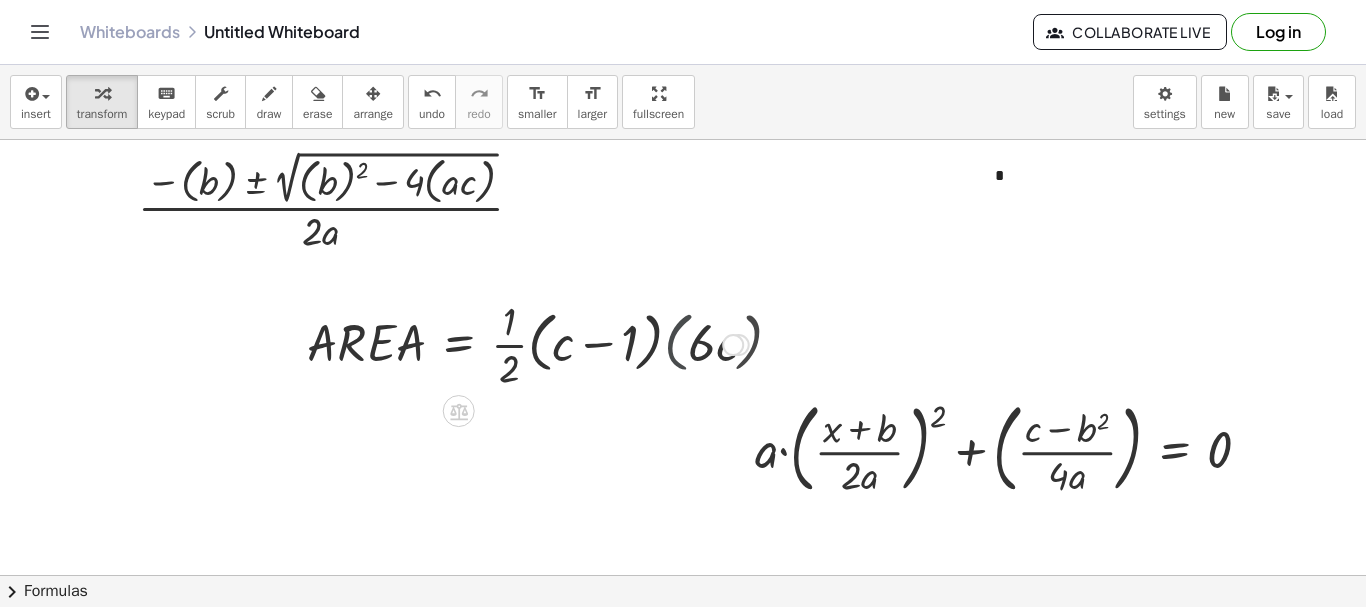 click at bounding box center [528, 343] 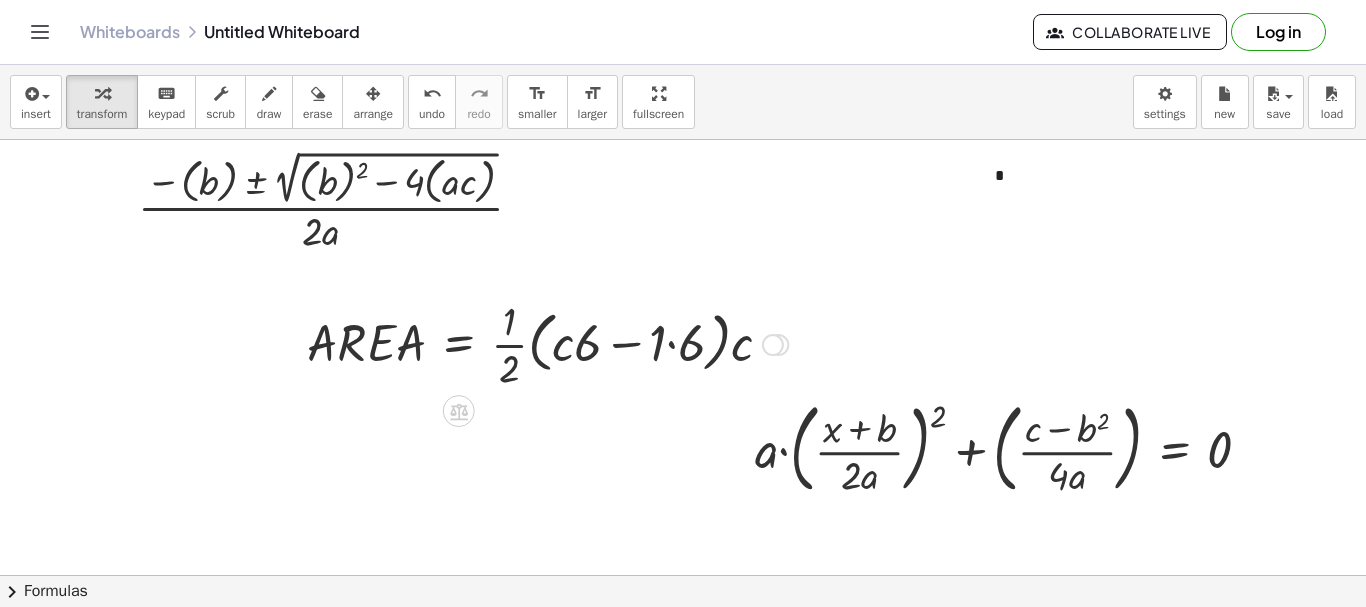 click at bounding box center (547, 343) 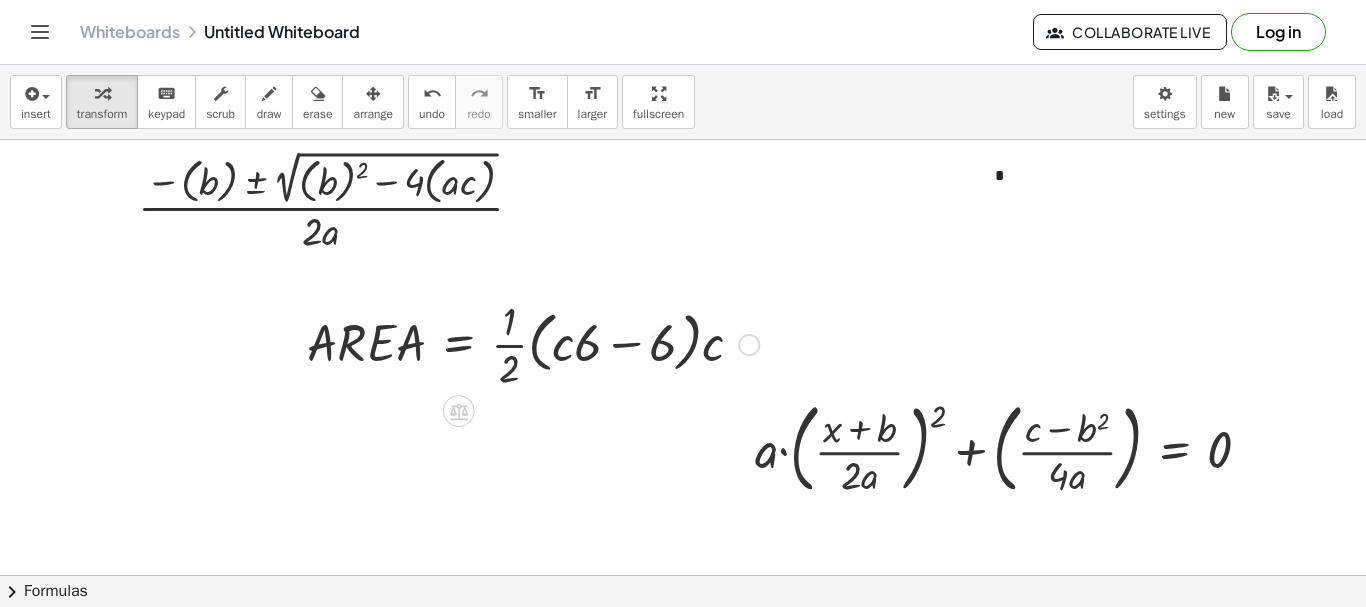 click at bounding box center (533, 343) 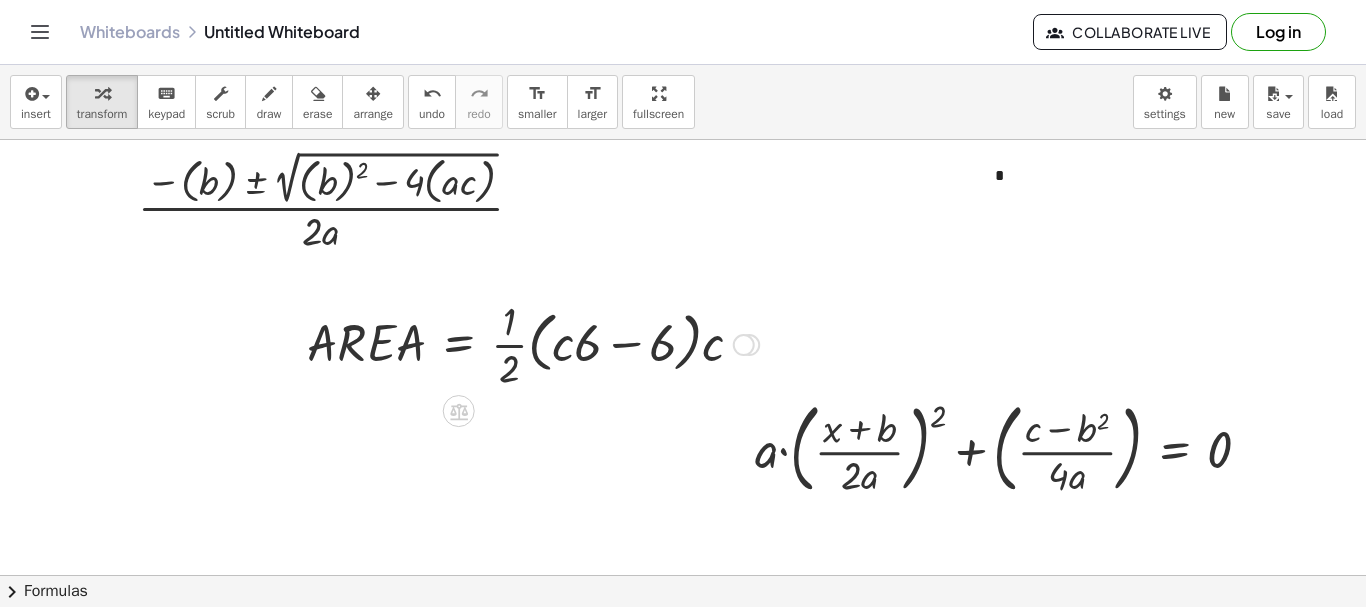 click at bounding box center [533, 343] 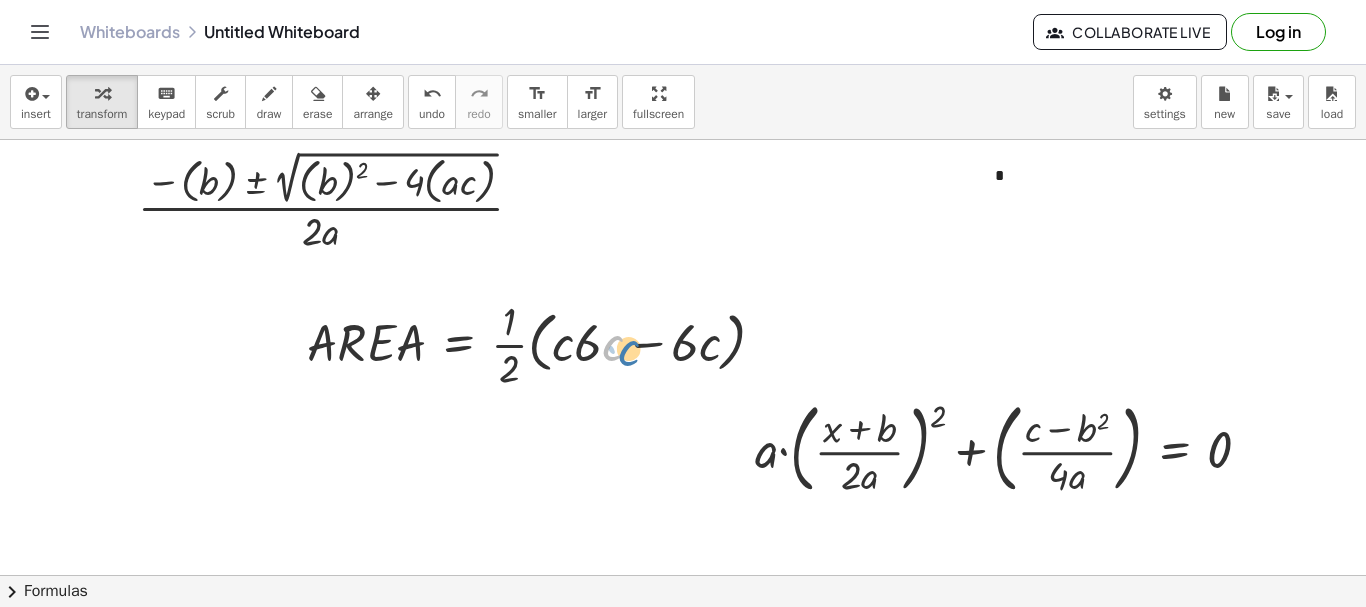 drag, startPoint x: 603, startPoint y: 349, endPoint x: 616, endPoint y: 354, distance: 13.928389 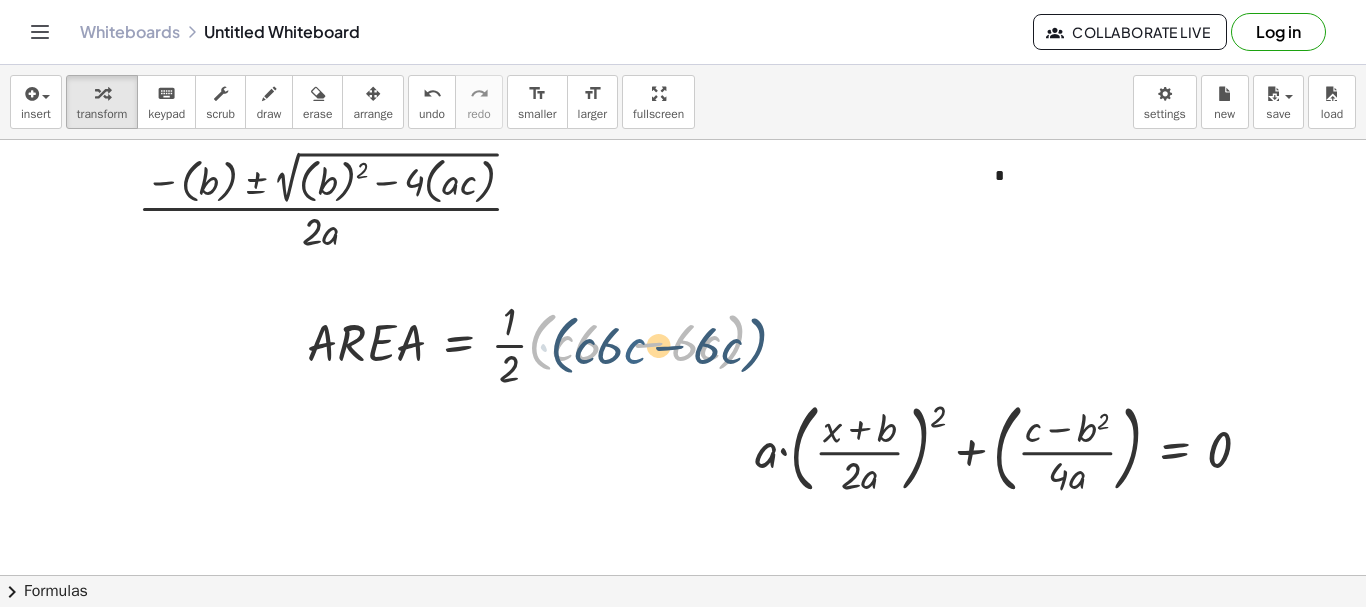 click at bounding box center [544, 343] 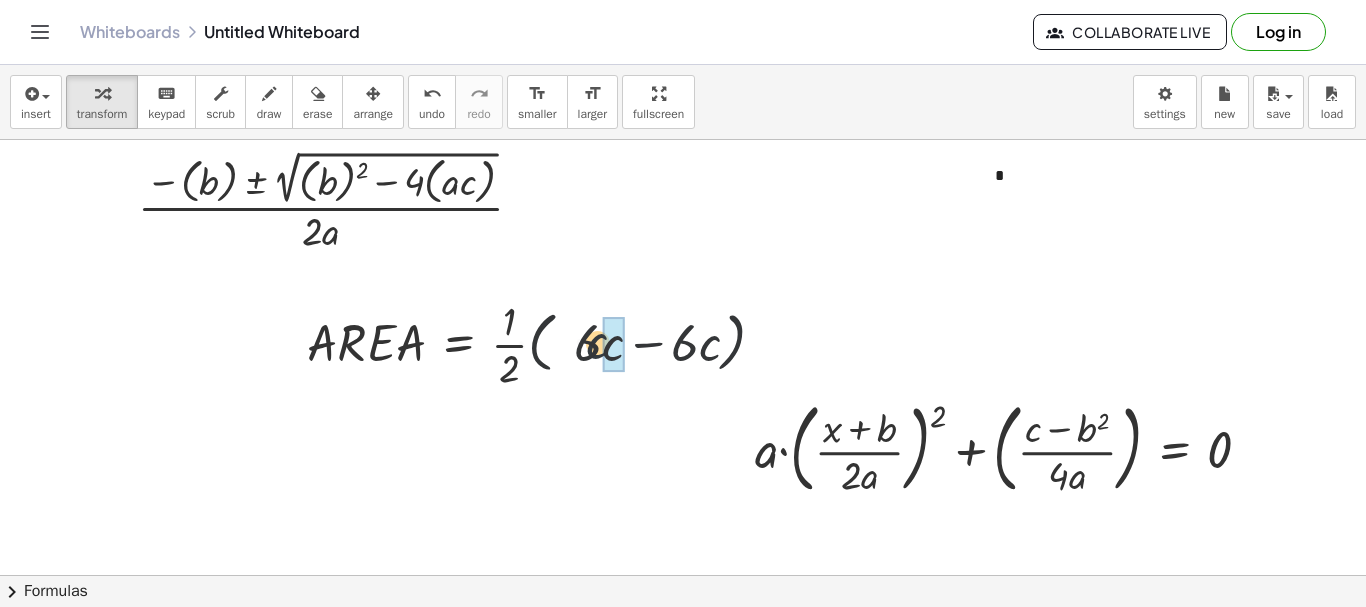drag, startPoint x: 564, startPoint y: 347, endPoint x: 601, endPoint y: 345, distance: 37.054016 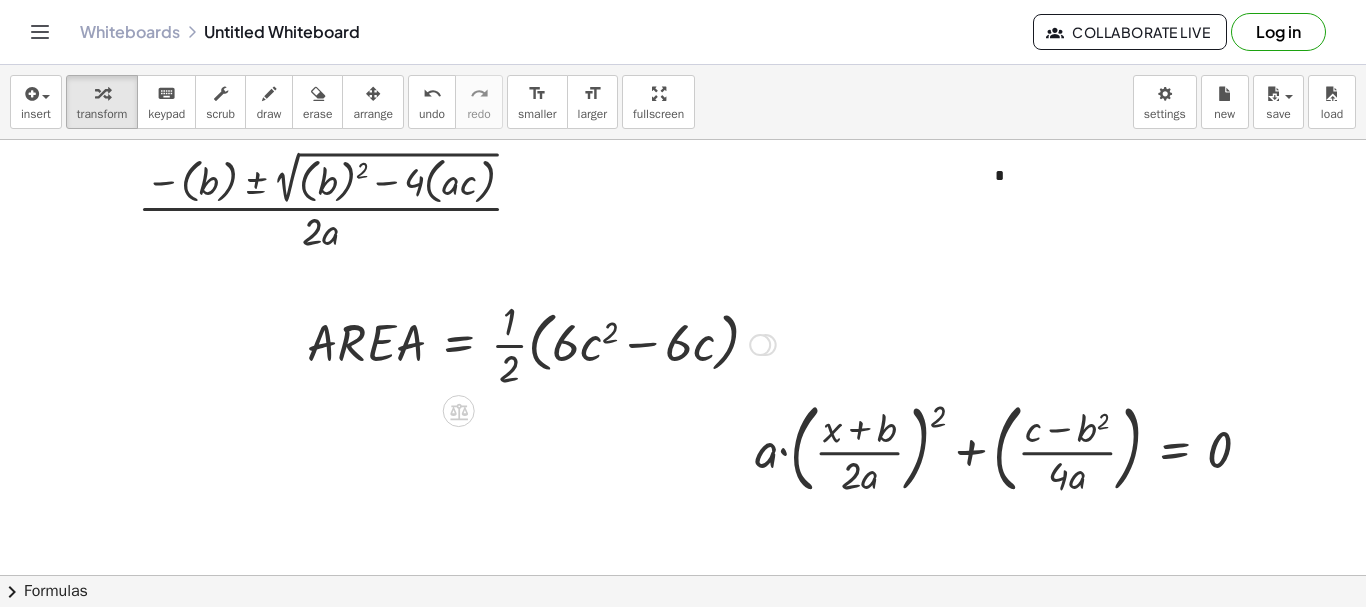 click at bounding box center [541, 343] 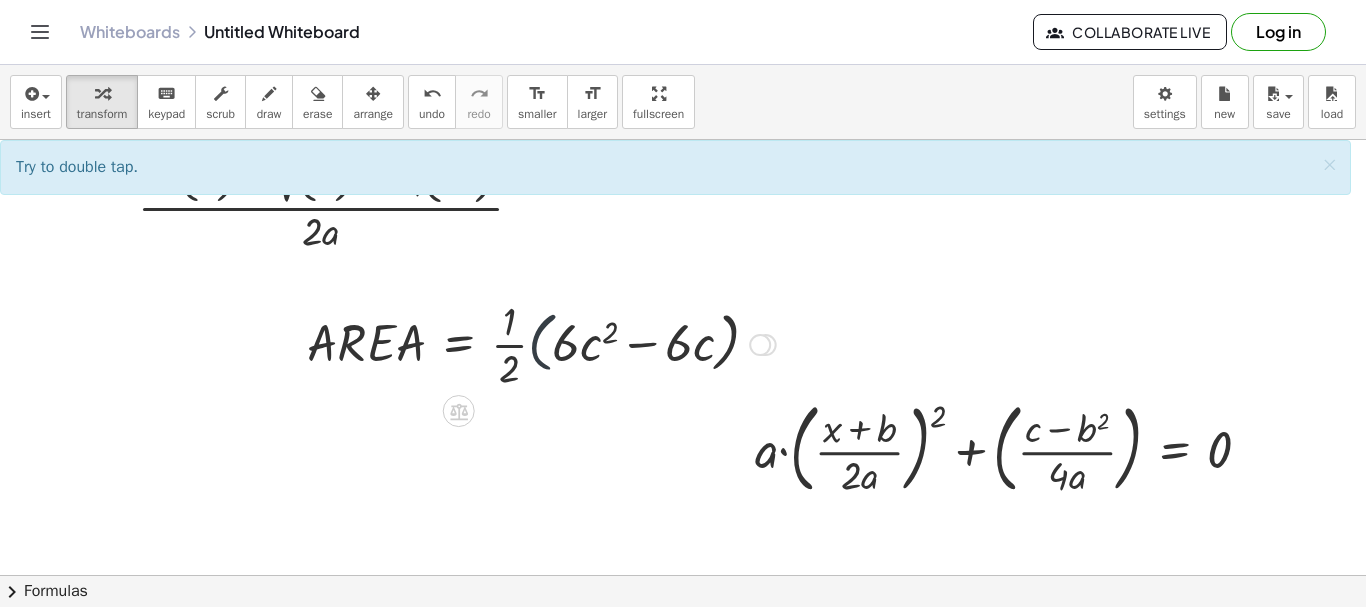 click at bounding box center [541, 343] 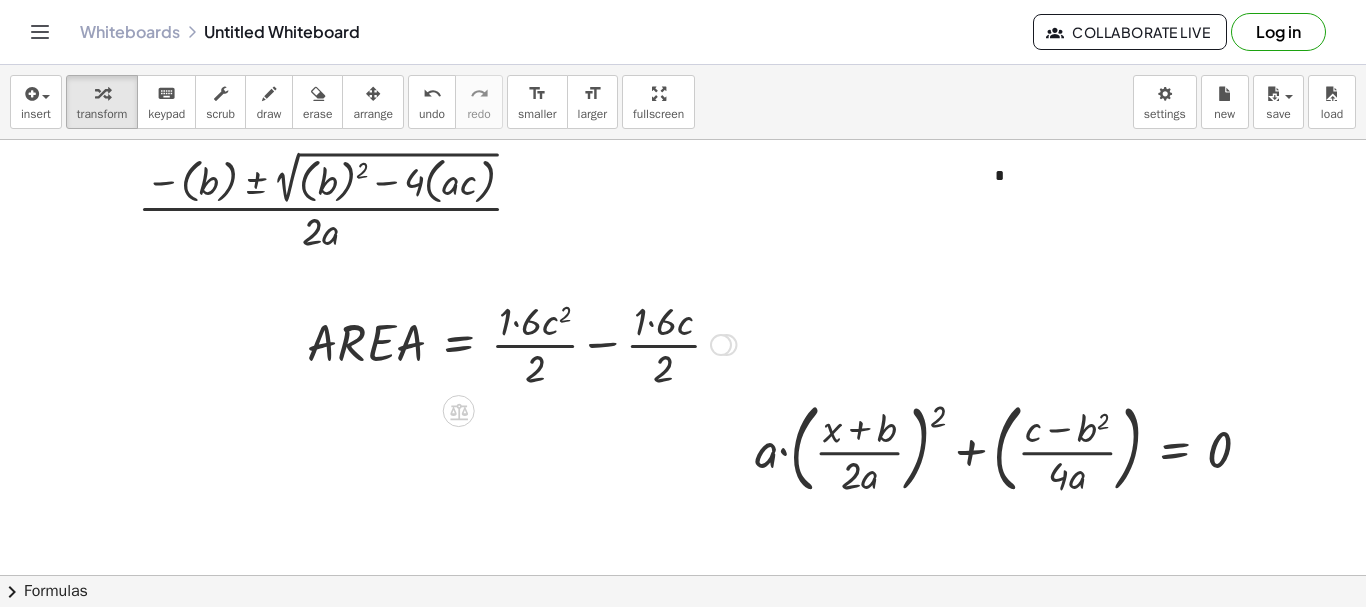 click at bounding box center (521, 343) 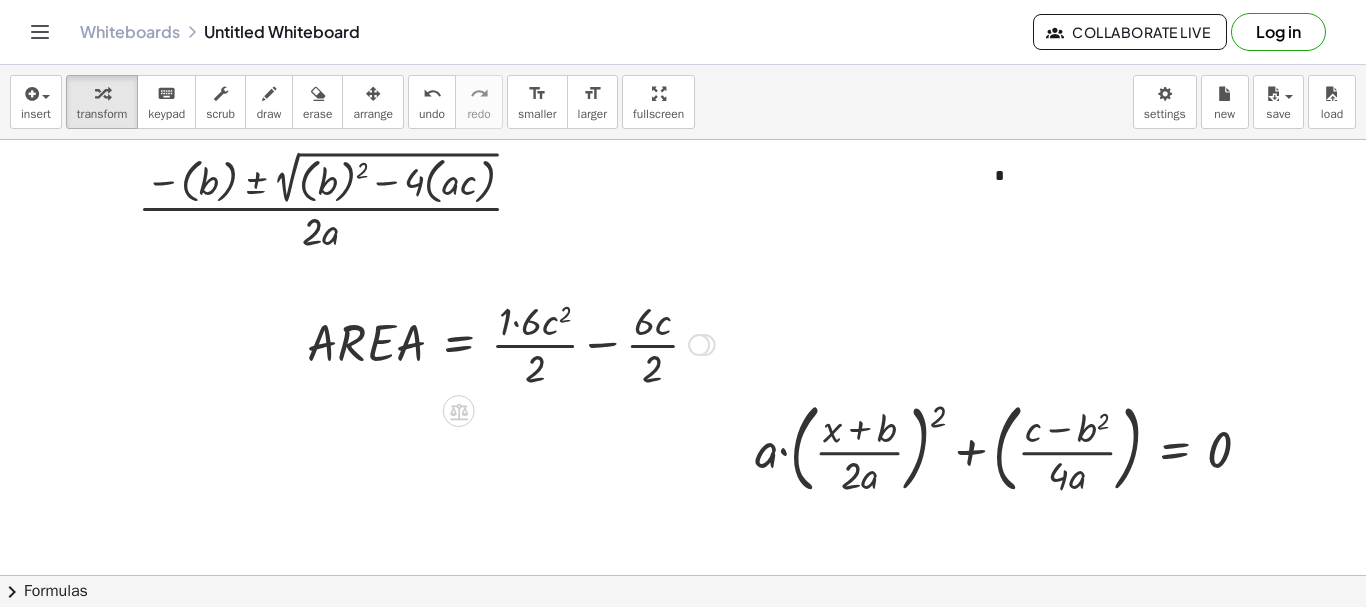 click at bounding box center (511, 343) 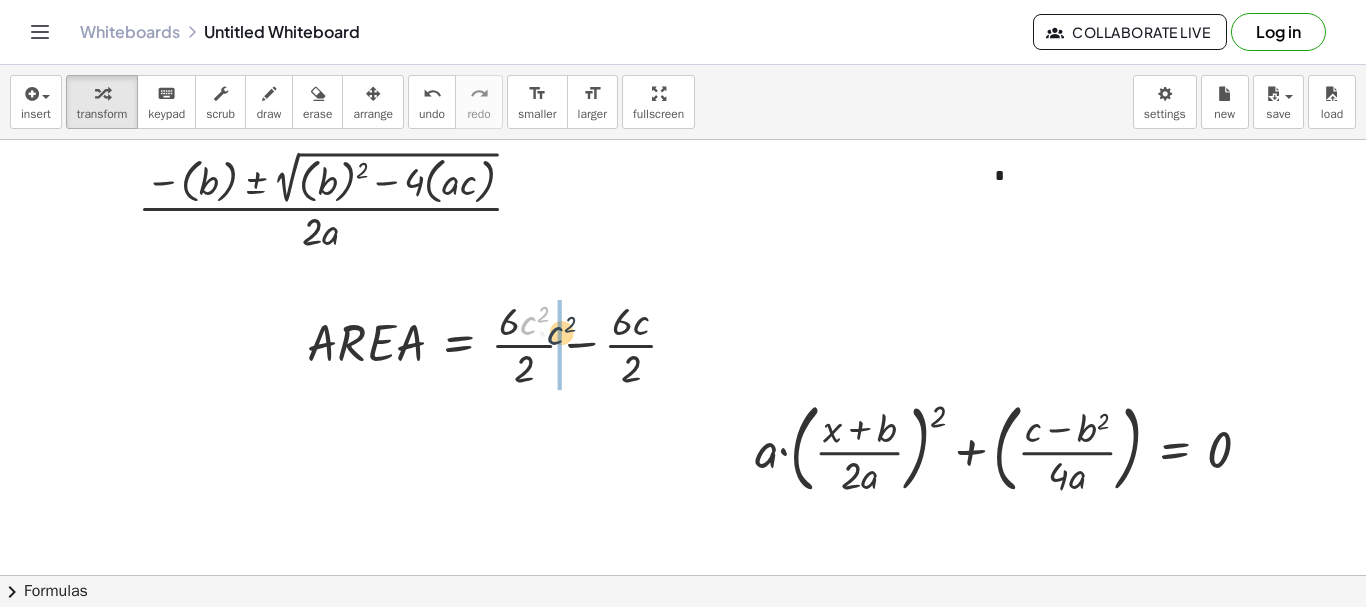 drag, startPoint x: 531, startPoint y: 329, endPoint x: 556, endPoint y: 339, distance: 26.925823 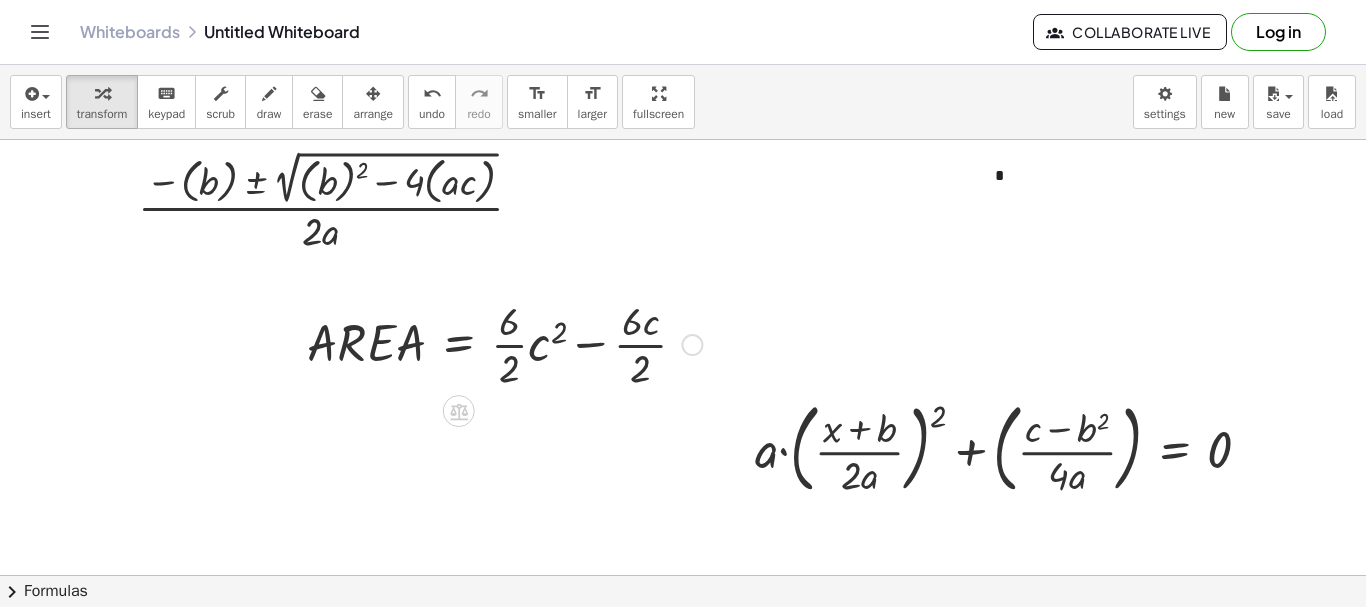 click on "· A · R · E · A = · · 1 · 2 · ( + c − 1 ) · ( · 6 · c ) · A · R · E · A = · · 1 · 2 · ( + c − 1 ) · 6 · c · A · R · E · A = · · 1 · 2 · ( + · c · 6 − · 1 · 6 ) · c · A · R · E · A = · · 1 · 2 · ( + · c · 6 − 6 ) · c · A · R · E · A = · · 1 · 2 · ( + · c · 6 · c − · 6 · c ) · A · R · E · A = · · 1 · 2 · ( + · 6 · c 2 − · 6 · c ) · A · R · E · A = + · 1 · 6 · c 2 · 2 − · 1 · 6 · c · 2 · A · R · E · A = + · 1 · 6 · c 2 · 2 − · 6 · c · 2 · A · R · E · A = + · 6 · c 2 · 2 − · 6 · c · 2 · A · R · E · A = c − c 2 + · · · 2 · · · 2 6 6 ·" at bounding box center [459, 345] 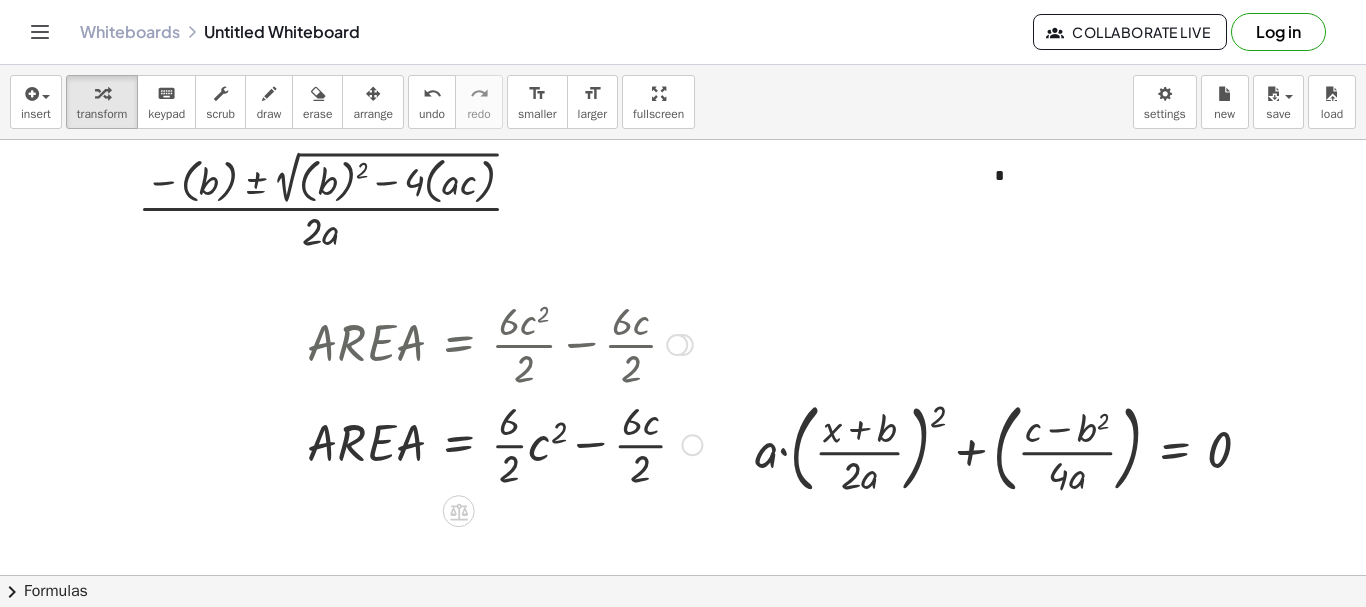 click at bounding box center [504, 443] 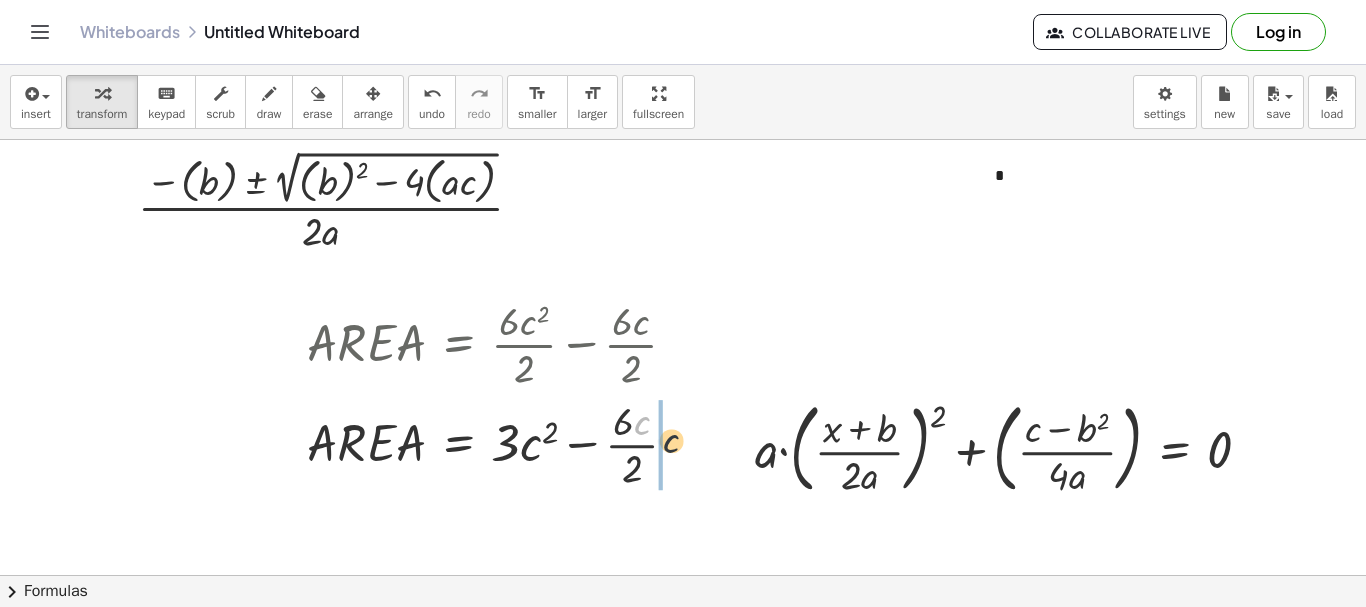 drag, startPoint x: 645, startPoint y: 424, endPoint x: 676, endPoint y: 443, distance: 36.359318 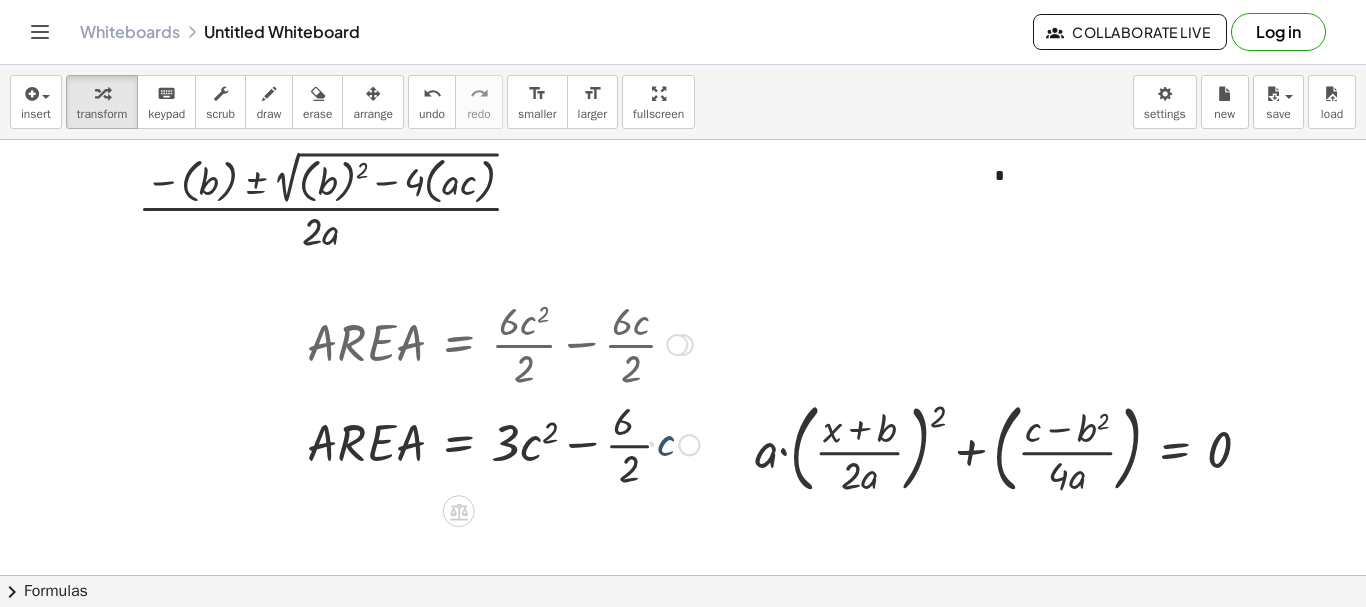click at bounding box center [503, 443] 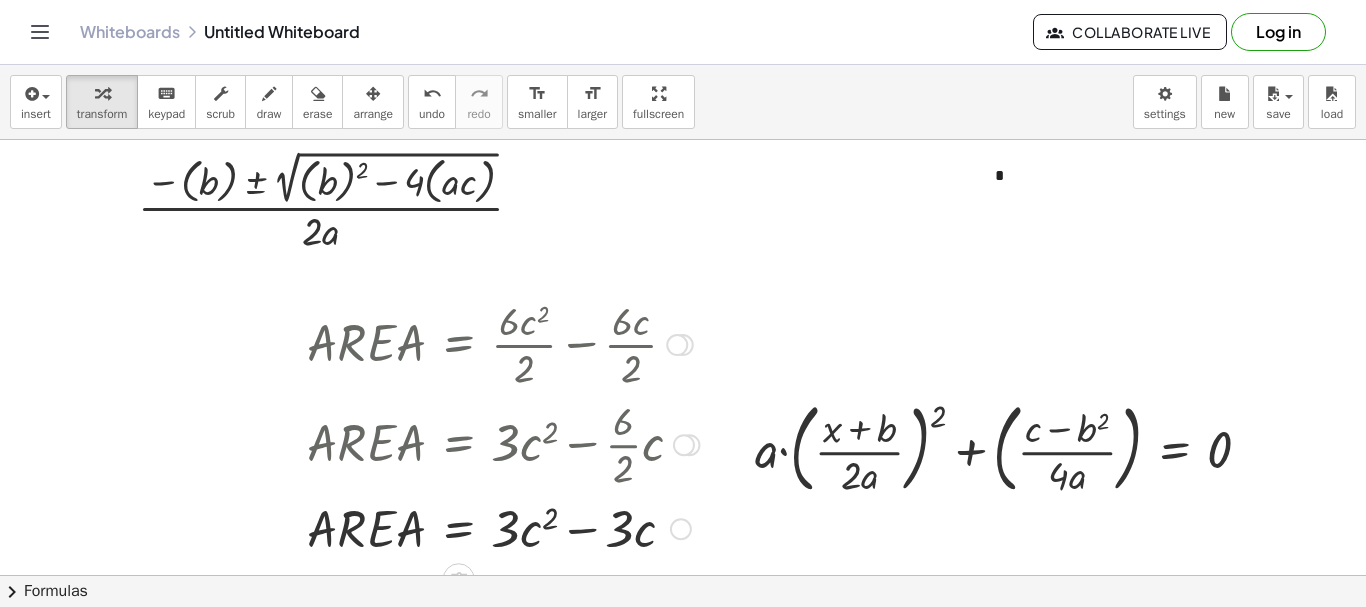 click at bounding box center [503, 527] 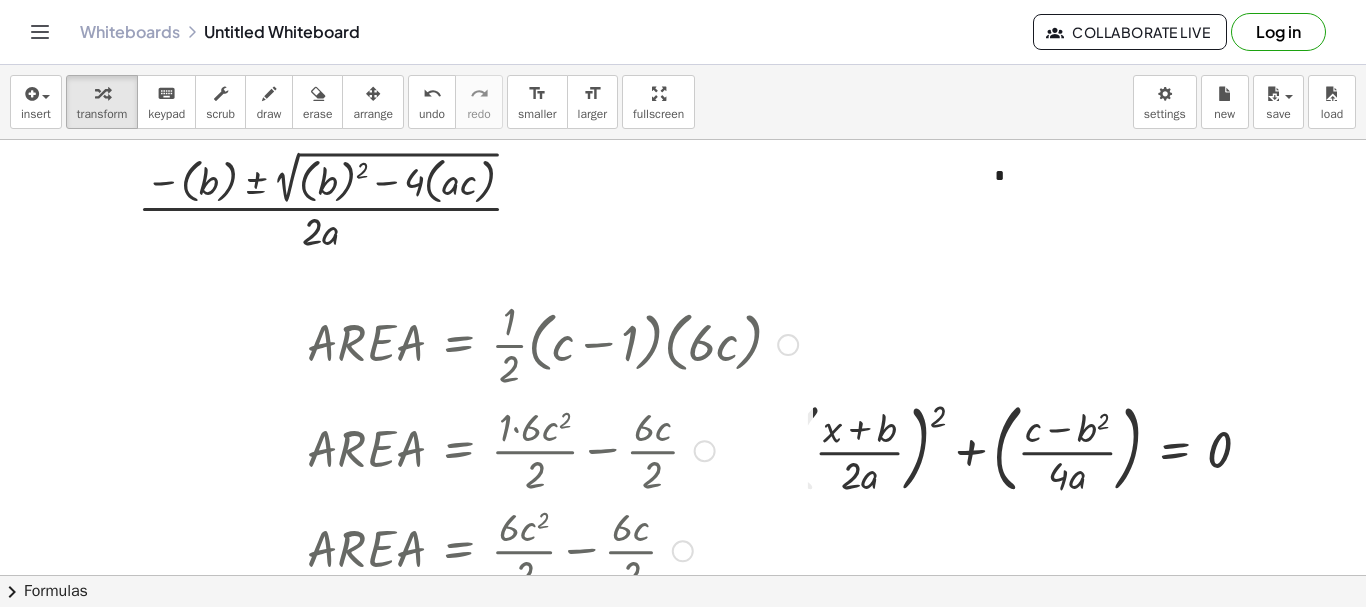 drag, startPoint x: 685, startPoint y: 351, endPoint x: 709, endPoint y: 579, distance: 229.25967 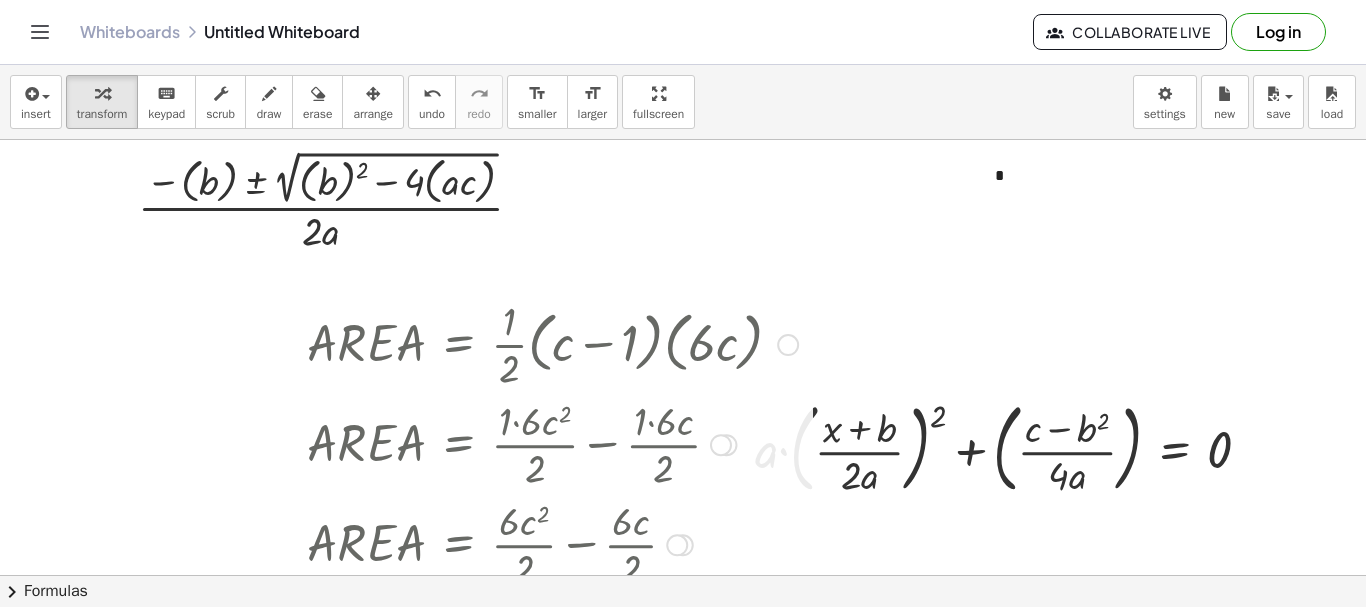 click at bounding box center (788, 345) 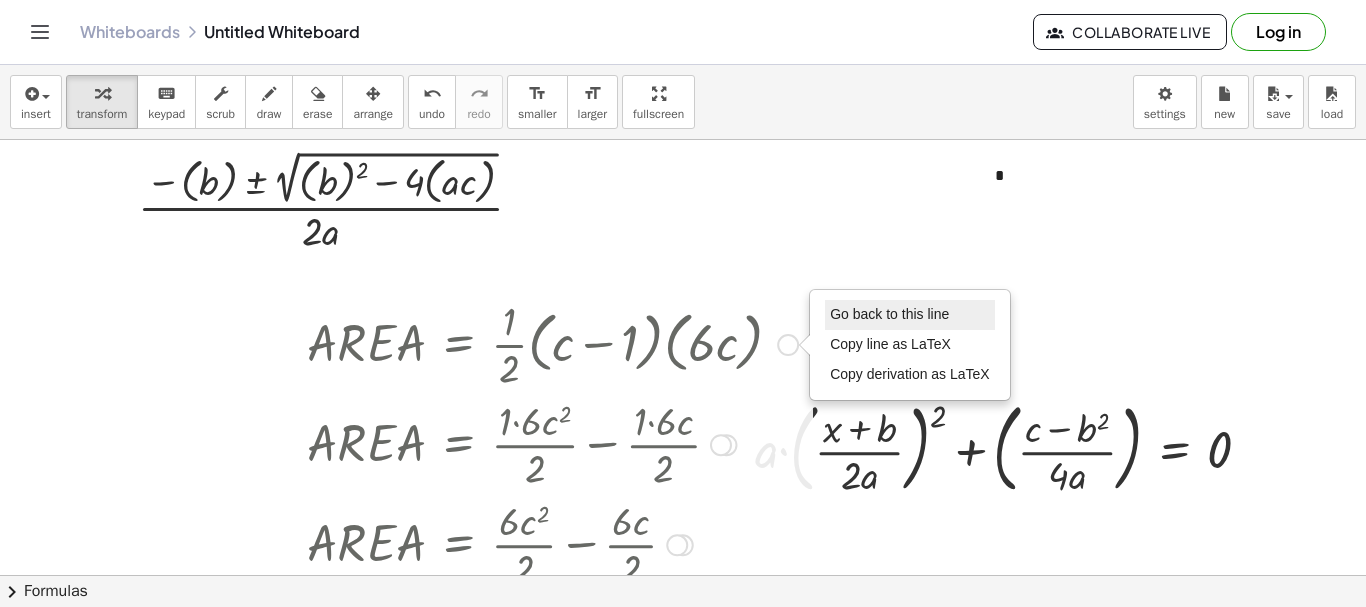 click on "Go back to this line" at bounding box center [910, 315] 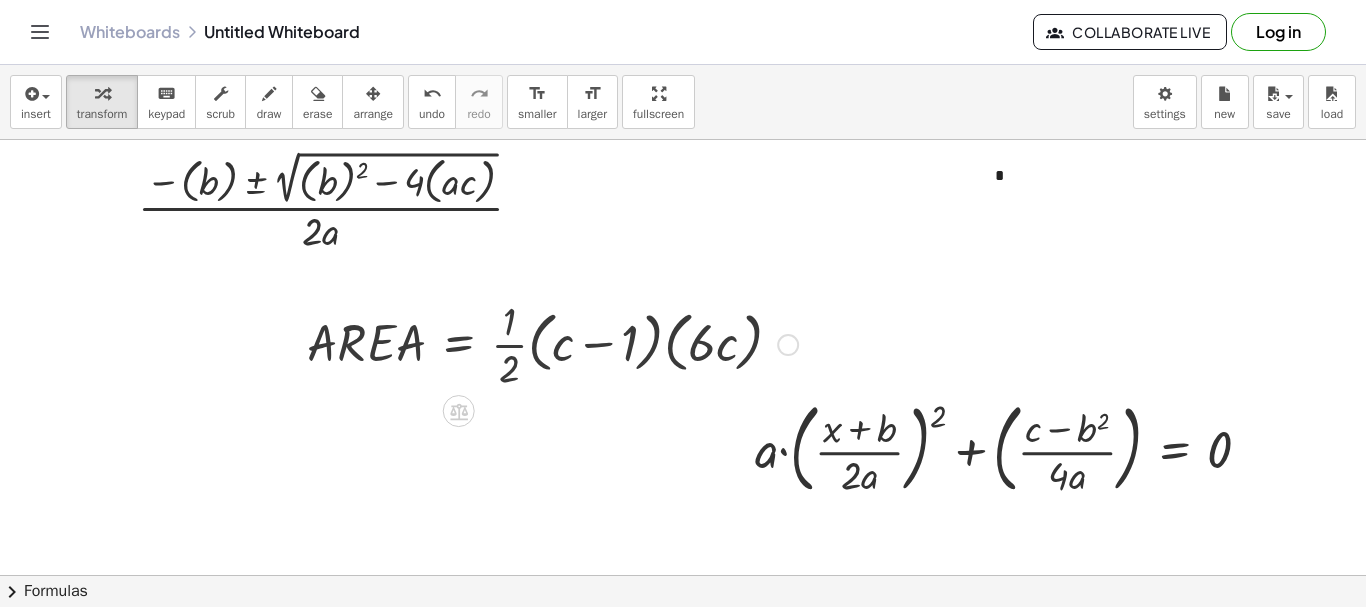 click at bounding box center (552, 343) 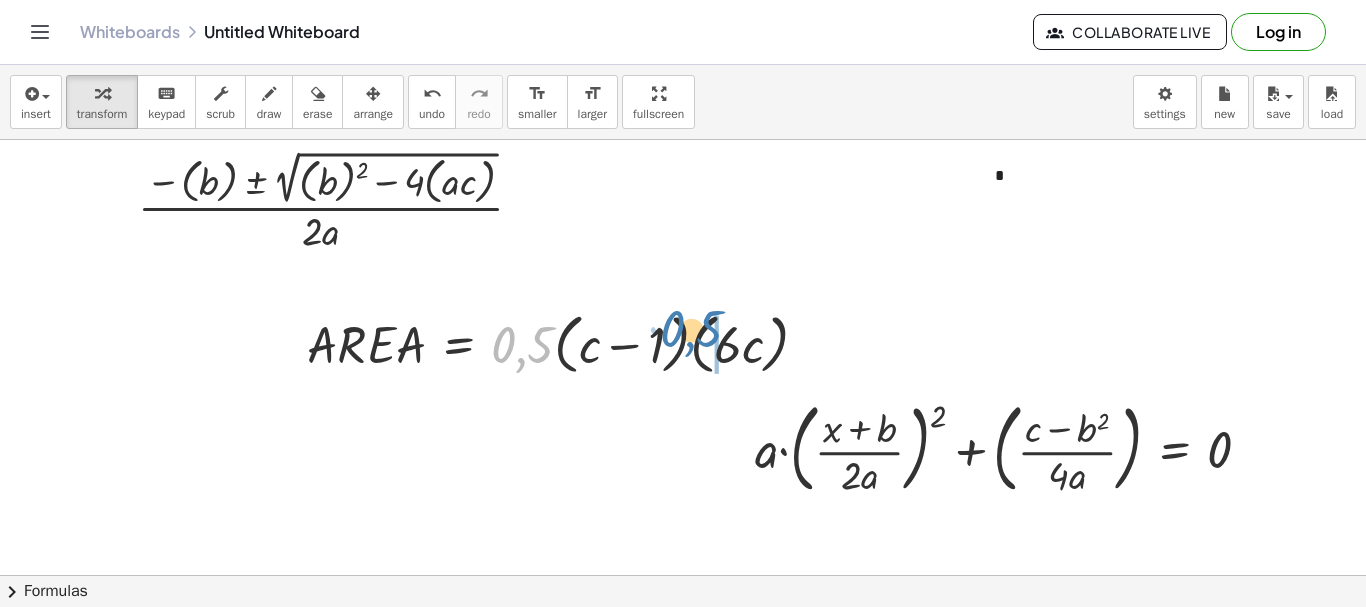 drag, startPoint x: 529, startPoint y: 349, endPoint x: 698, endPoint y: 333, distance: 169.7557 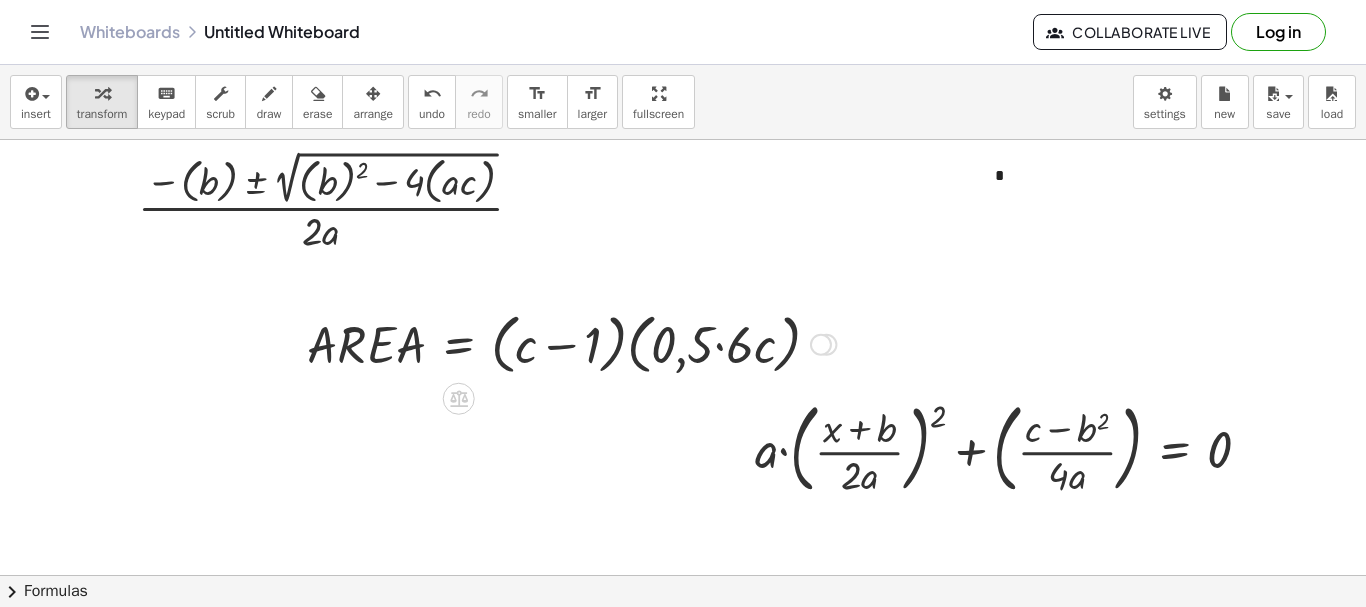 click at bounding box center (571, 343) 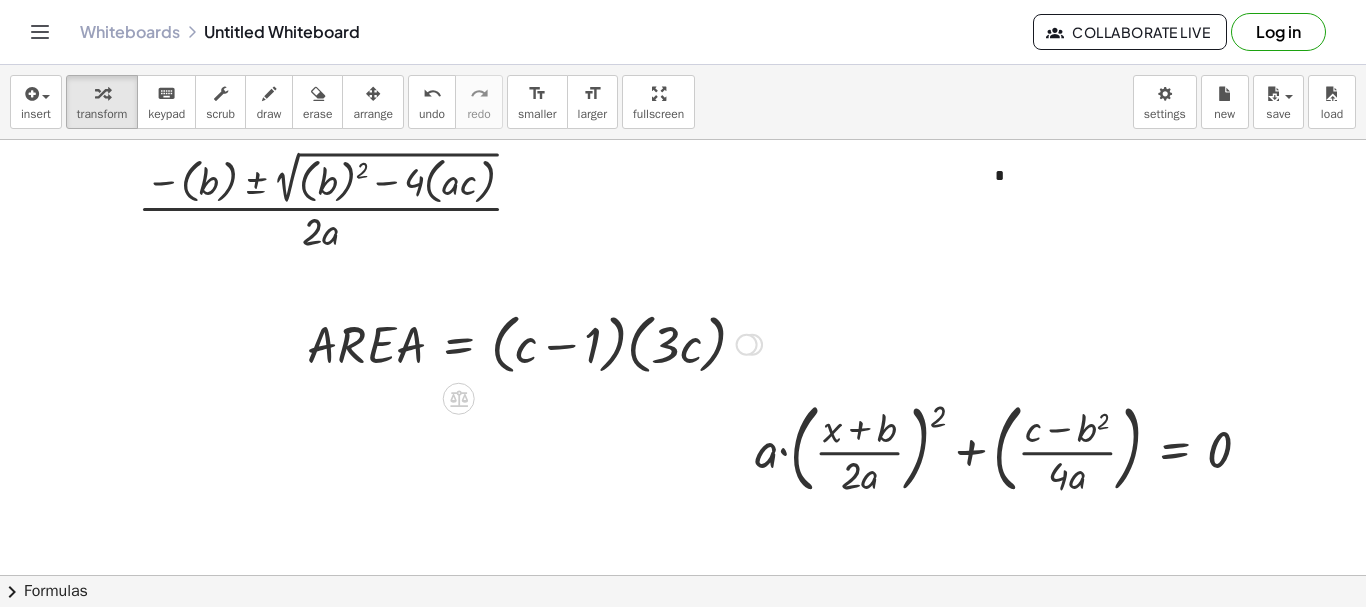 click at bounding box center [534, 343] 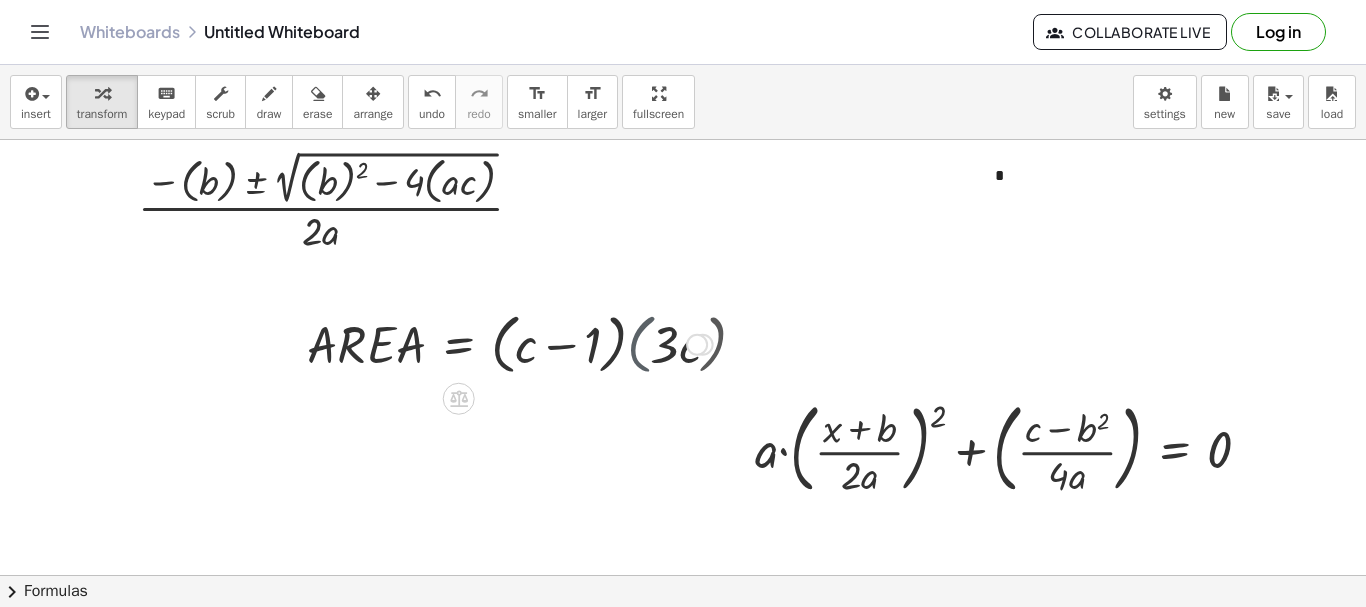 click at bounding box center [510, 343] 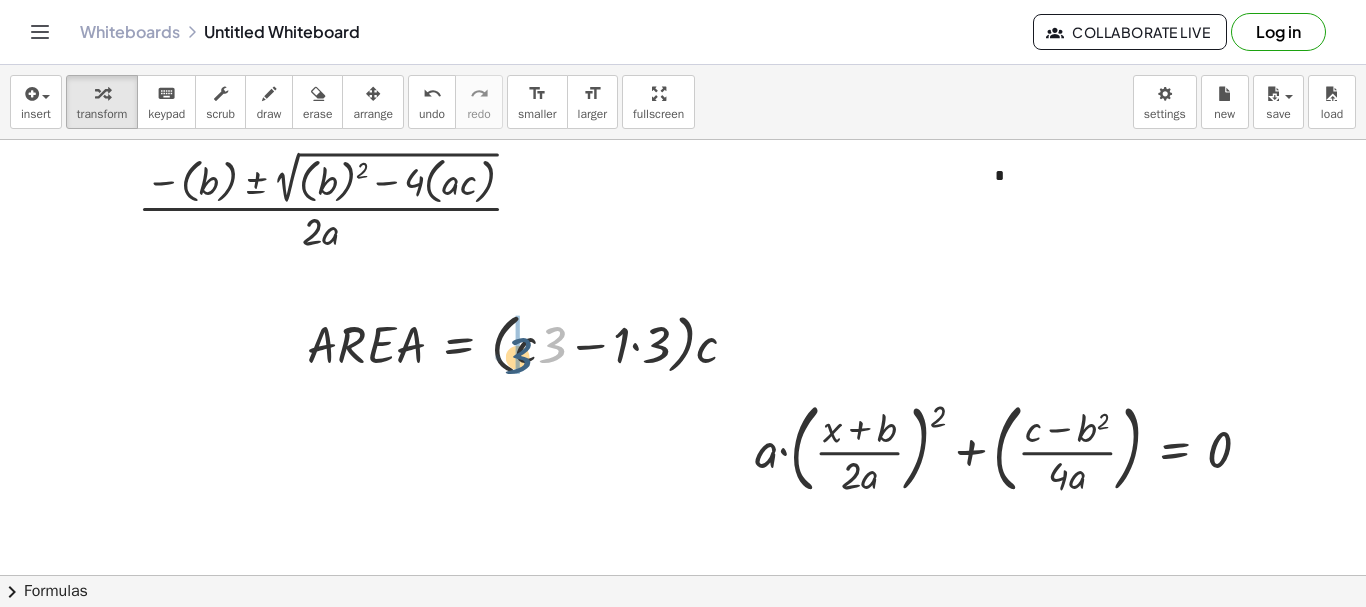 drag, startPoint x: 564, startPoint y: 354, endPoint x: 530, endPoint y: 365, distance: 35.735138 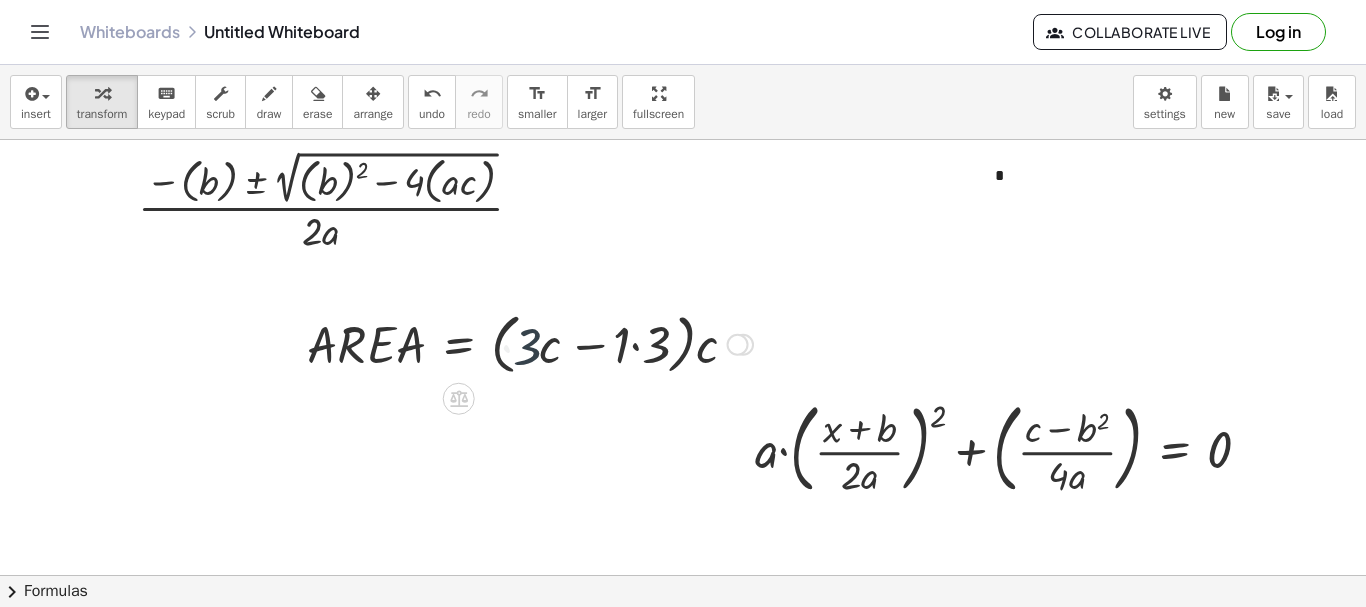 click at bounding box center (530, 343) 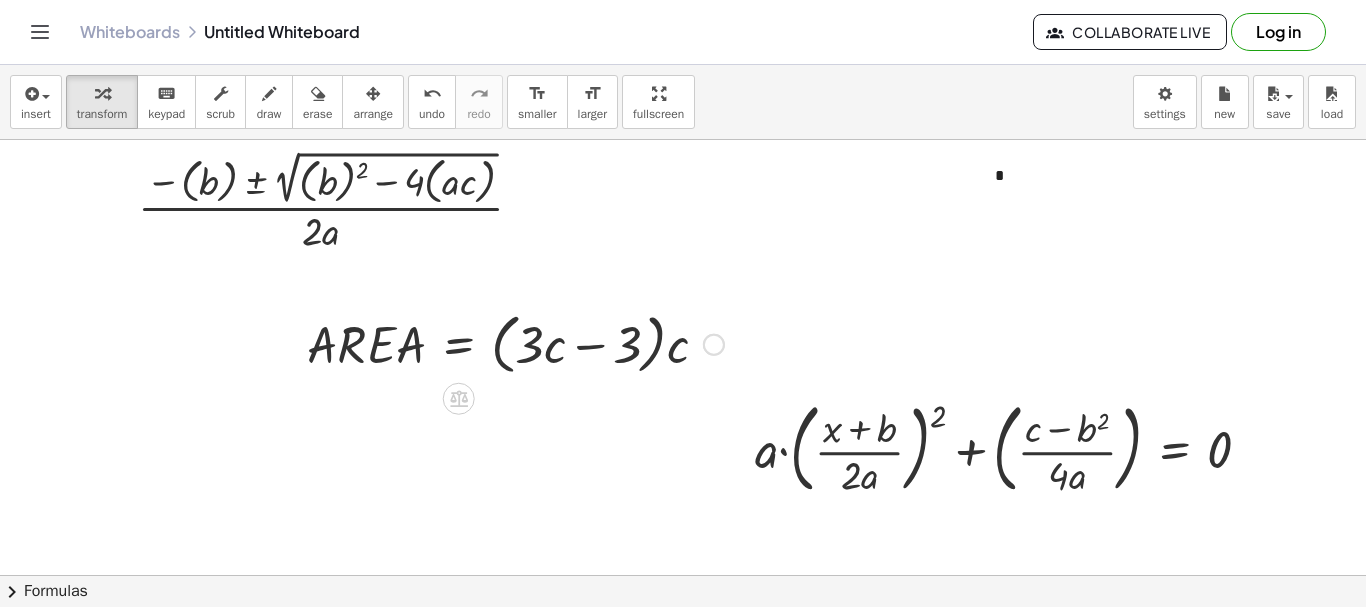 click at bounding box center [515, 343] 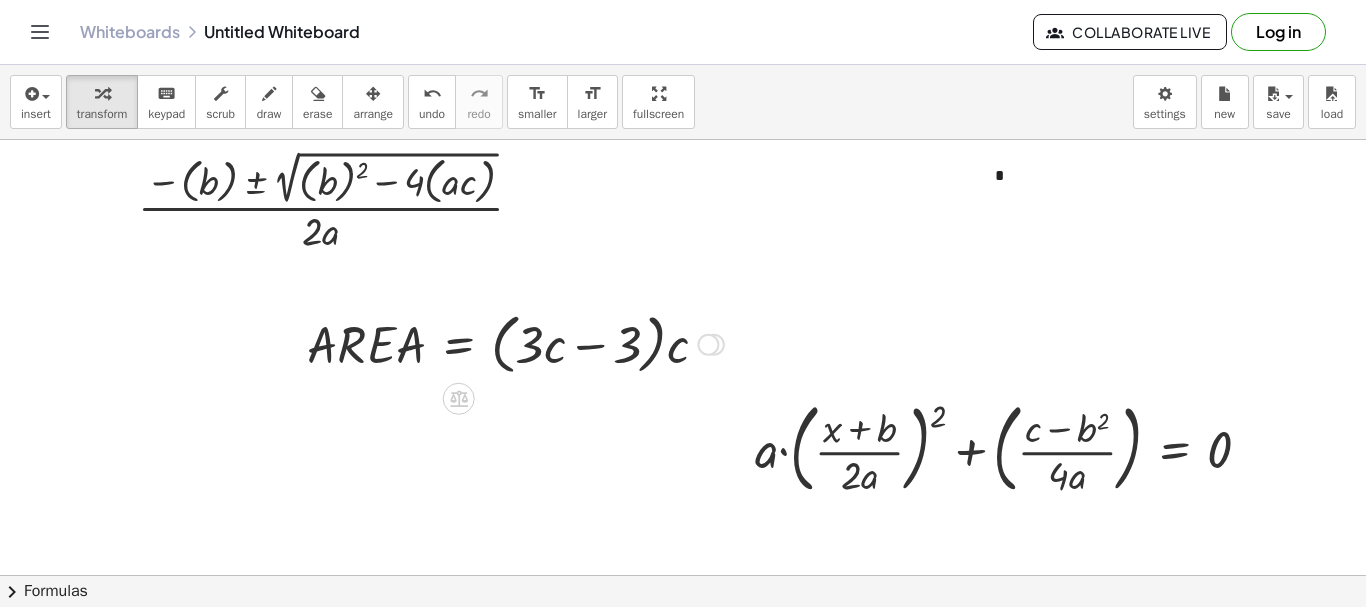 click at bounding box center (515, 343) 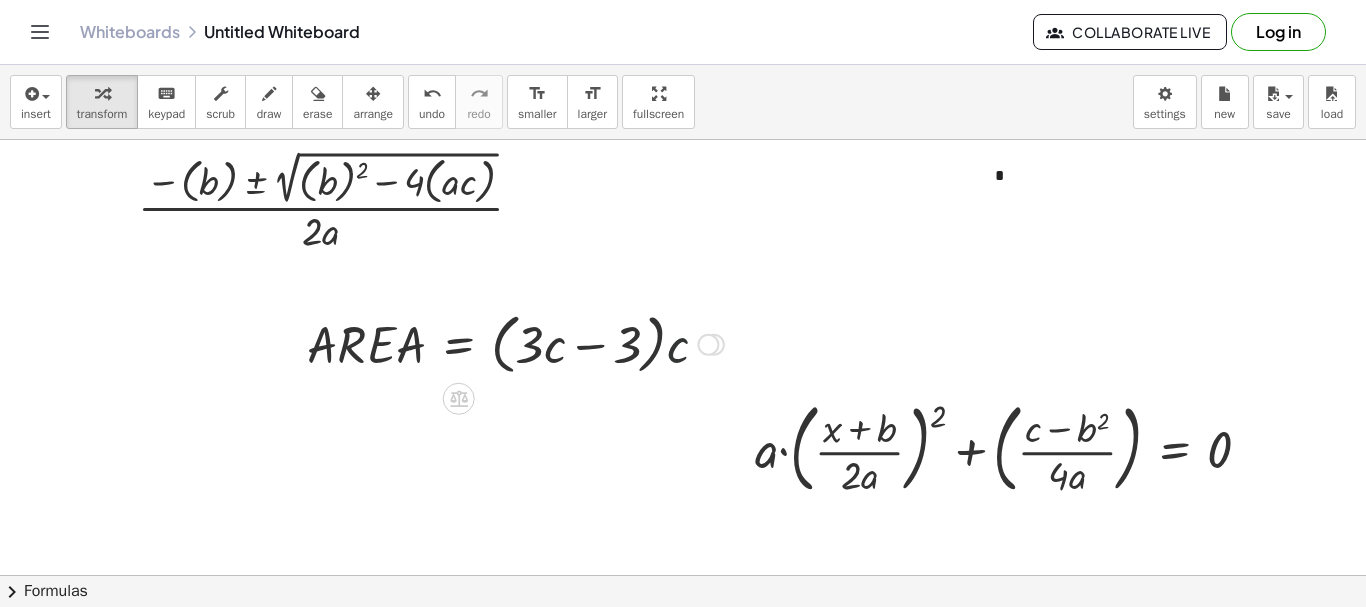 click at bounding box center [515, 343] 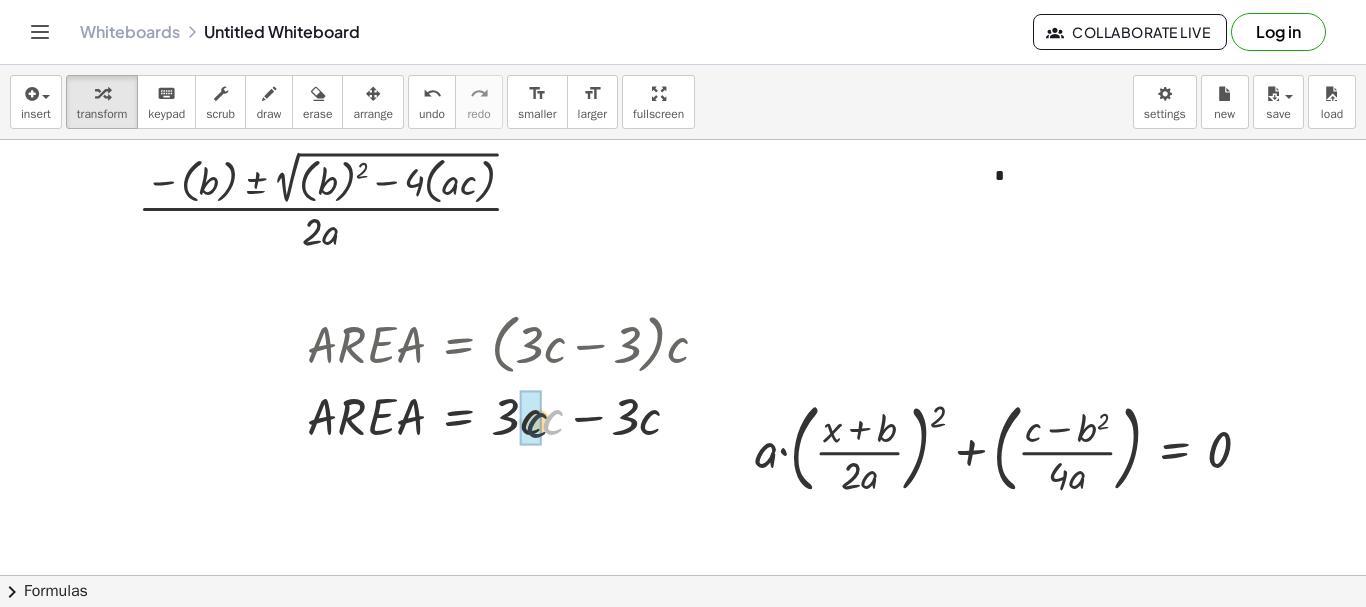 drag, startPoint x: 544, startPoint y: 409, endPoint x: 528, endPoint y: 413, distance: 16.492422 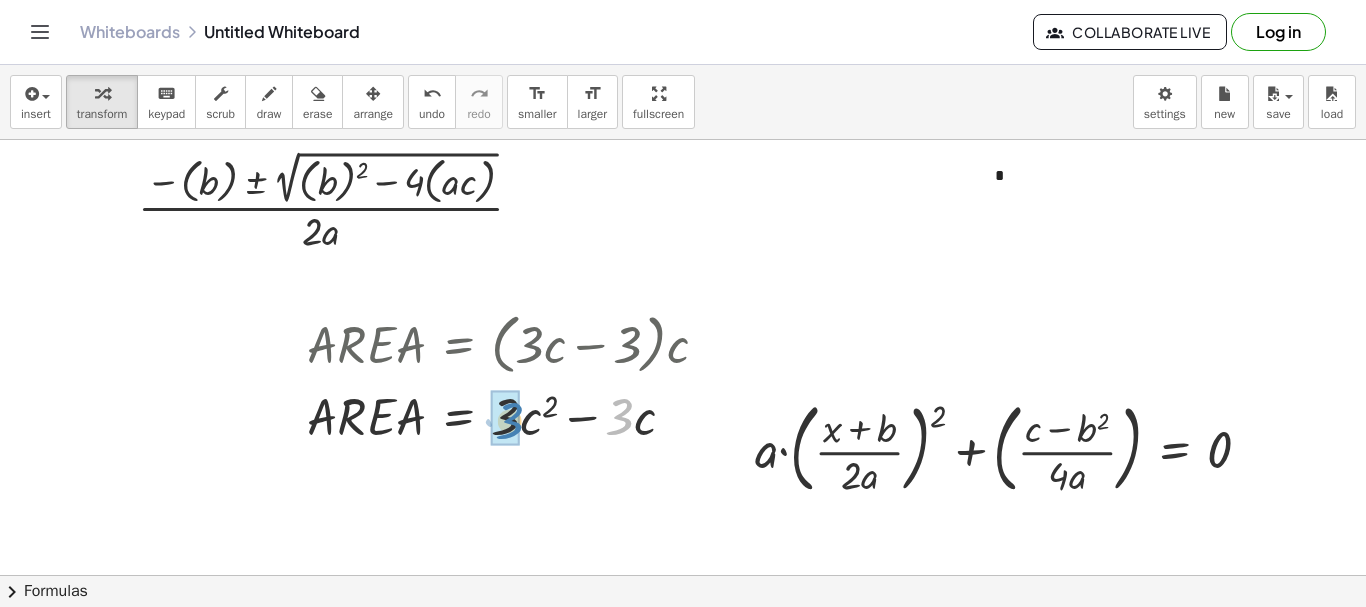 drag, startPoint x: 626, startPoint y: 418, endPoint x: 520, endPoint y: 422, distance: 106.07545 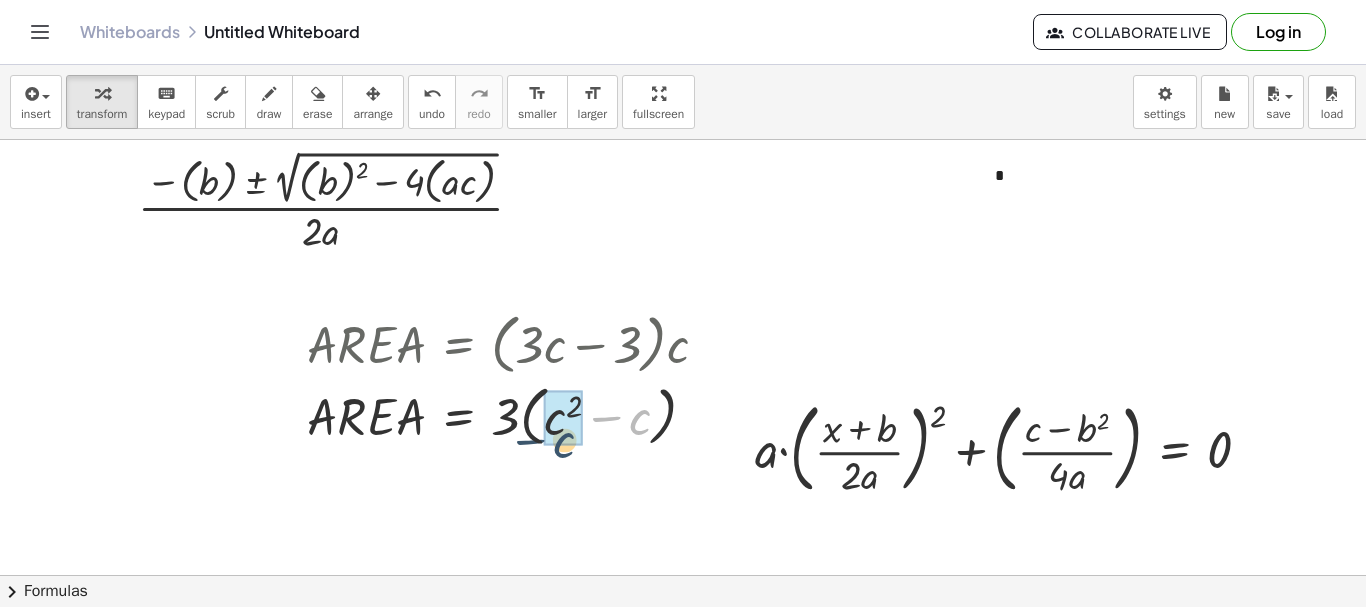 drag, startPoint x: 640, startPoint y: 418, endPoint x: 562, endPoint y: 441, distance: 81.32035 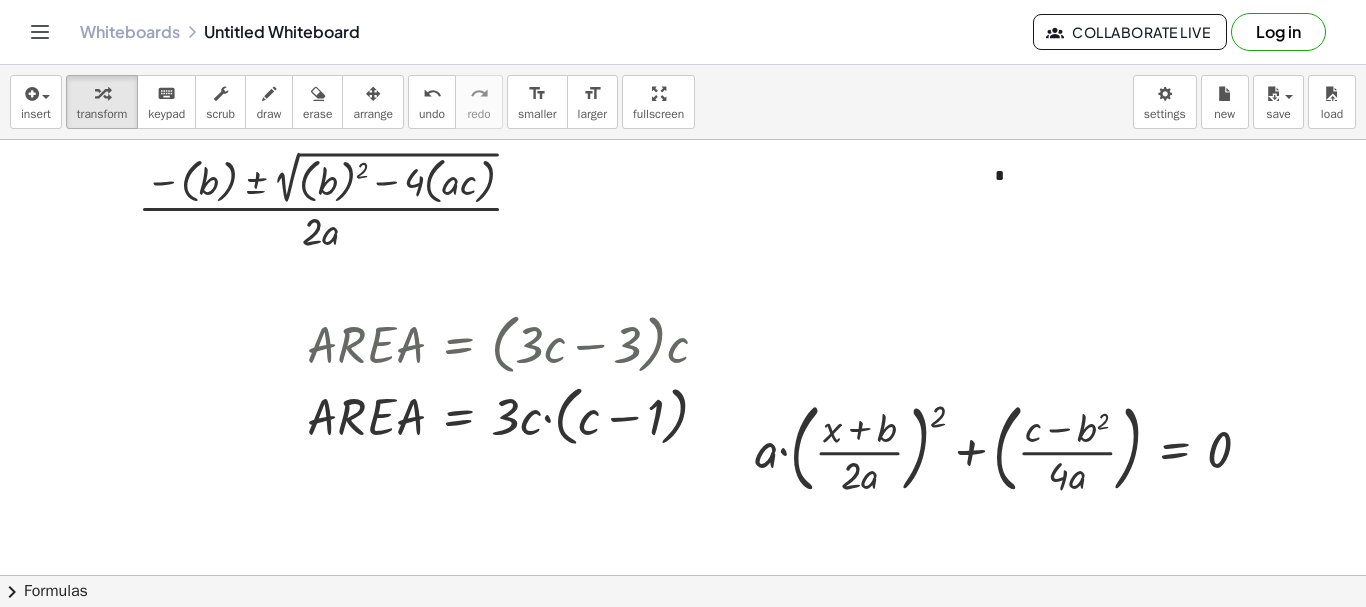 click at bounding box center (683, 640) 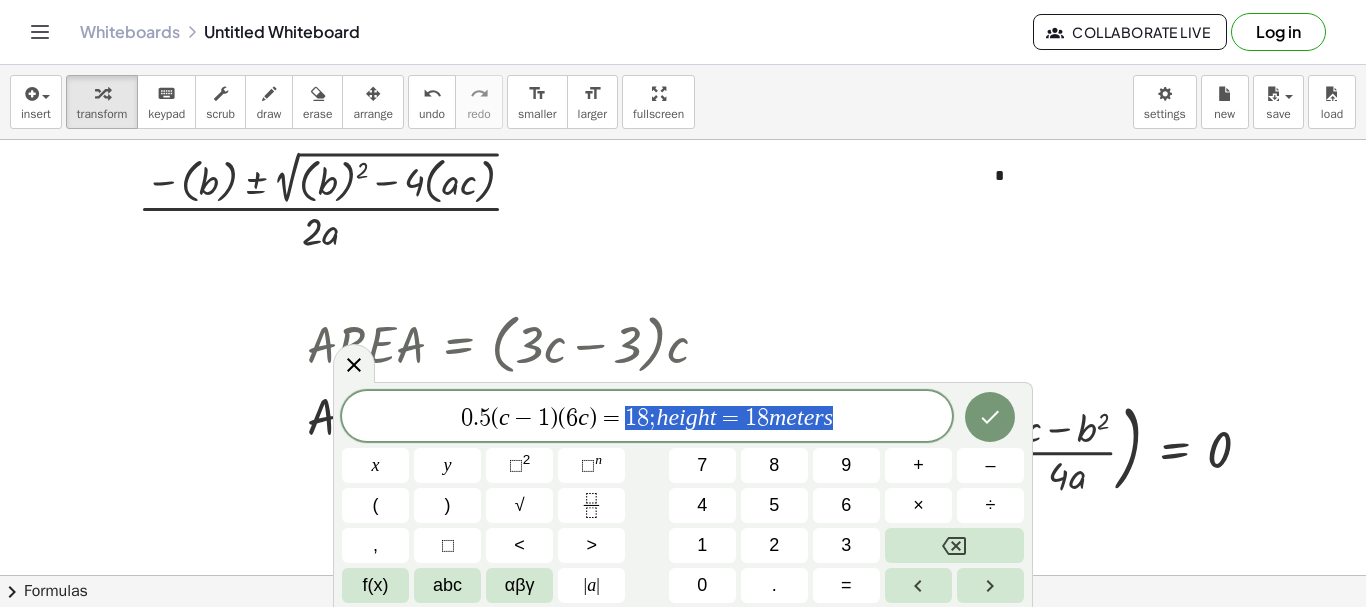 drag, startPoint x: 859, startPoint y: 417, endPoint x: 625, endPoint y: 430, distance: 234.36084 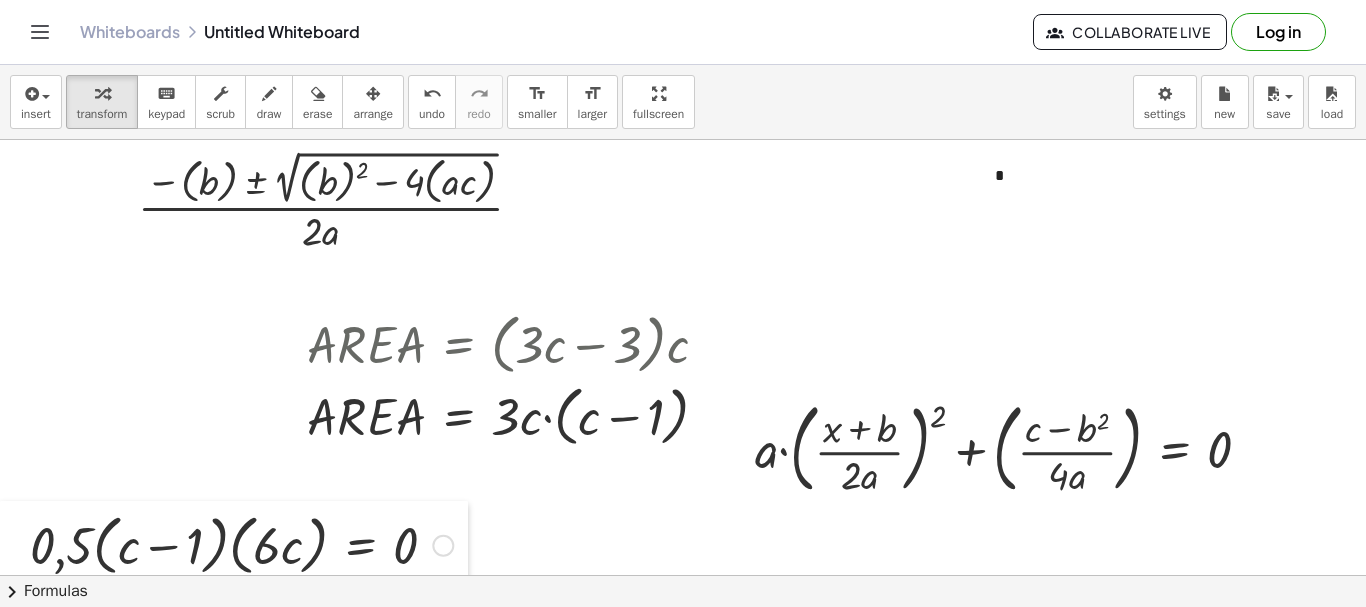 drag, startPoint x: 147, startPoint y: 388, endPoint x: 0, endPoint y: 545, distance: 215.07674 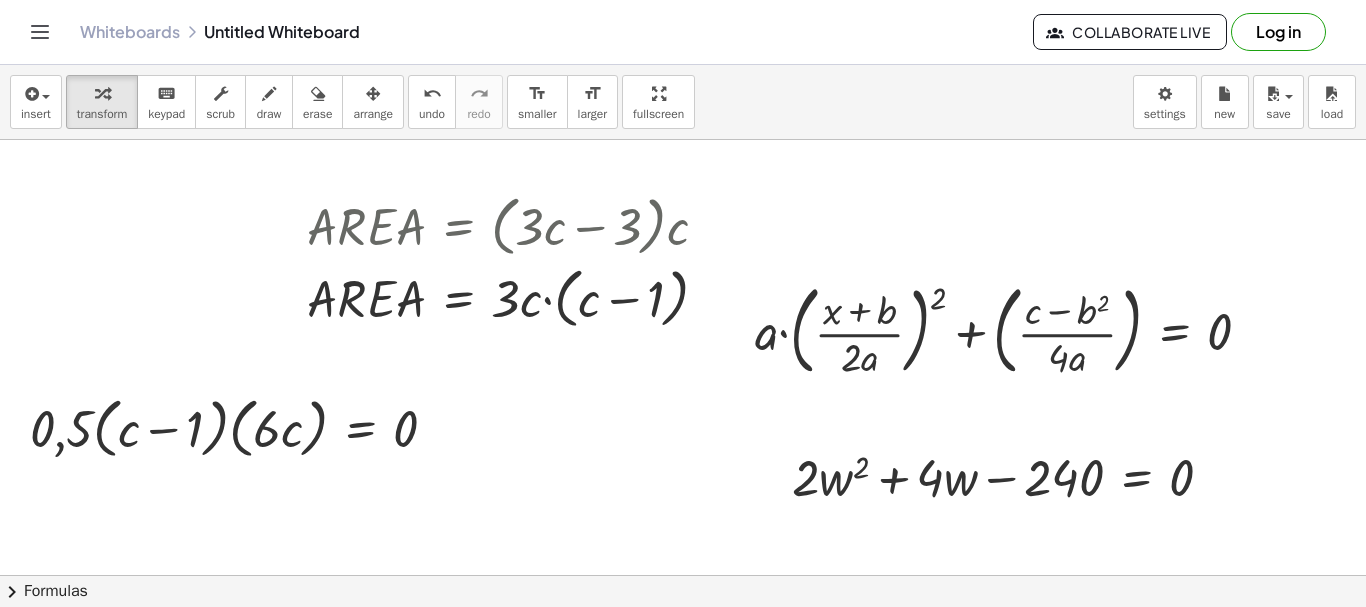 scroll, scrollTop: 148, scrollLeft: 0, axis: vertical 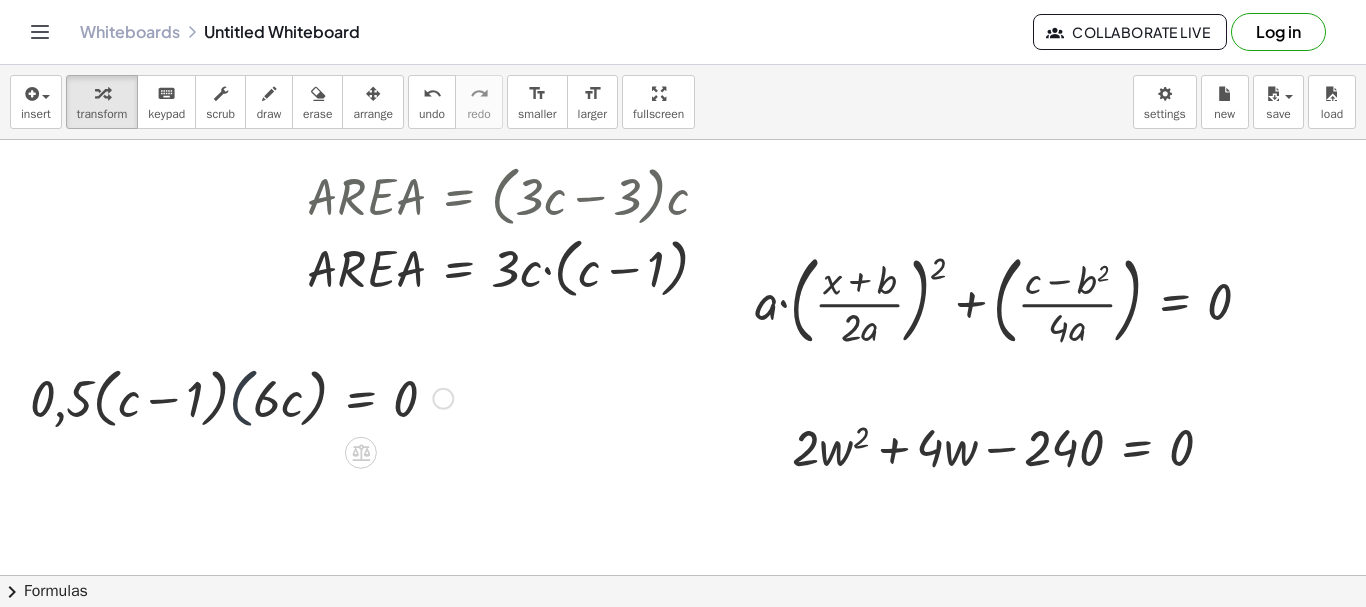 click at bounding box center [241, 397] 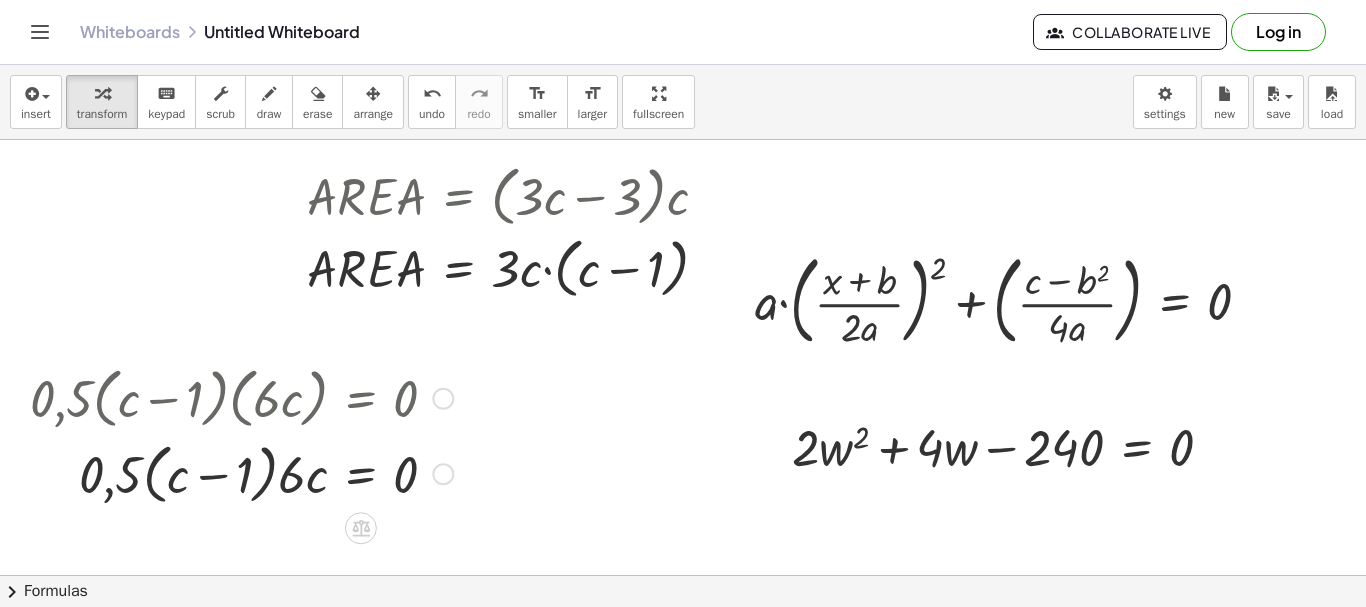 click at bounding box center [241, 473] 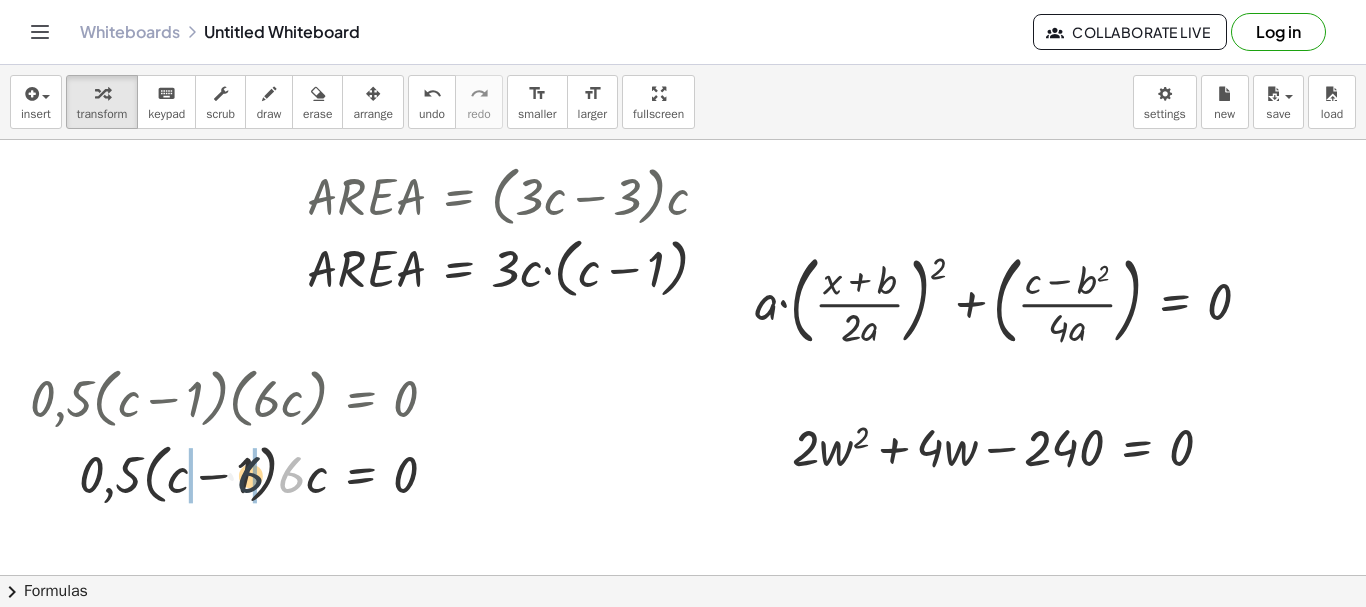 drag, startPoint x: 297, startPoint y: 488, endPoint x: 258, endPoint y: 489, distance: 39.012817 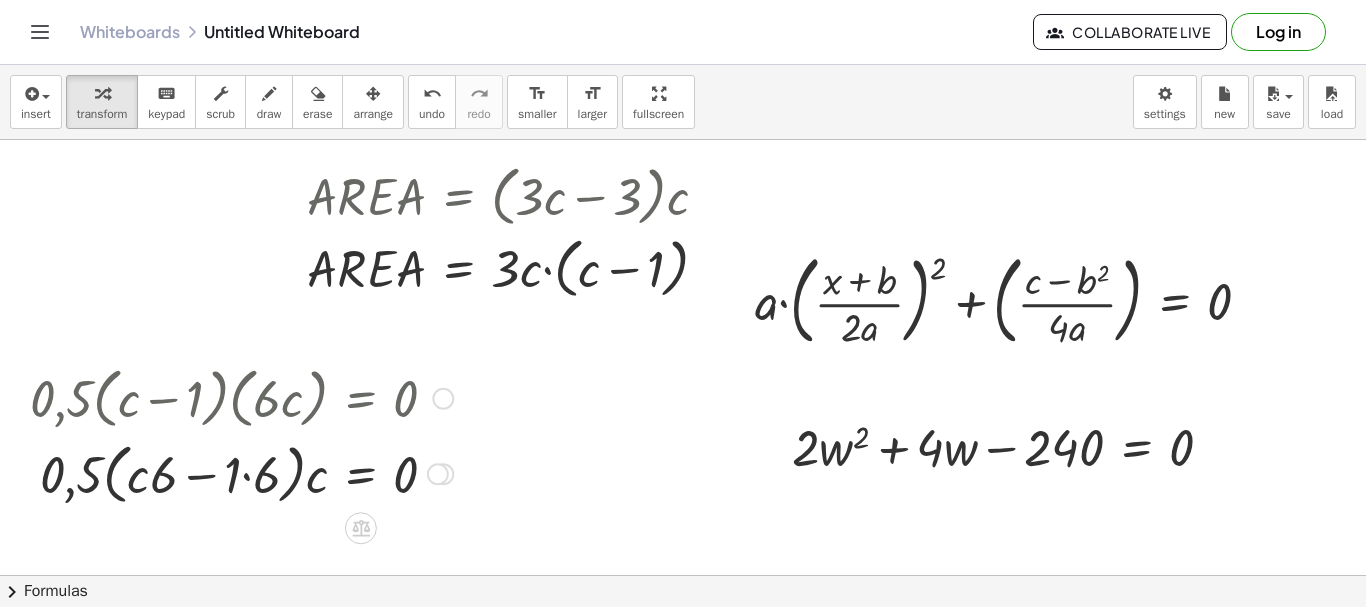 click at bounding box center [241, 473] 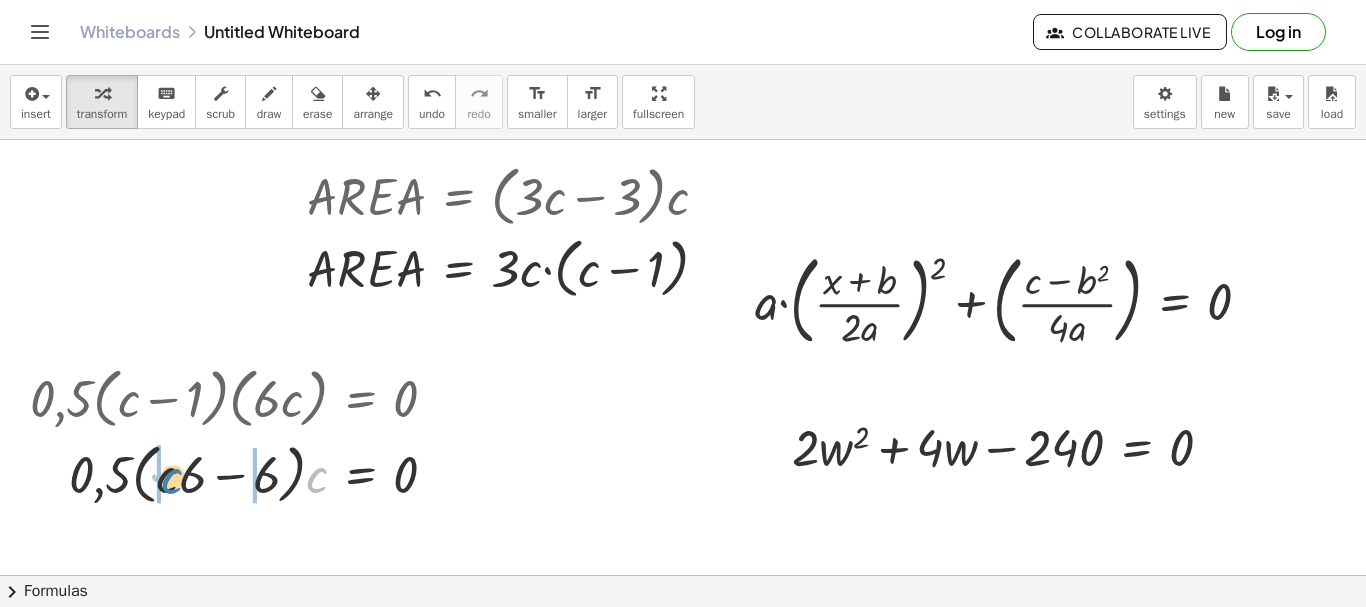 drag, startPoint x: 307, startPoint y: 483, endPoint x: 162, endPoint y: 484, distance: 145.00345 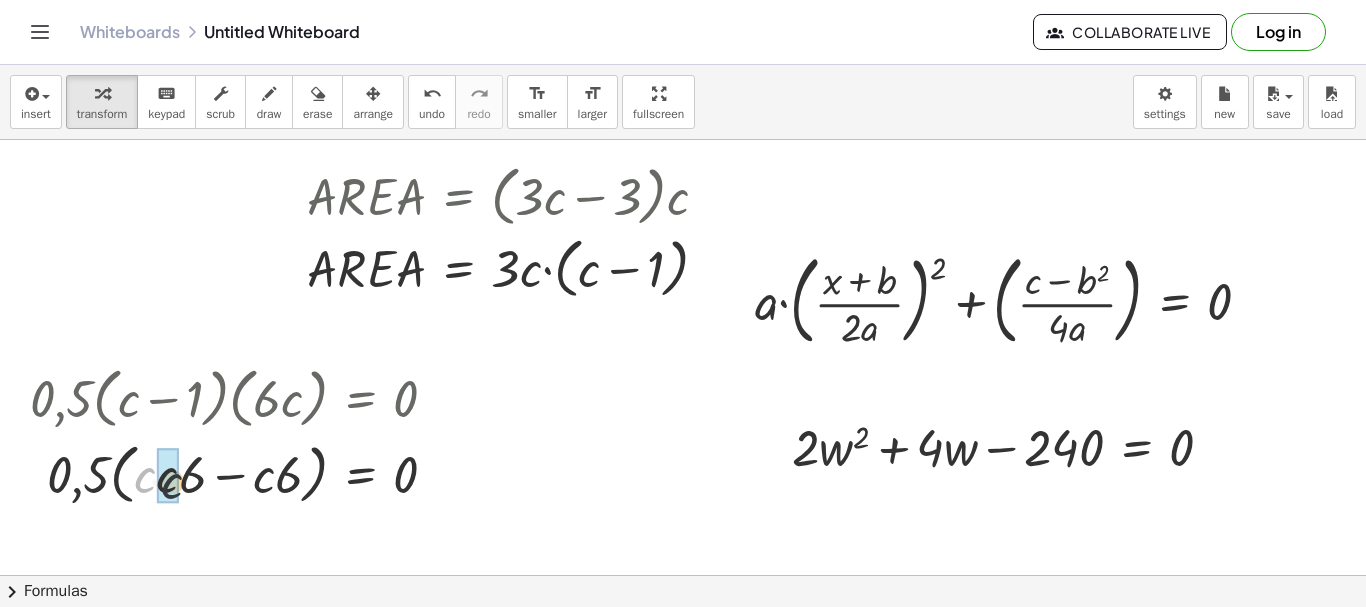 drag, startPoint x: 145, startPoint y: 482, endPoint x: 155, endPoint y: 488, distance: 11.661903 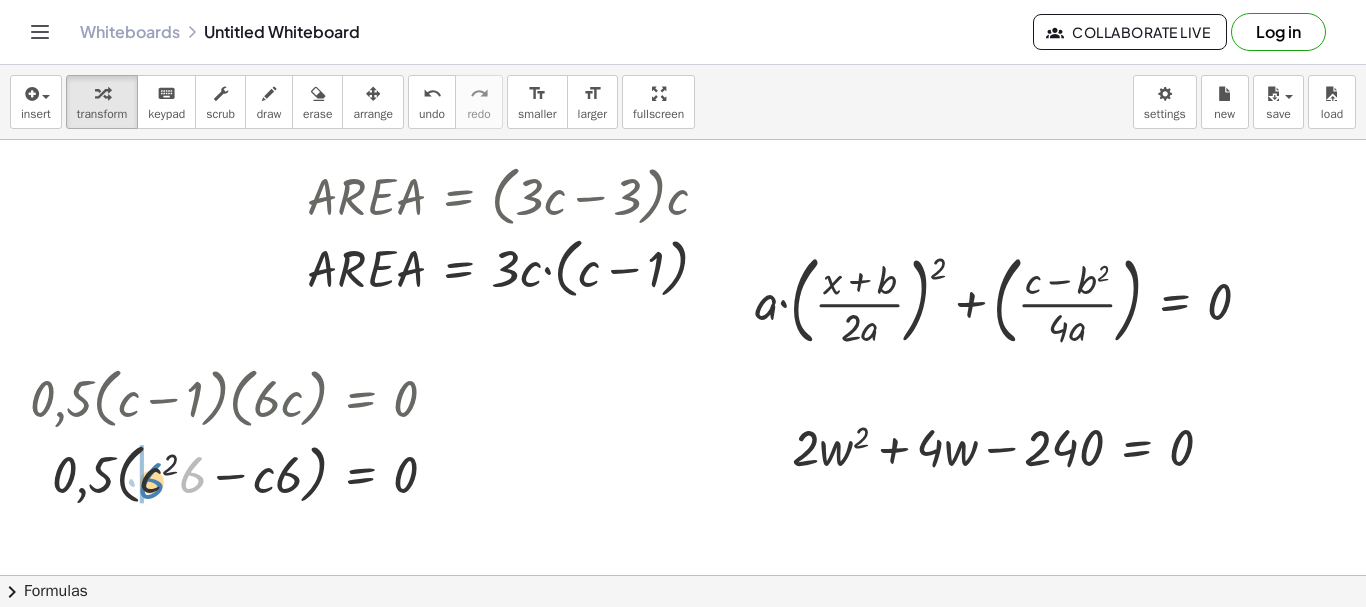 drag, startPoint x: 191, startPoint y: 480, endPoint x: 150, endPoint y: 486, distance: 41.4367 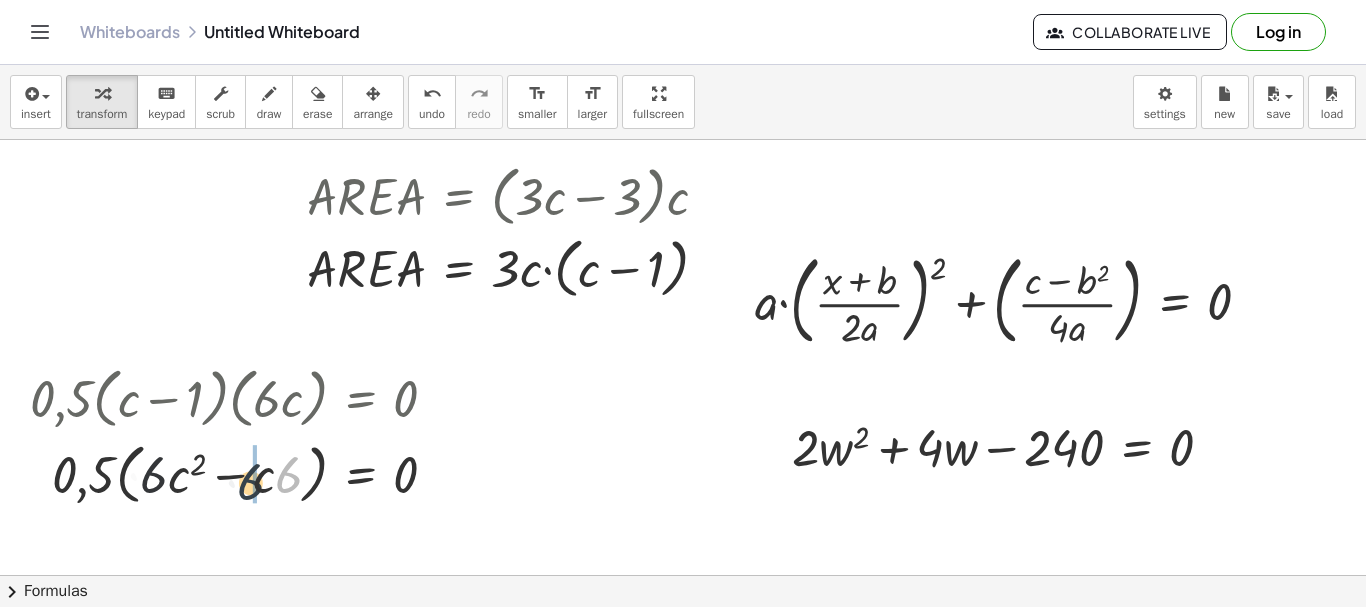 drag, startPoint x: 290, startPoint y: 476, endPoint x: 250, endPoint y: 484, distance: 40.792156 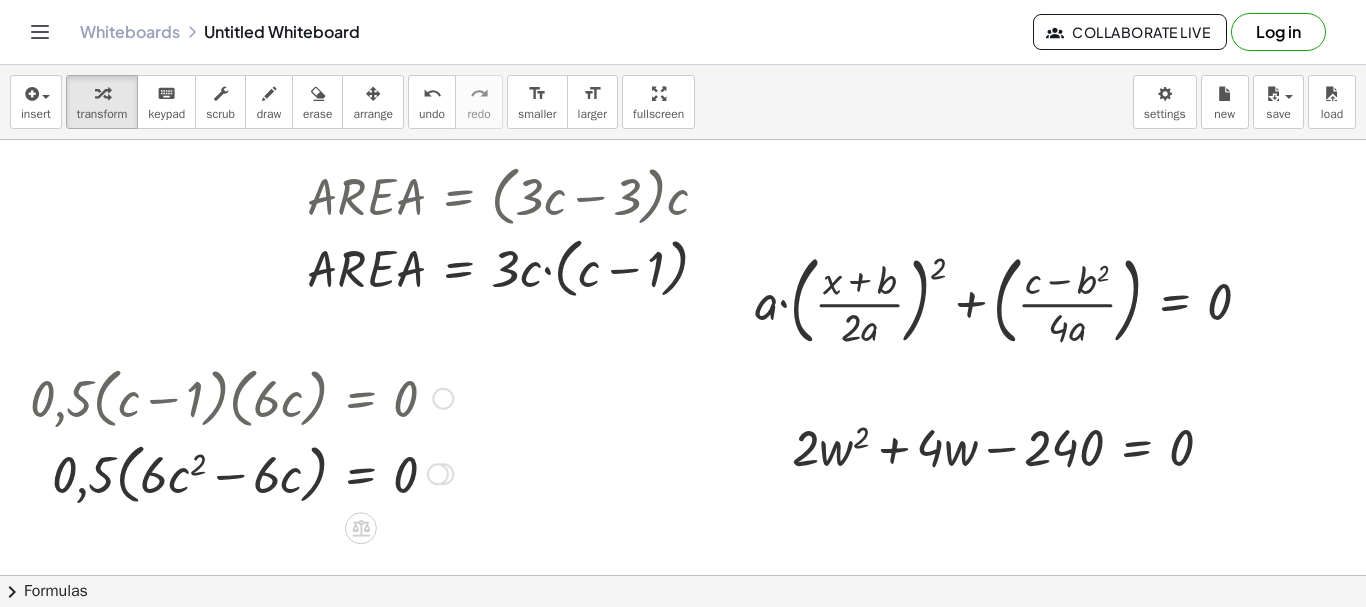 click at bounding box center (241, 473) 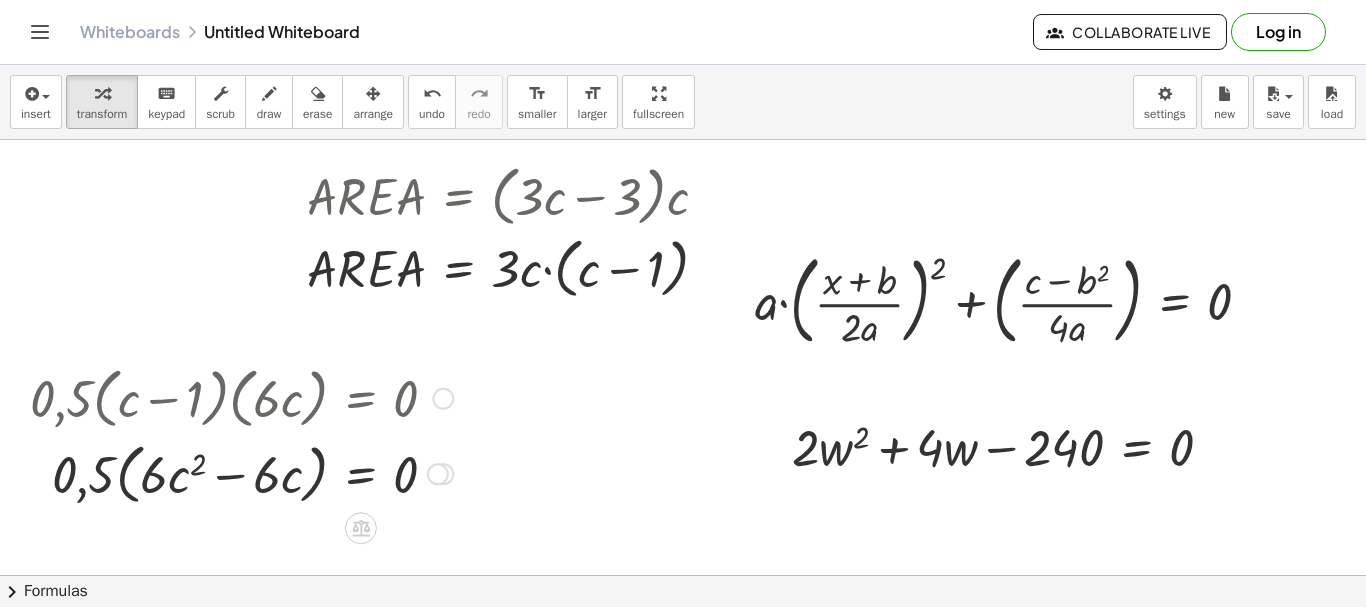 click at bounding box center (241, 473) 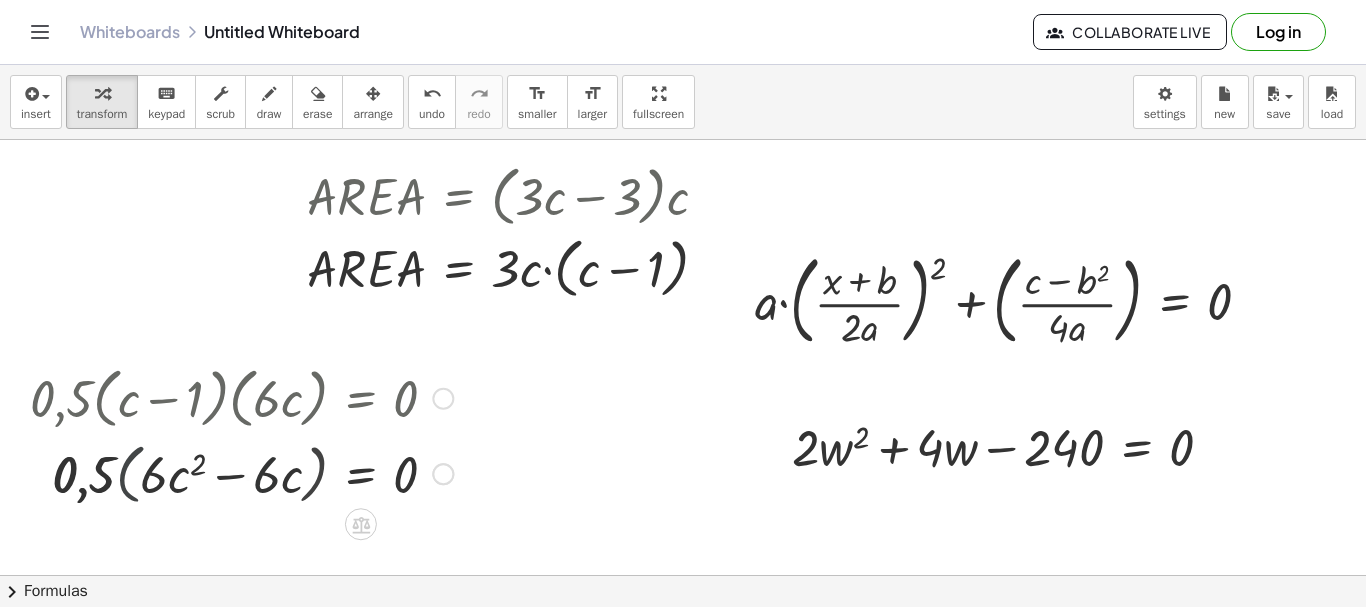 click at bounding box center [234, 472] 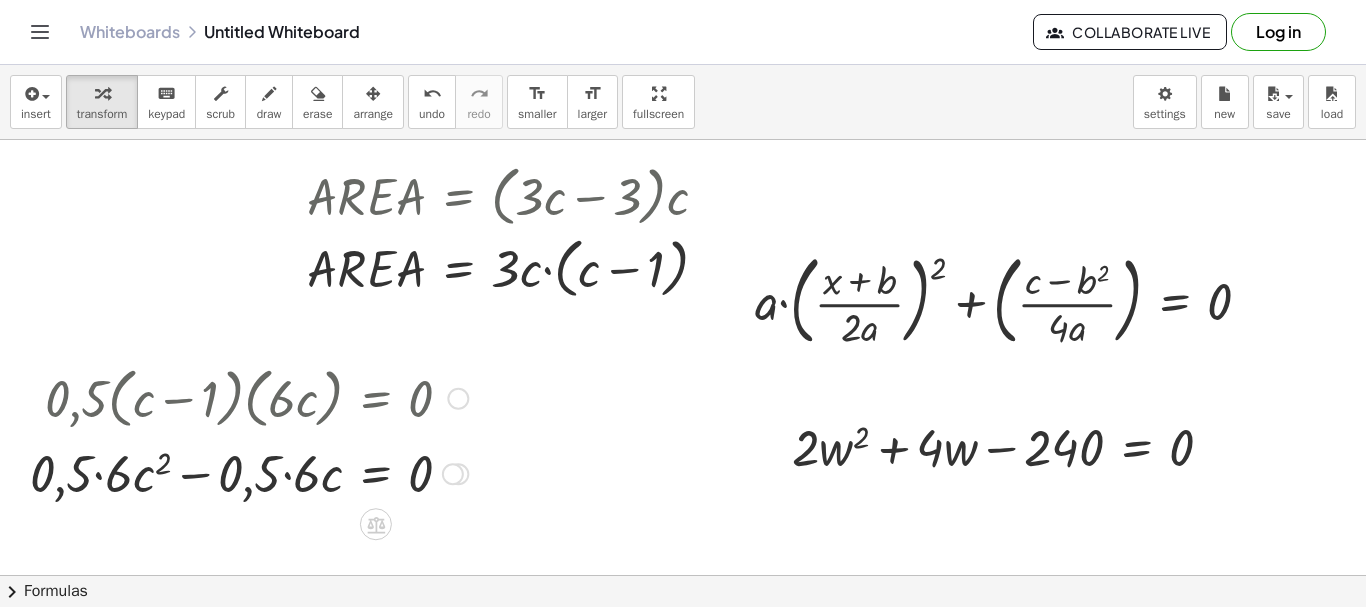 click at bounding box center [249, 472] 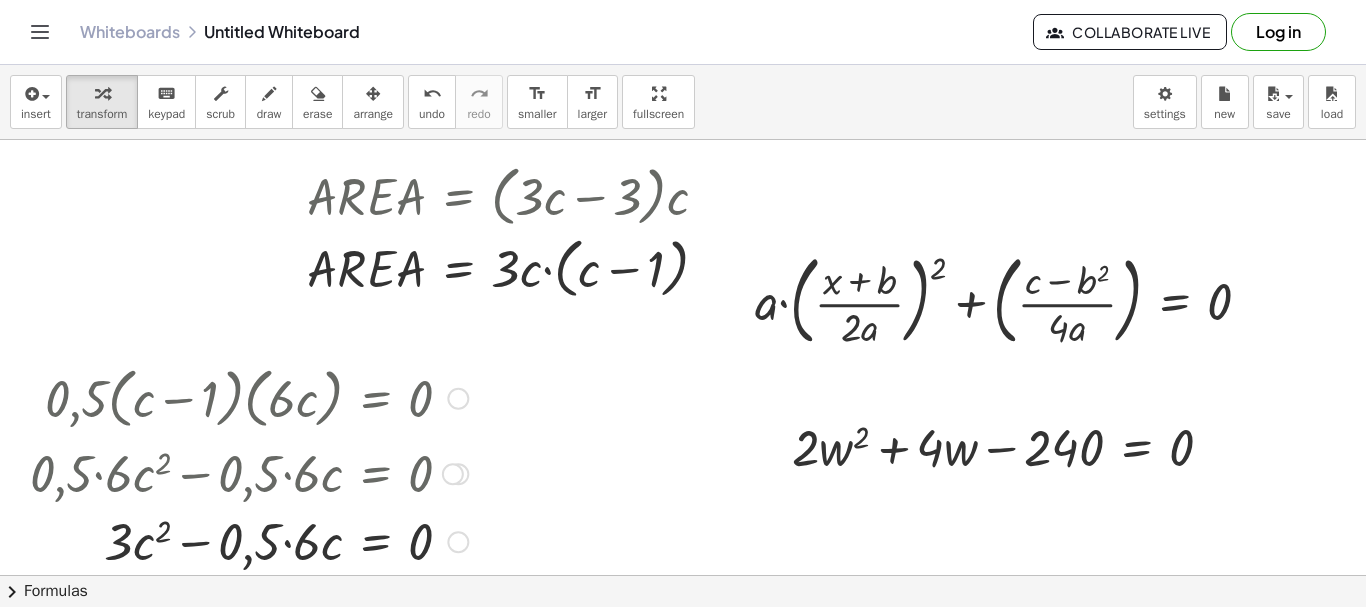 click at bounding box center [249, 540] 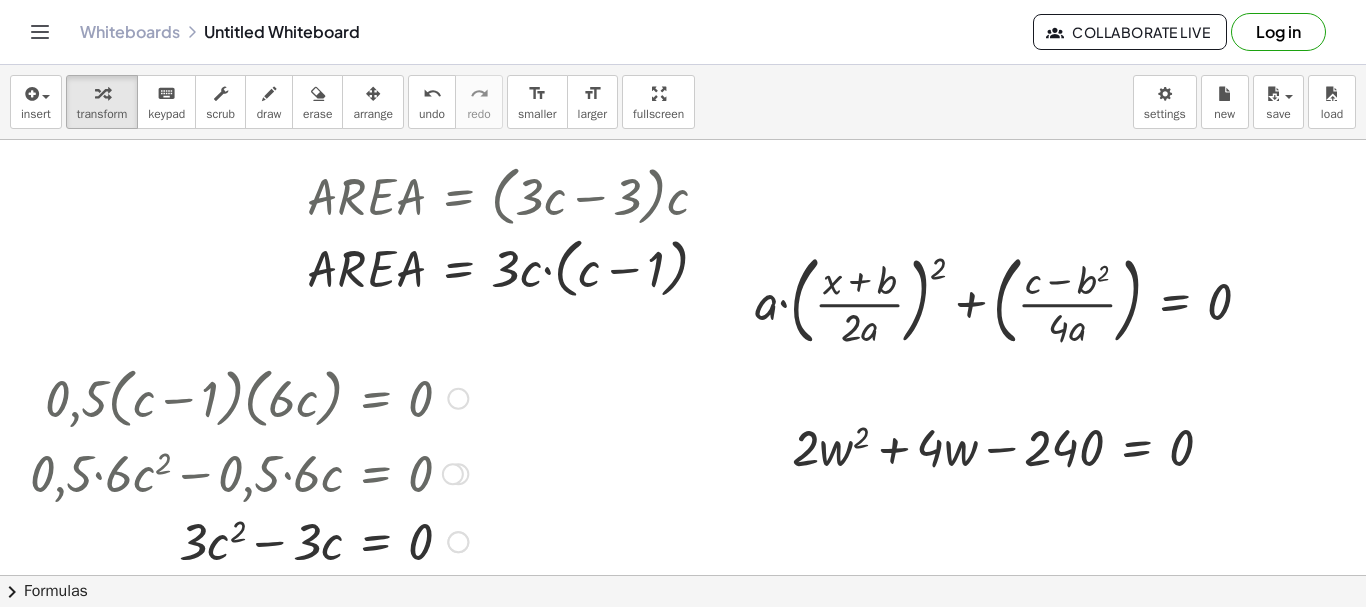 click at bounding box center (249, 540) 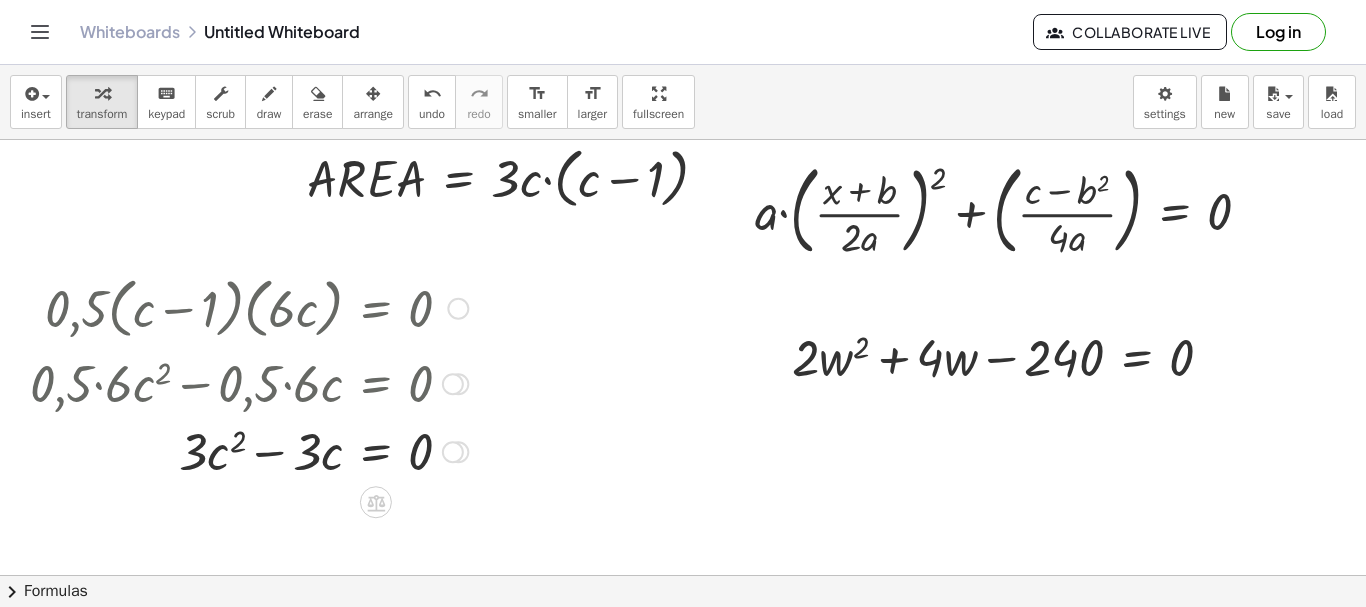 scroll, scrollTop: 239, scrollLeft: 0, axis: vertical 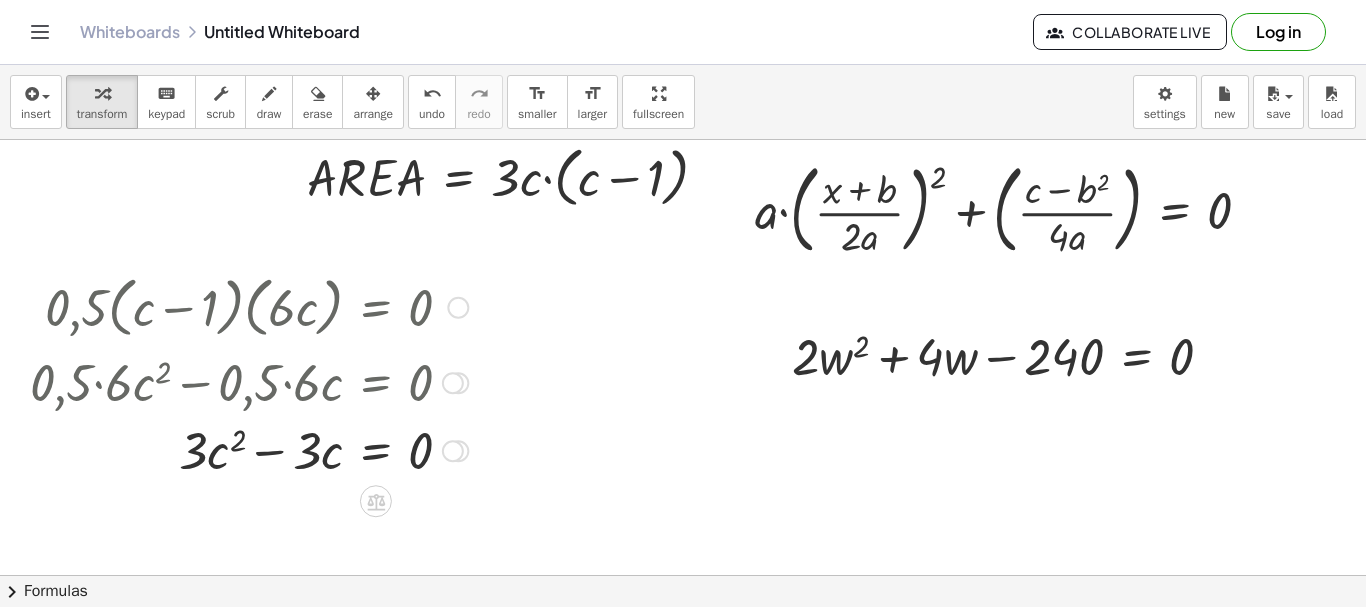 click at bounding box center (453, 451) 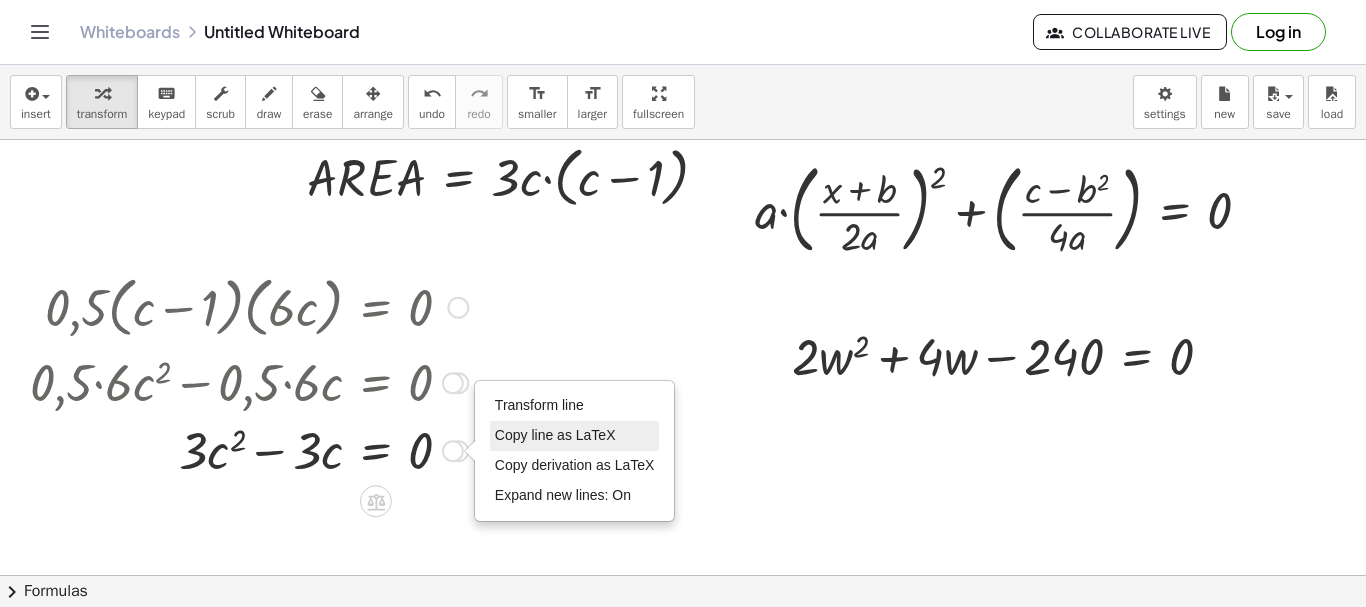 click on "Copy line as LaTeX" at bounding box center (555, 435) 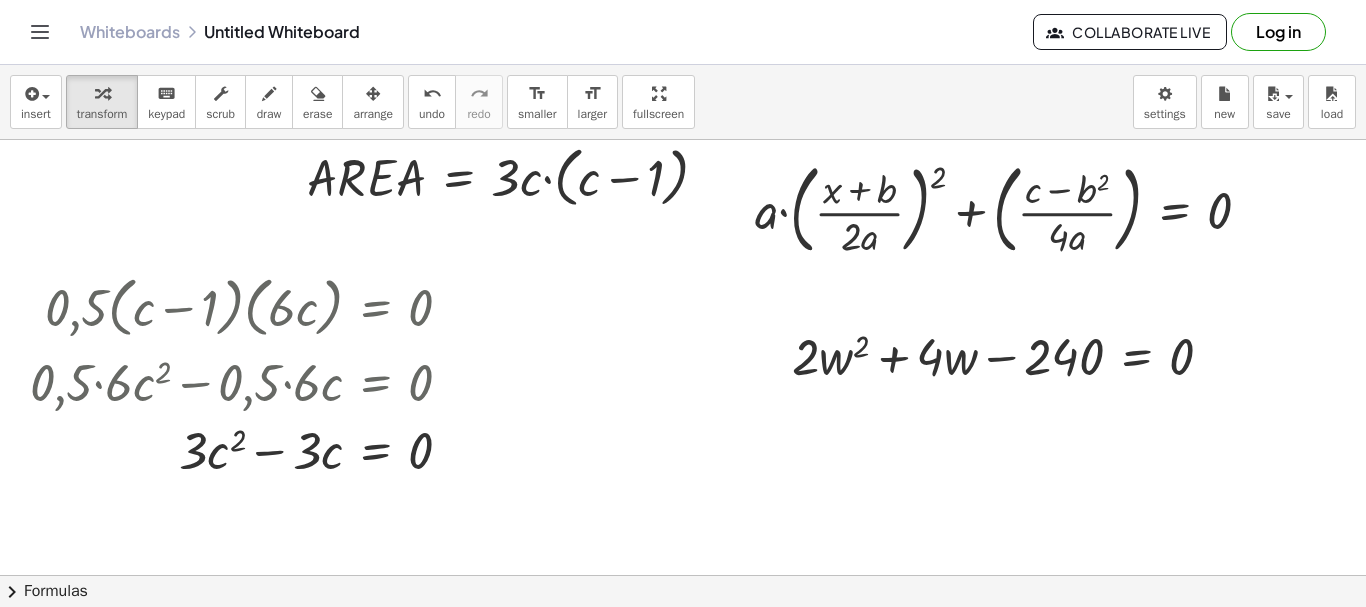 scroll, scrollTop: 0, scrollLeft: 0, axis: both 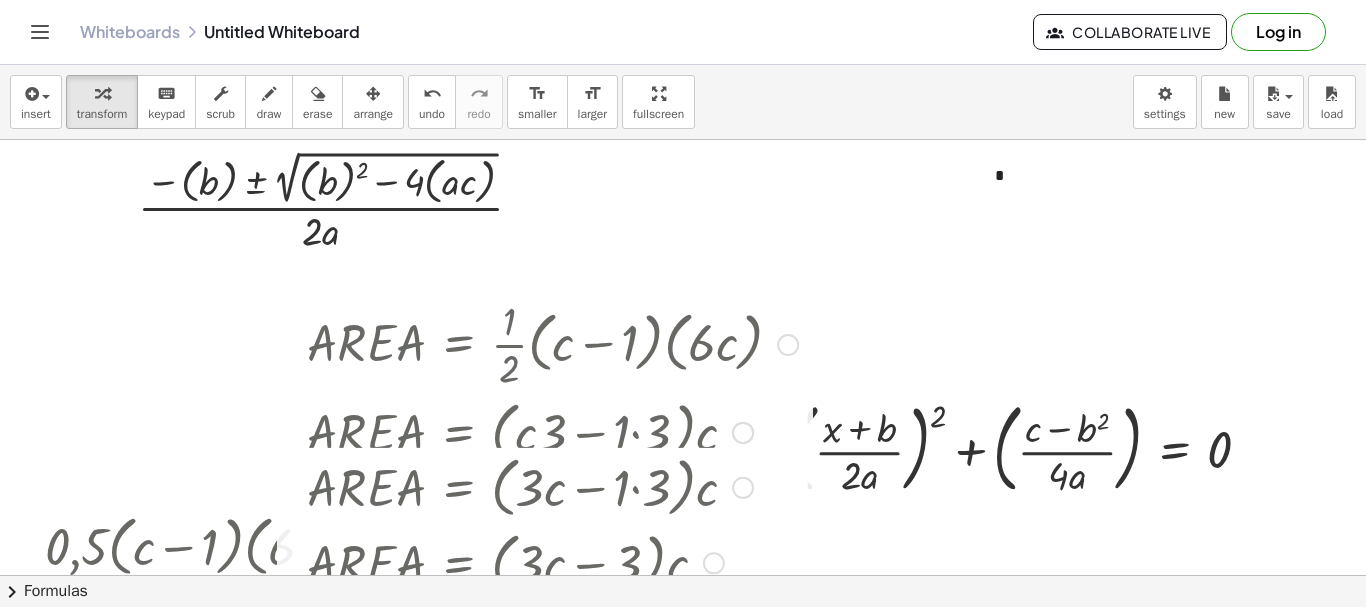 drag, startPoint x: 707, startPoint y: 350, endPoint x: 704, endPoint y: 596, distance: 246.0183 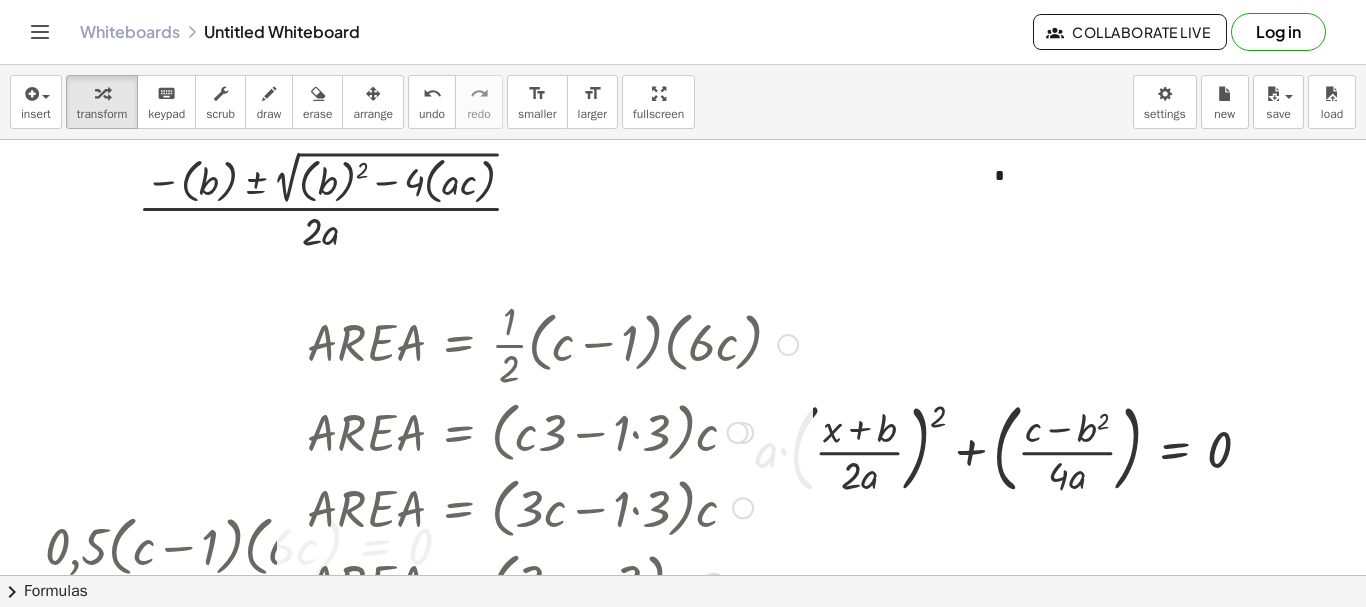click at bounding box center [788, 345] 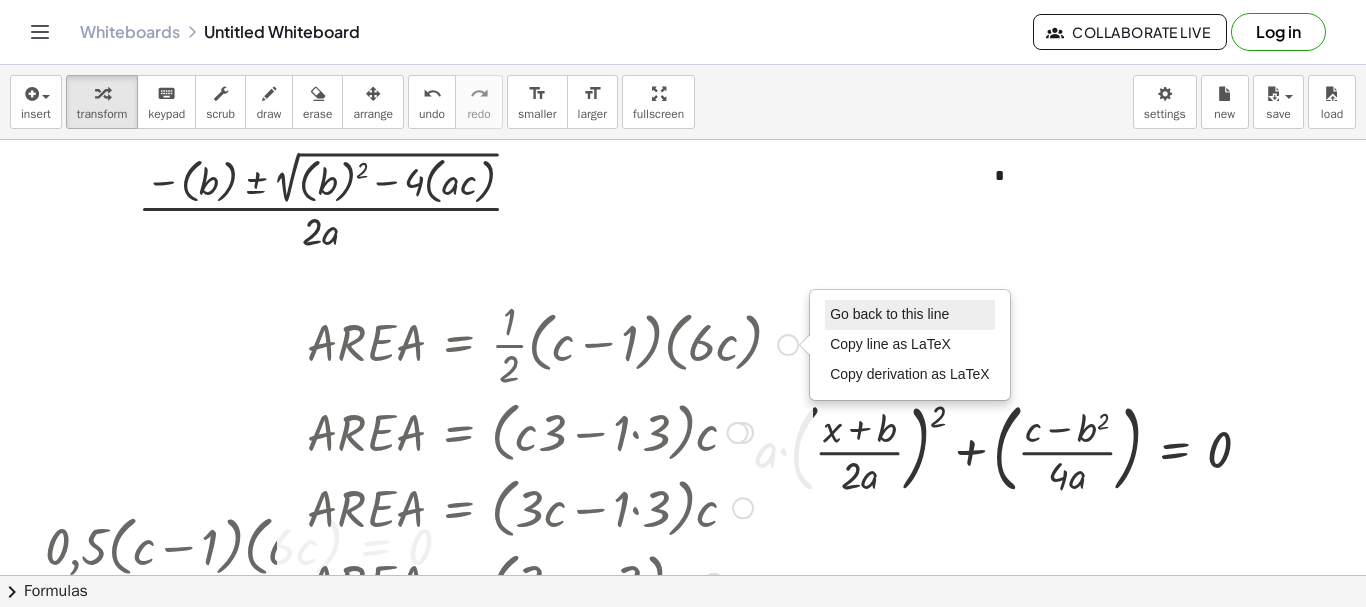 click on "Go back to this line" at bounding box center [889, 314] 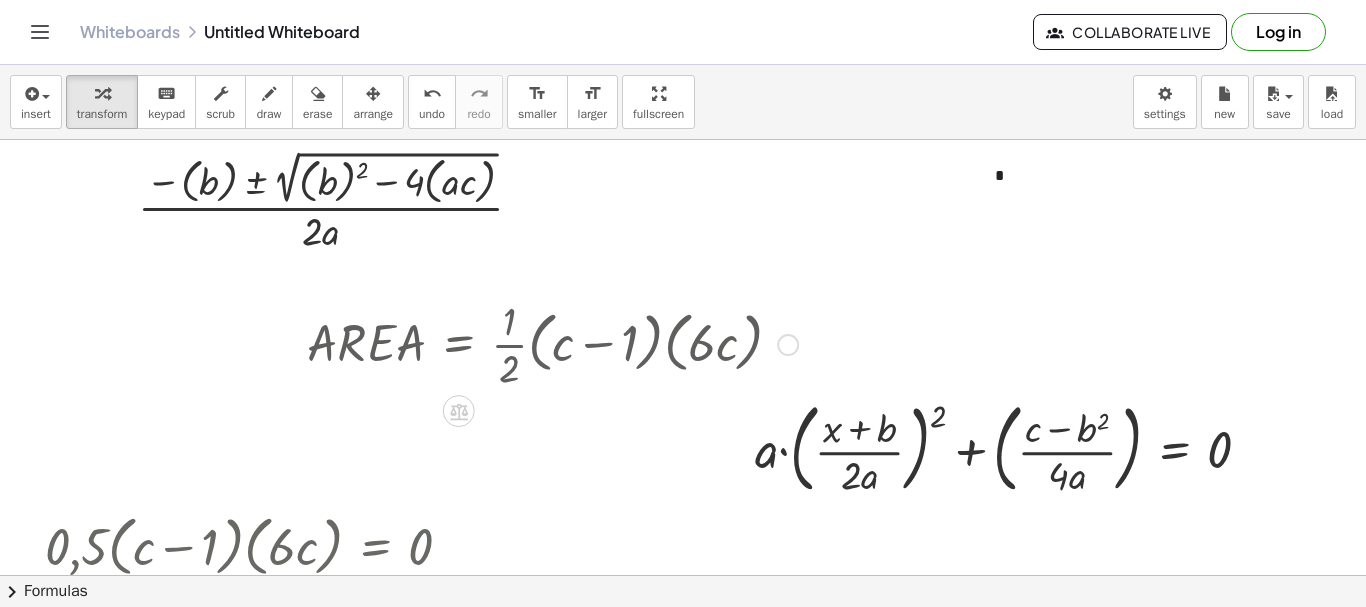 click on "Go back to this line Copy line as LaTeX Copy derivation as LaTeX" at bounding box center [788, 345] 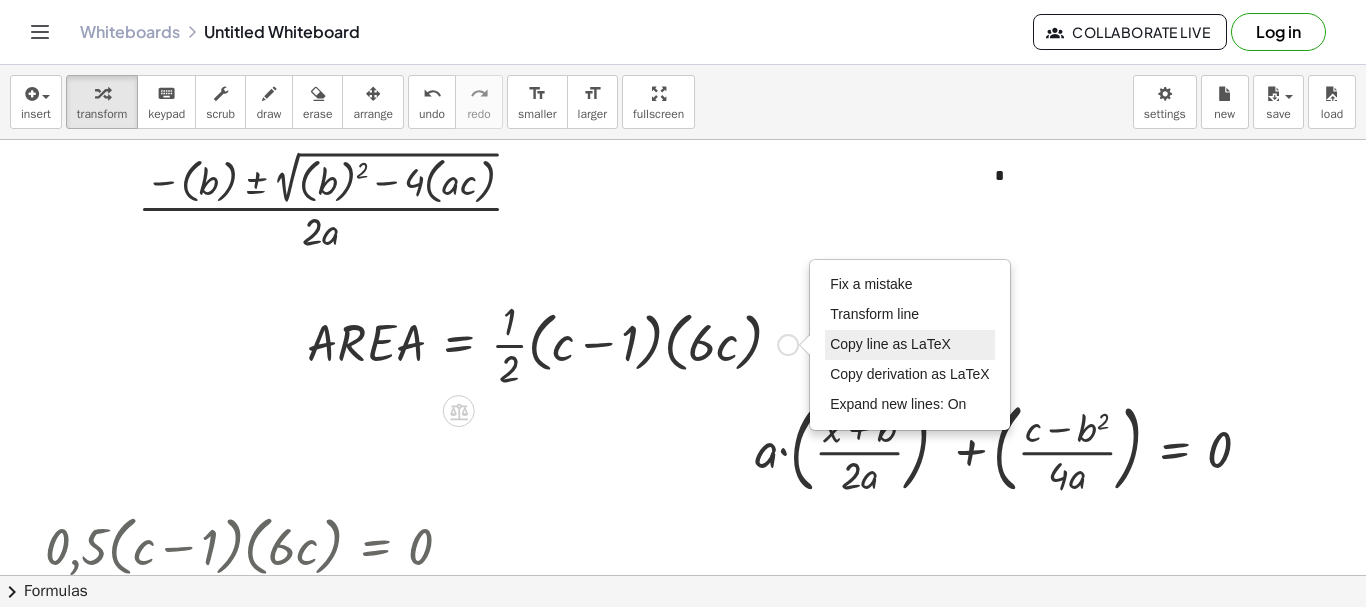 click on "Copy line as LaTeX" at bounding box center [890, 344] 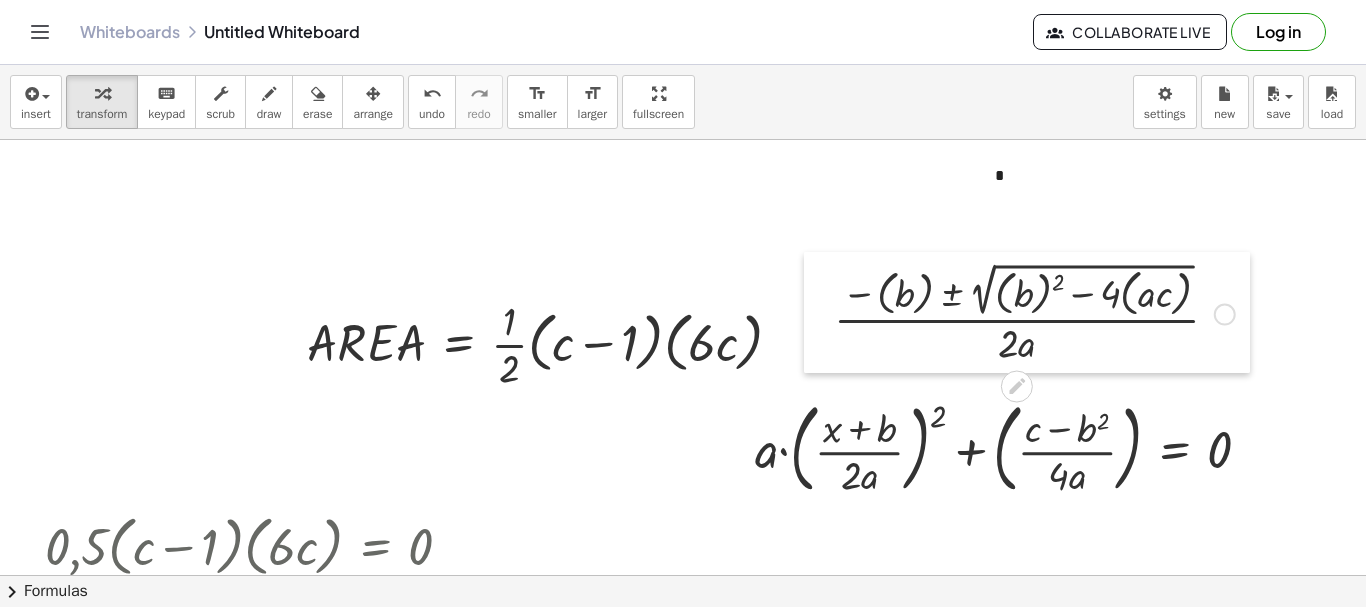drag, startPoint x: 126, startPoint y: 187, endPoint x: 822, endPoint y: 299, distance: 704.9539 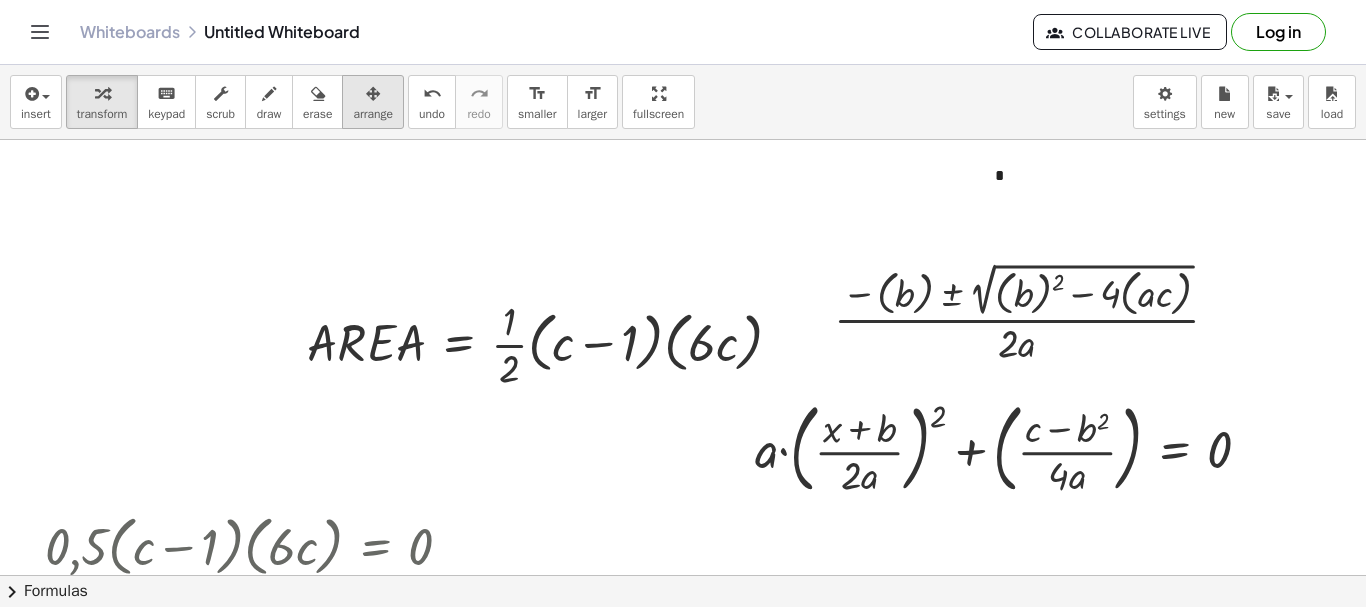 click on "arrange" at bounding box center [373, 102] 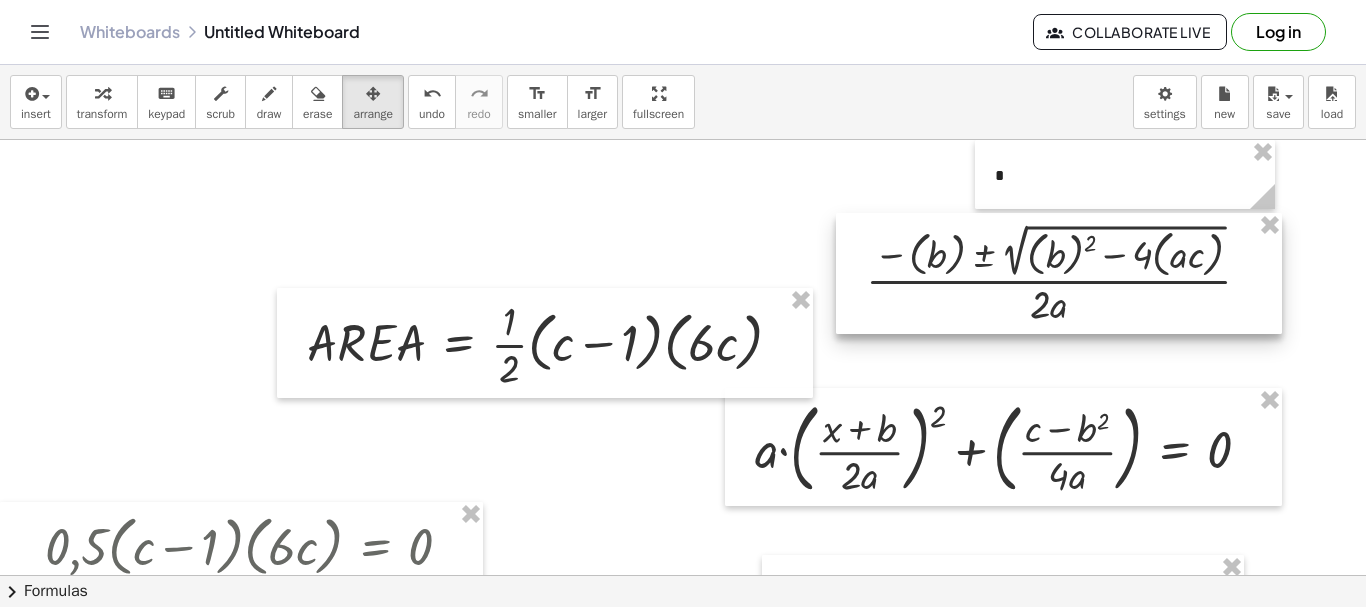 drag, startPoint x: 896, startPoint y: 298, endPoint x: 928, endPoint y: 259, distance: 50.447994 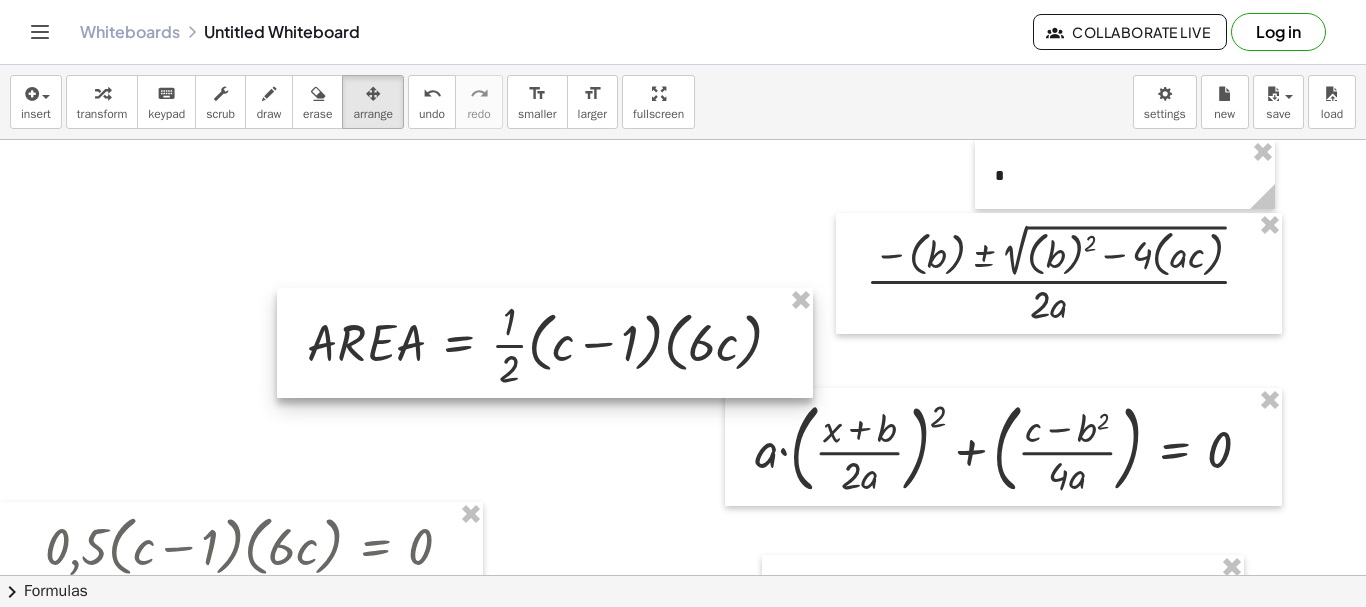 drag, startPoint x: 794, startPoint y: 302, endPoint x: 784, endPoint y: 305, distance: 10.440307 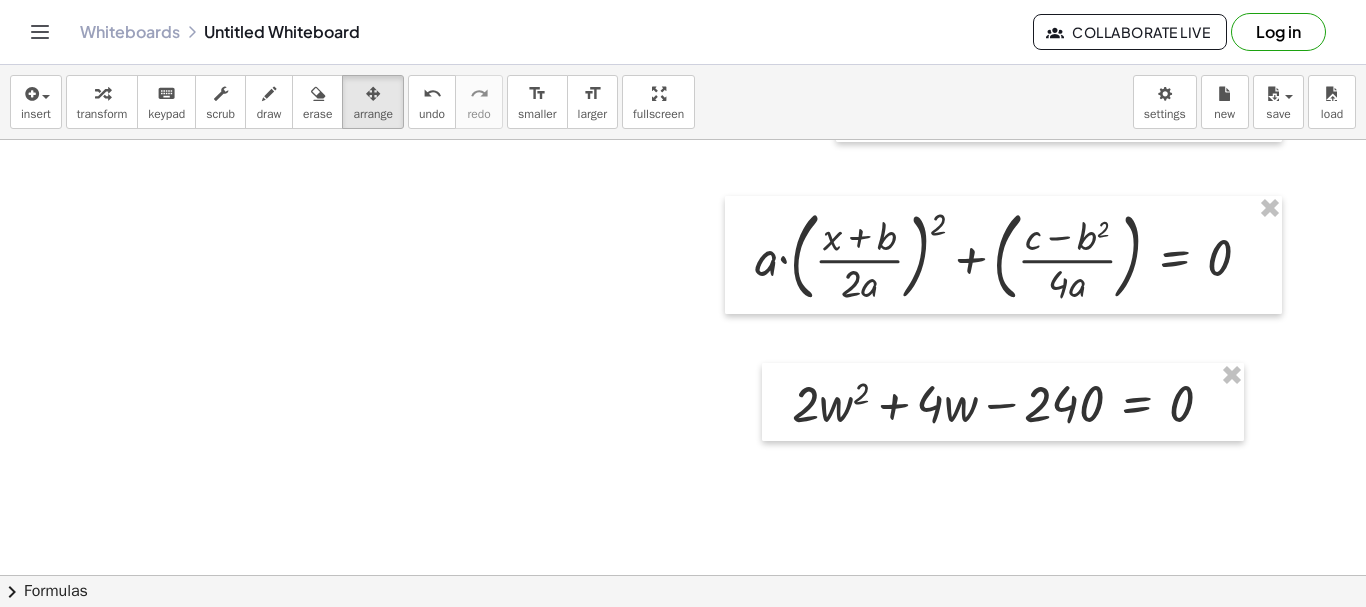 scroll, scrollTop: 193, scrollLeft: 0, axis: vertical 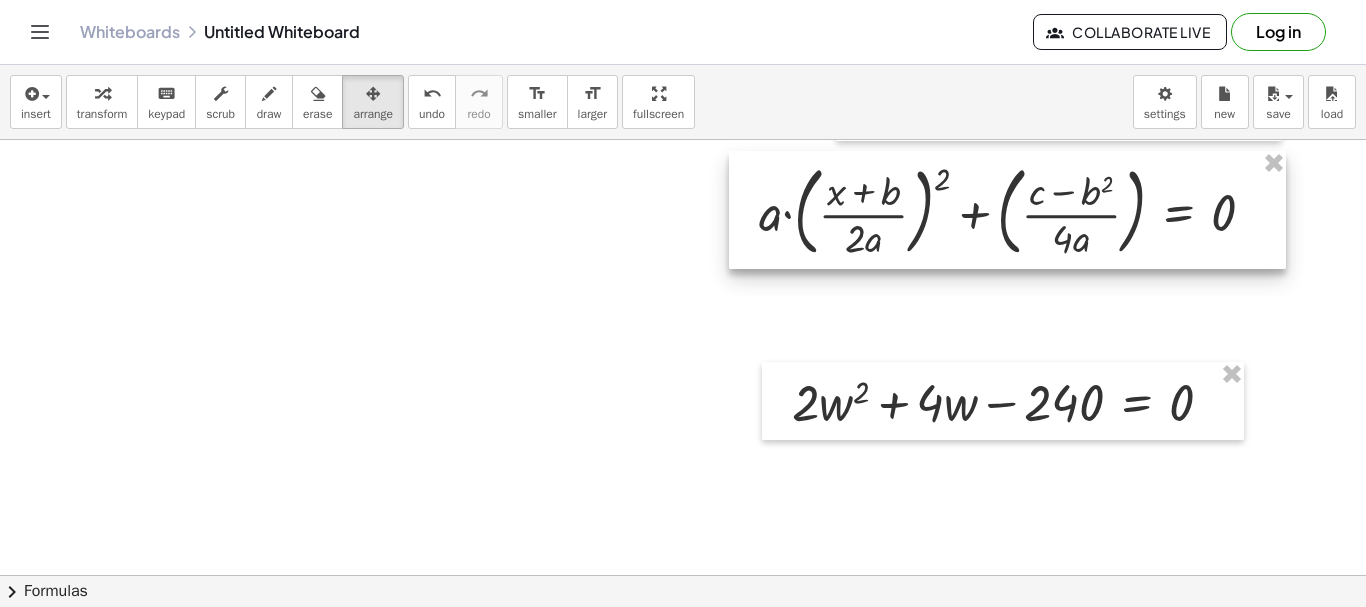 drag, startPoint x: 741, startPoint y: 294, endPoint x: 745, endPoint y: 247, distance: 47.169907 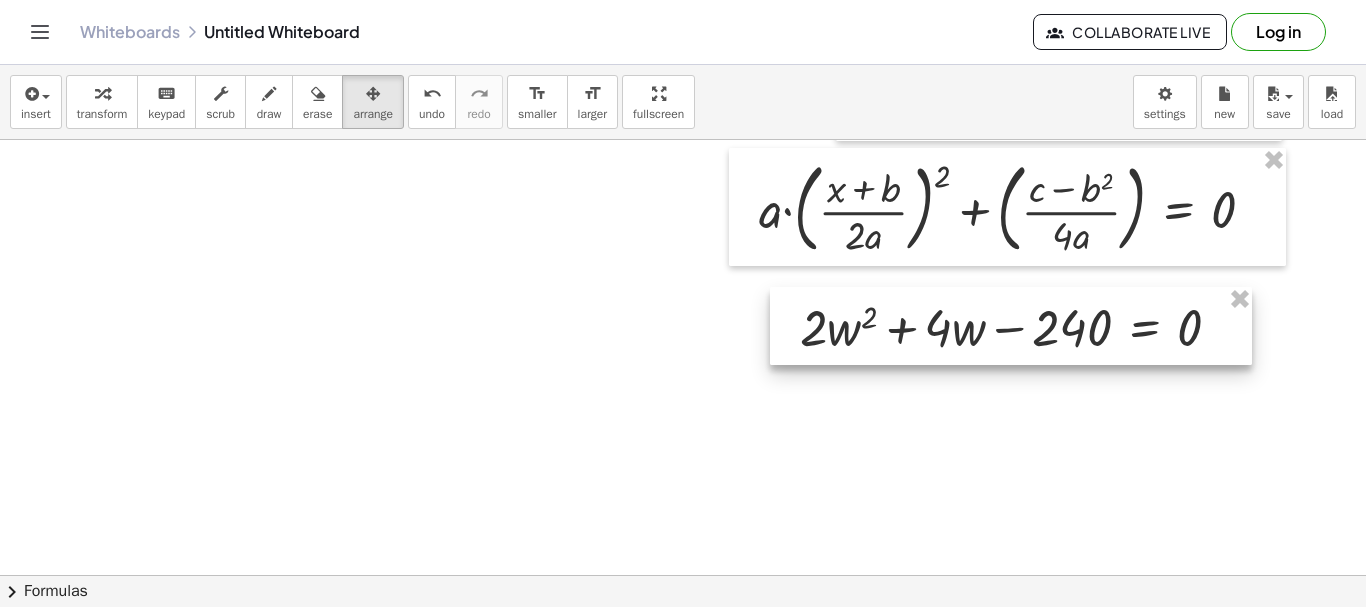 drag, startPoint x: 846, startPoint y: 381, endPoint x: 836, endPoint y: 319, distance: 62.801273 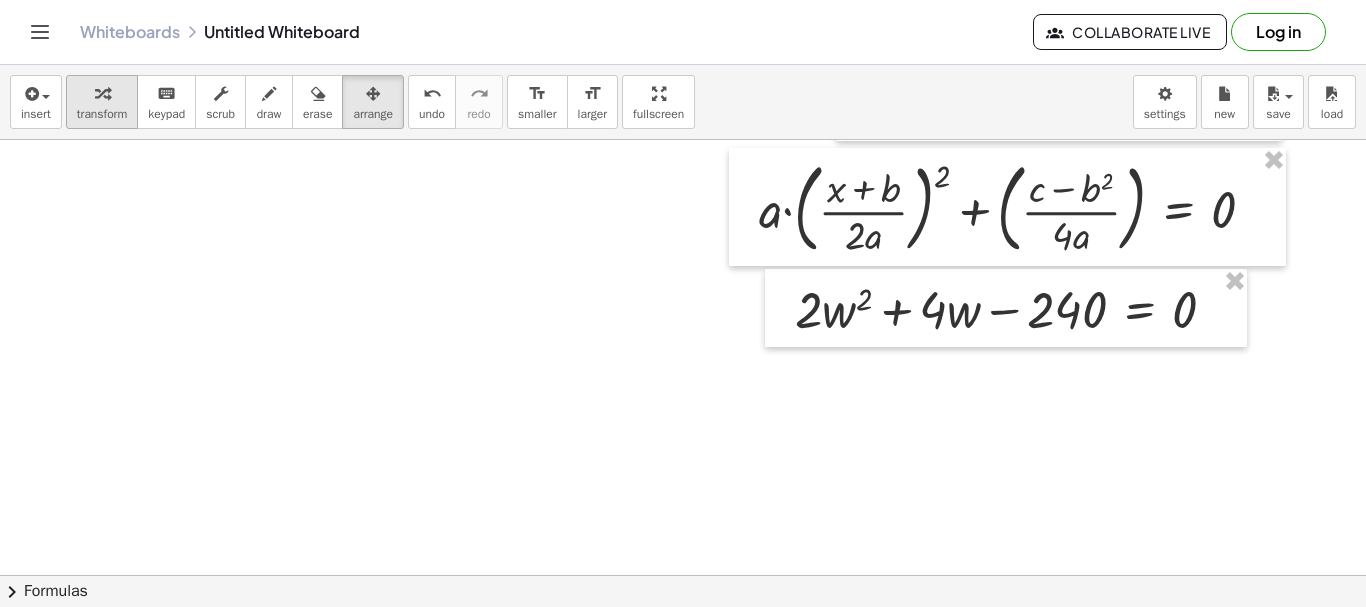 click at bounding box center (102, 93) 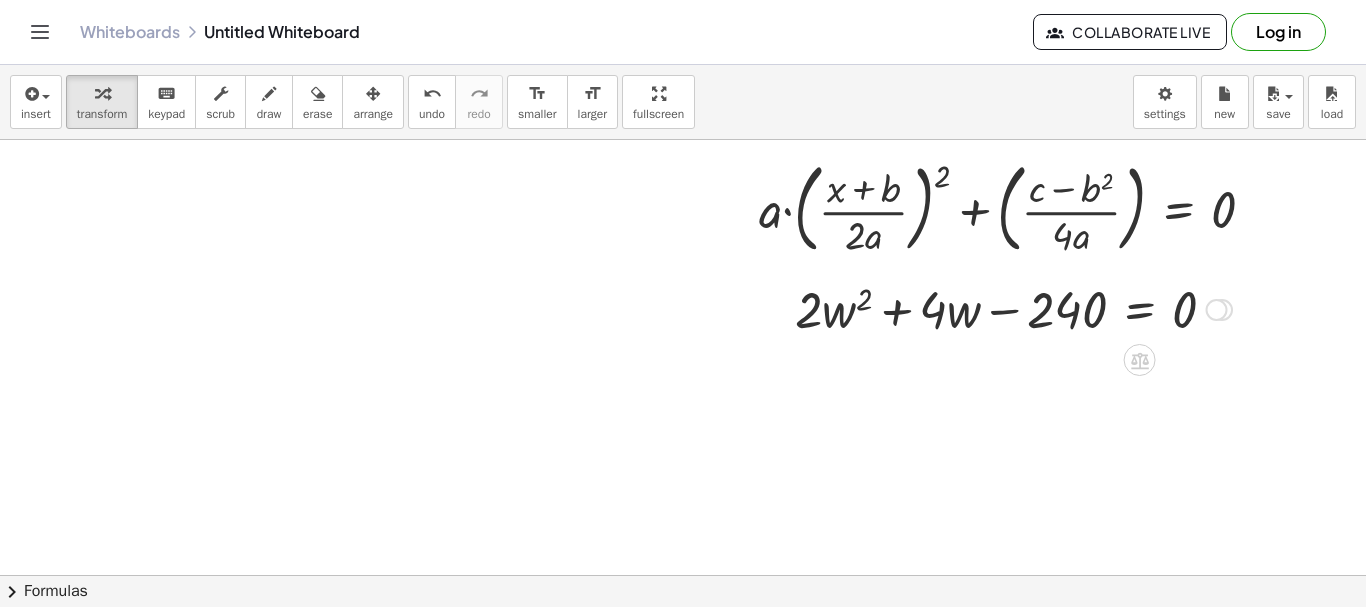 click at bounding box center [1217, 310] 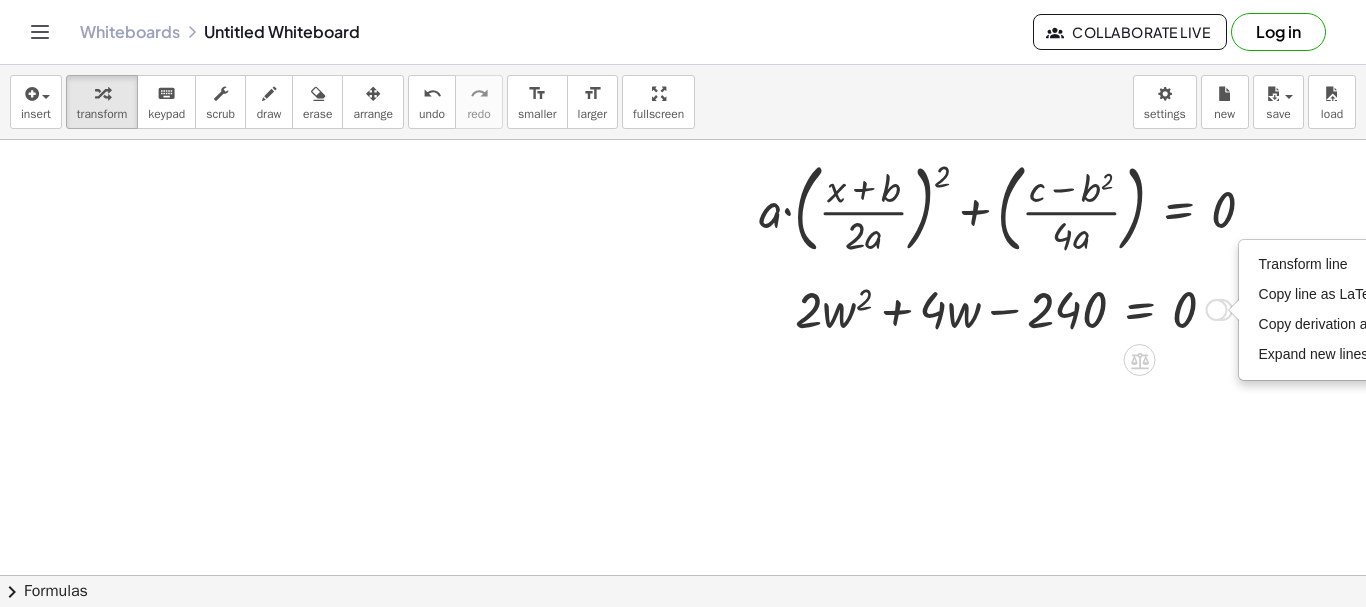click at bounding box center (1013, 308) 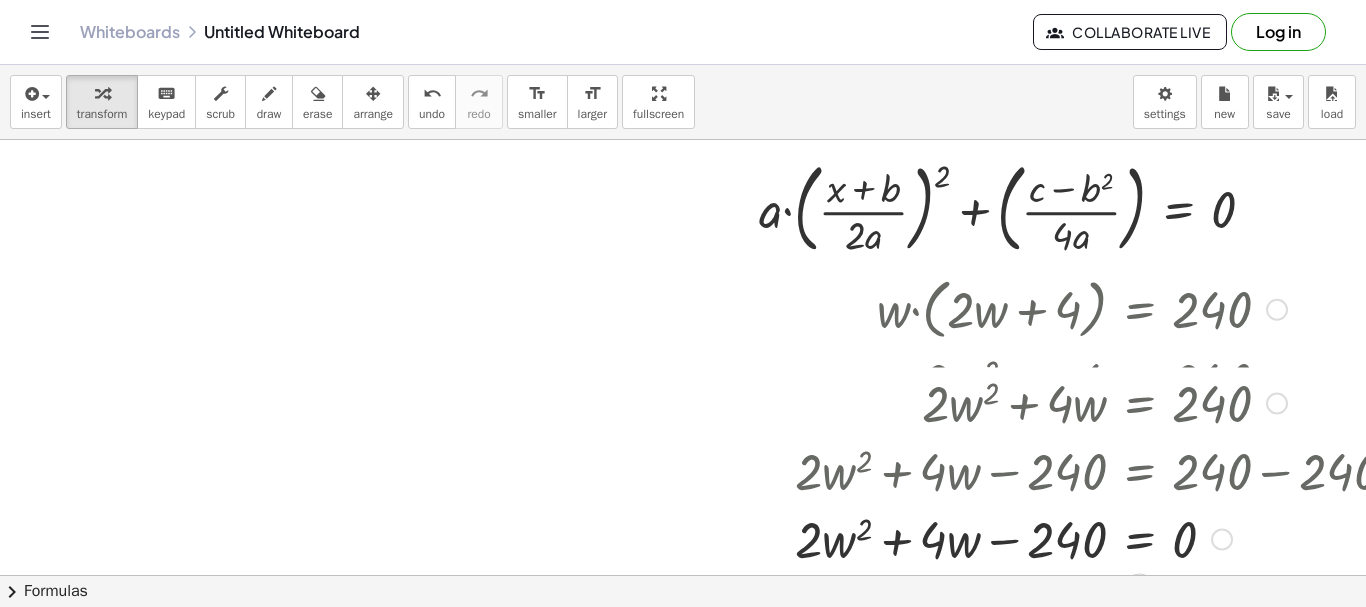 drag, startPoint x: 1211, startPoint y: 306, endPoint x: 1223, endPoint y: 582, distance: 276.26074 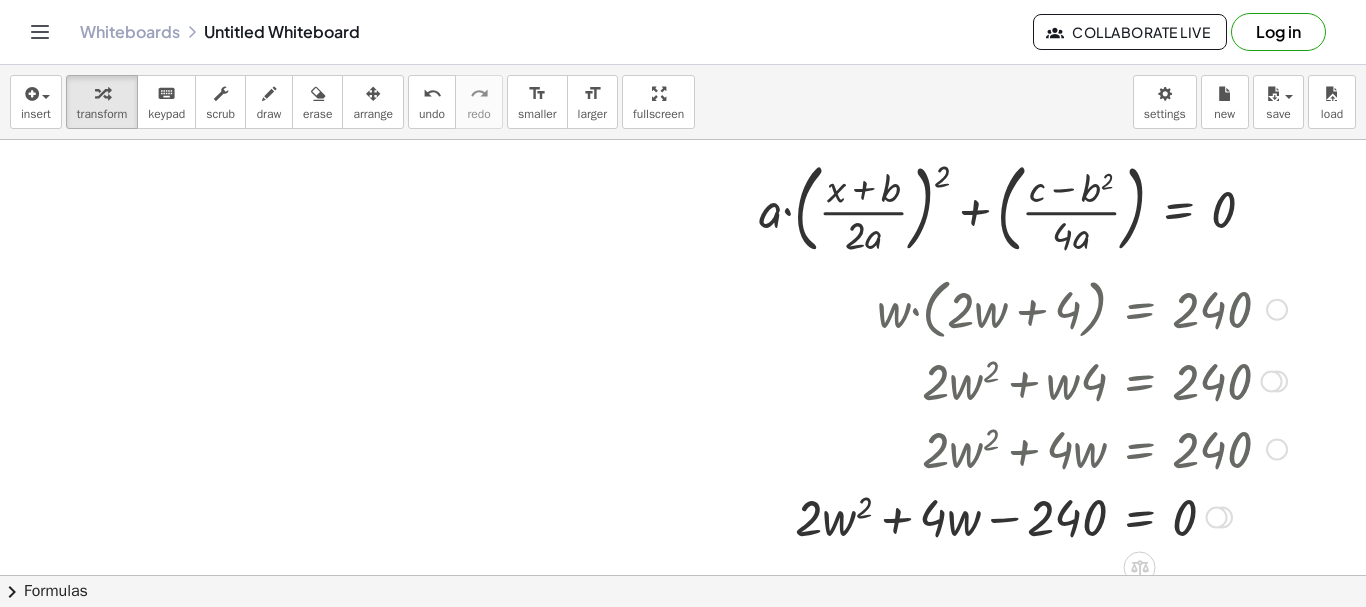 click at bounding box center (1277, 310) 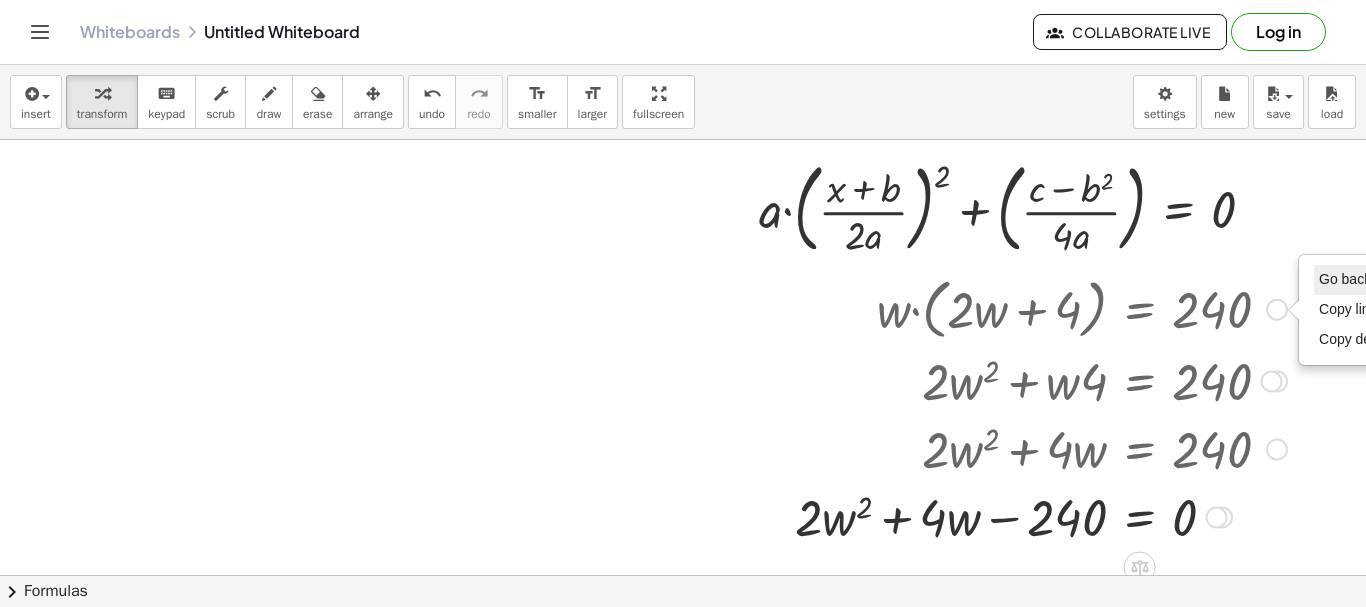 click on "Go back to this line" at bounding box center (1399, 280) 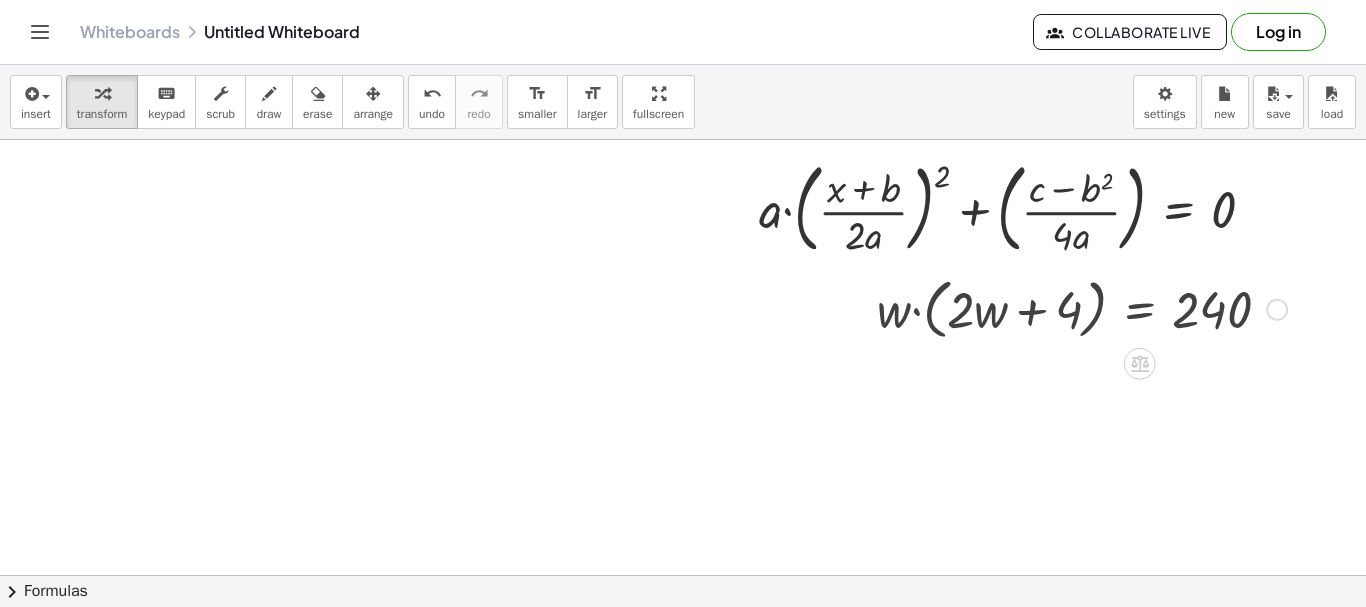 click on "Go back to this line Copy line as LaTeX Copy derivation as LaTeX" at bounding box center (1277, 310) 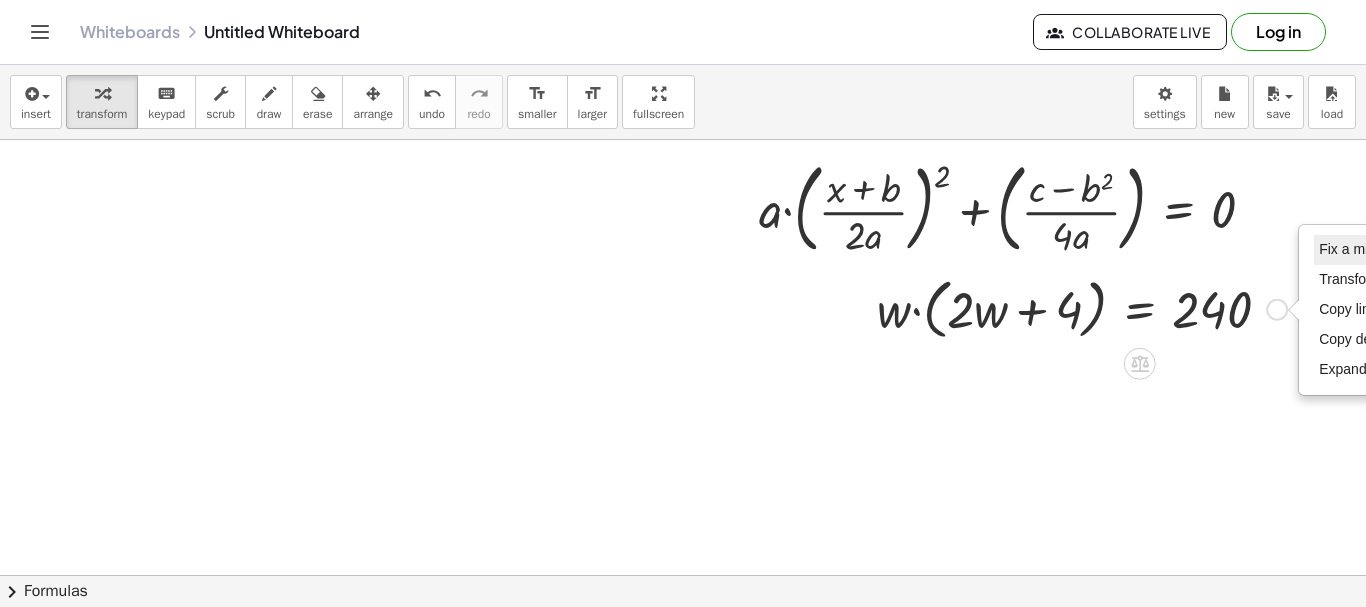 click on "Fix a mistake" at bounding box center [1360, 249] 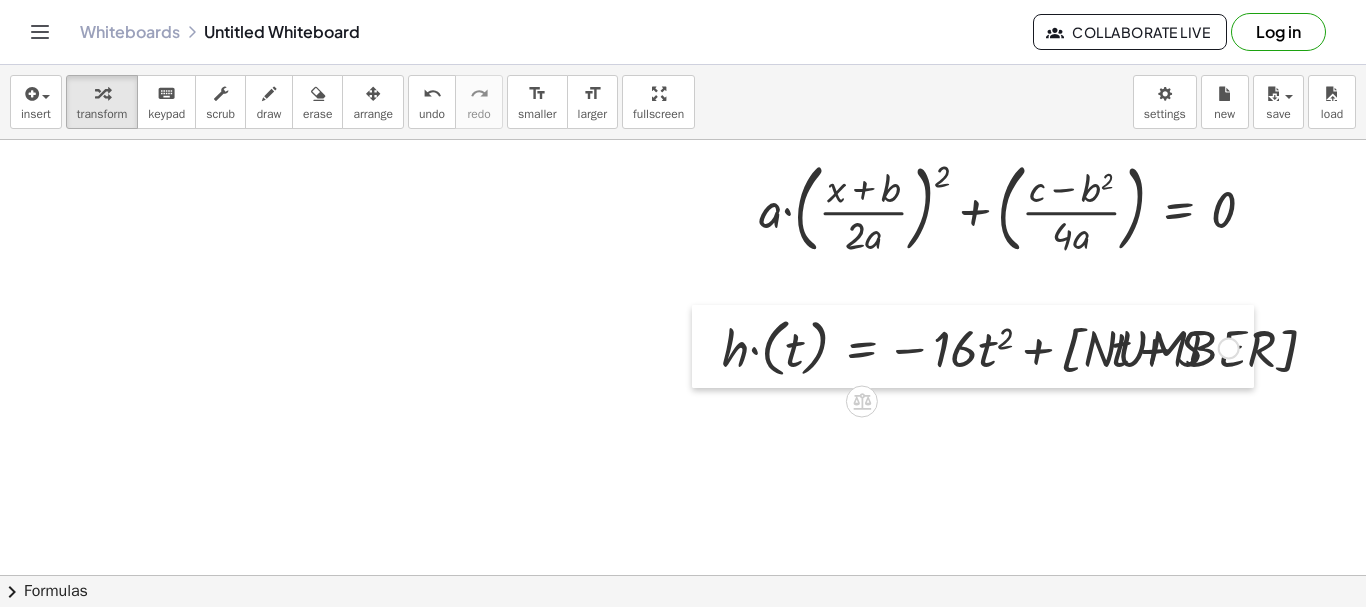 drag, startPoint x: 980, startPoint y: 325, endPoint x: 702, endPoint y: 364, distance: 280.7223 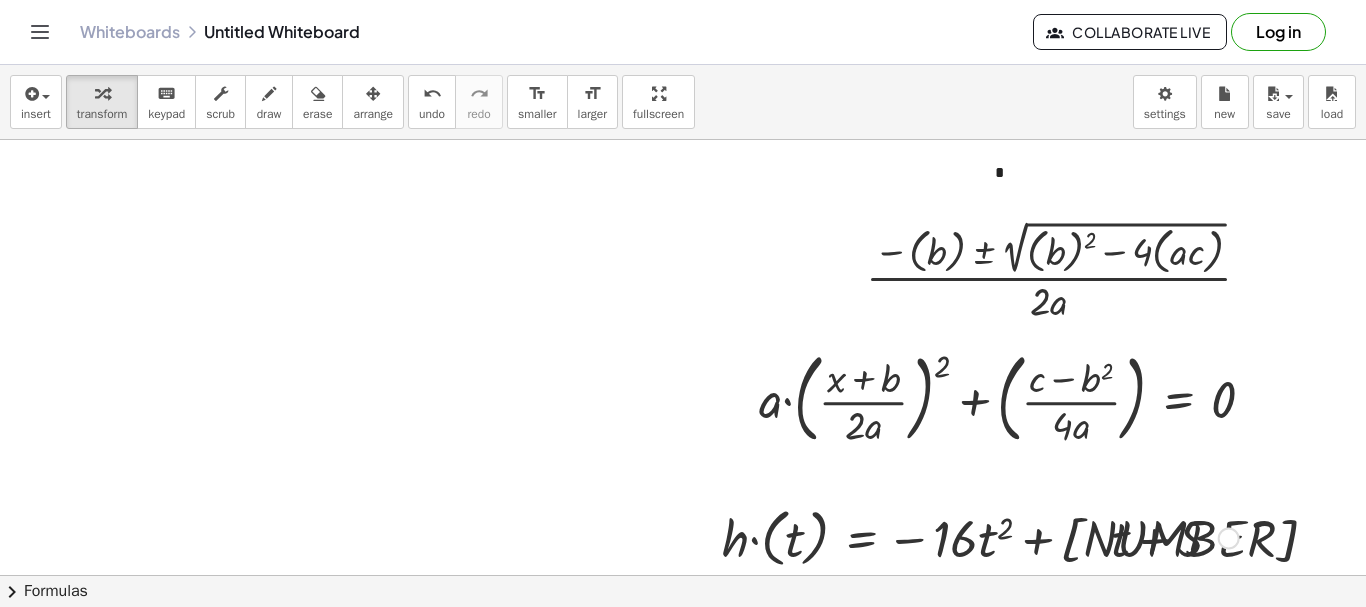 scroll, scrollTop: 0, scrollLeft: 0, axis: both 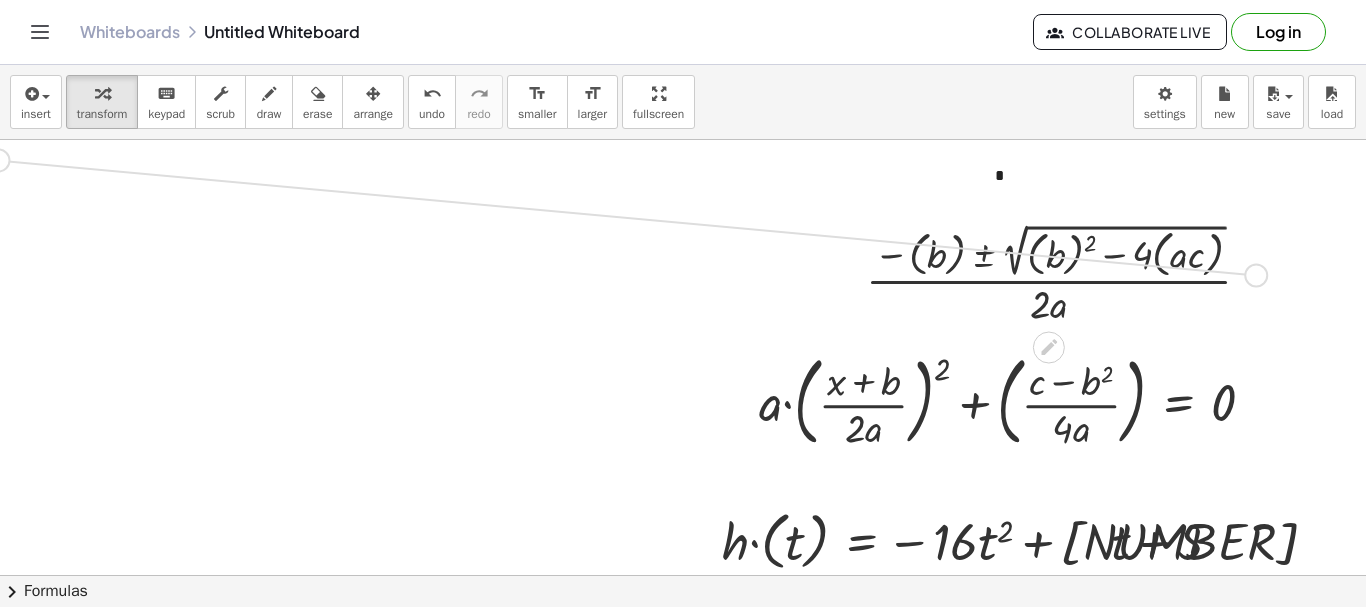 drag, startPoint x: 1261, startPoint y: 275, endPoint x: 0, endPoint y: 160, distance: 1266.233 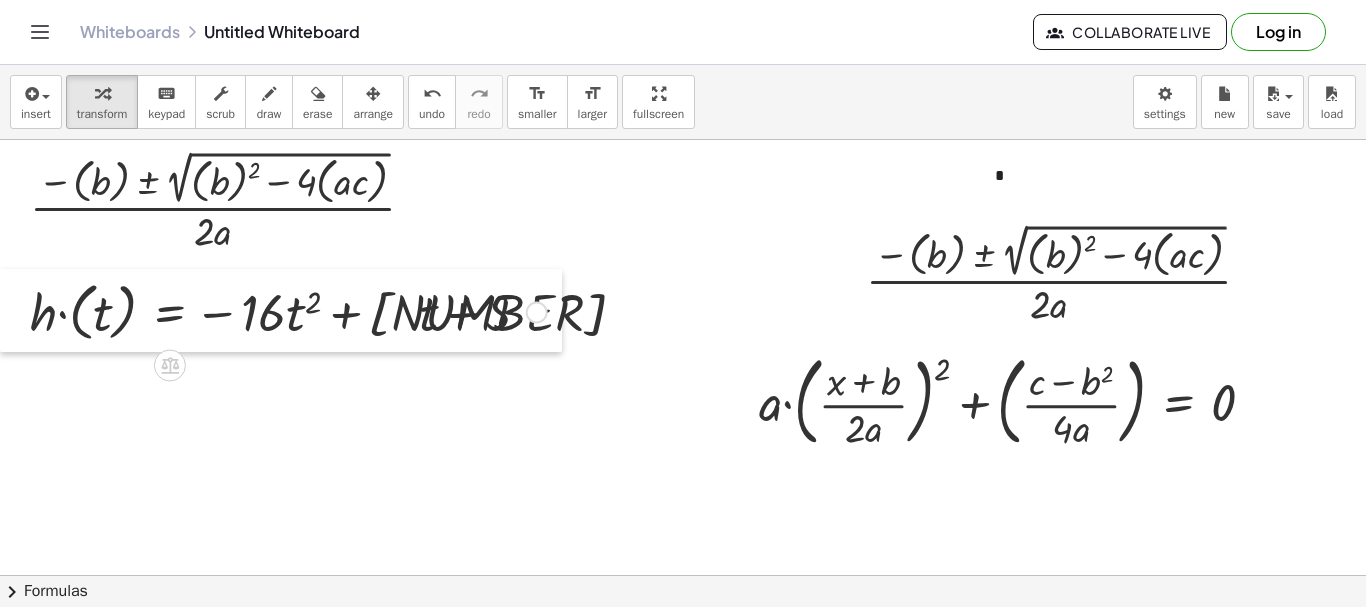 drag, startPoint x: 706, startPoint y: 530, endPoint x: 0, endPoint y: 301, distance: 742.2109 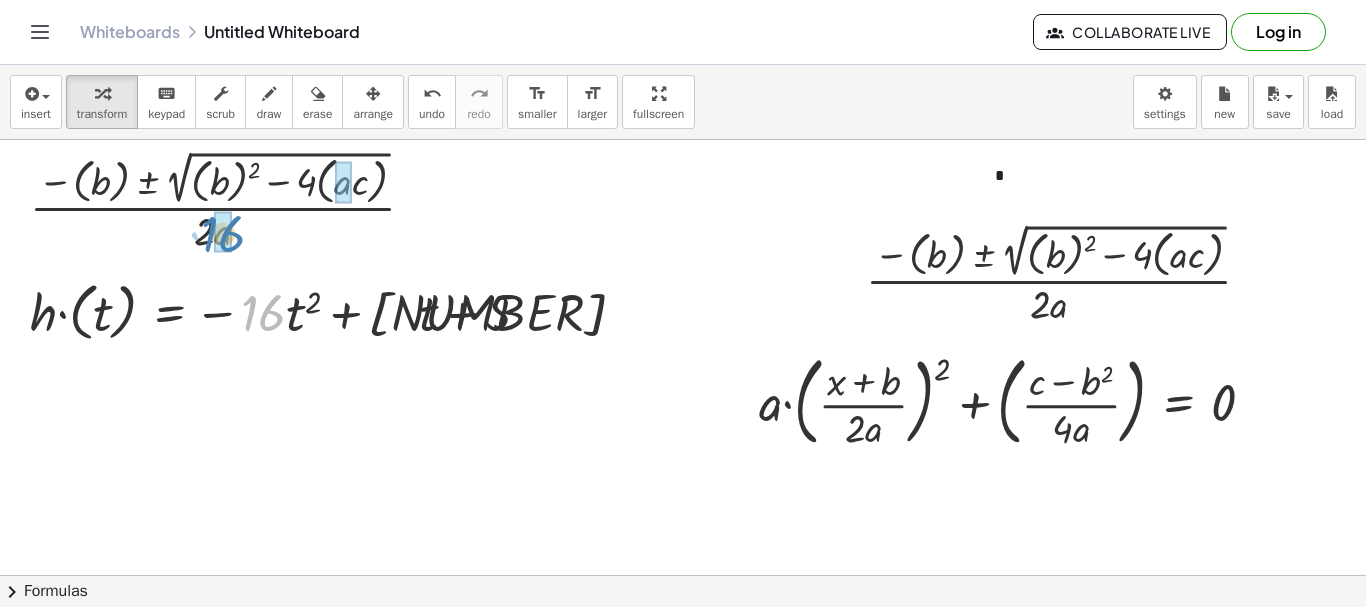 drag, startPoint x: 261, startPoint y: 319, endPoint x: 221, endPoint y: 240, distance: 88.54942 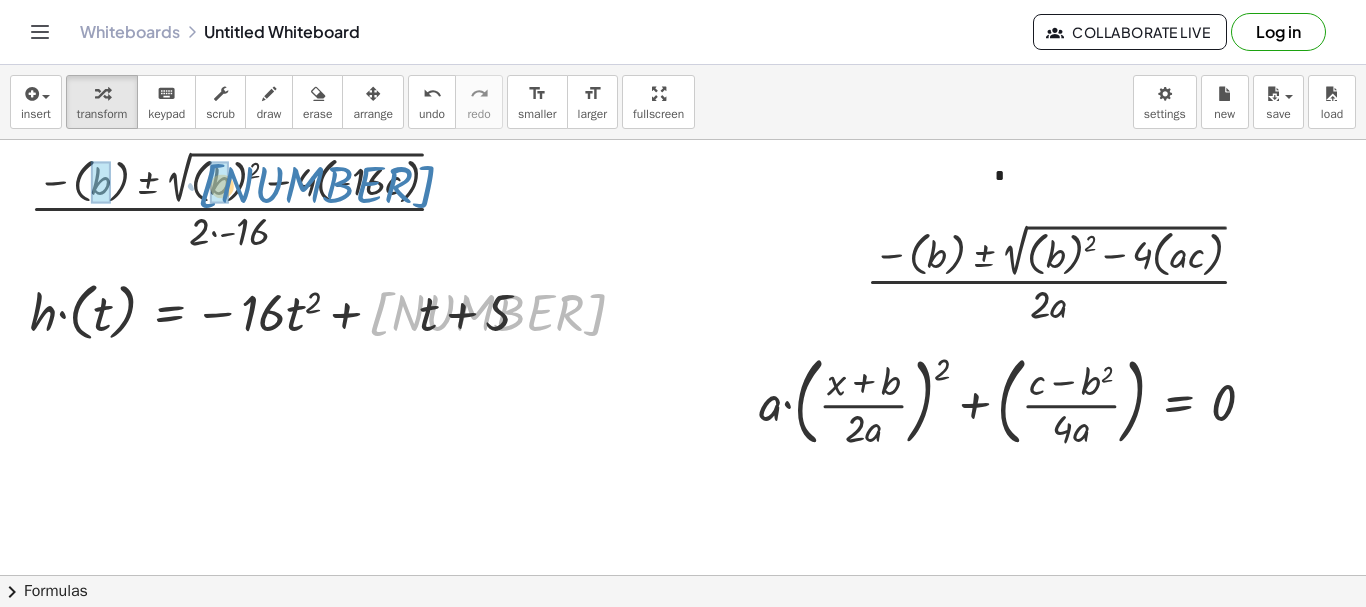 drag, startPoint x: 395, startPoint y: 315, endPoint x: 223, endPoint y: 187, distance: 214.40149 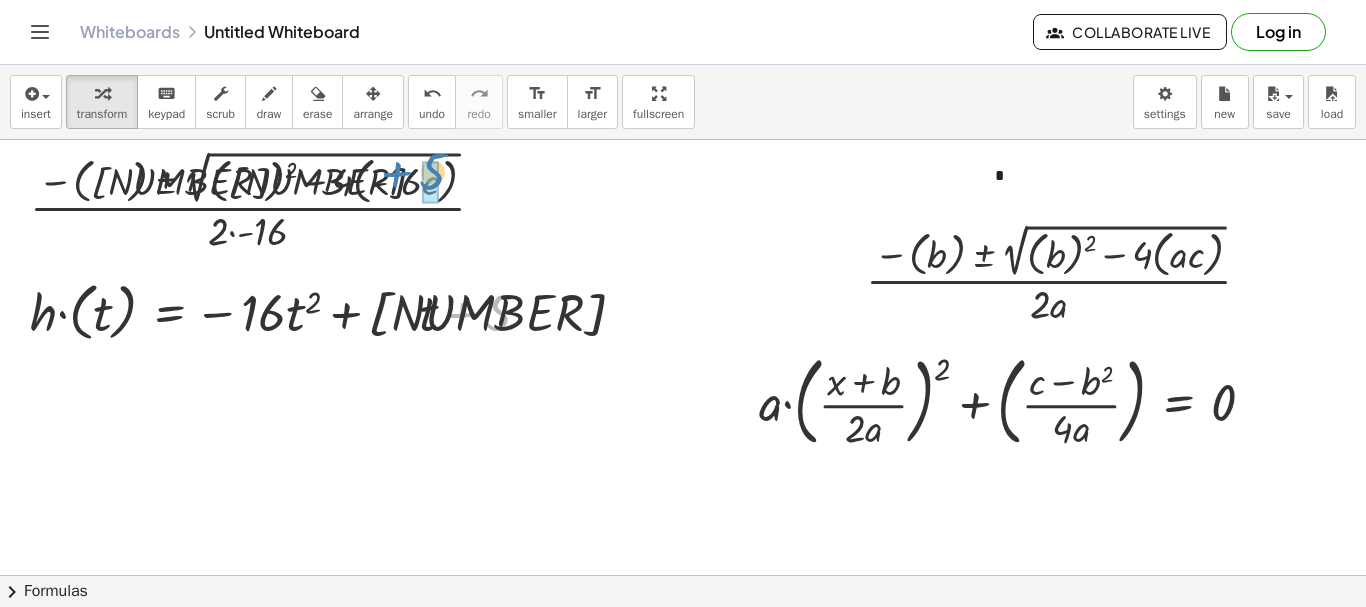 drag, startPoint x: 500, startPoint y: 318, endPoint x: 436, endPoint y: 178, distance: 153.93506 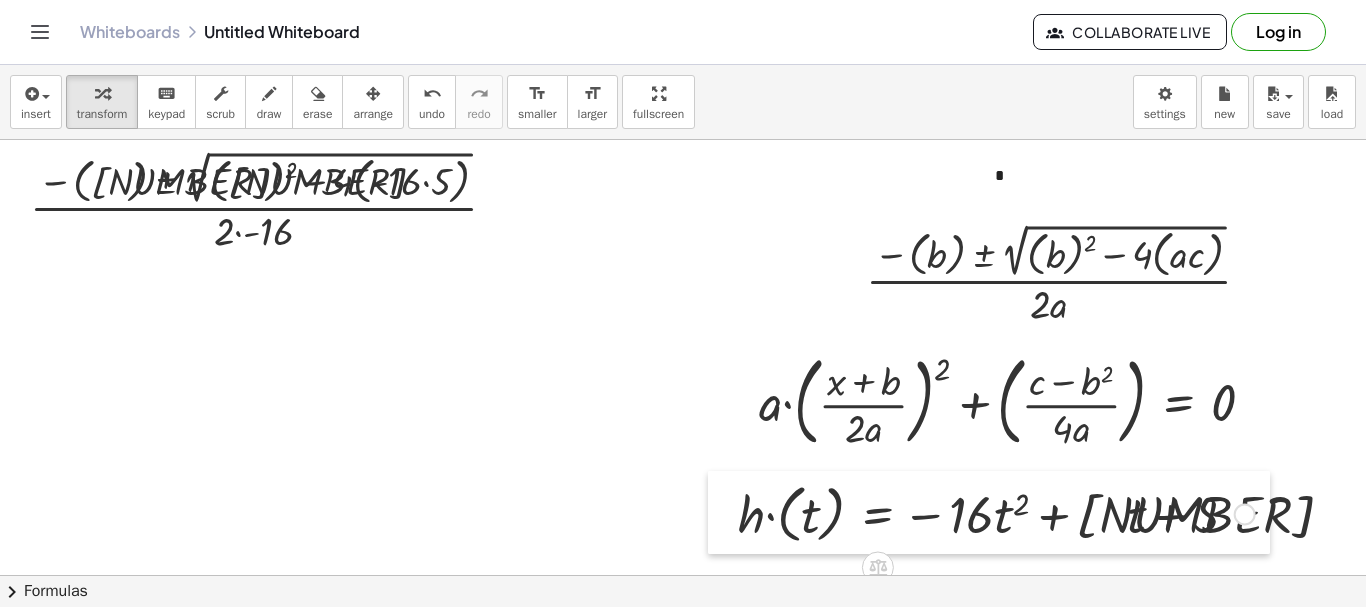 drag, startPoint x: 6, startPoint y: 313, endPoint x: 714, endPoint y: 516, distance: 736.52765 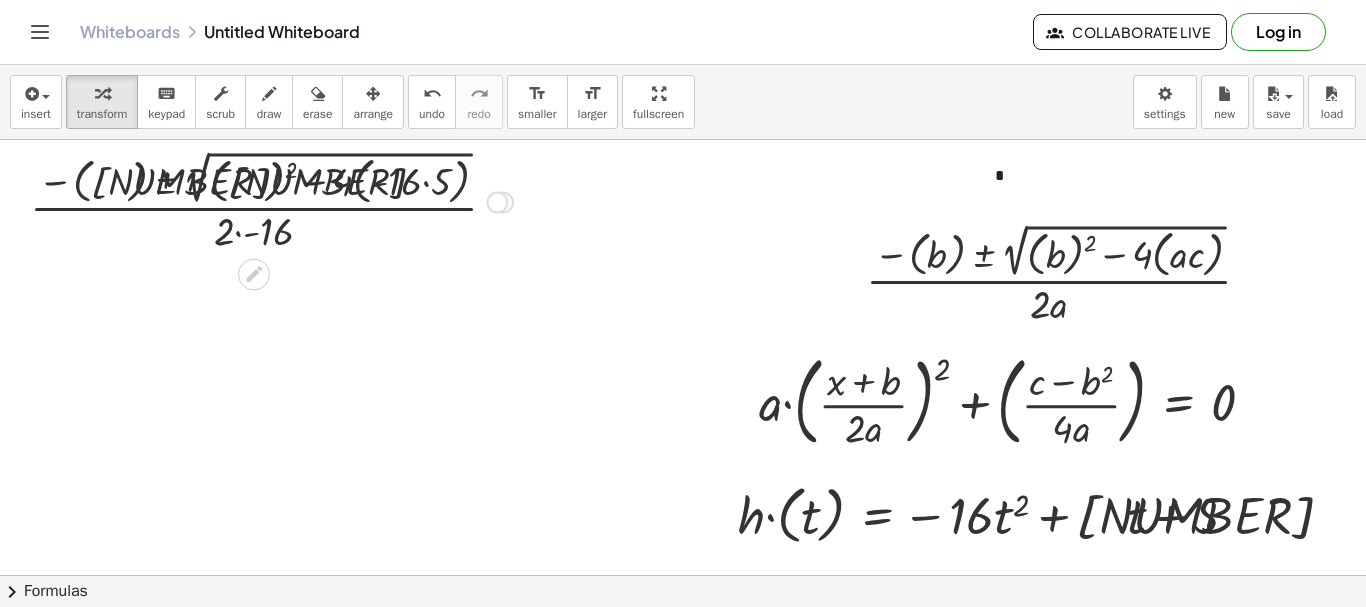 click at bounding box center [271, 200] 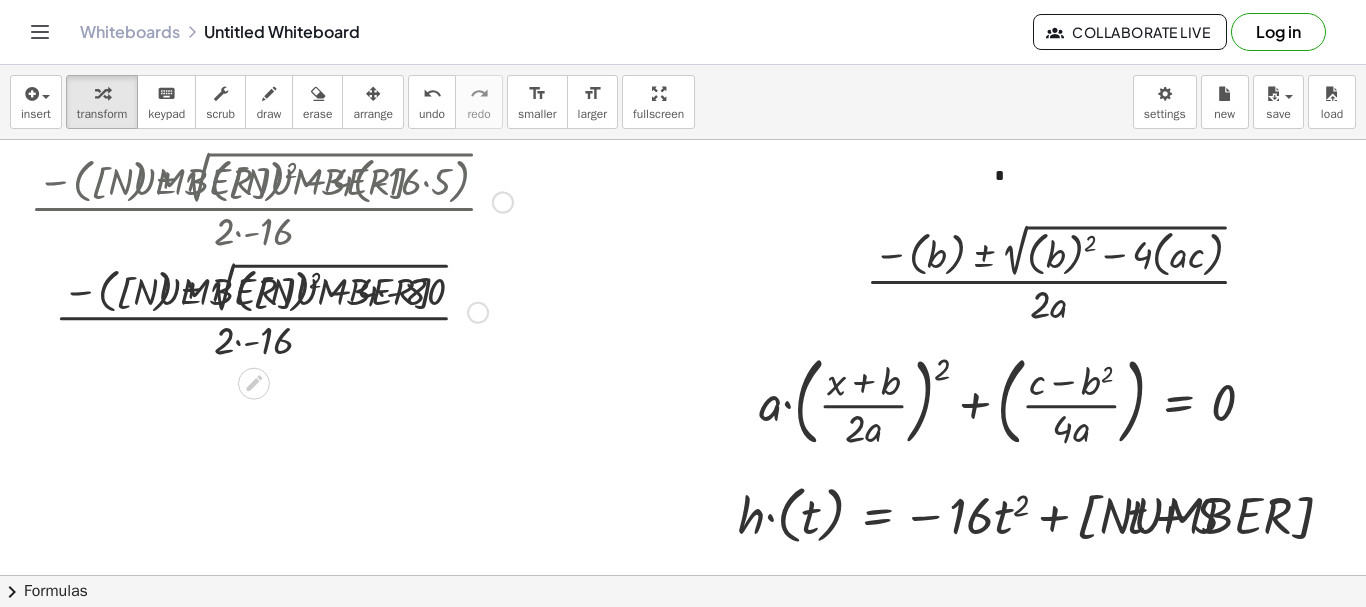 drag, startPoint x: 382, startPoint y: 189, endPoint x: 387, endPoint y: 252, distance: 63.1981 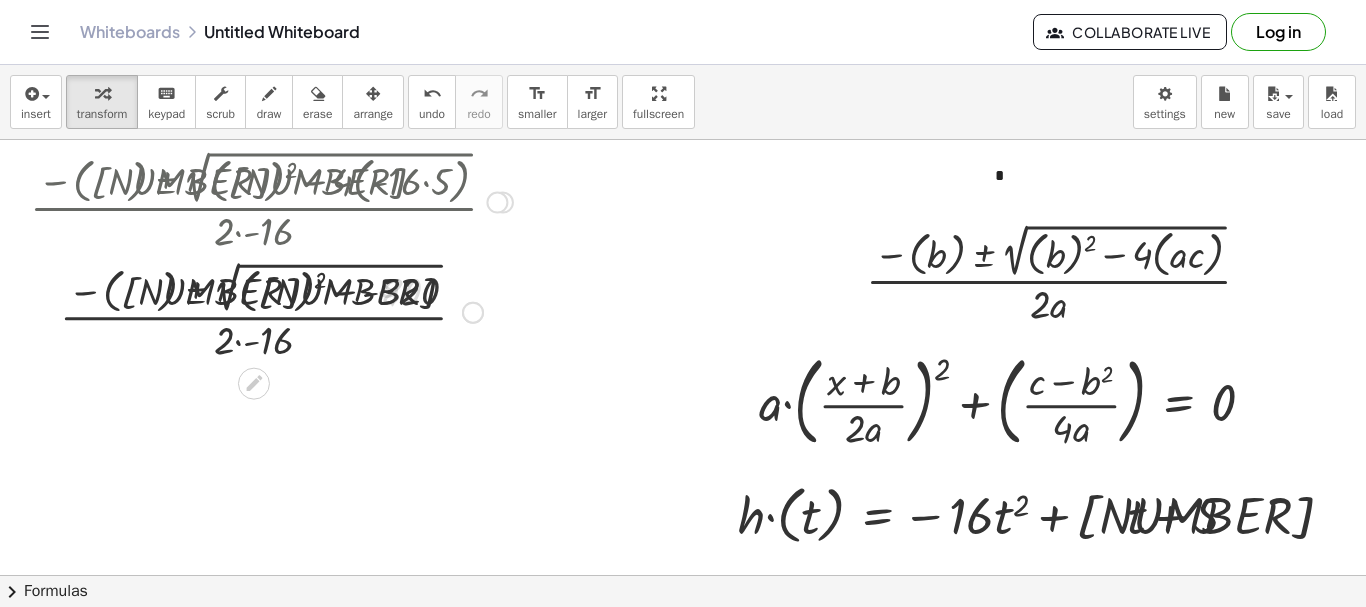 click at bounding box center (271, 310) 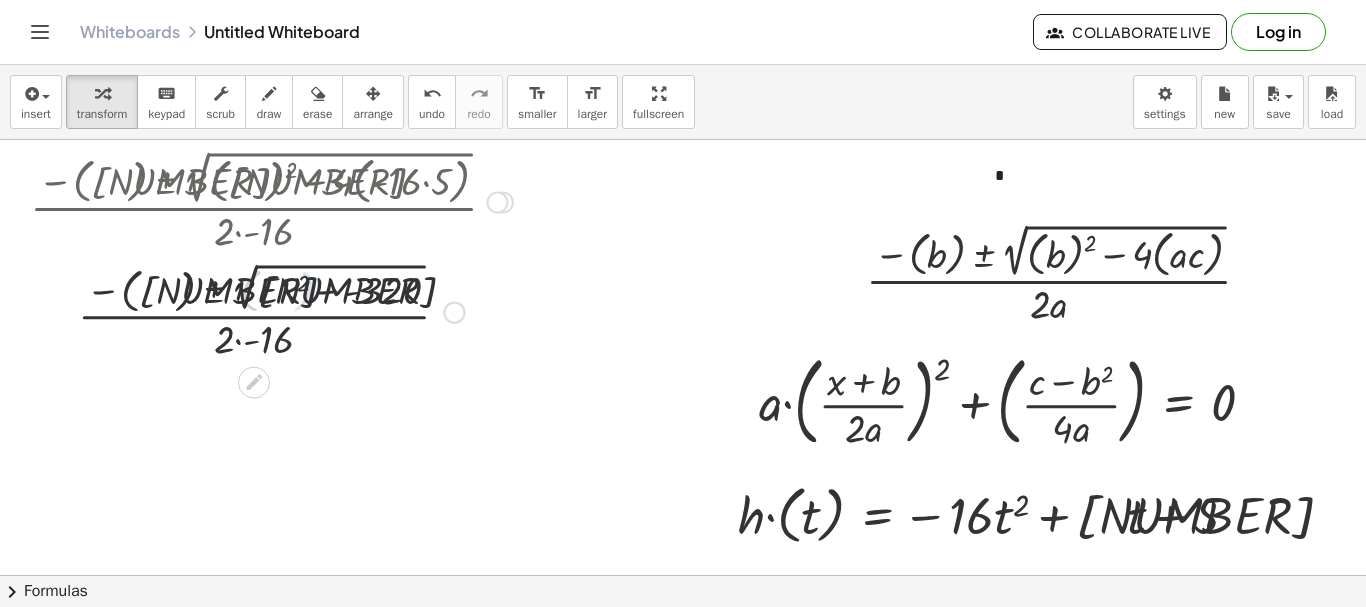 click at bounding box center (271, 310) 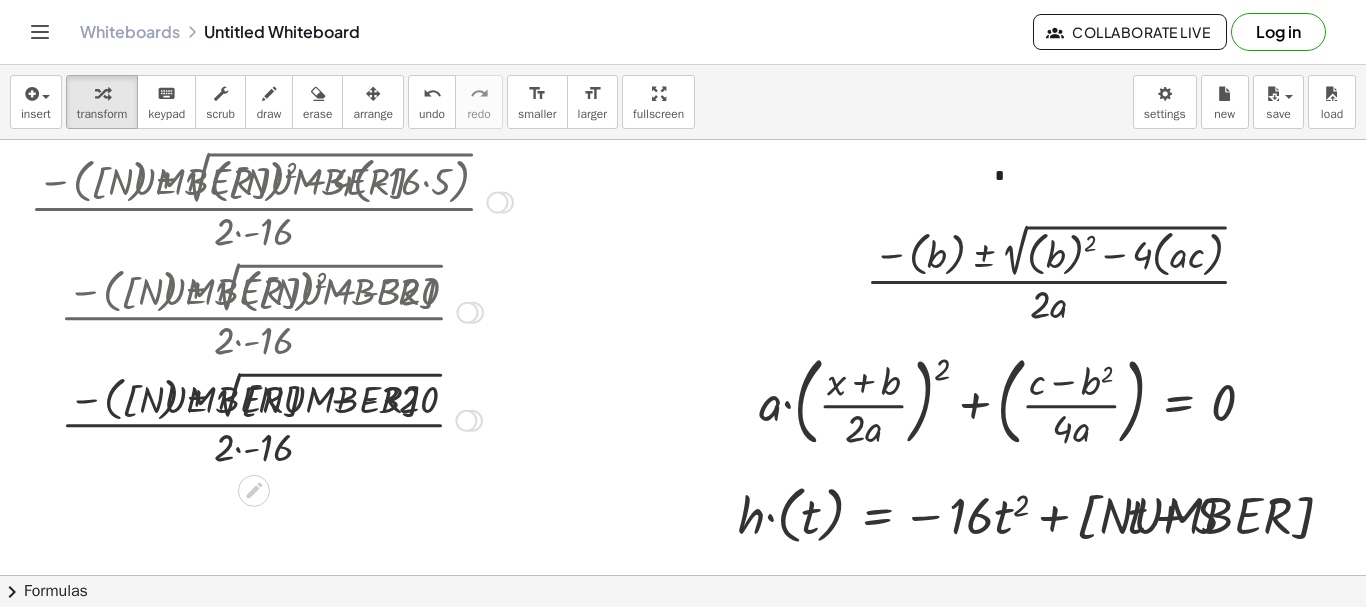 click at bounding box center (271, 418) 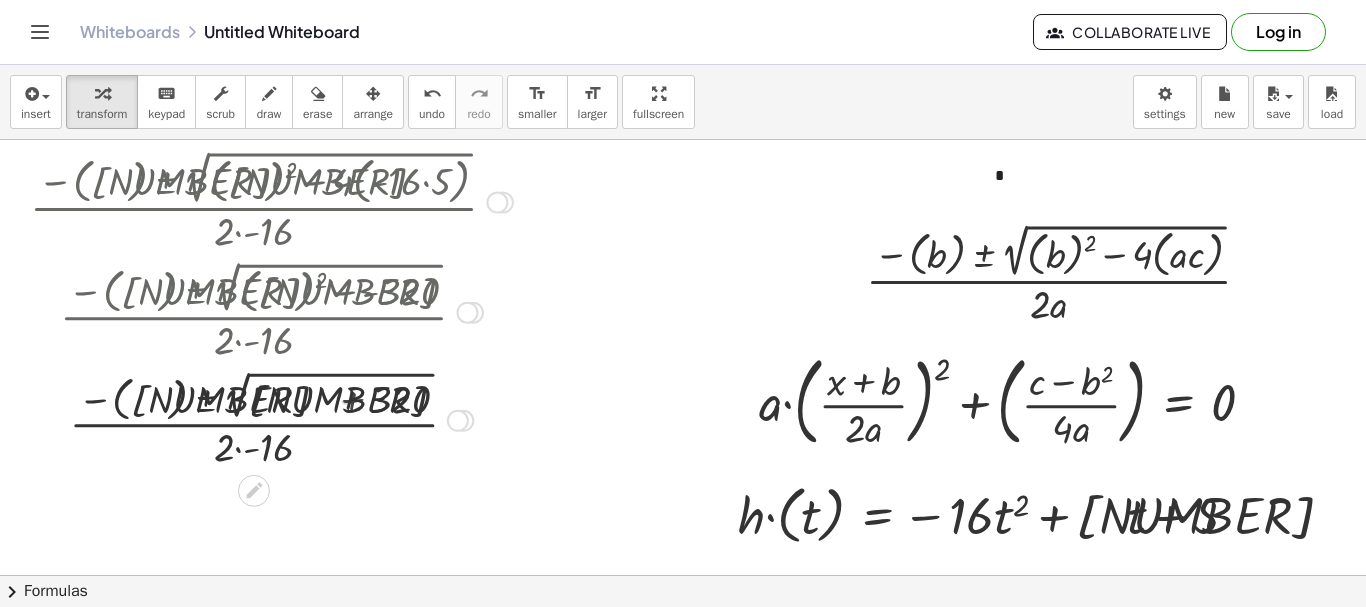 click at bounding box center [271, 418] 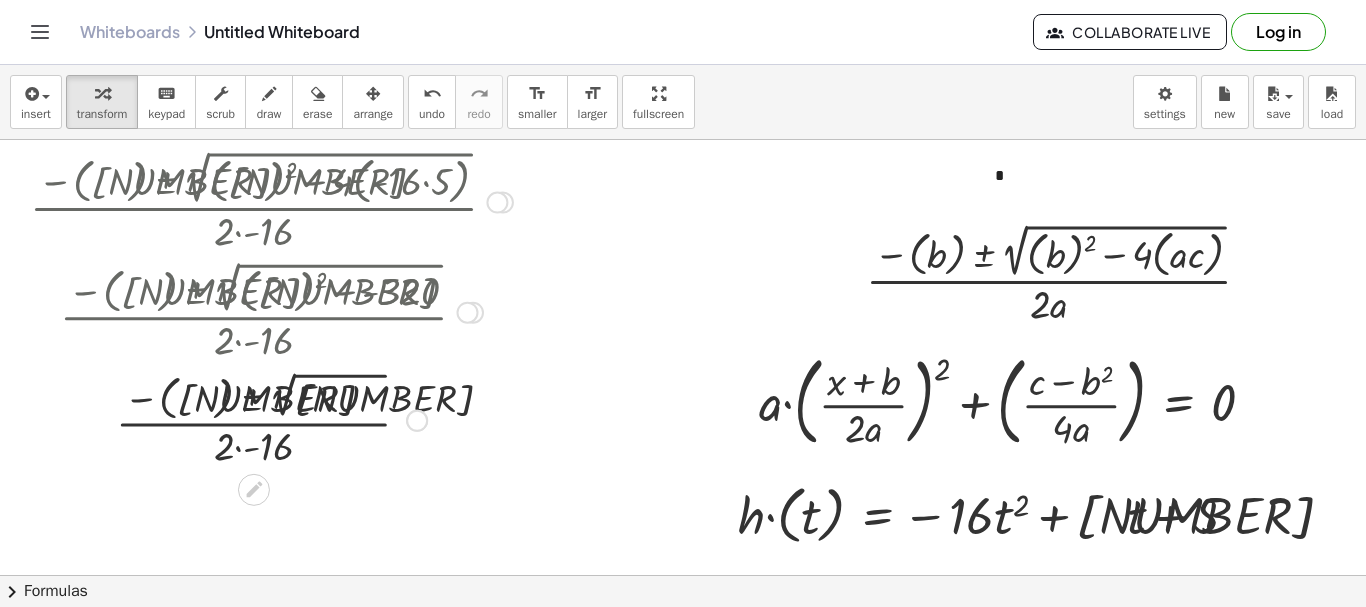 click at bounding box center (271, 418) 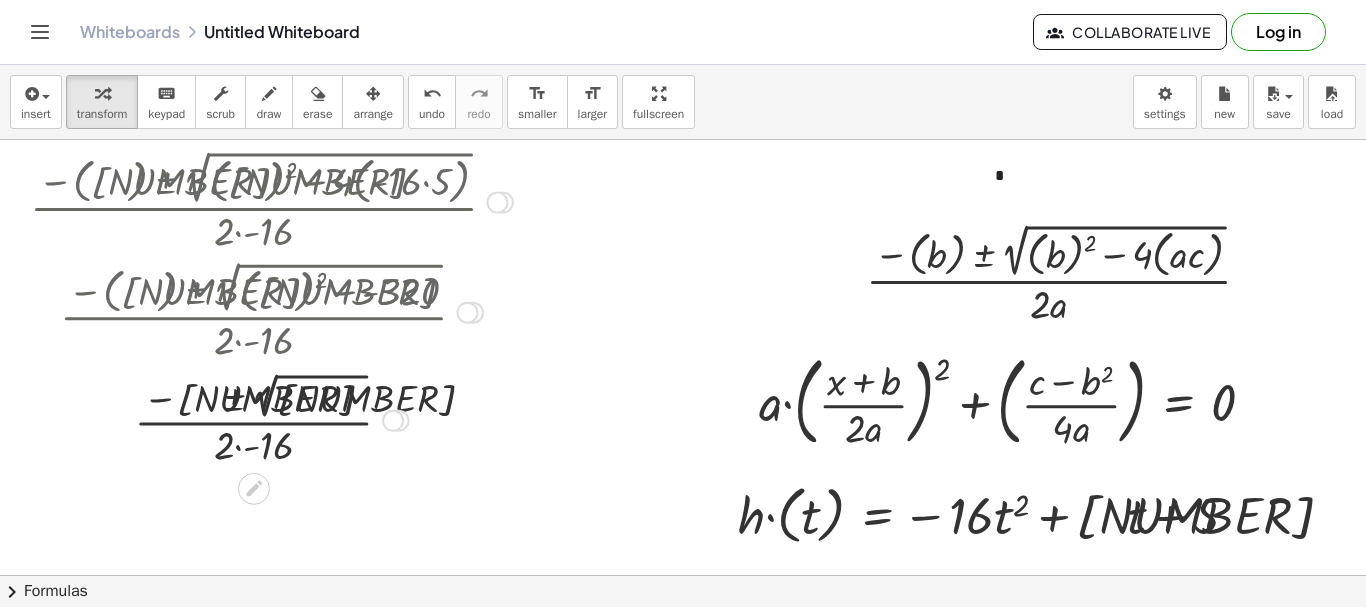 click at bounding box center (271, 419) 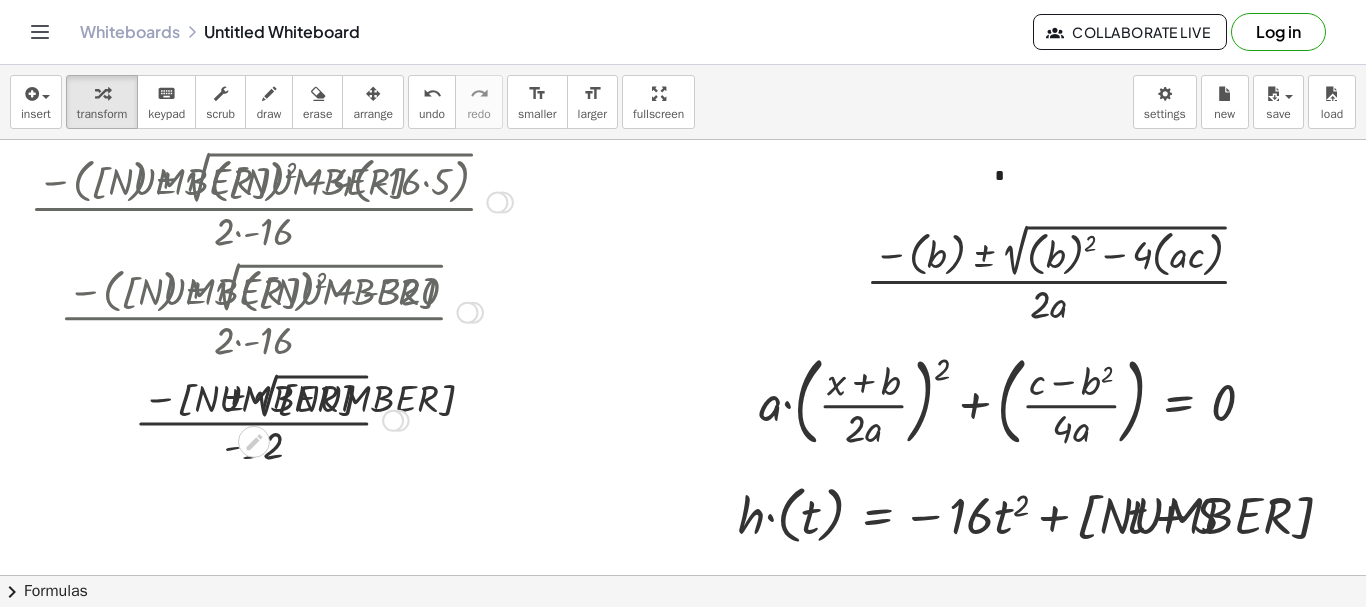 click at bounding box center (271, 419) 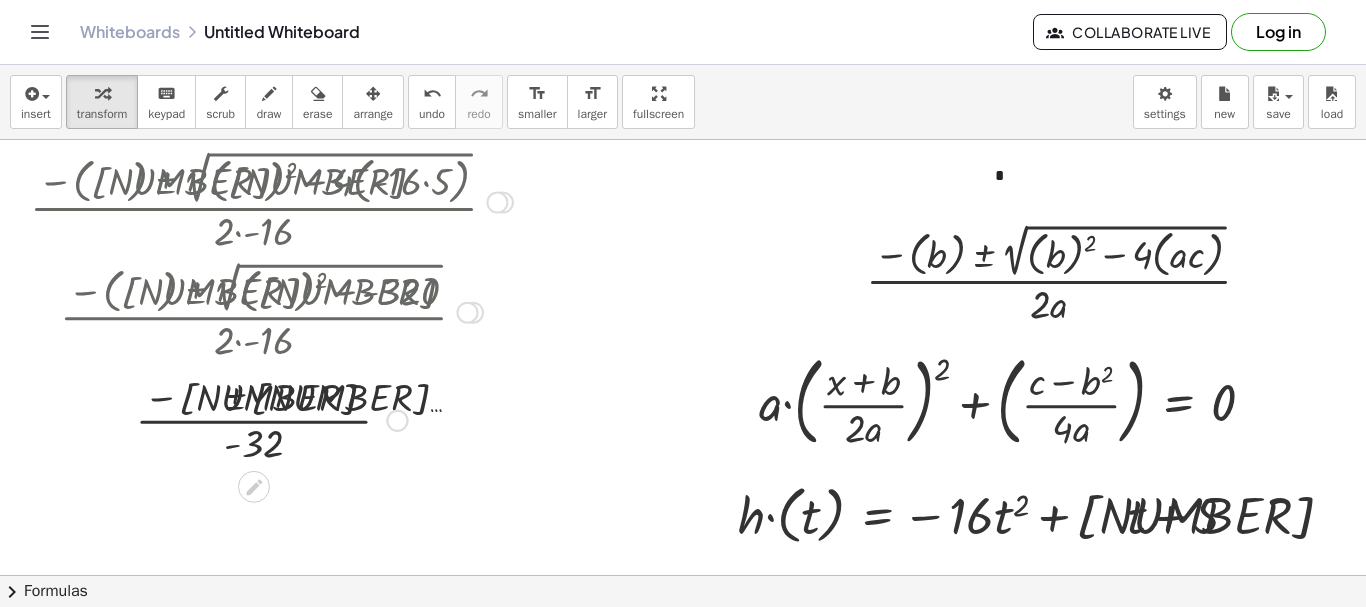 click at bounding box center (271, 419) 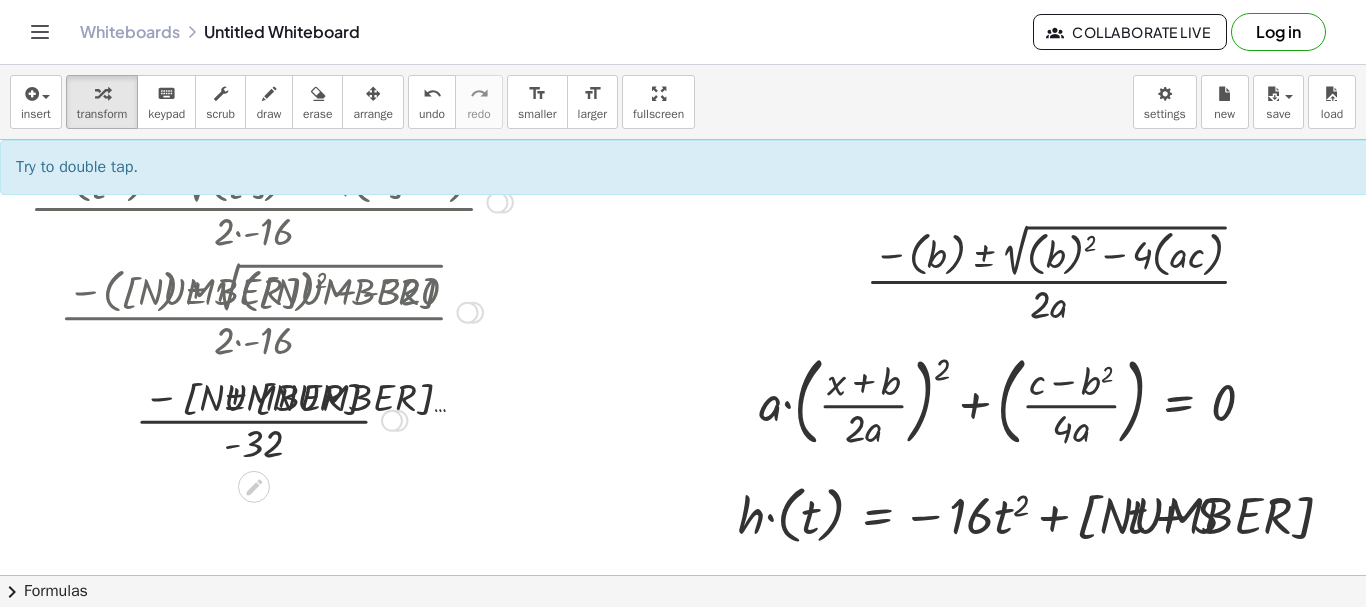 click at bounding box center (271, 419) 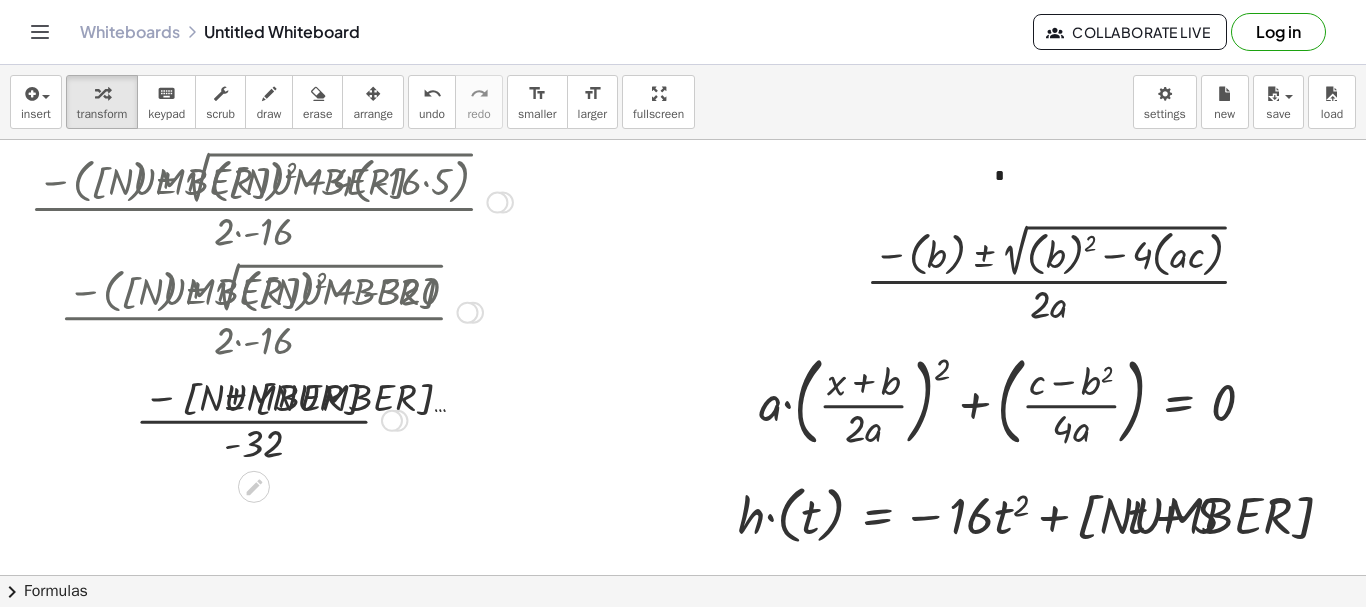 click at bounding box center [271, 419] 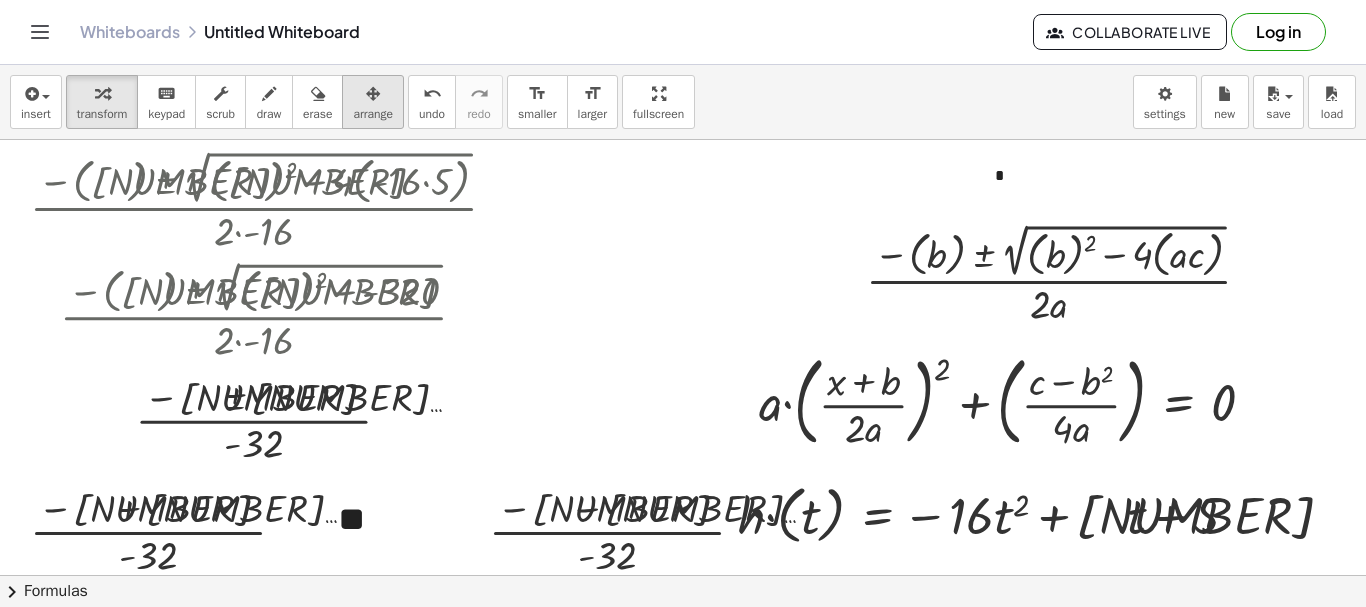 click on "arrange" at bounding box center (373, 102) 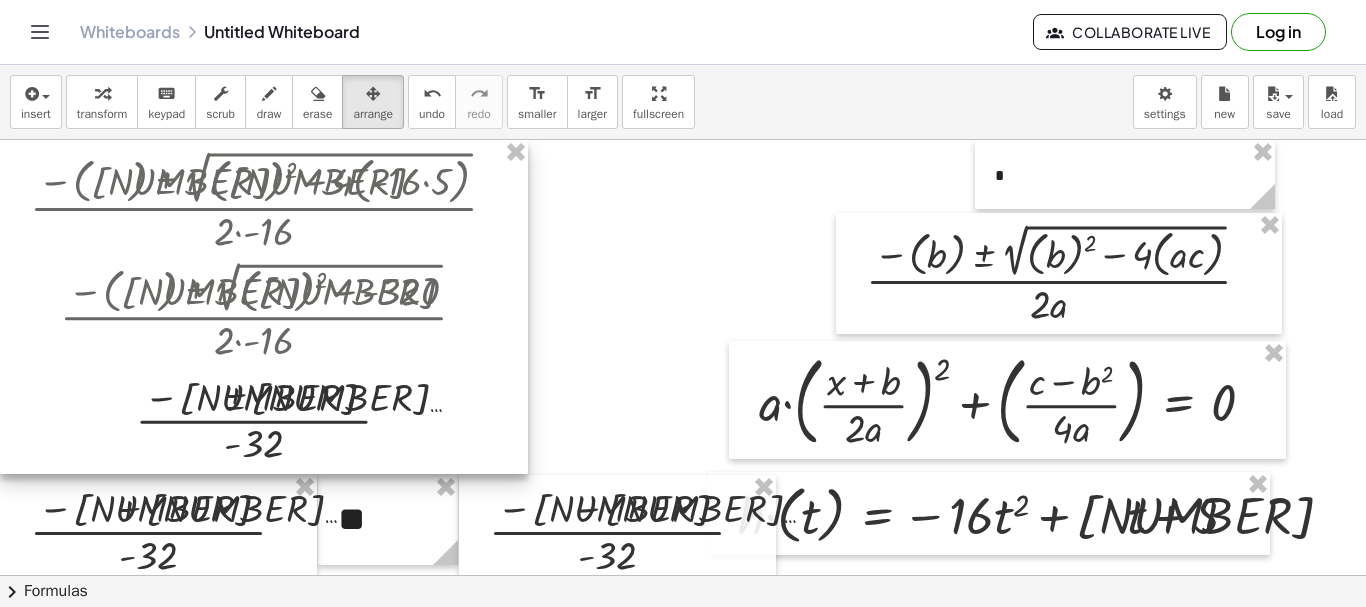 click at bounding box center (264, 307) 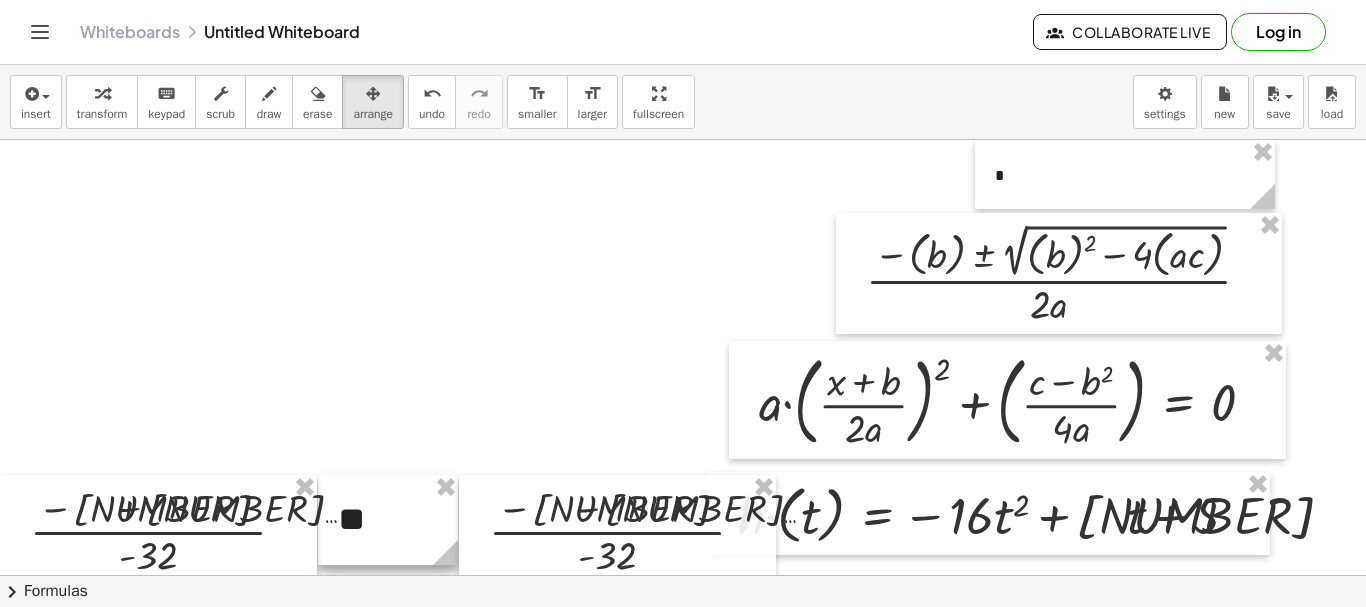 click at bounding box center [388, 520] 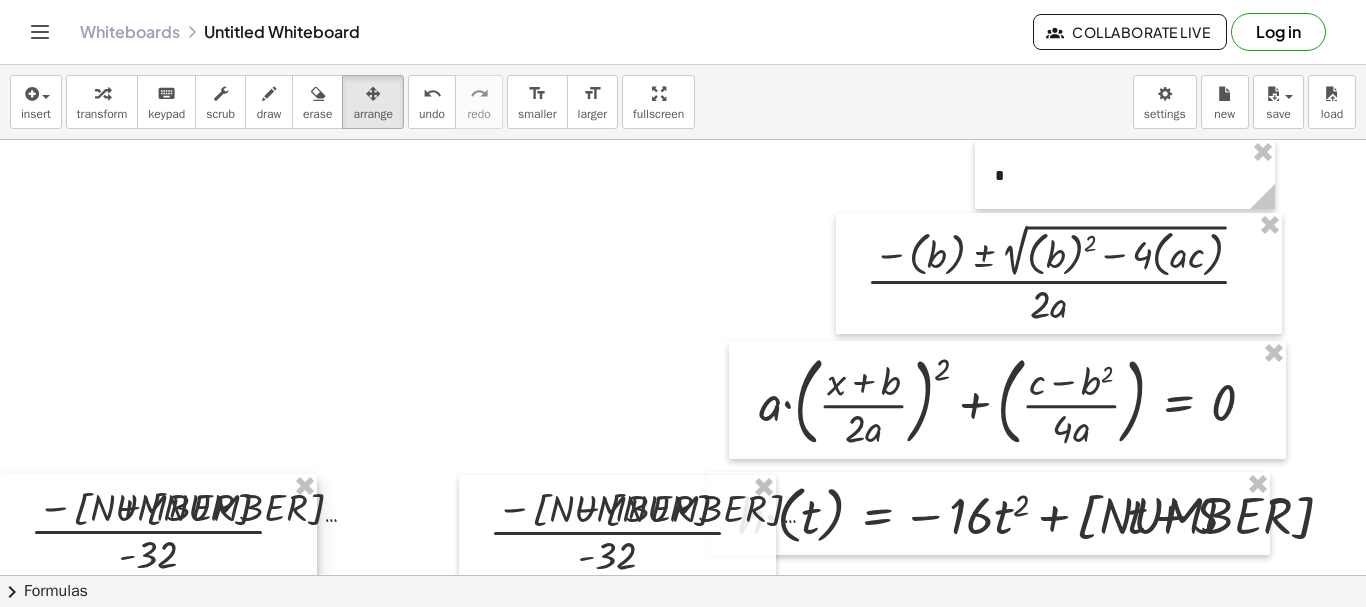 drag, startPoint x: 118, startPoint y: 513, endPoint x: 0, endPoint y: 63, distance: 465.21393 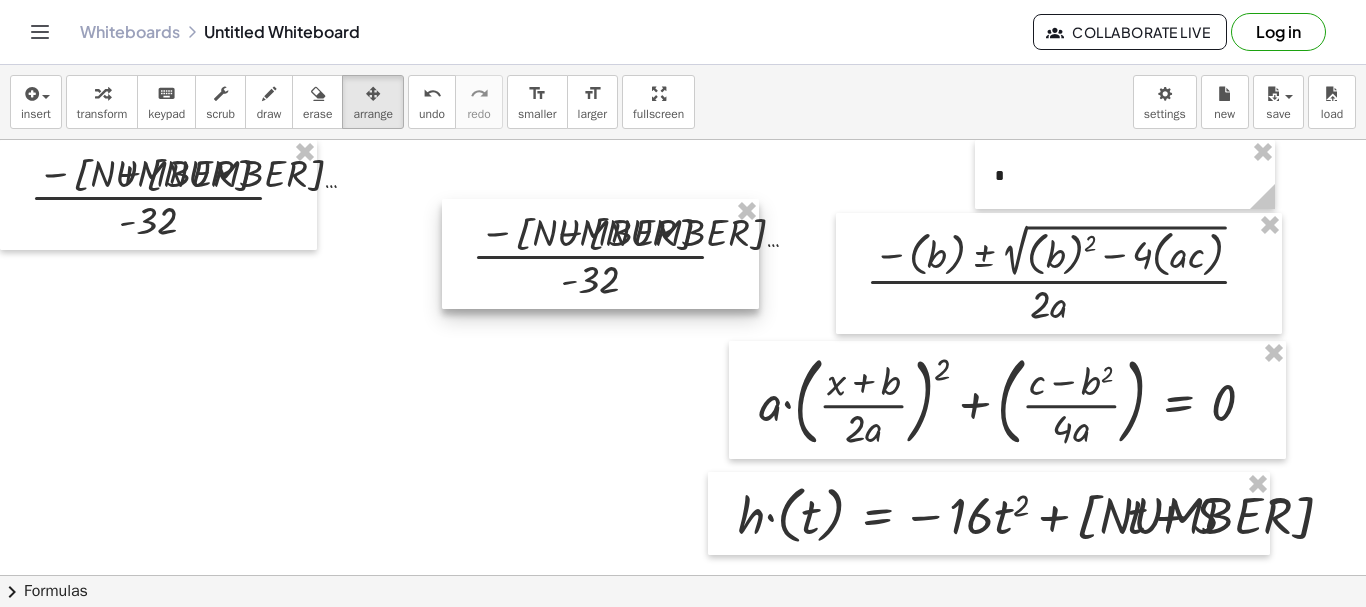 drag, startPoint x: 506, startPoint y: 497, endPoint x: 490, endPoint y: 219, distance: 278.46005 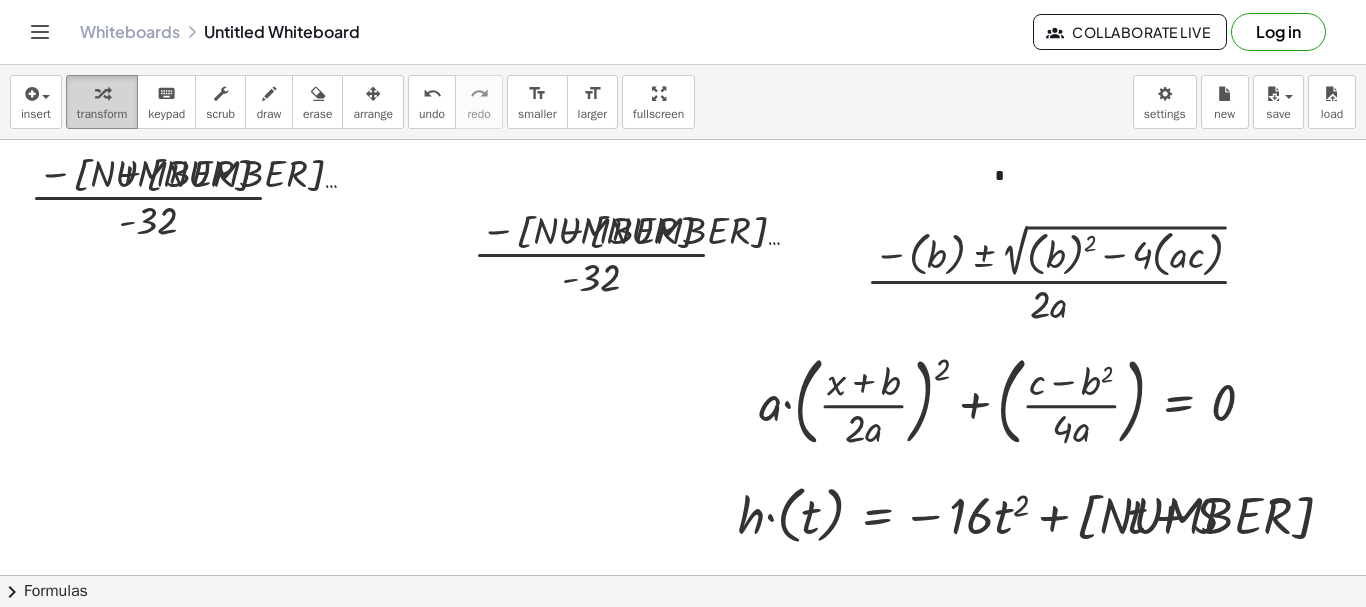 click on "transform" at bounding box center (102, 114) 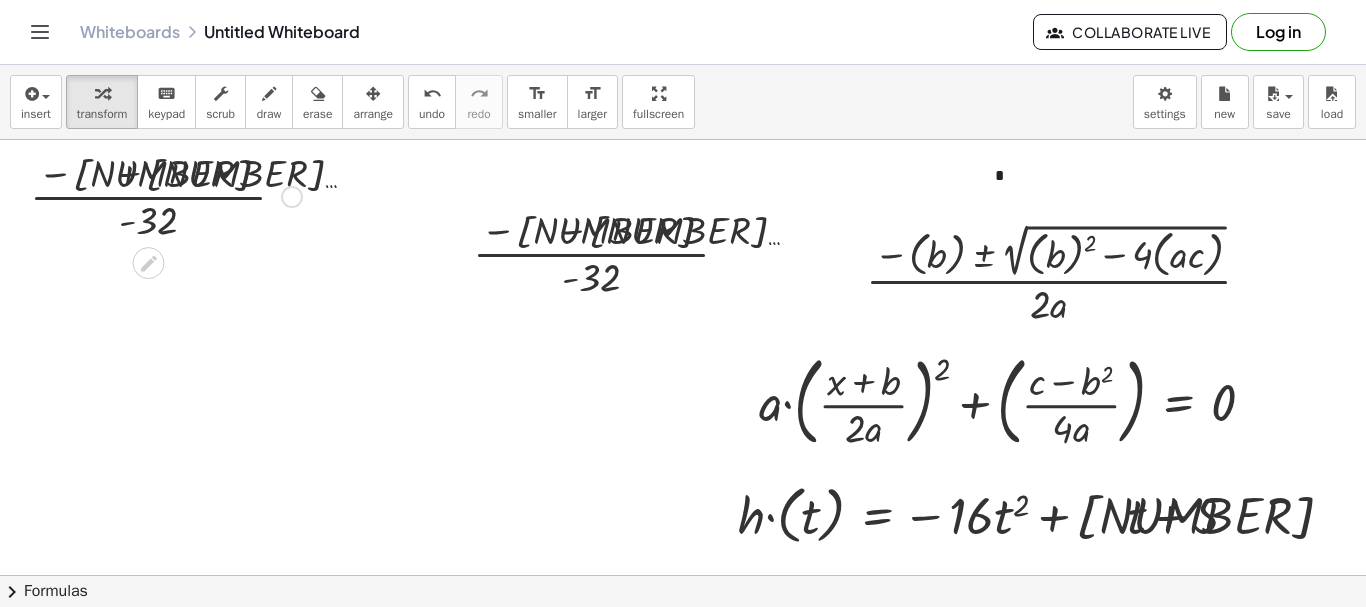 click at bounding box center [166, 195] 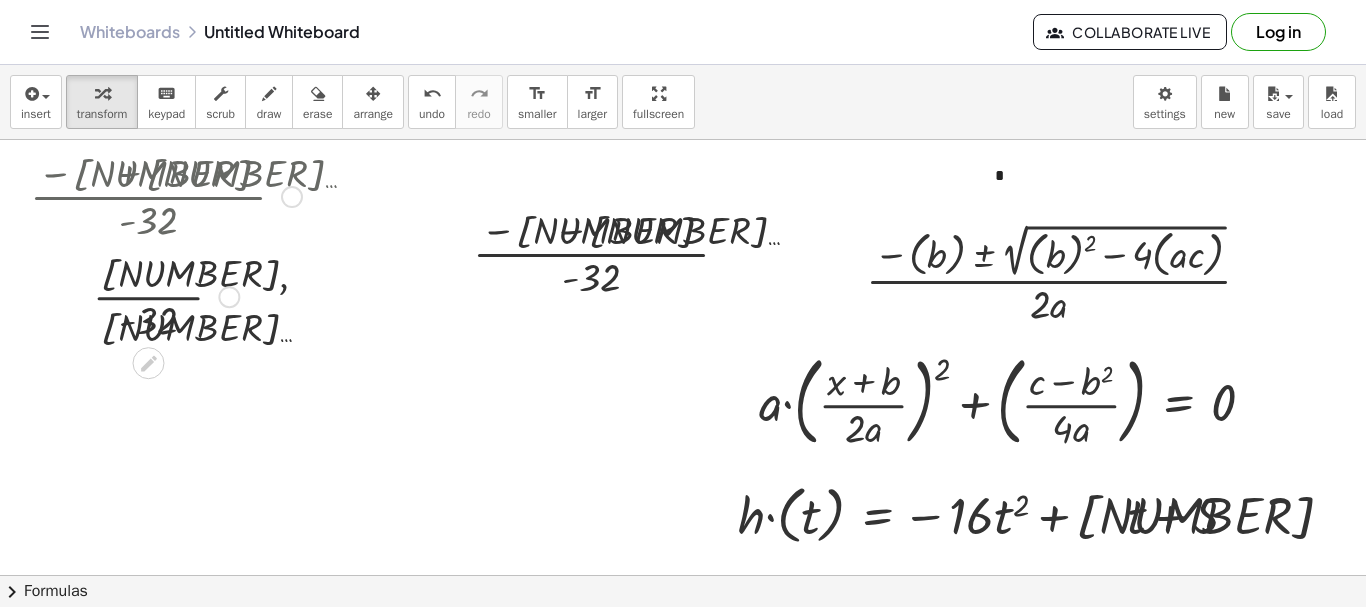 click at bounding box center [166, 295] 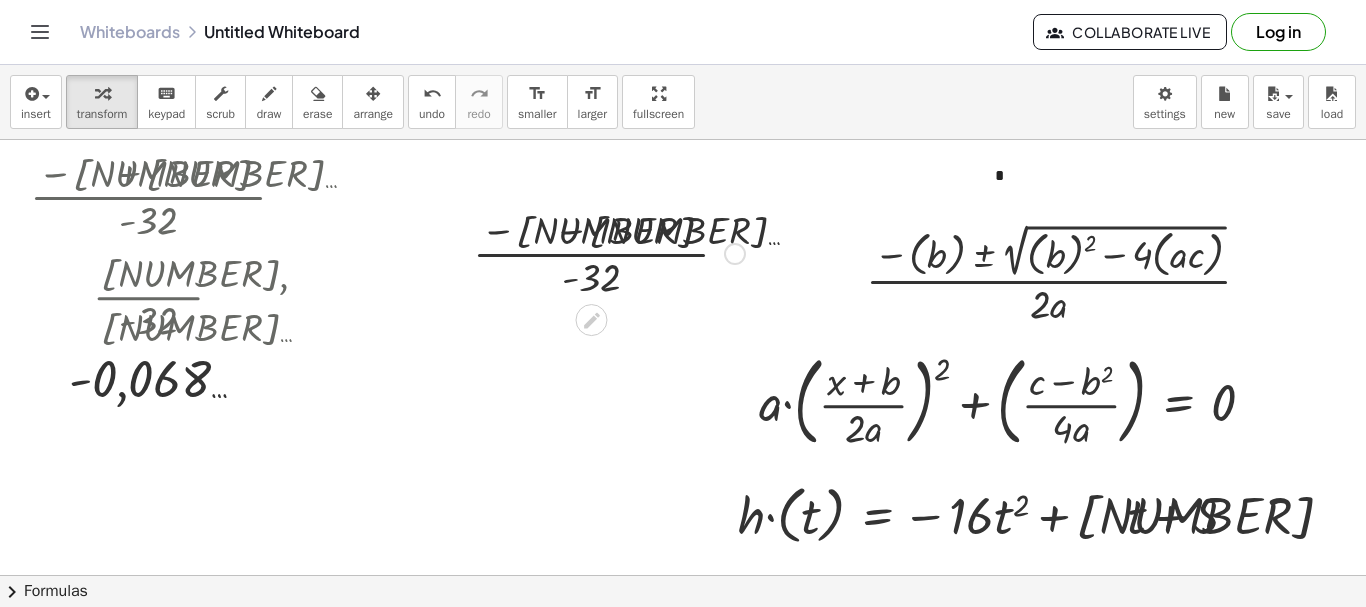 click at bounding box center (609, 252) 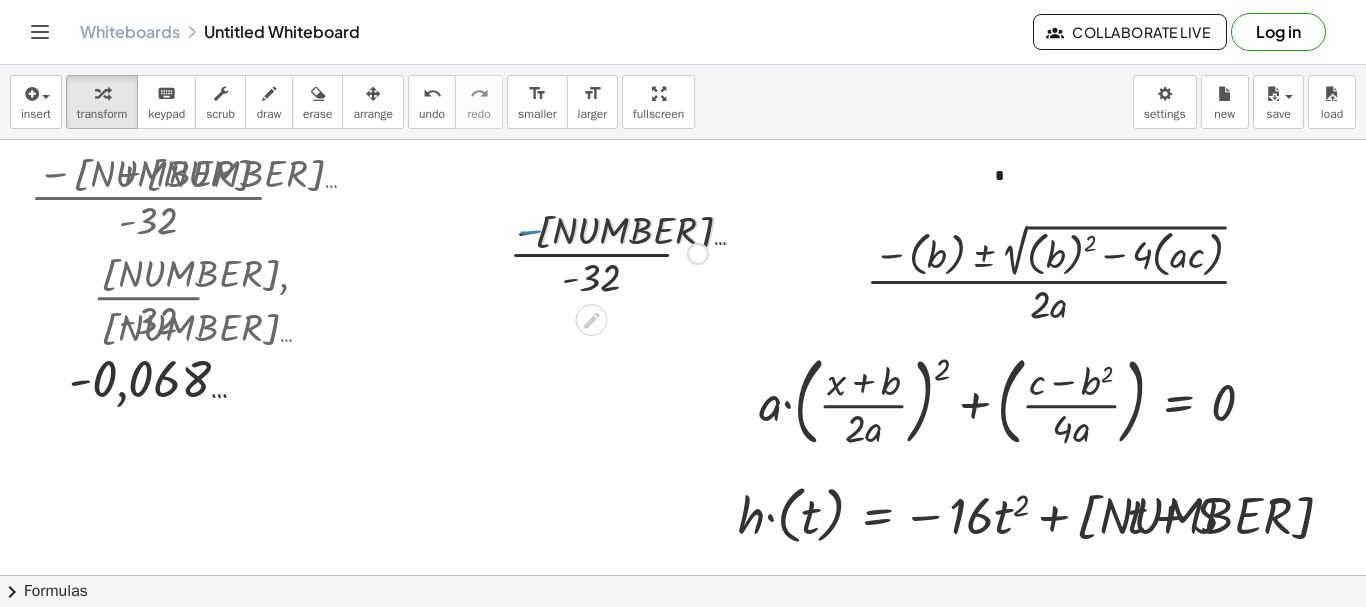 click at bounding box center (609, 252) 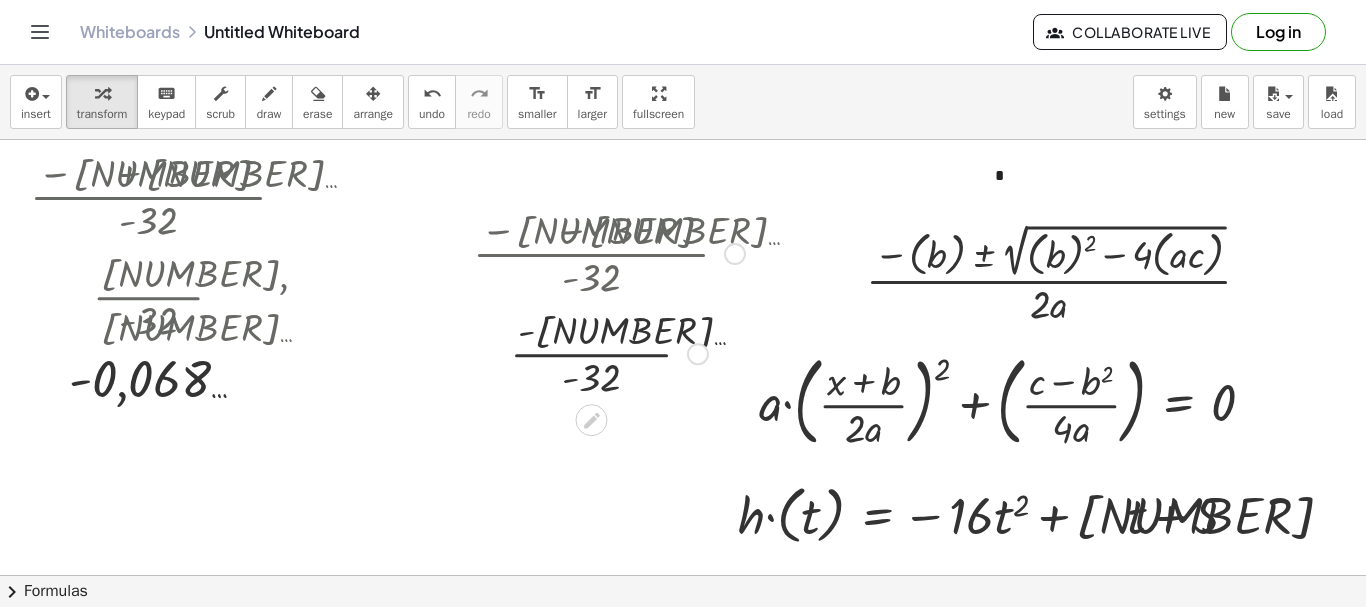 click at bounding box center (609, 352) 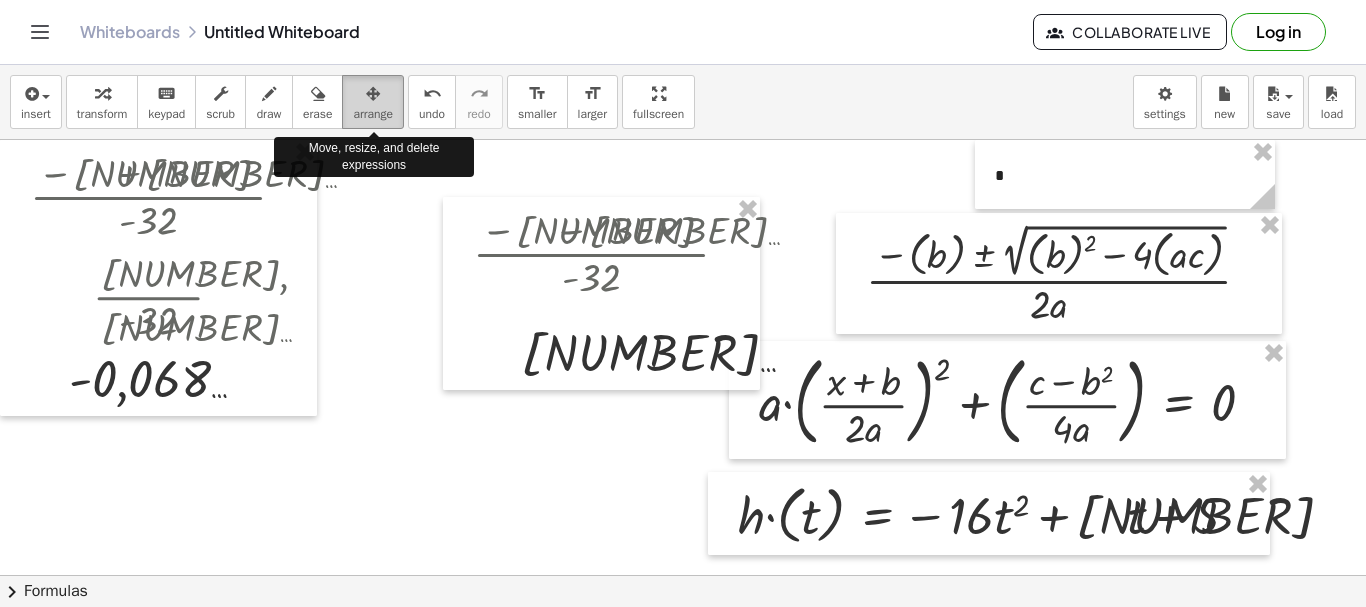 click at bounding box center [373, 93] 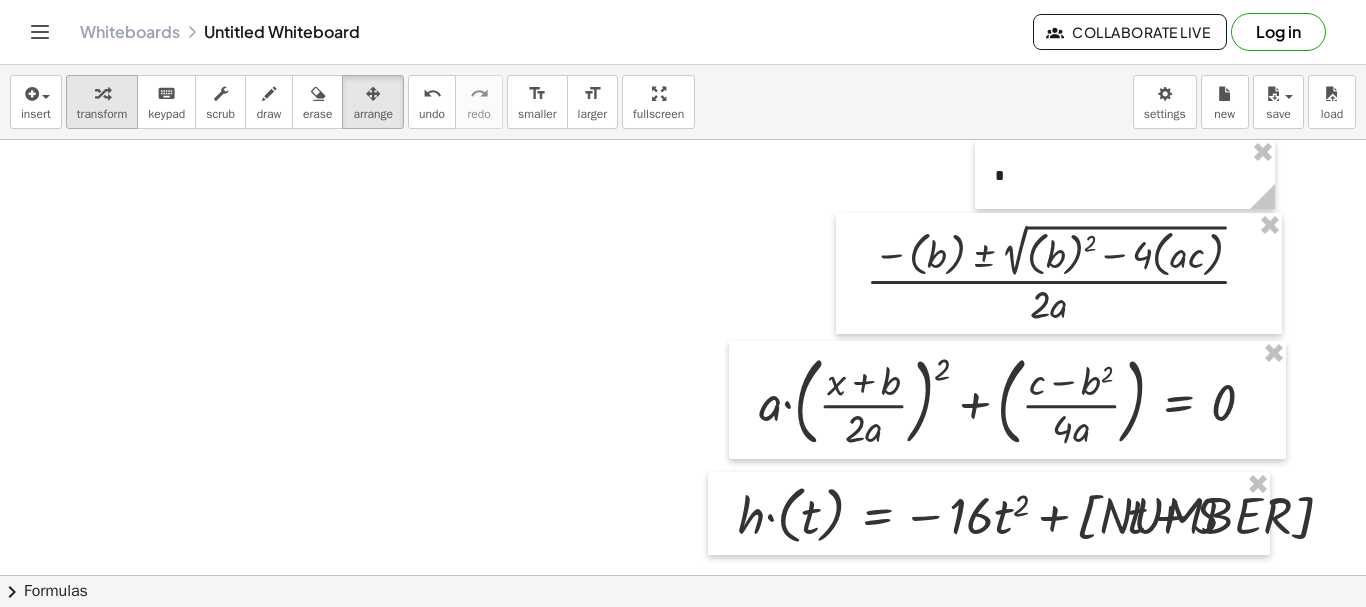 click on "transform" at bounding box center [102, 114] 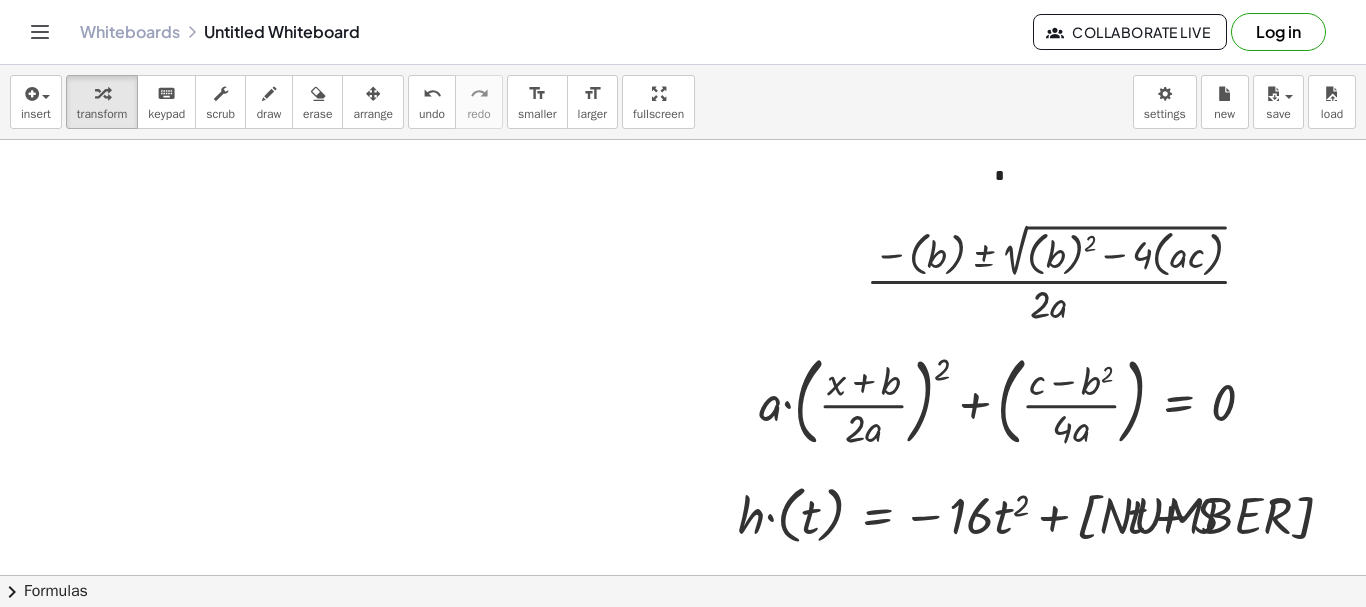 click at bounding box center [768, 640] 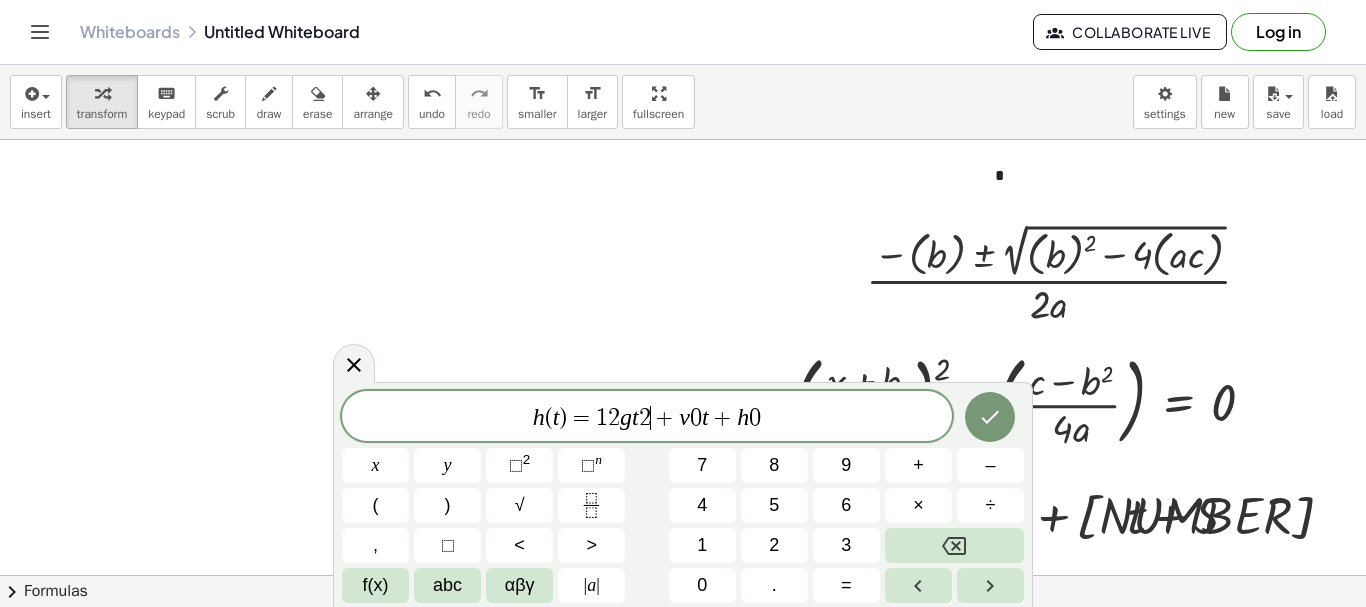 click on "2" at bounding box center (645, 418) 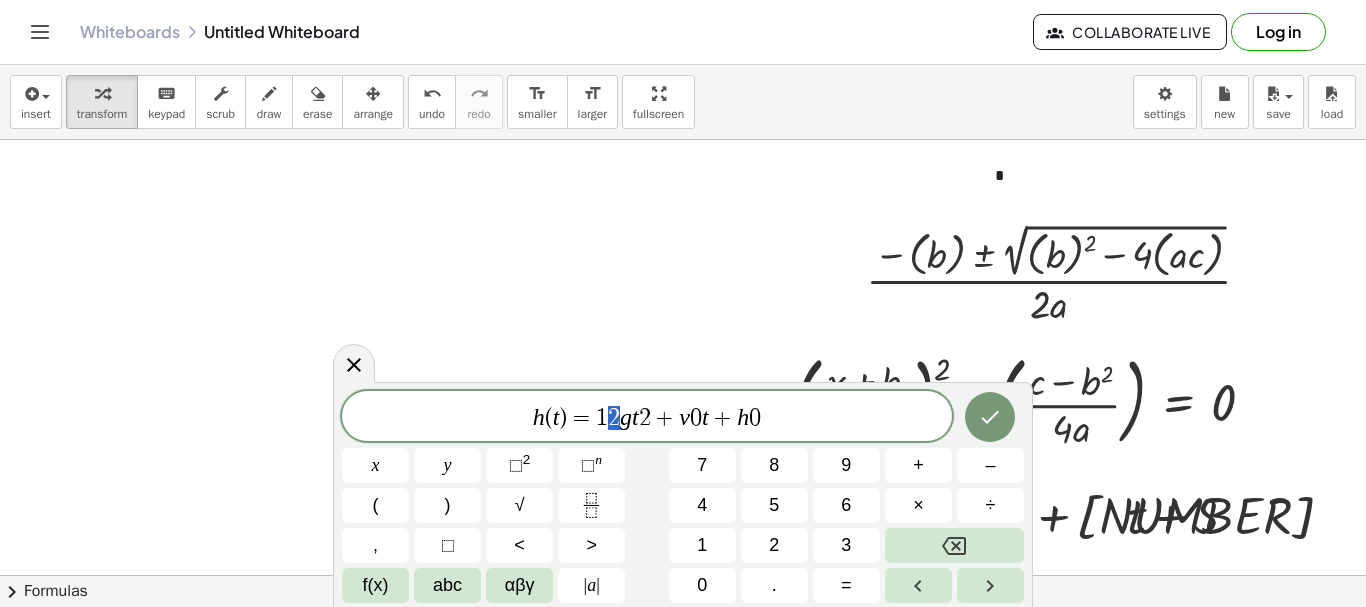 drag, startPoint x: 624, startPoint y: 415, endPoint x: 602, endPoint y: 417, distance: 22.090721 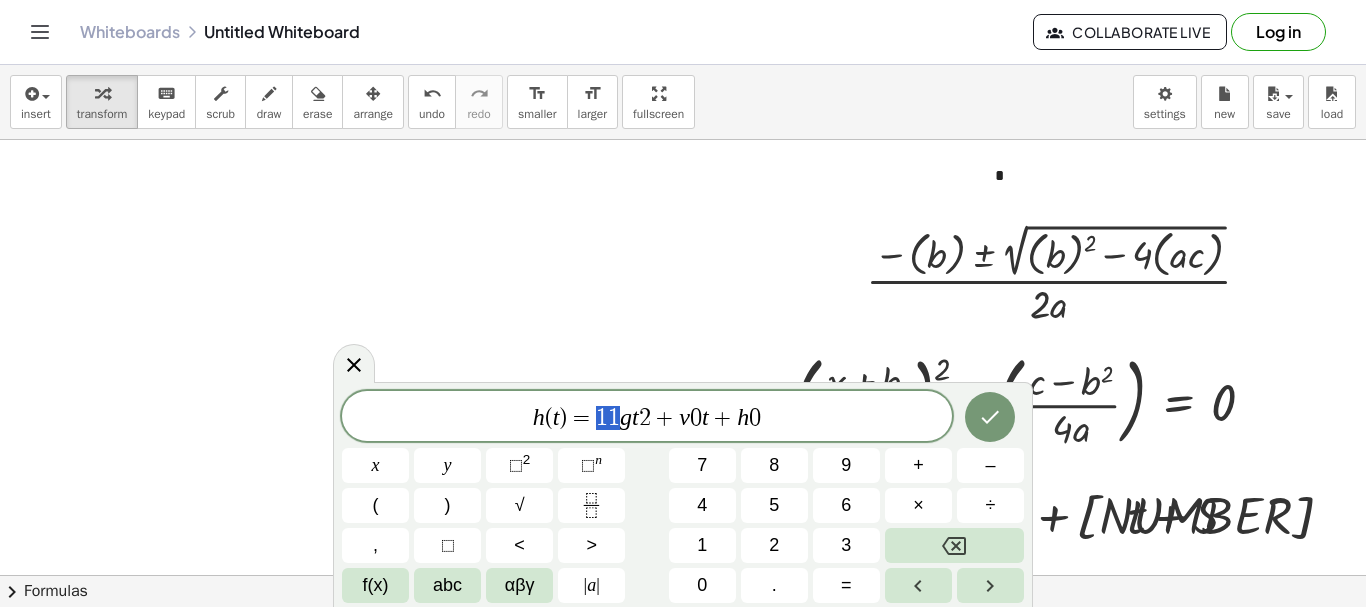 drag, startPoint x: 621, startPoint y: 411, endPoint x: 595, endPoint y: 415, distance: 26.305893 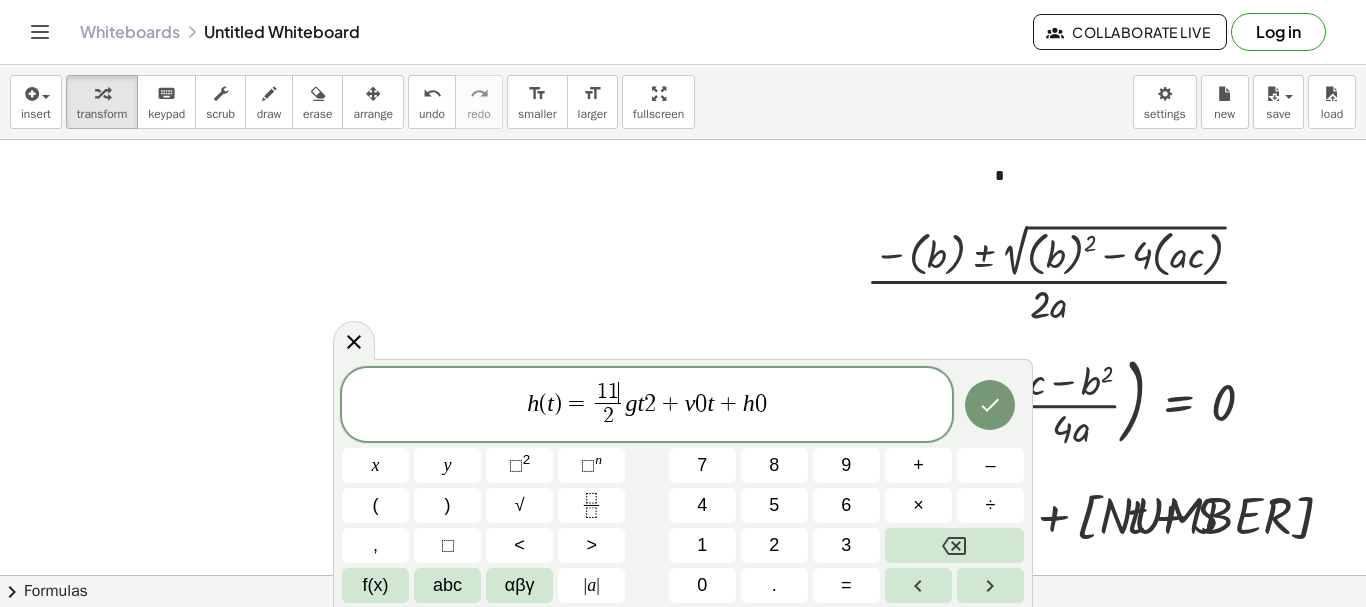 click on "1" at bounding box center [613, 392] 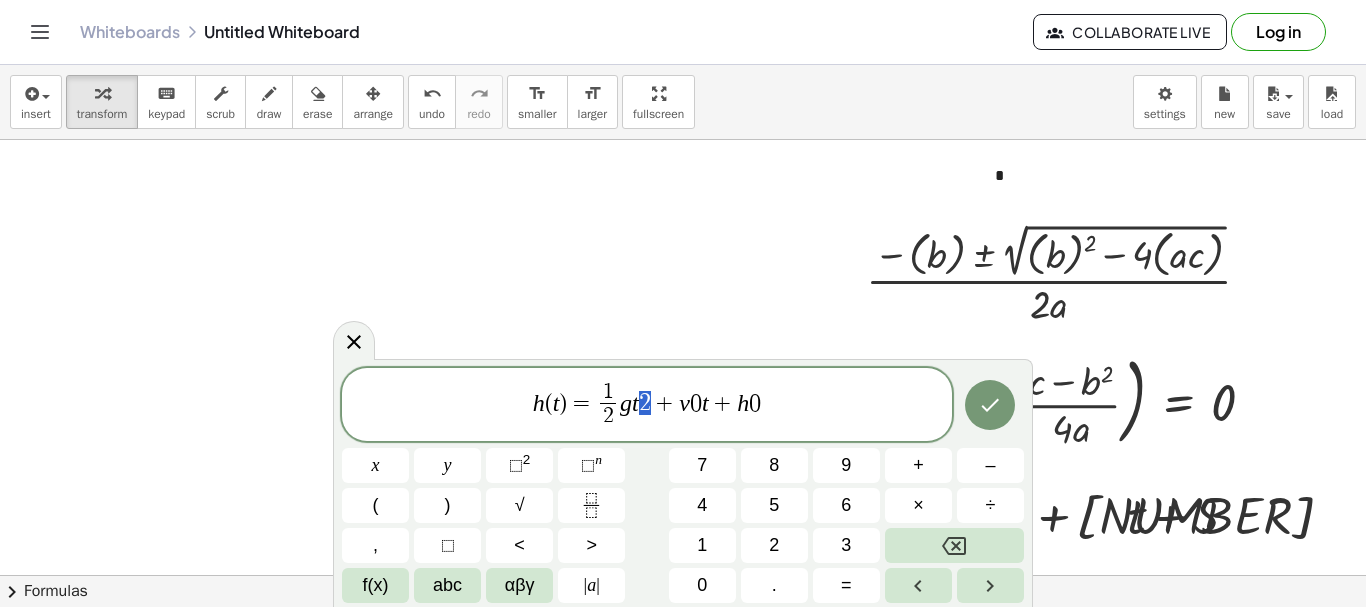 drag, startPoint x: 651, startPoint y: 406, endPoint x: 641, endPoint y: 407, distance: 10.049875 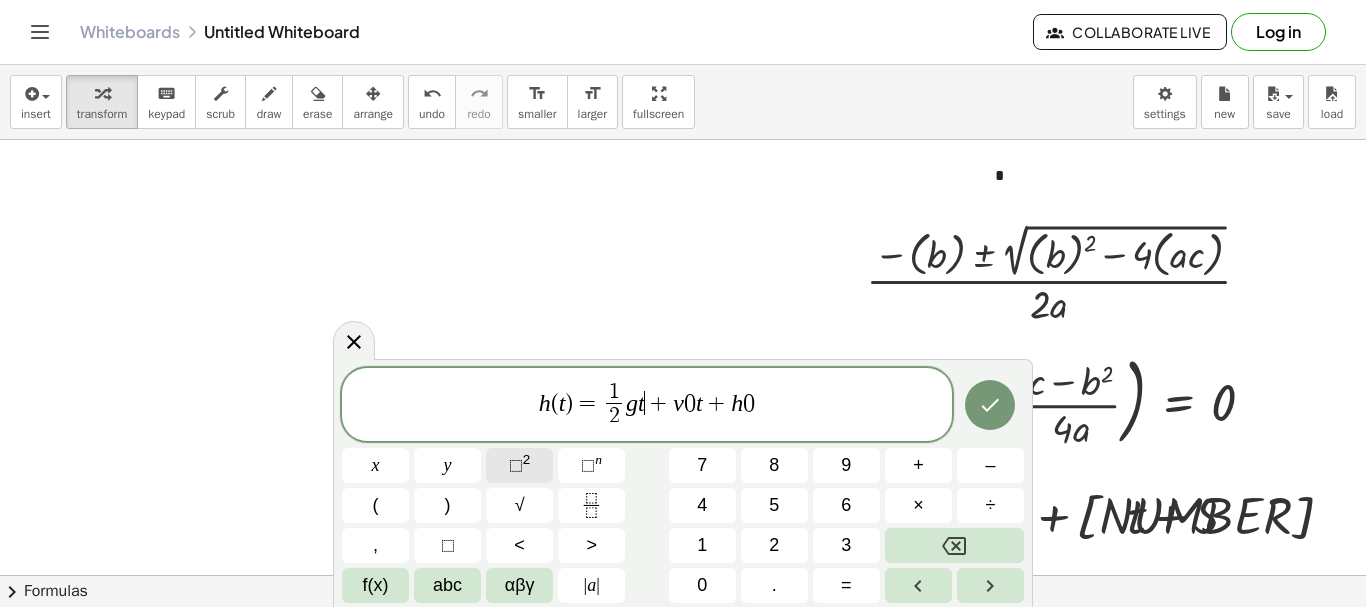 click on "⬚ 2" at bounding box center [519, 465] 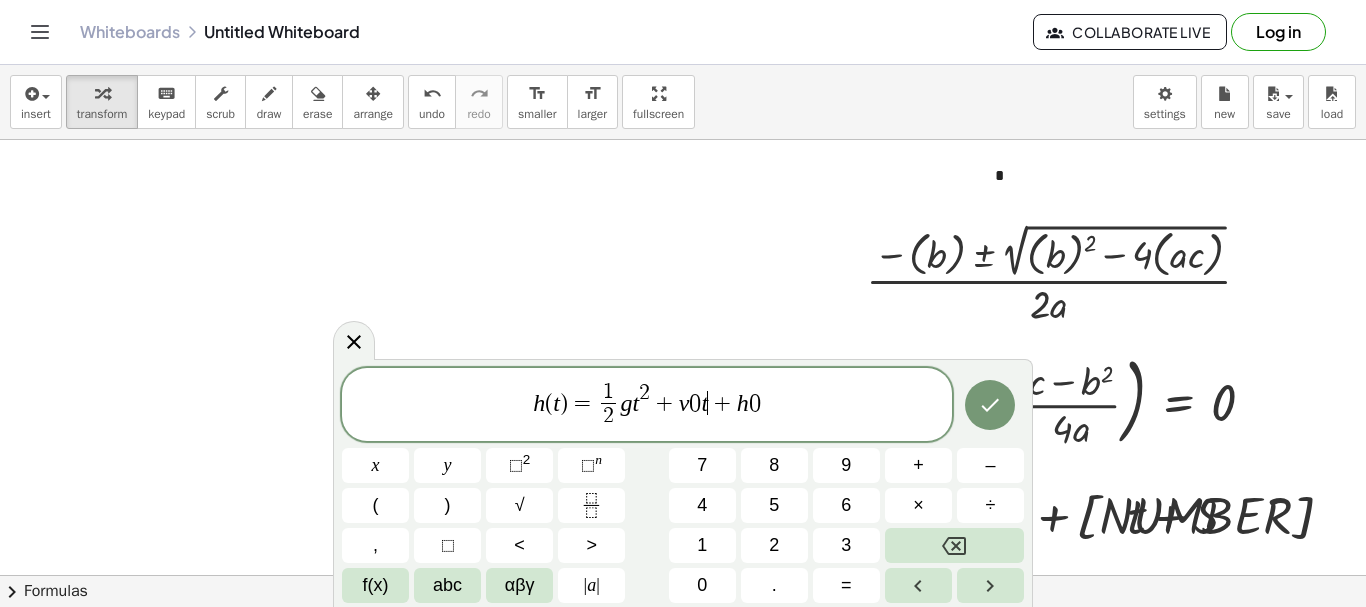 click on "h ( t ) = 1 2 ​ g t 2 + v 0 t ​ + h 0" at bounding box center (647, 406) 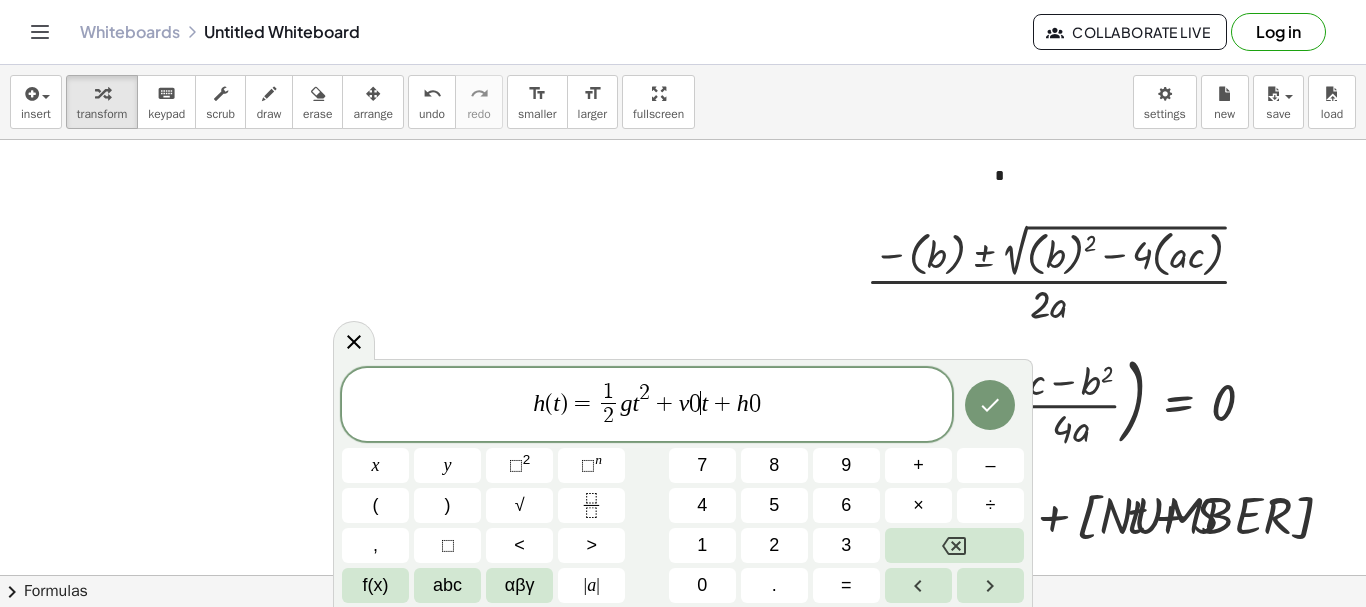 click on "0" at bounding box center (695, 403) 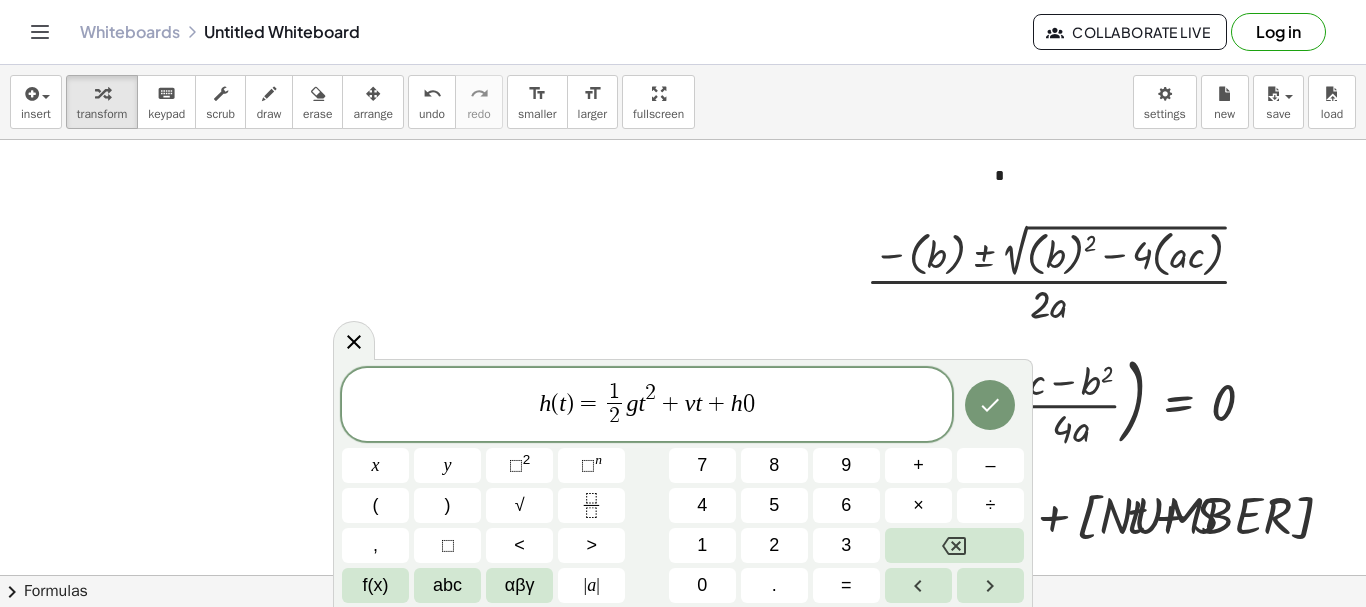 click on "0" at bounding box center [749, 403] 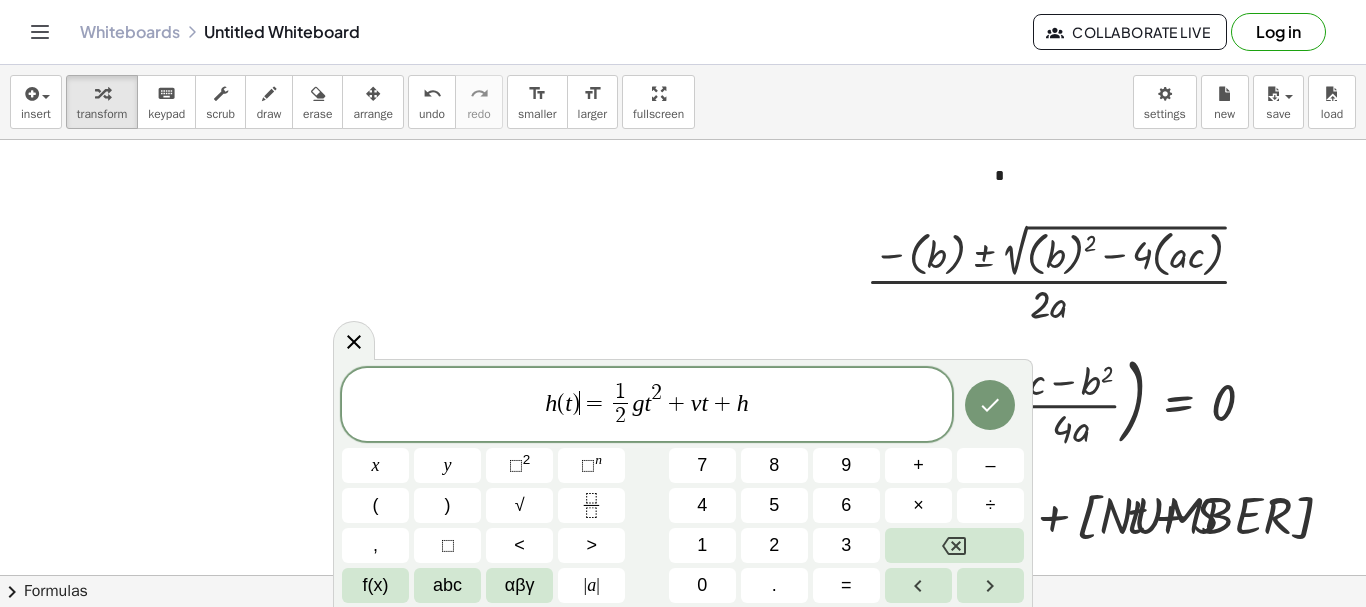 click on "h ( t ) ​ = 1 2 ​ g t 2 + v t + h" at bounding box center [647, 406] 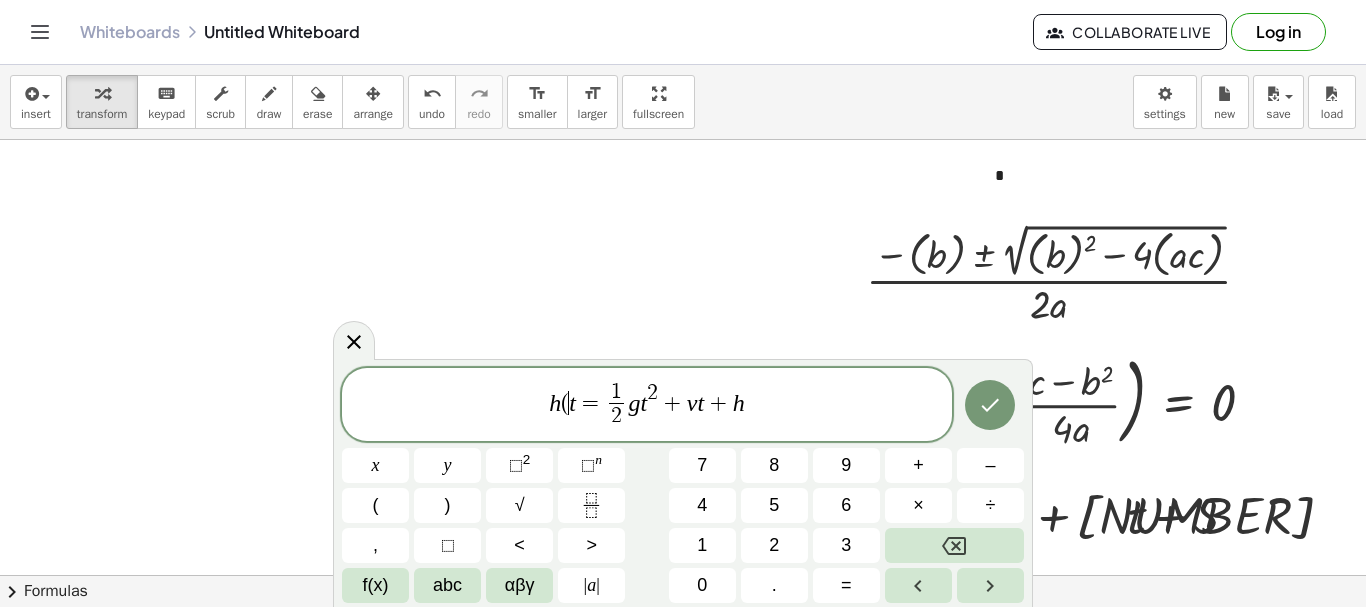 click on "t" at bounding box center [572, 402] 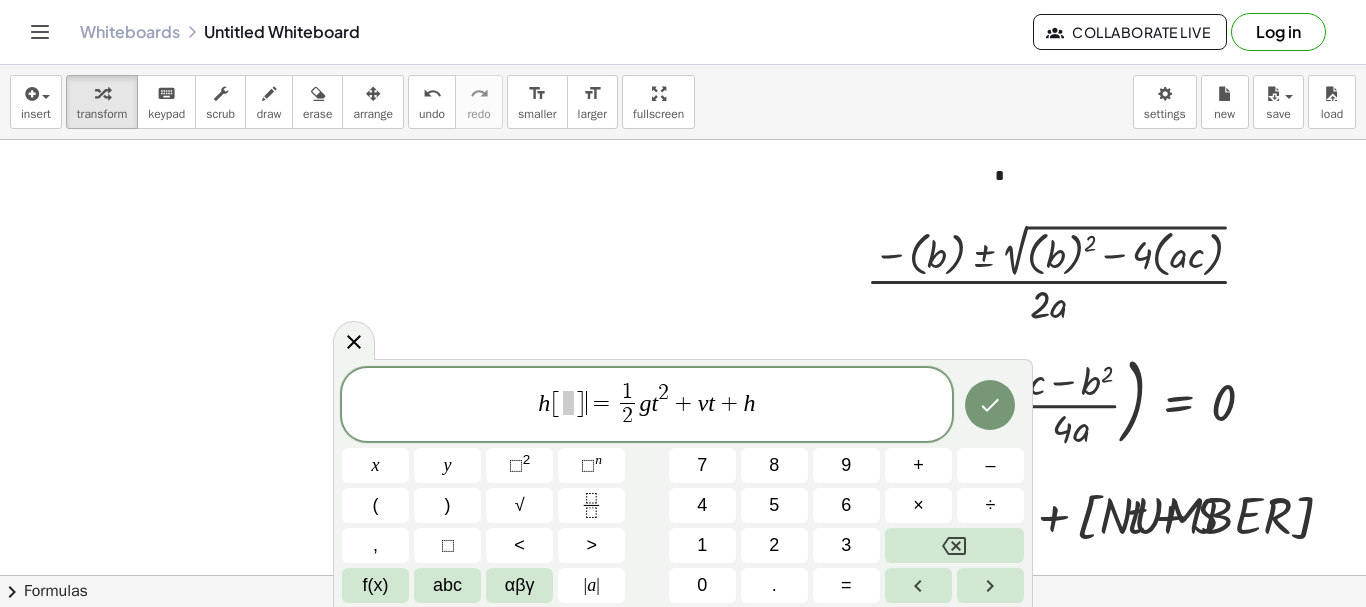 click at bounding box center [568, 403] 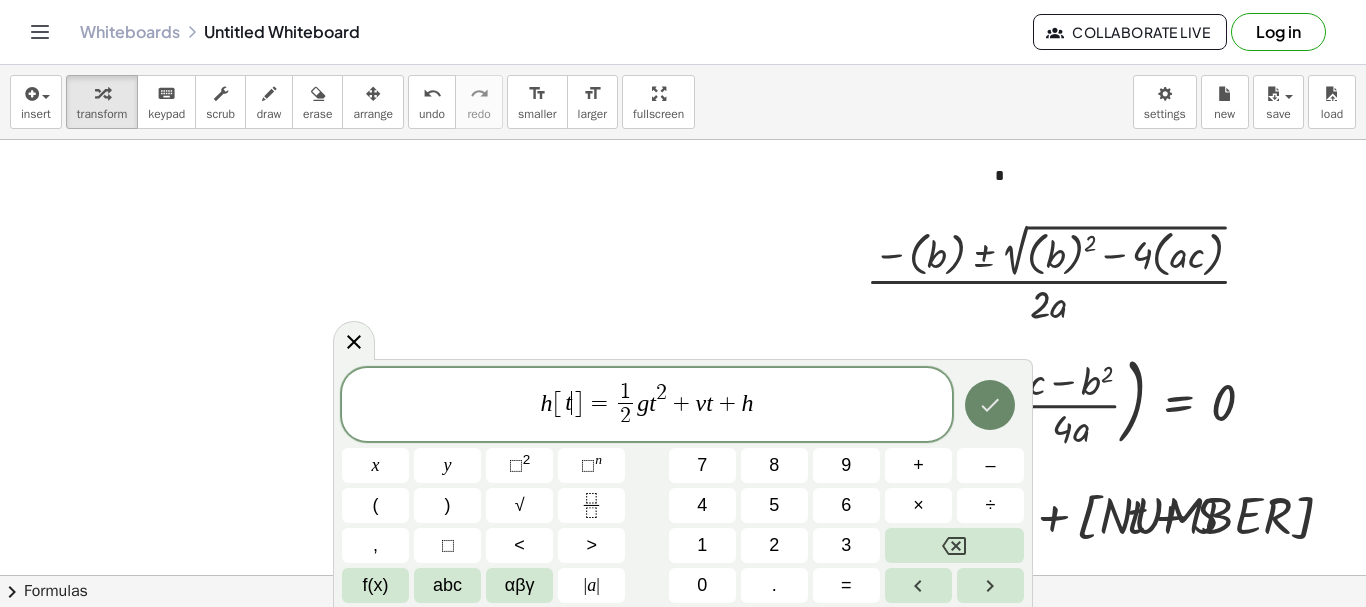 click at bounding box center (990, 405) 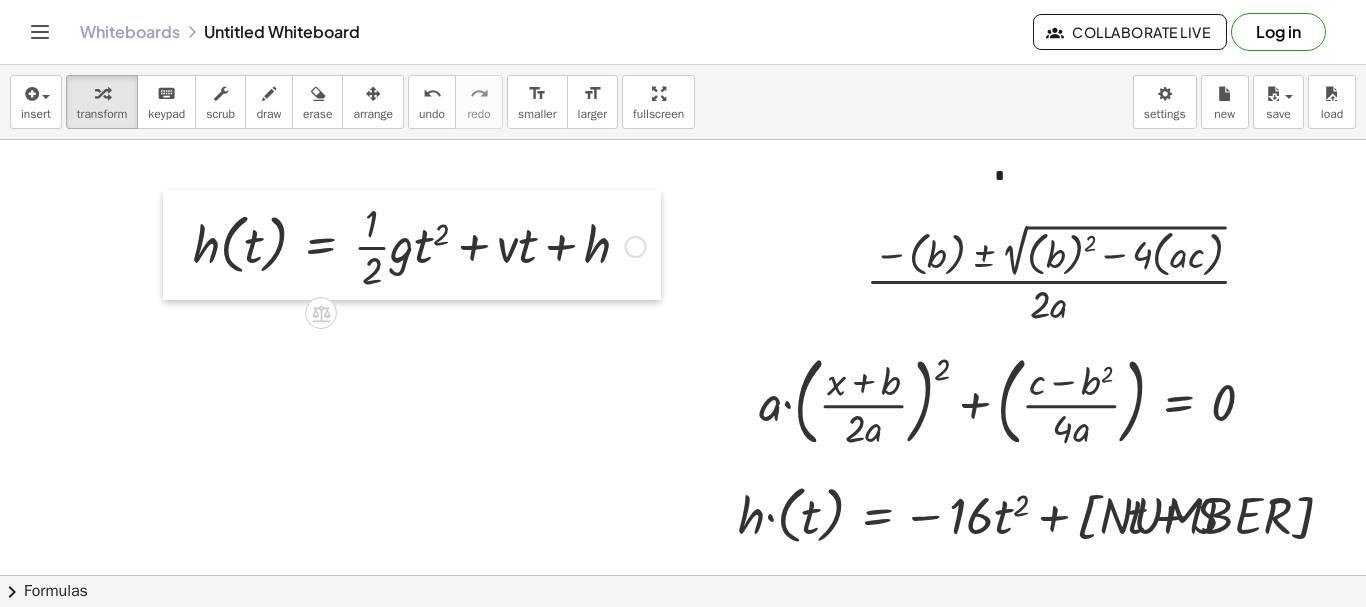 drag, startPoint x: 170, startPoint y: 251, endPoint x: 0, endPoint y: 119, distance: 215.2301 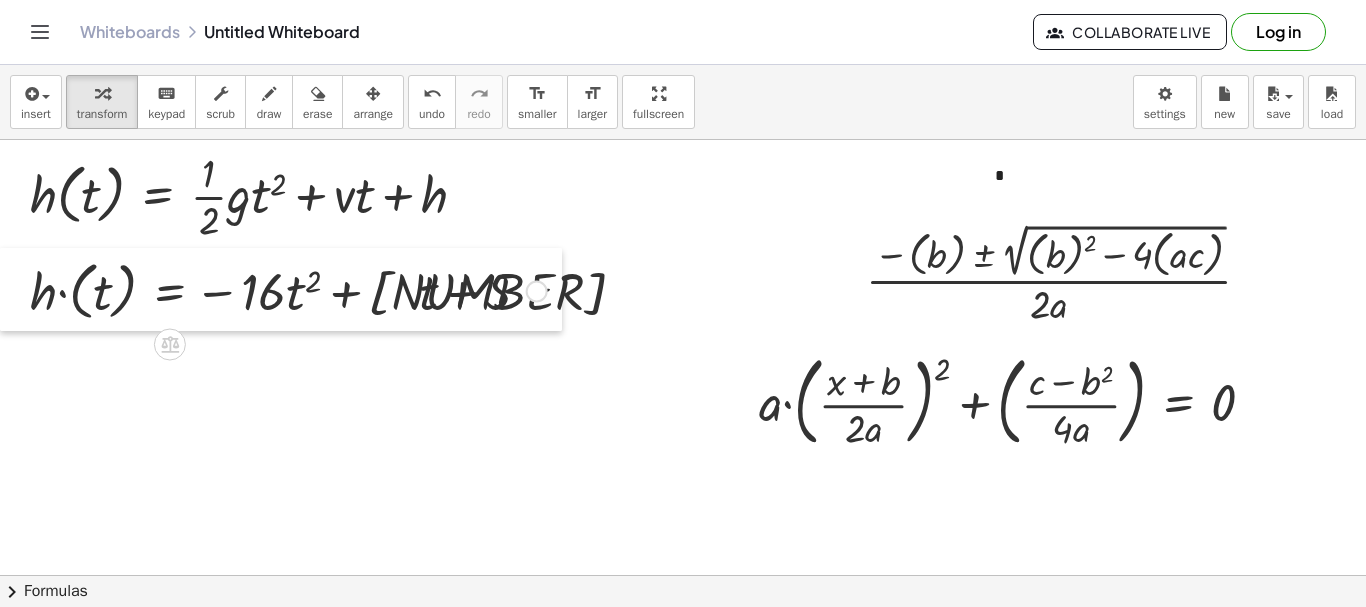 drag, startPoint x: 730, startPoint y: 522, endPoint x: 0, endPoint y: 298, distance: 763.5941 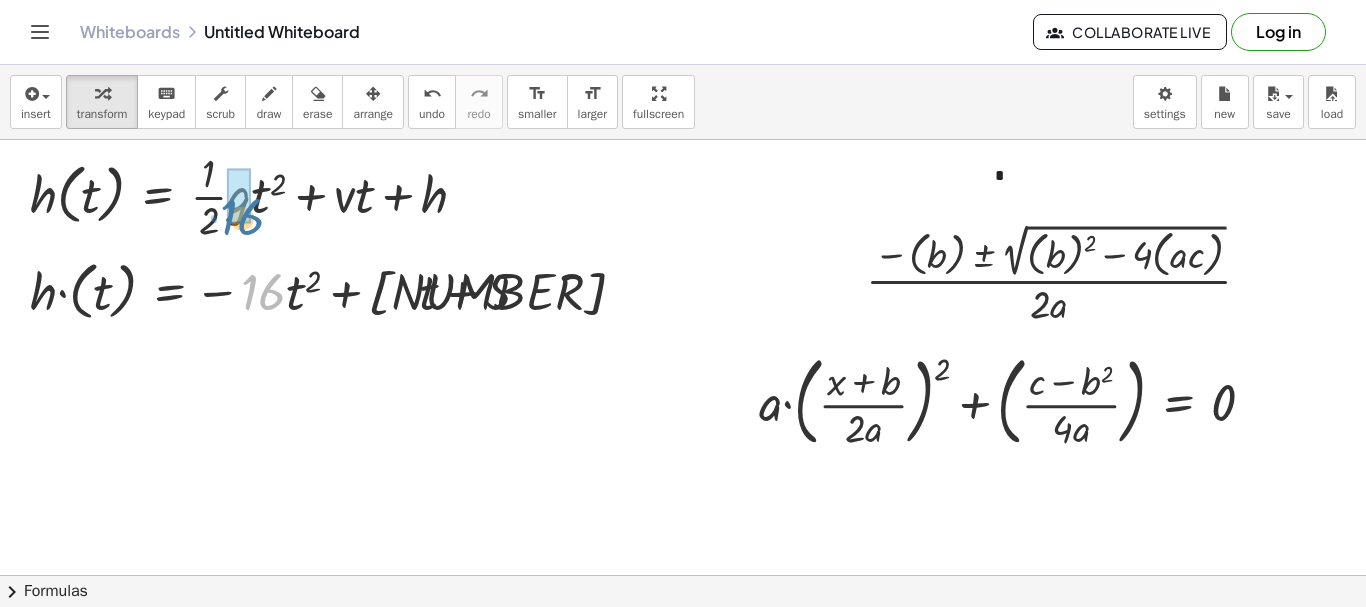 drag, startPoint x: 263, startPoint y: 280, endPoint x: 242, endPoint y: 216, distance: 67.357254 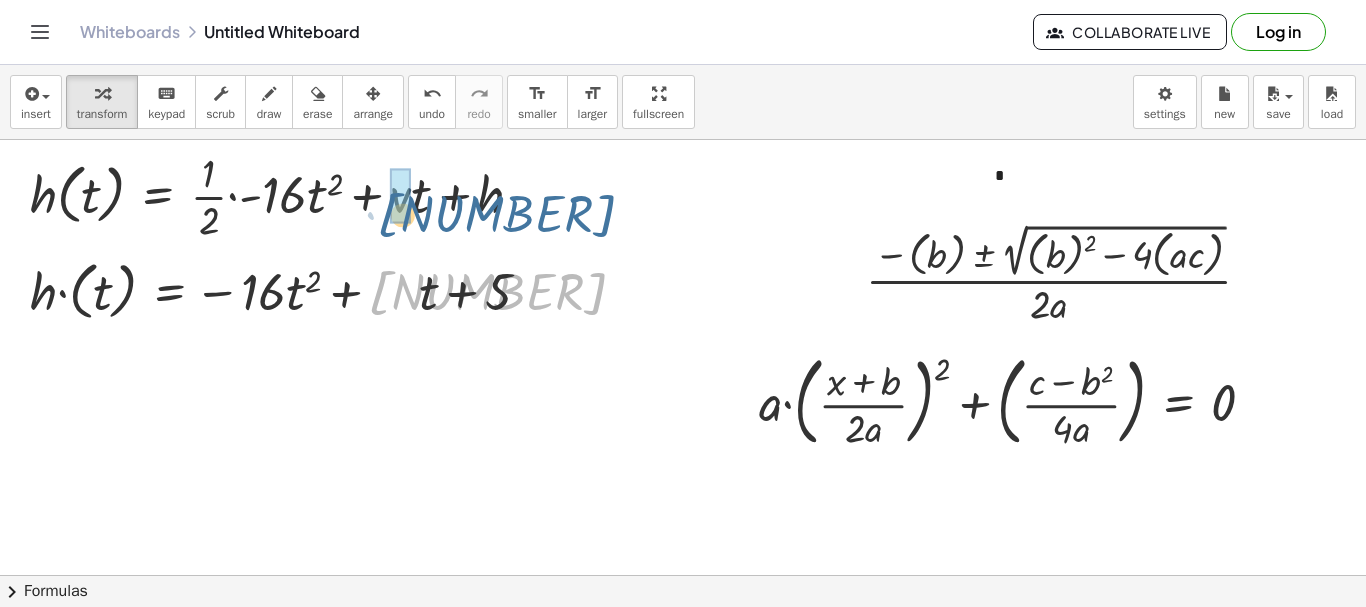 drag, startPoint x: 391, startPoint y: 293, endPoint x: 400, endPoint y: 215, distance: 78.51752 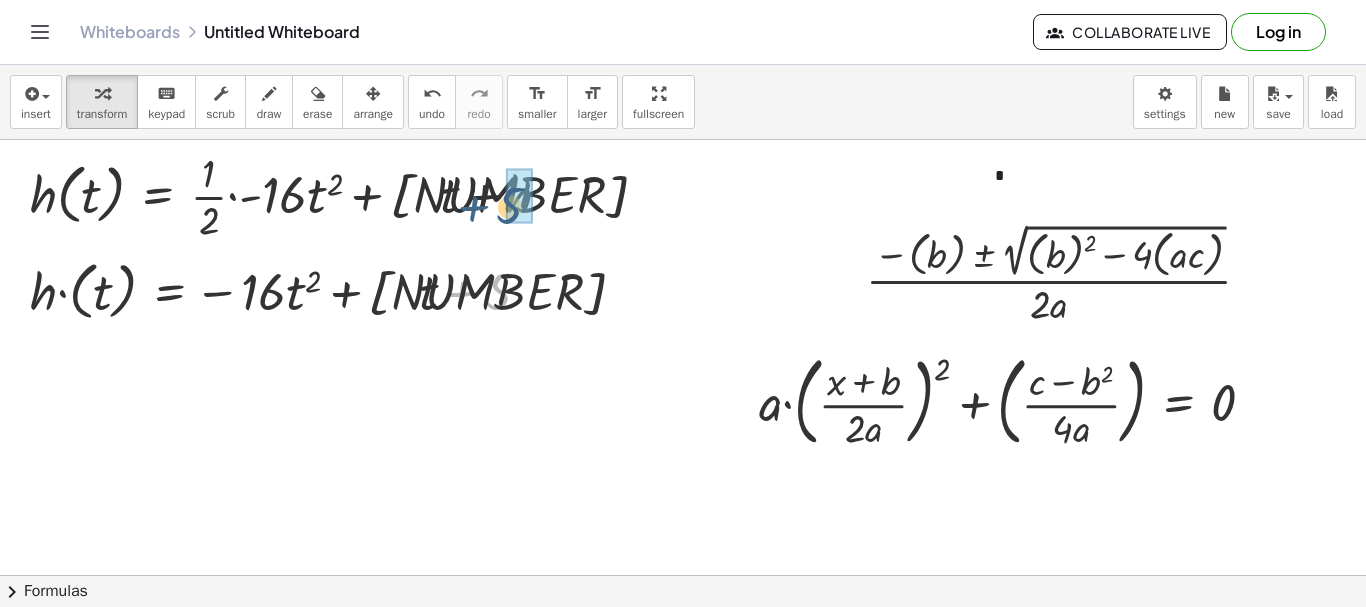 drag, startPoint x: 509, startPoint y: 292, endPoint x: 513, endPoint y: 226, distance: 66.1211 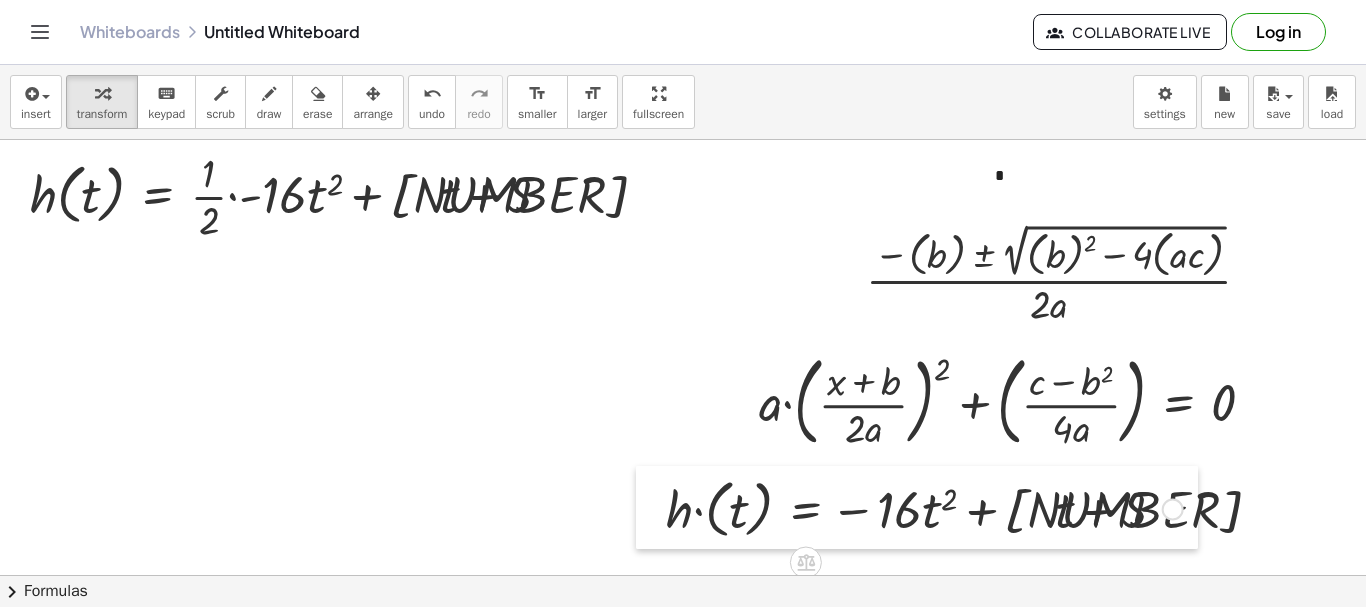 drag, startPoint x: 10, startPoint y: 285, endPoint x: 655, endPoint y: 513, distance: 684.1118 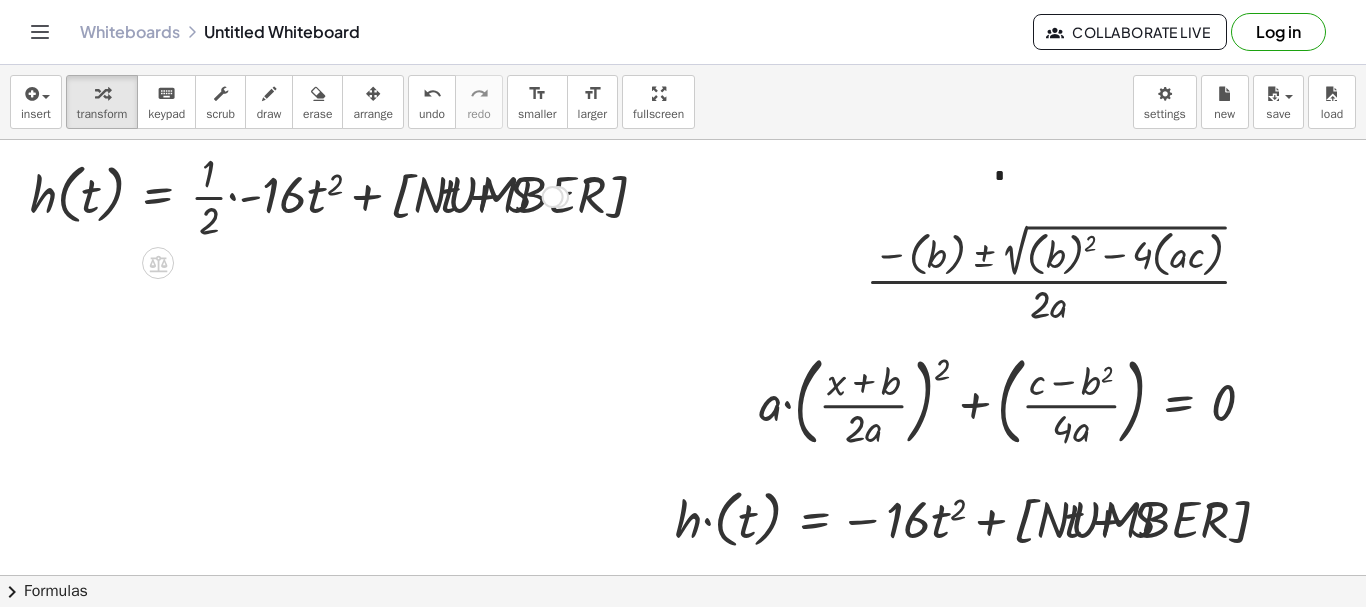 click at bounding box center (299, 195) 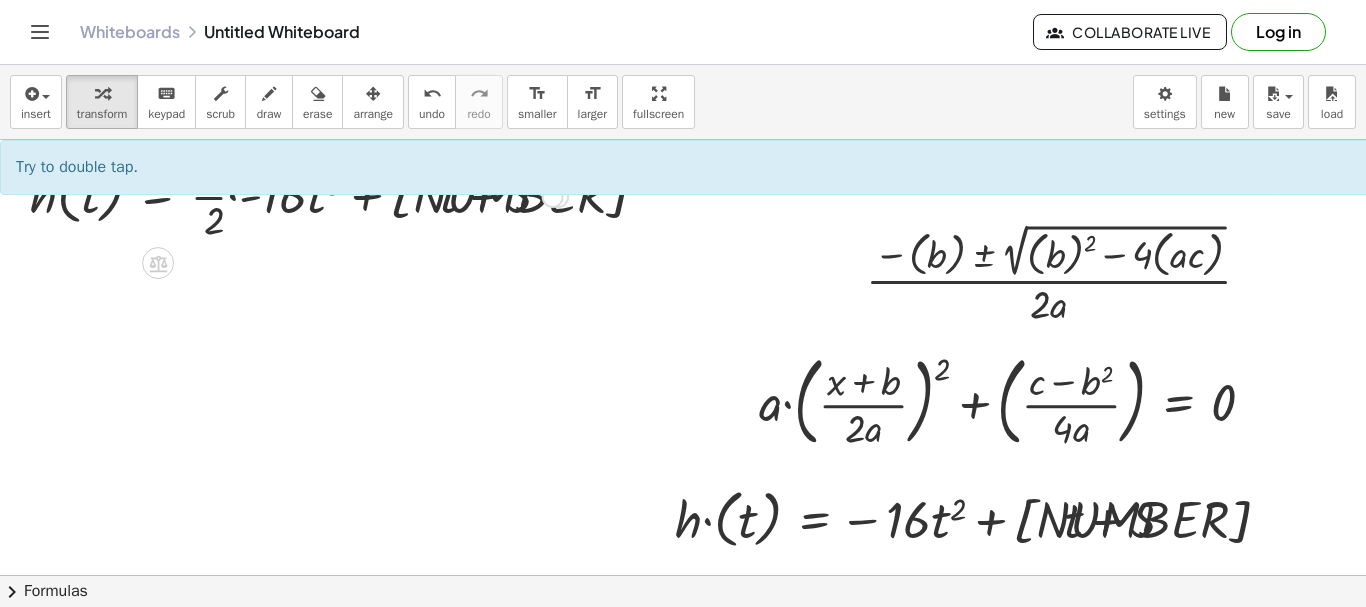 click at bounding box center (299, 195) 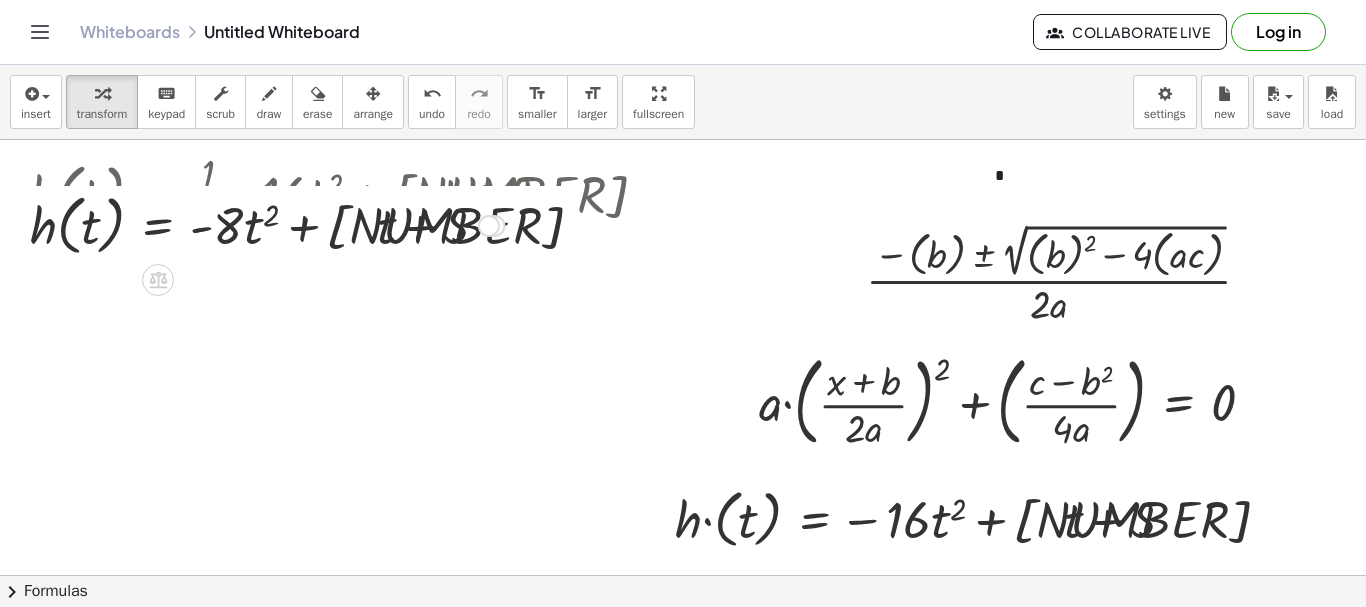 click on "h ( , t ) = + · · 1 · 2 · - 16 · t 2 + · 72 · t + 5" at bounding box center [683, 336] 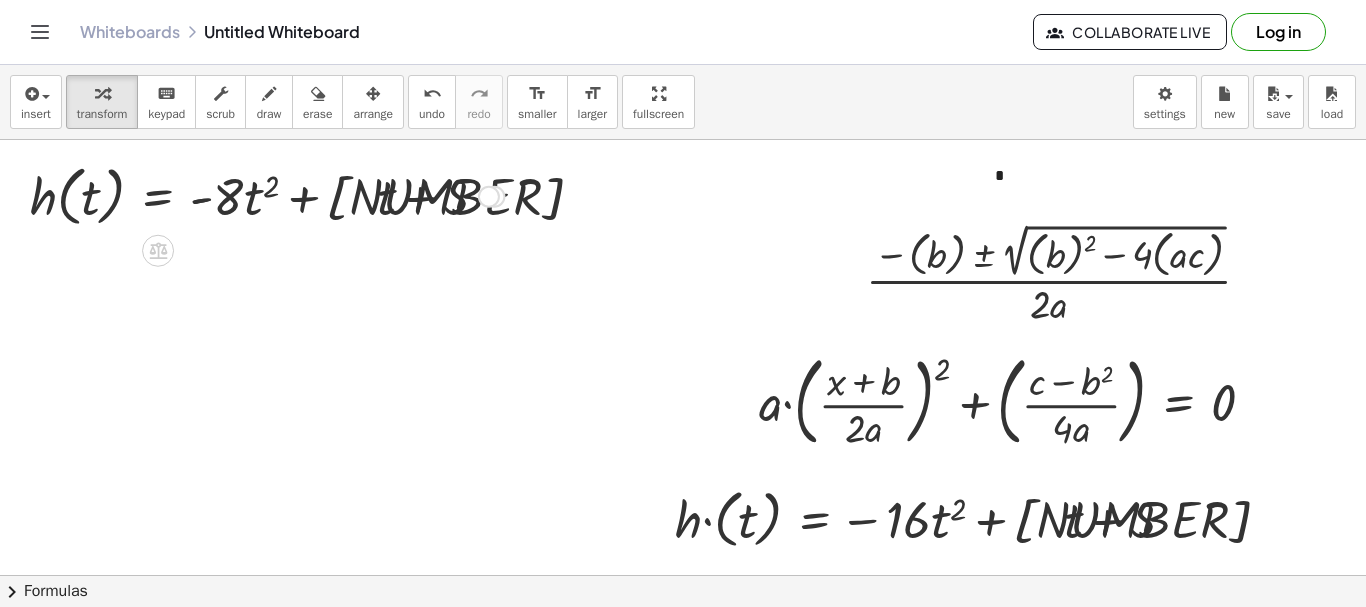 click on "Whiteboards Untitled Whiteboard Collaborate Live  Log in" at bounding box center [683, 32] 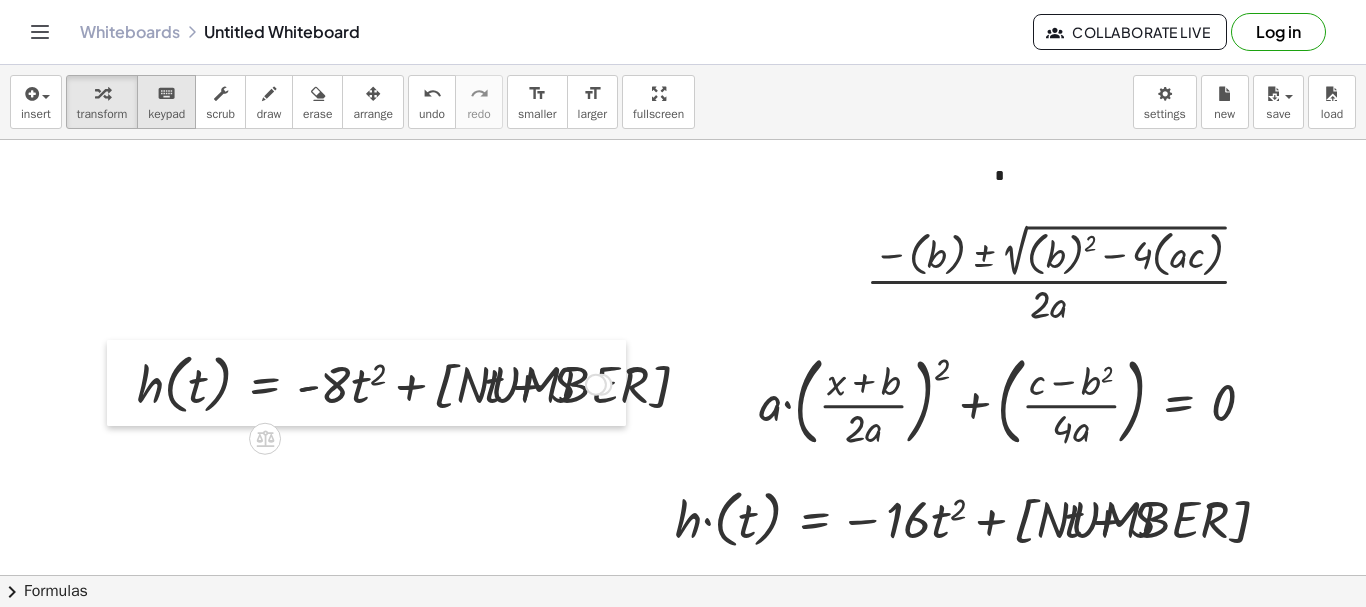 drag, startPoint x: 13, startPoint y: 184, endPoint x: 152, endPoint y: 89, distance: 168.3627 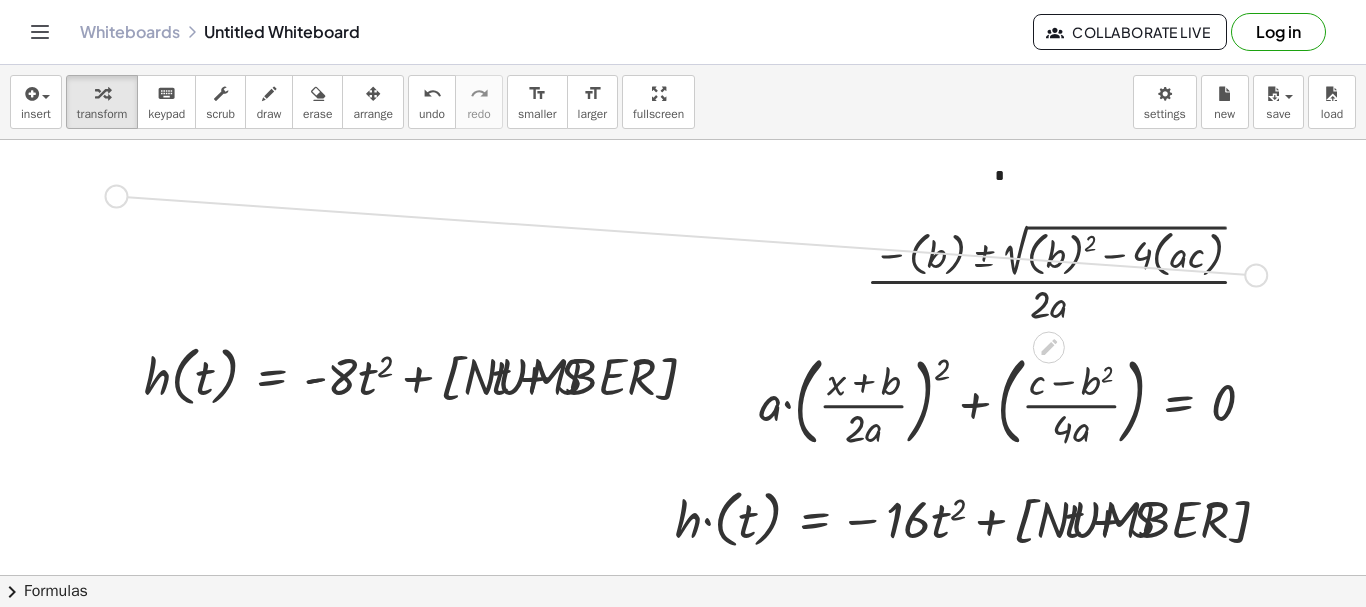 drag, startPoint x: 1253, startPoint y: 275, endPoint x: 108, endPoint y: 196, distance: 1147.722 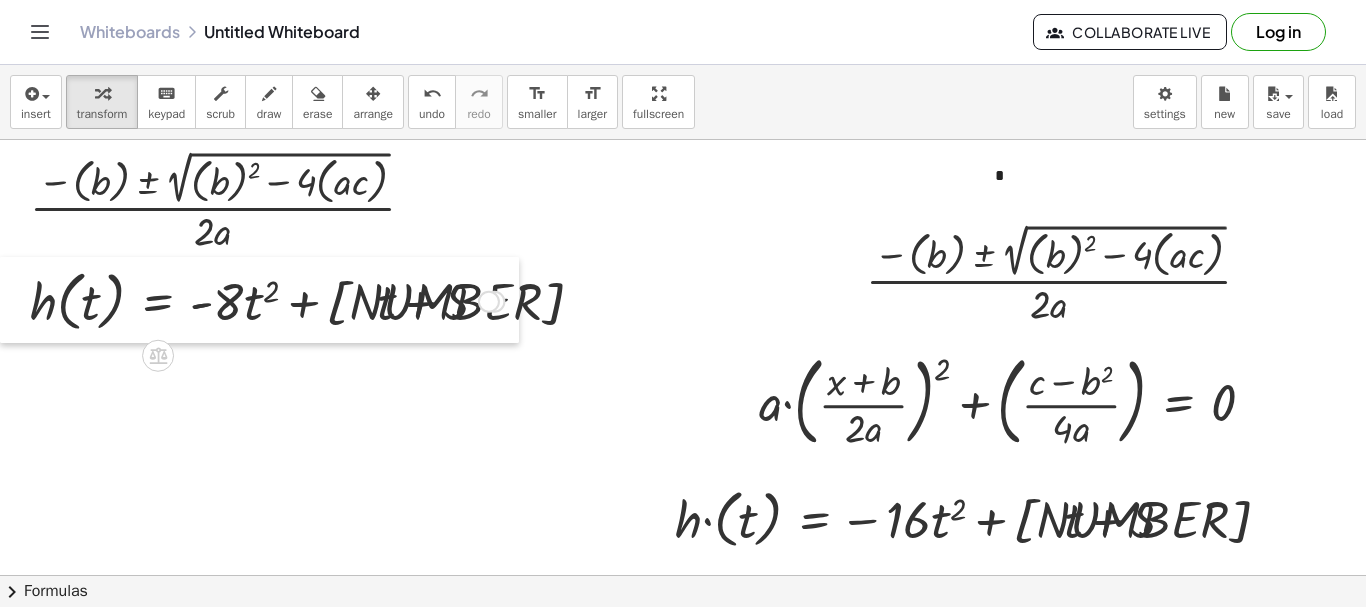drag, startPoint x: 125, startPoint y: 356, endPoint x: 0, endPoint y: 278, distance: 147.33974 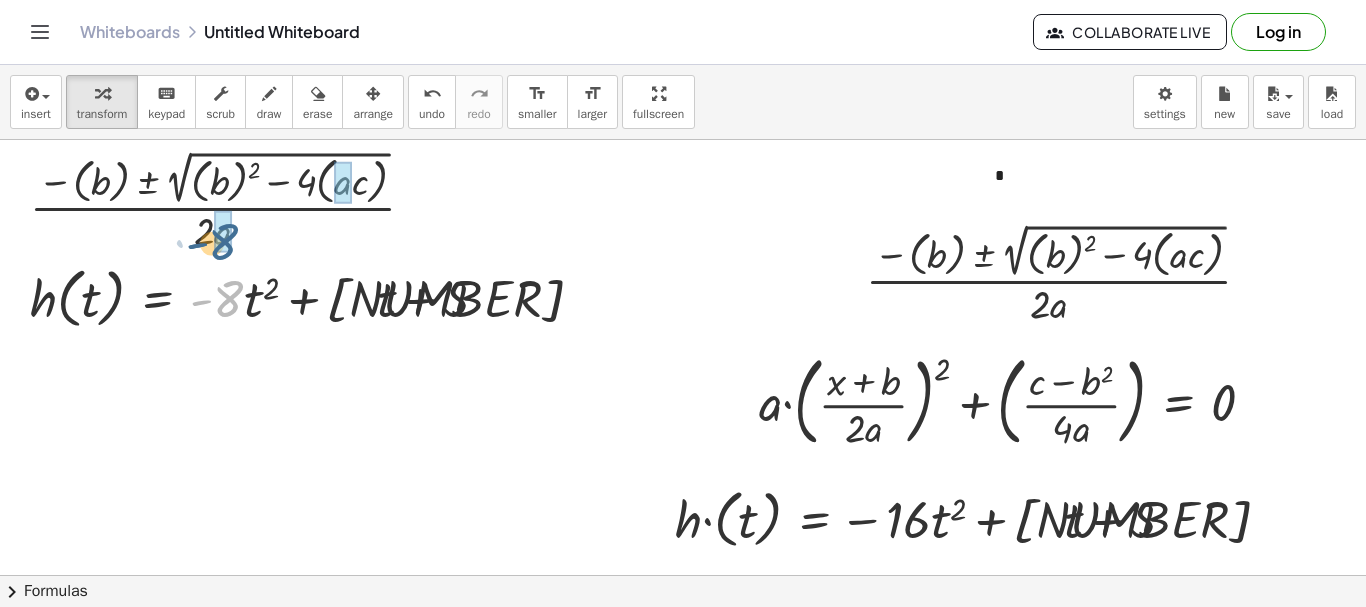 drag, startPoint x: 217, startPoint y: 297, endPoint x: 214, endPoint y: 253, distance: 44.102154 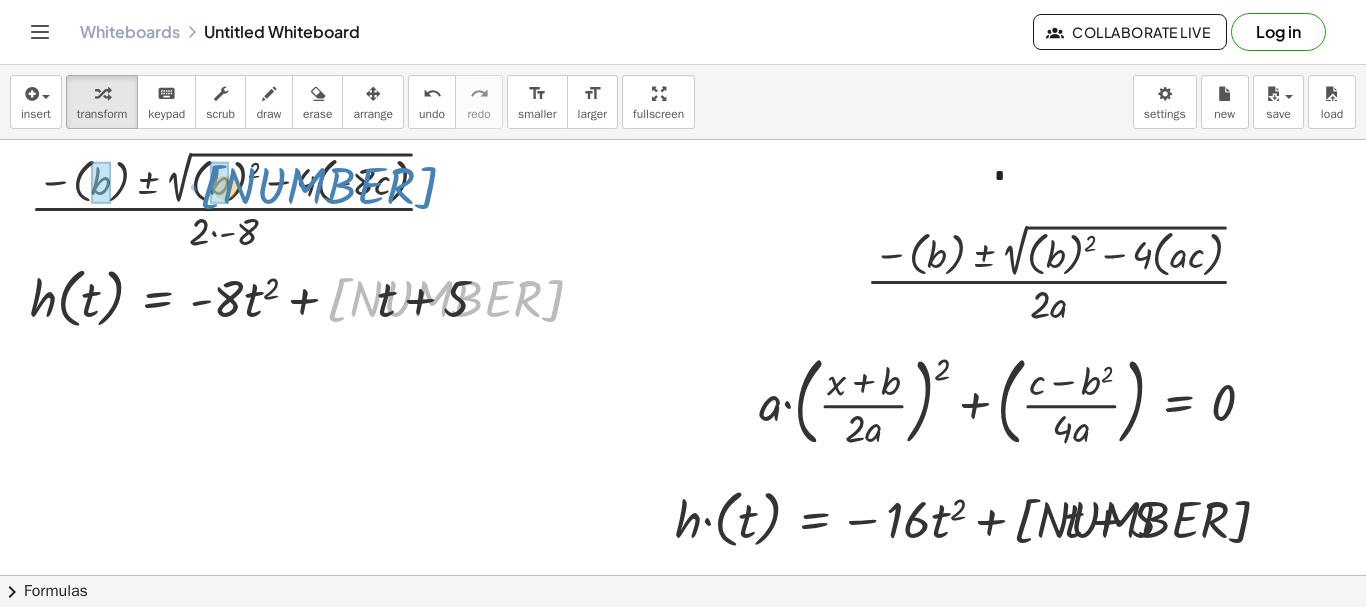 drag, startPoint x: 351, startPoint y: 299, endPoint x: 224, endPoint y: 186, distance: 169.99411 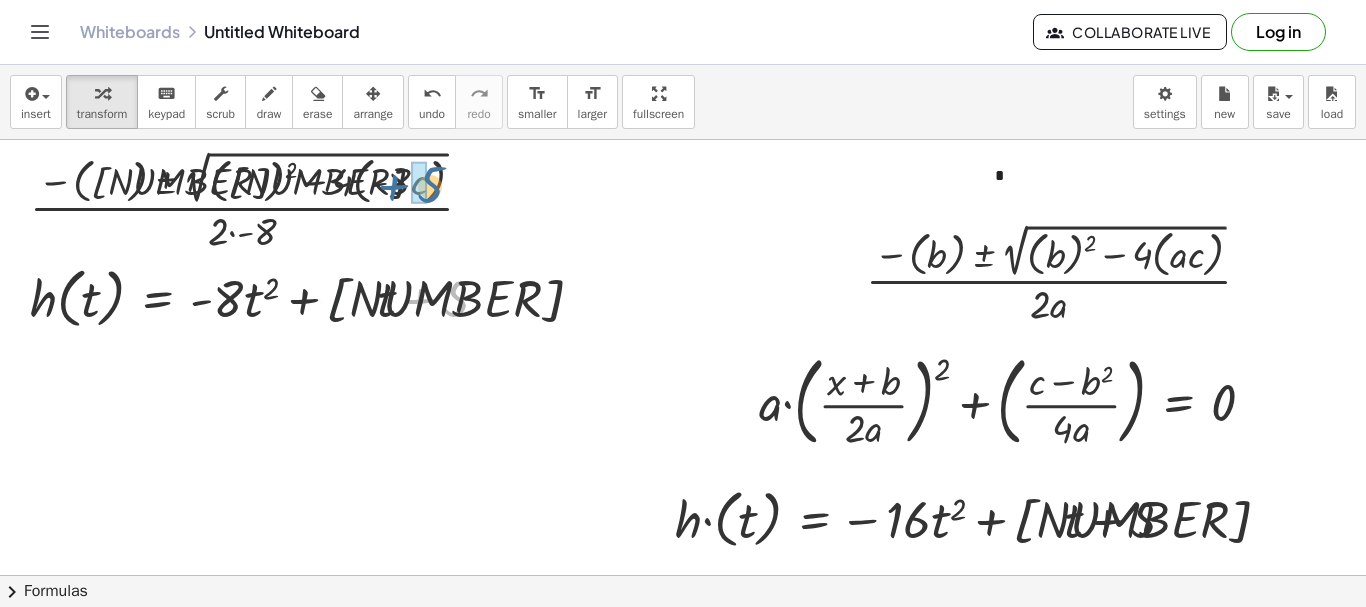 drag, startPoint x: 453, startPoint y: 290, endPoint x: 427, endPoint y: 175, distance: 117.902504 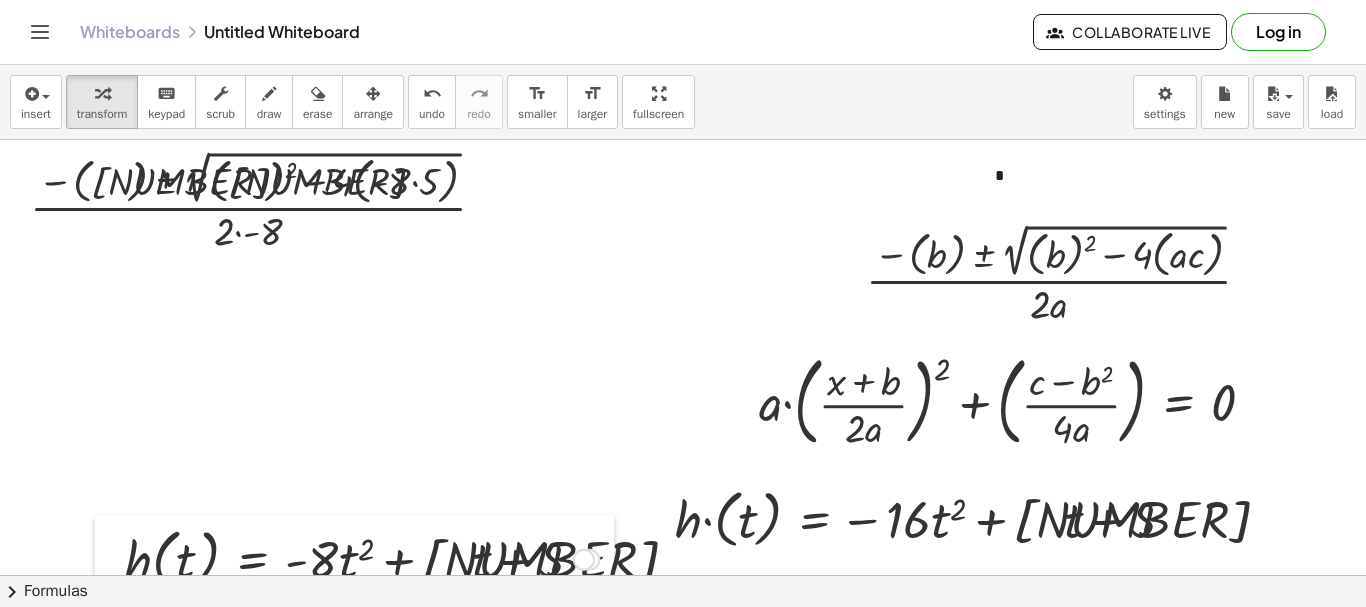 drag, startPoint x: 24, startPoint y: 295, endPoint x: 119, endPoint y: 556, distance: 277.75168 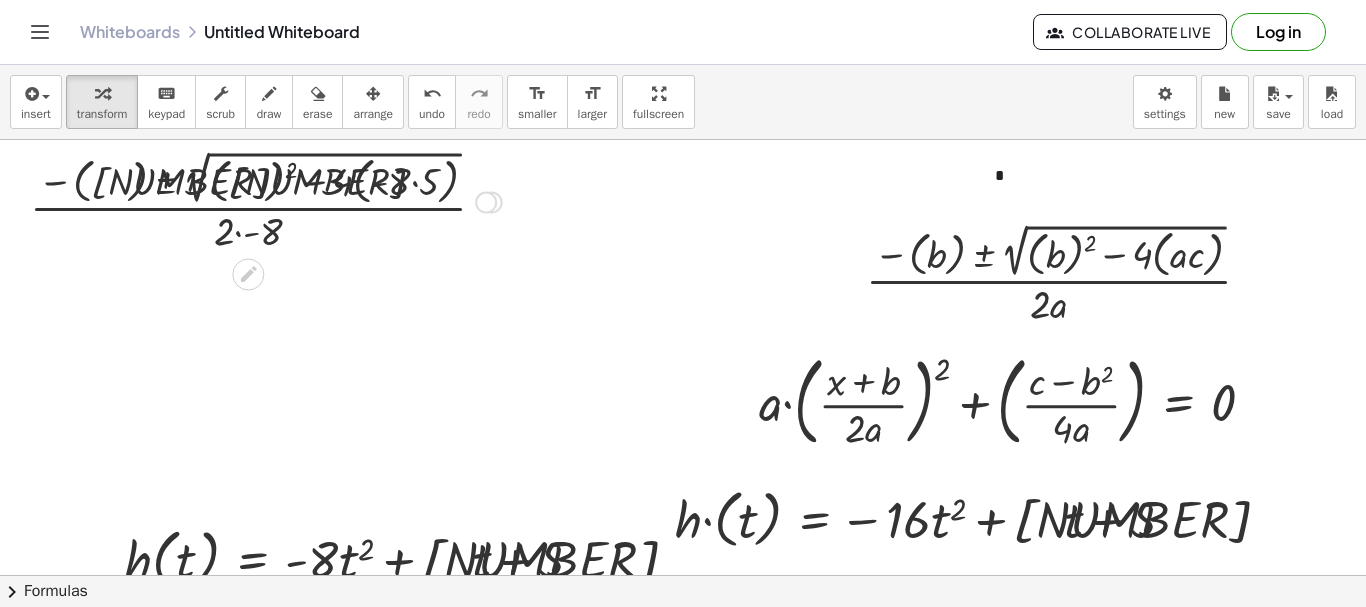 click at bounding box center (266, 200) 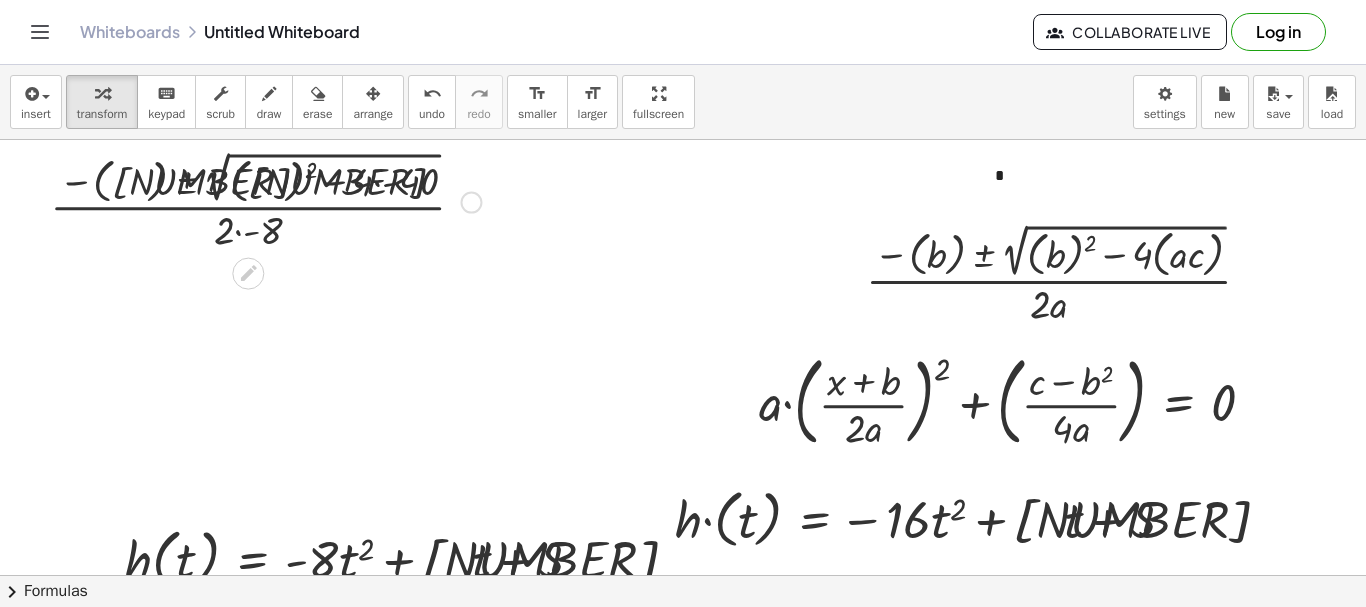 drag, startPoint x: 399, startPoint y: 193, endPoint x: 389, endPoint y: 212, distance: 21.470911 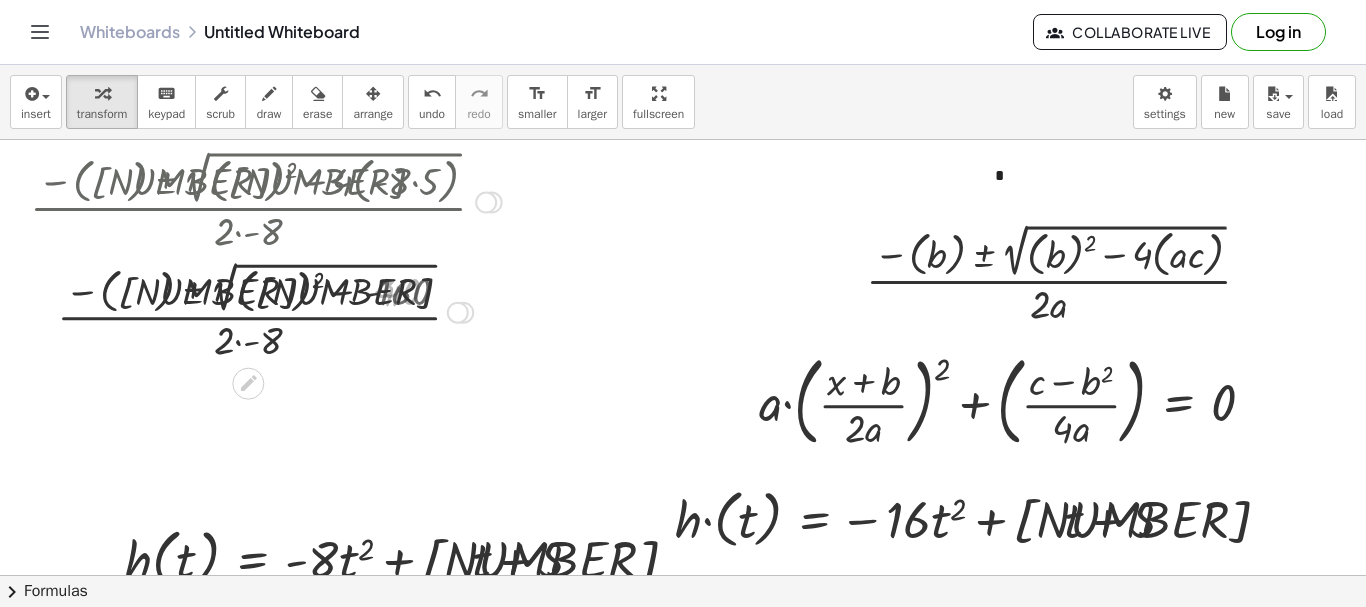 click at bounding box center [266, 310] 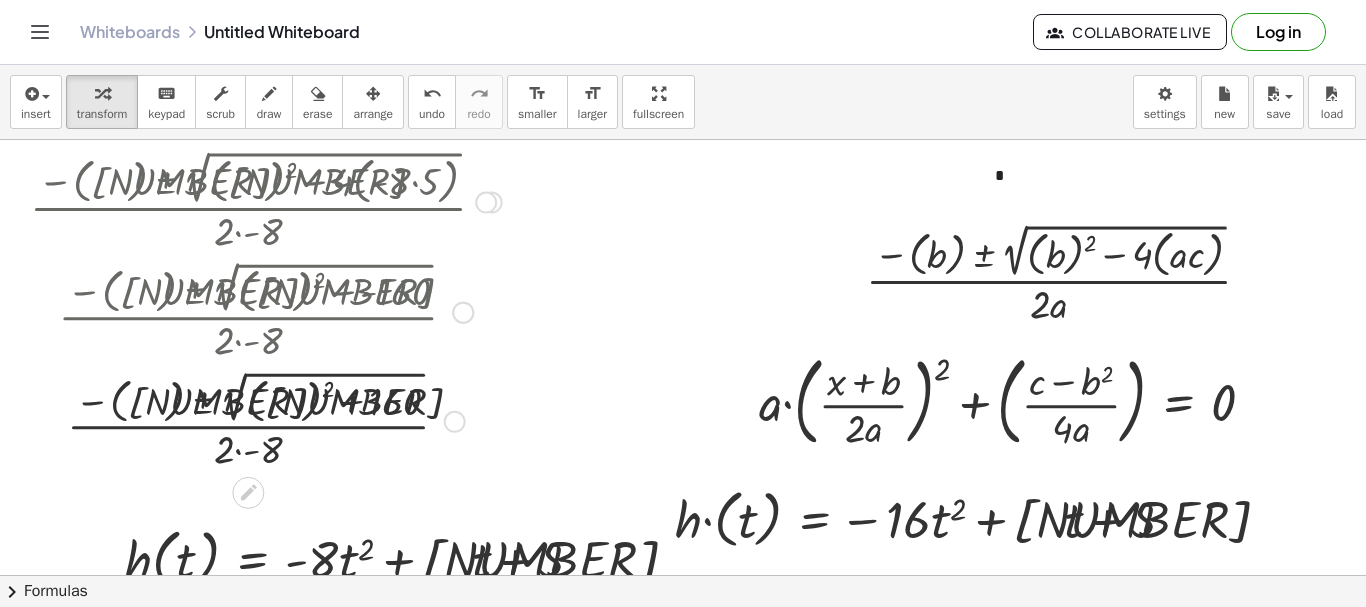 click at bounding box center (266, 419) 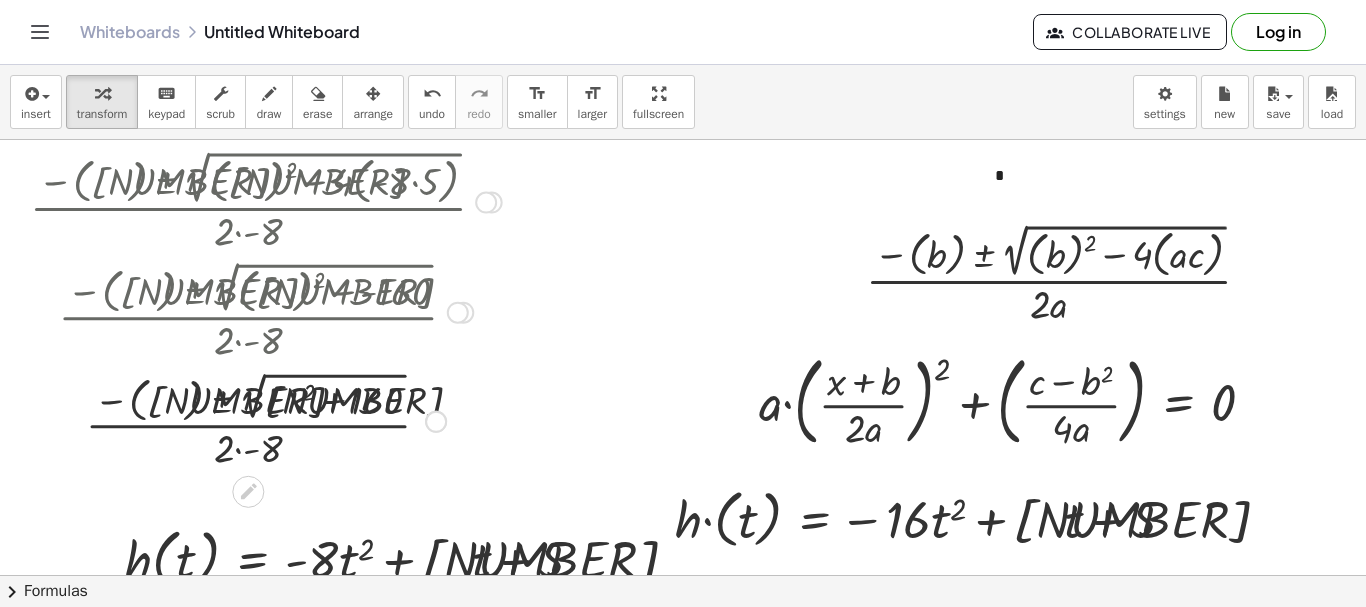 click at bounding box center [266, 419] 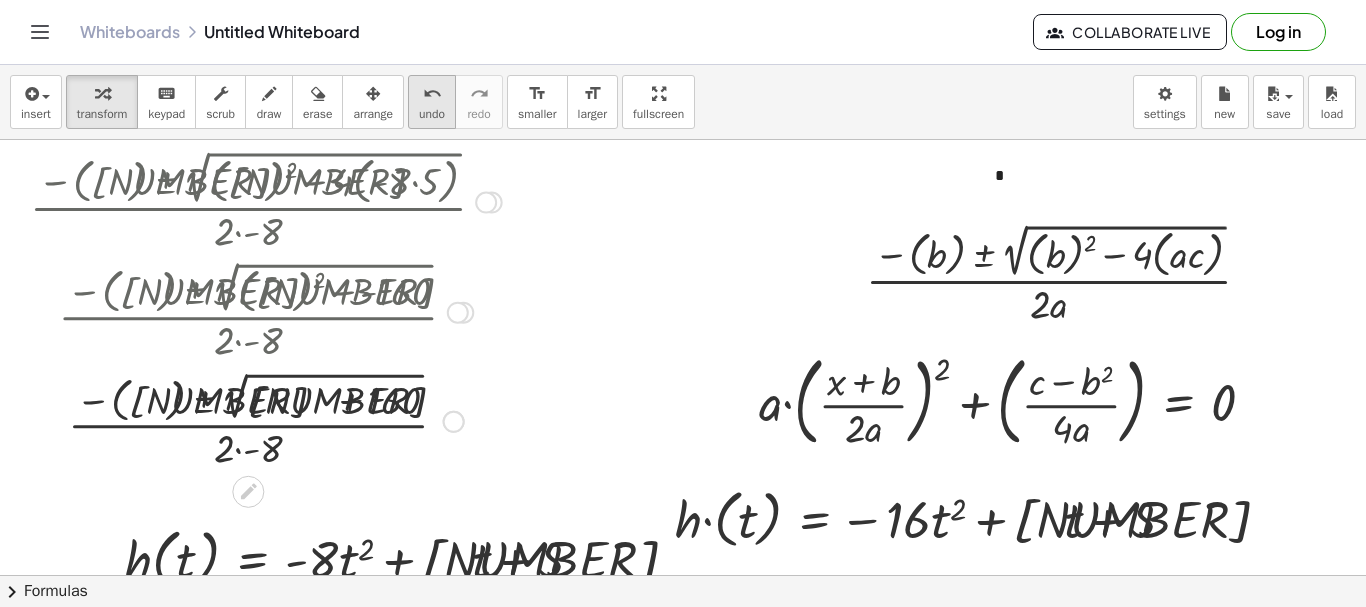 drag, startPoint x: 452, startPoint y: 419, endPoint x: 458, endPoint y: 79, distance: 340.05295 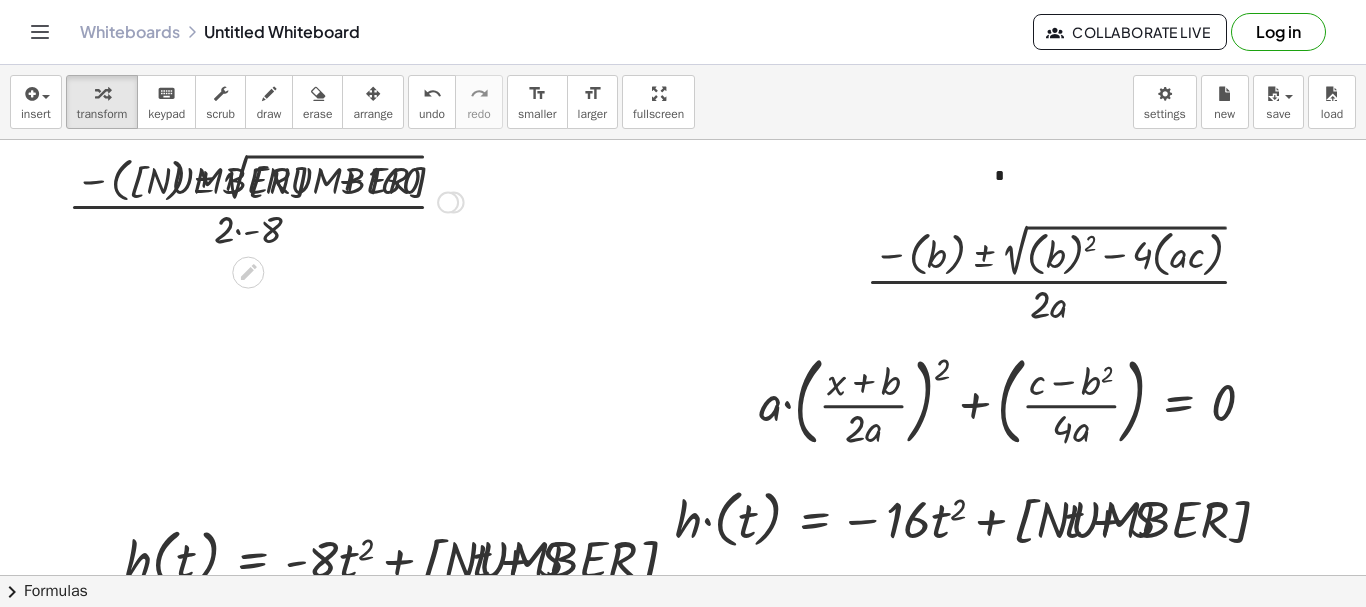 click at bounding box center (266, 200) 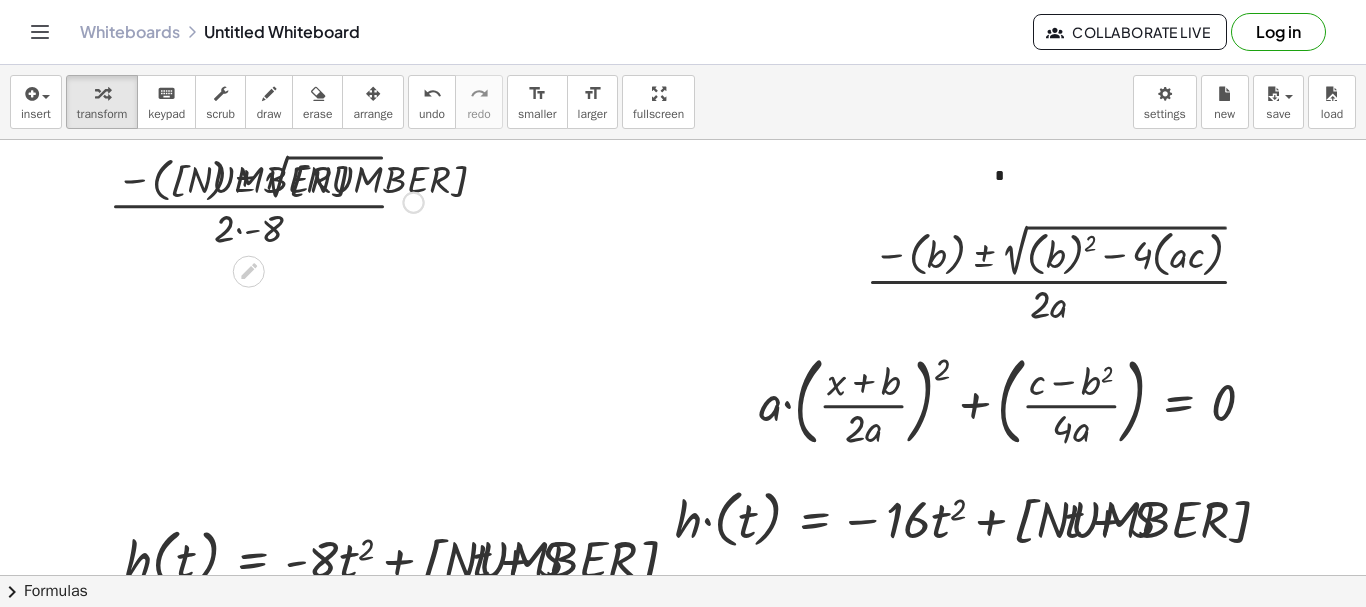 click at bounding box center [266, 200] 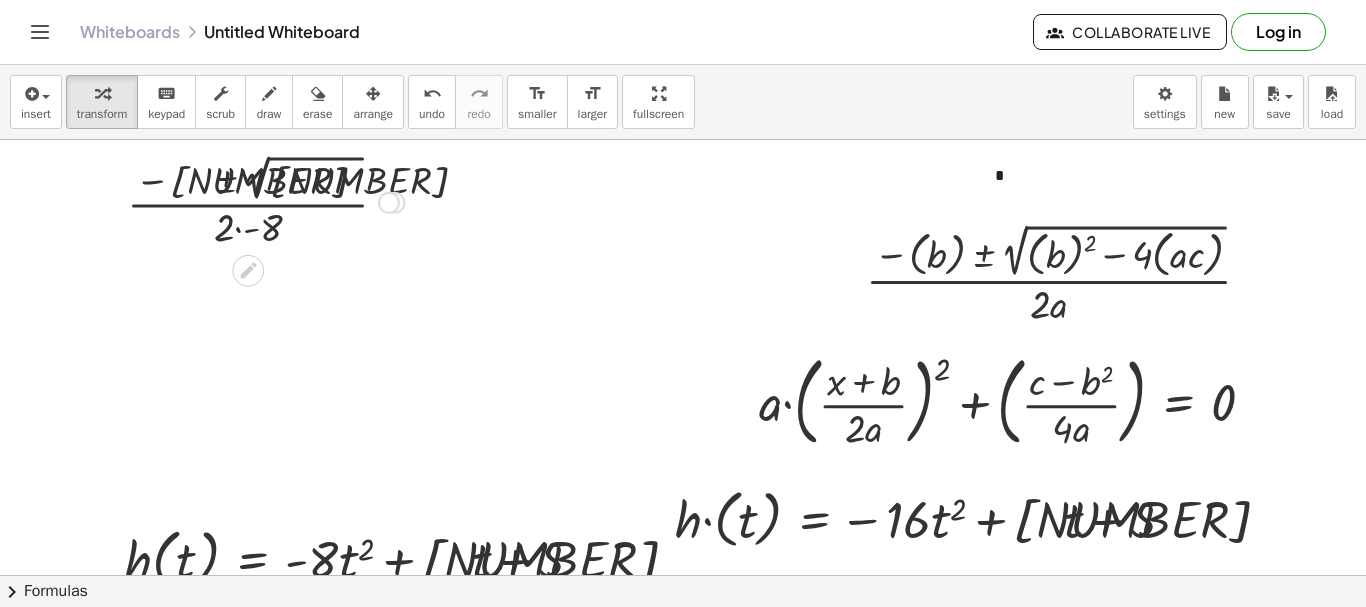 click at bounding box center (265, 201) 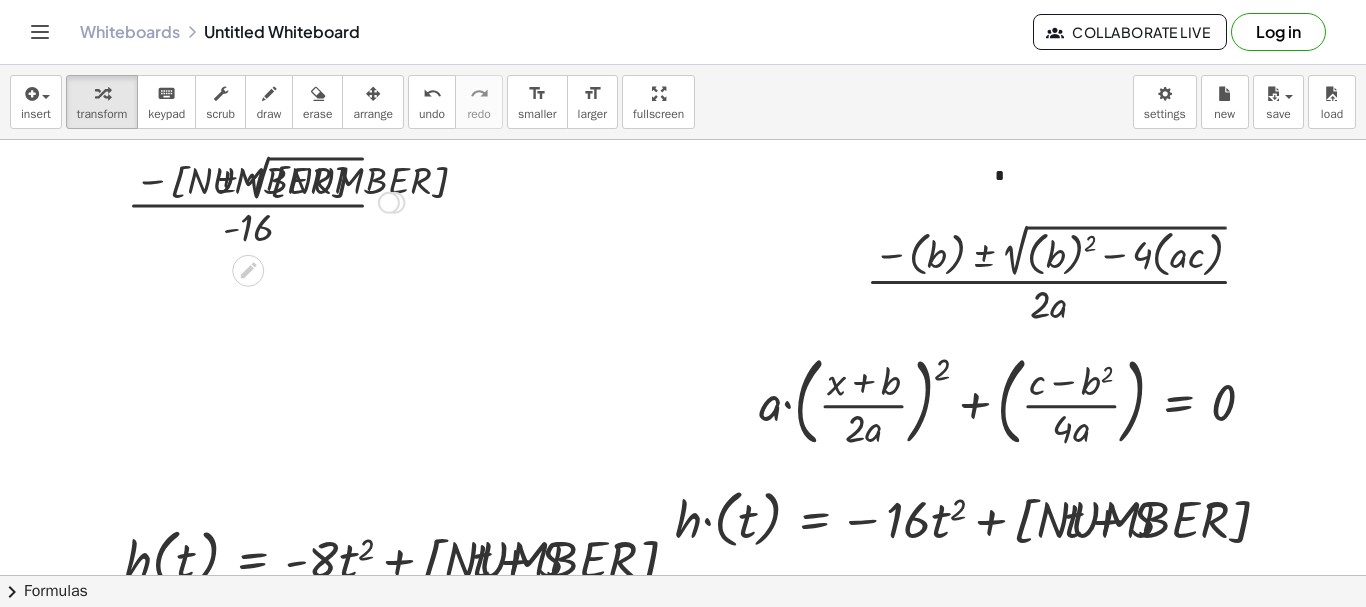 click at bounding box center [265, 201] 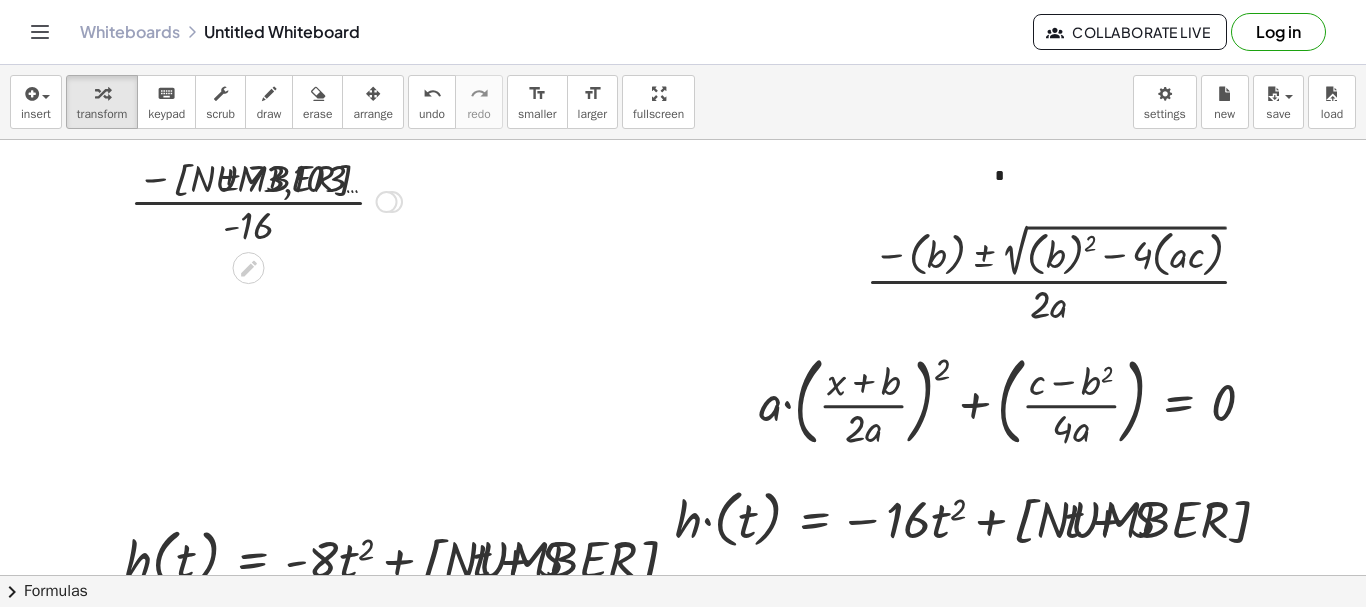 click at bounding box center [266, 200] 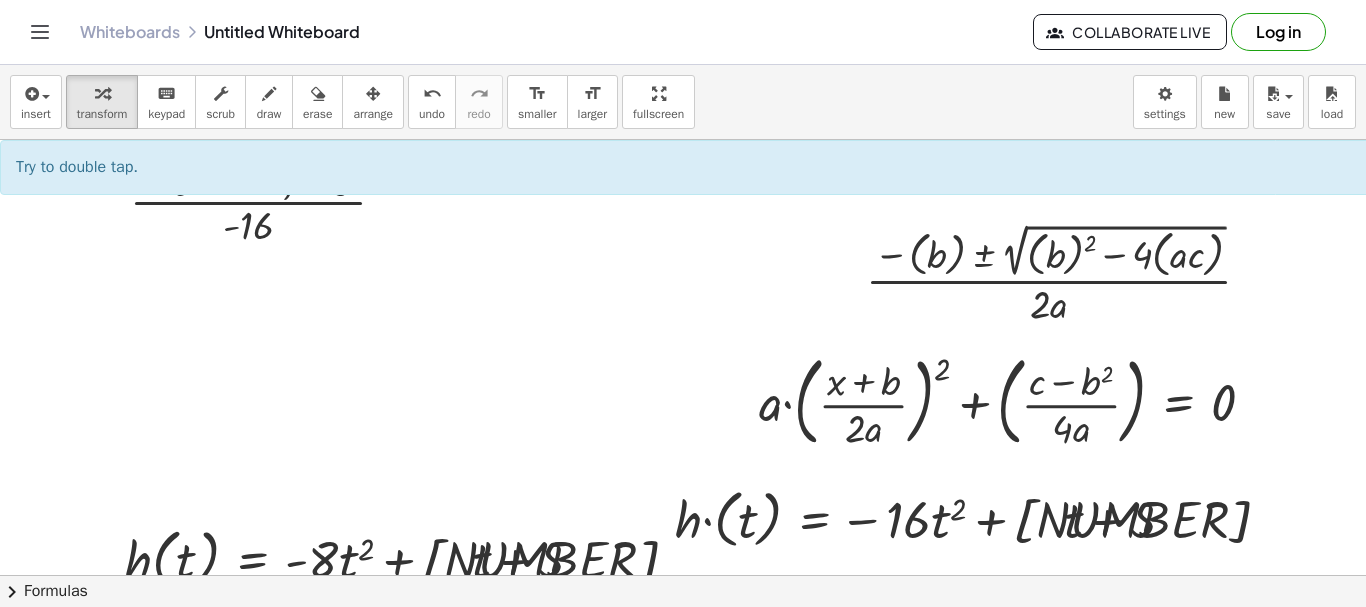 click at bounding box center (768, 640) 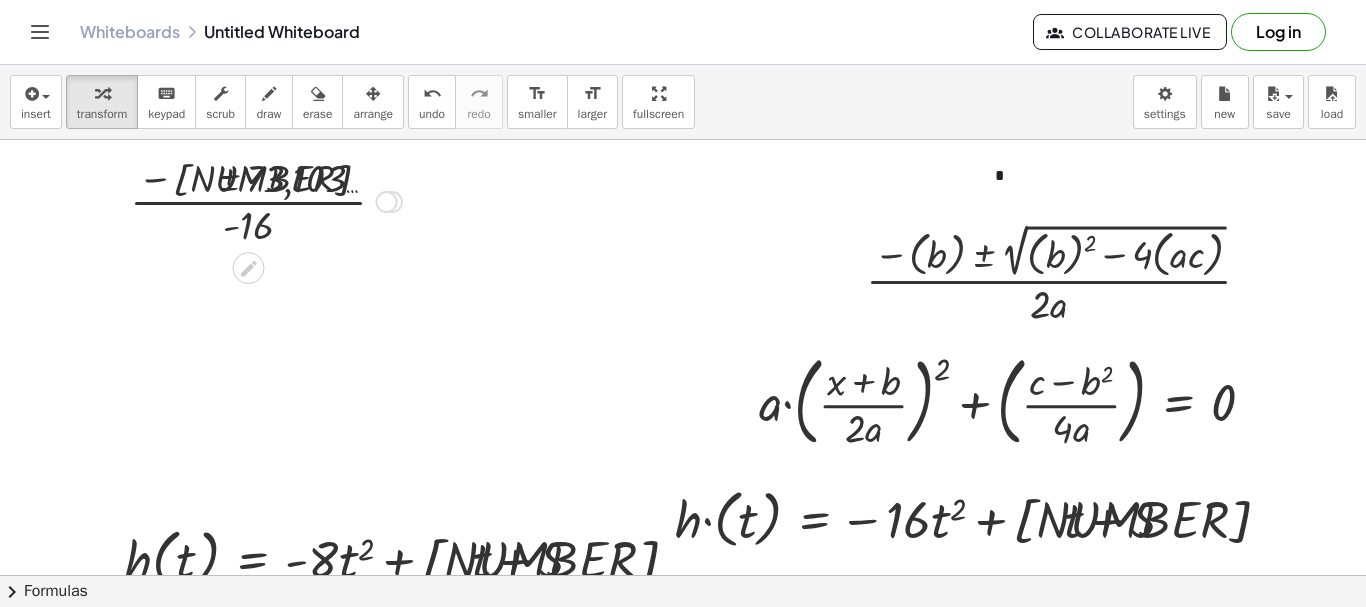 click at bounding box center [266, 200] 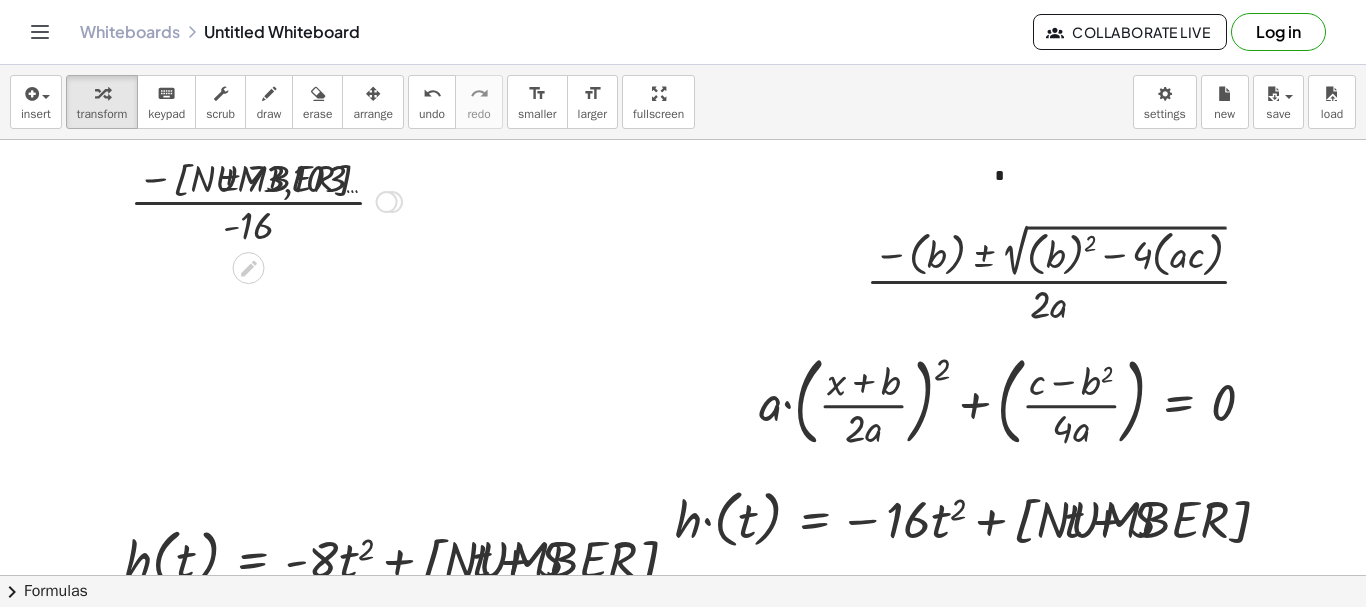 click at bounding box center (266, 200) 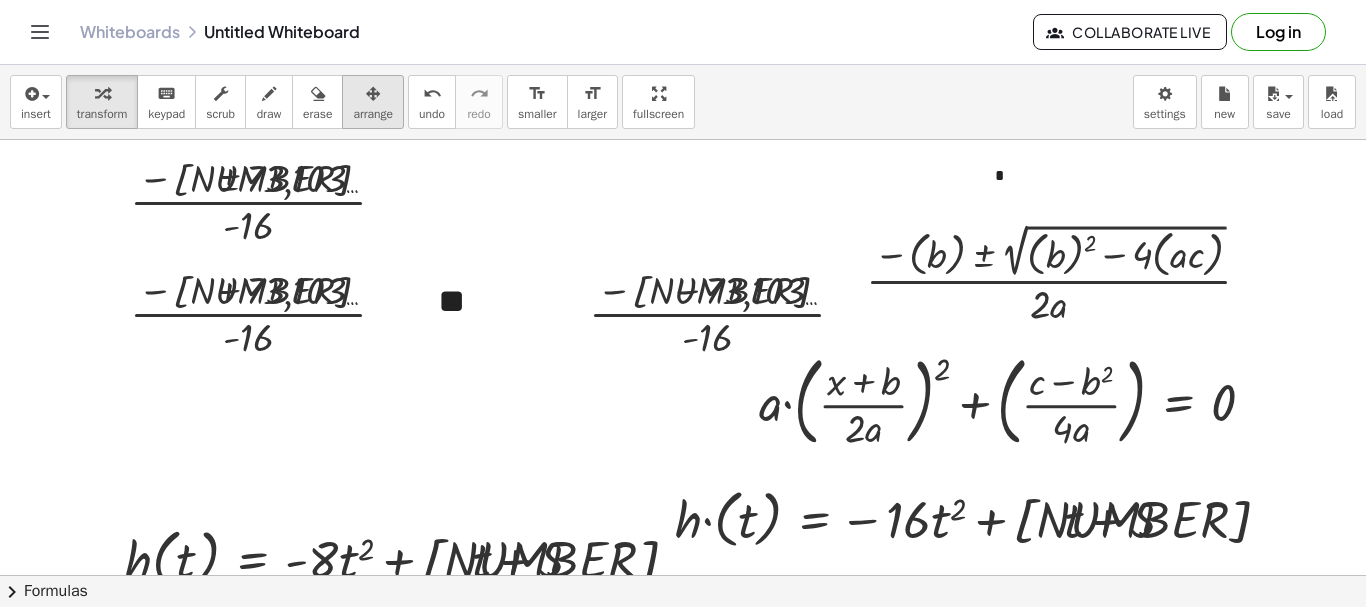 click at bounding box center [373, 93] 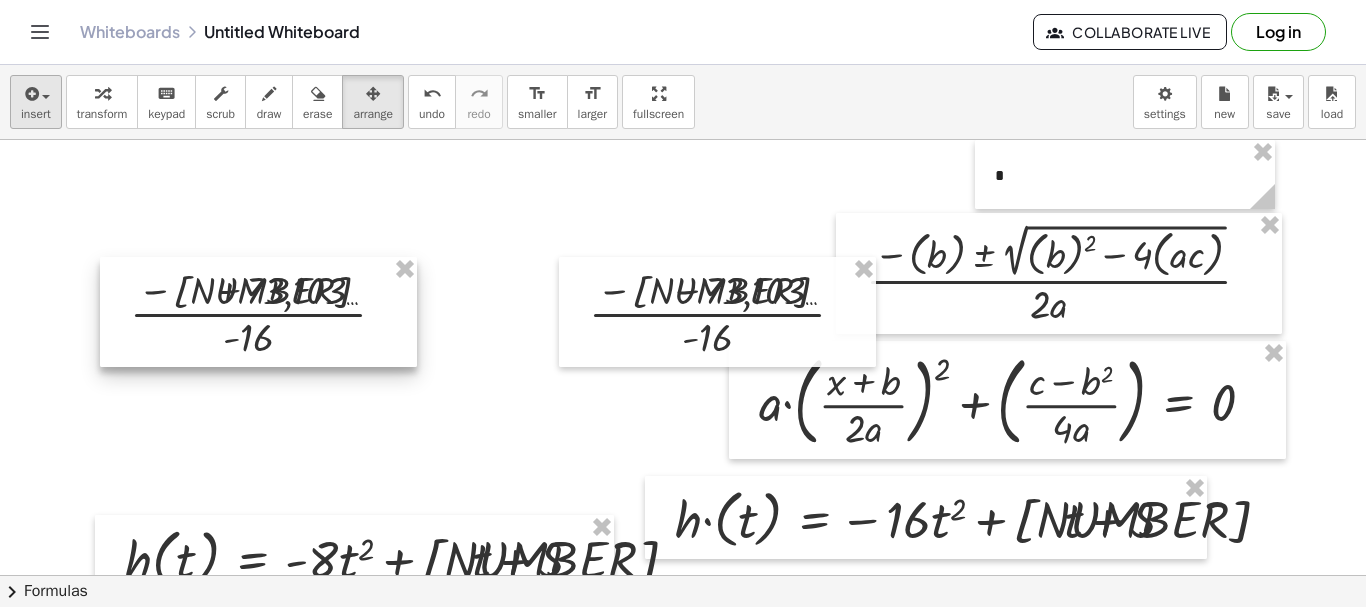 drag, startPoint x: 289, startPoint y: 314, endPoint x: 39, endPoint y: 93, distance: 333.67798 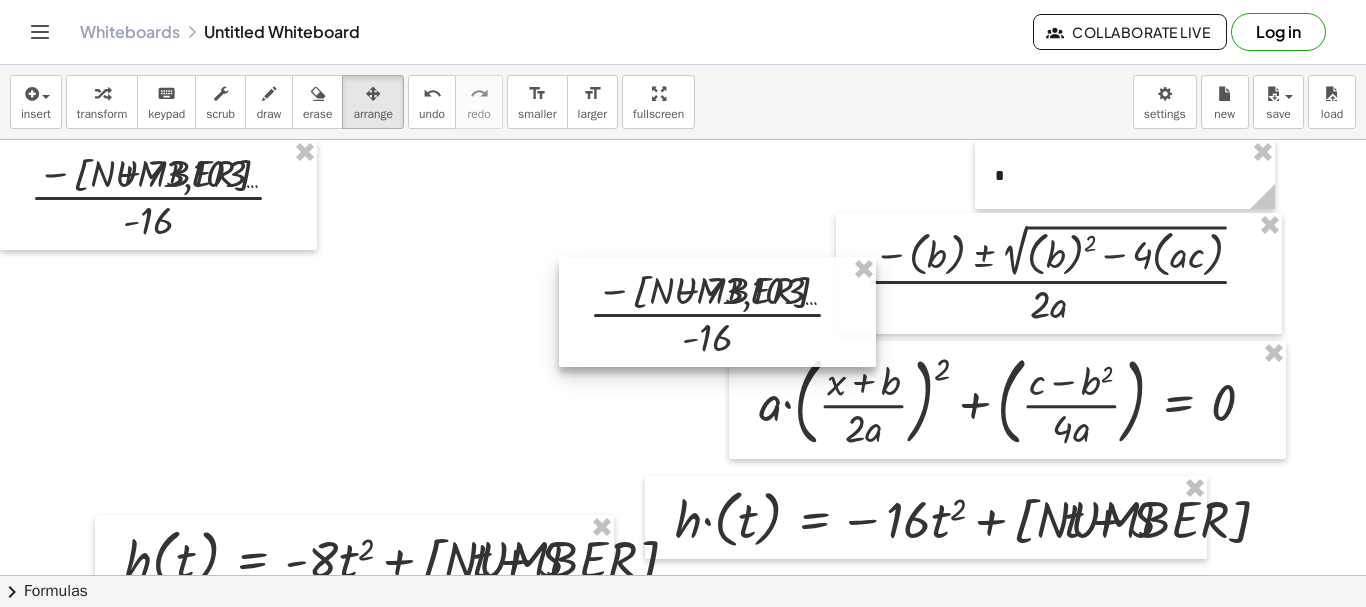 drag, startPoint x: 688, startPoint y: 316, endPoint x: 607, endPoint y: 358, distance: 91.24144 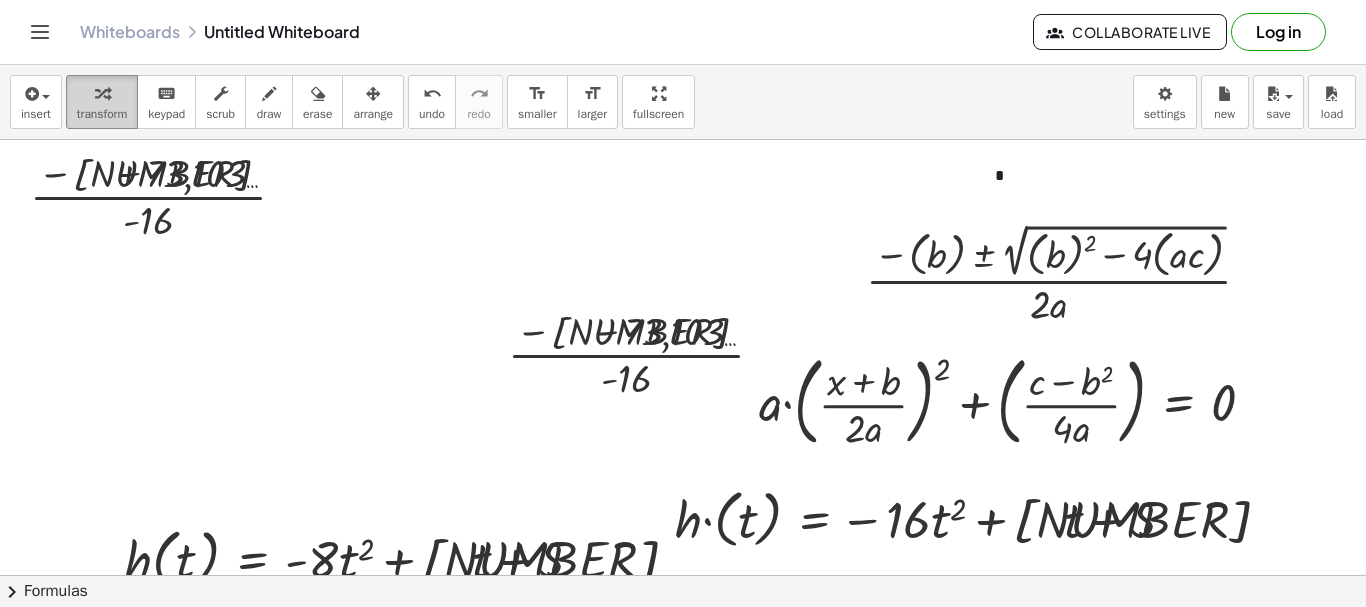 click on "transform" at bounding box center (102, 114) 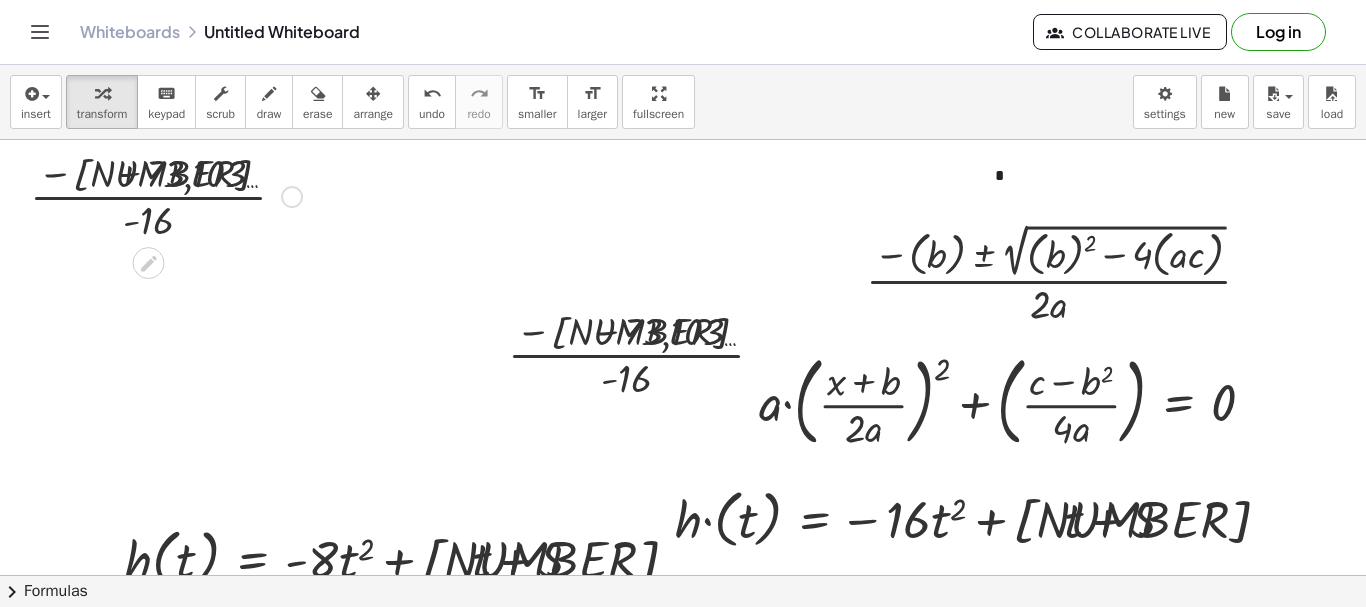 click at bounding box center (166, 195) 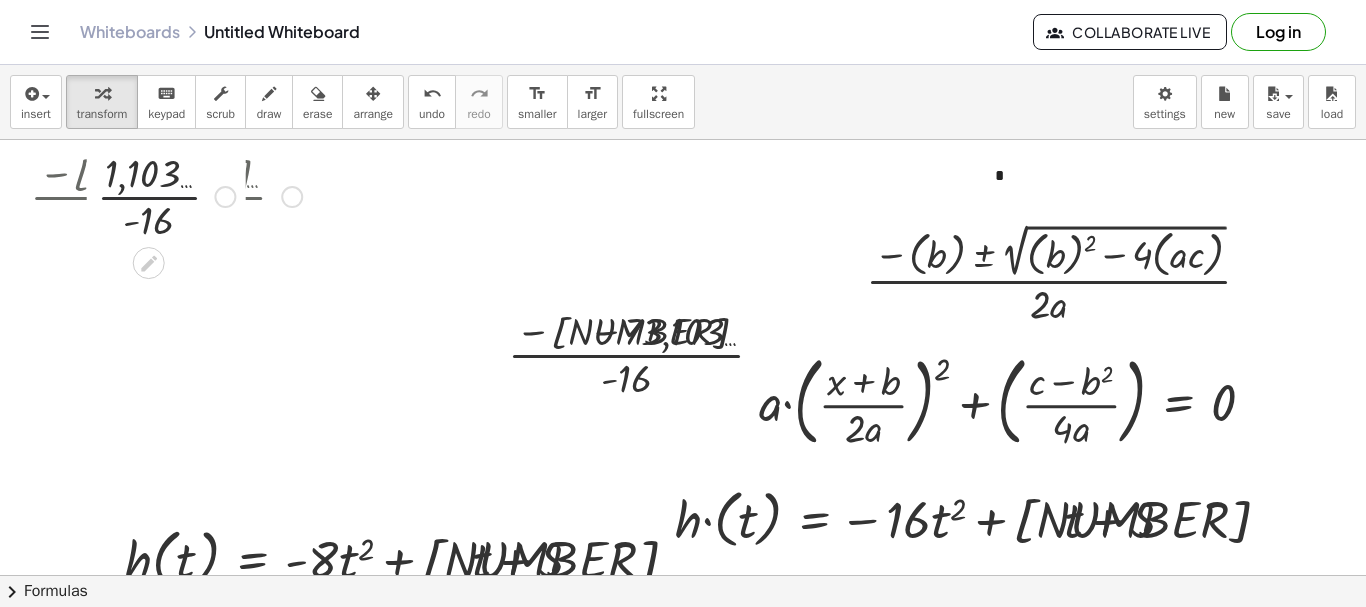 click at bounding box center [166, 195] 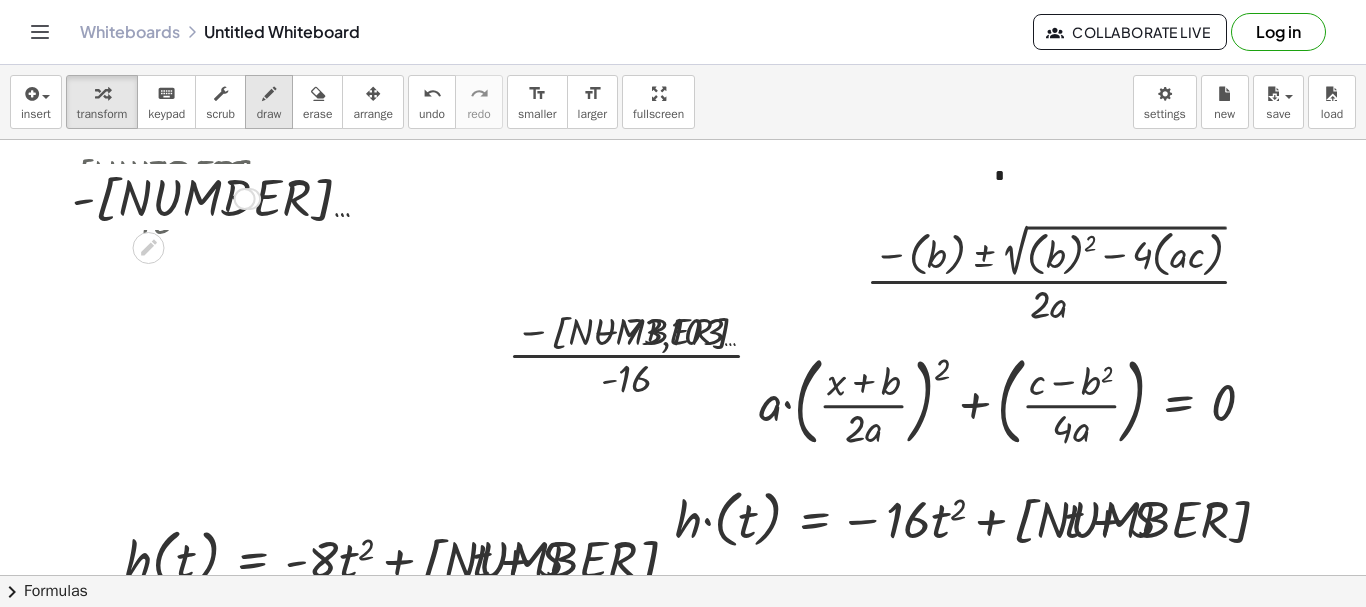 drag, startPoint x: 241, startPoint y: 373, endPoint x: 280, endPoint y: 114, distance: 261.91983 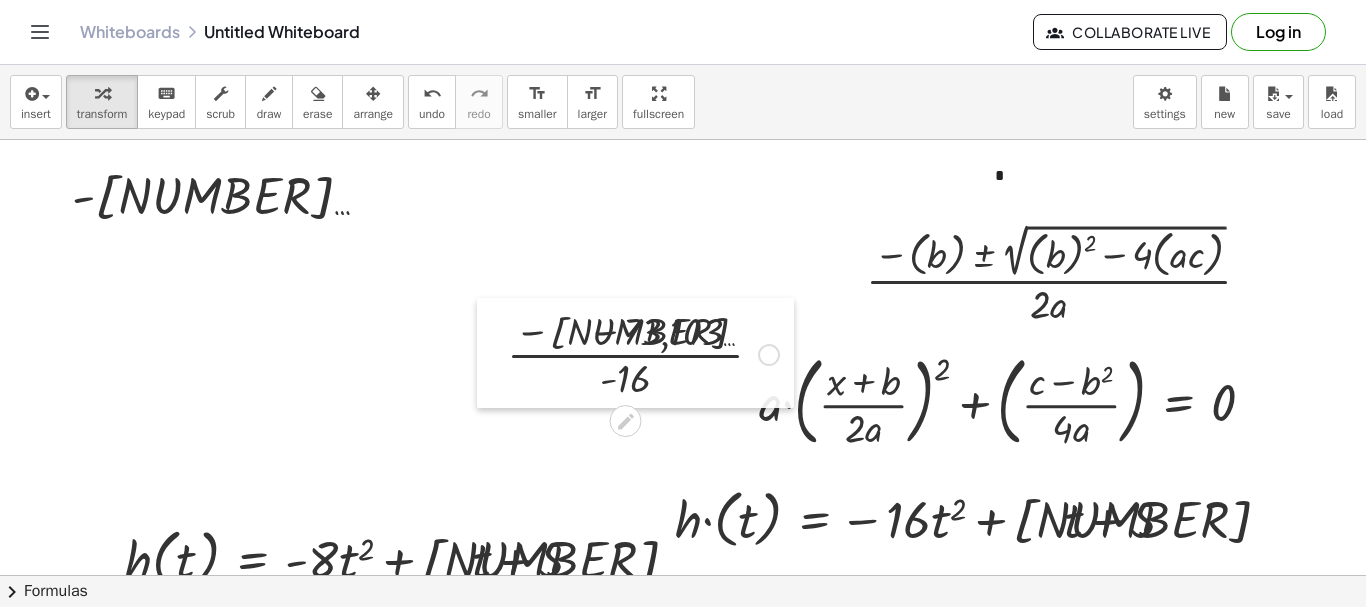 drag, startPoint x: 499, startPoint y: 364, endPoint x: 364, endPoint y: 306, distance: 146.93196 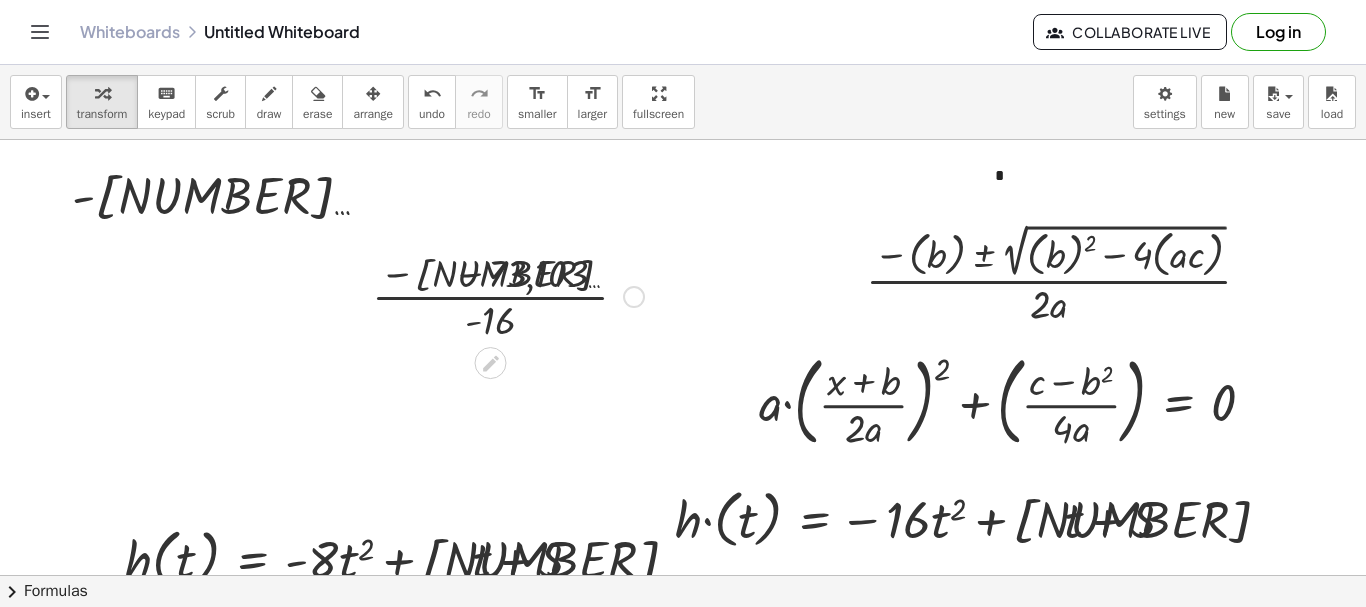 click at bounding box center (508, 295) 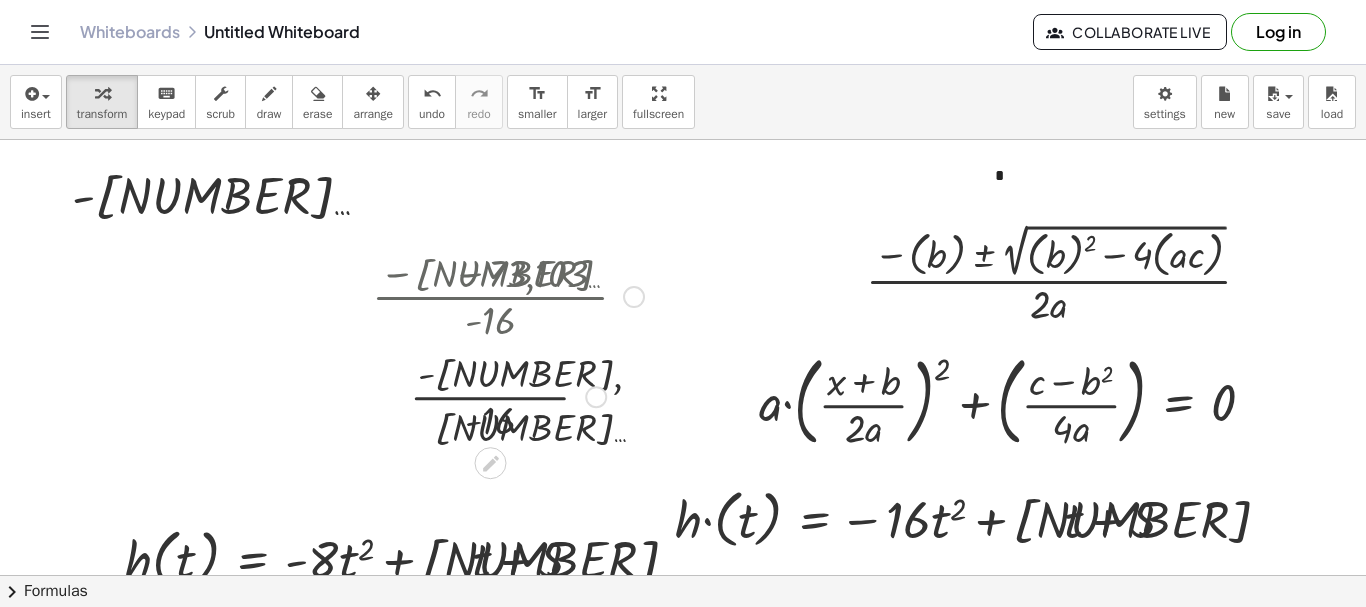 click at bounding box center [508, 395] 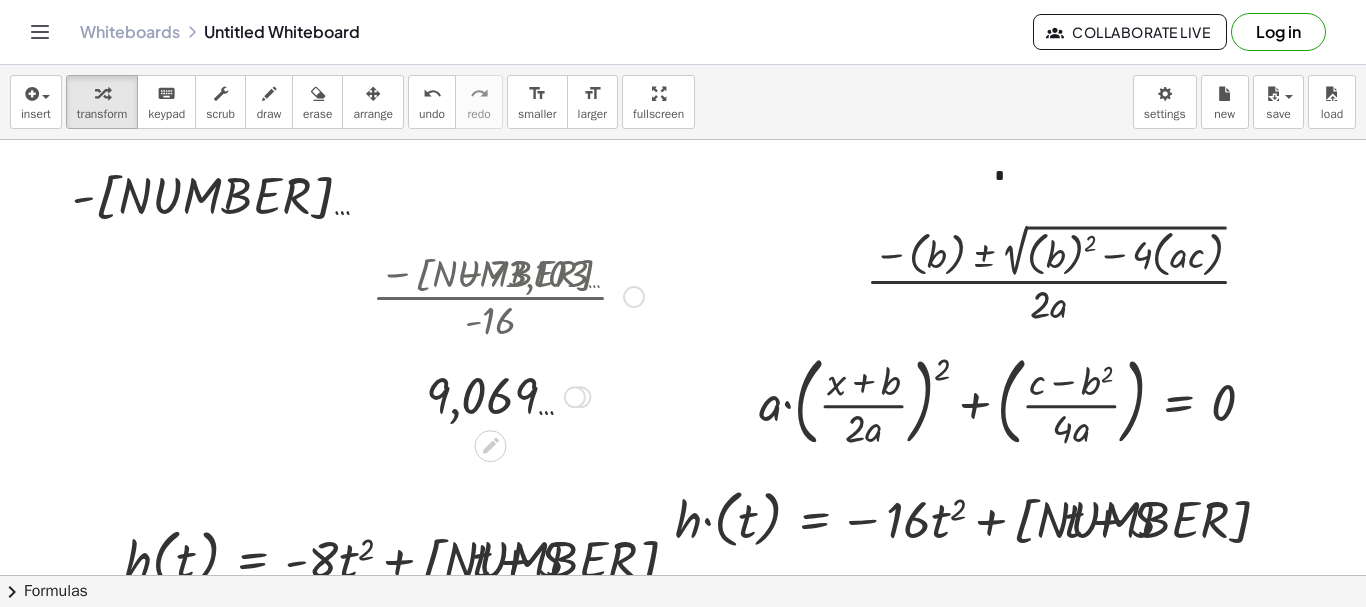 drag, startPoint x: 577, startPoint y: 397, endPoint x: 550, endPoint y: 162, distance: 236.54597 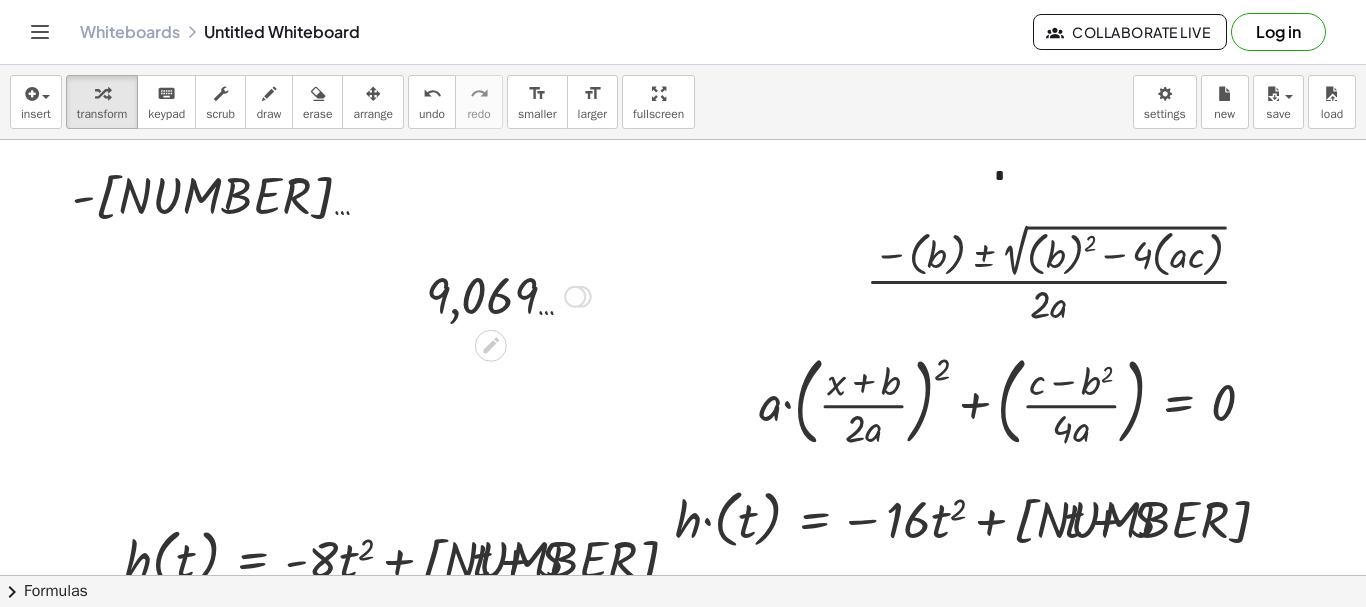 drag, startPoint x: 401, startPoint y: 287, endPoint x: 411, endPoint y: 45, distance: 242.20653 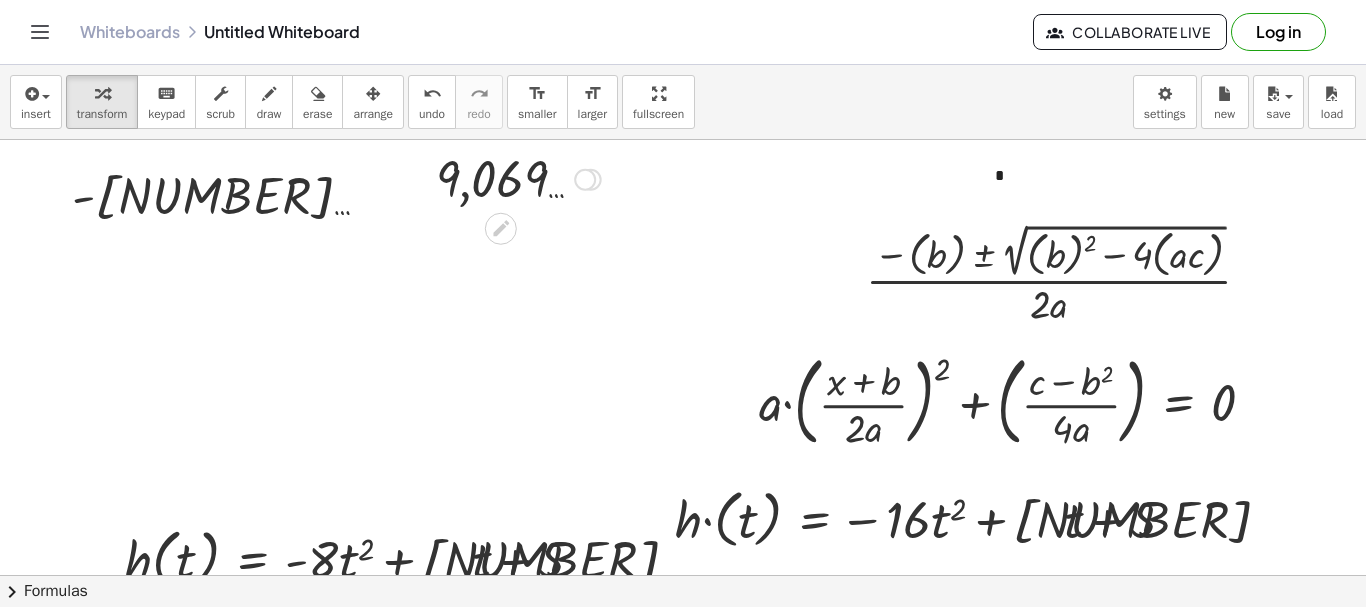 drag, startPoint x: 369, startPoint y: 89, endPoint x: 382, endPoint y: 163, distance: 75.13322 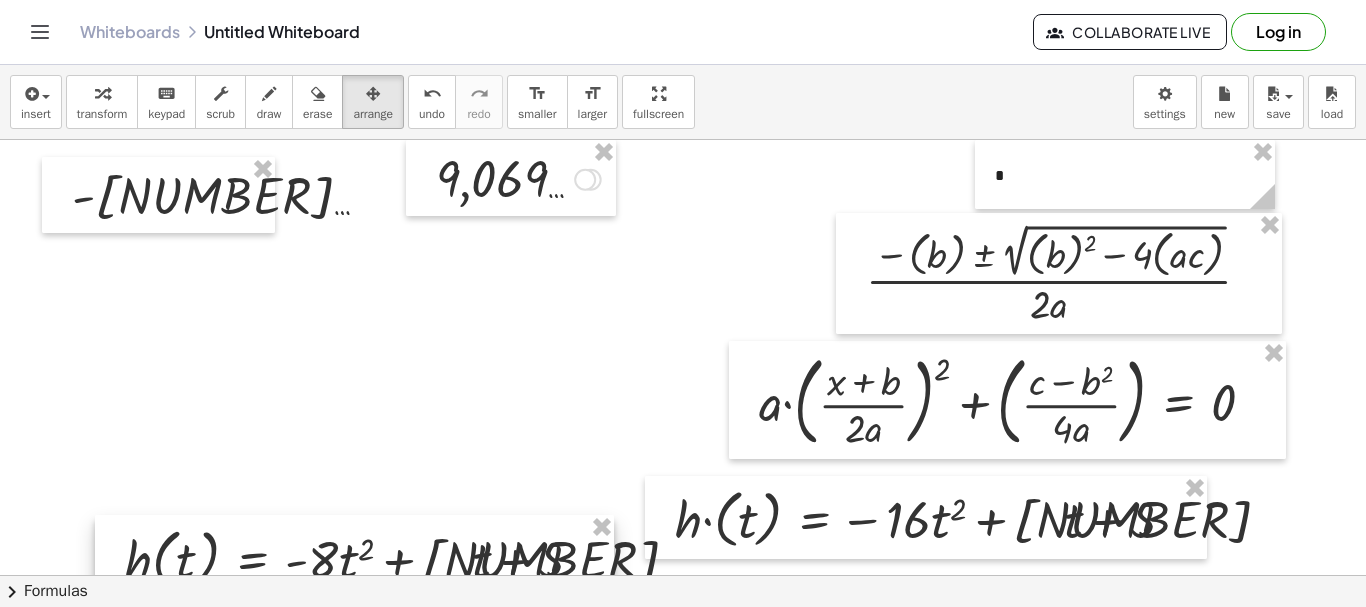 drag, startPoint x: 594, startPoint y: 516, endPoint x: 352, endPoint y: 357, distance: 289.56 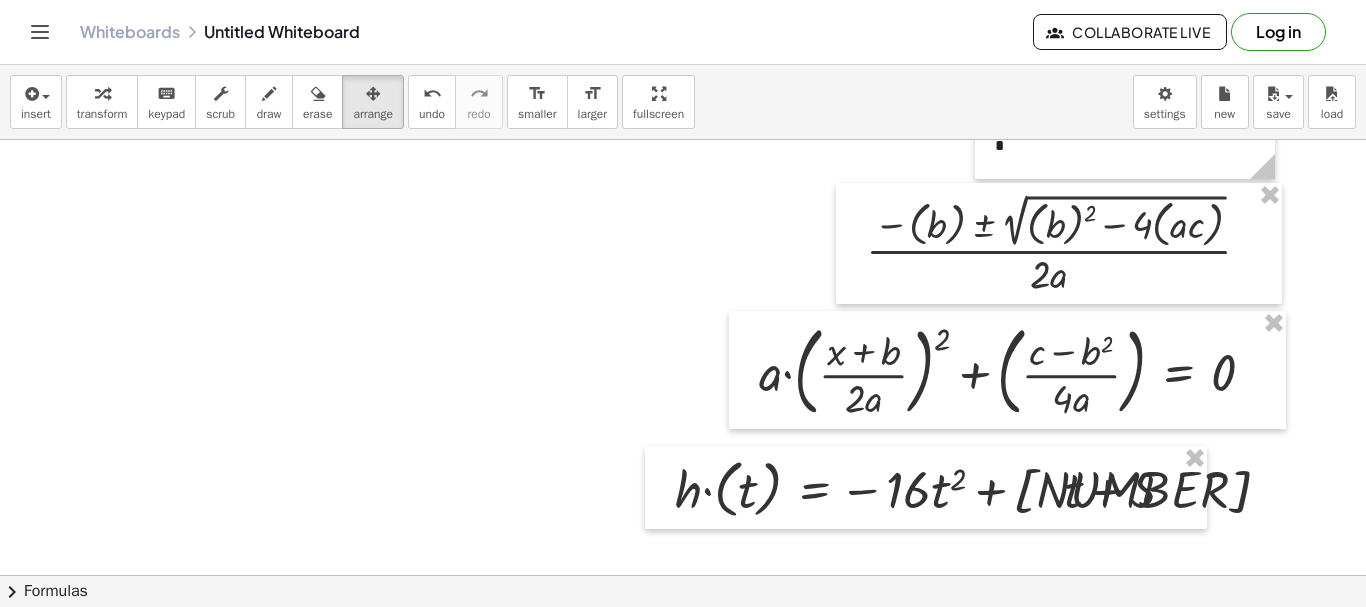 scroll, scrollTop: 31, scrollLeft: 0, axis: vertical 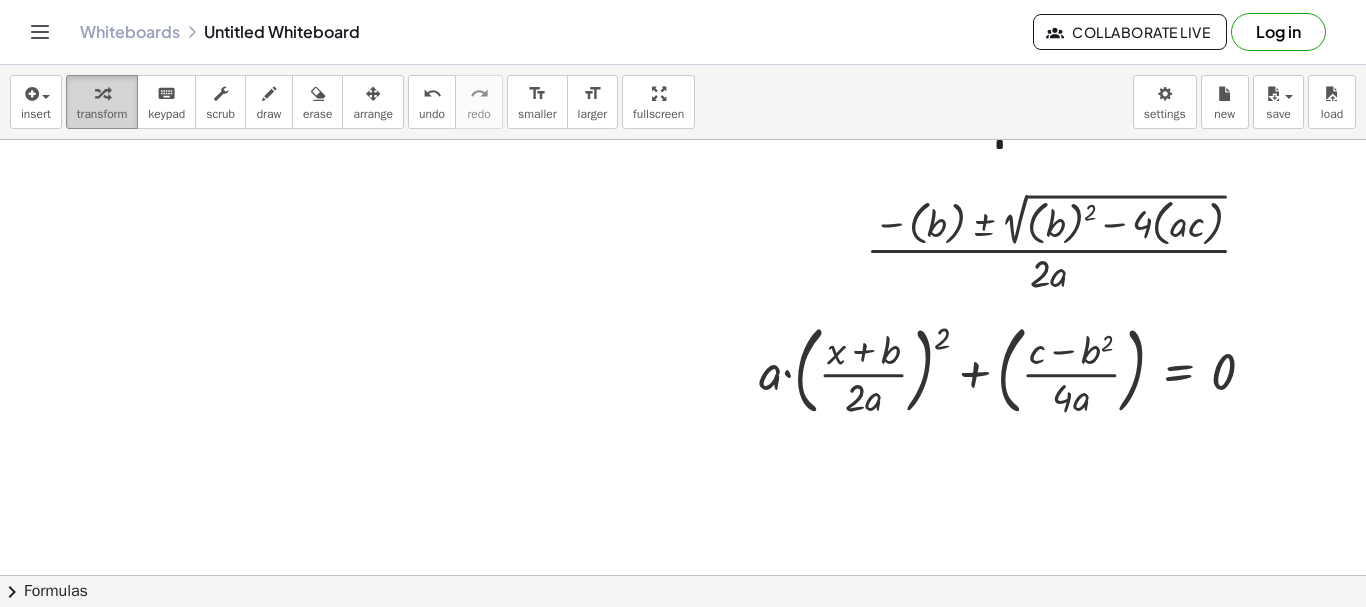 click on "transform" at bounding box center [102, 114] 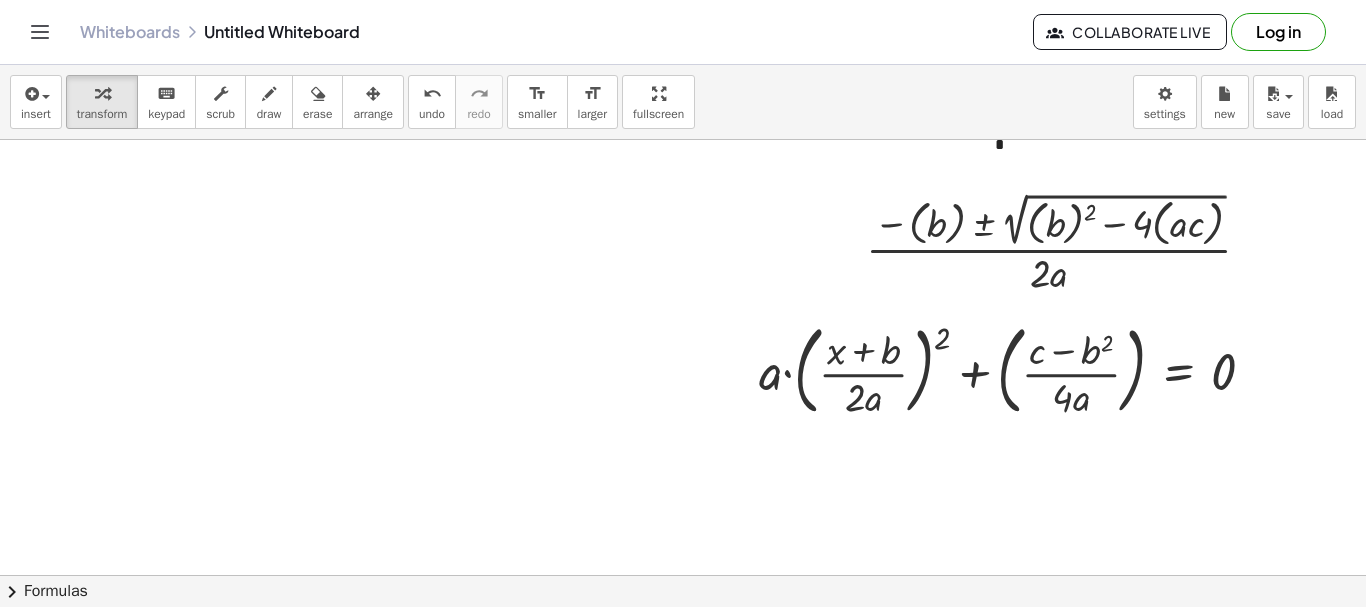 click at bounding box center [768, 609] 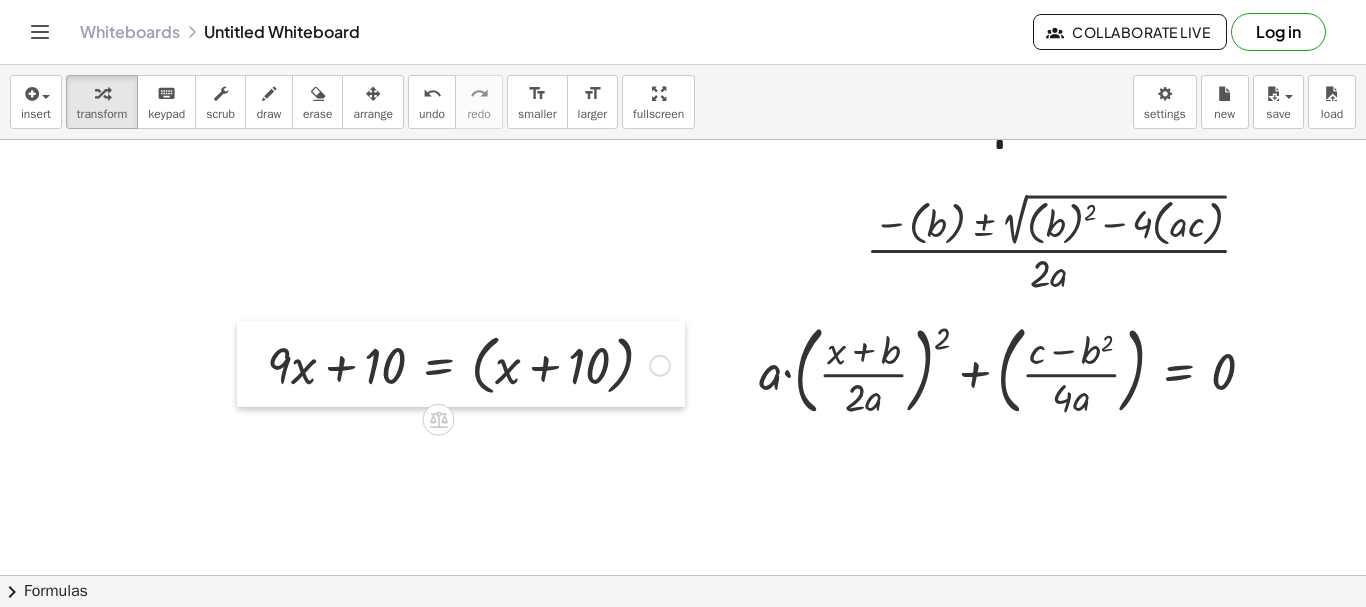 drag, startPoint x: 271, startPoint y: 389, endPoint x: 249, endPoint y: 388, distance: 22.022715 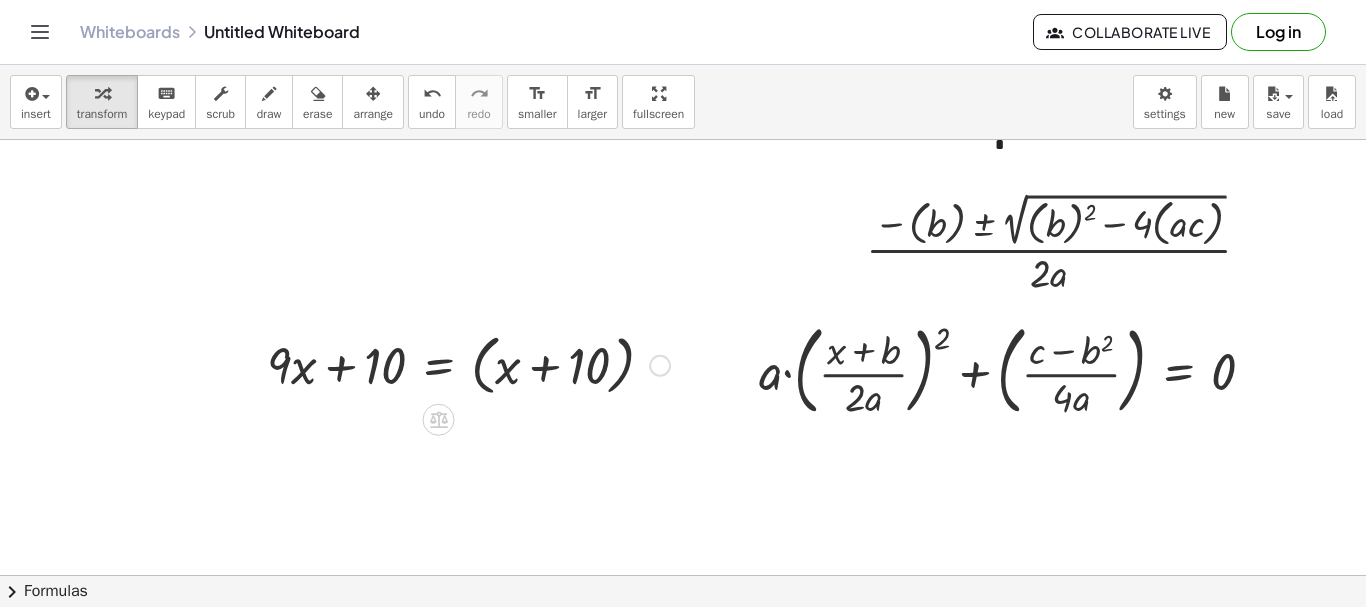 click at bounding box center (468, 364) 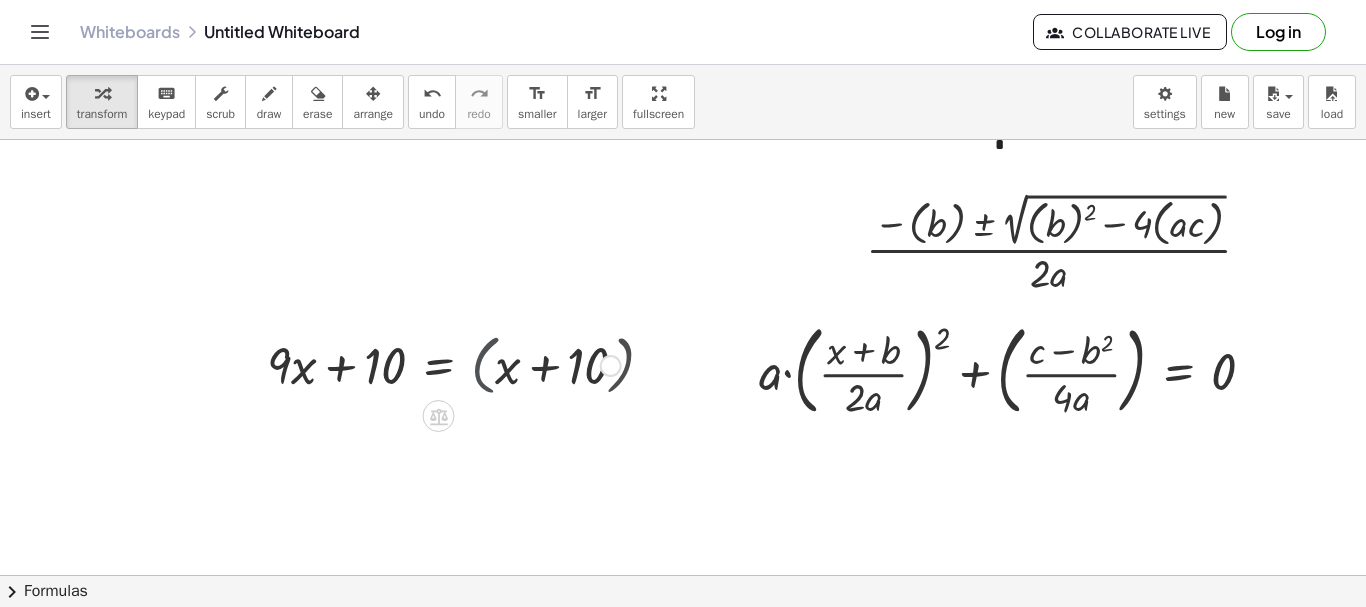 click at bounding box center (444, 364) 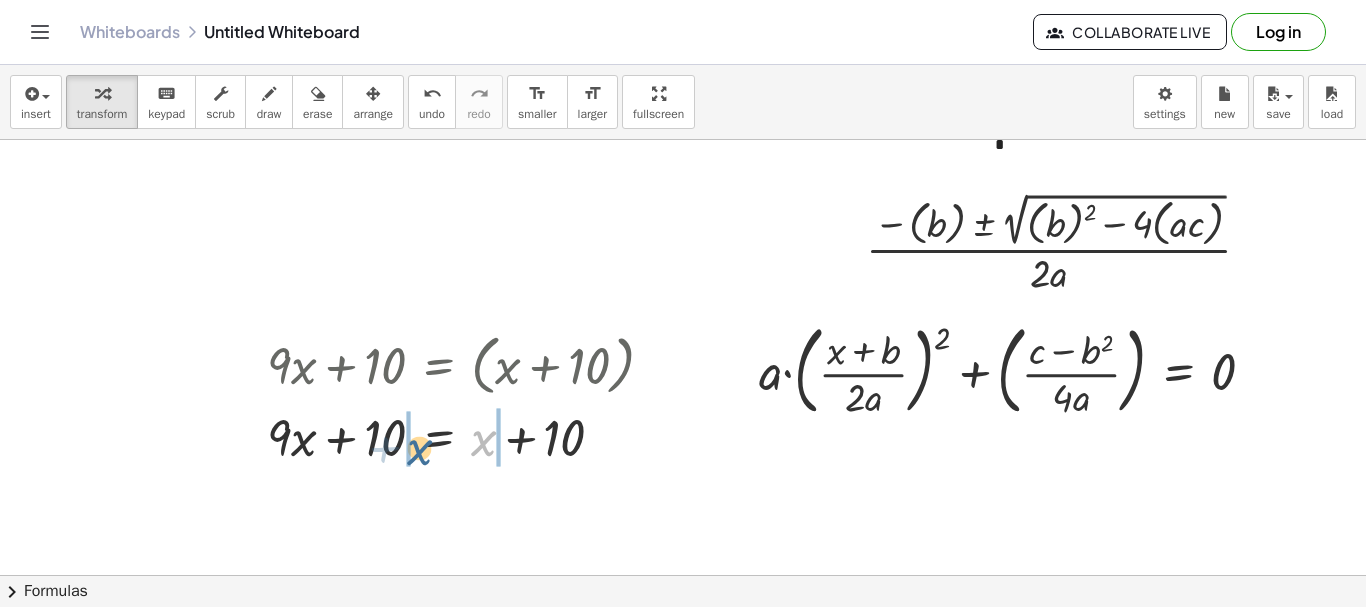 drag, startPoint x: 483, startPoint y: 443, endPoint x: 418, endPoint y: 453, distance: 65.76473 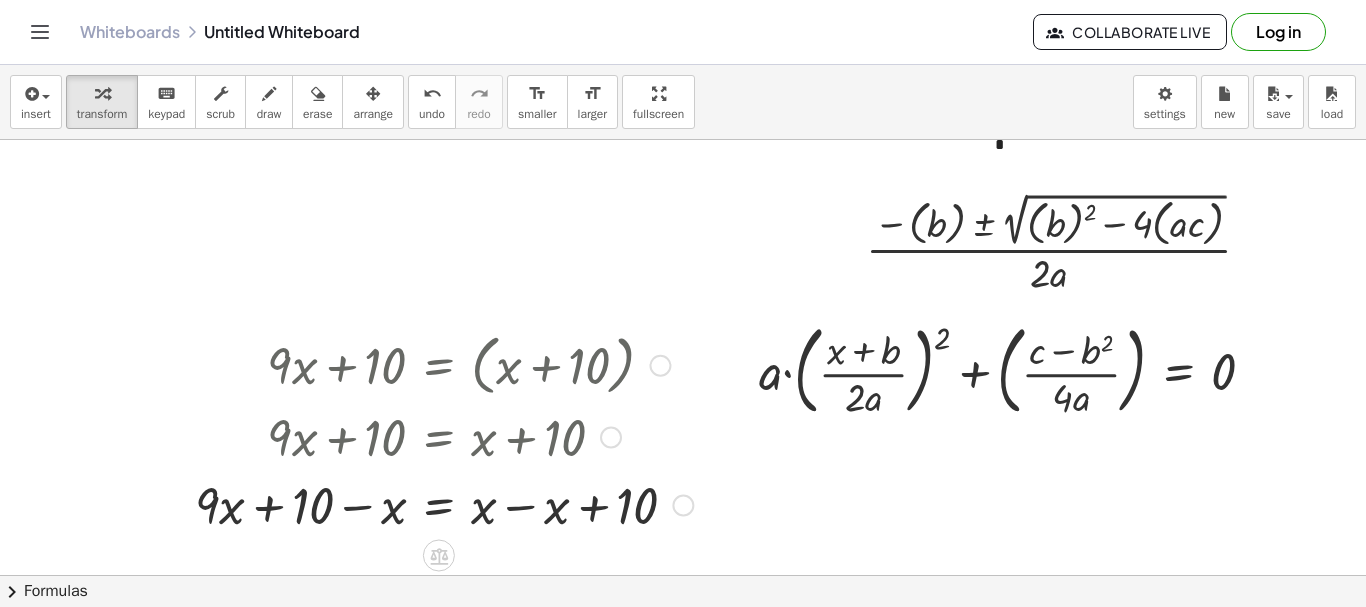 click at bounding box center [444, 504] 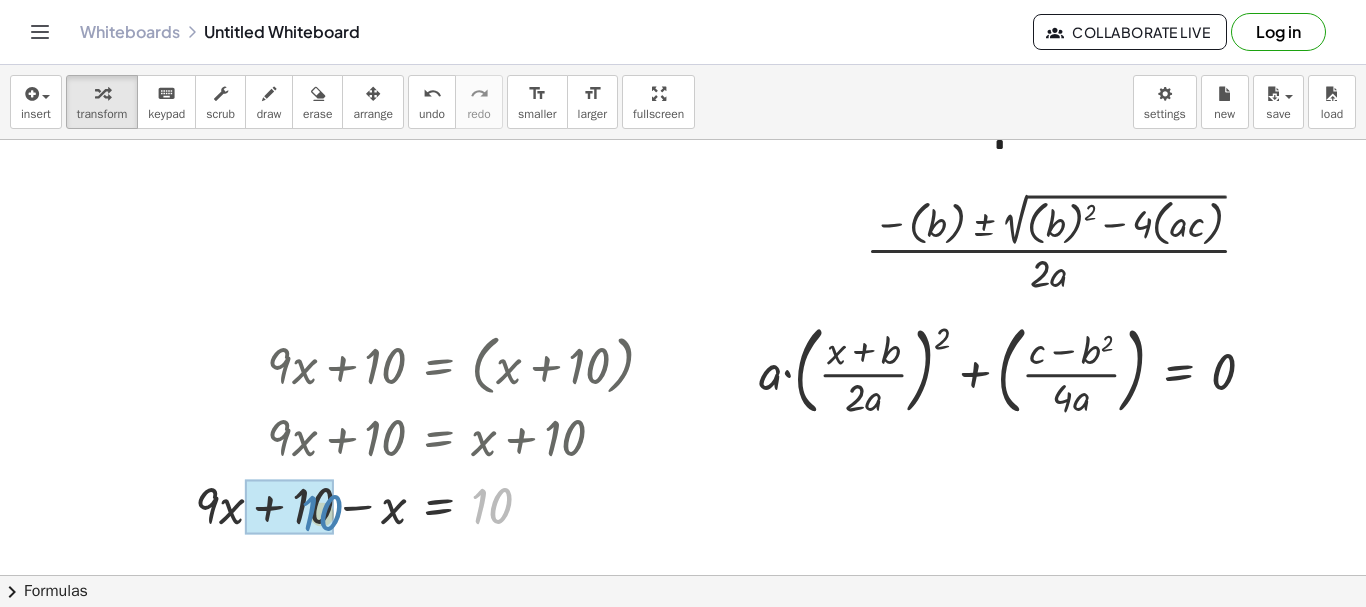 drag, startPoint x: 501, startPoint y: 498, endPoint x: 329, endPoint y: 506, distance: 172.18594 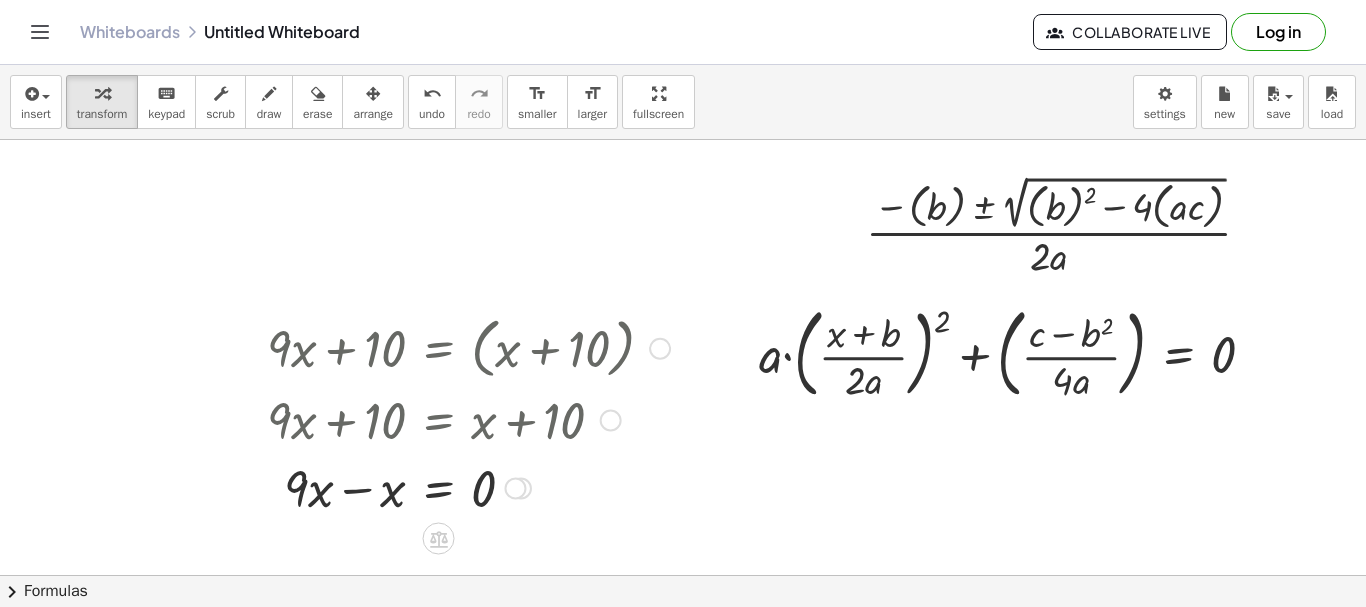 scroll, scrollTop: 50, scrollLeft: 0, axis: vertical 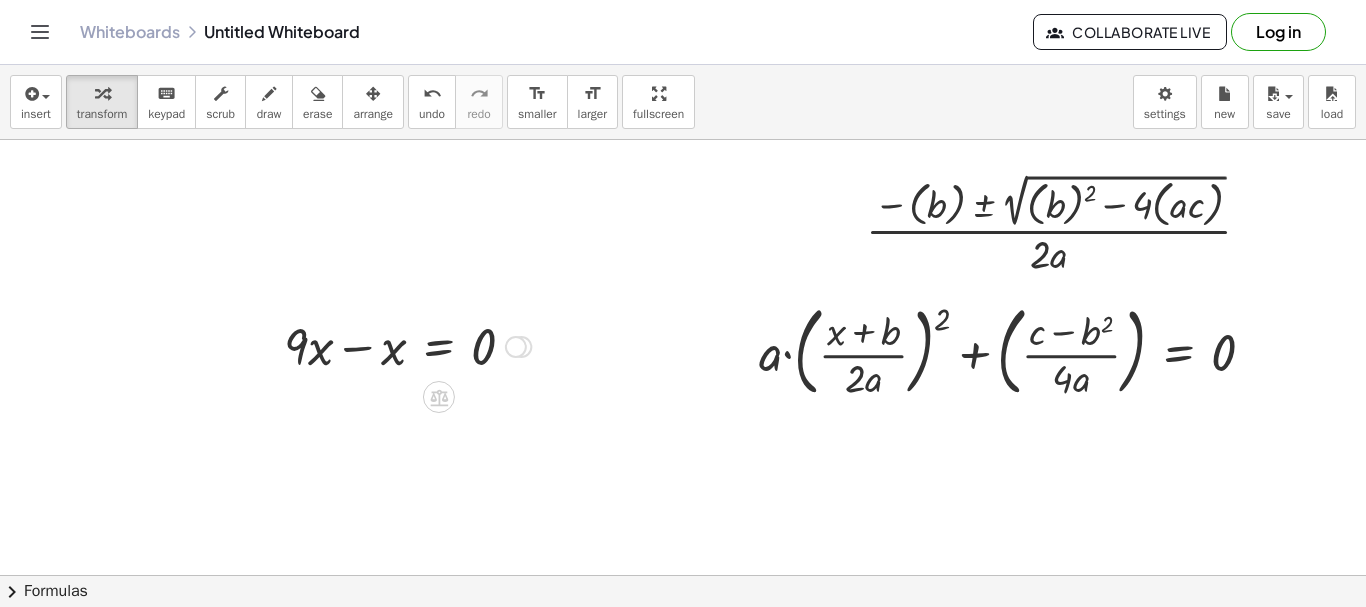 drag, startPoint x: 509, startPoint y: 484, endPoint x: 488, endPoint y: 281, distance: 204.08331 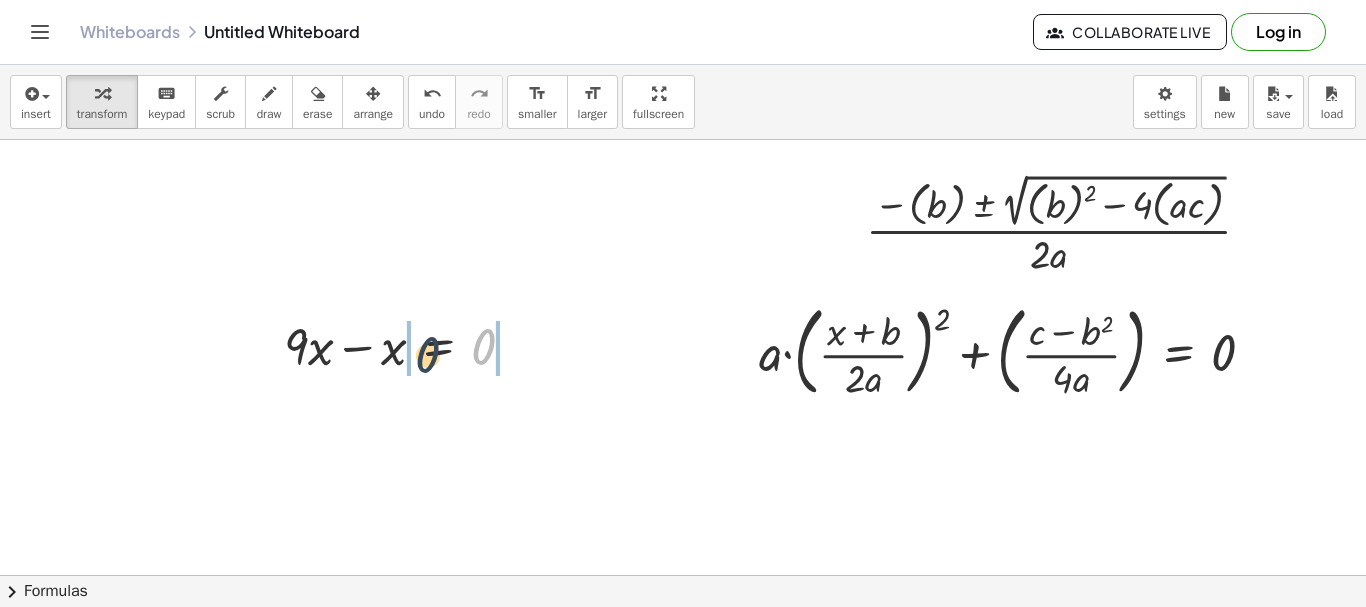 drag, startPoint x: 459, startPoint y: 350, endPoint x: 424, endPoint y: 352, distance: 35.057095 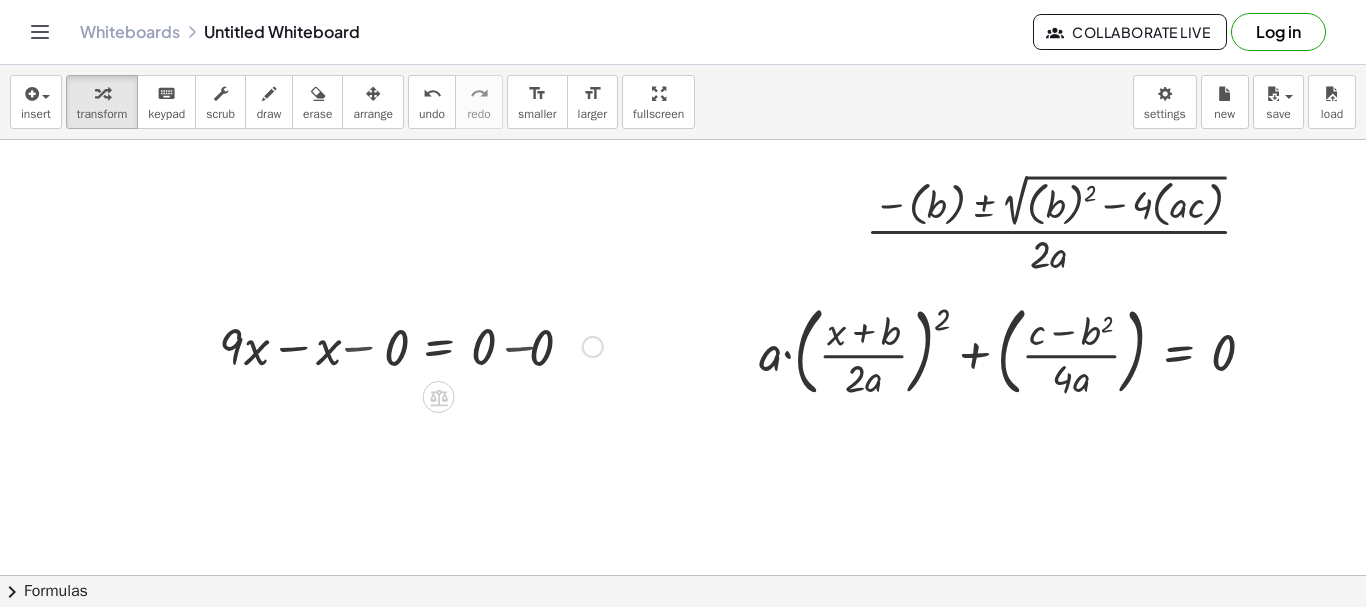 click at bounding box center (407, 345) 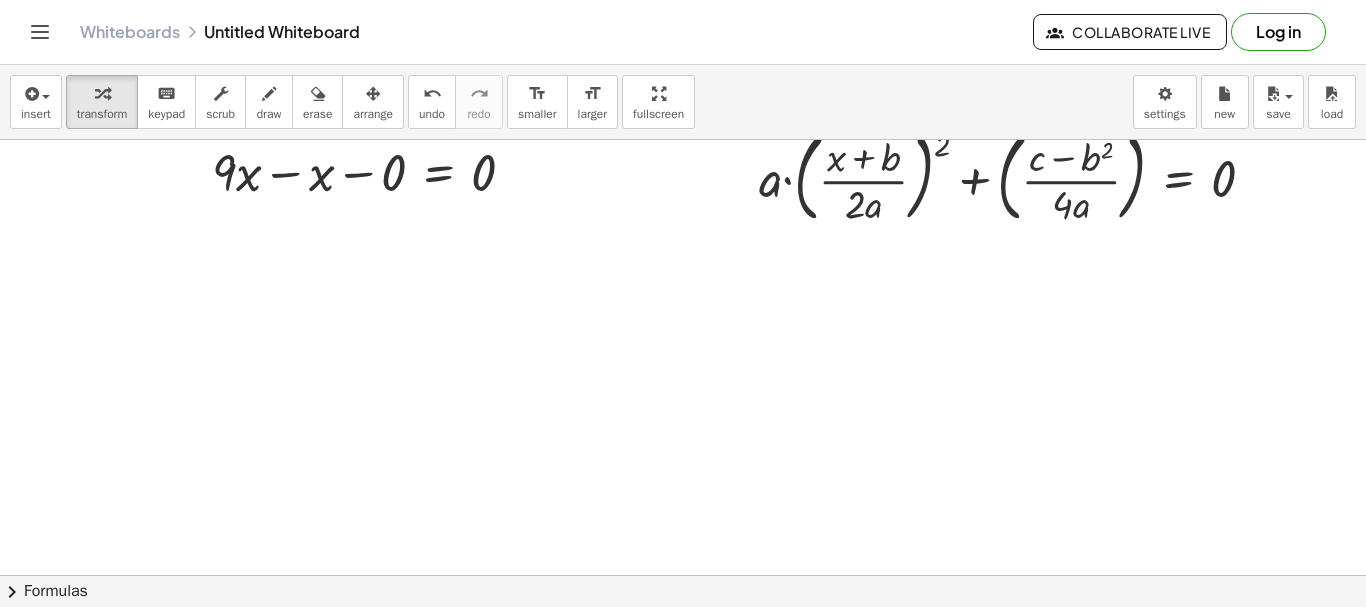 scroll, scrollTop: 0, scrollLeft: 0, axis: both 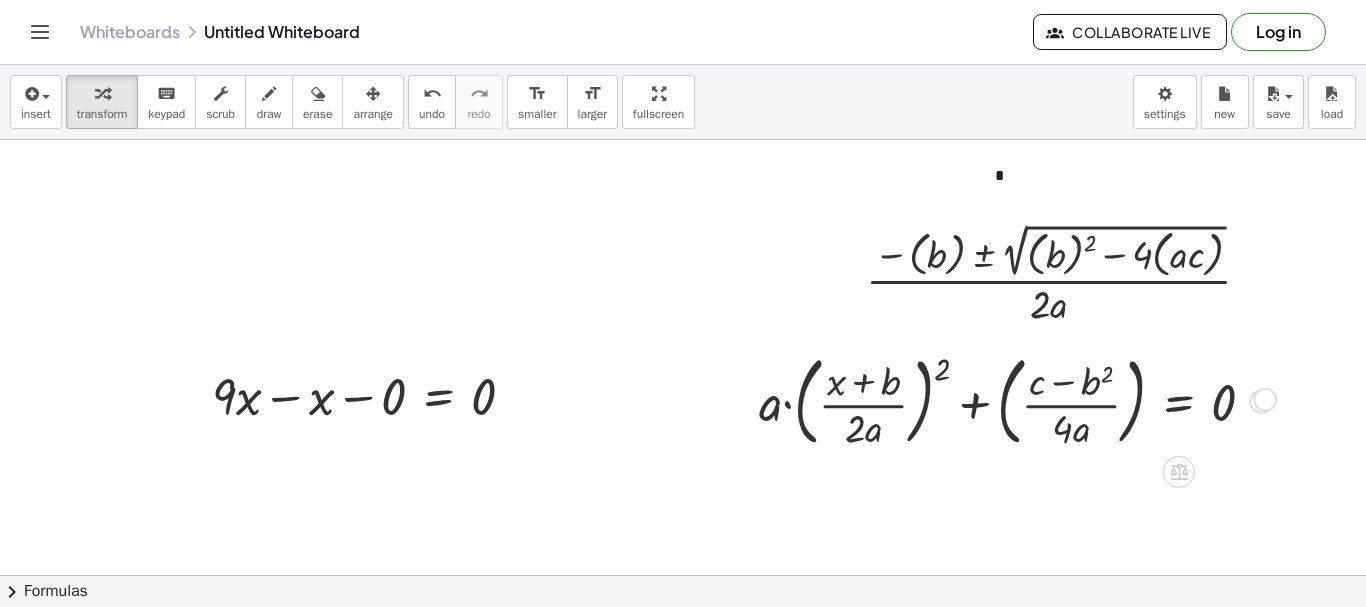 click on "Go back to this line Copy line as LaTeX Copy derivation as LaTeX" at bounding box center [1261, 402] 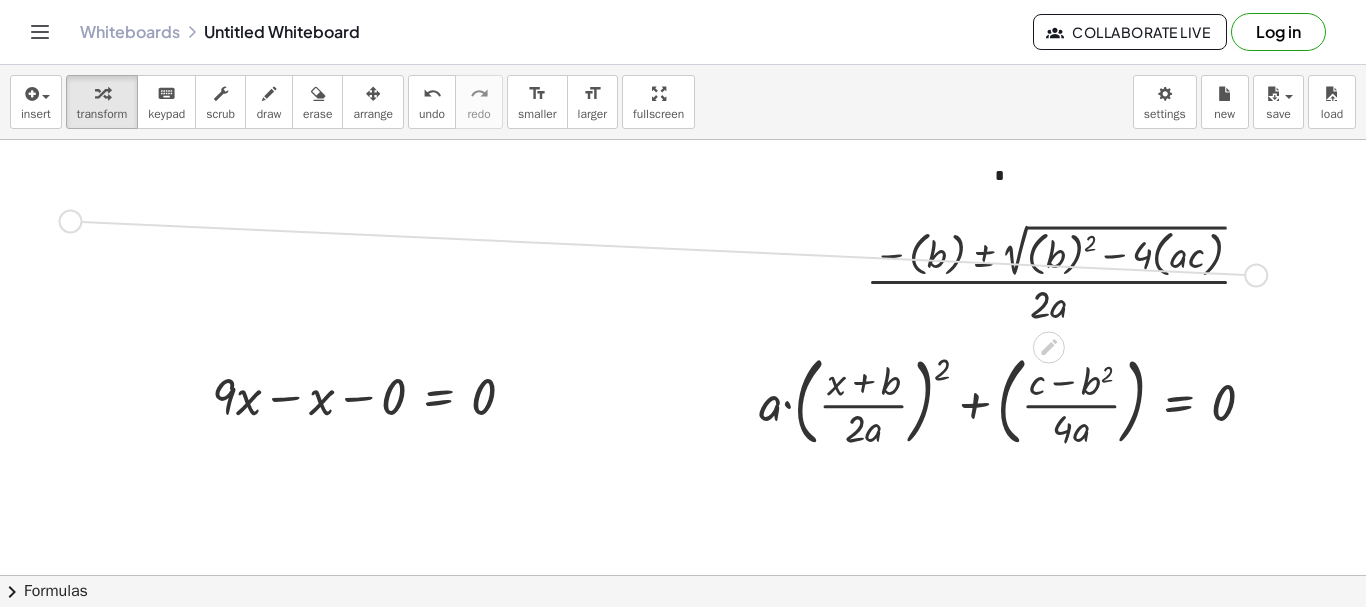 drag, startPoint x: 1253, startPoint y: 275, endPoint x: 38, endPoint y: 218, distance: 1216.3363 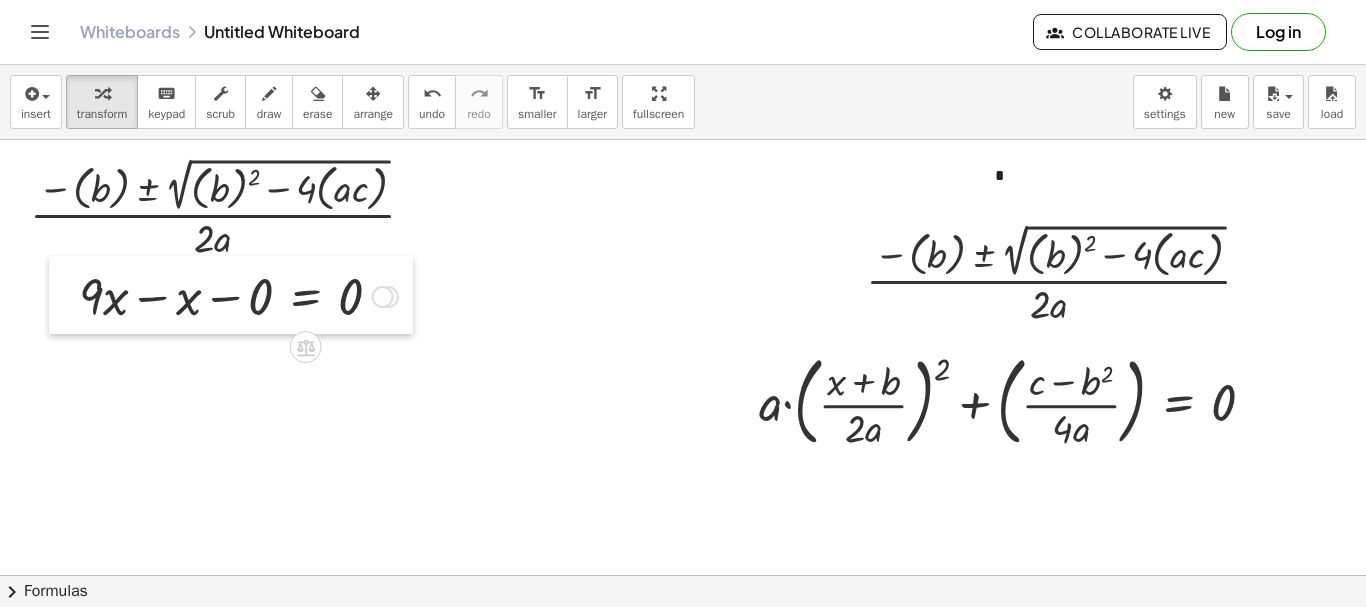 drag, startPoint x: 193, startPoint y: 375, endPoint x: 60, endPoint y: 275, distance: 166.40012 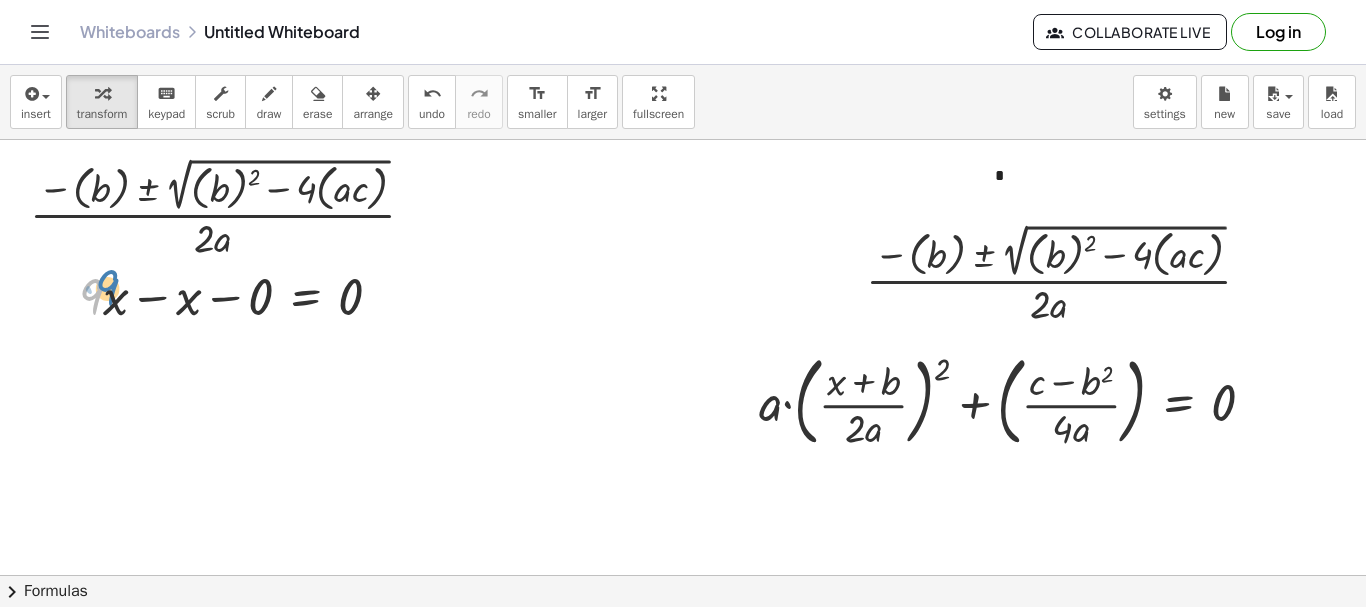 drag, startPoint x: 87, startPoint y: 294, endPoint x: 101, endPoint y: 285, distance: 16.643316 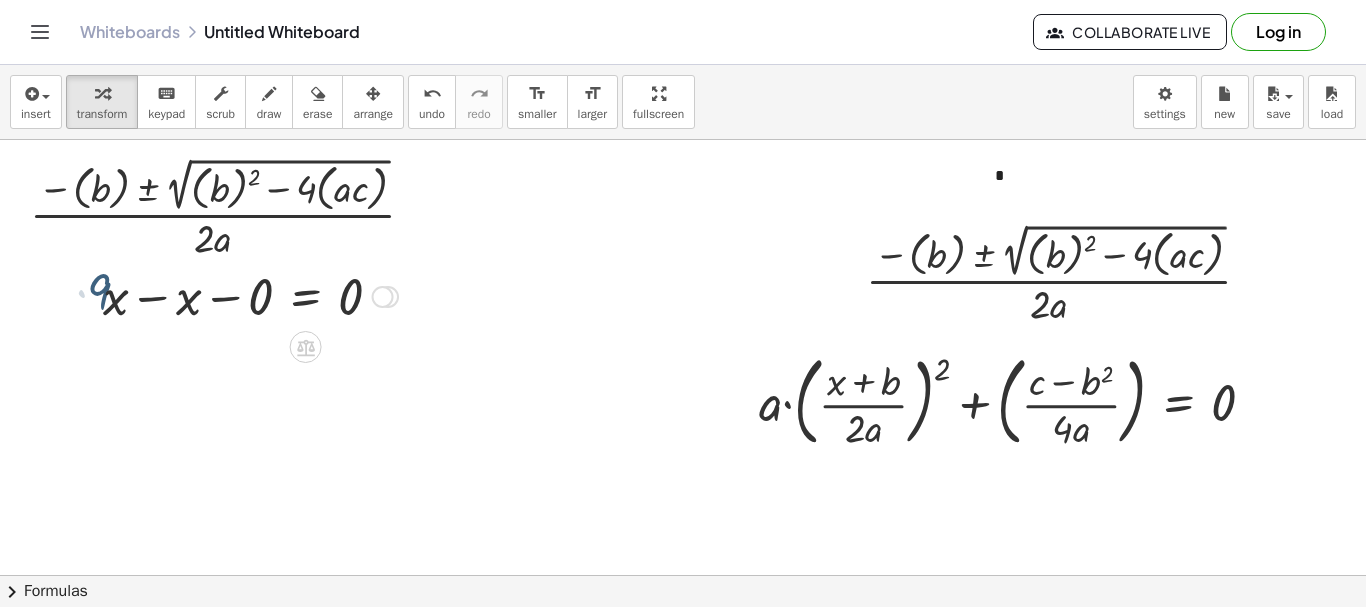 click at bounding box center (238, 295) 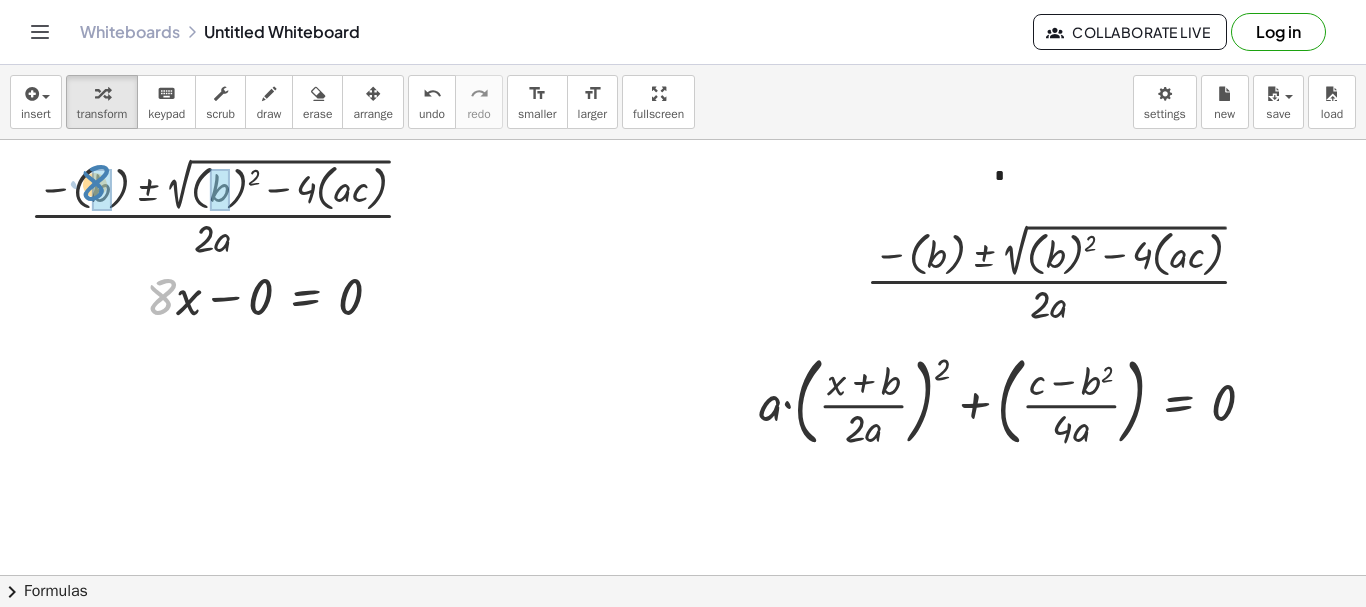 drag, startPoint x: 163, startPoint y: 295, endPoint x: 96, endPoint y: 181, distance: 132.23087 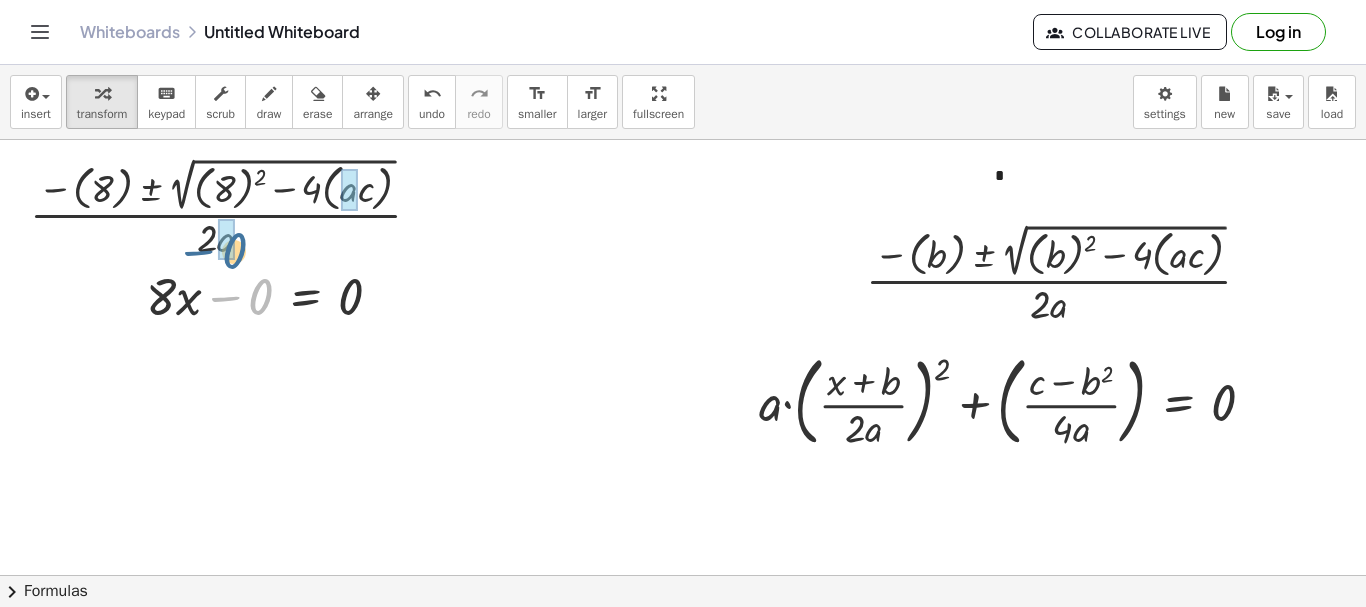 drag, startPoint x: 250, startPoint y: 282, endPoint x: 237, endPoint y: 261, distance: 24.698177 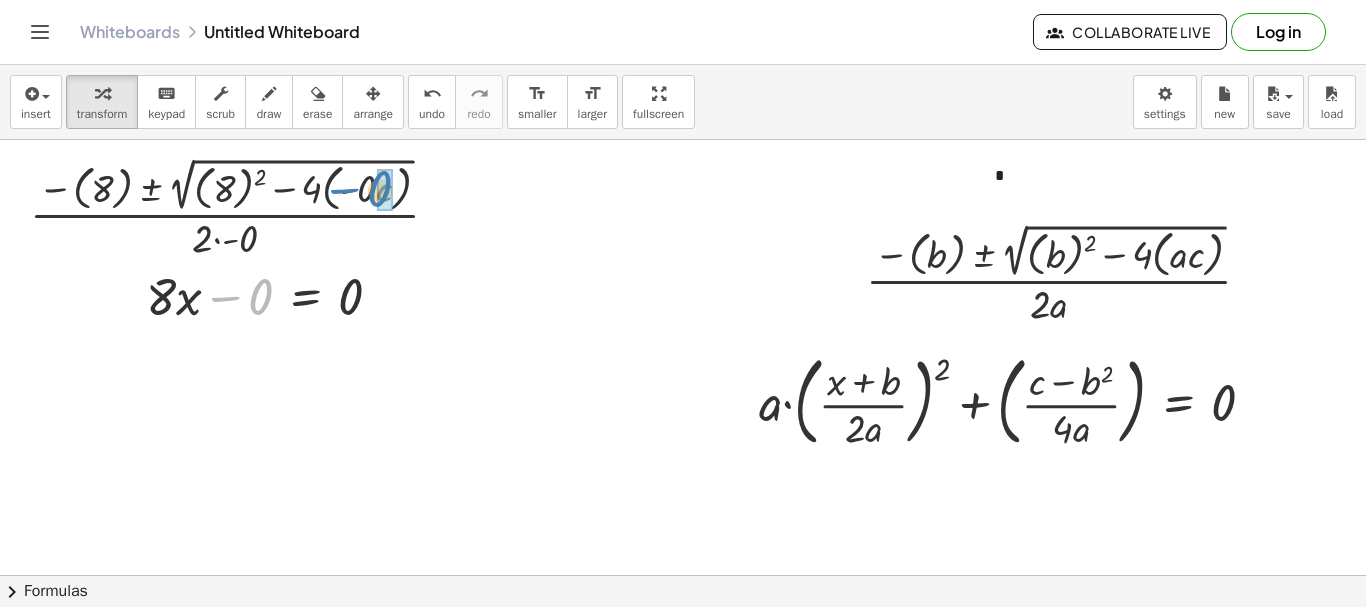 drag, startPoint x: 258, startPoint y: 300, endPoint x: 377, endPoint y: 192, distance: 160.70158 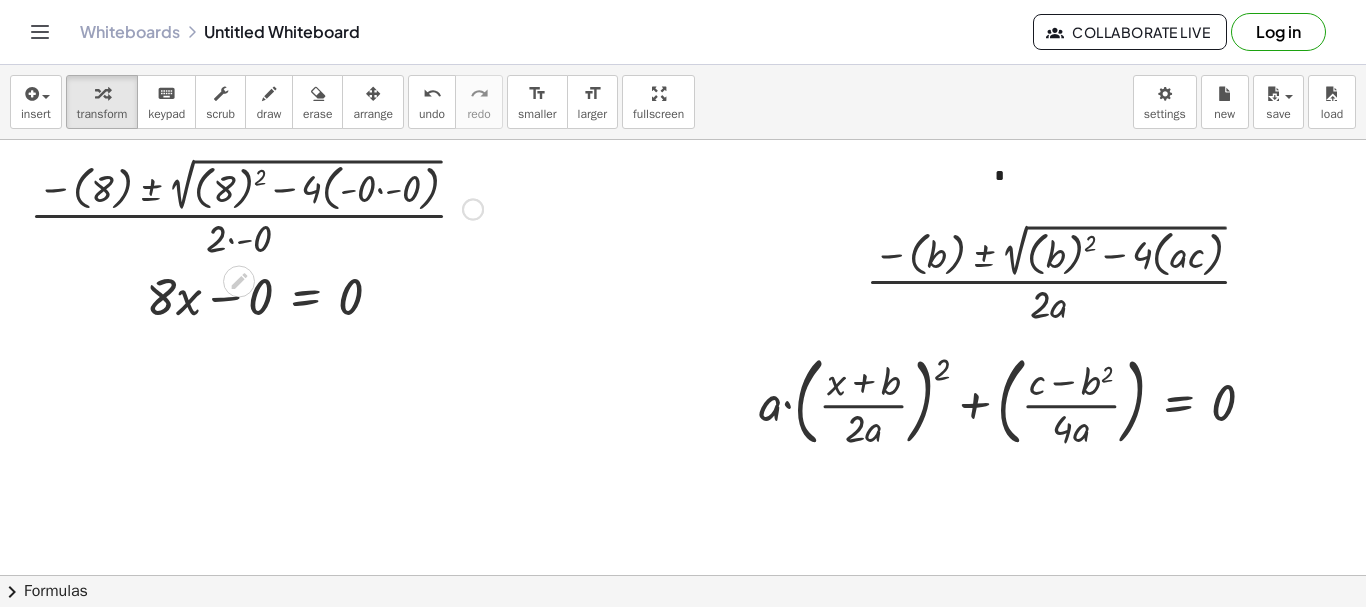 click at bounding box center [256, 207] 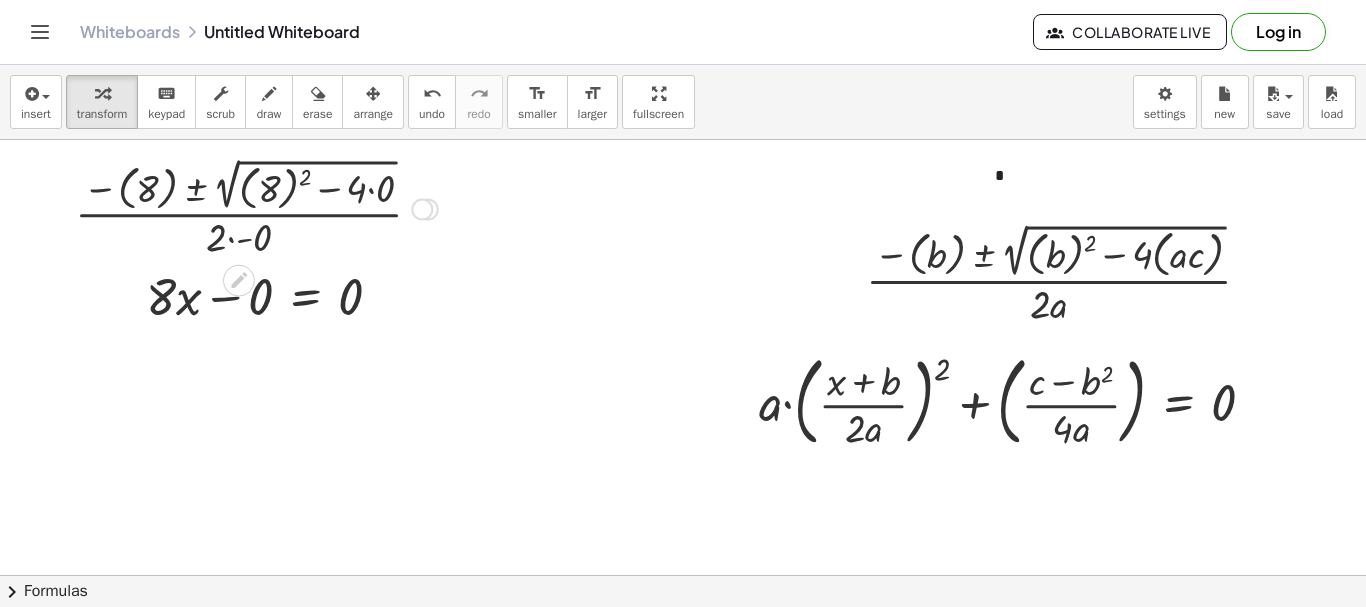 click at bounding box center [256, 207] 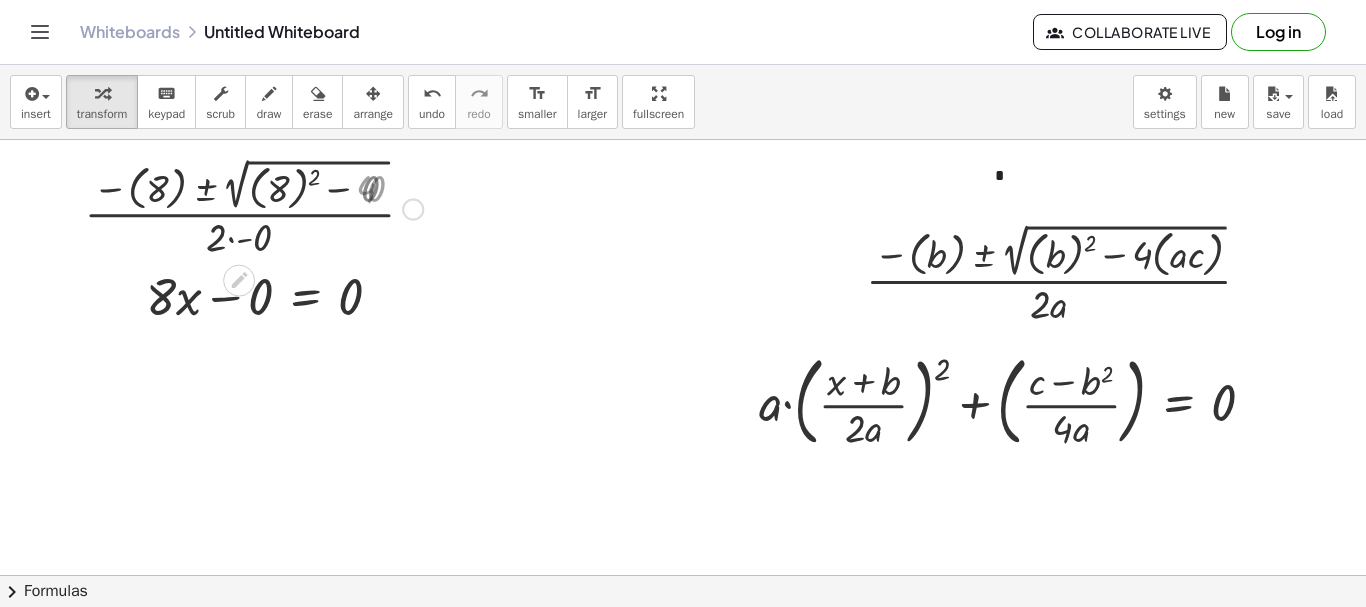 click at bounding box center (256, 207) 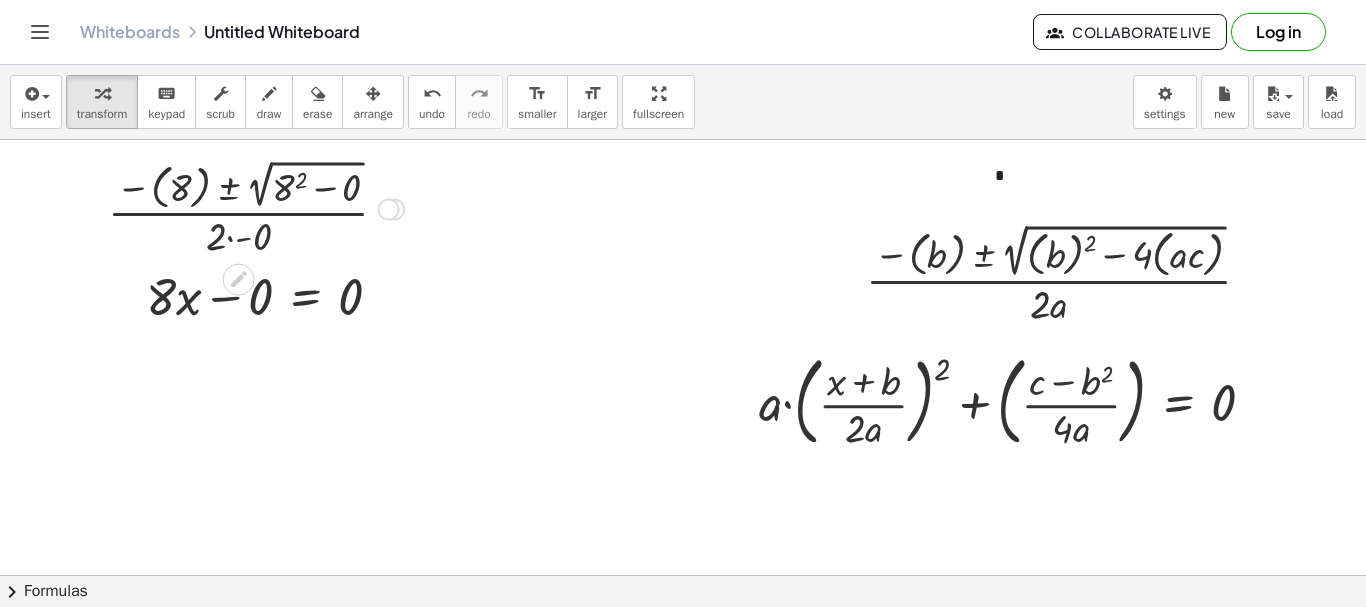 click at bounding box center (256, 207) 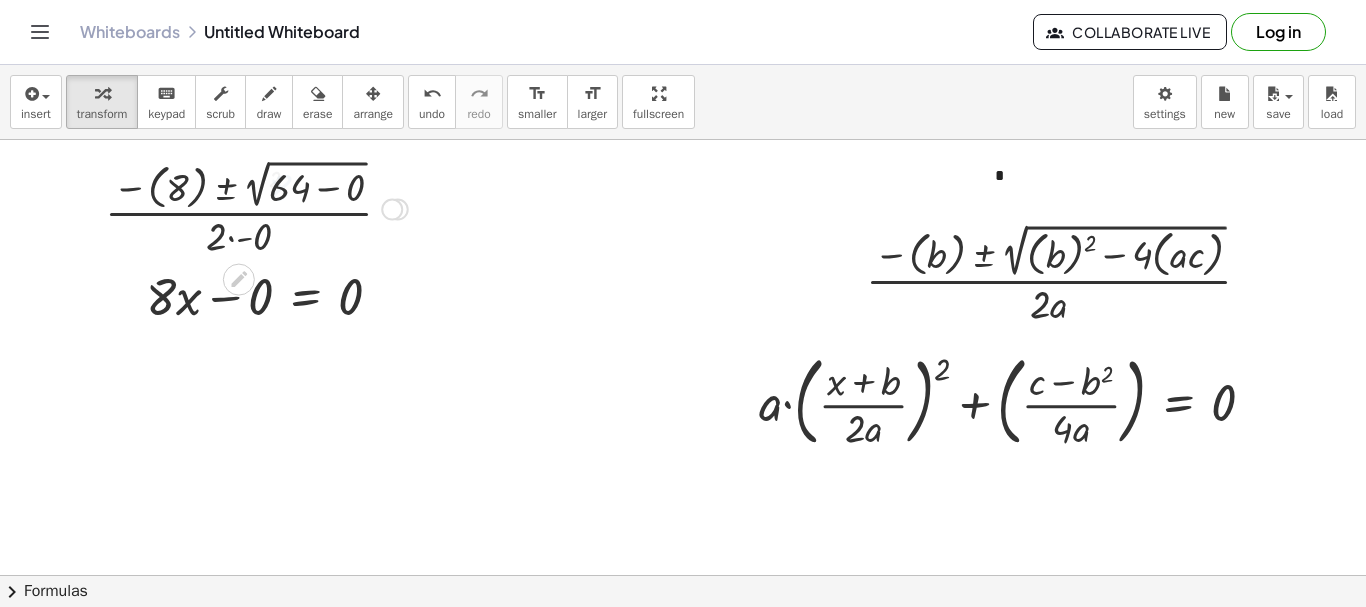 click at bounding box center (256, 207) 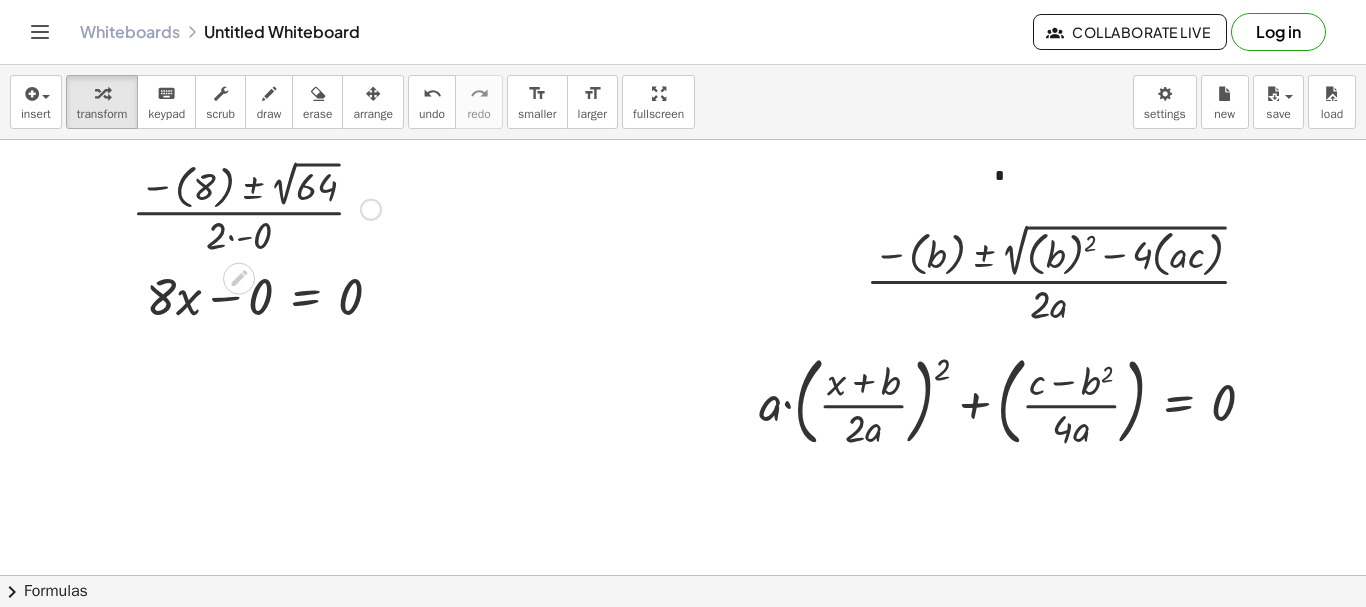 click at bounding box center [256, 207] 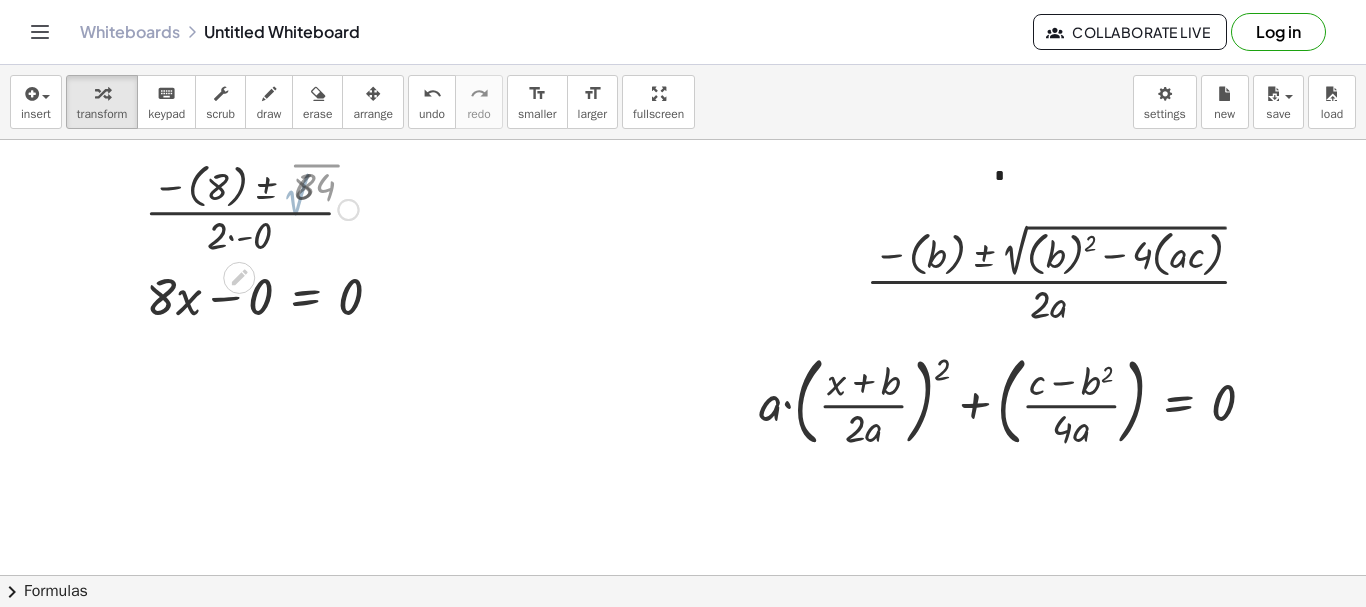 click at bounding box center [256, 208] 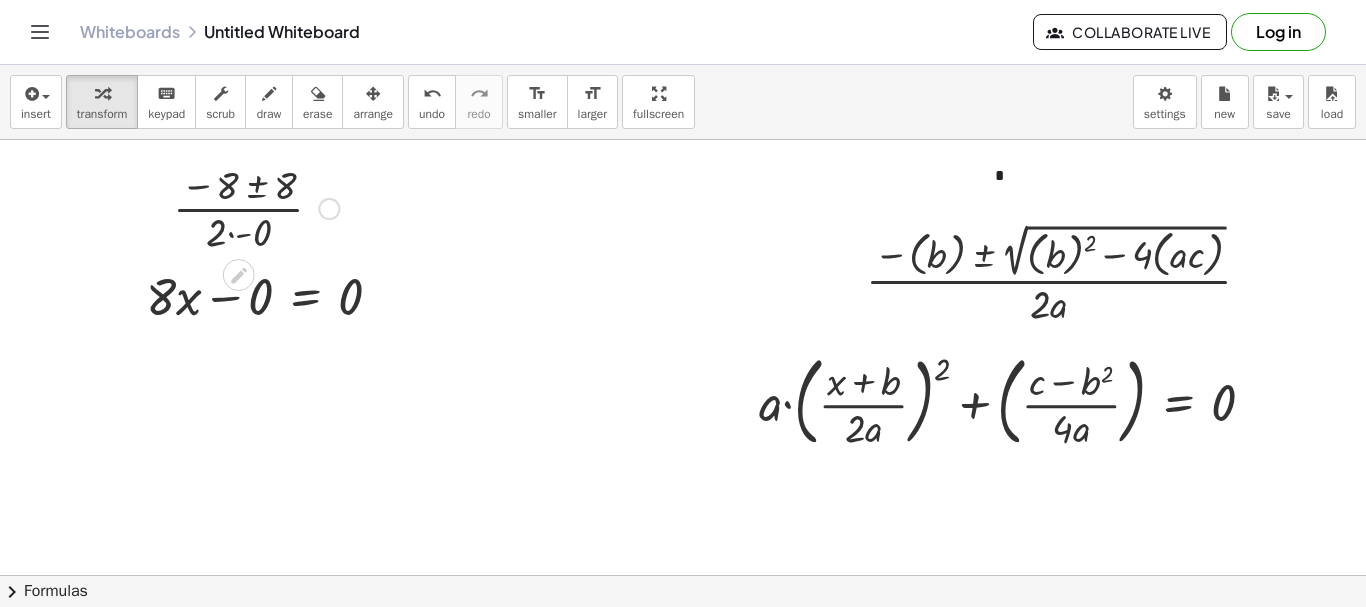 click at bounding box center (256, 207) 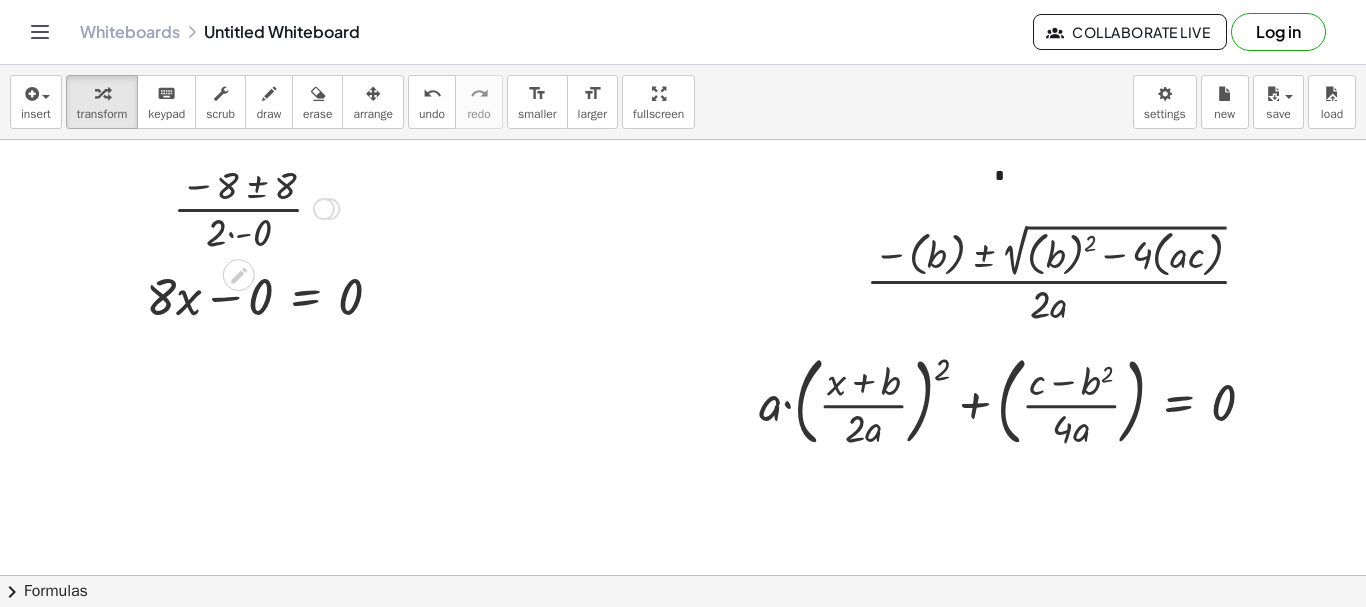 click at bounding box center [256, 207] 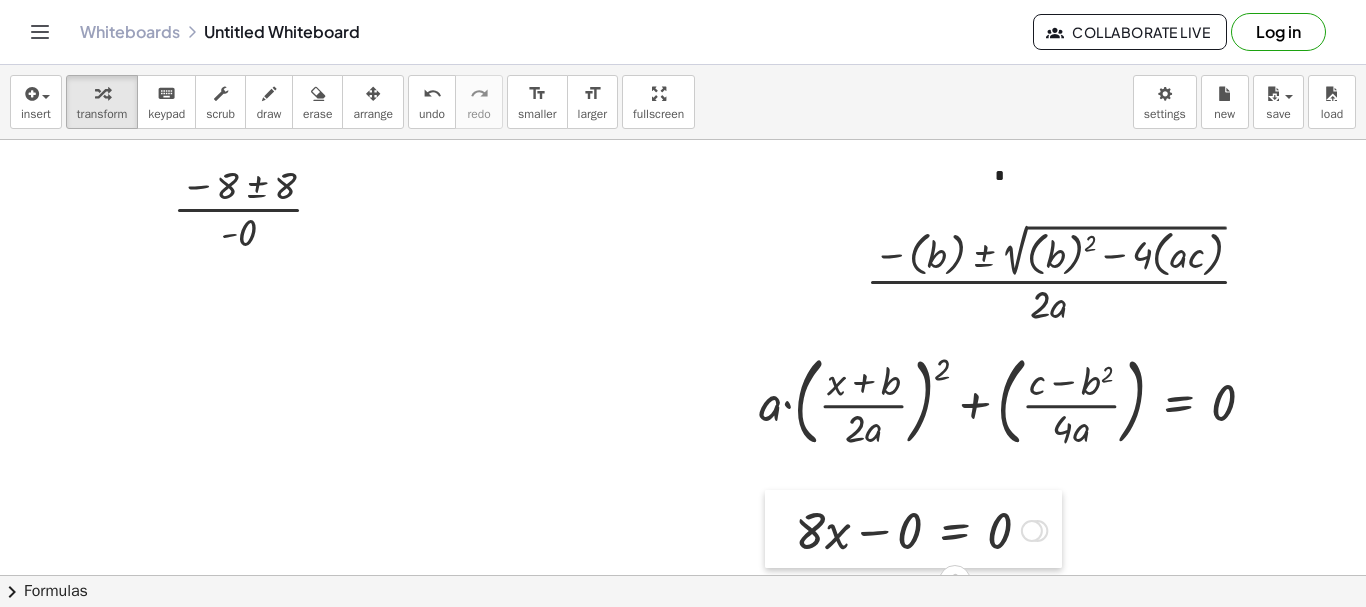 drag, startPoint x: 133, startPoint y: 300, endPoint x: 656, endPoint y: 462, distance: 547.5153 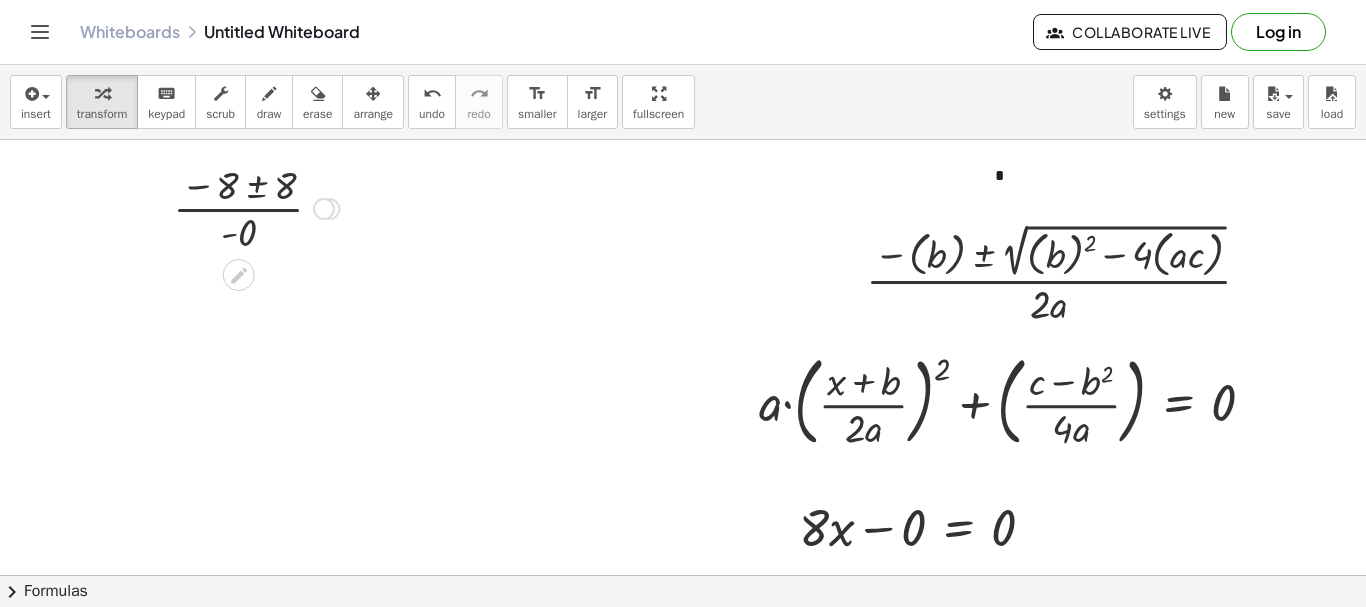 click at bounding box center [256, 207] 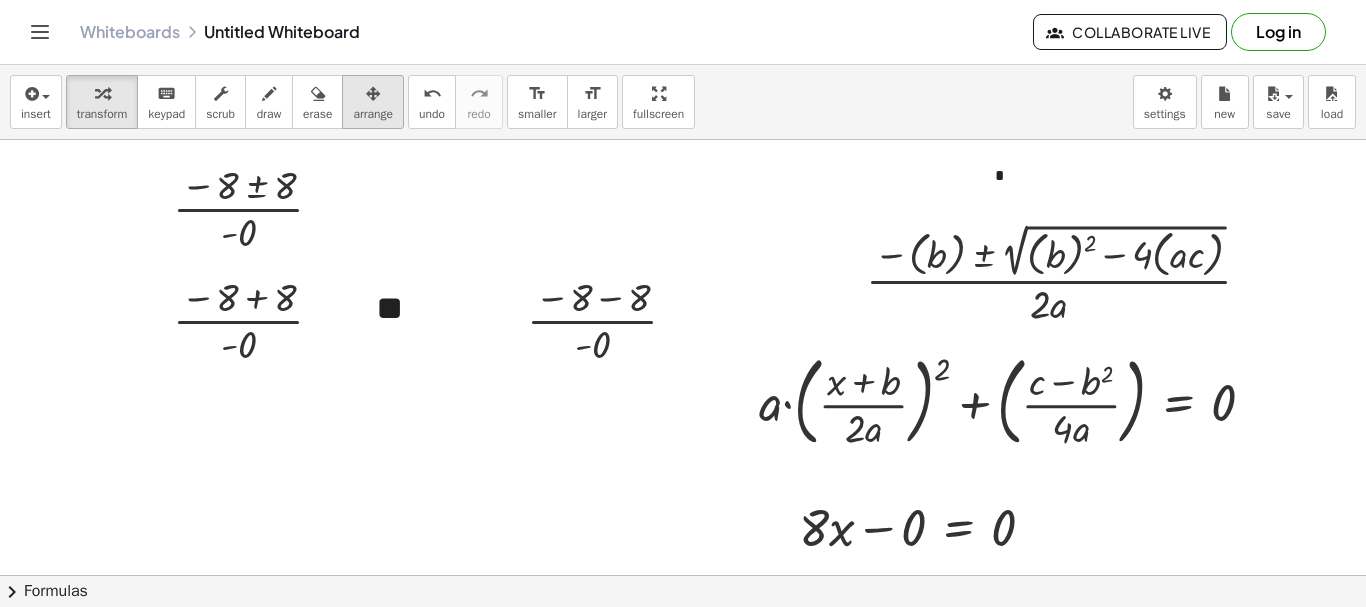 click at bounding box center [373, 93] 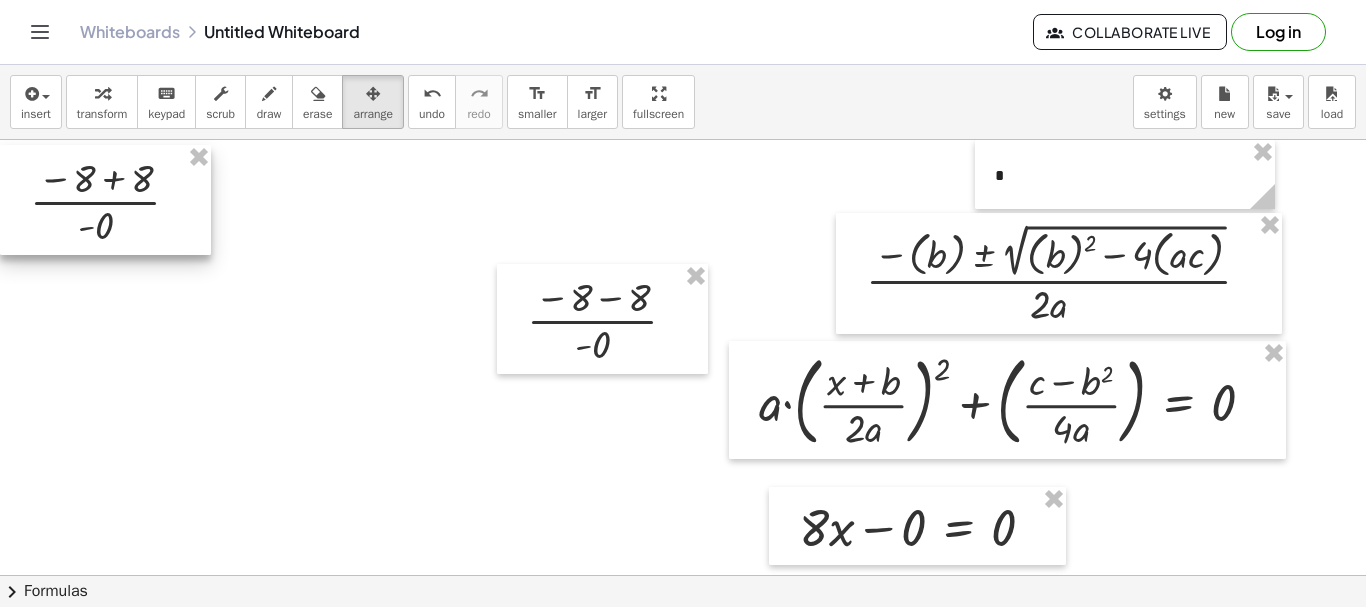 drag, startPoint x: 222, startPoint y: 297, endPoint x: 7, endPoint y: 41, distance: 334.30673 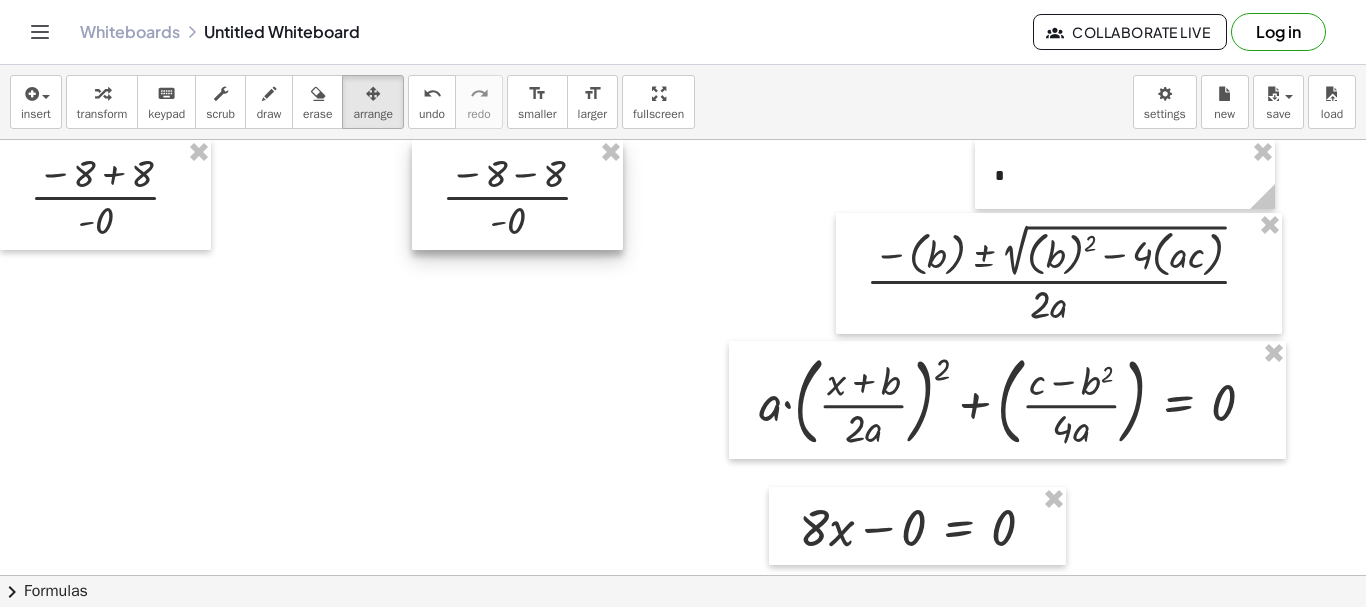 click on "insert select one: Math Expression Function Text Youtube Video Graphing Geometry Geometry 3D transform keyboard keypad scrub draw erase arrange undo undo redo redo format_size smaller format_size larger fullscreen load   save new settings - + * + · a · ( · ( + x + b ) · 2 · a ) 2 + ( · ( + c − b 2 ) · 4 · a ) = 0 Go back to this line Copy line as LaTeX Copy derivation as LaTeX · ( − ( b ) ± 2 √ ( + ( b ) 2 − · 4 · ( · a · c ) ) ) · 2 · a + · 9 · x + 10 = ( + x + 10 ) + · 9 · x + 10 = + x + 10 + · 9 · x + 10 − x = + x − x + 10 + · 9 · x + 10 − x = + 0 + 10 + · 9 · x + 10 − x = 10 + · 9 · x − x = 0 + · 9 · x − x − 0 = + 0 − 0 + · 9 · x − x − 0 = 0 + · x = − 0 0 · 8 · ( − 8 + 8 ) · -0 · ( − 8 − 8 ) · -0 Try to double tap. × chevron_right  Formulas
Drag one side of a formula onto a highlighted expression on the canvas to apply it.
Quadratic Formula
+ · a" at bounding box center [683, 336] 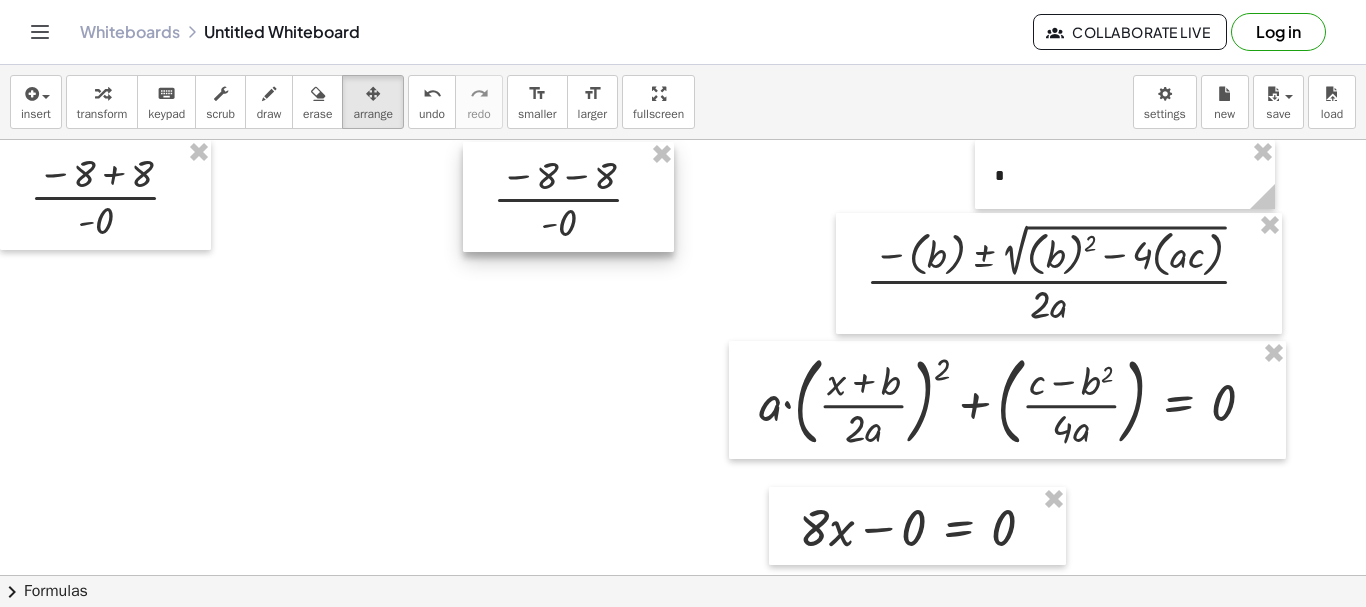 click at bounding box center (568, 197) 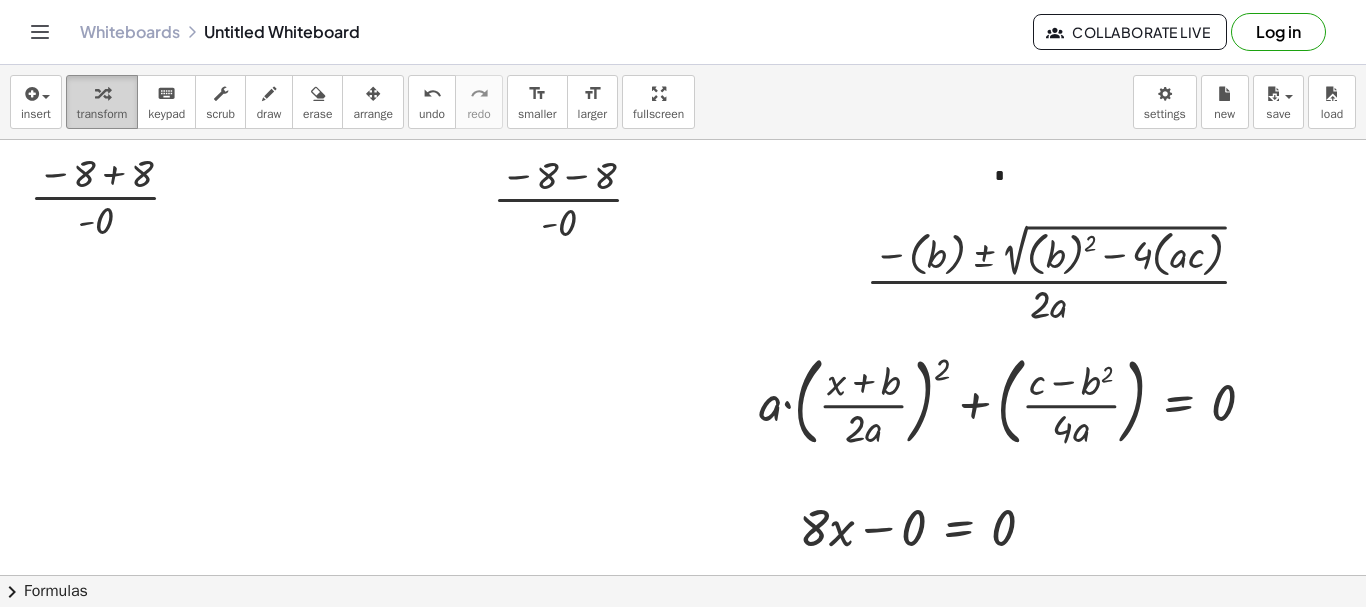 click at bounding box center [102, 93] 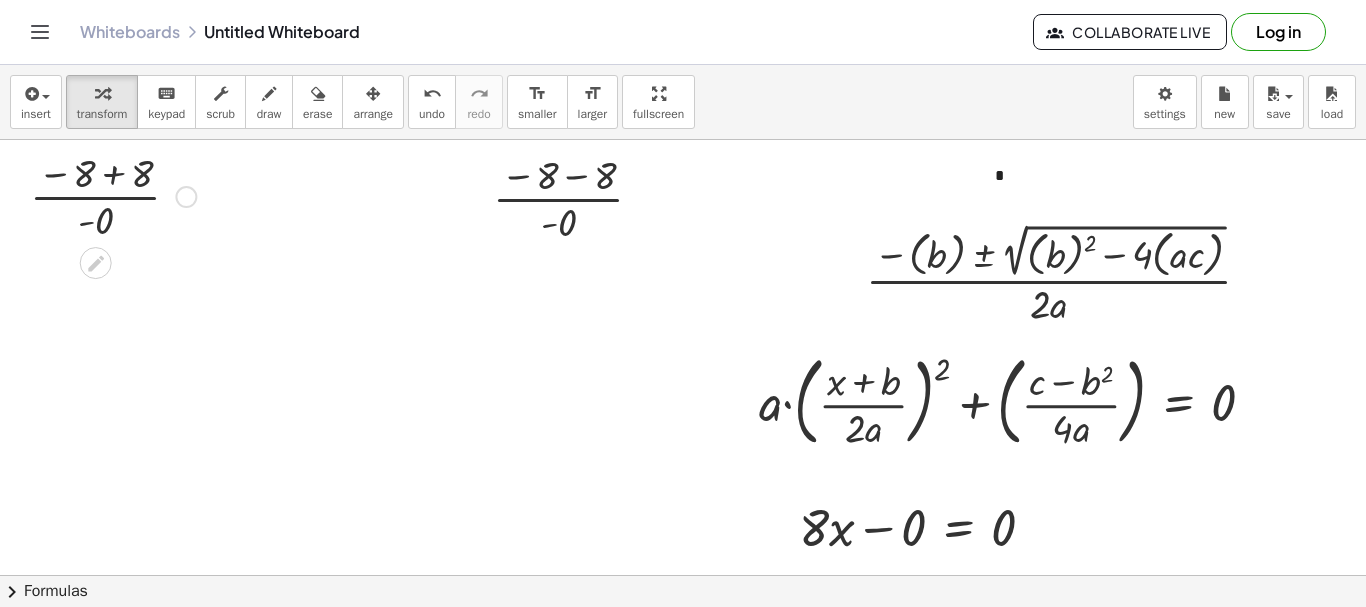 click at bounding box center [113, 195] 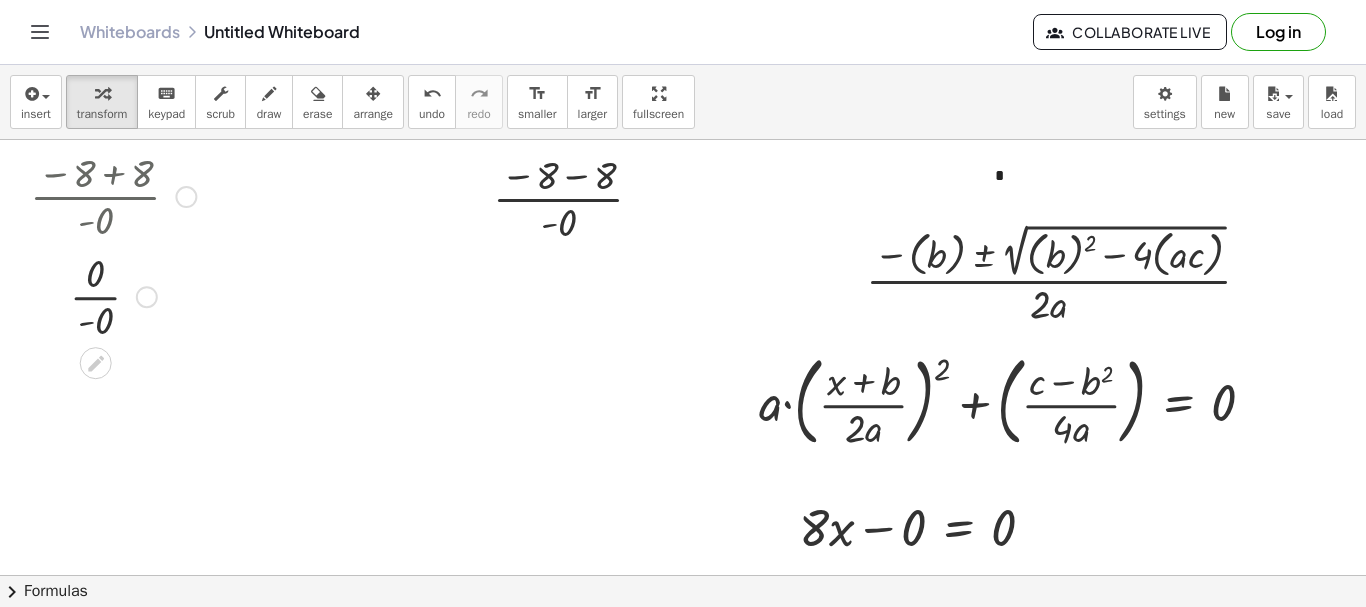 click at bounding box center [113, 295] 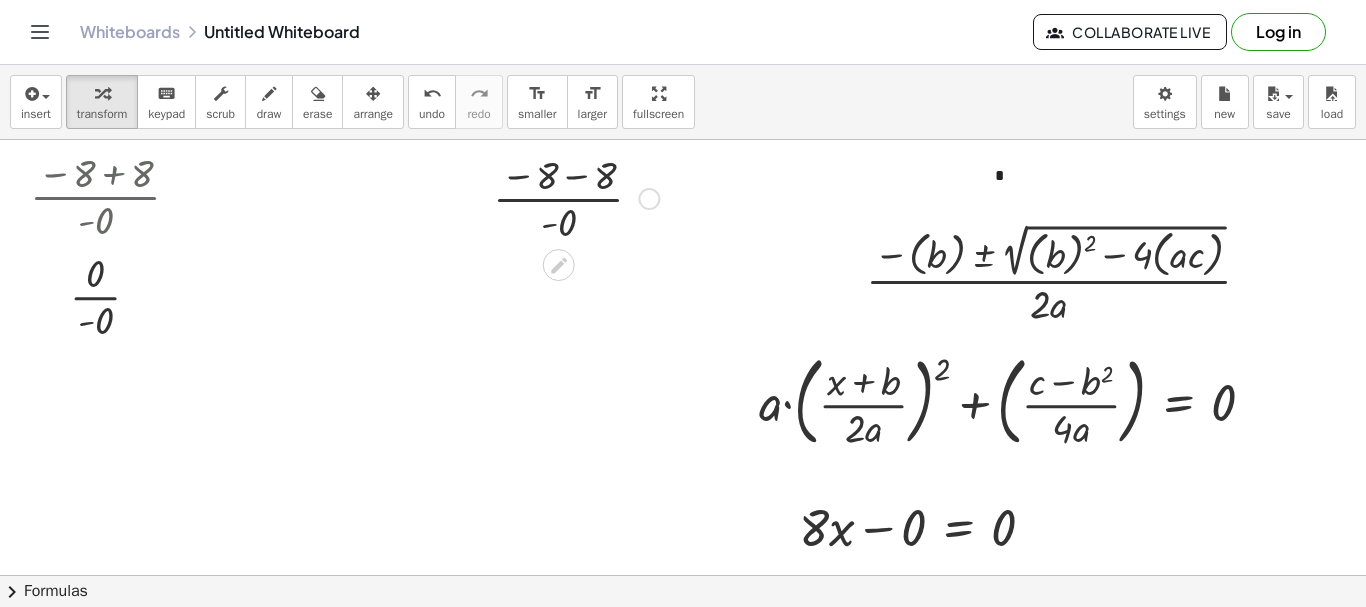 click at bounding box center [576, 197] 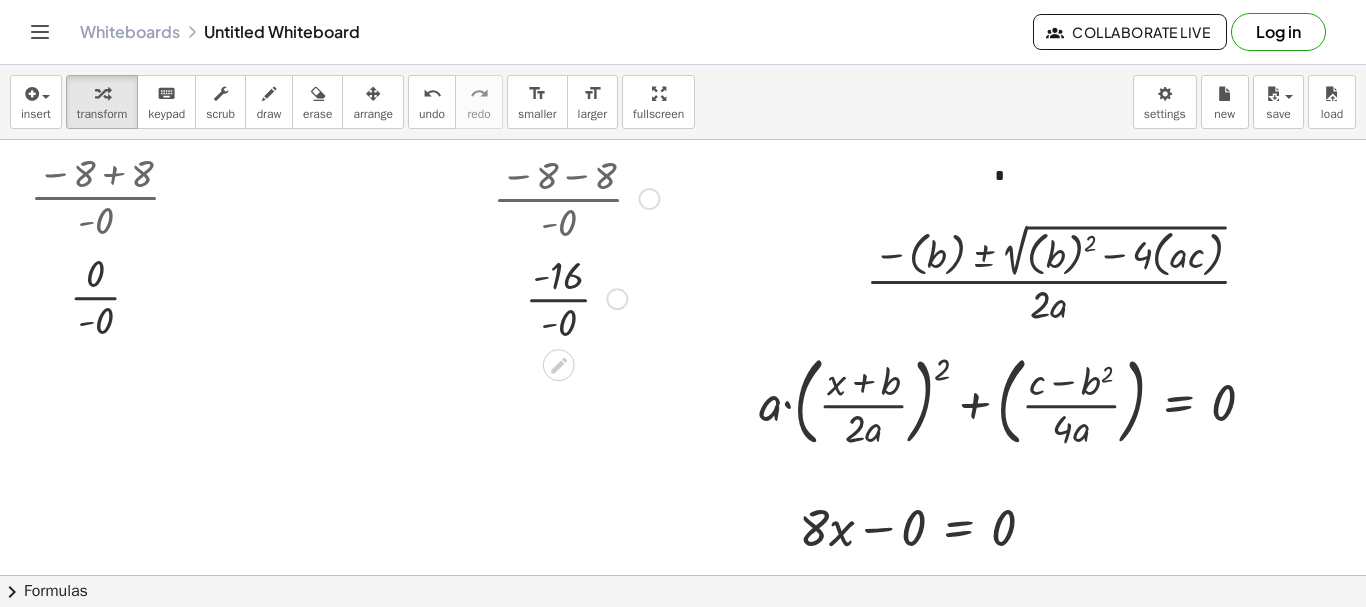 click at bounding box center [576, 297] 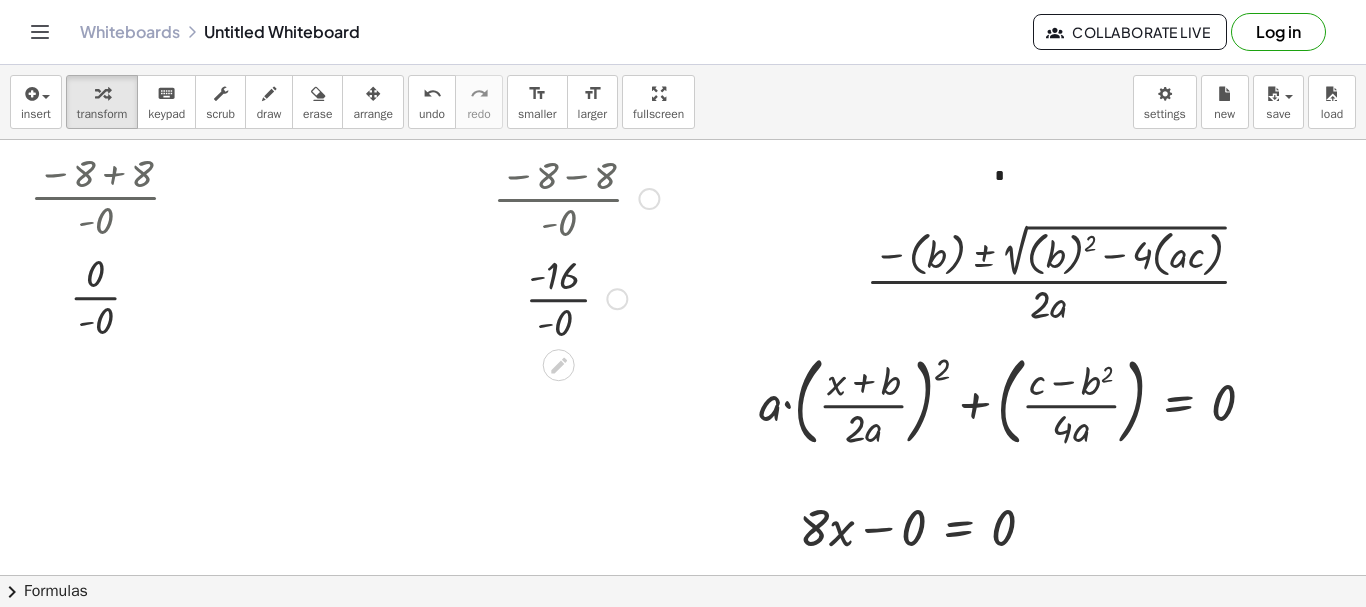 click at bounding box center (576, 297) 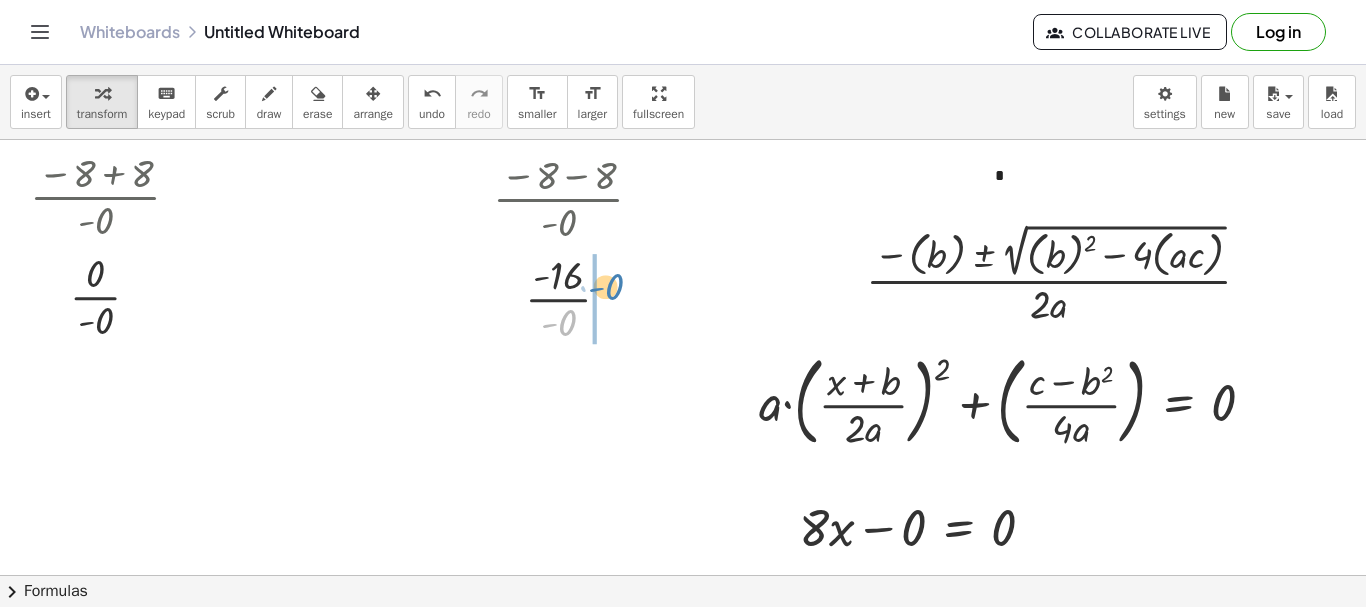 drag, startPoint x: 571, startPoint y: 329, endPoint x: 619, endPoint y: 293, distance: 60 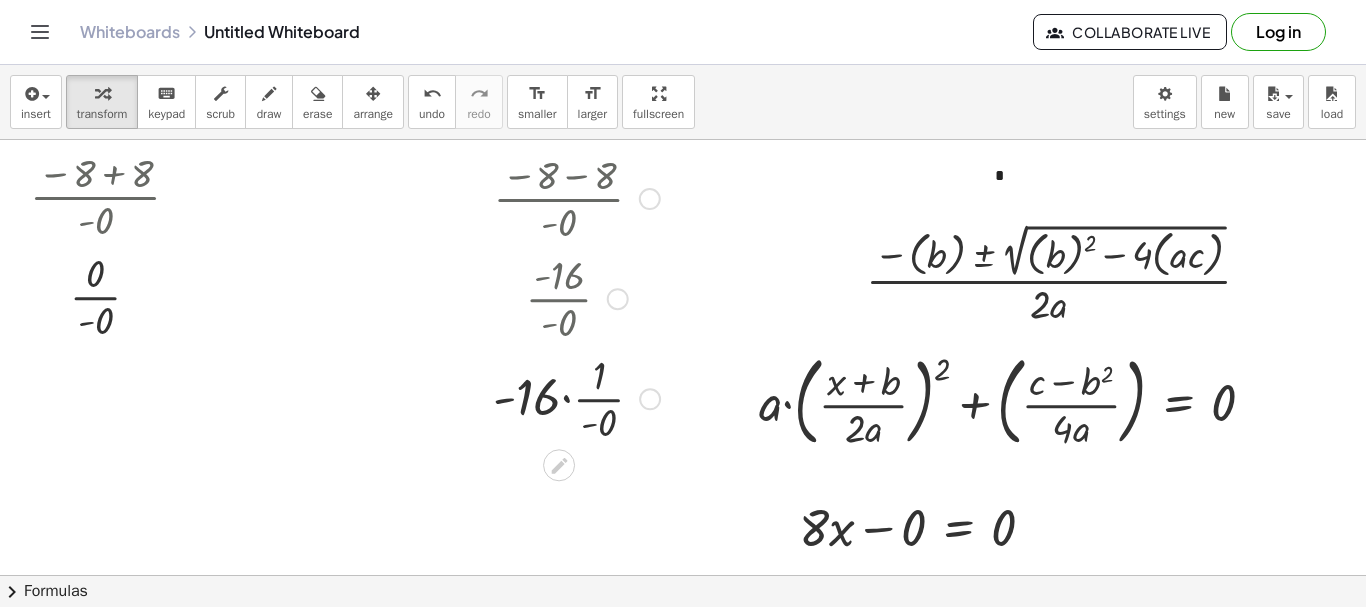 click at bounding box center [576, 397] 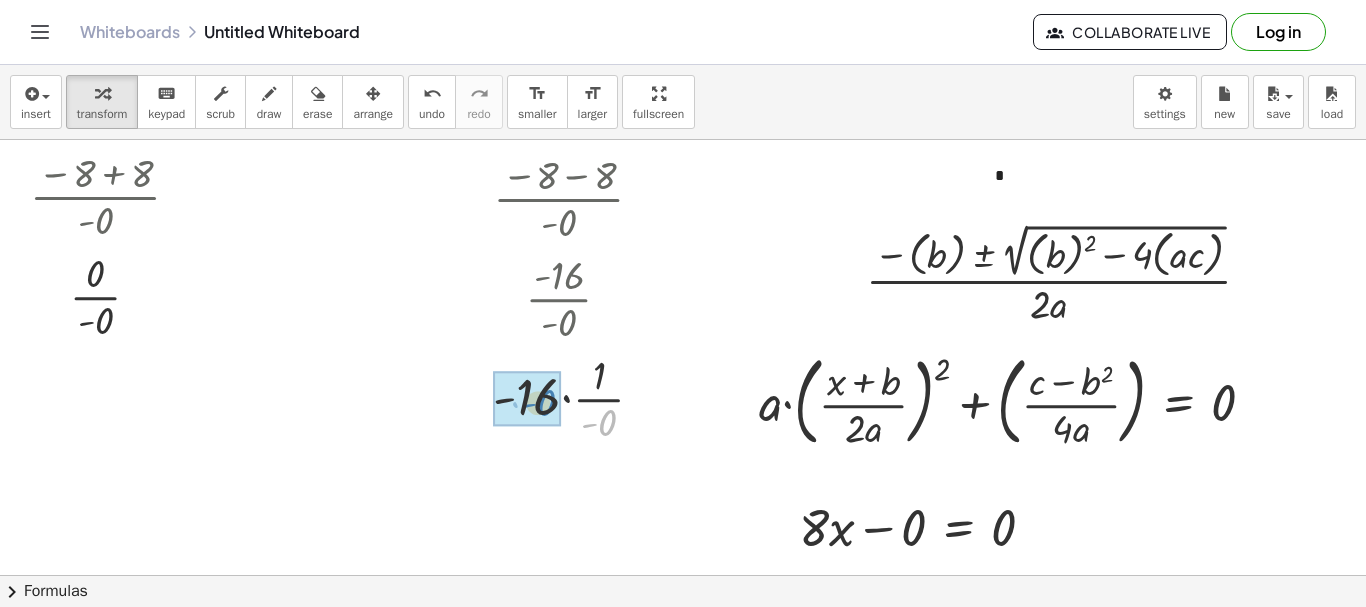 drag, startPoint x: 600, startPoint y: 415, endPoint x: 535, endPoint y: 395, distance: 68.007355 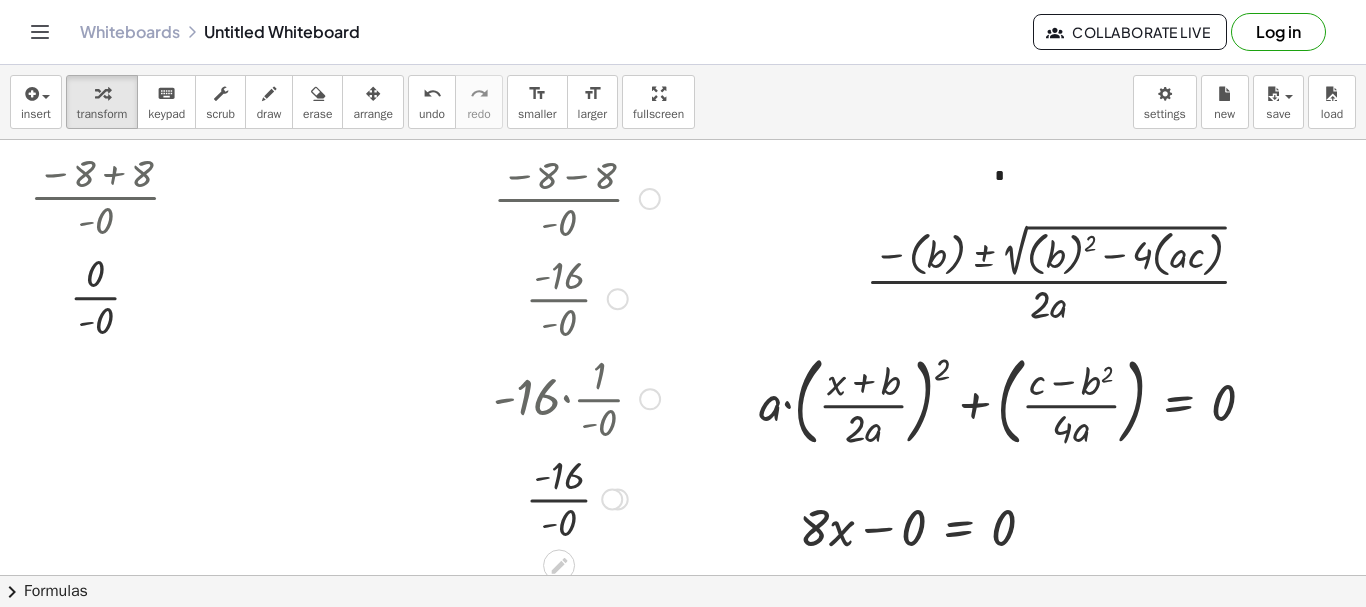 click at bounding box center [650, 399] 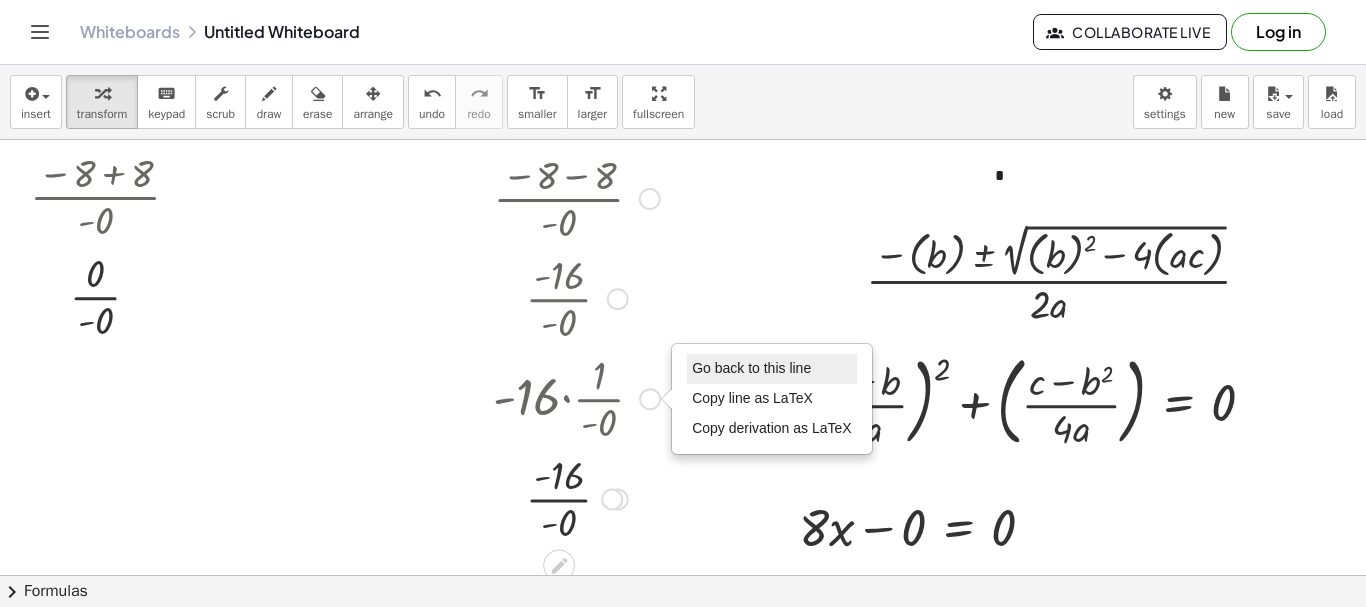 click on "Go back to this line" at bounding box center [751, 368] 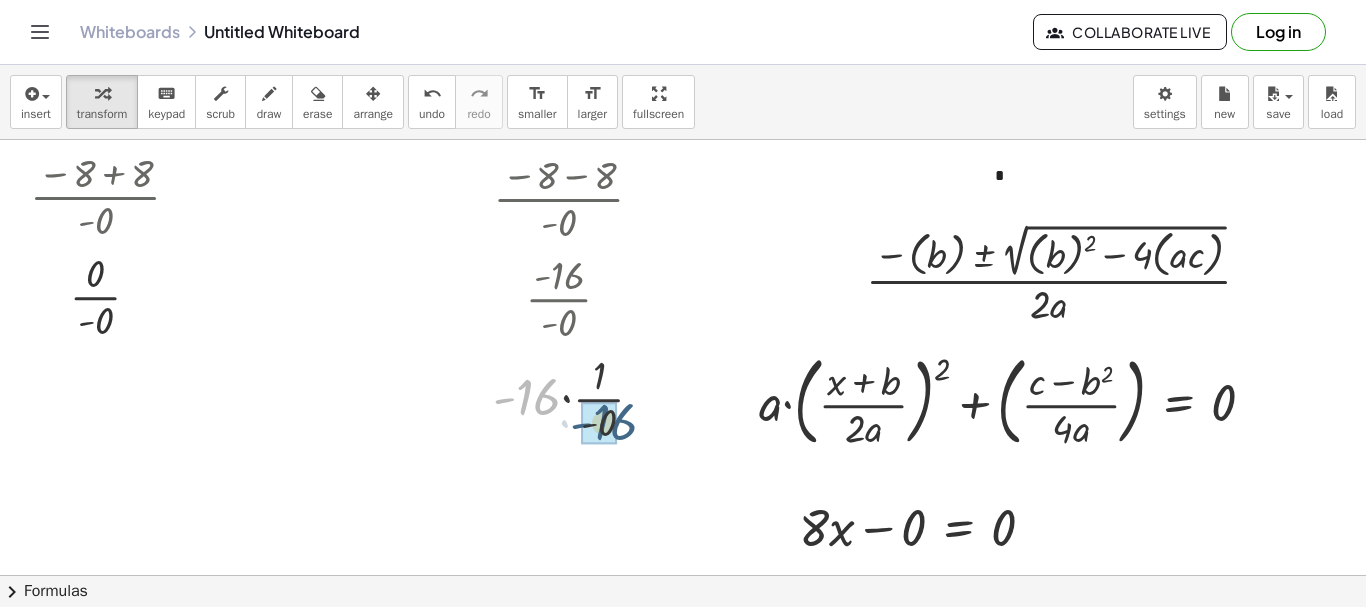 drag, startPoint x: 533, startPoint y: 400, endPoint x: 611, endPoint y: 425, distance: 81.908485 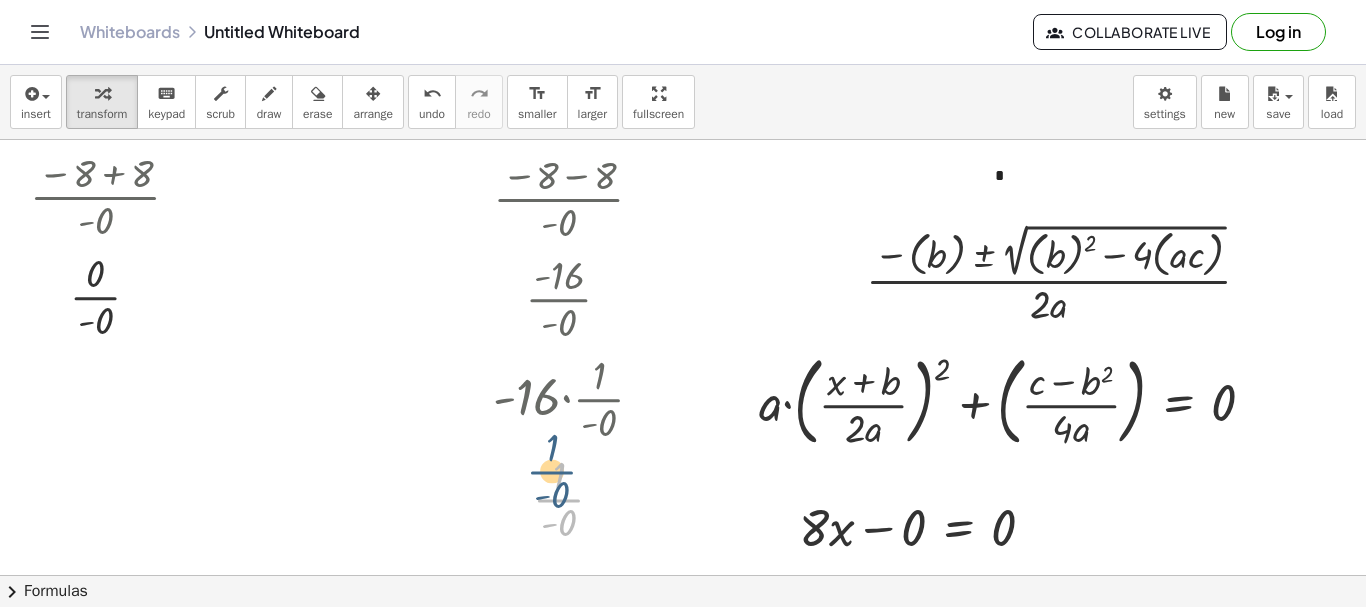 drag, startPoint x: 567, startPoint y: 505, endPoint x: 560, endPoint y: 477, distance: 28.86174 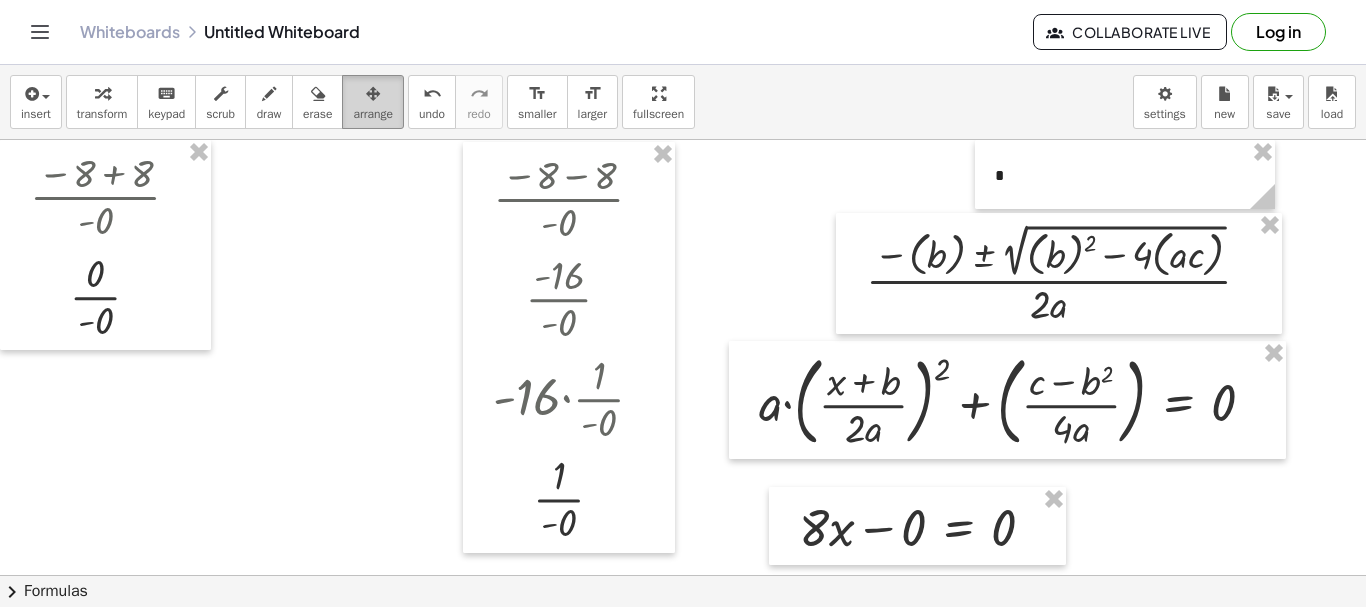 click at bounding box center [373, 93] 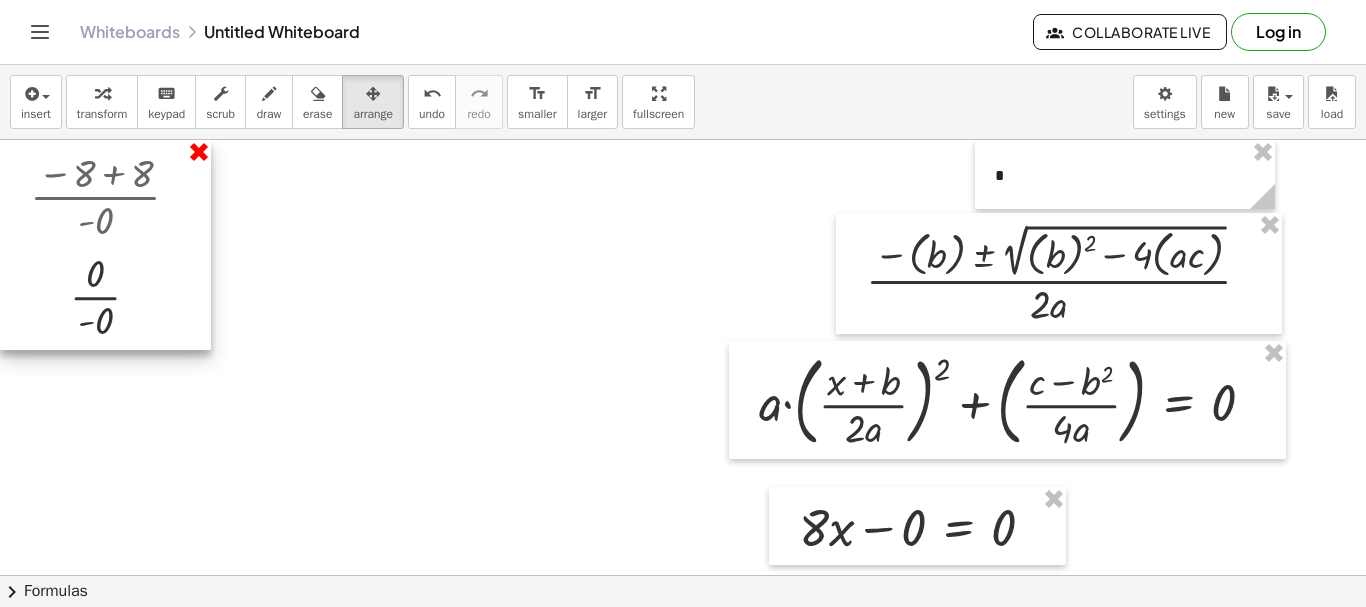 drag, startPoint x: 204, startPoint y: 165, endPoint x: 153, endPoint y: 125, distance: 64.815125 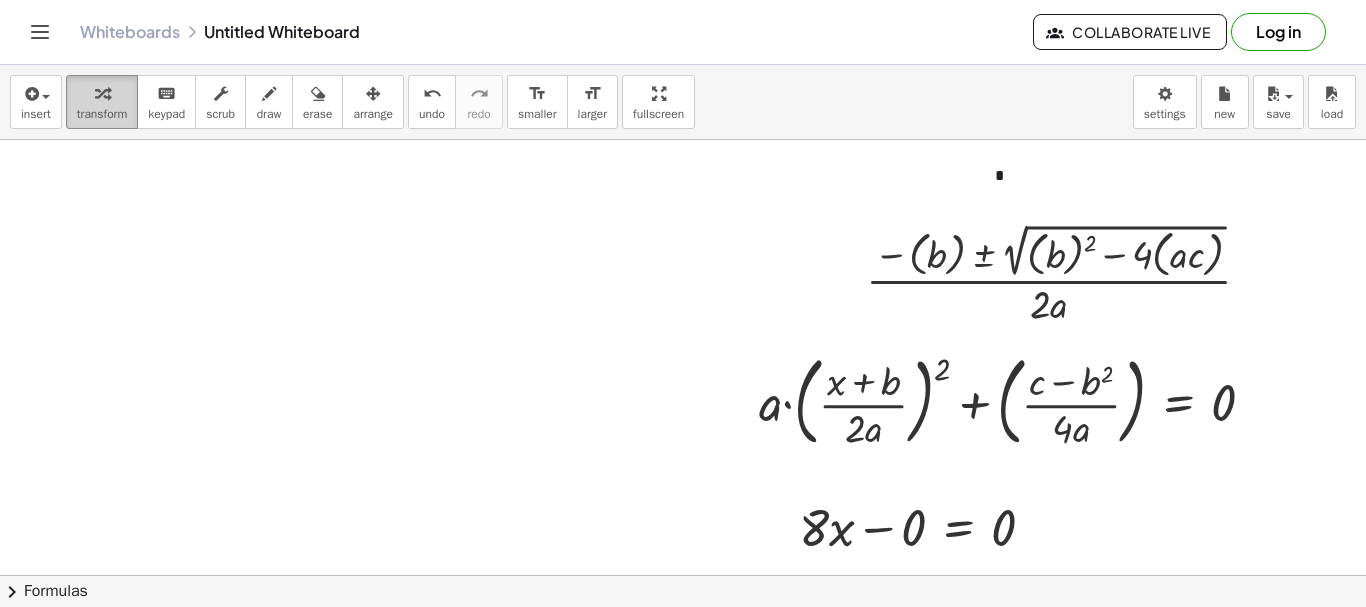 click at bounding box center [102, 94] 